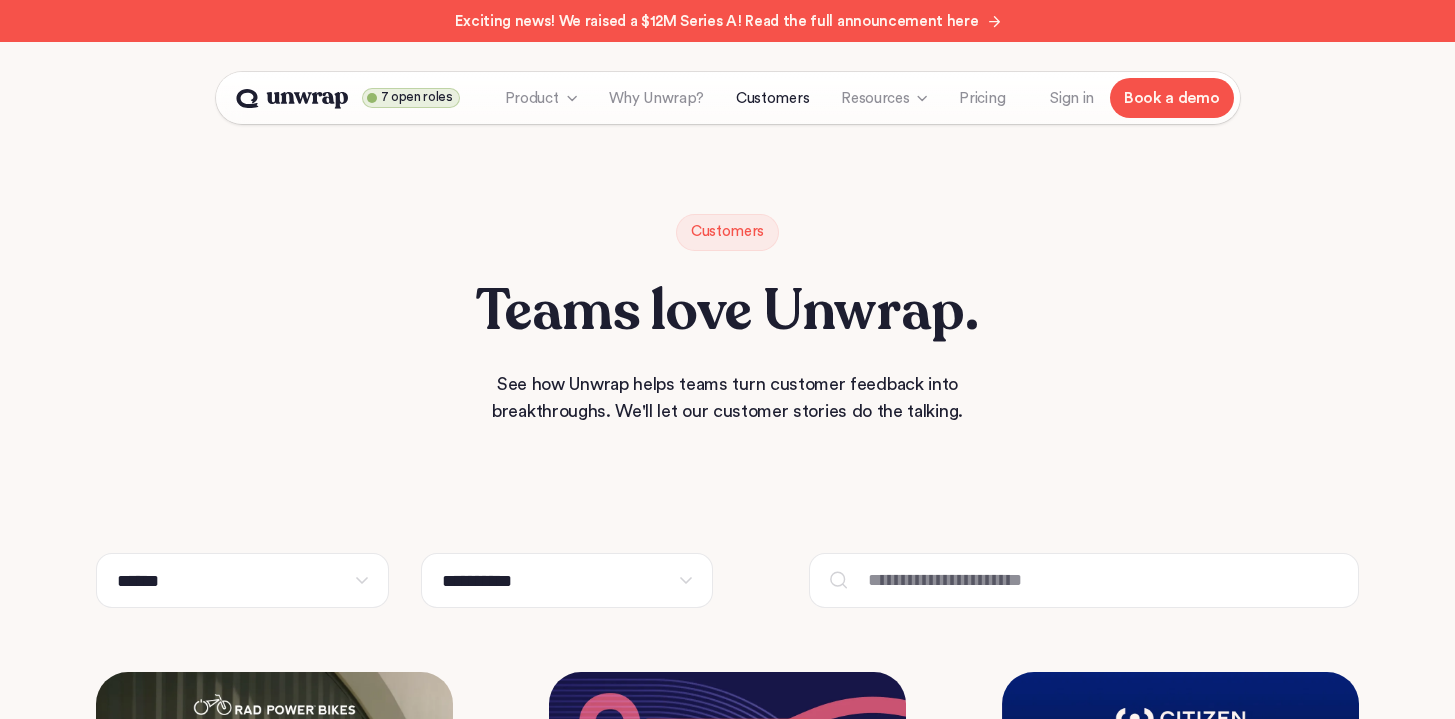 scroll, scrollTop: 0, scrollLeft: 0, axis: both 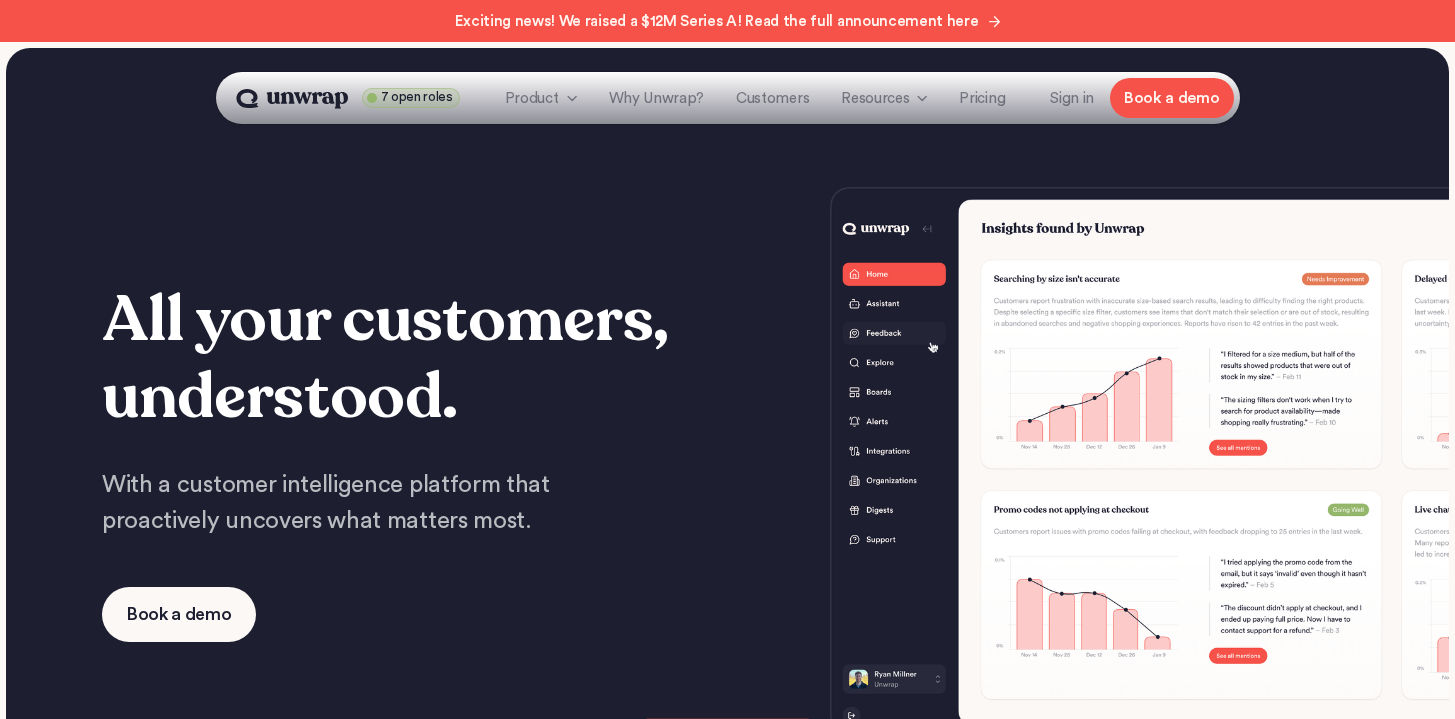 click on "7 open roles" at bounding box center [417, 98] 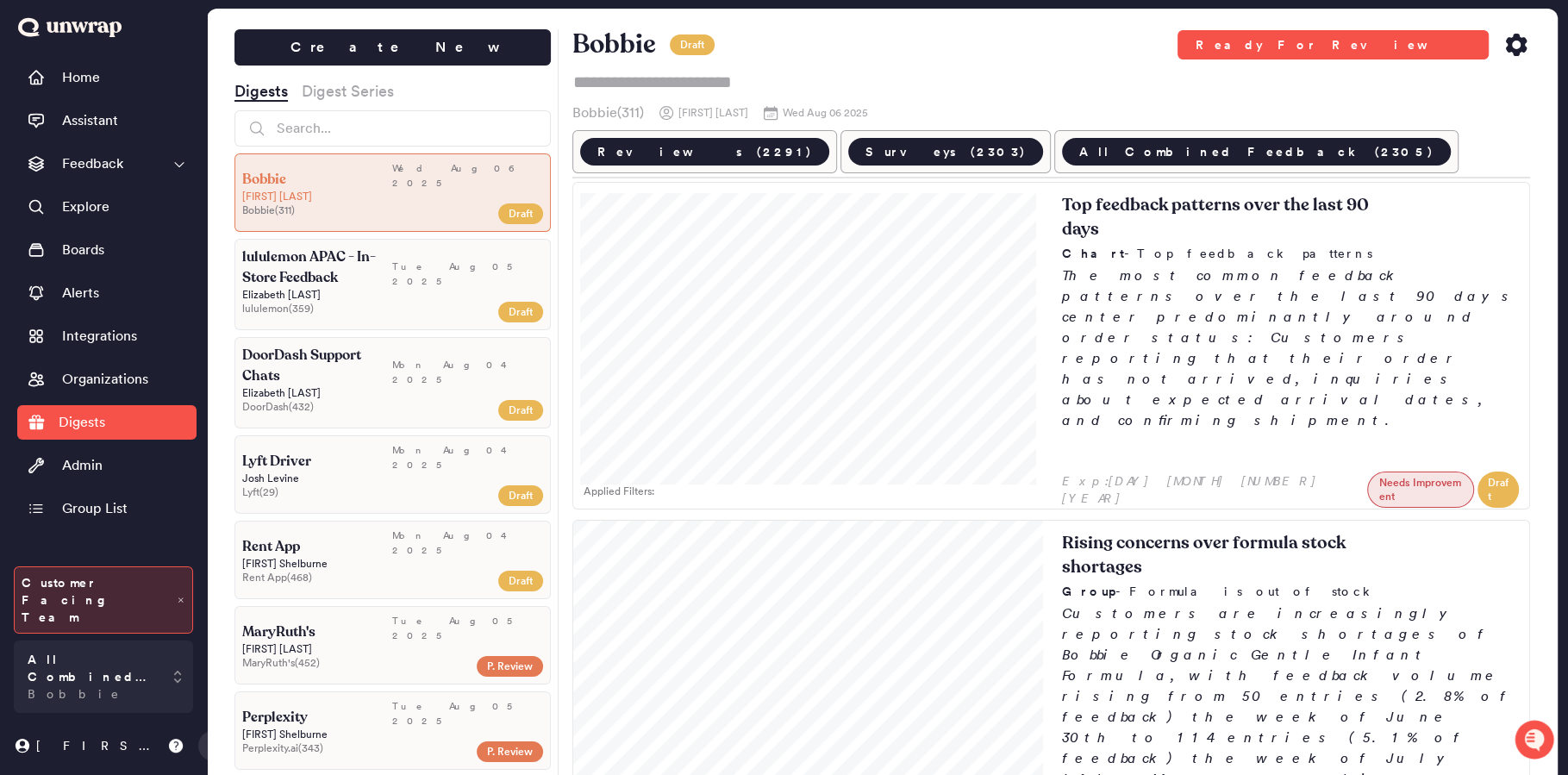 scroll, scrollTop: 0, scrollLeft: 0, axis: both 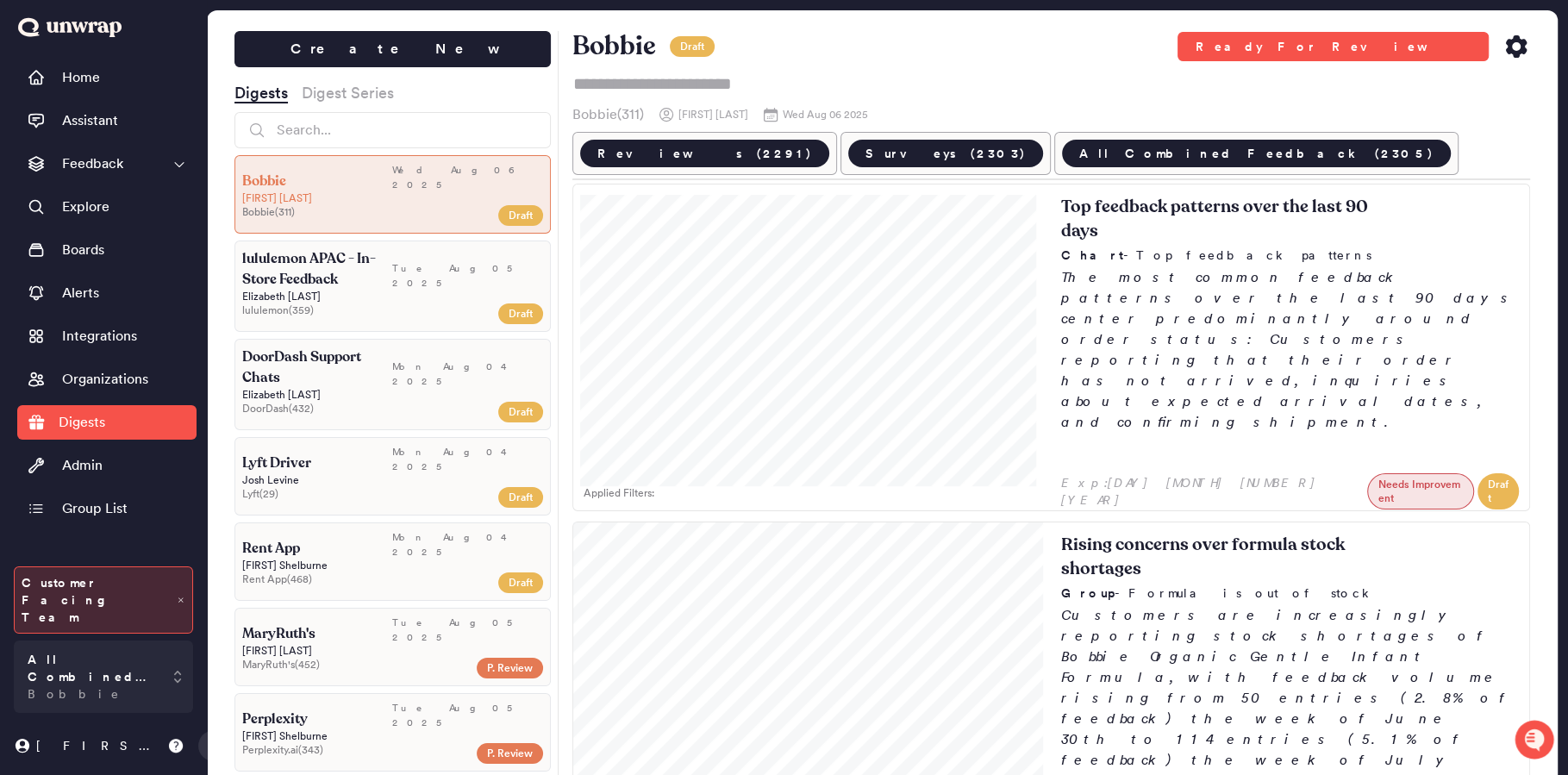 click 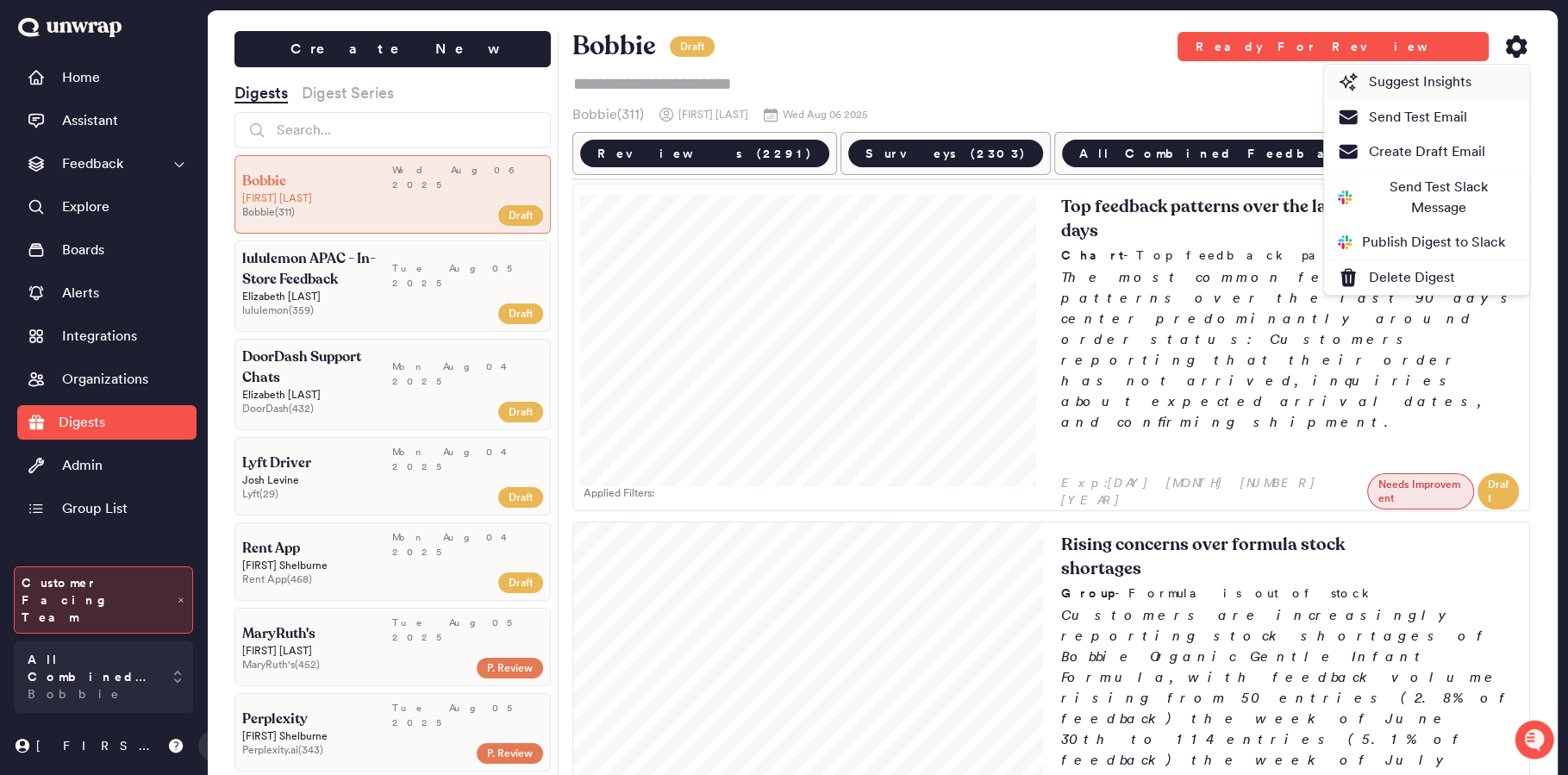 click on "Suggest Insights" at bounding box center [1427, 82] 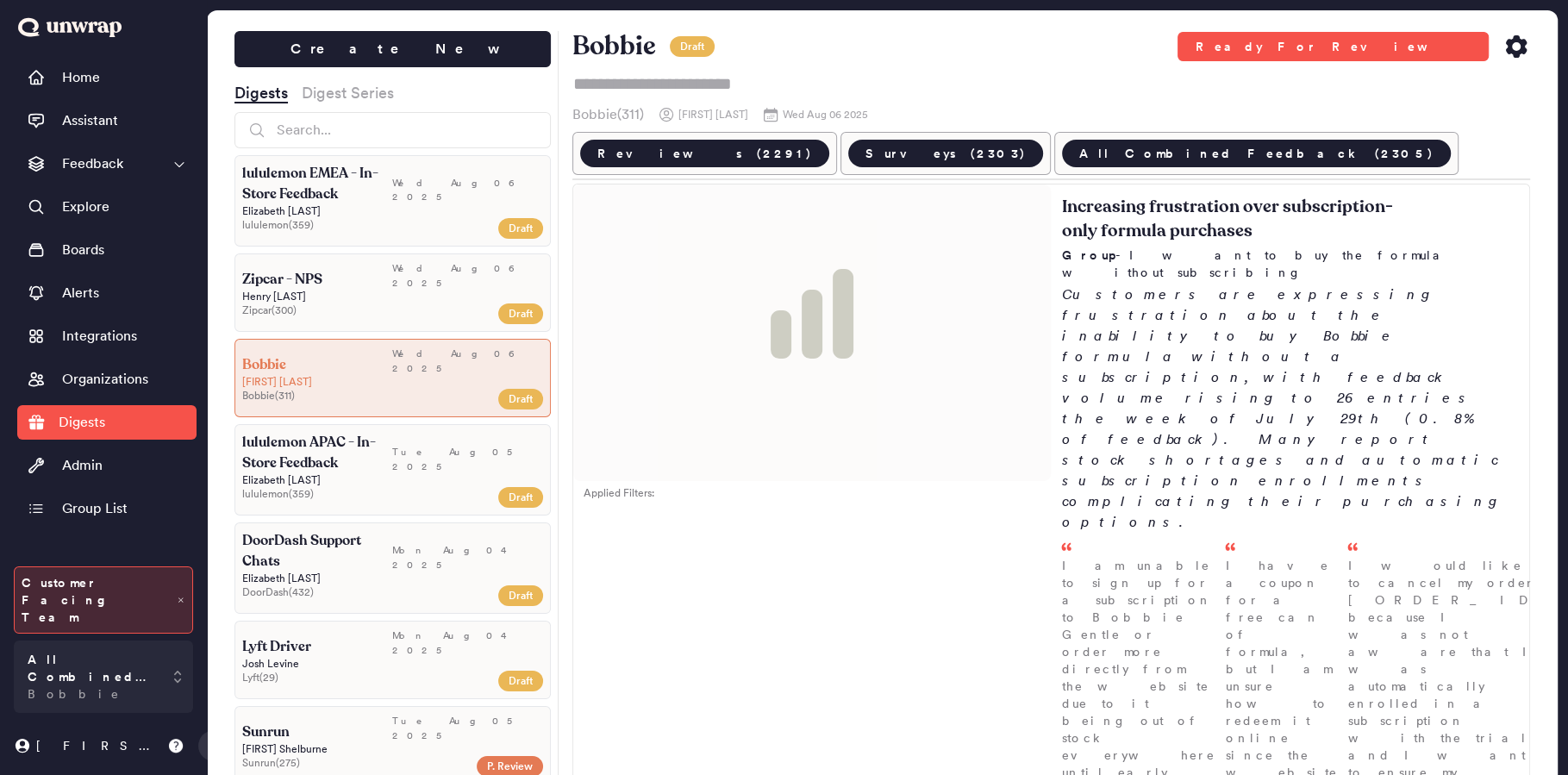 scroll, scrollTop: 0, scrollLeft: 0, axis: both 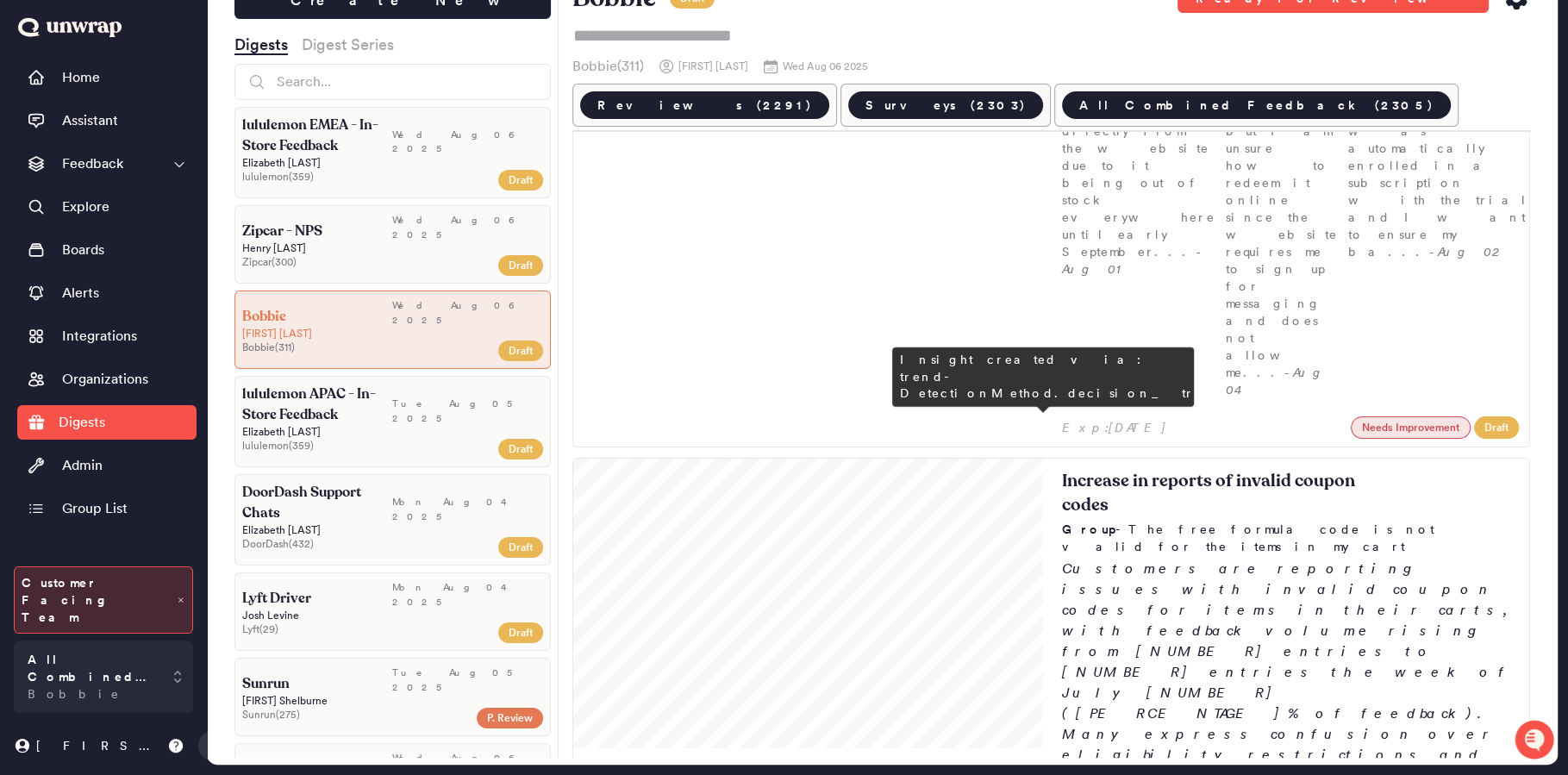 click on "Customers are increasingly expressing concerns about the Bobbie Organic Gentle Infant Formula being out of stock, with feedback volume rising from 51 entries to 264 entries over three weeks. Many parents highlight the urgency of their infants' dietary needs and request updates on restock availability." at bounding box center (1290, 1426) 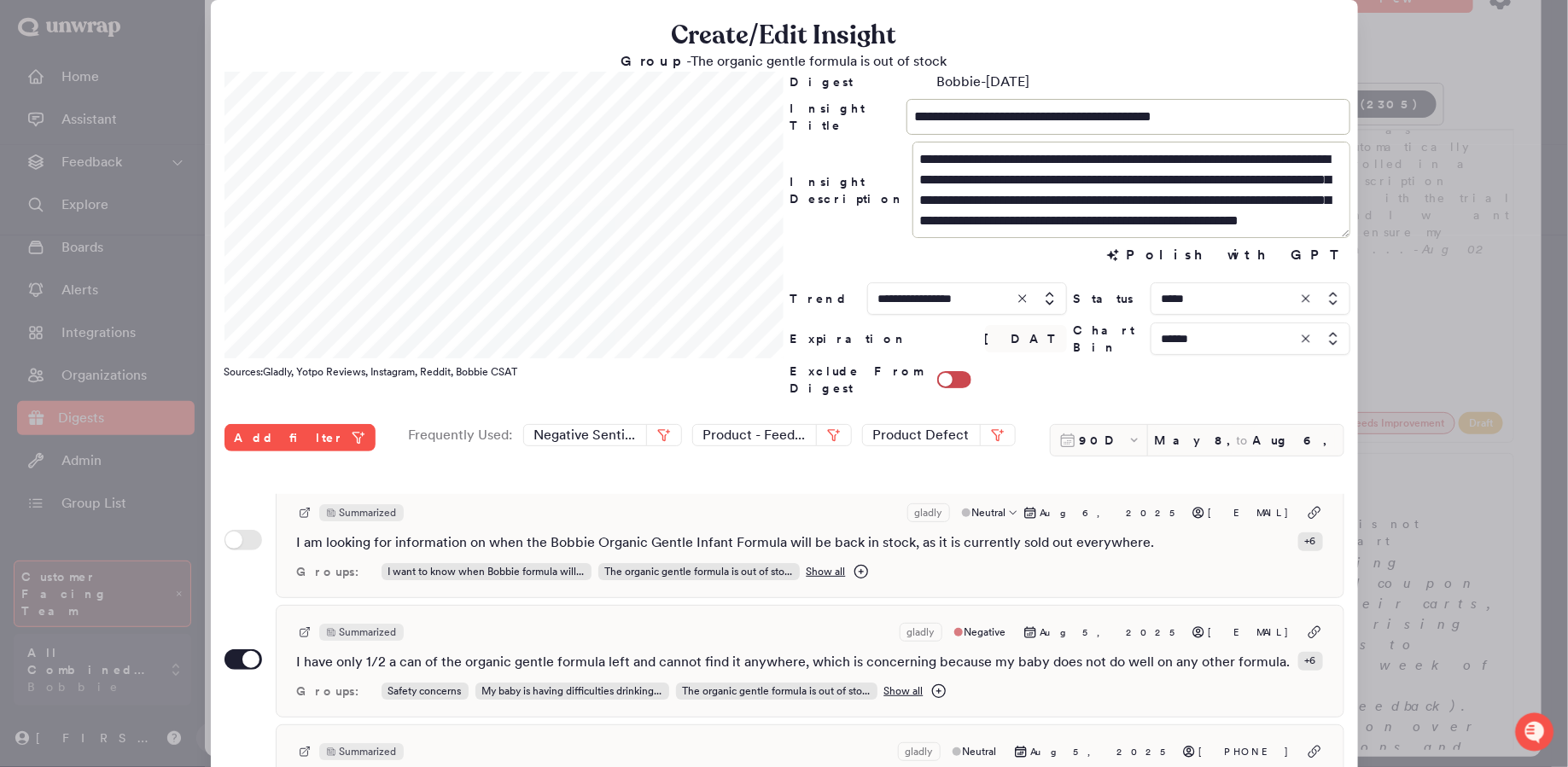 scroll, scrollTop: 0, scrollLeft: 0, axis: both 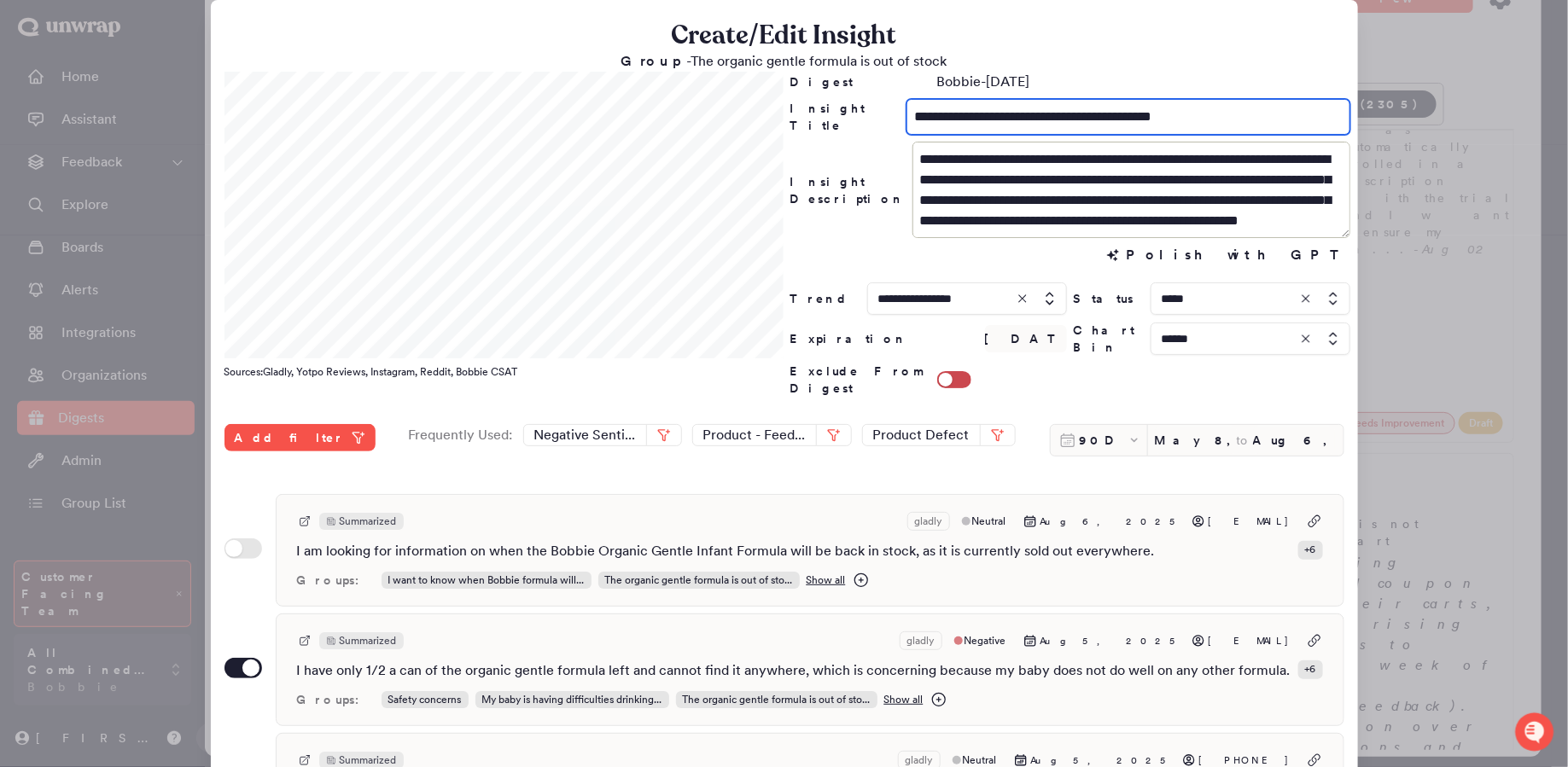 drag, startPoint x: 947, startPoint y: 118, endPoint x: 900, endPoint y: 119, distance: 47.01064 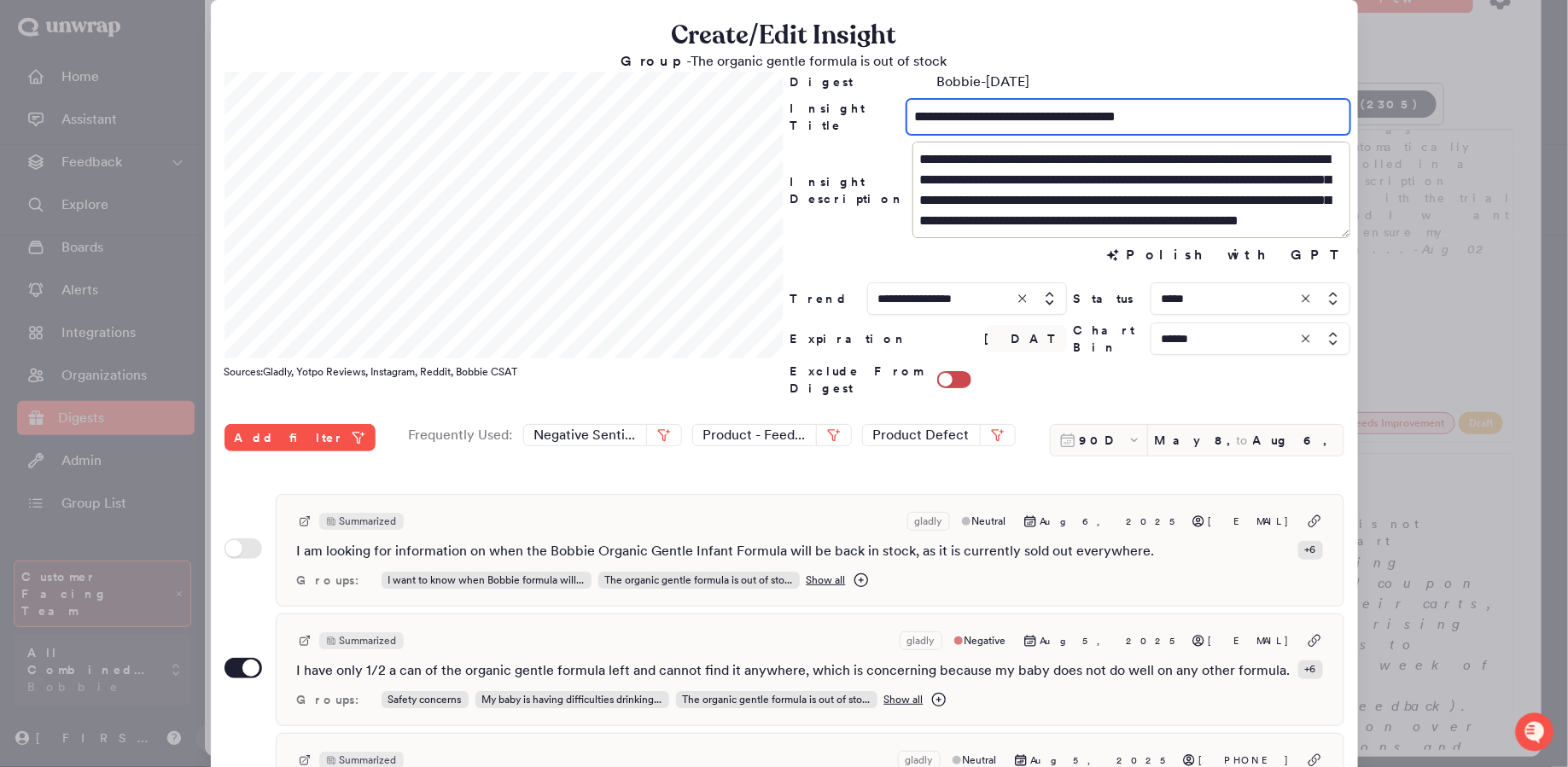 click on "**********" at bounding box center [1128, 117] 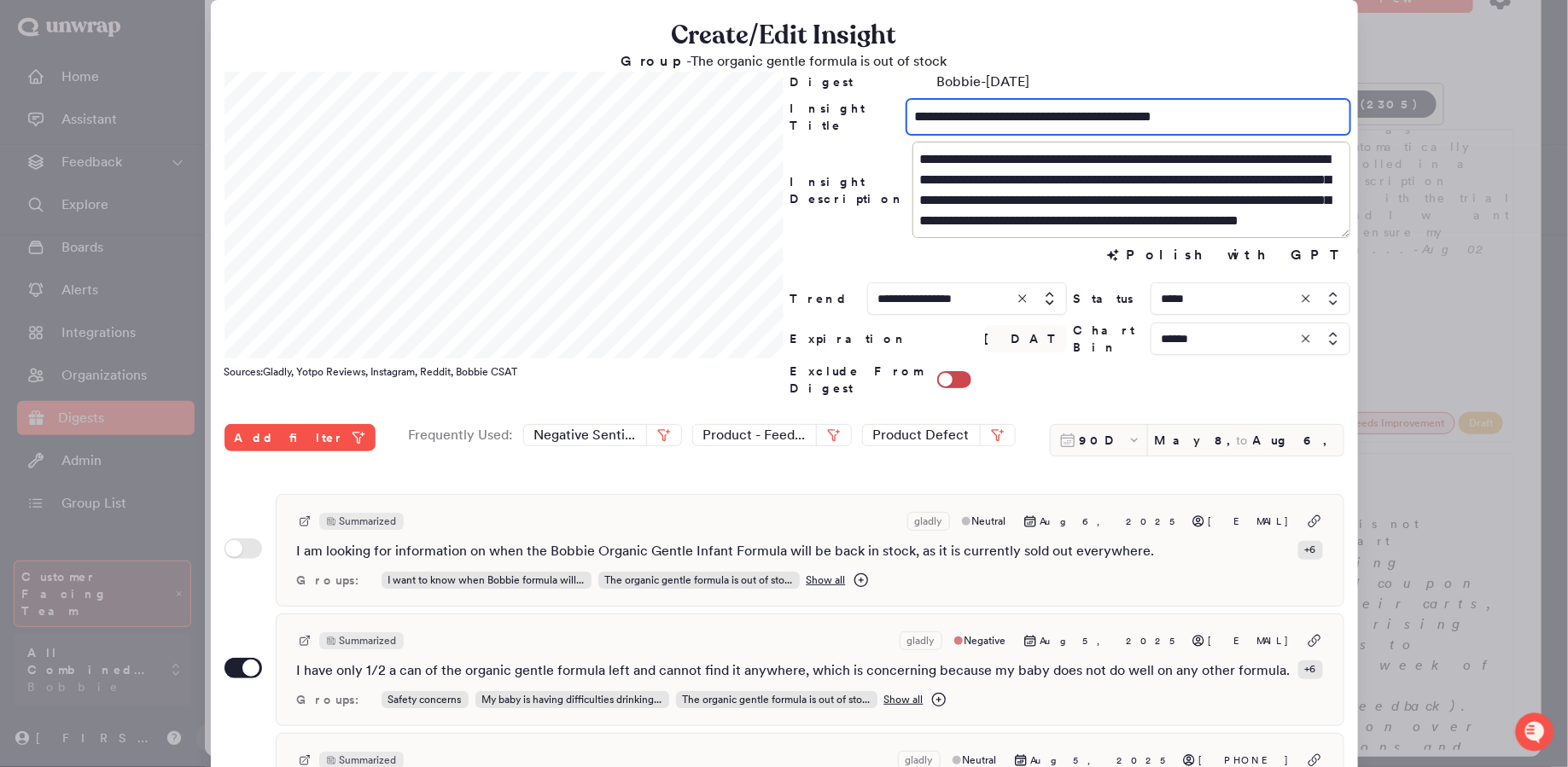 type on "**********" 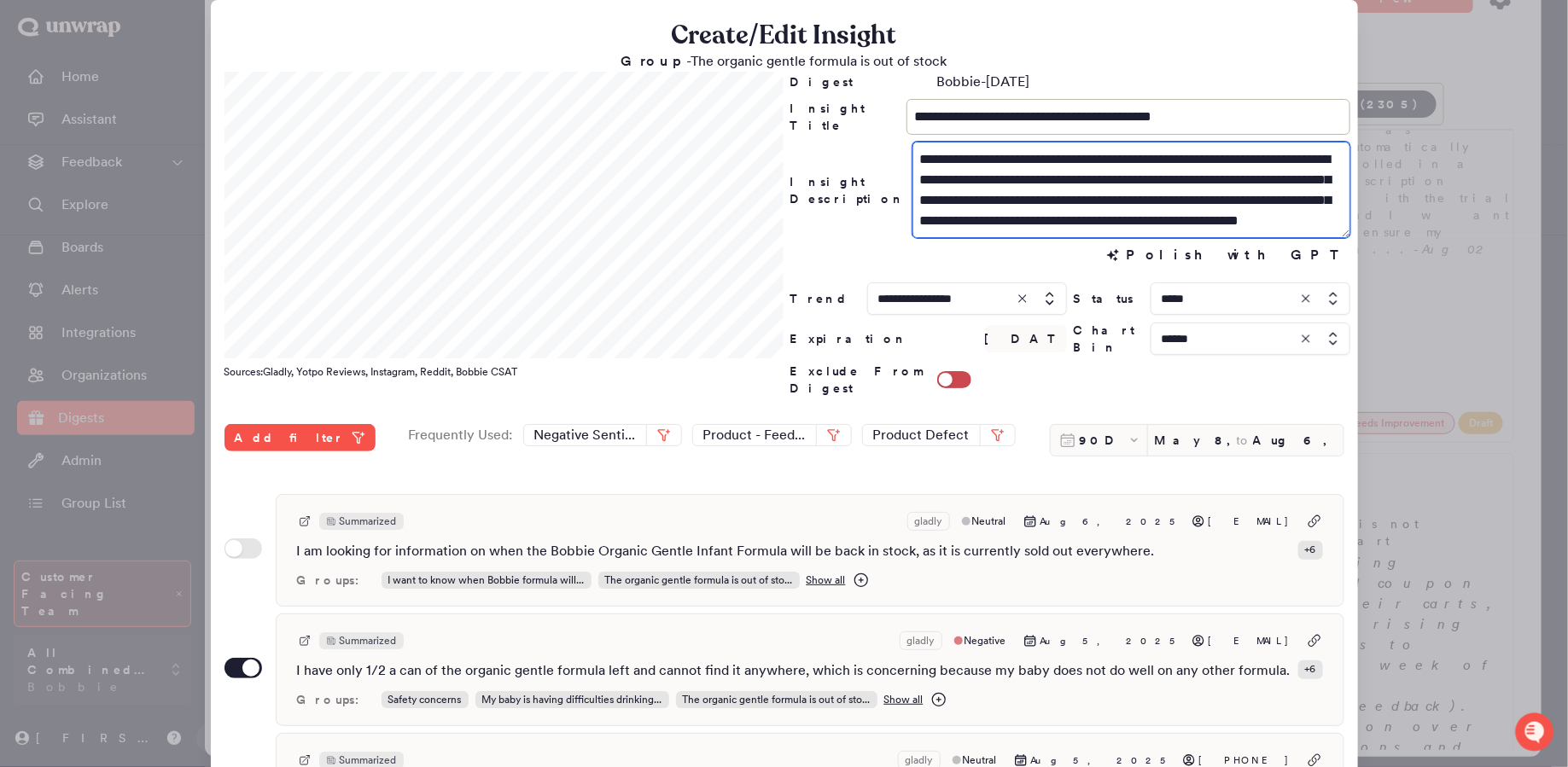 click on "**********" at bounding box center (1132, 189) 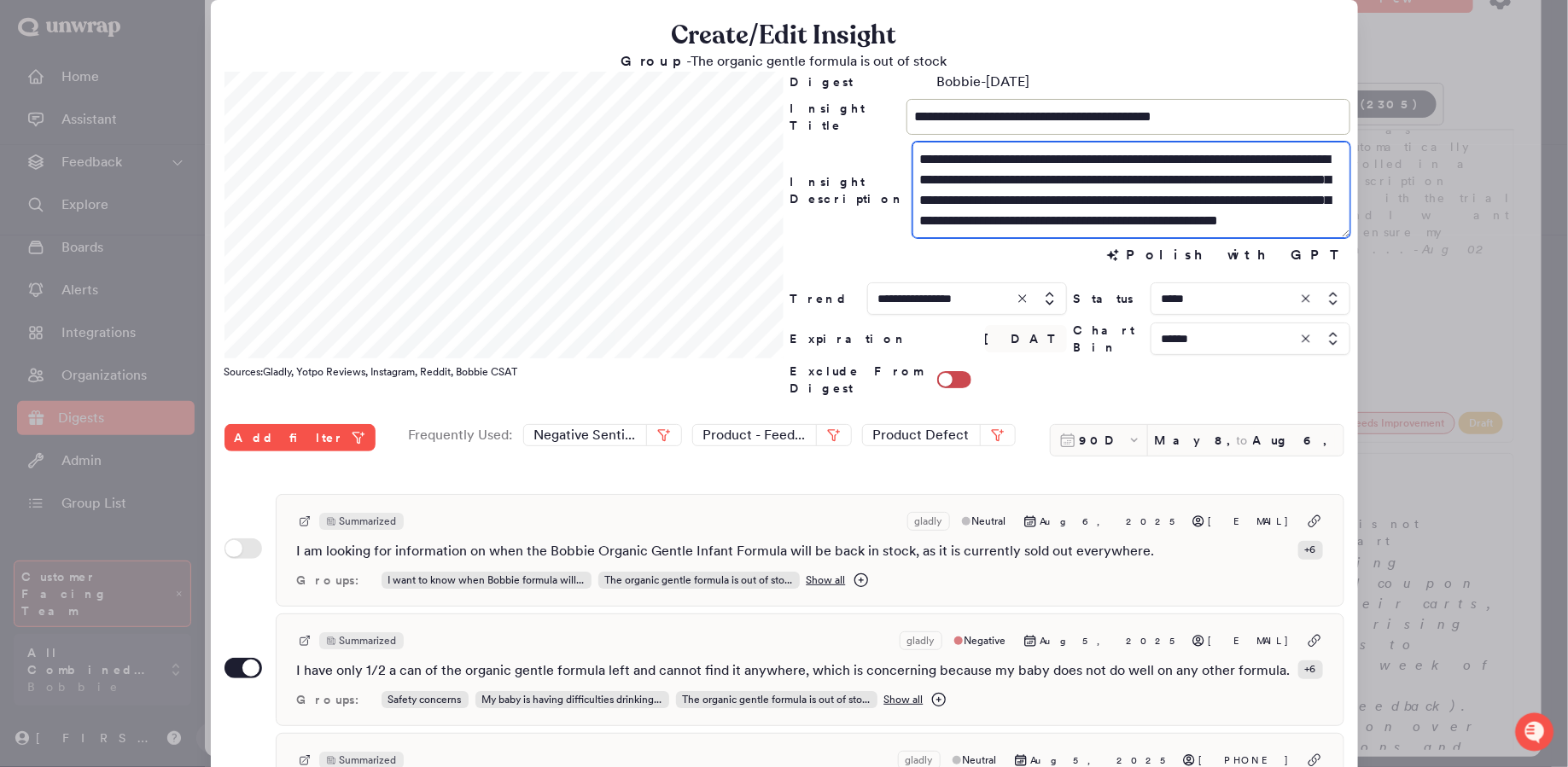 click on "**********" at bounding box center (1132, 189) 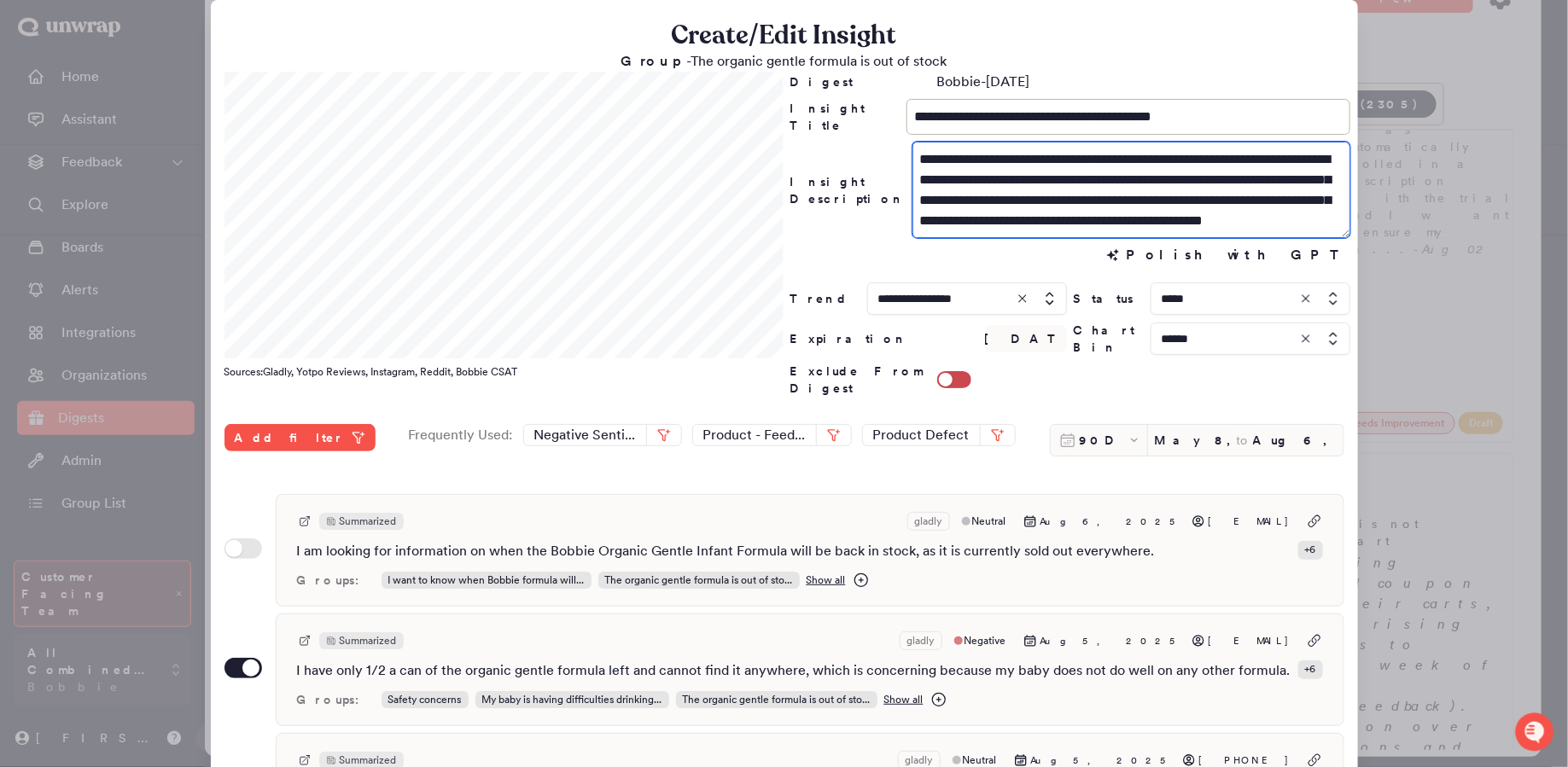 click on "**********" at bounding box center (1132, 189) 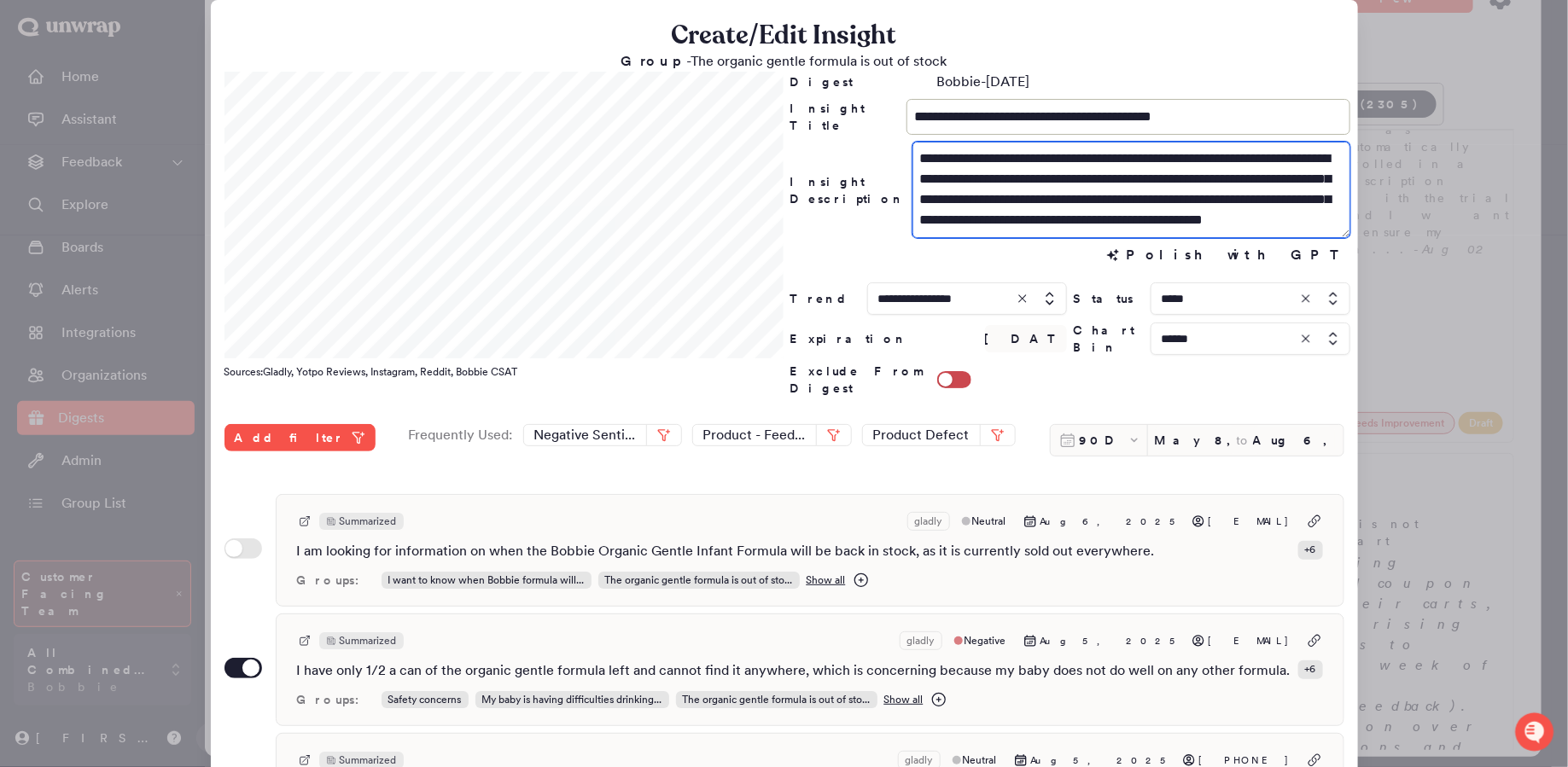 scroll, scrollTop: 20, scrollLeft: 0, axis: vertical 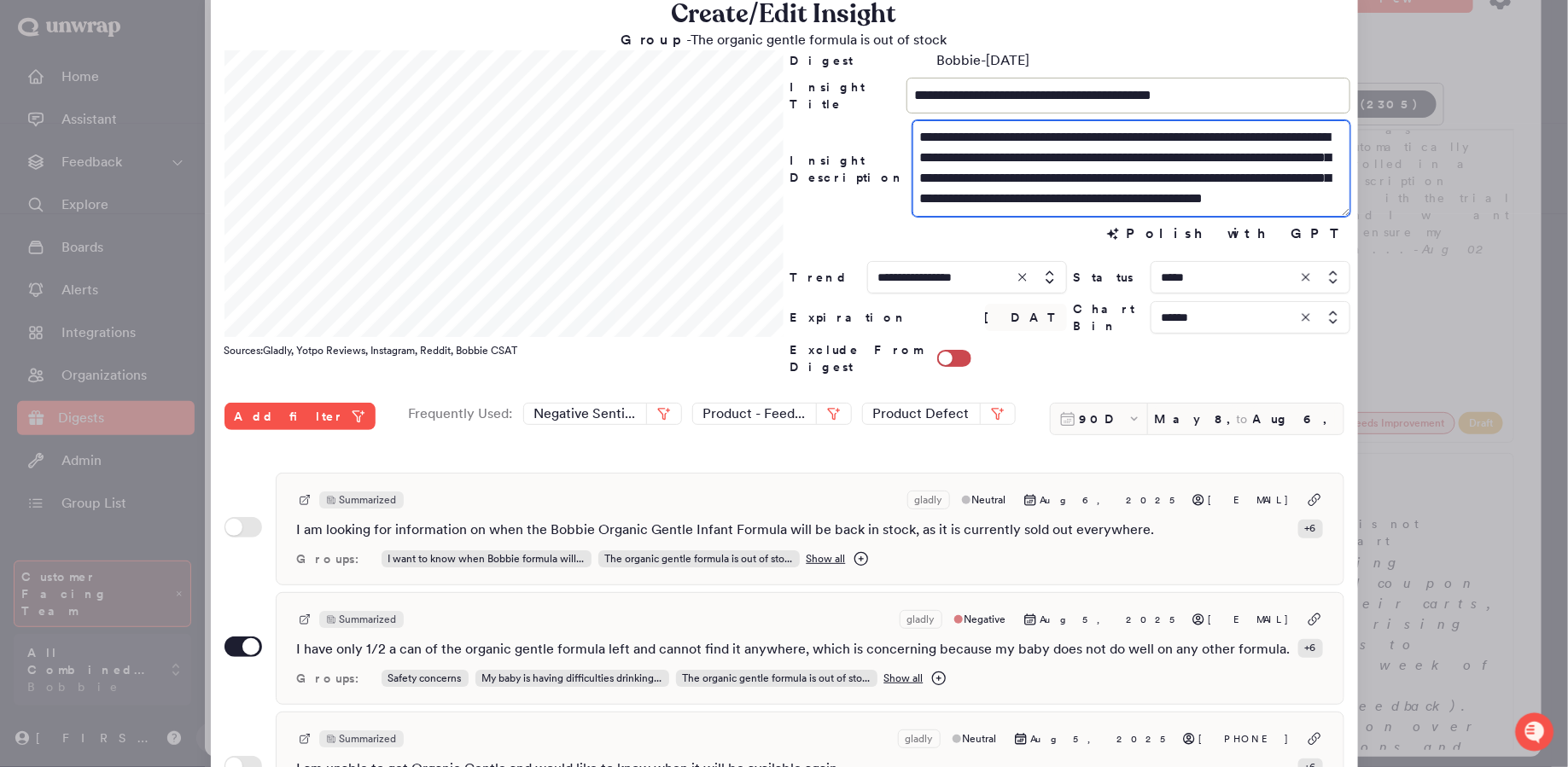 click on "**********" at bounding box center [1132, 168] 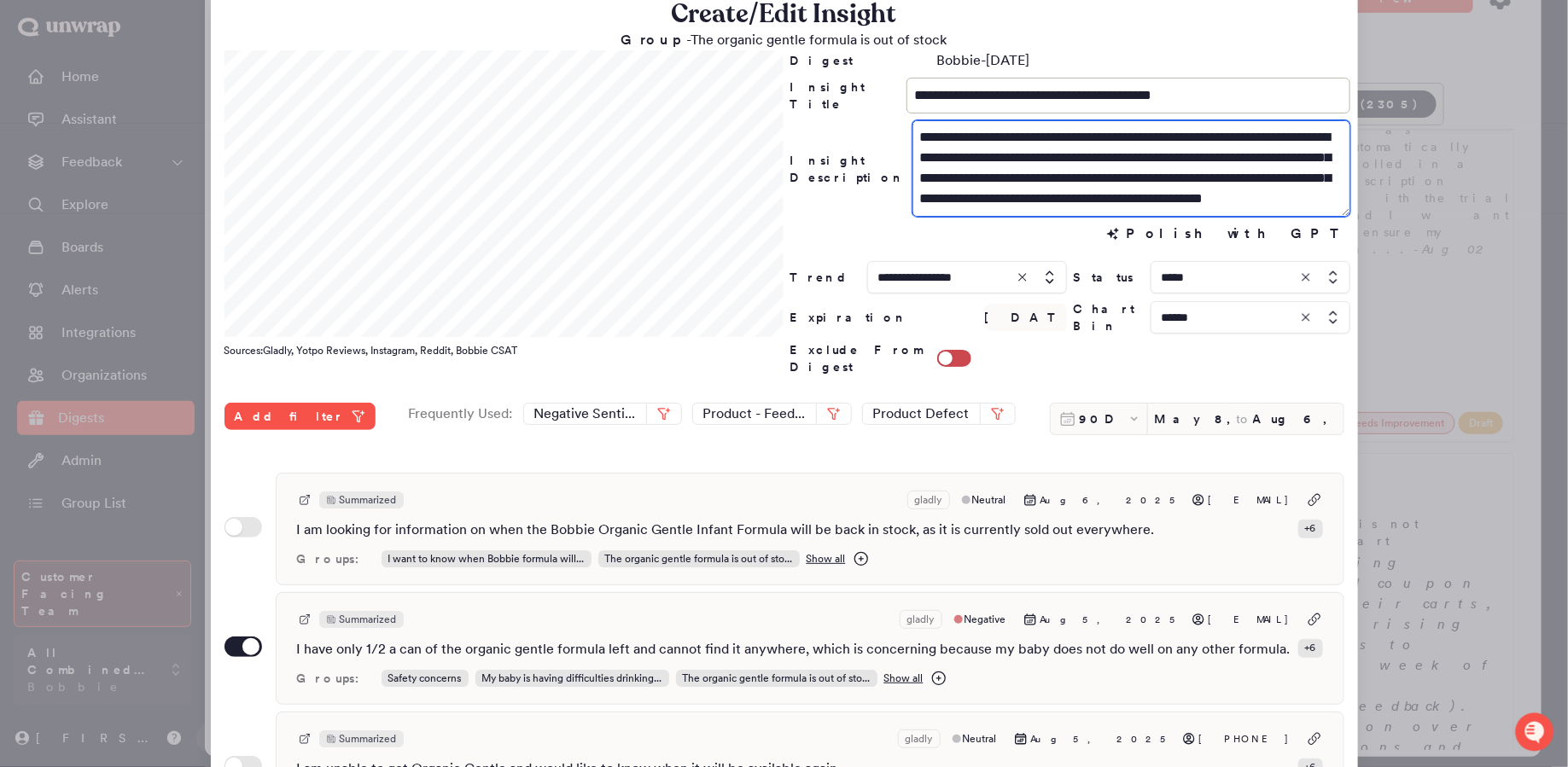 scroll, scrollTop: 0, scrollLeft: 0, axis: both 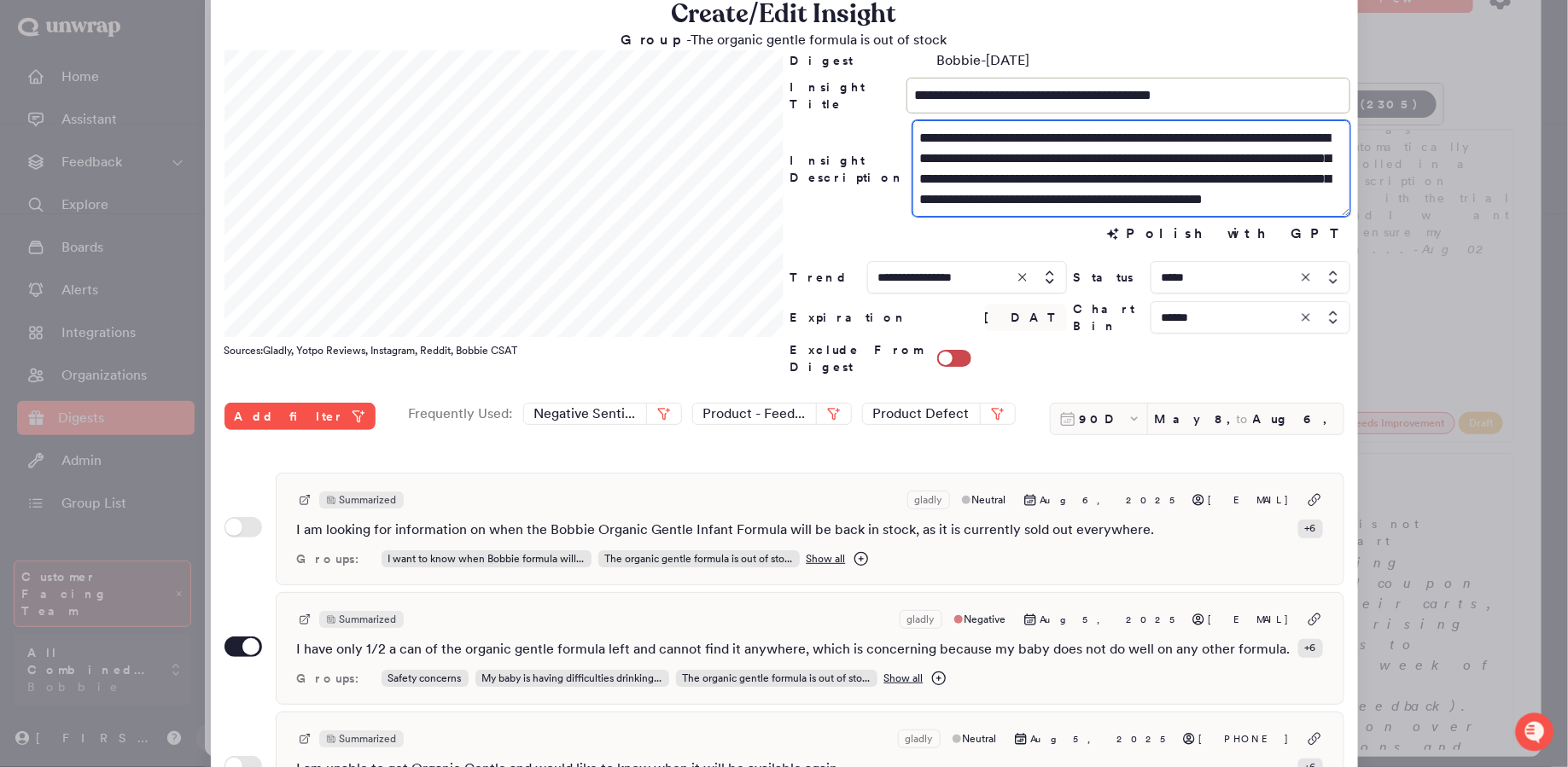 click on "**********" at bounding box center [1132, 168] 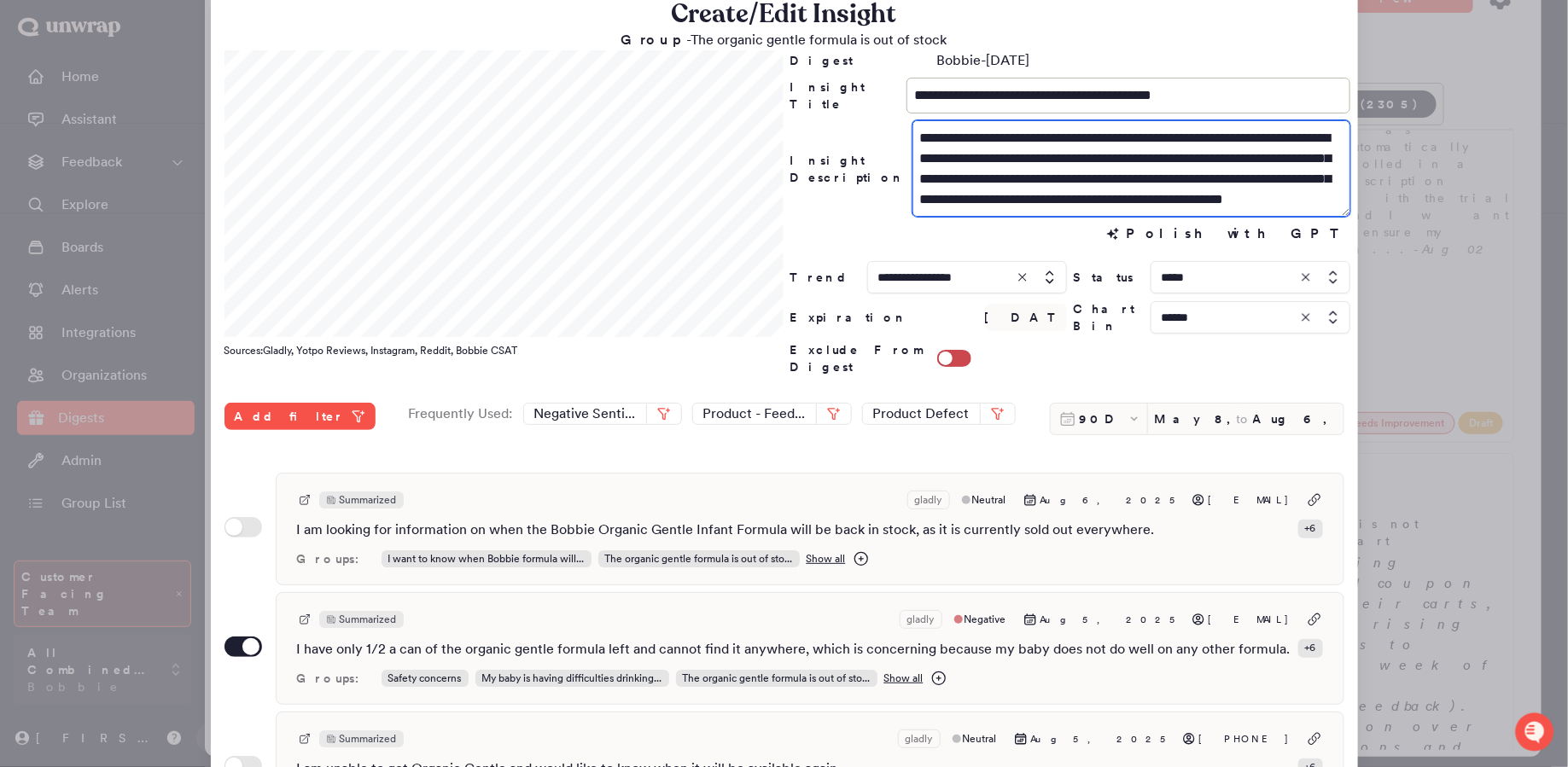 click on "**********" at bounding box center (1132, 168) 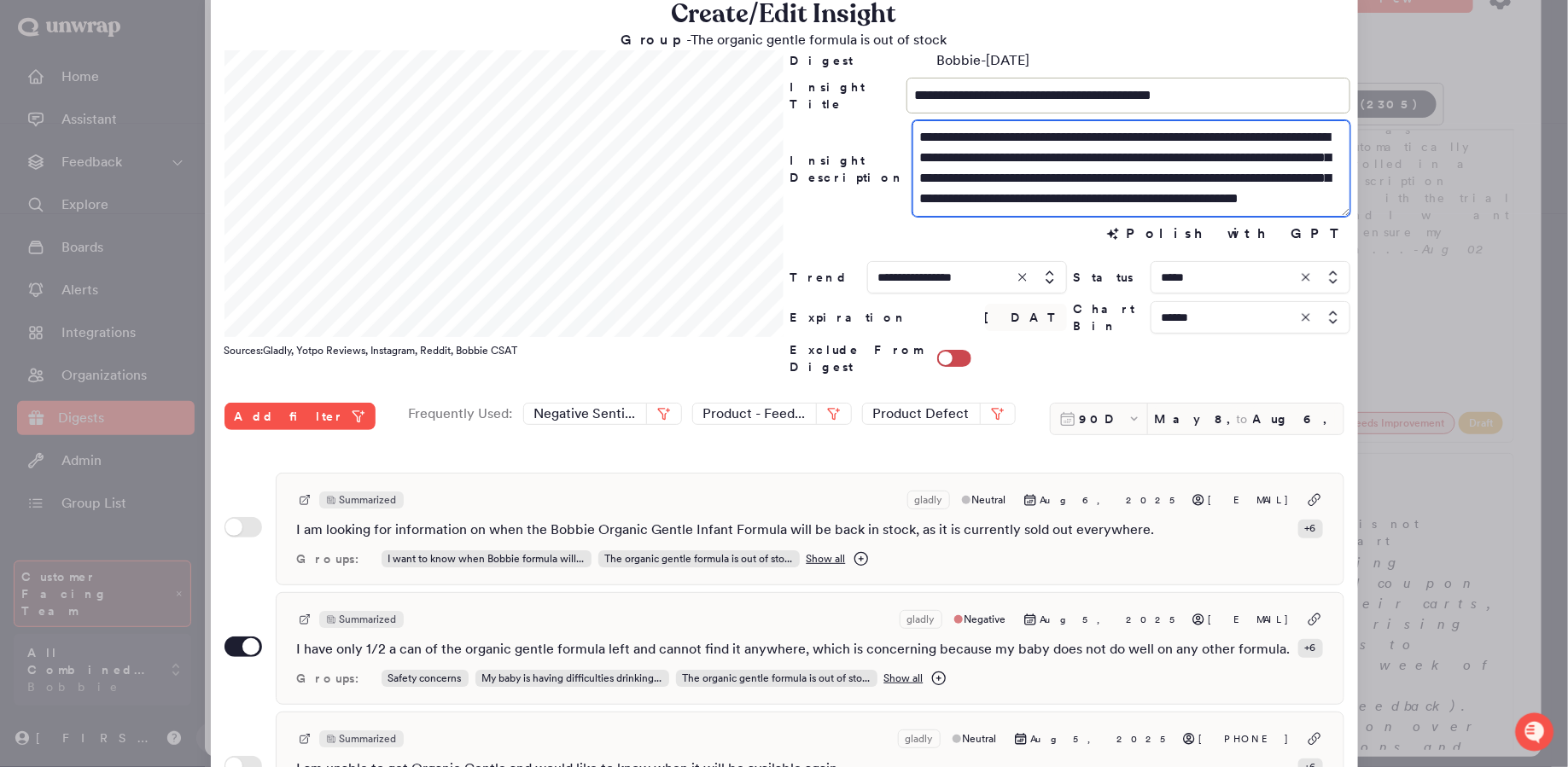 scroll, scrollTop: 20, scrollLeft: 0, axis: vertical 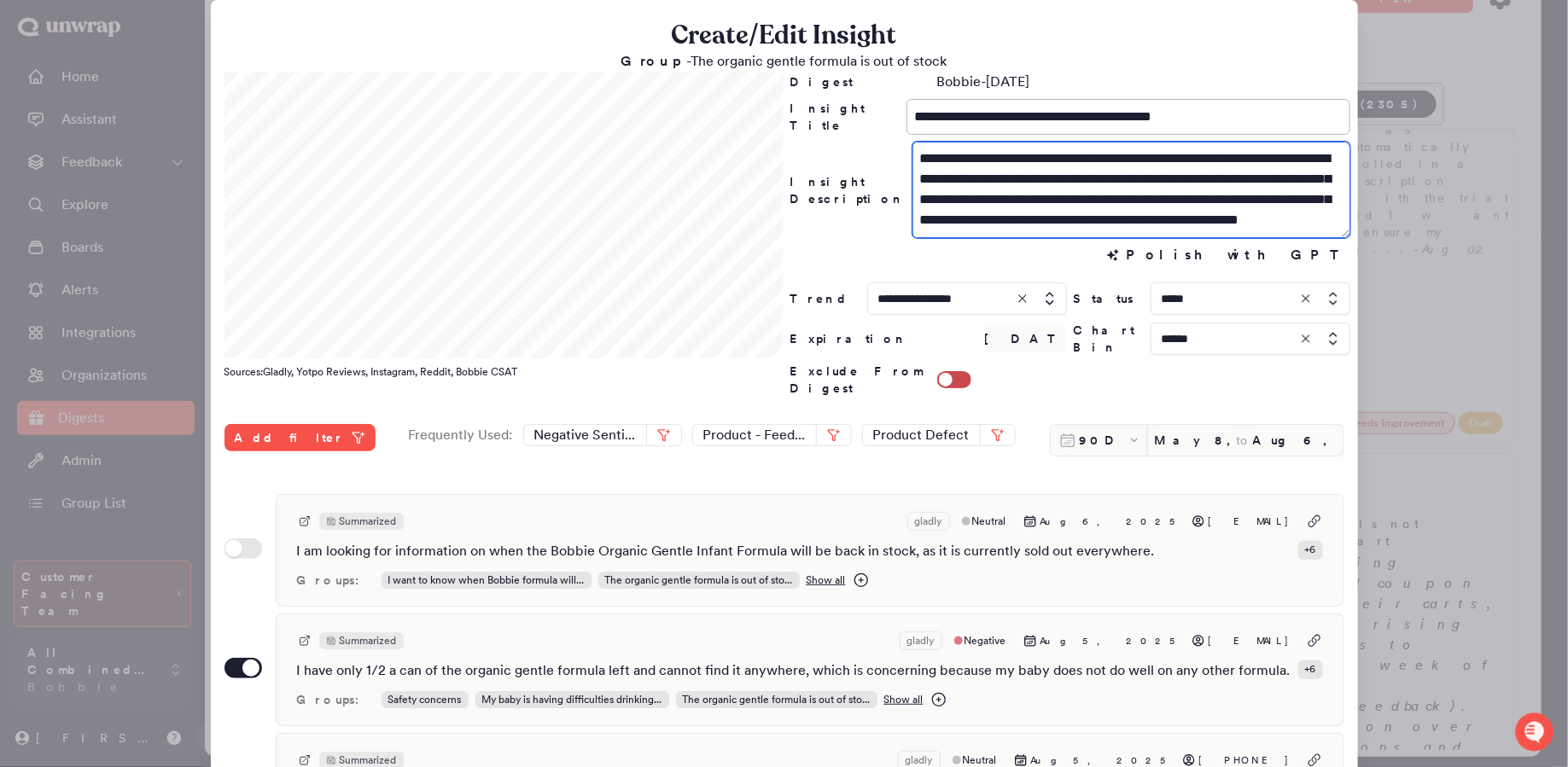 type on "**********" 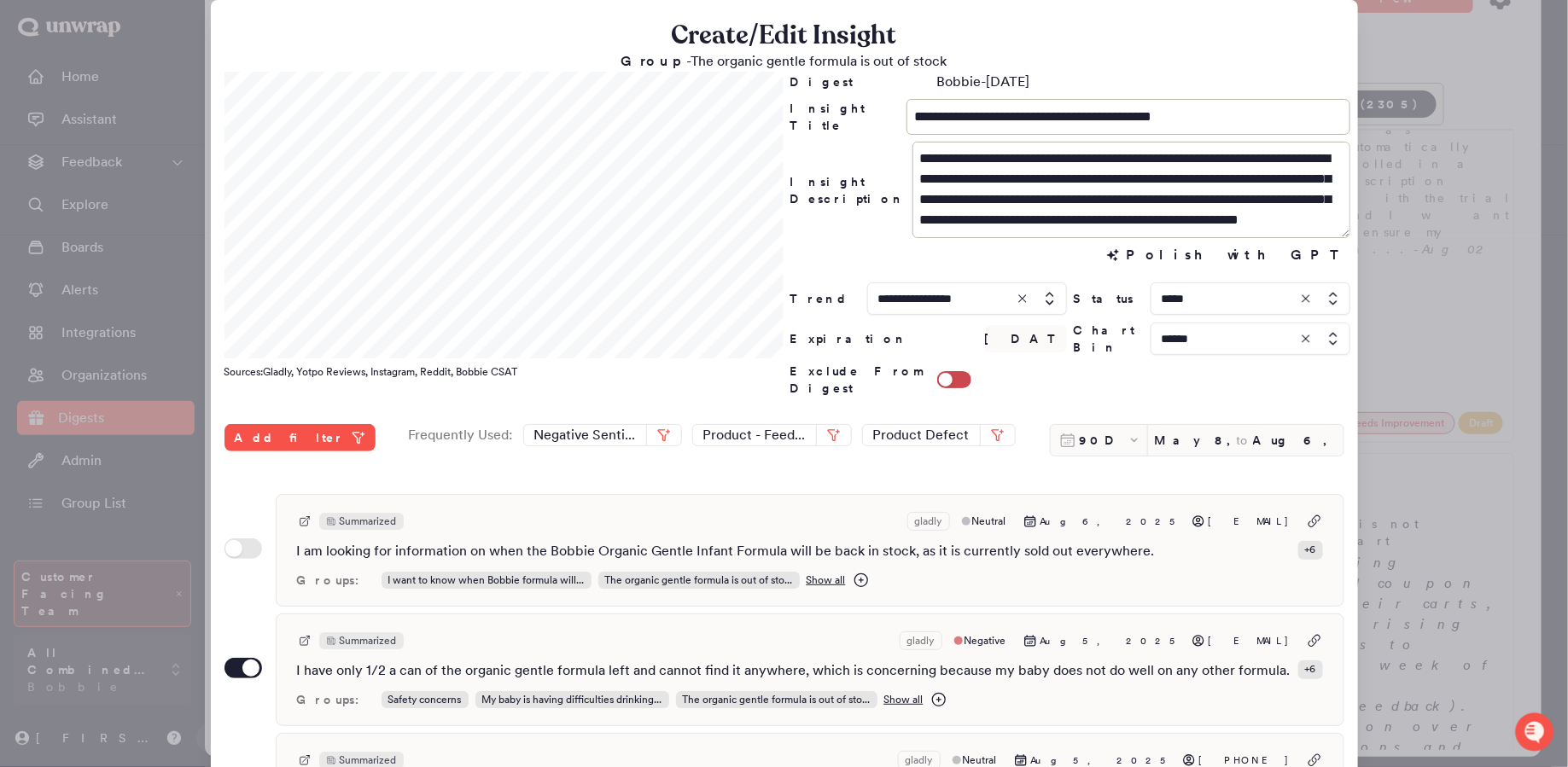 click at bounding box center [1250, 299] 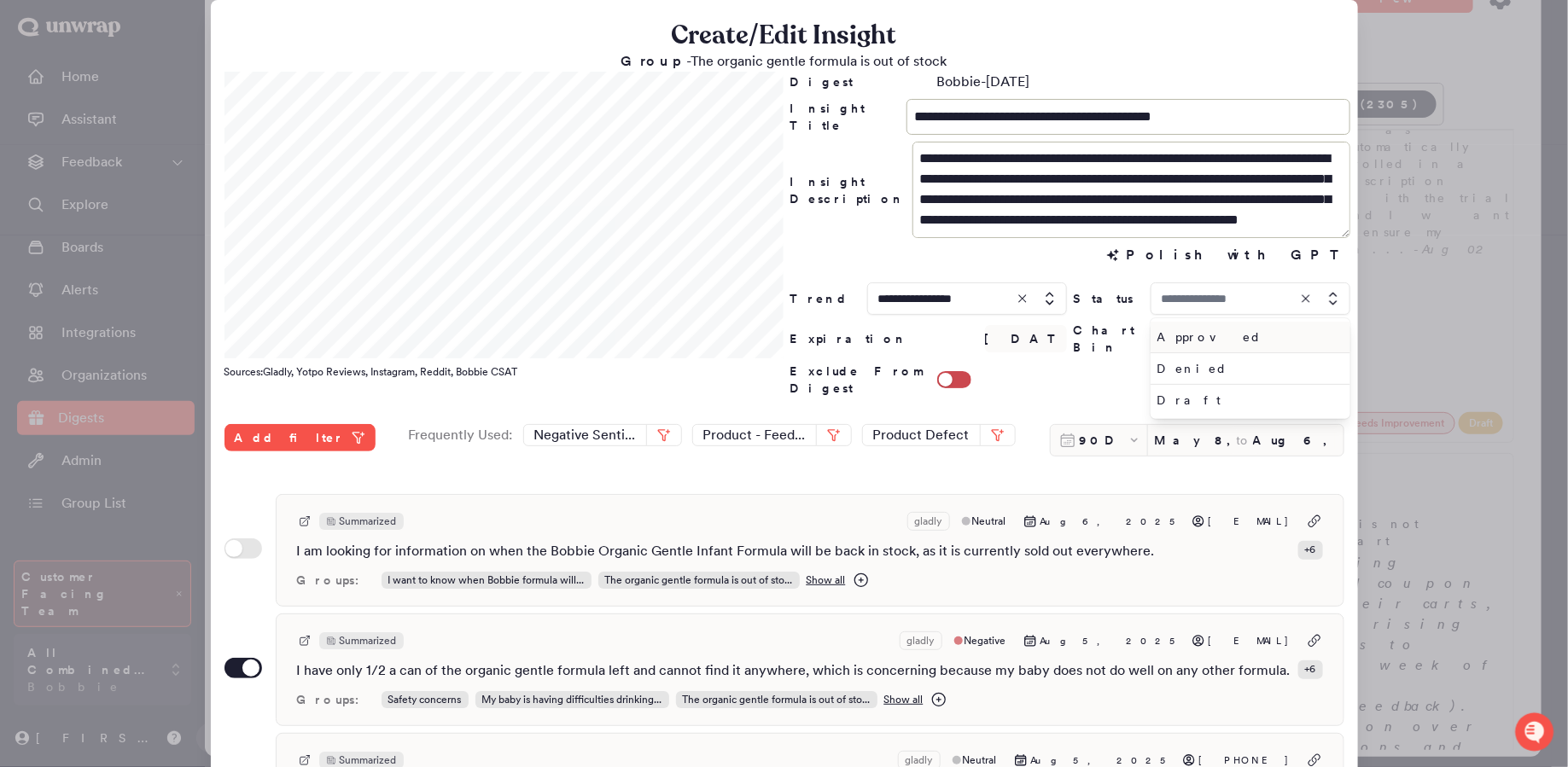 type on "*****" 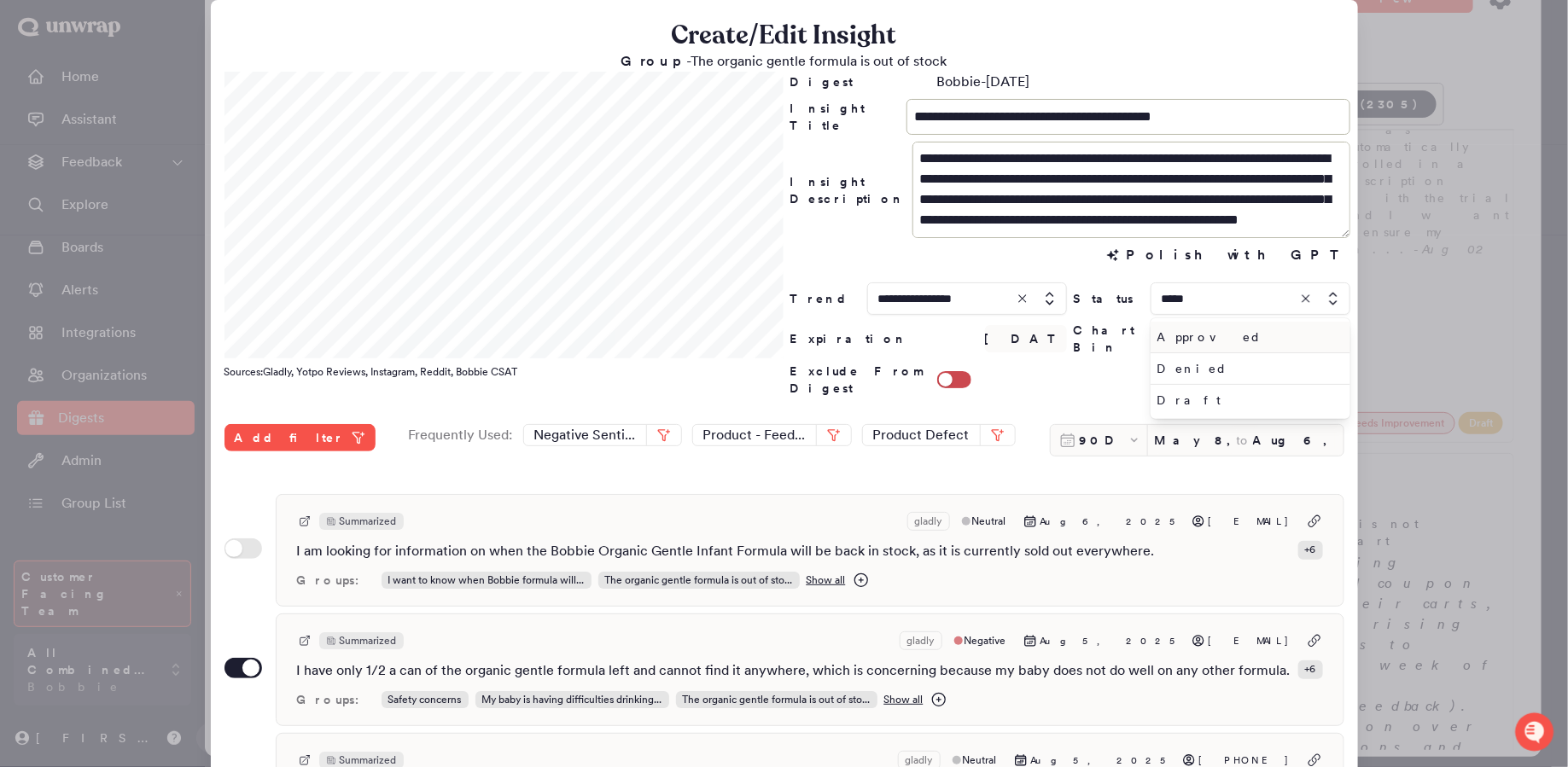 click on "Approved" at bounding box center (1247, 337) 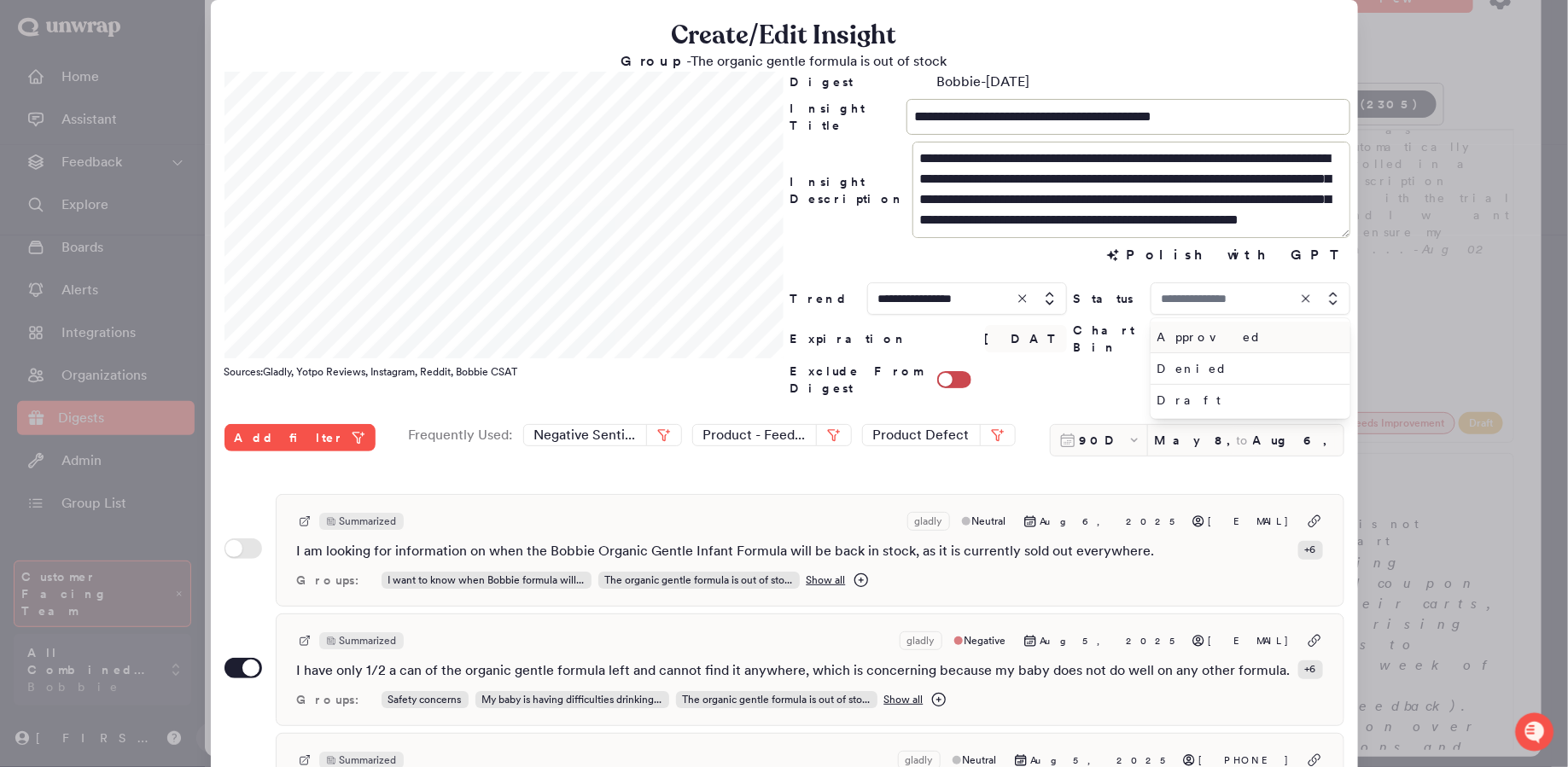 type on "********" 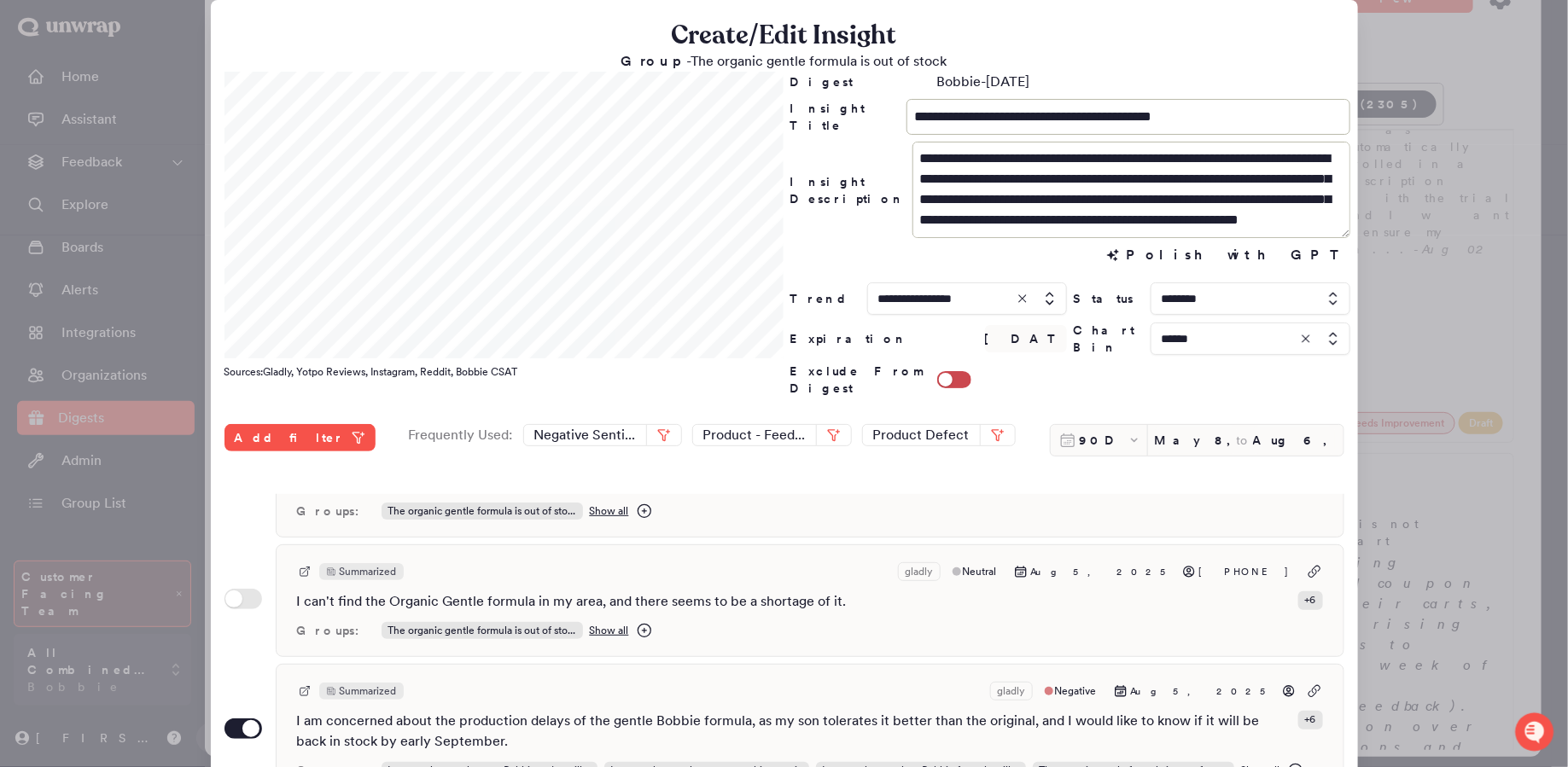 scroll, scrollTop: 149, scrollLeft: 0, axis: vertical 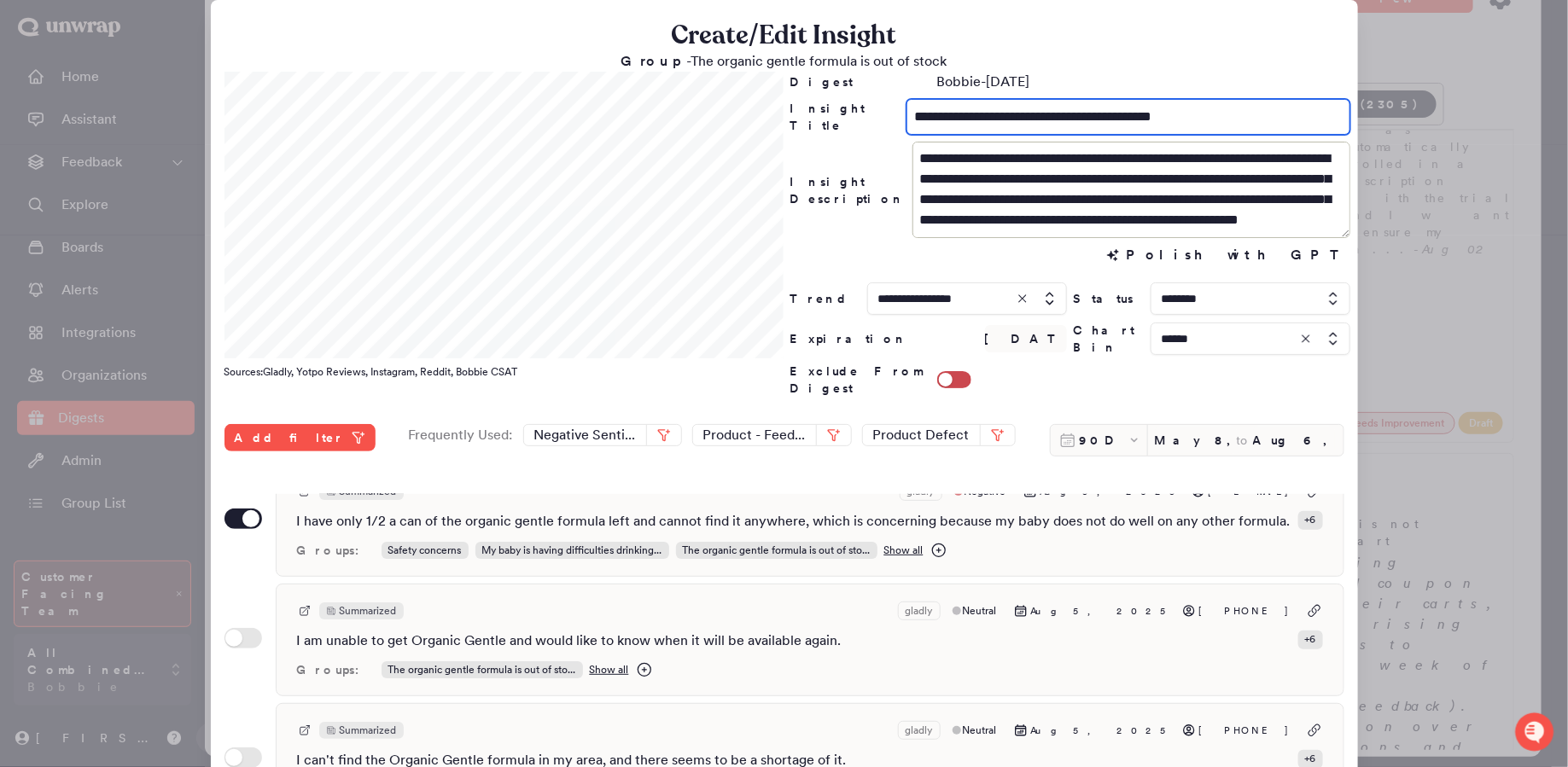 drag, startPoint x: 947, startPoint y: 119, endPoint x: 898, endPoint y: 116, distance: 49.09175 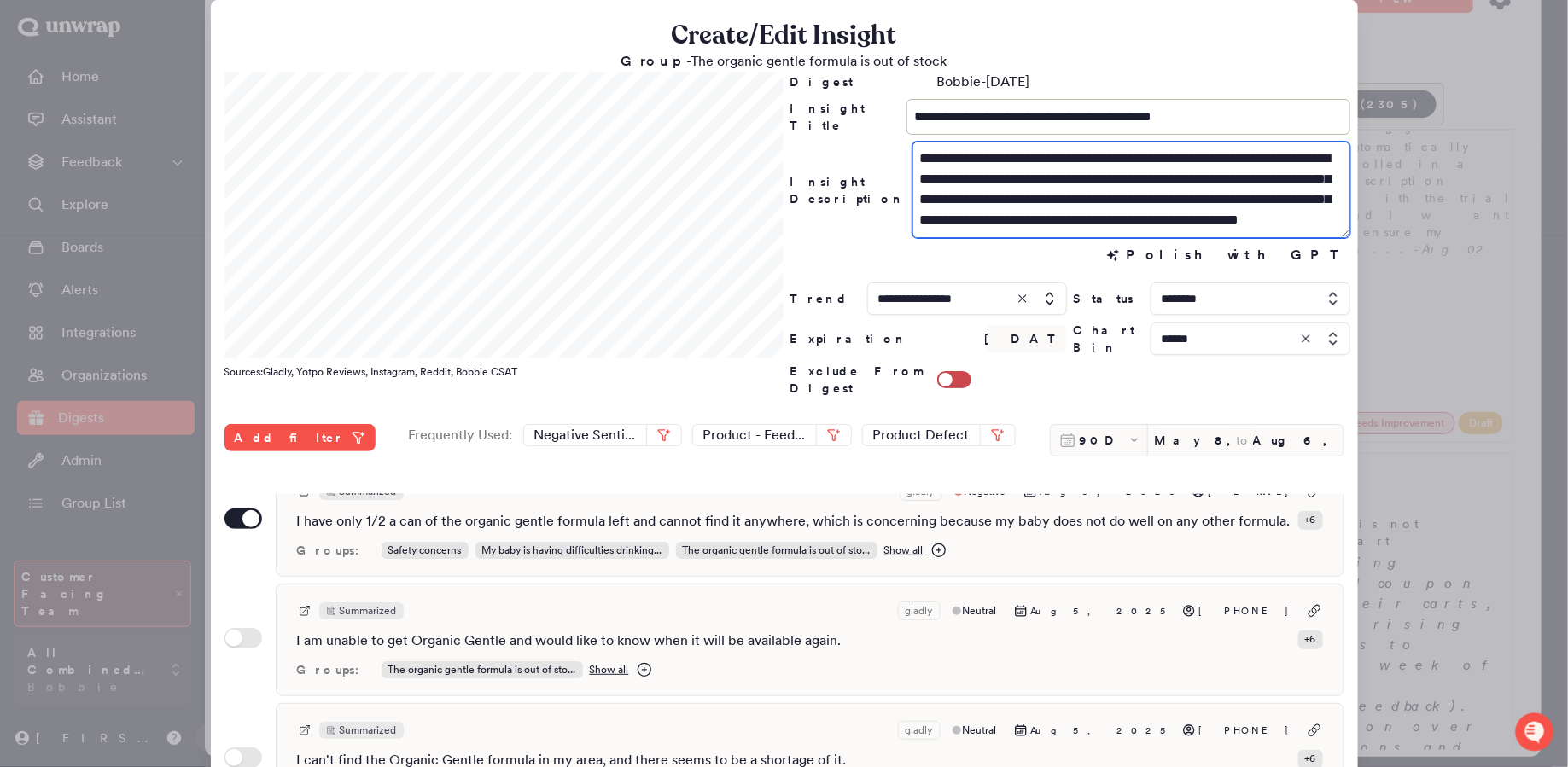 click on "**********" at bounding box center (1132, 189) 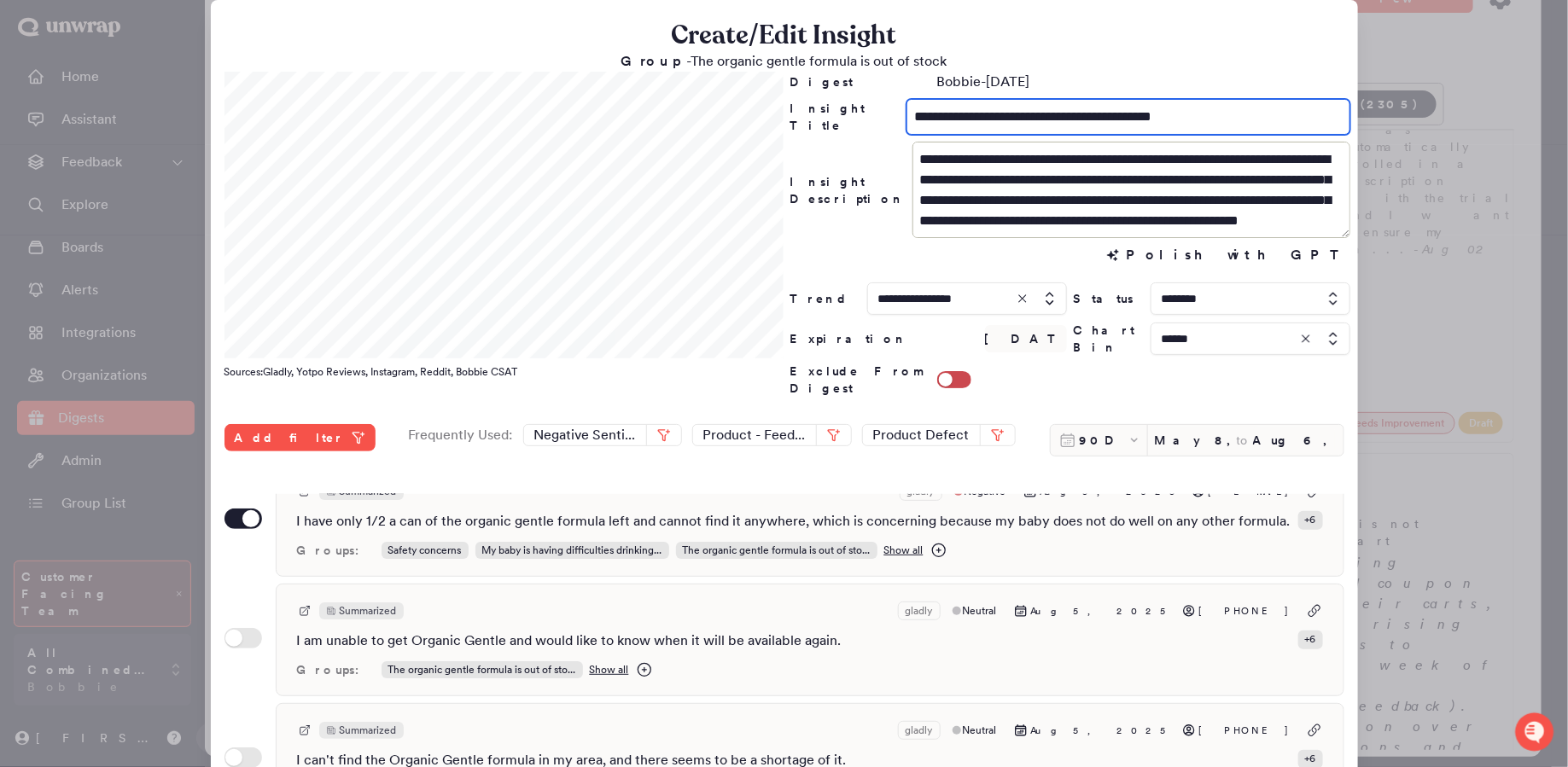 drag, startPoint x: 946, startPoint y: 119, endPoint x: 904, endPoint y: 118, distance: 42.011903 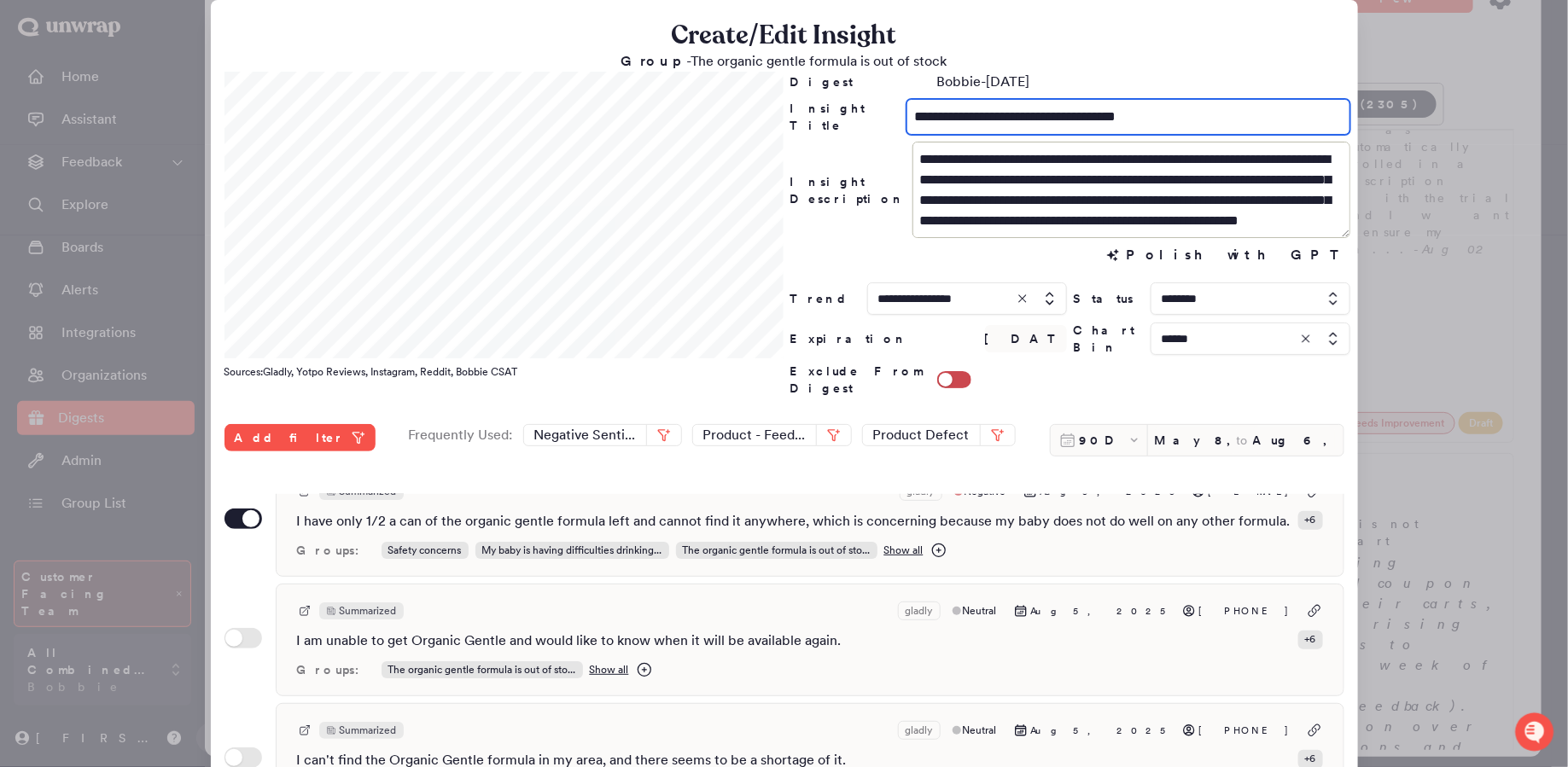 click on "**********" at bounding box center [1128, 117] 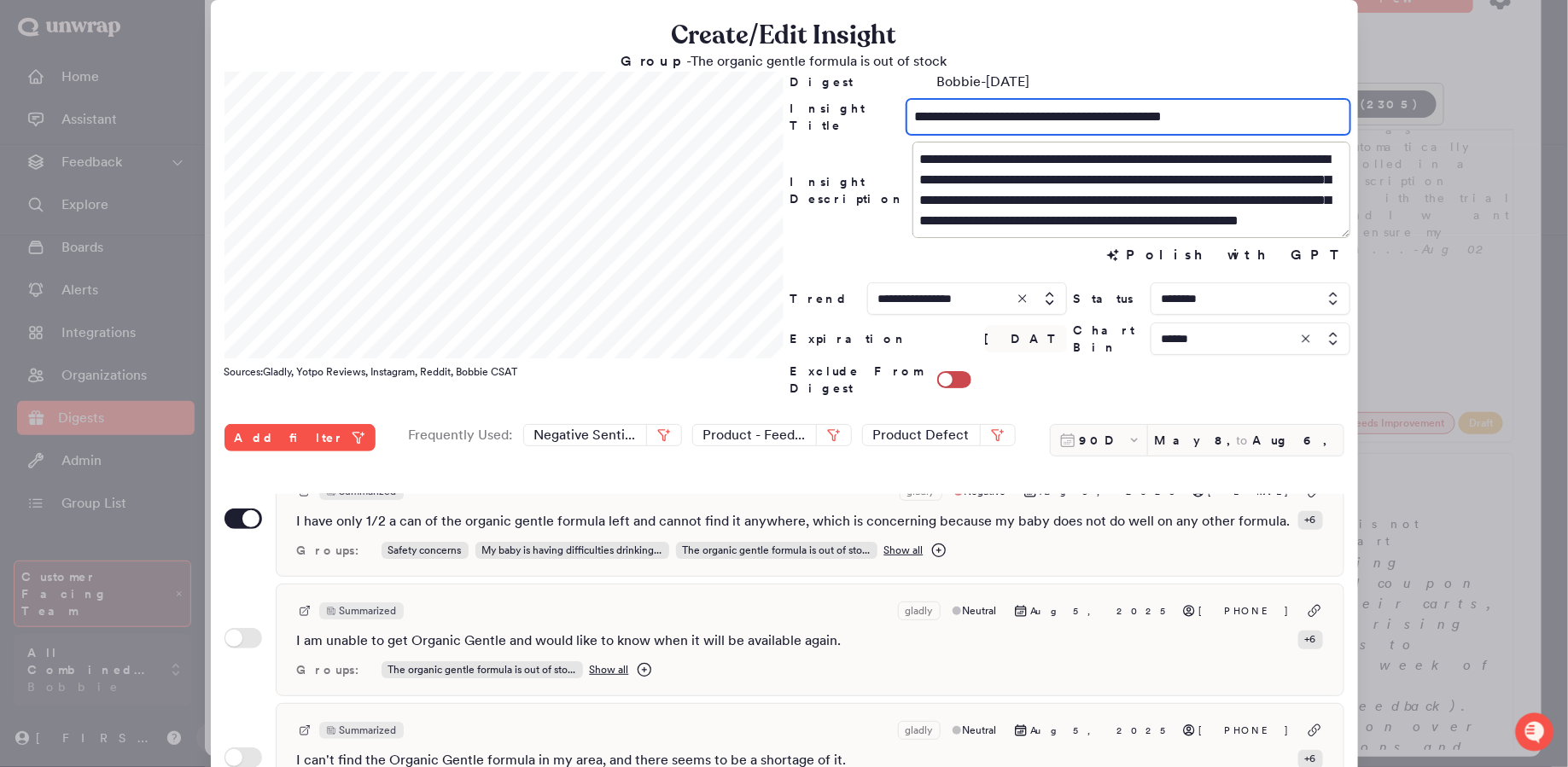 click on "**********" at bounding box center [1128, 117] 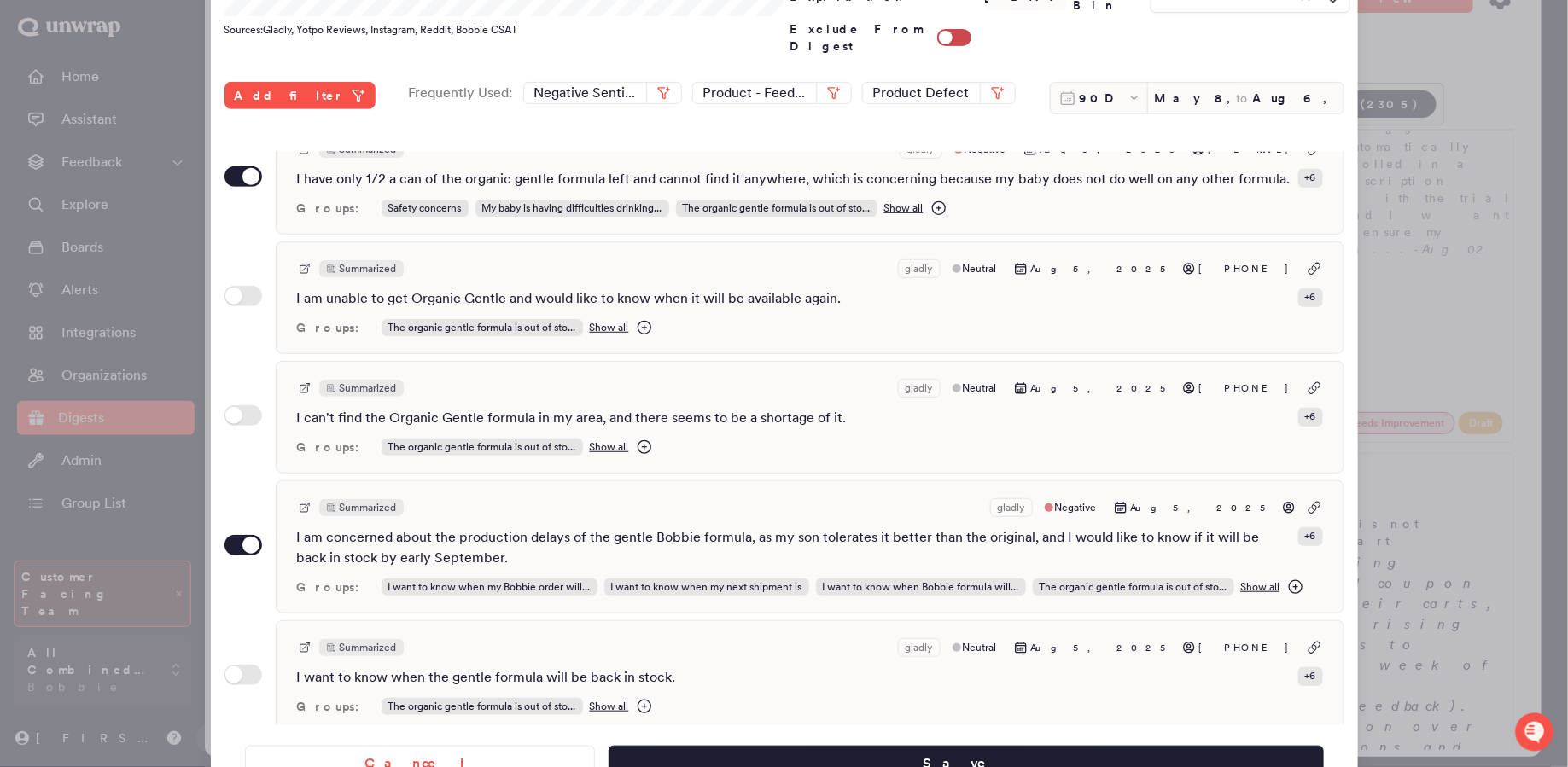 scroll, scrollTop: 364, scrollLeft: 0, axis: vertical 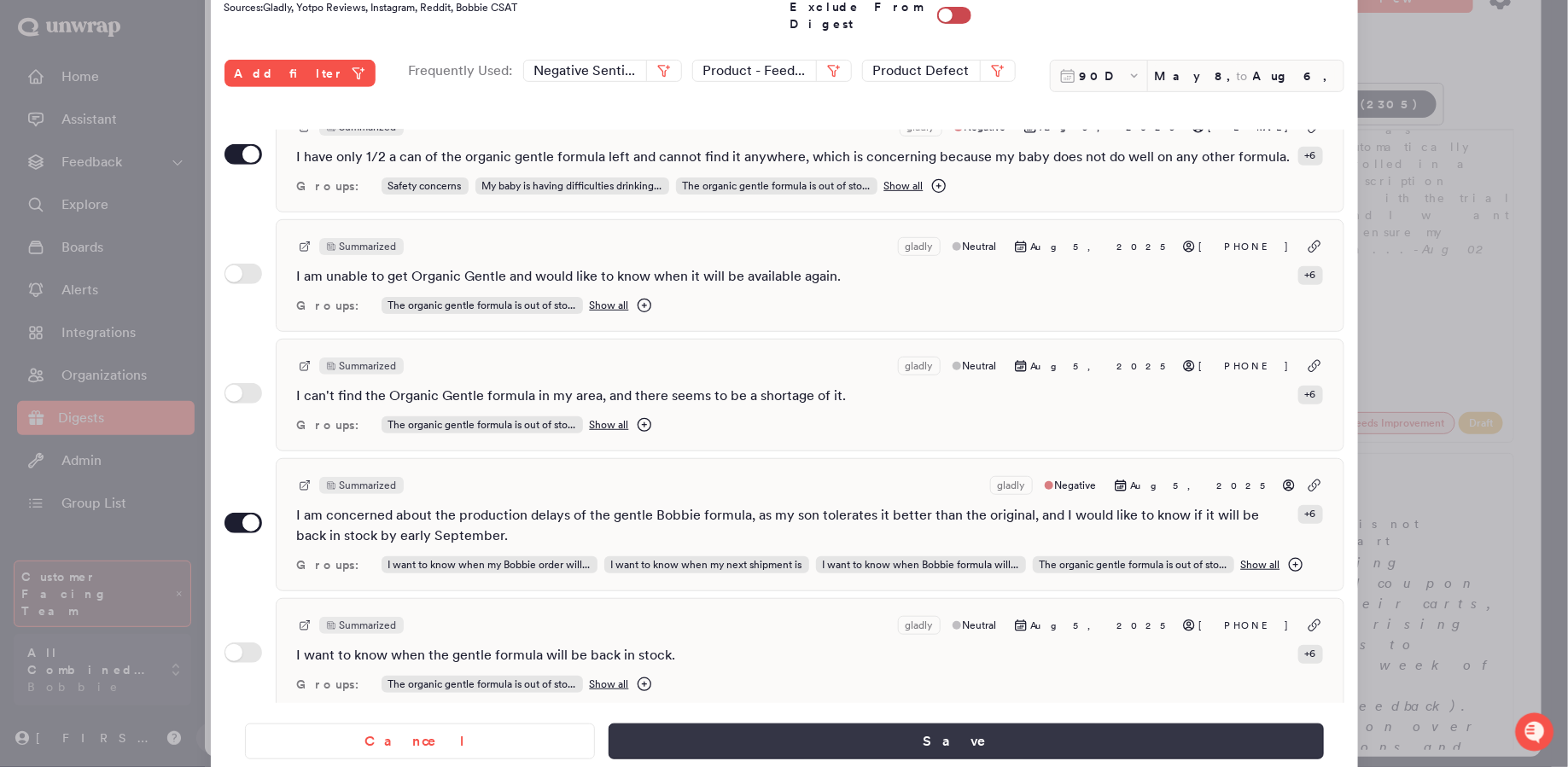 type on "**********" 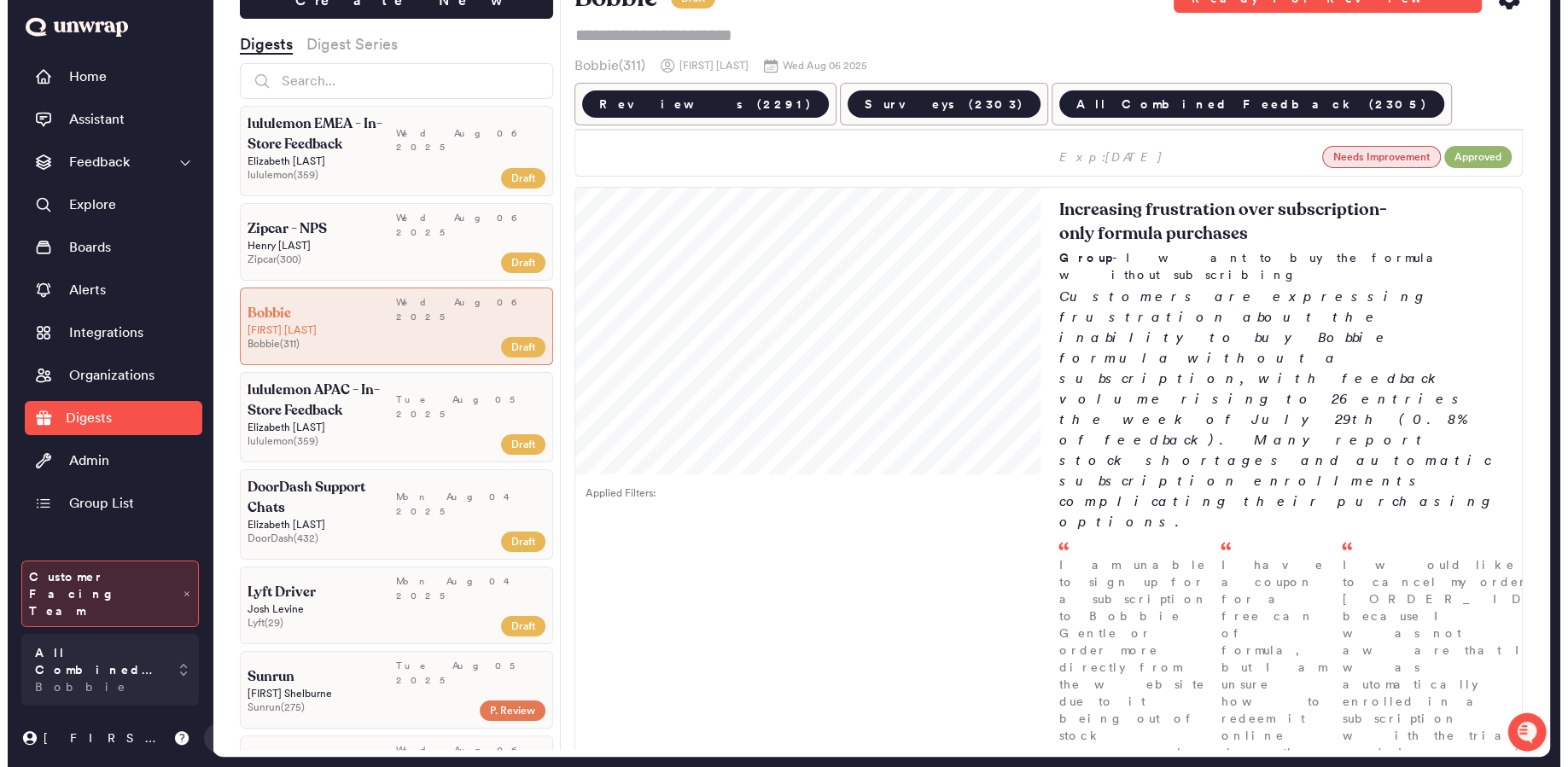 scroll, scrollTop: 718, scrollLeft: 0, axis: vertical 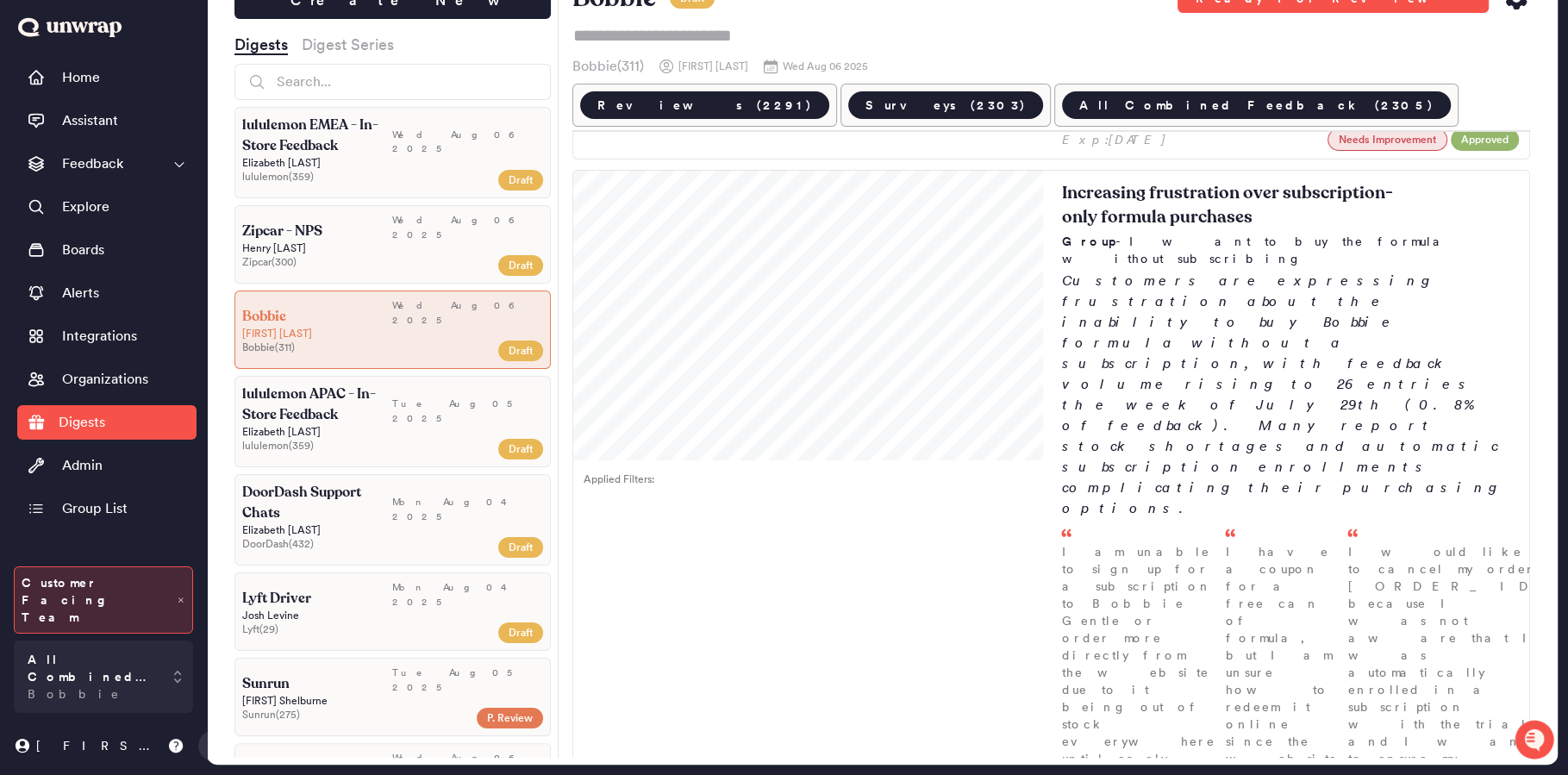 click on "Increase in reports of invalid coupon codes" at bounding box center [1290, 1017] 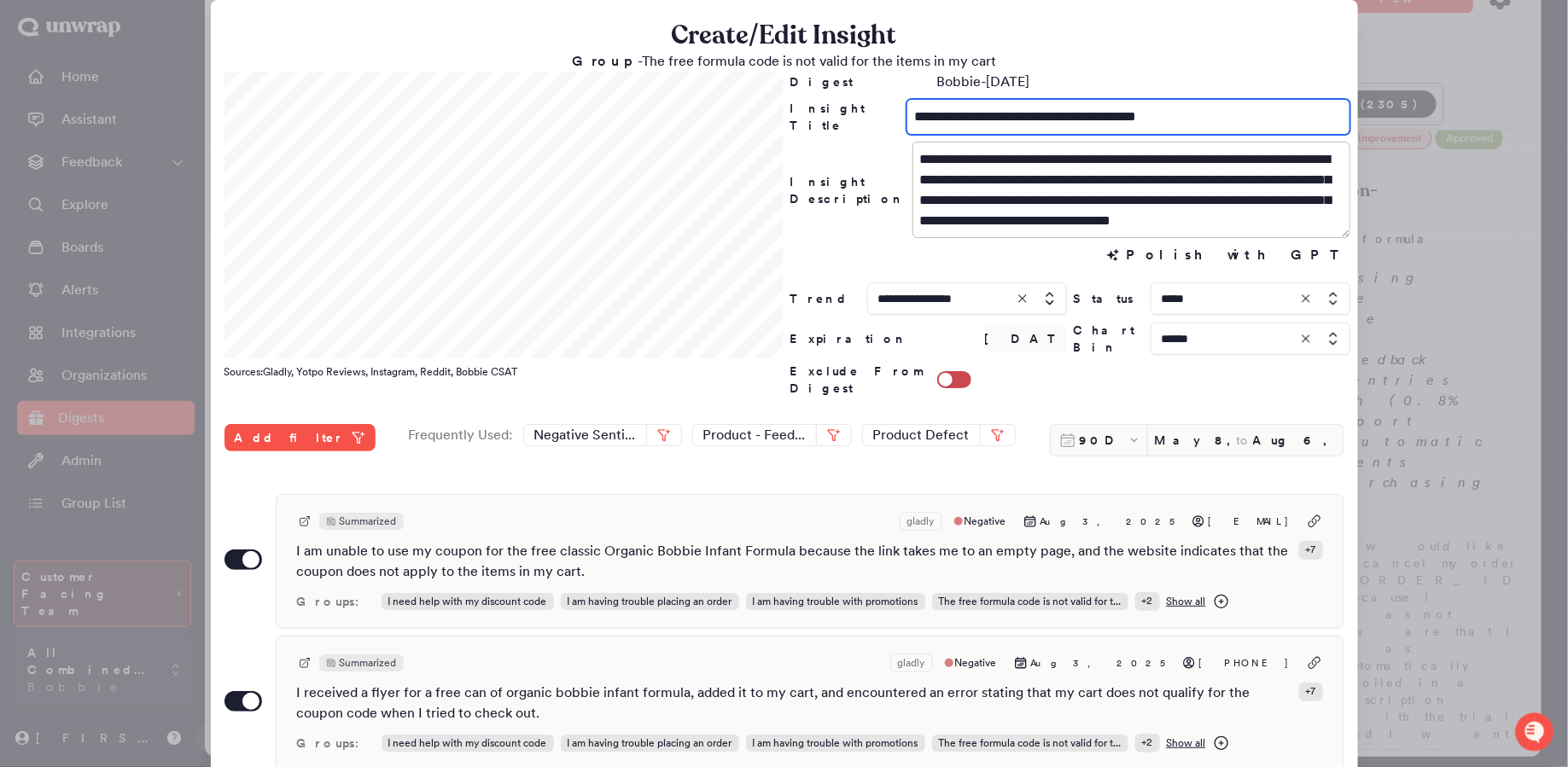 drag, startPoint x: 1127, startPoint y: 117, endPoint x: 1081, endPoint y: 119, distance: 46.04346 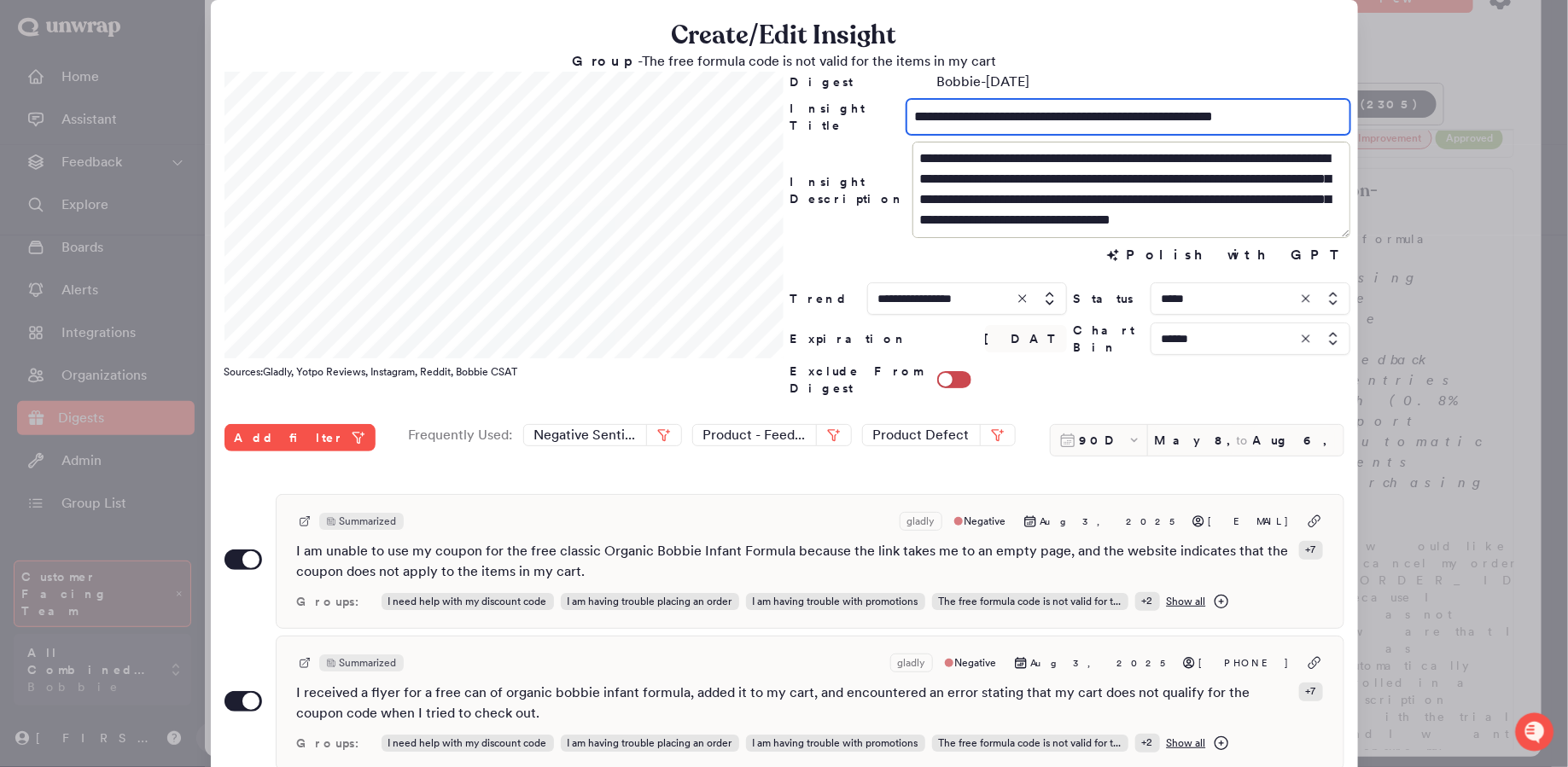 scroll, scrollTop: 20, scrollLeft: 0, axis: vertical 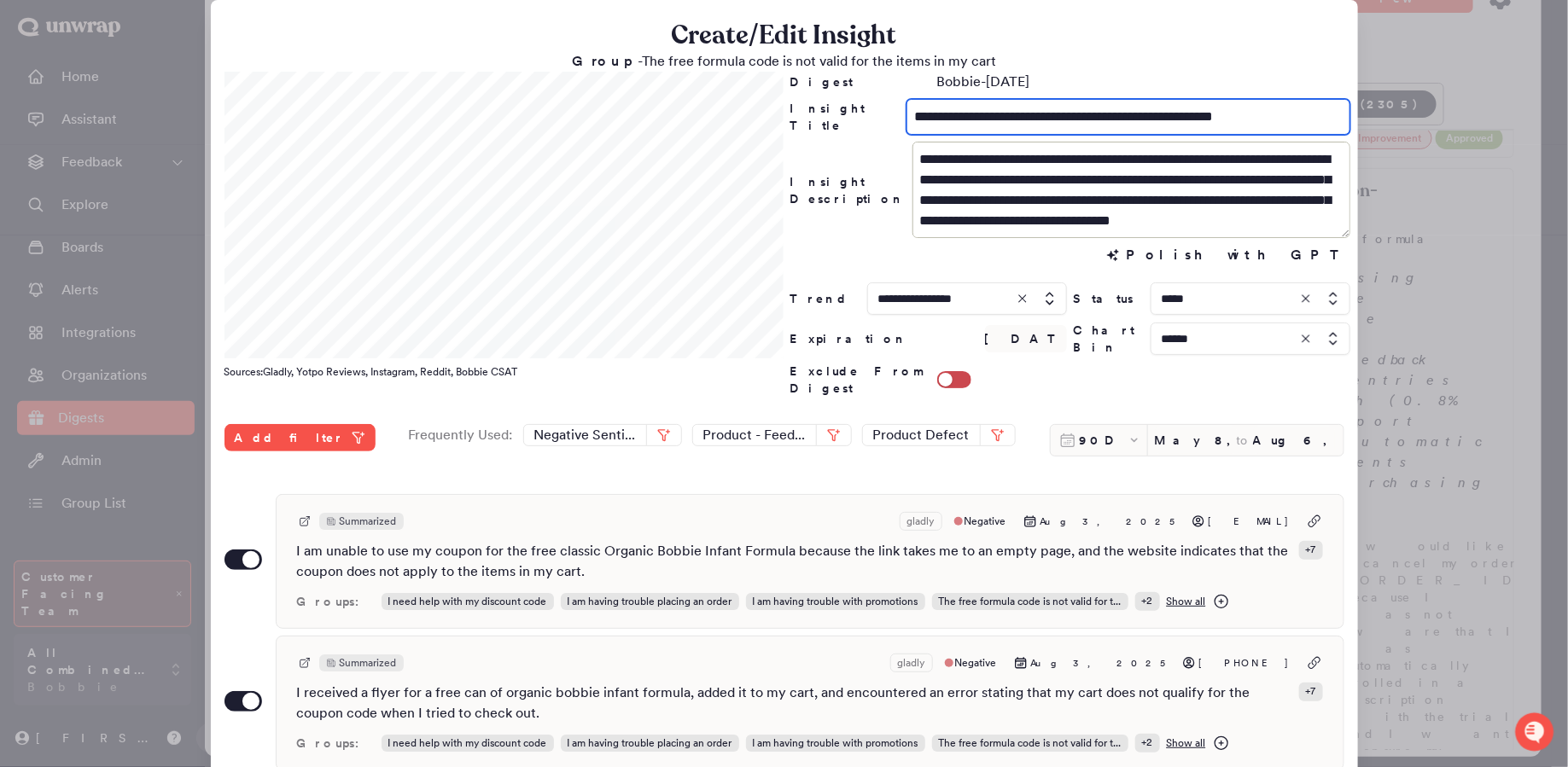 type on "**********" 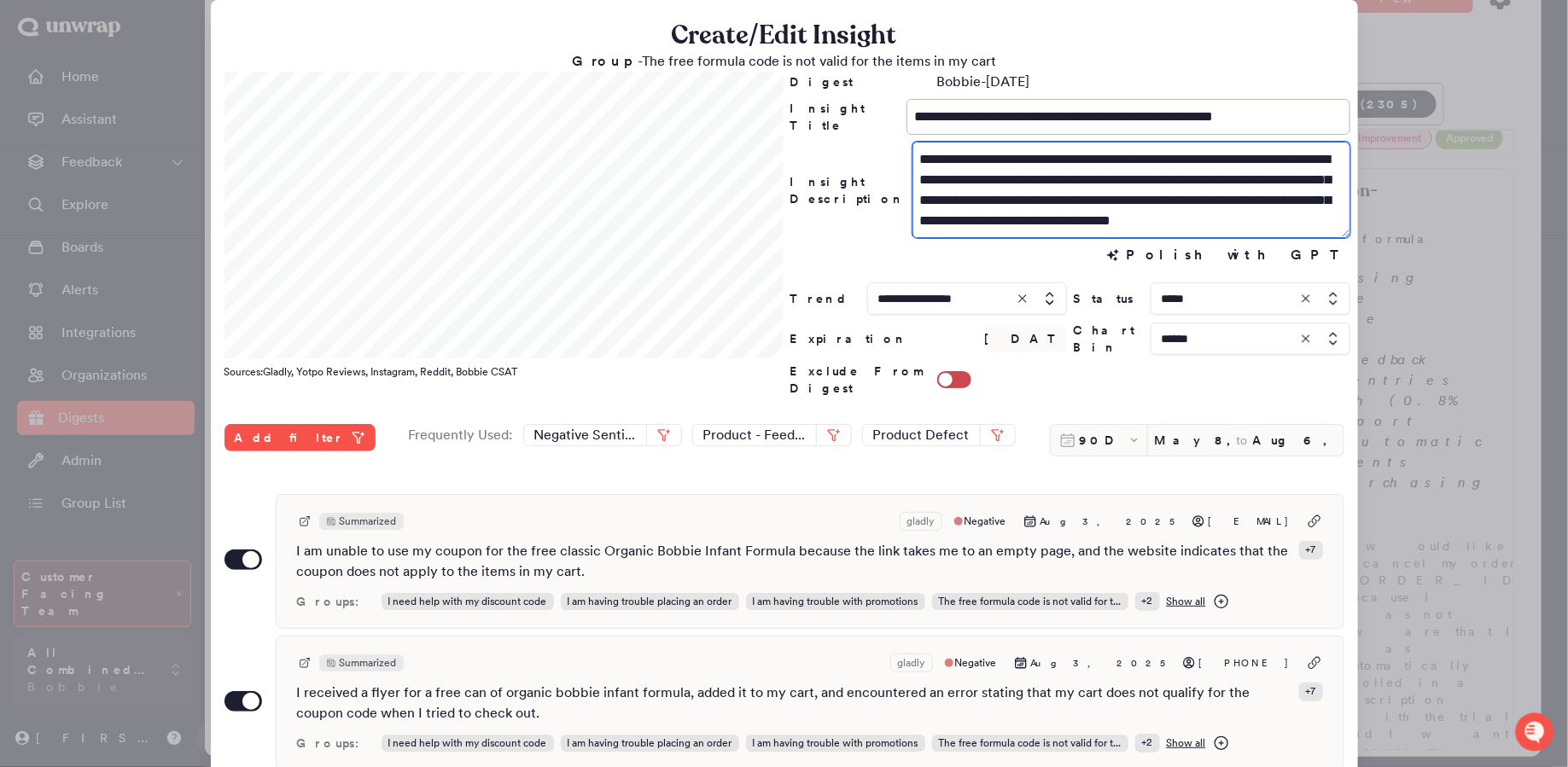 drag, startPoint x: 1289, startPoint y: 183, endPoint x: 1200, endPoint y: 180, distance: 89.0505 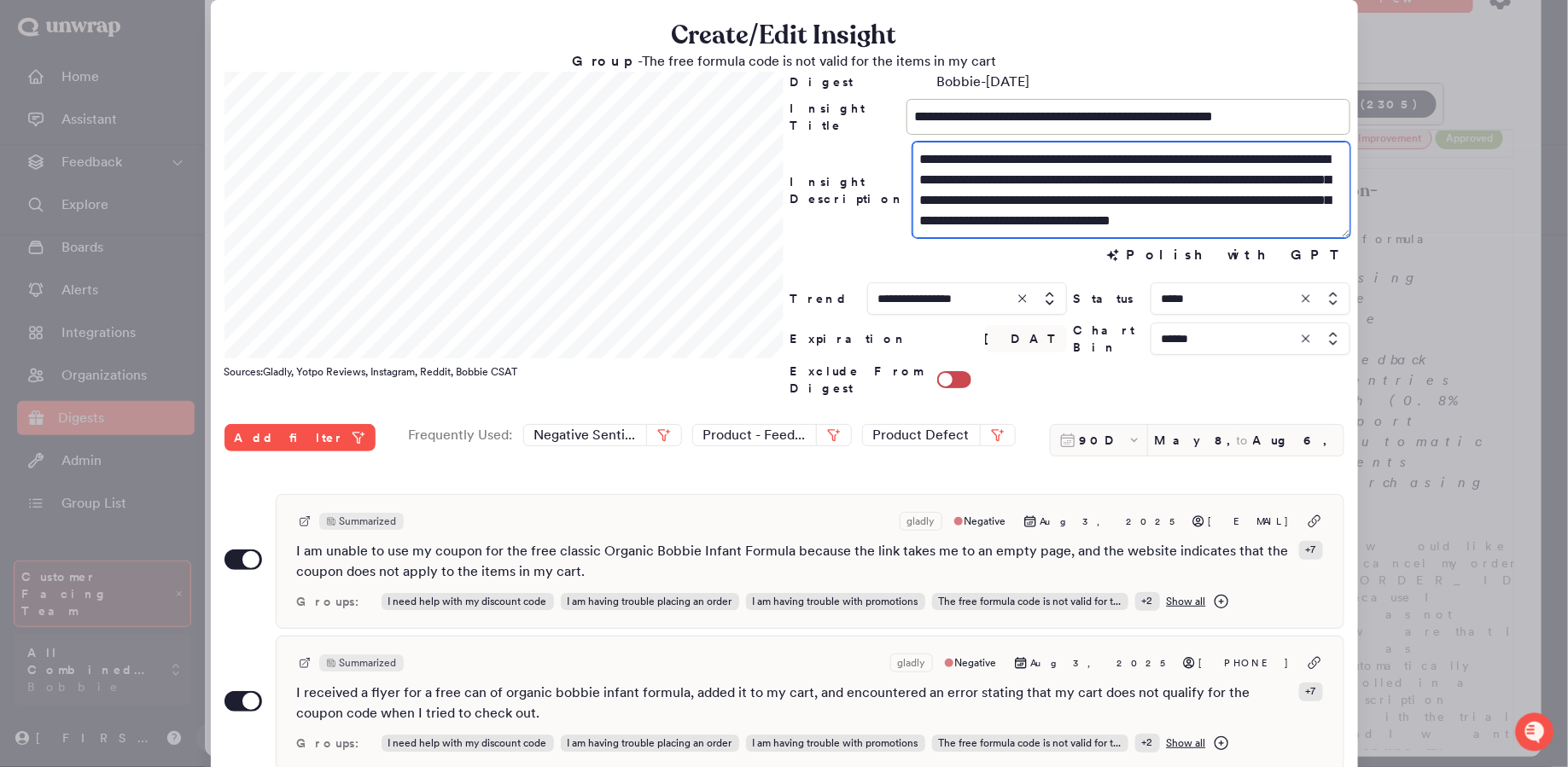 click on "**********" at bounding box center [1132, 189] 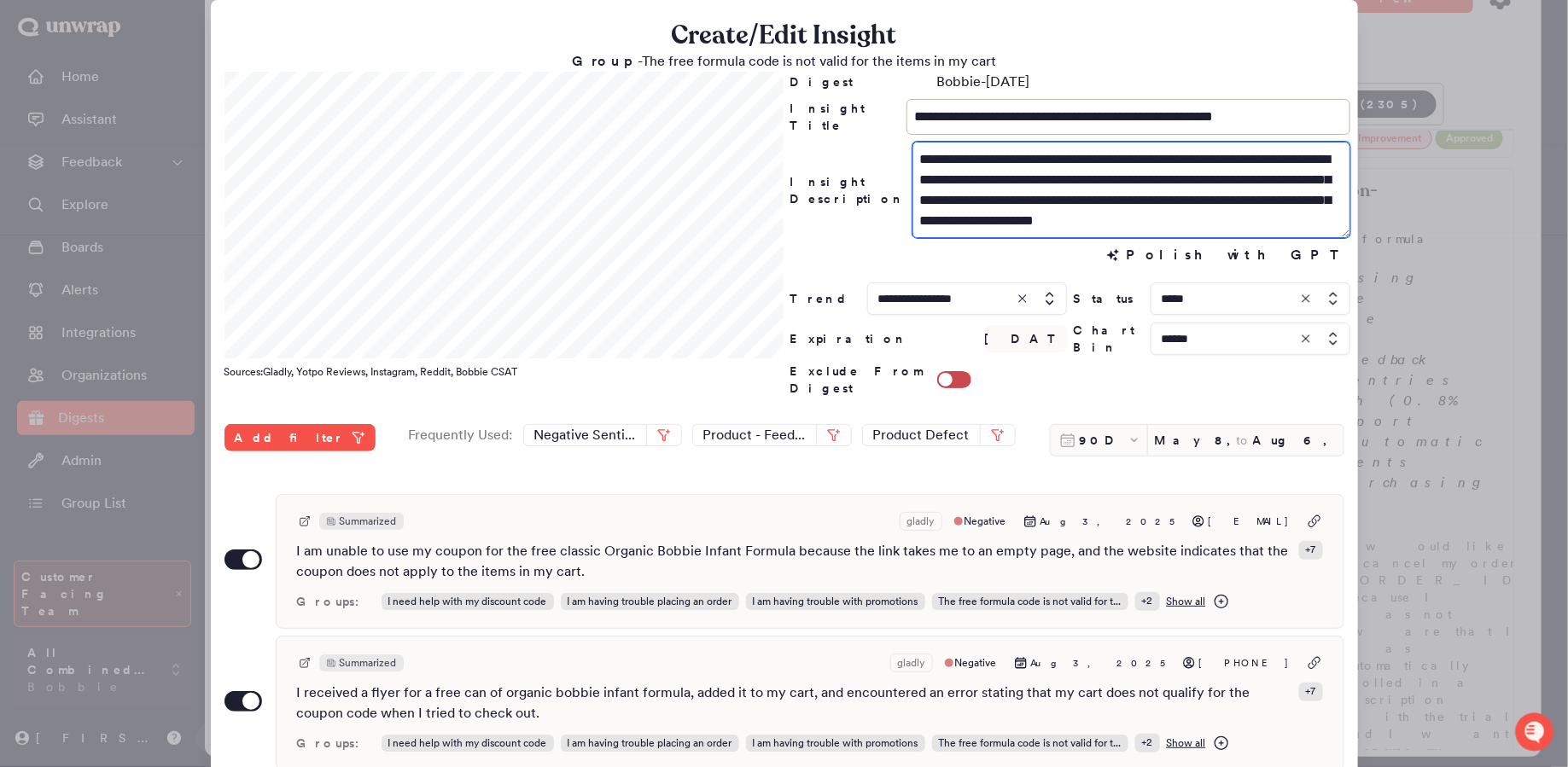 drag, startPoint x: 1004, startPoint y: 196, endPoint x: 903, endPoint y: 203, distance: 101.242284 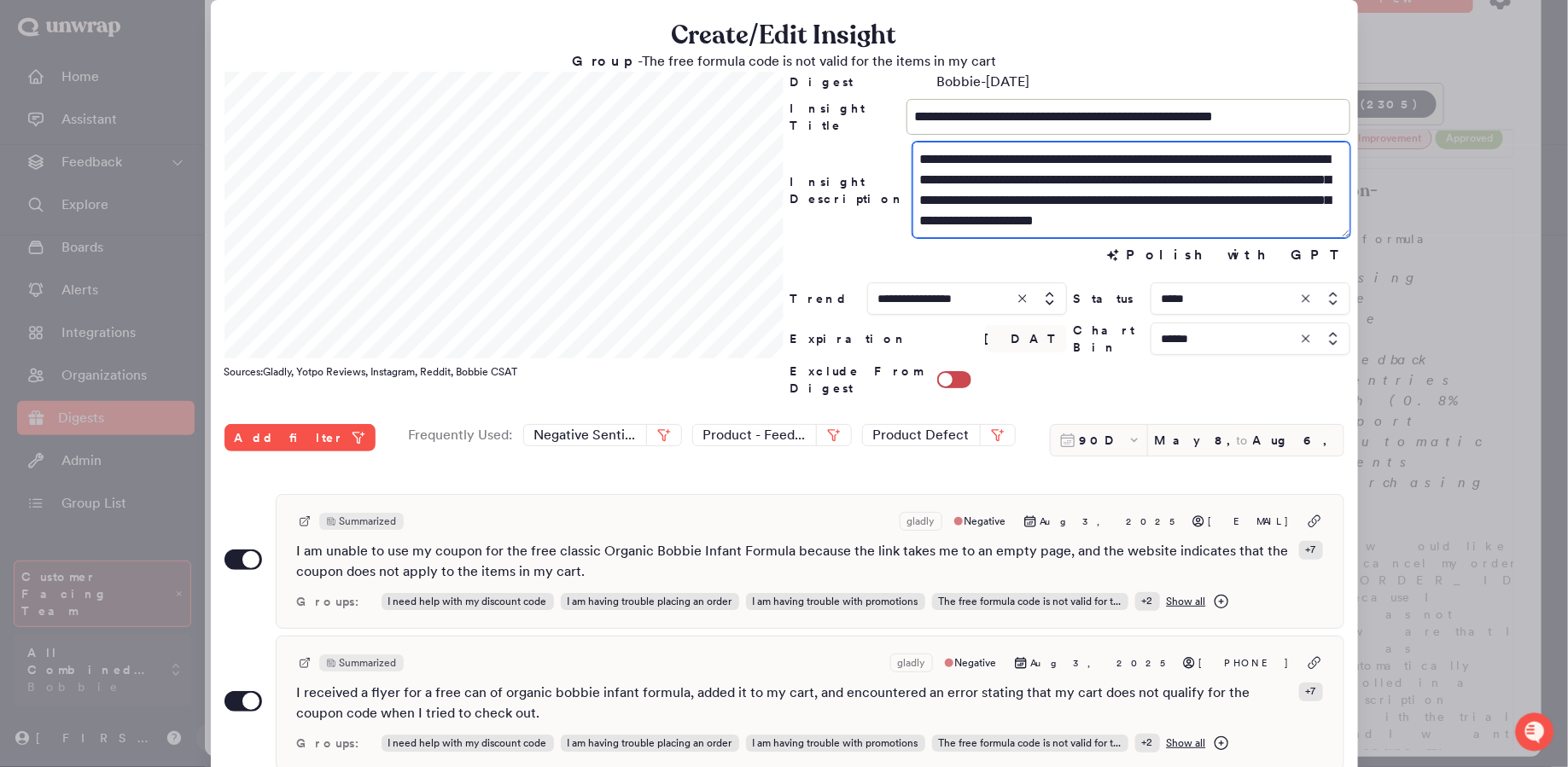 click on "**********" at bounding box center (1132, 189) 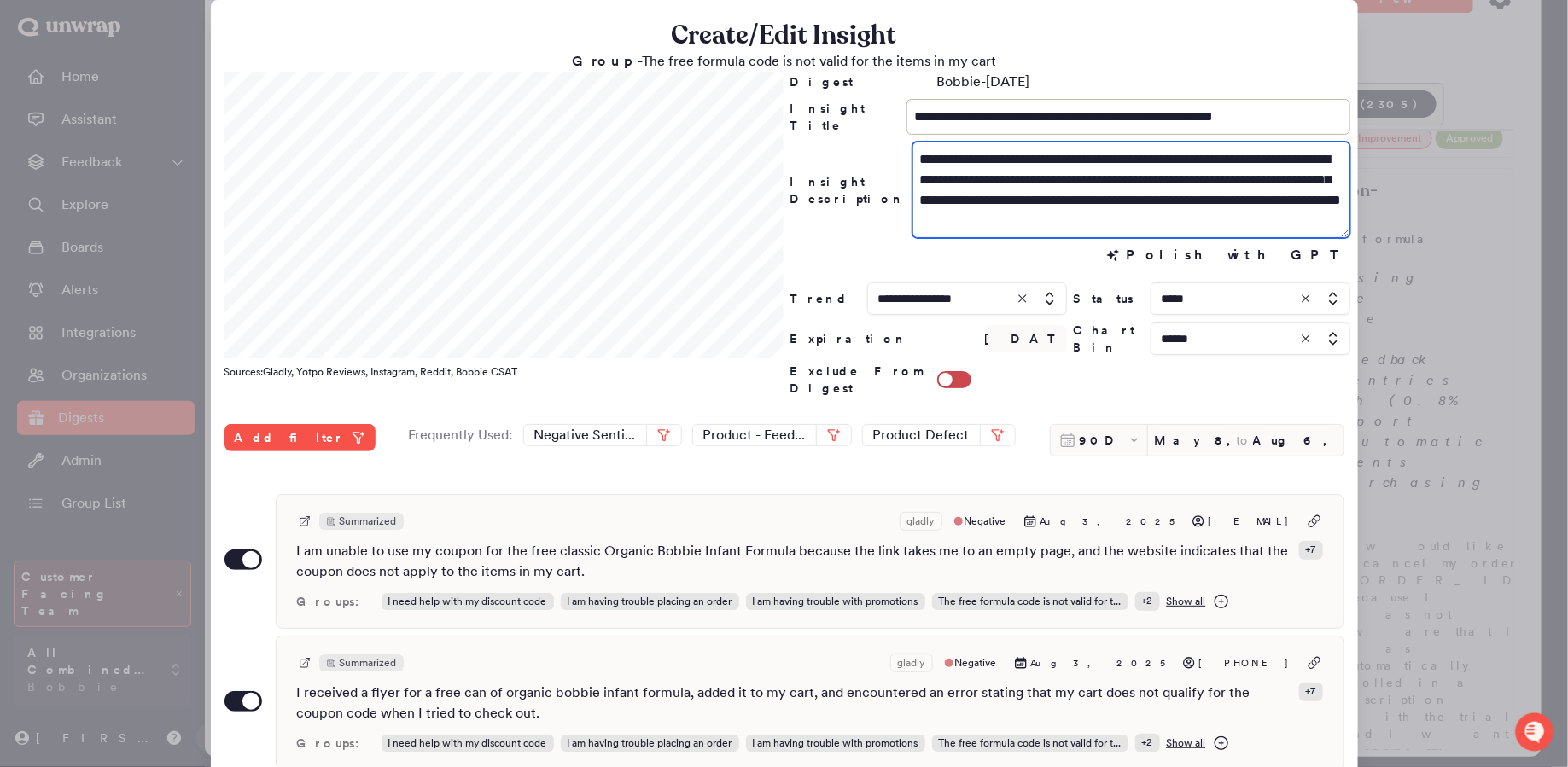click on "**********" at bounding box center (1132, 189) 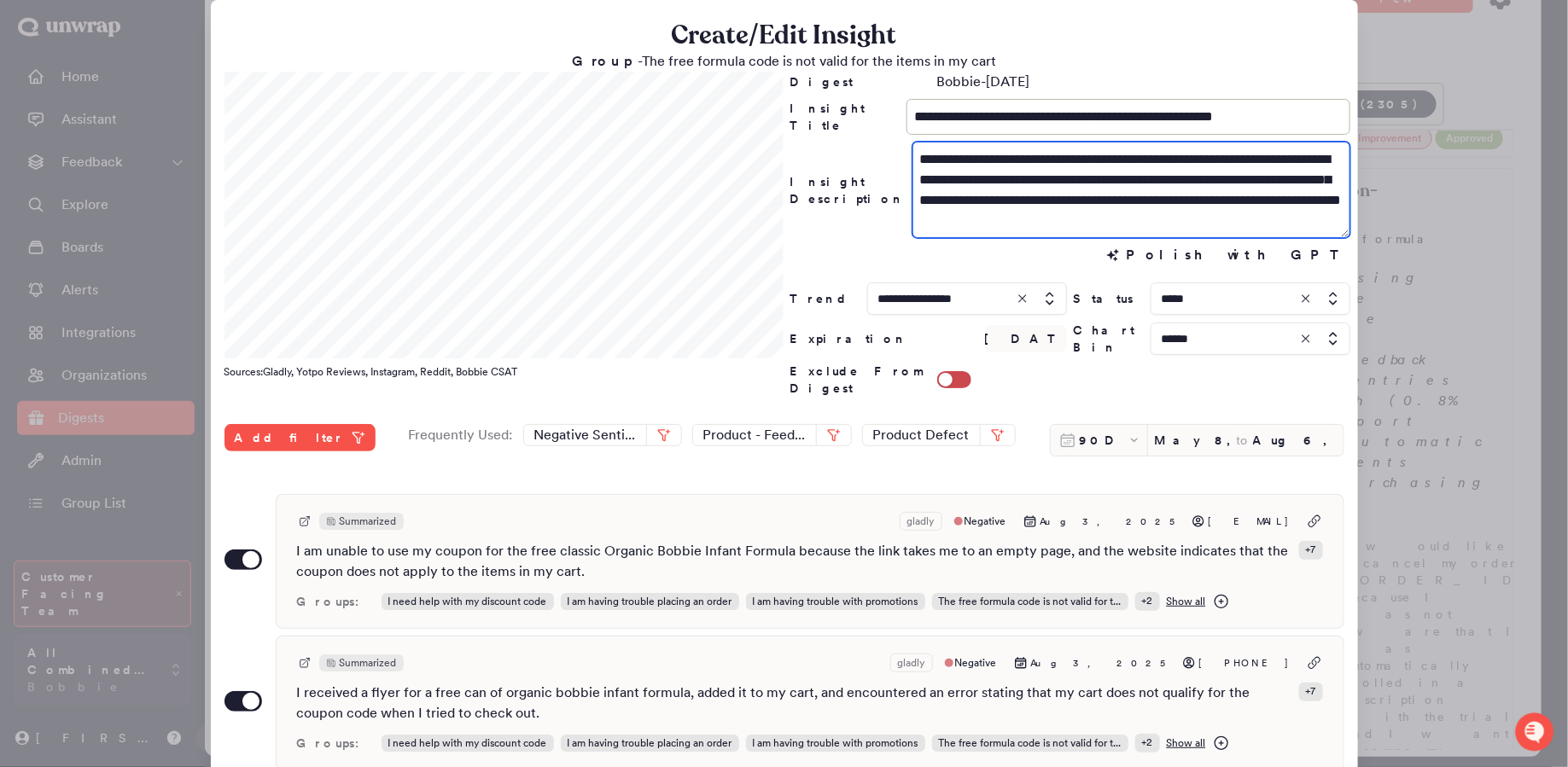 scroll, scrollTop: 6, scrollLeft: 0, axis: vertical 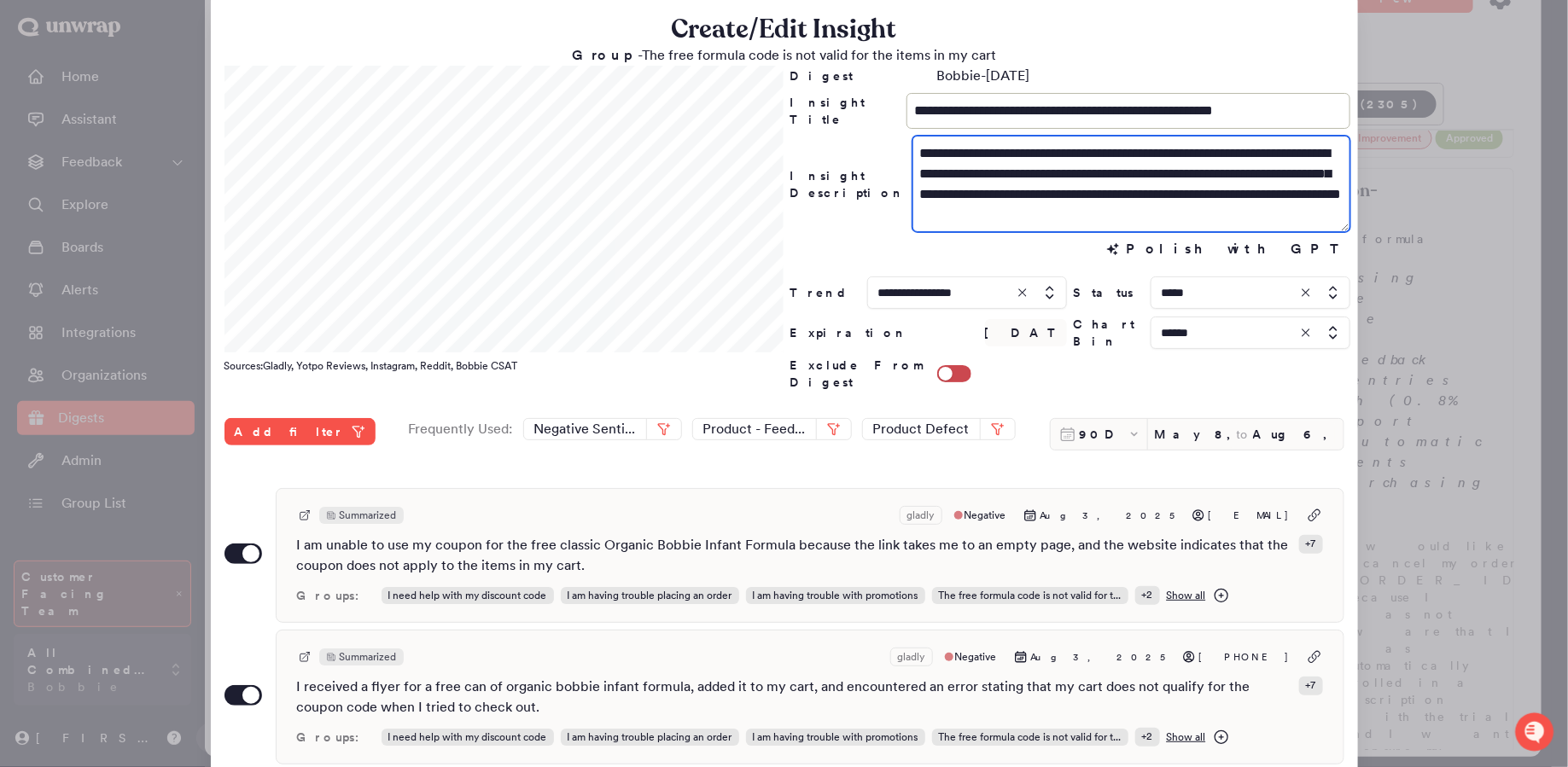 type on "**********" 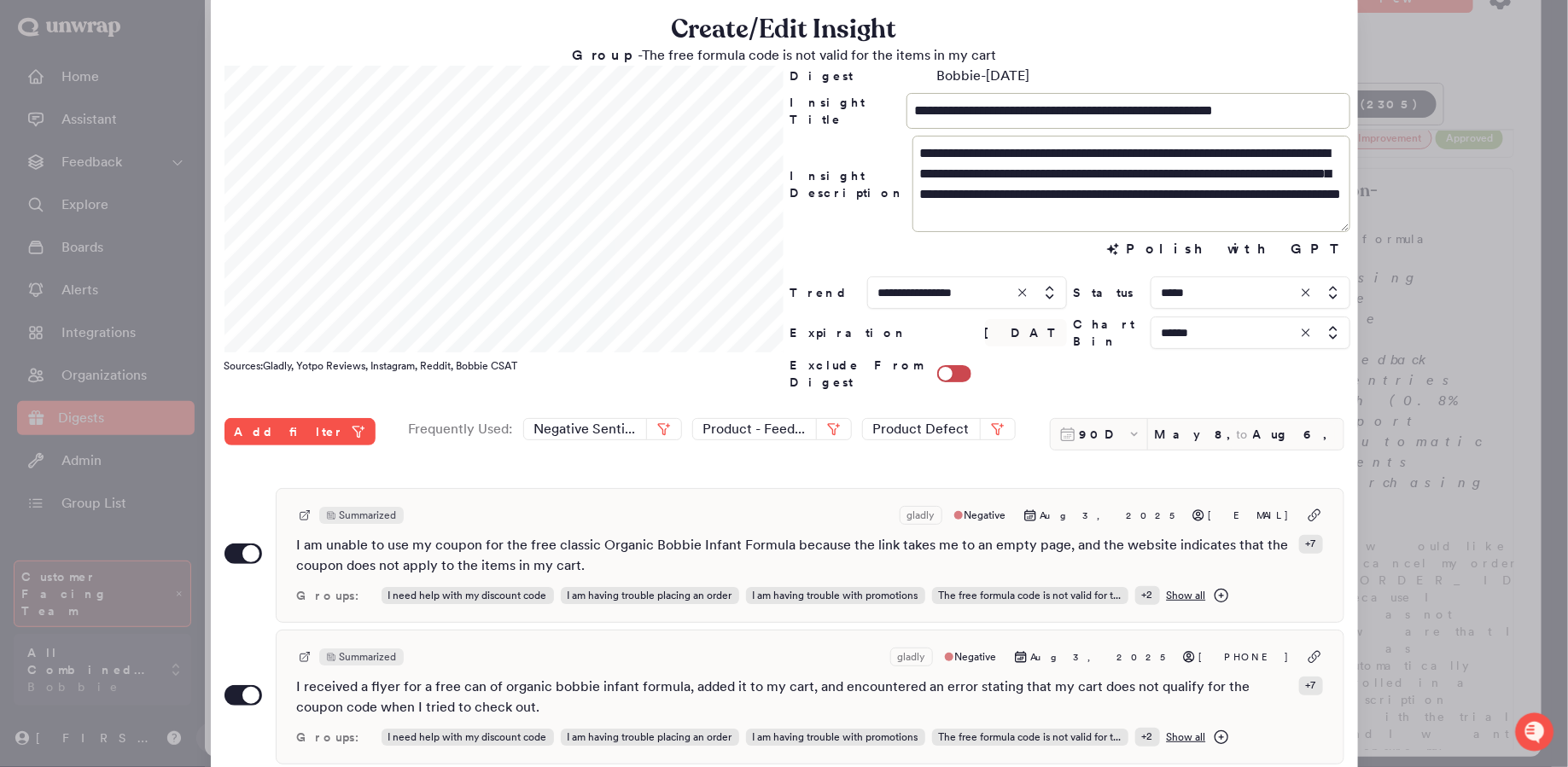 click at bounding box center (1250, 293) 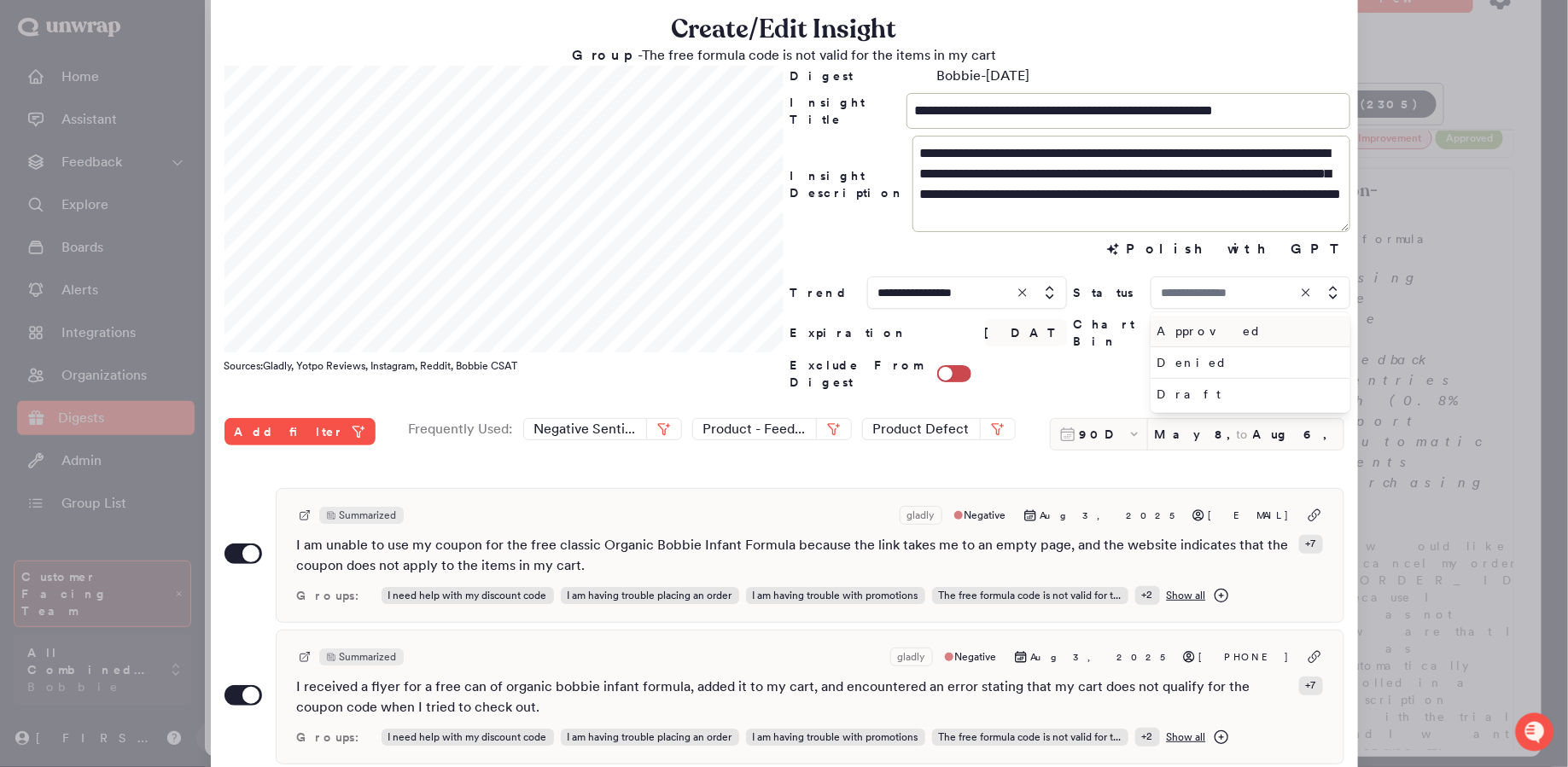 type on "*****" 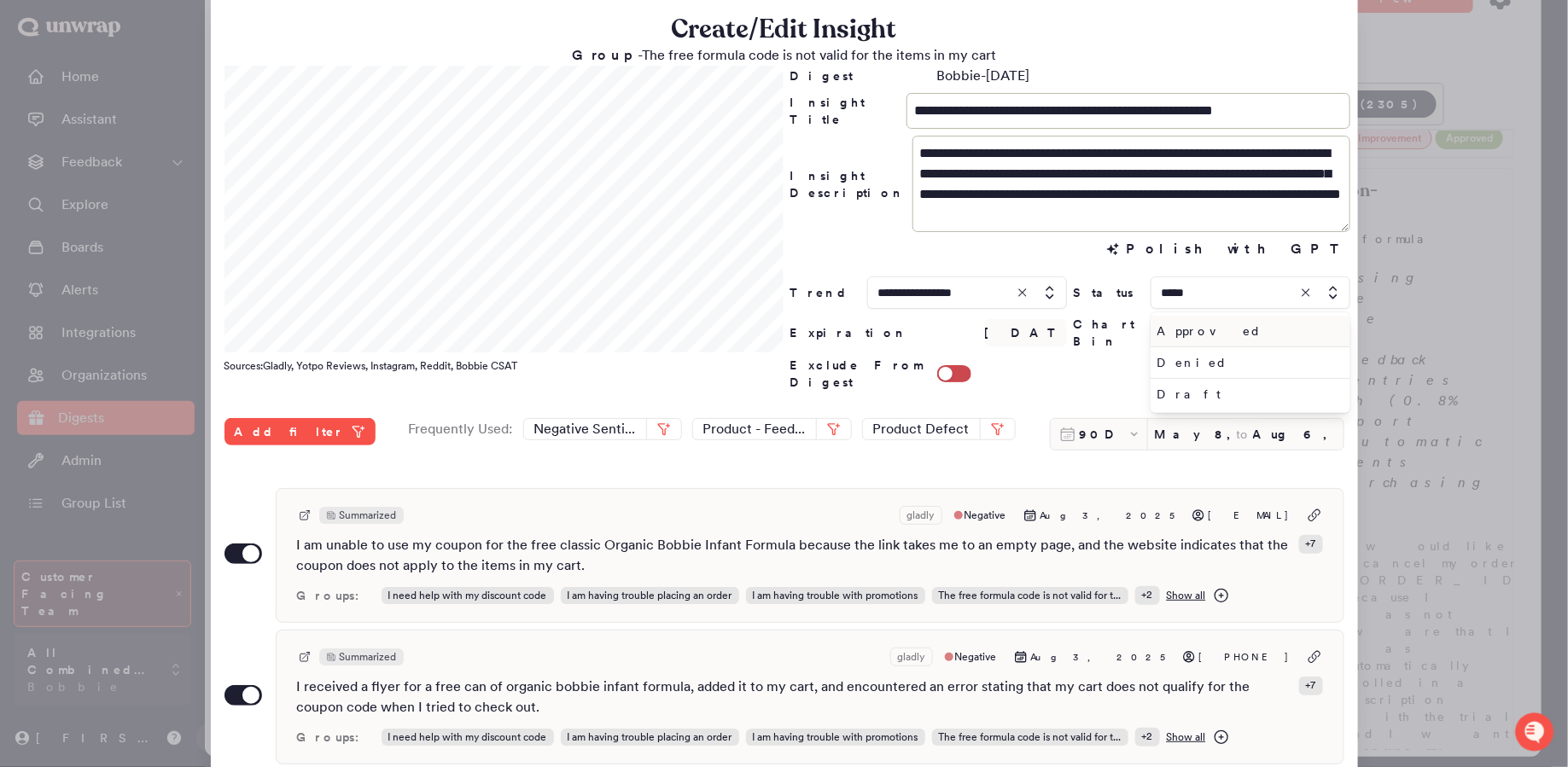 click on "Approved" at bounding box center [1250, 331] 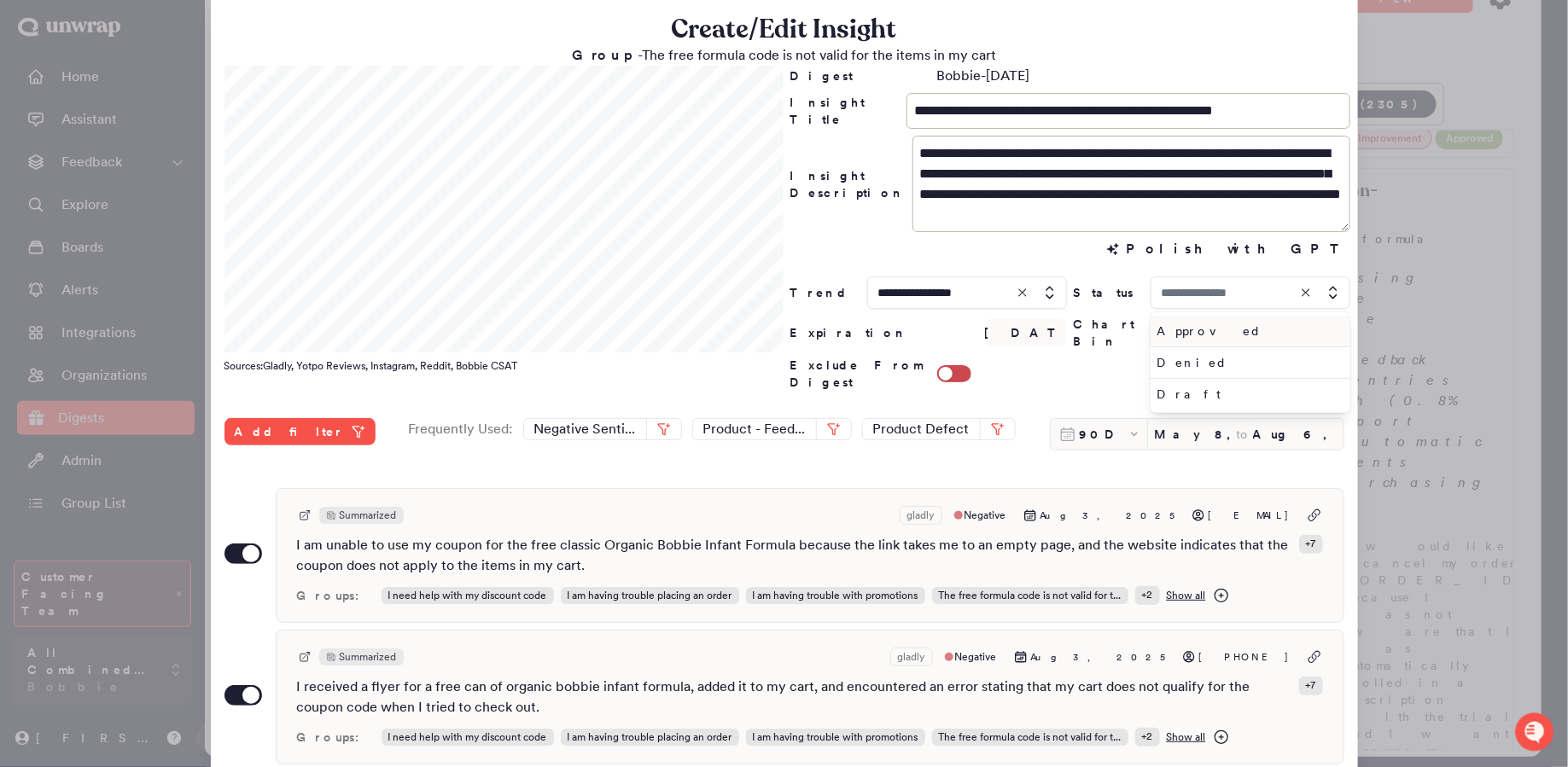type on "********" 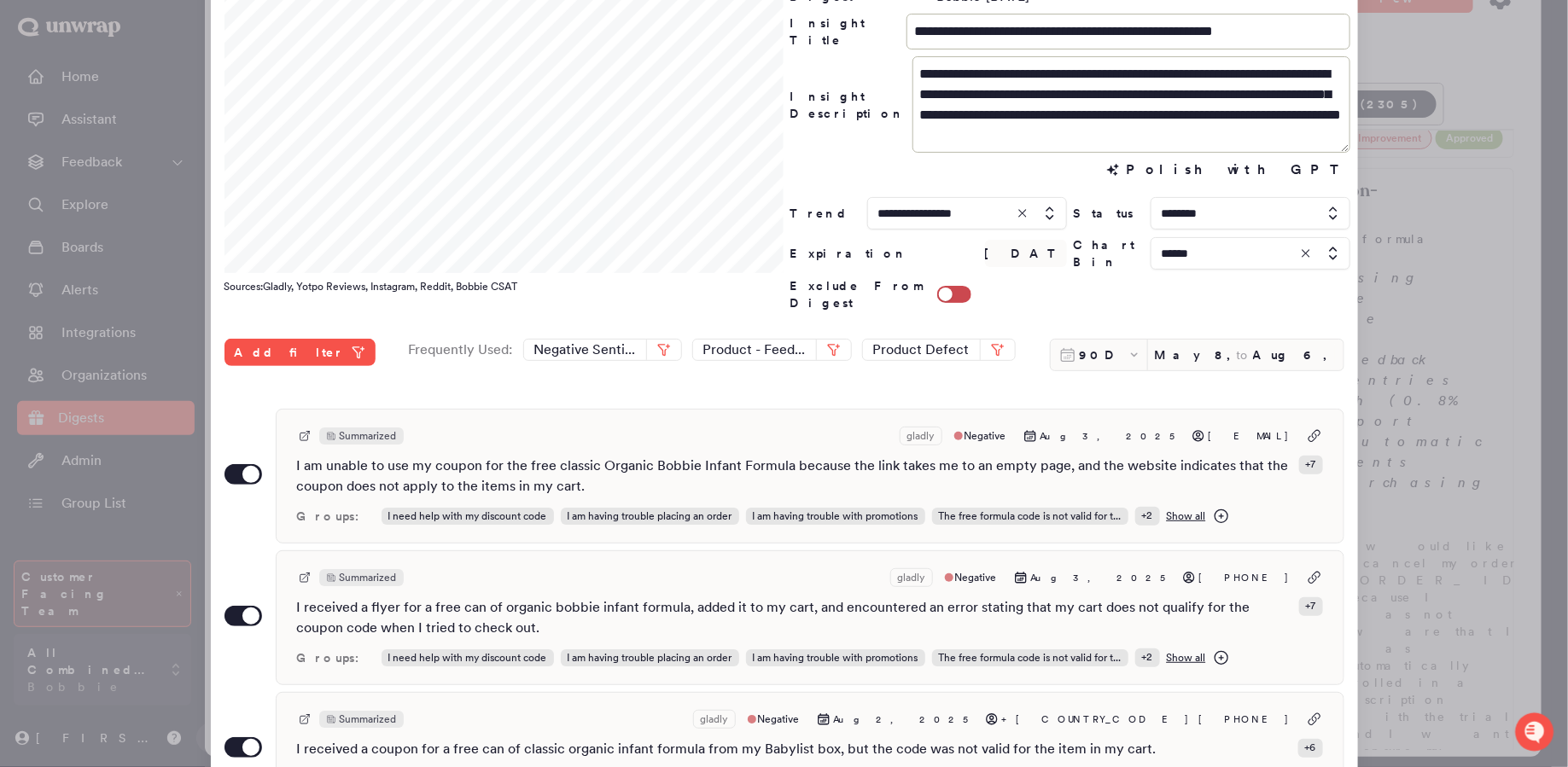 scroll, scrollTop: 92, scrollLeft: 0, axis: vertical 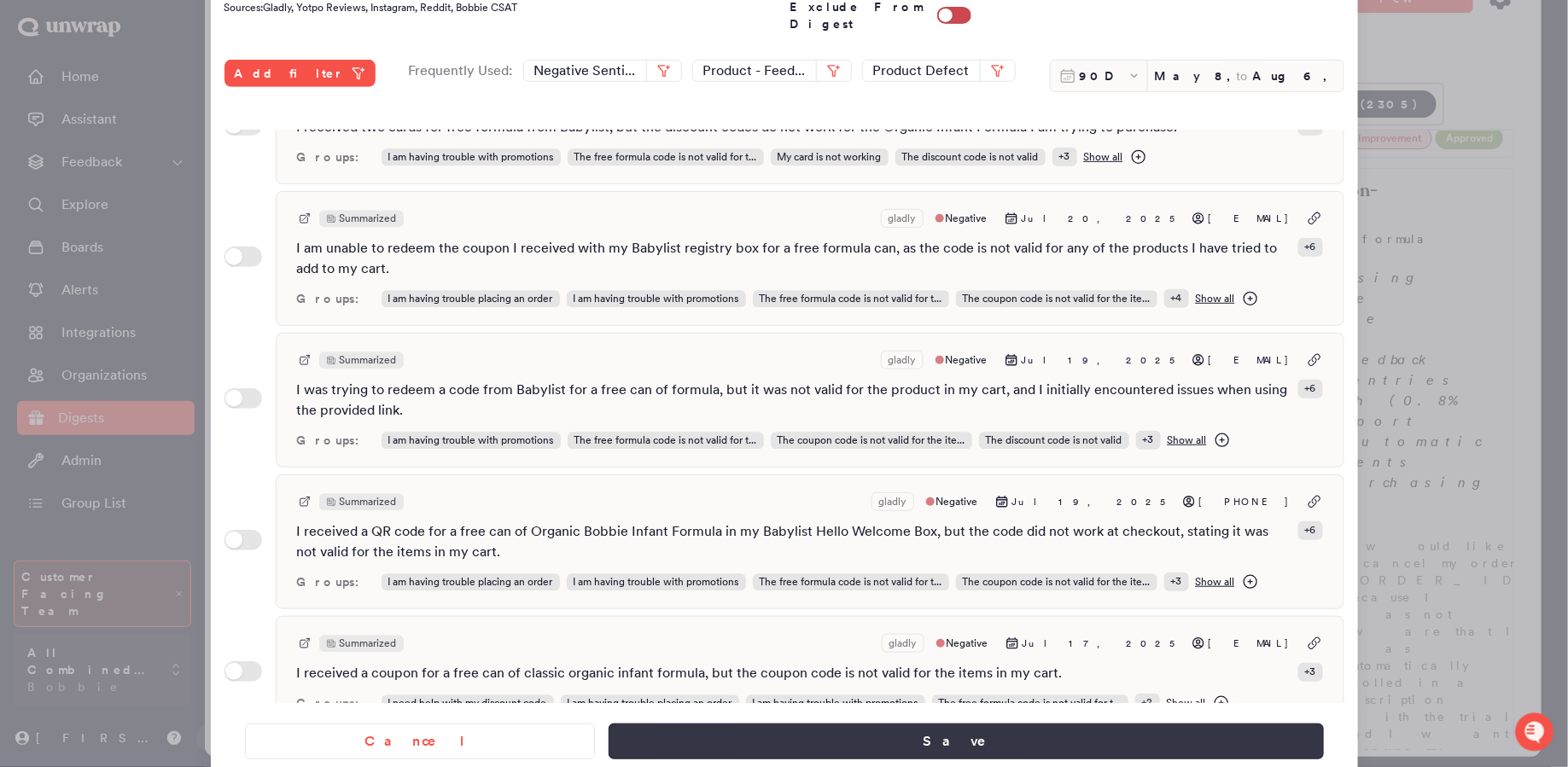 click on "Save" at bounding box center [965, 741] 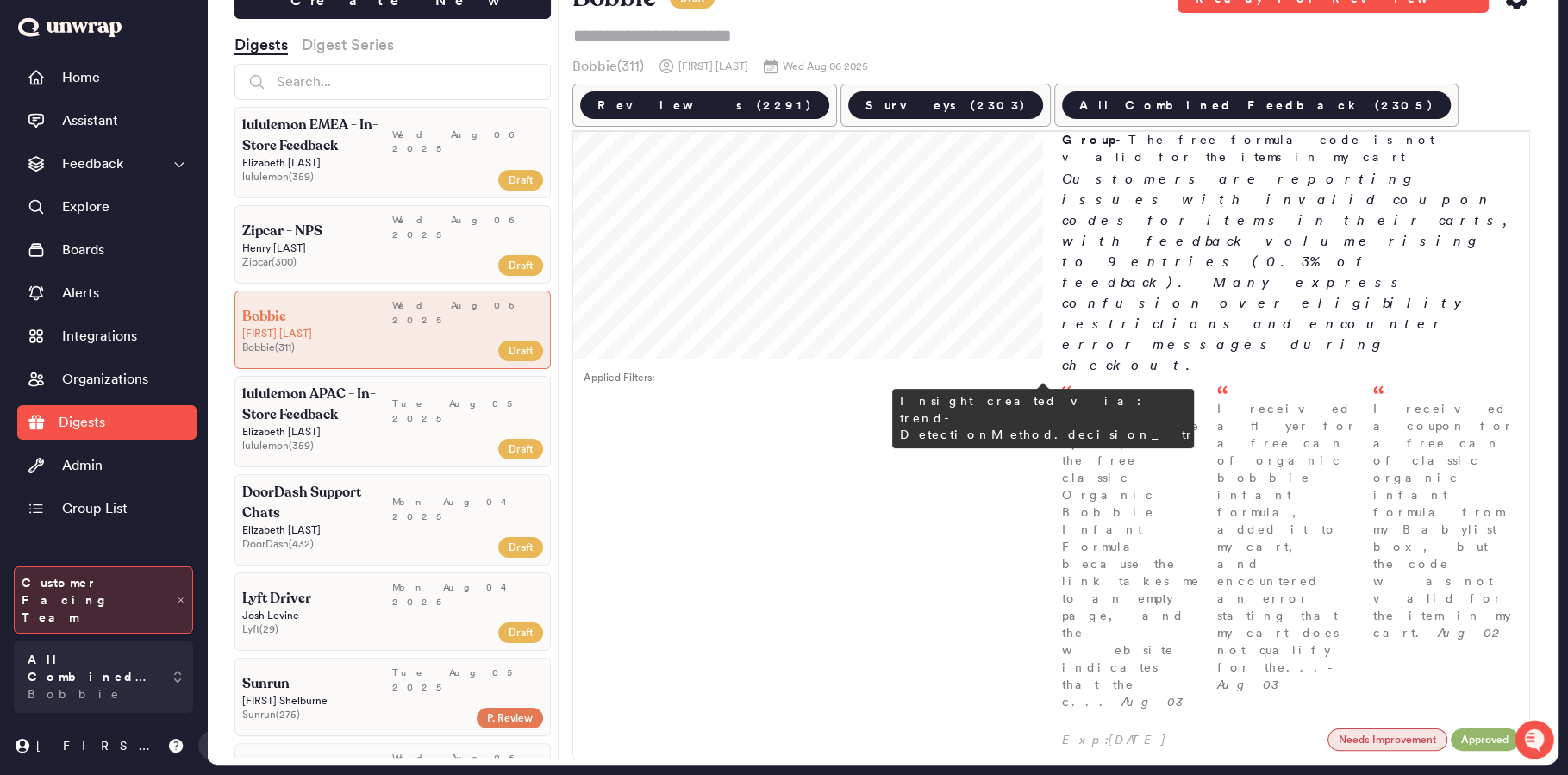 scroll, scrollTop: 164, scrollLeft: 0, axis: vertical 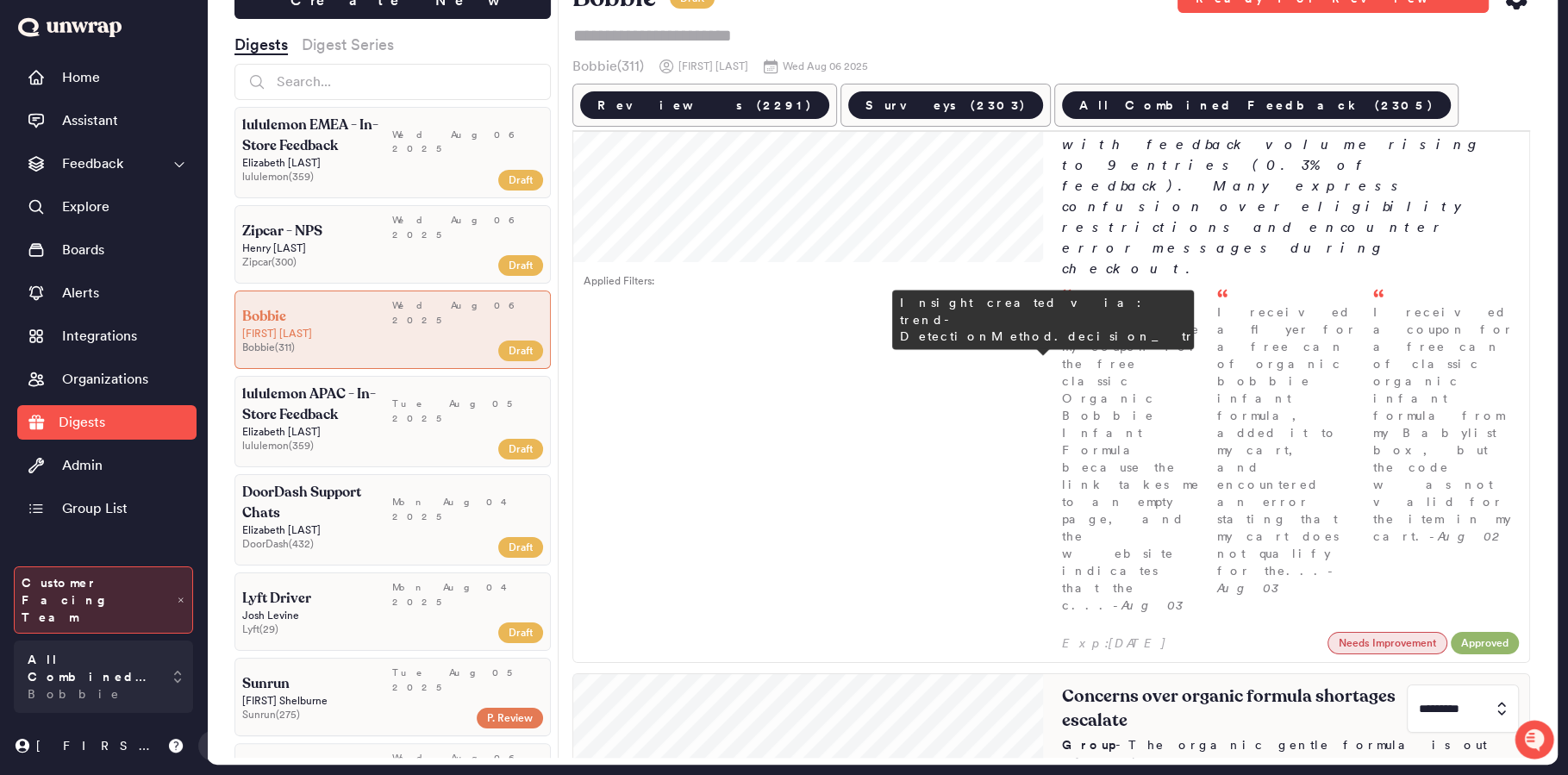 click at bounding box center [1463, 709] 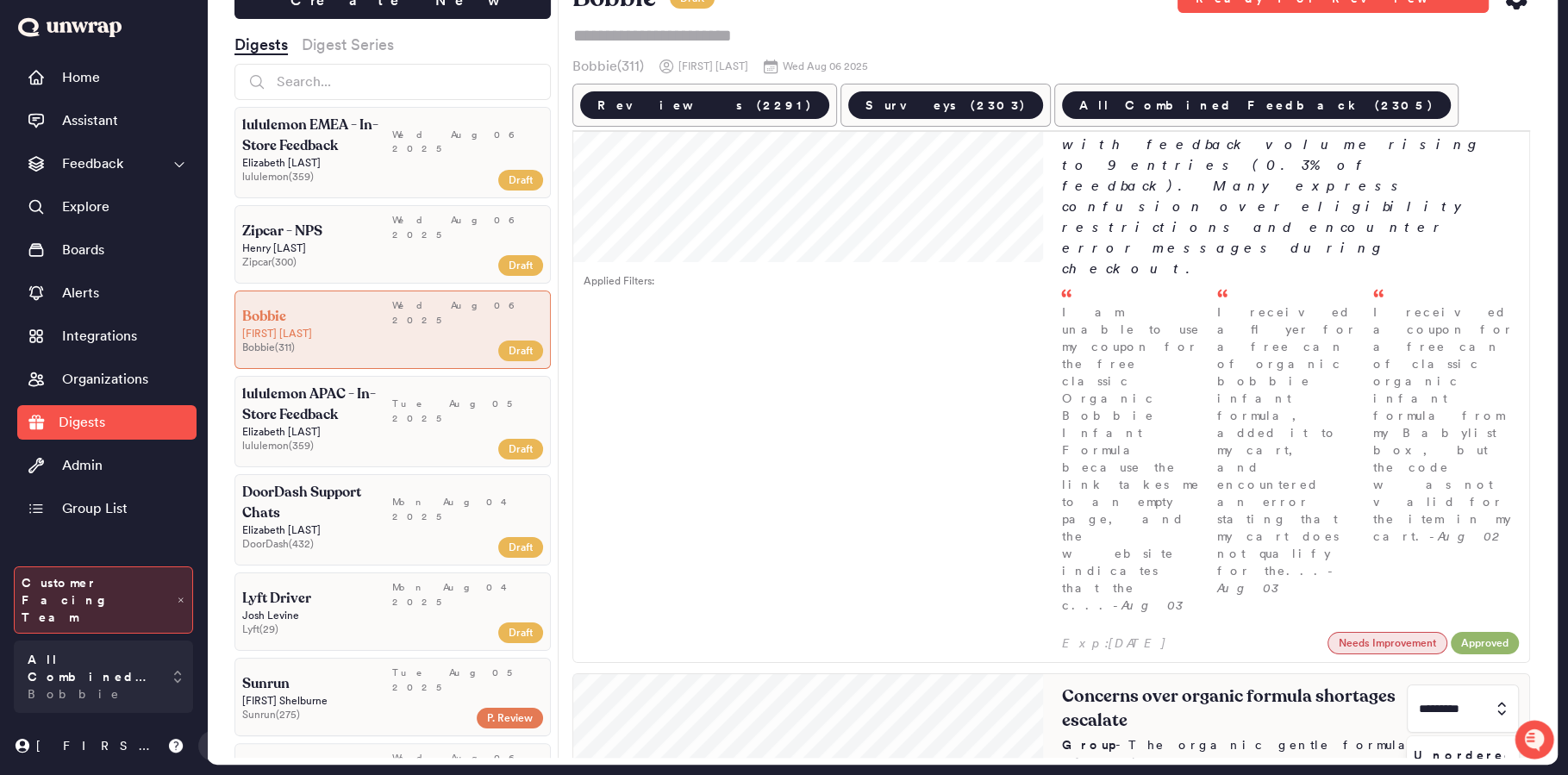 click on "0" at bounding box center (1459, 787) 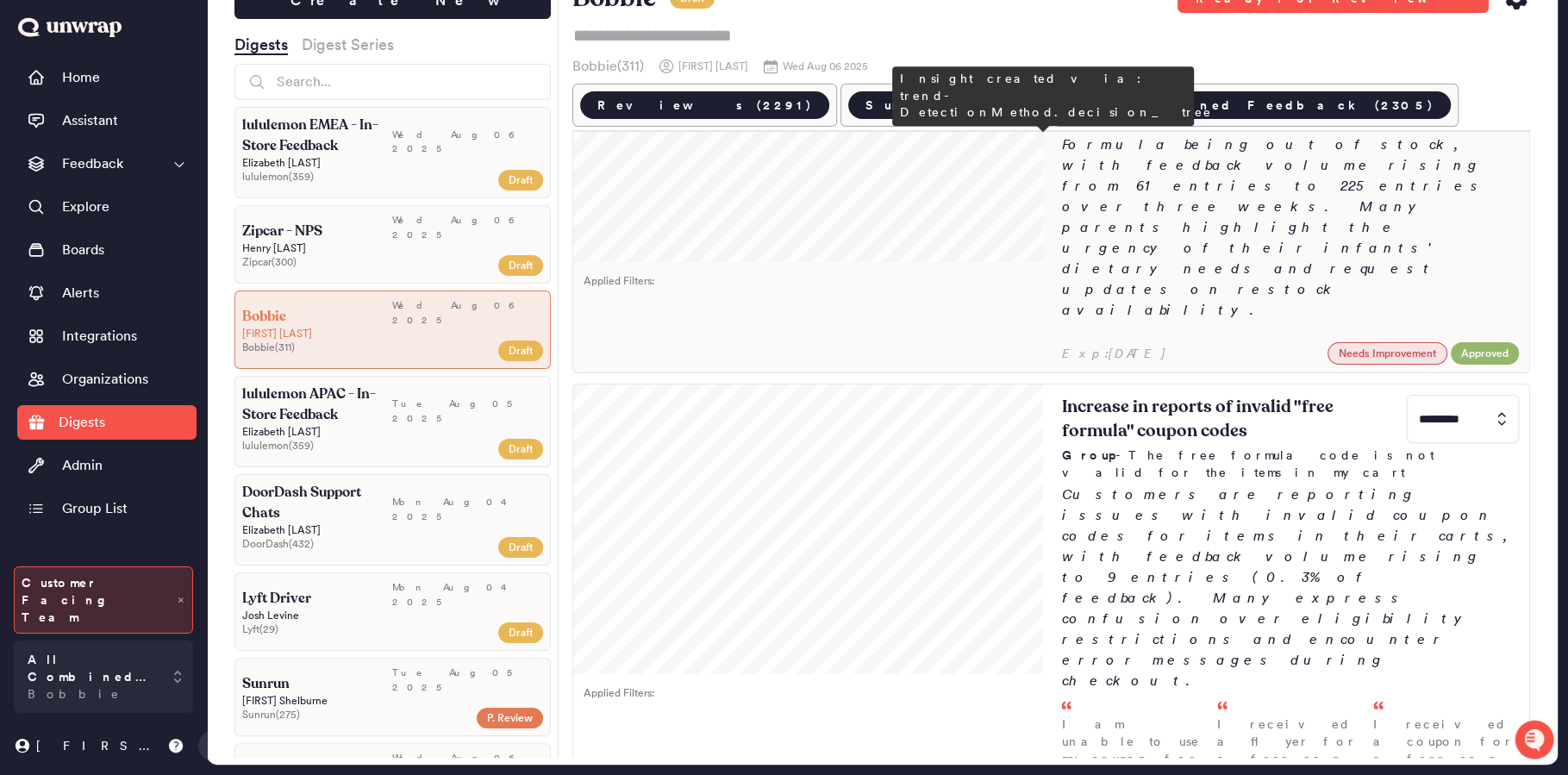 scroll, scrollTop: 0, scrollLeft: 0, axis: both 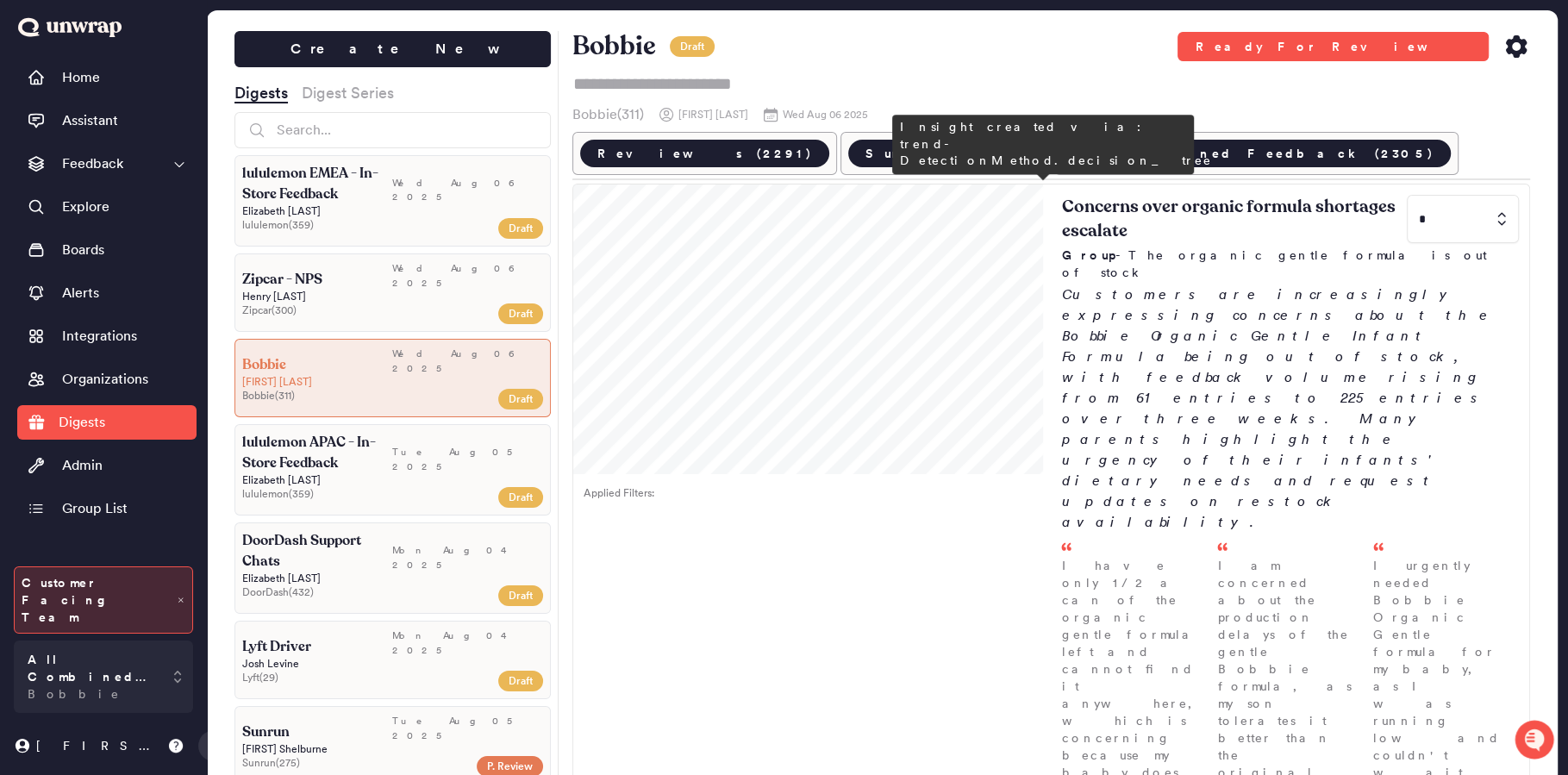 click at bounding box center [1463, 219] 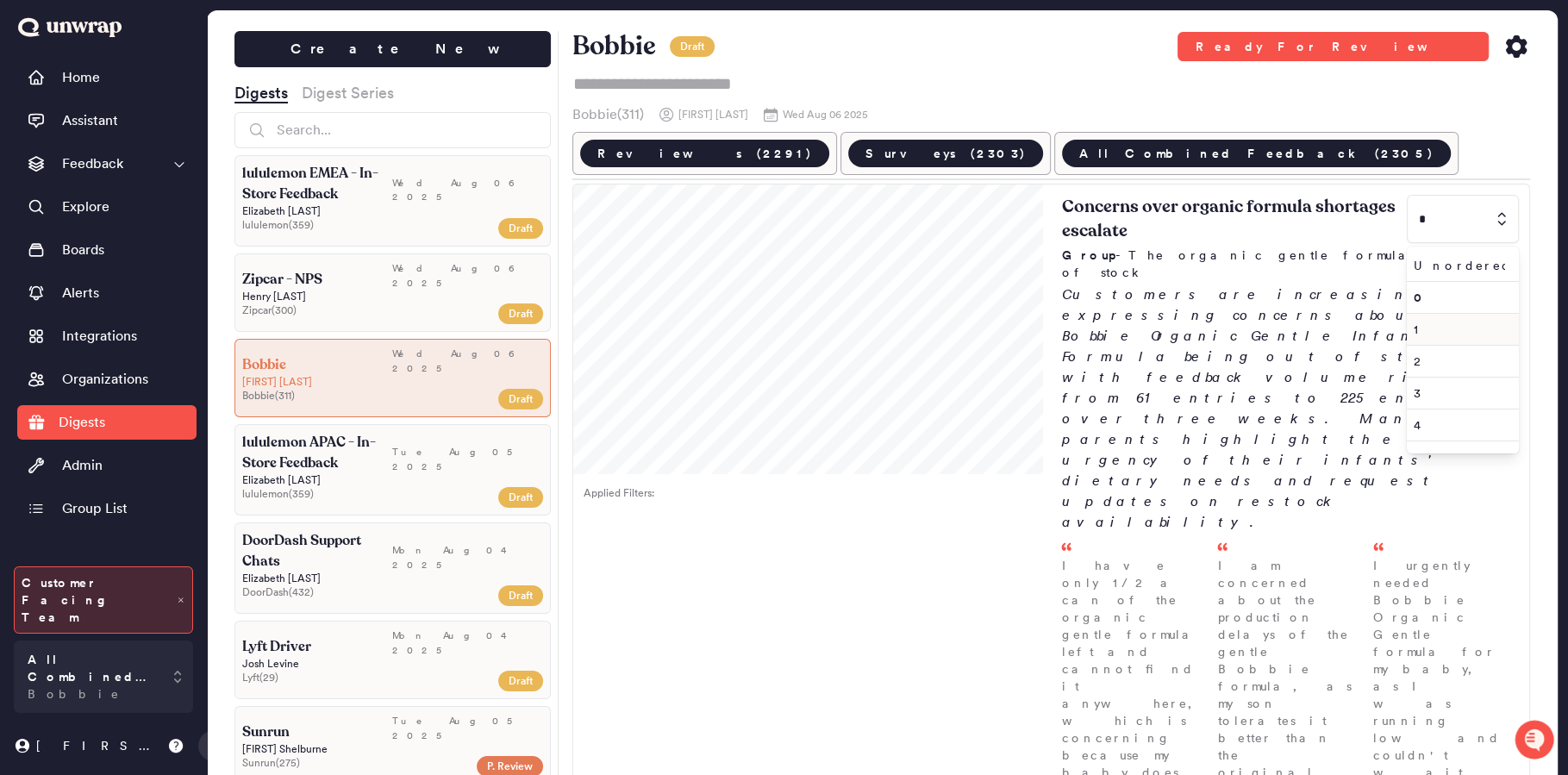 click on "1" at bounding box center [1459, 329] 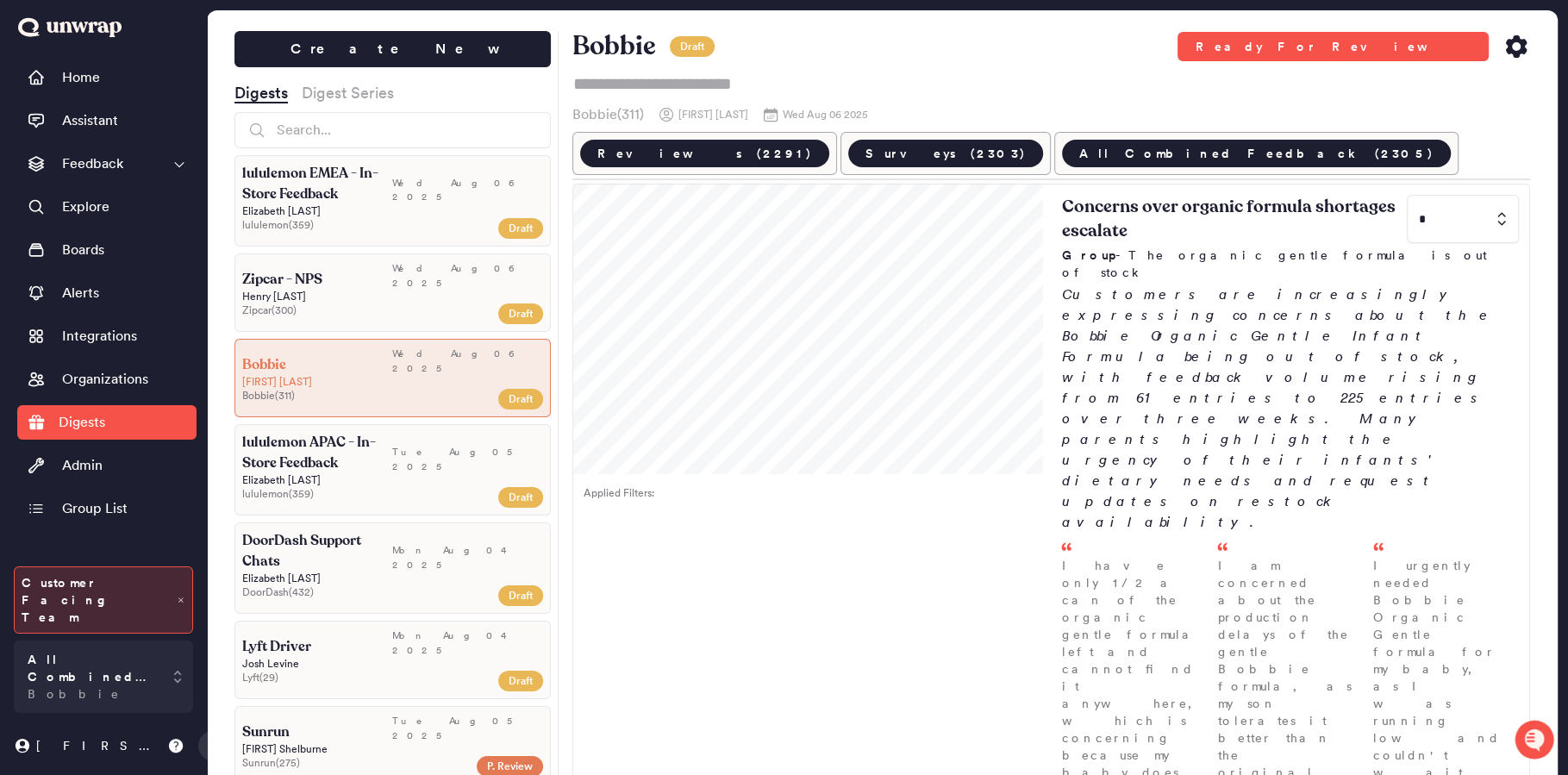 click at bounding box center [1463, 219] 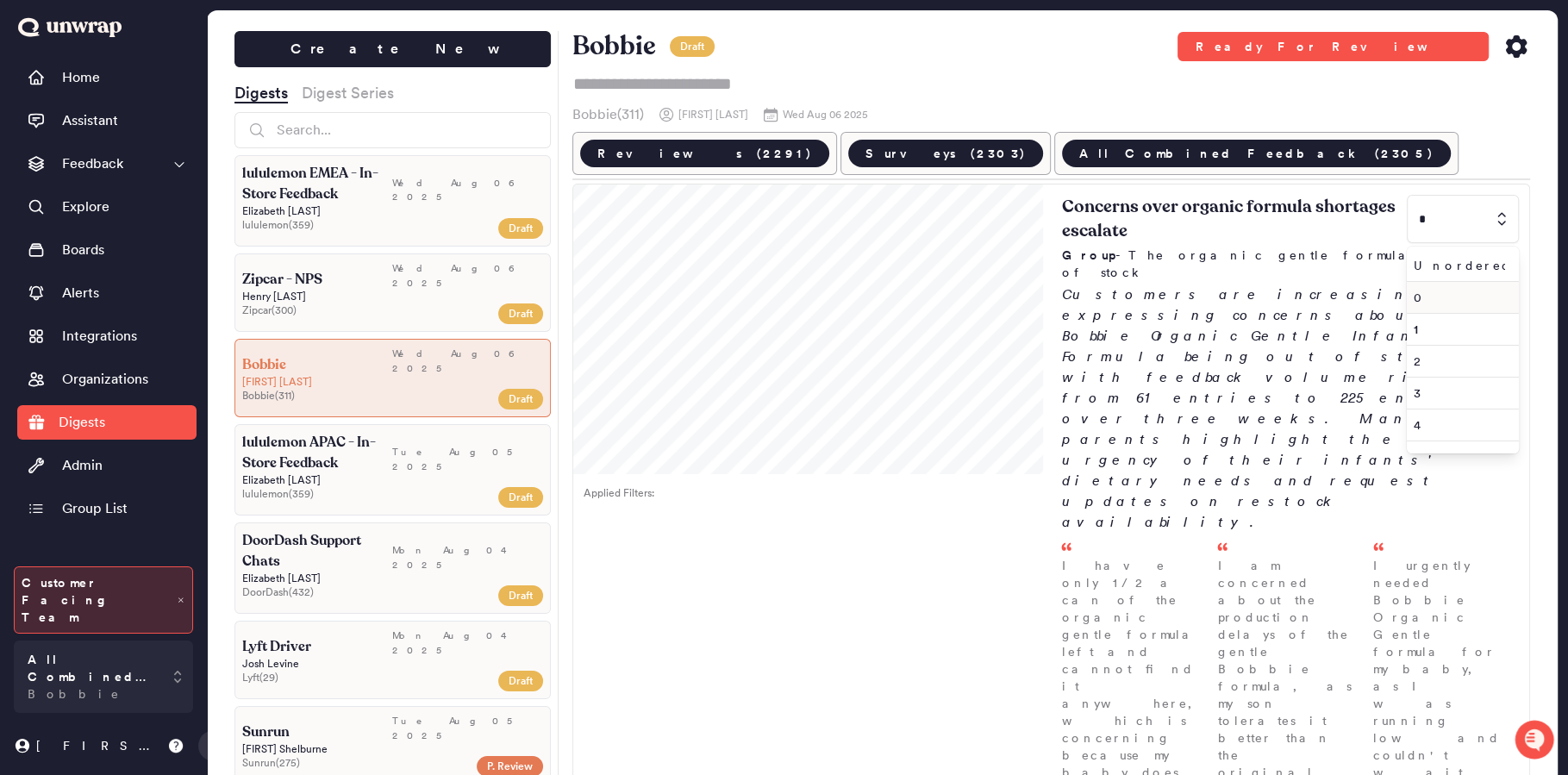 click on "0" at bounding box center (1459, 297) 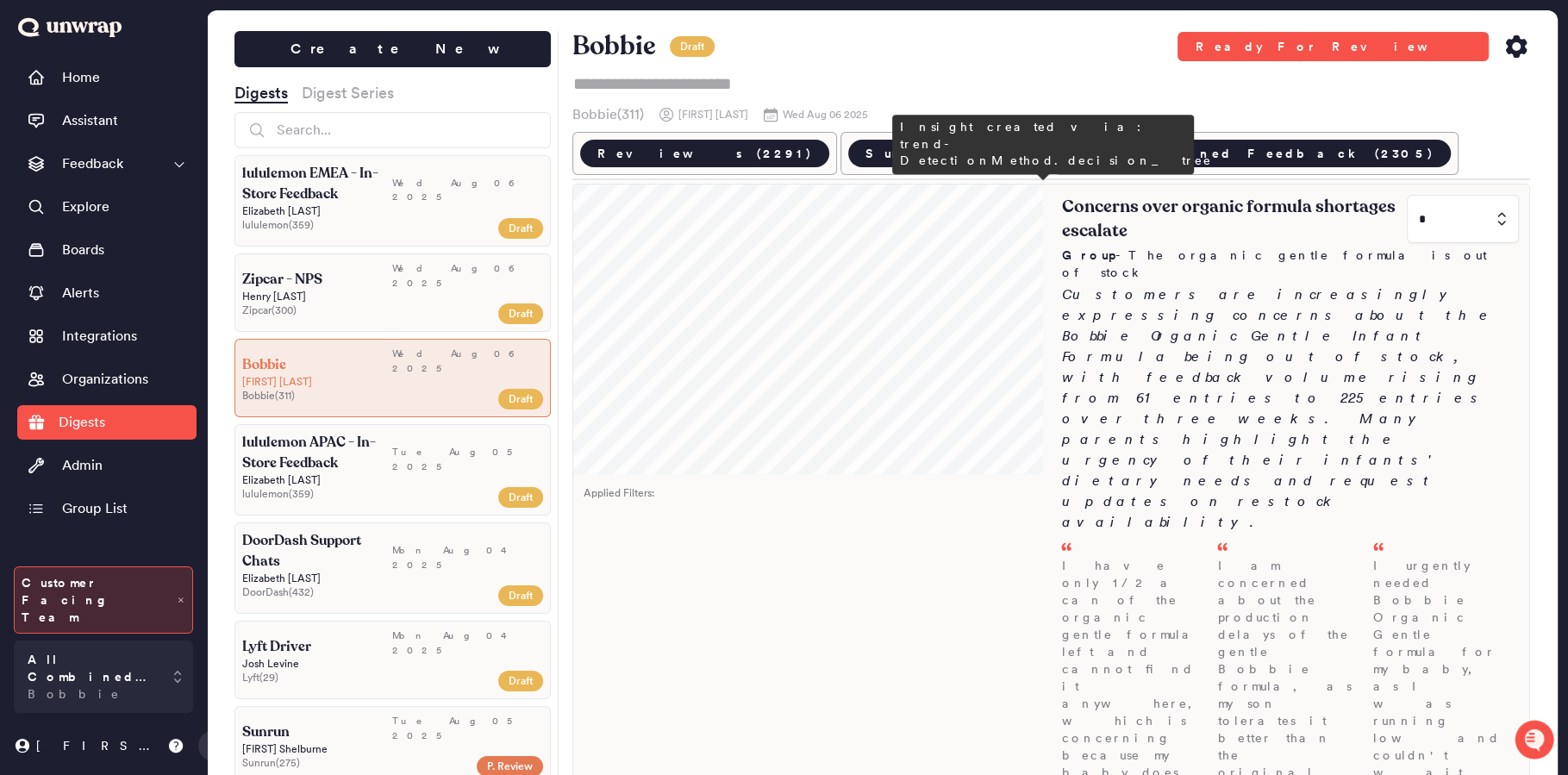 type on "*" 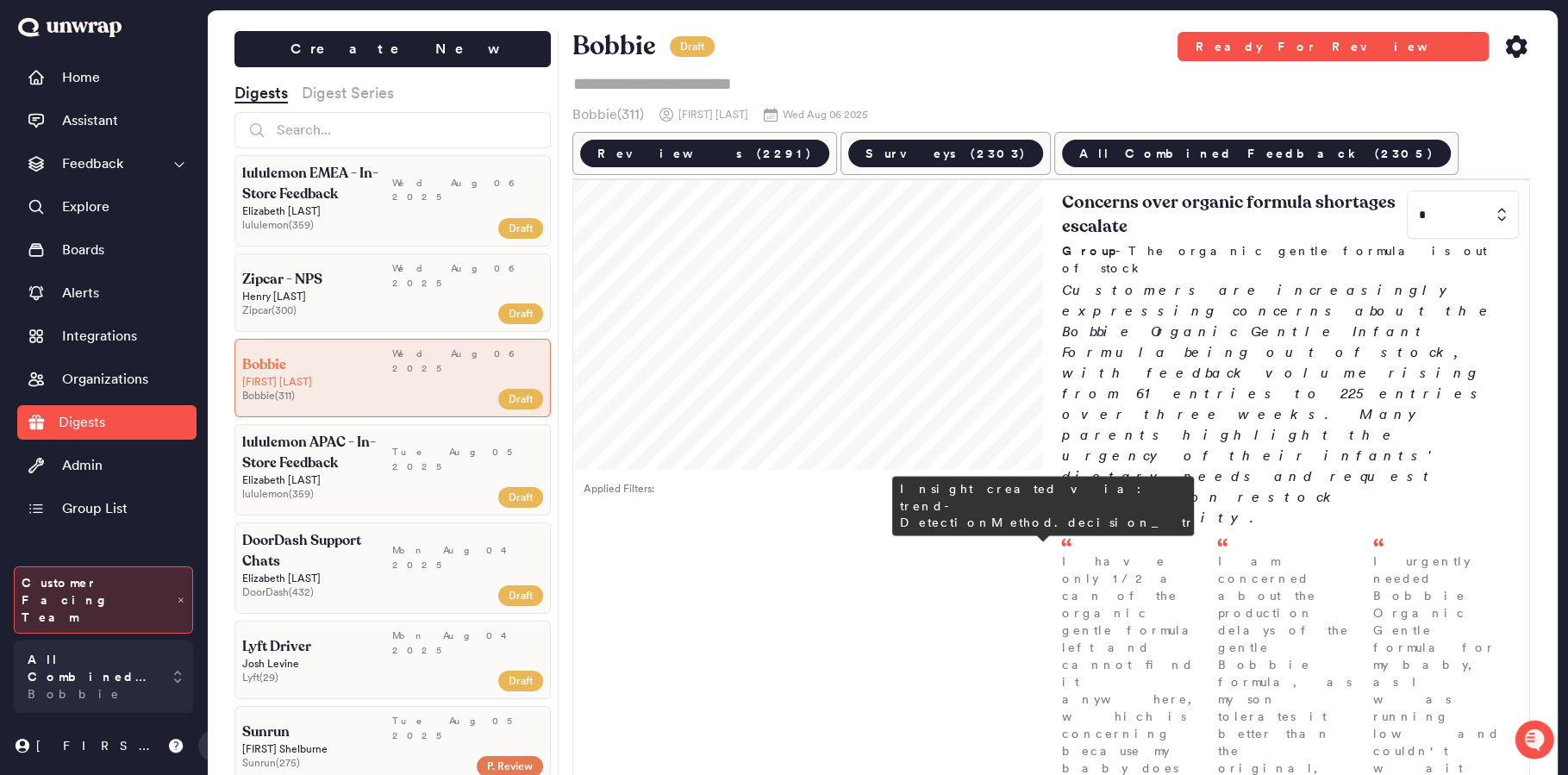 scroll, scrollTop: 122, scrollLeft: 0, axis: vertical 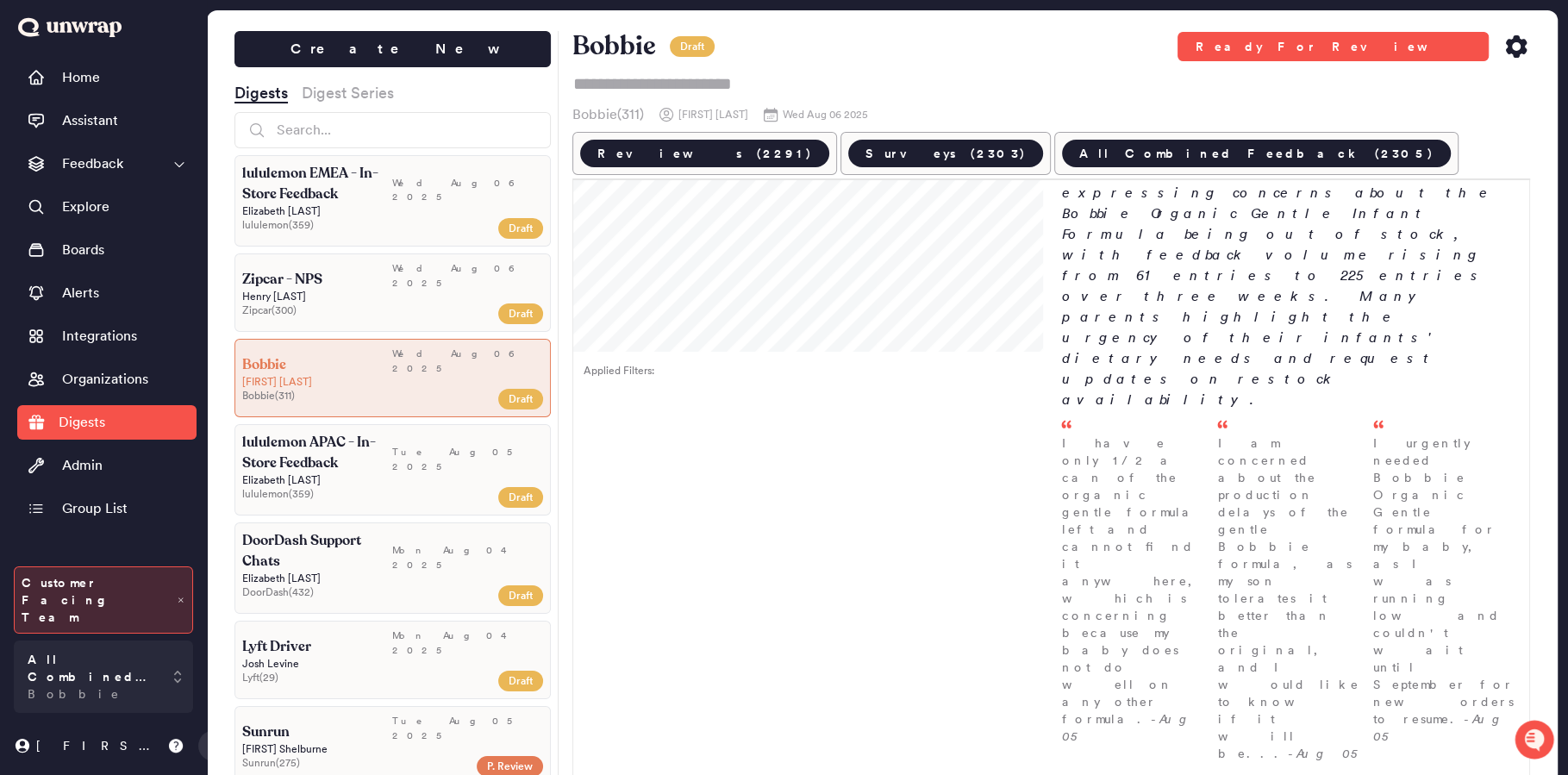 click at bounding box center (1463, 857) 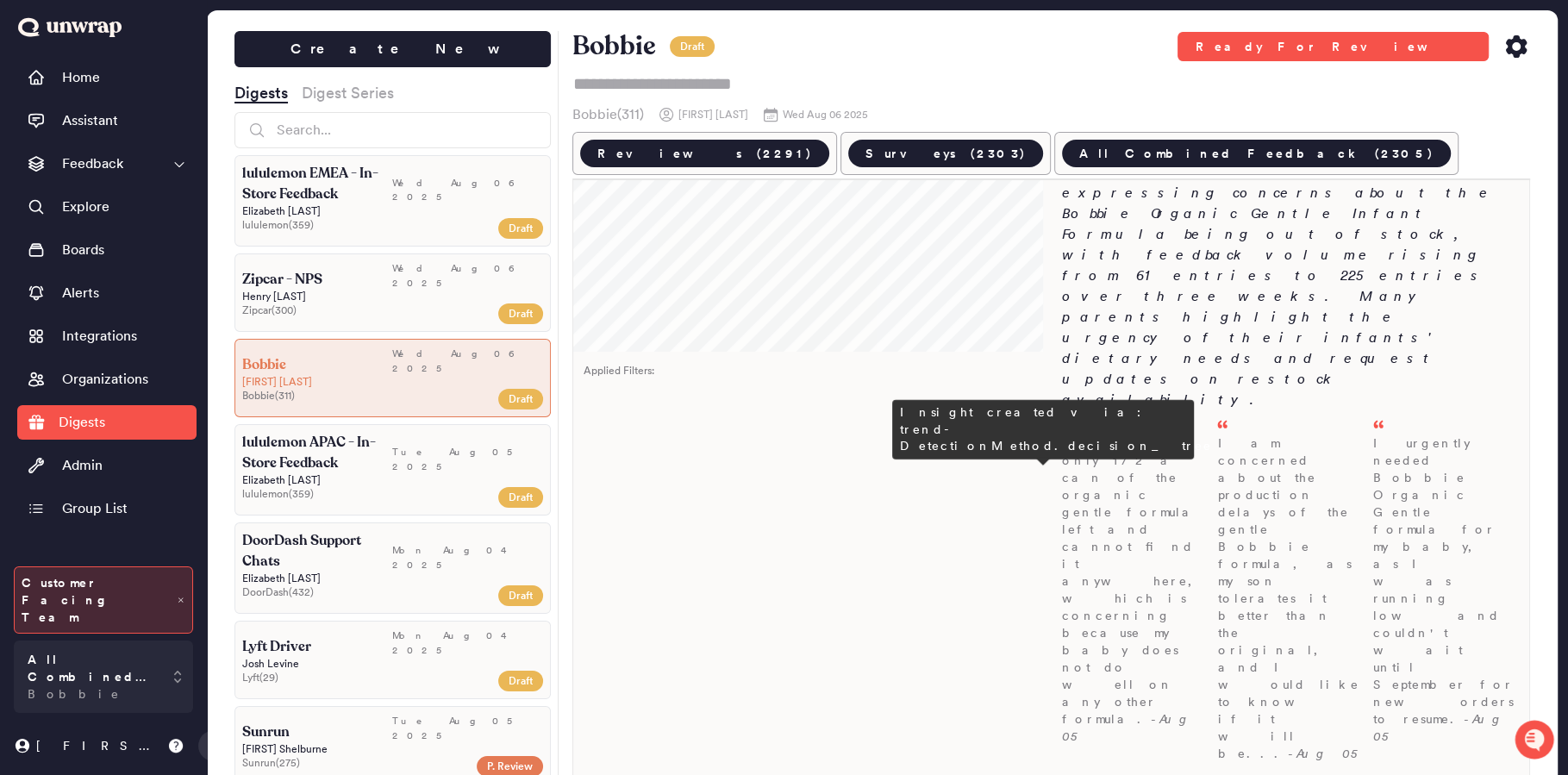 type on "*" 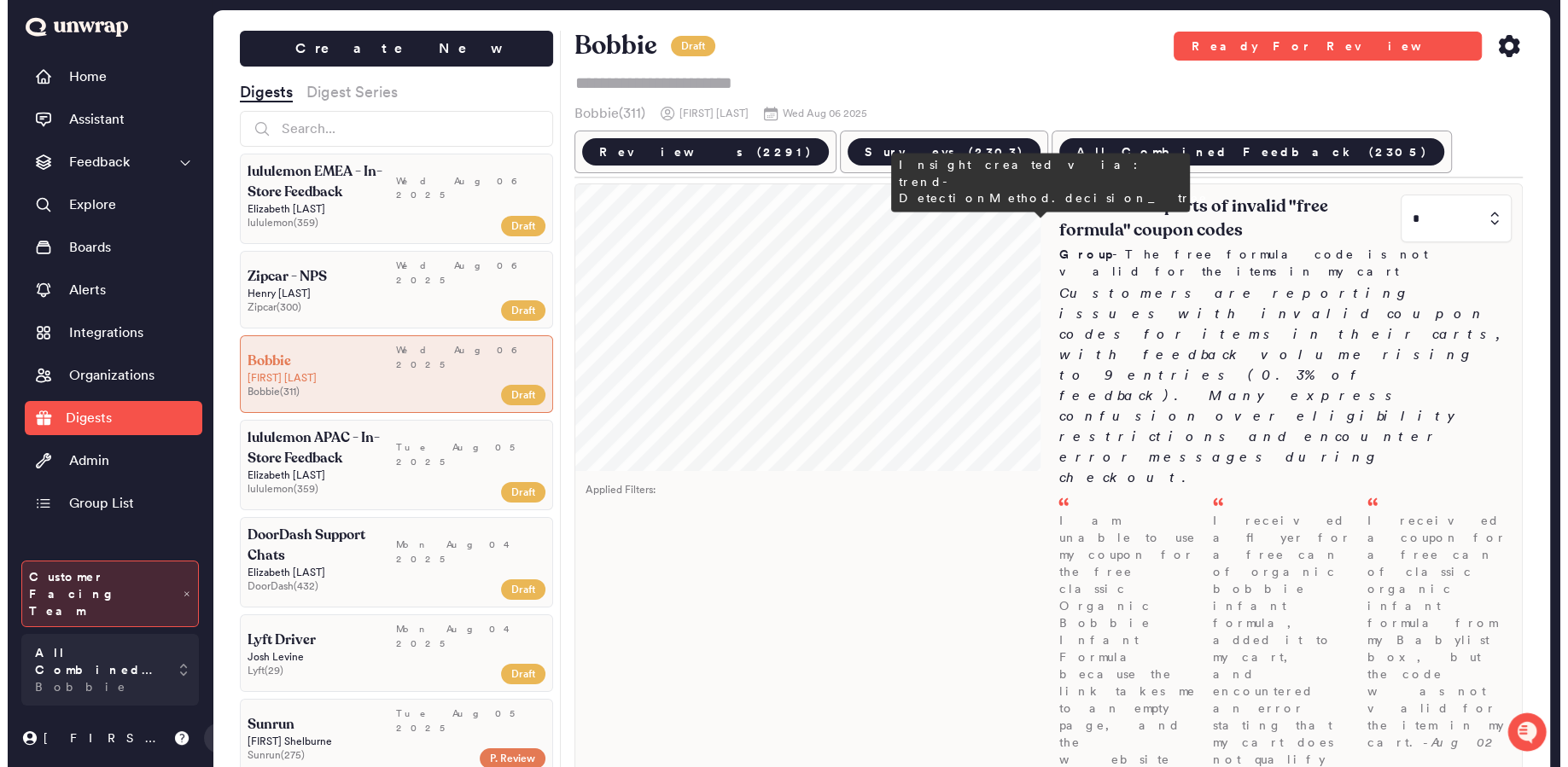 scroll, scrollTop: 580, scrollLeft: 0, axis: vertical 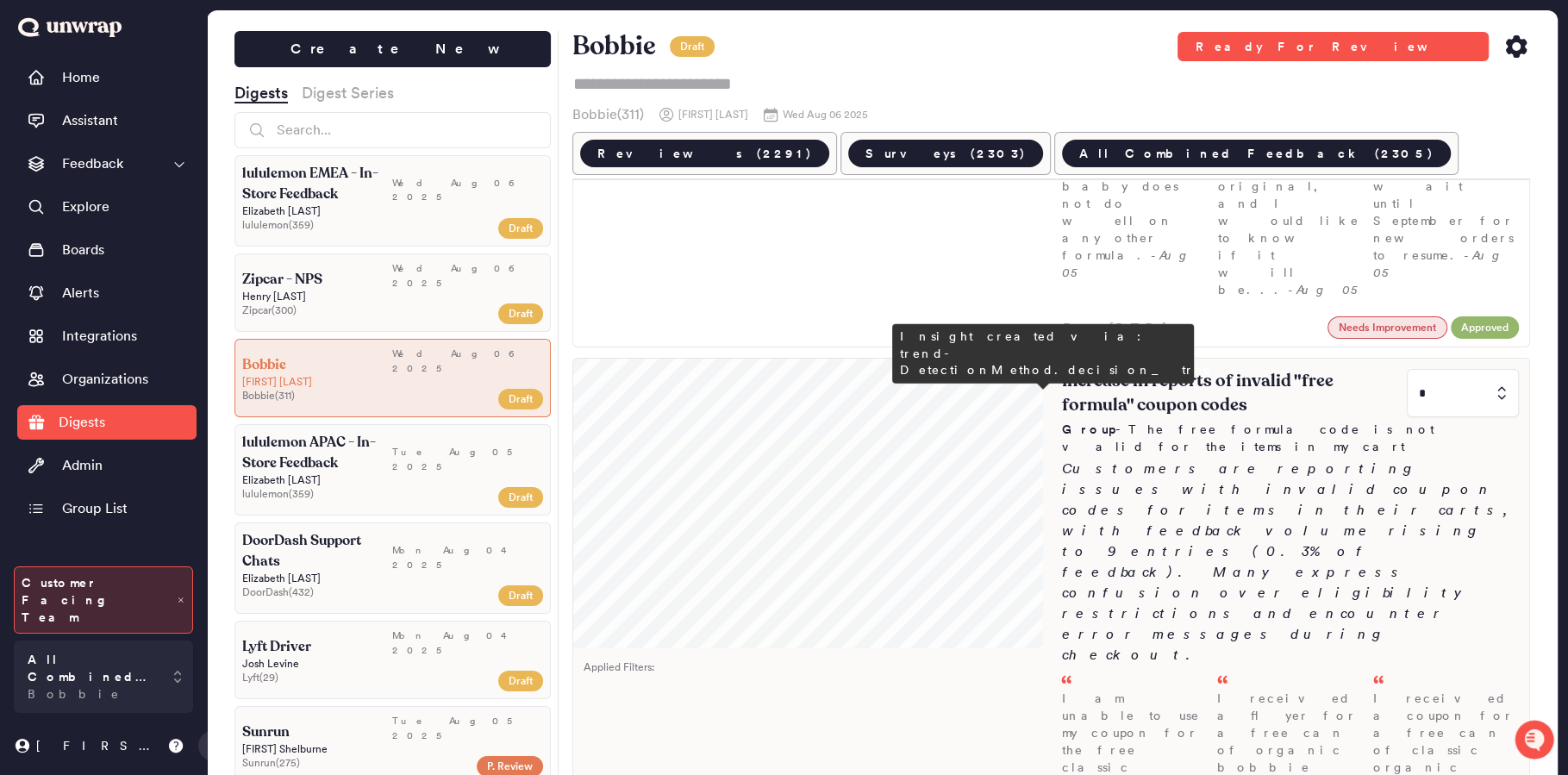 click on "Increasing frustration over subscription-only formula purchases" at bounding box center [1232, 1095] 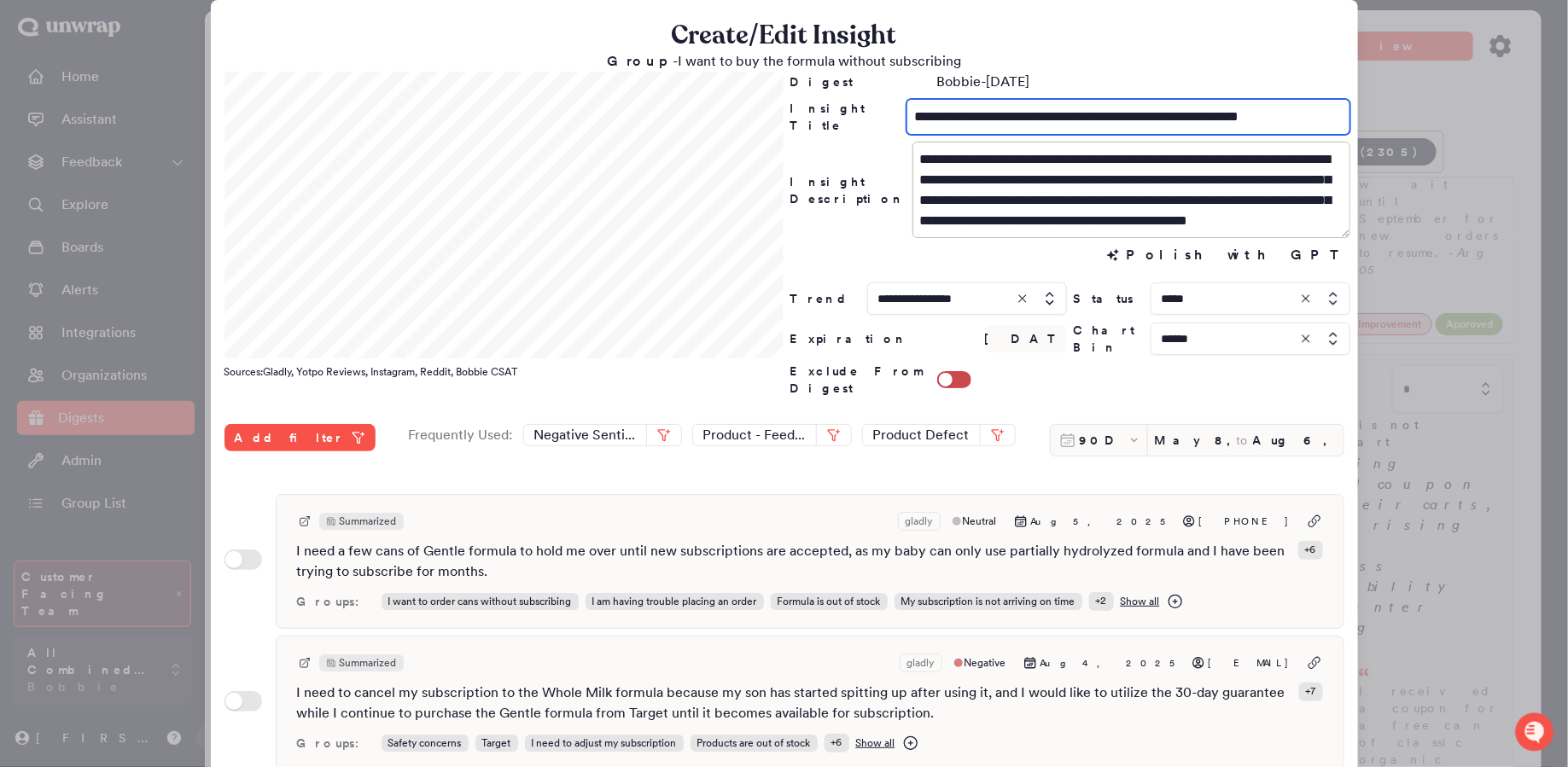 drag, startPoint x: 971, startPoint y: 116, endPoint x: 896, endPoint y: 120, distance: 75.10659 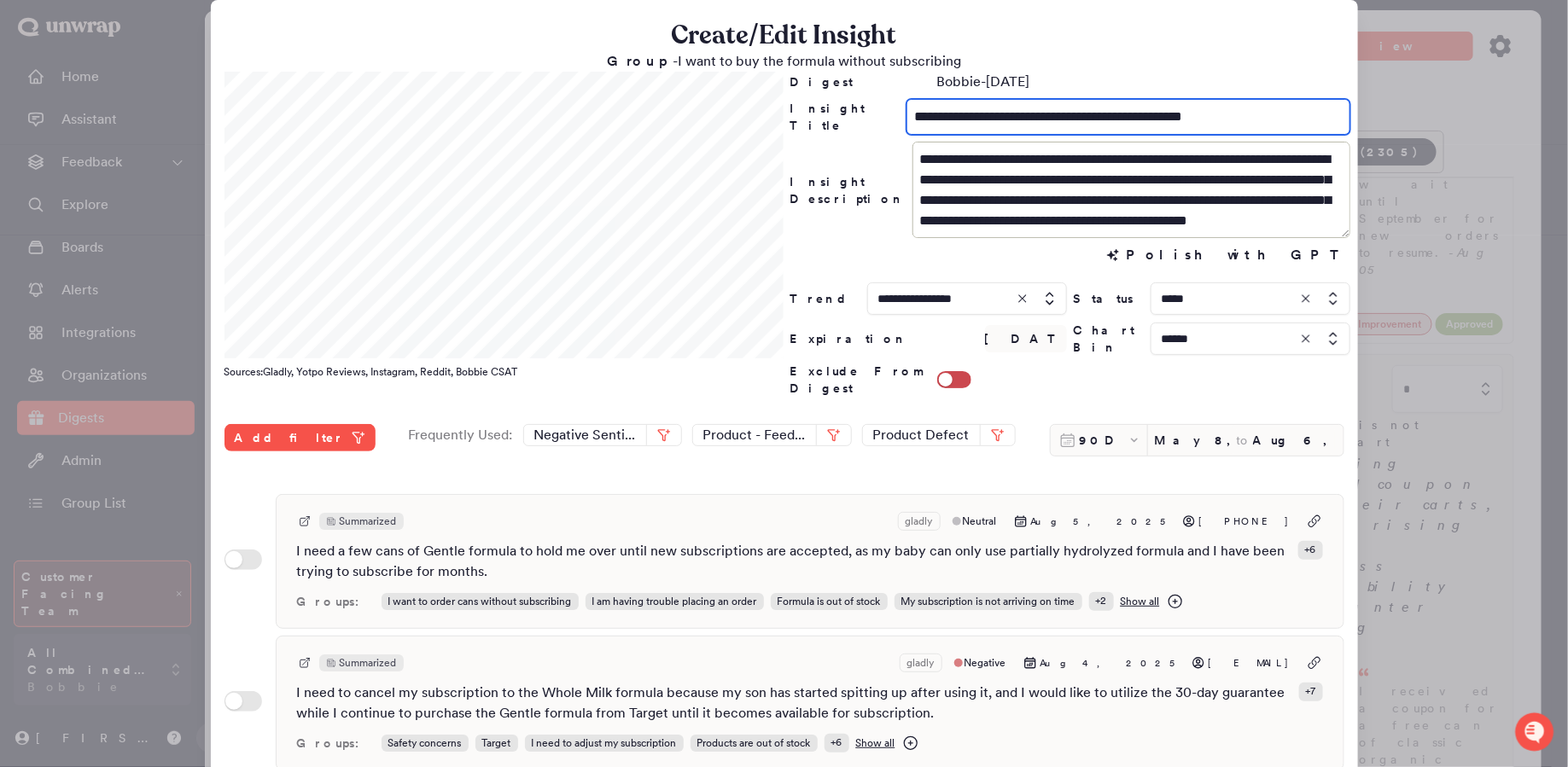 type on "**********" 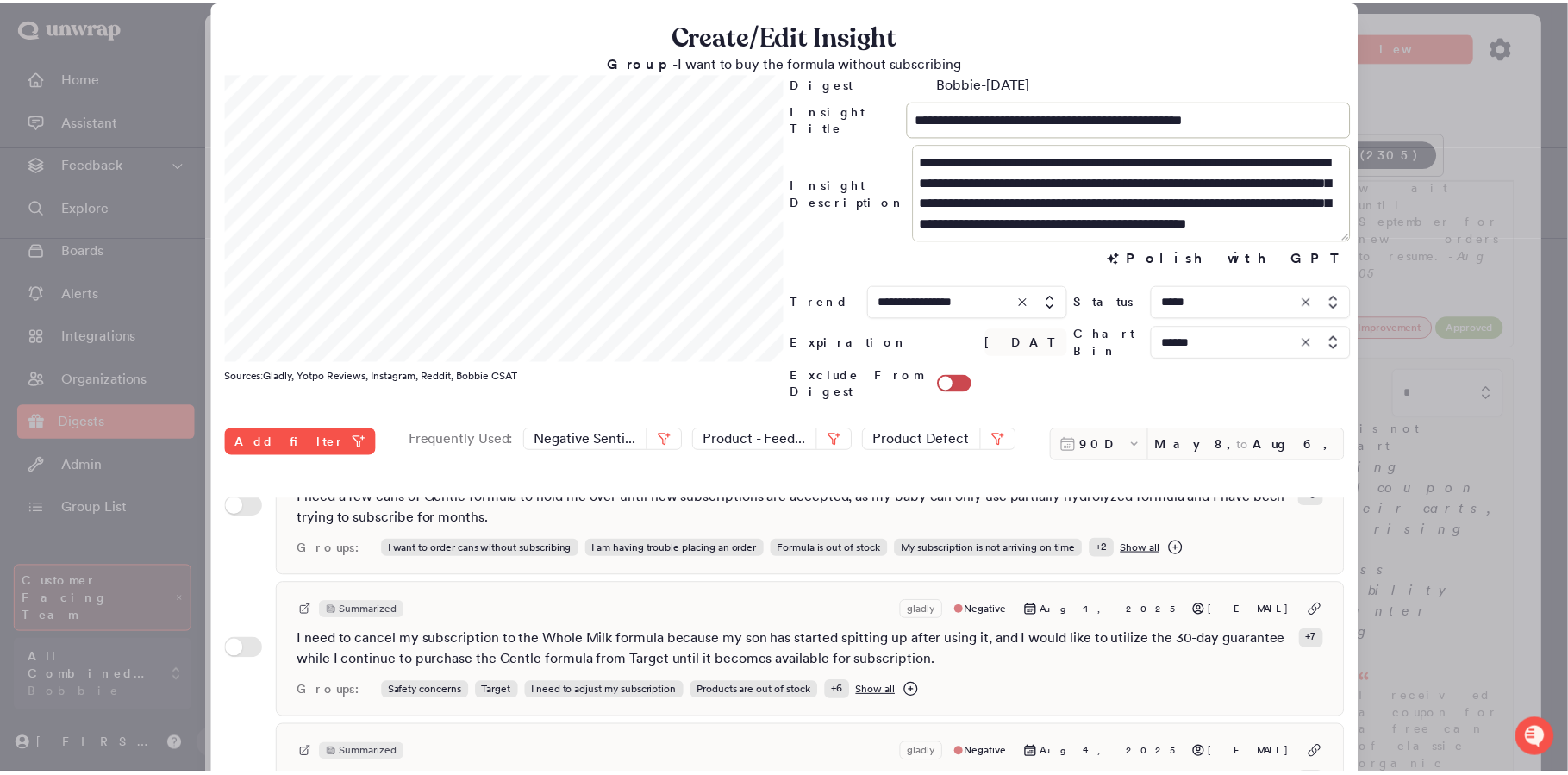 scroll, scrollTop: 0, scrollLeft: 0, axis: both 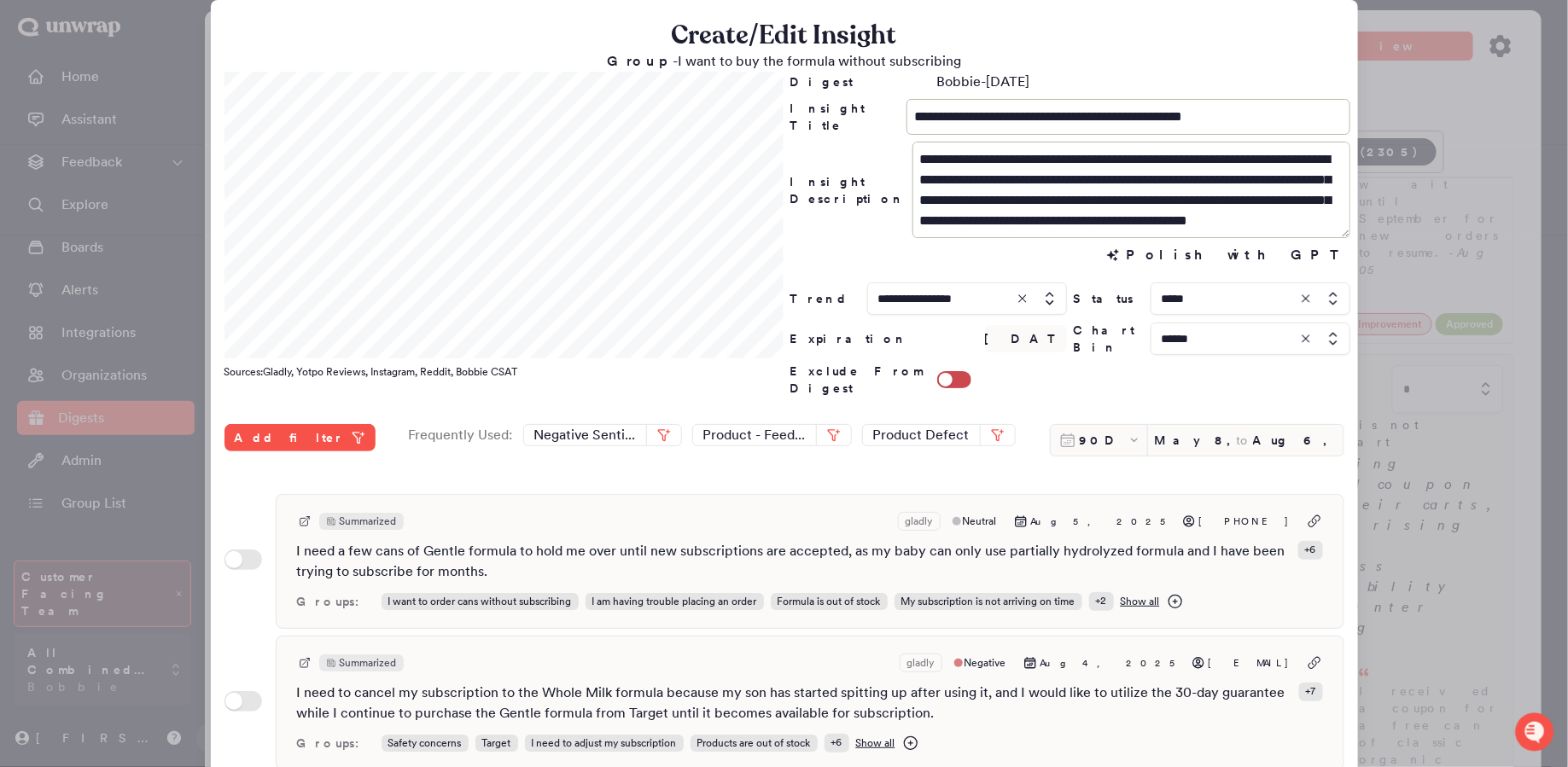 click at bounding box center [784, 383] 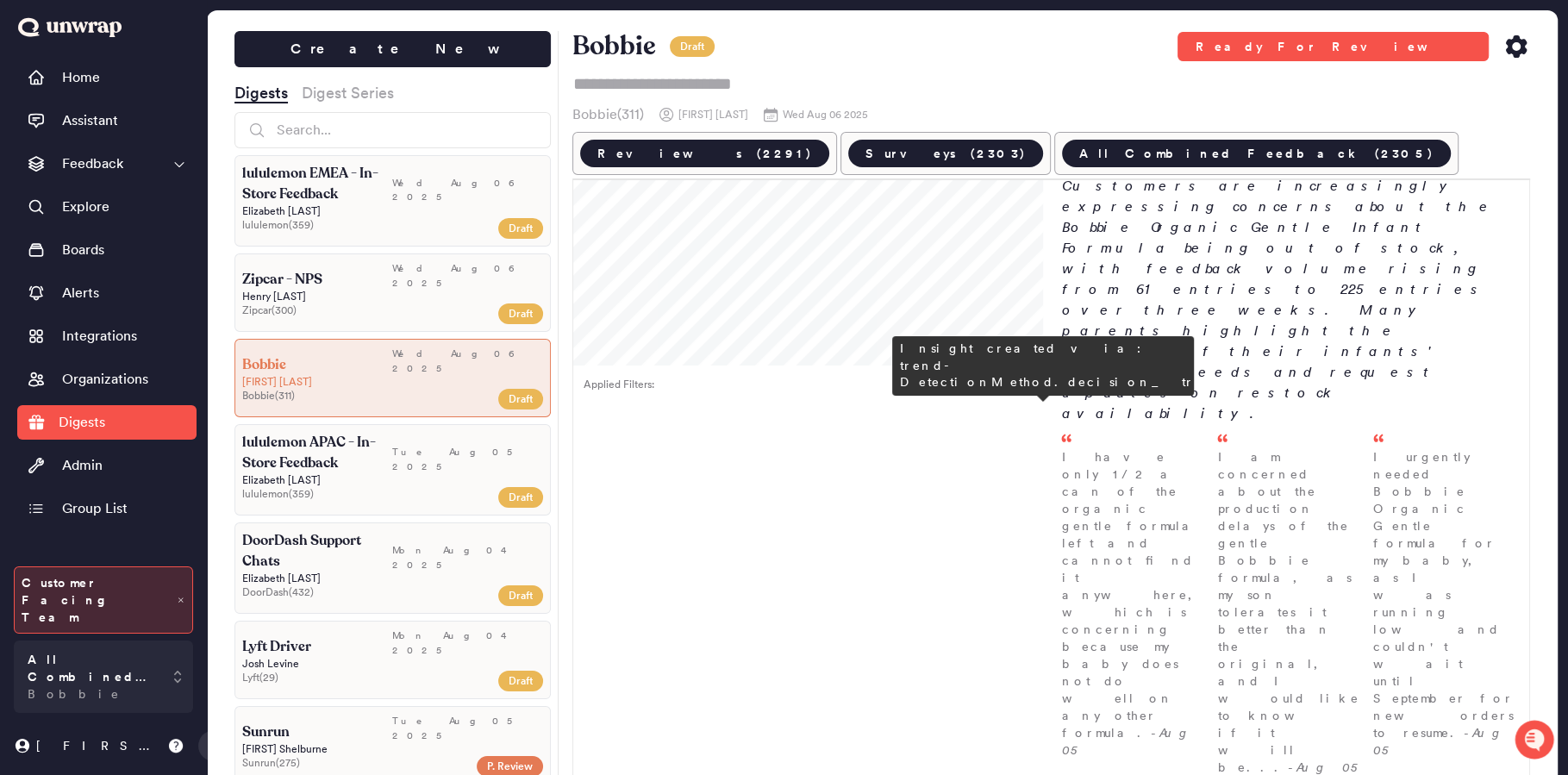 scroll, scrollTop: 0, scrollLeft: 0, axis: both 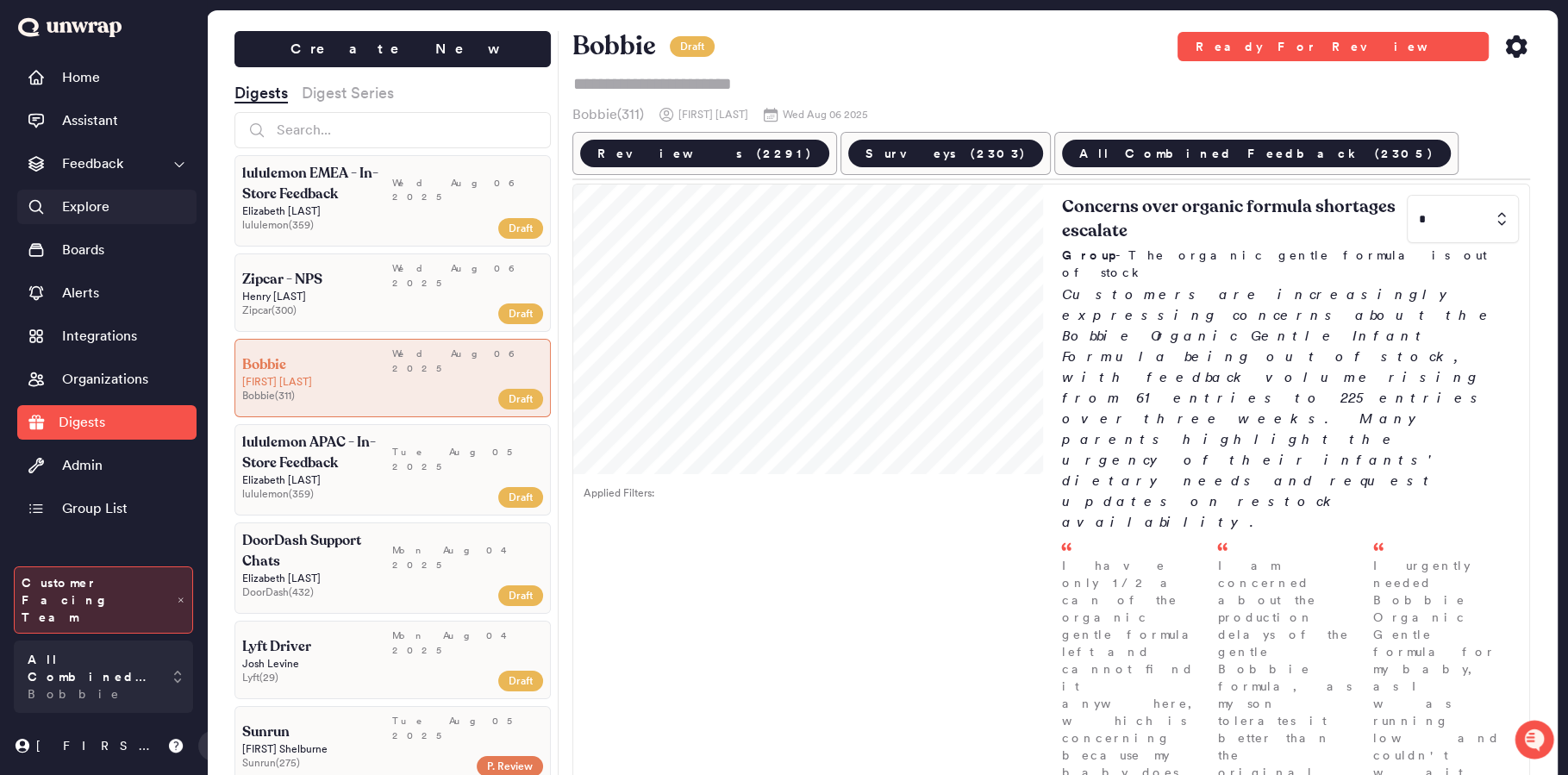 click on "Explore" at bounding box center (85, 207) 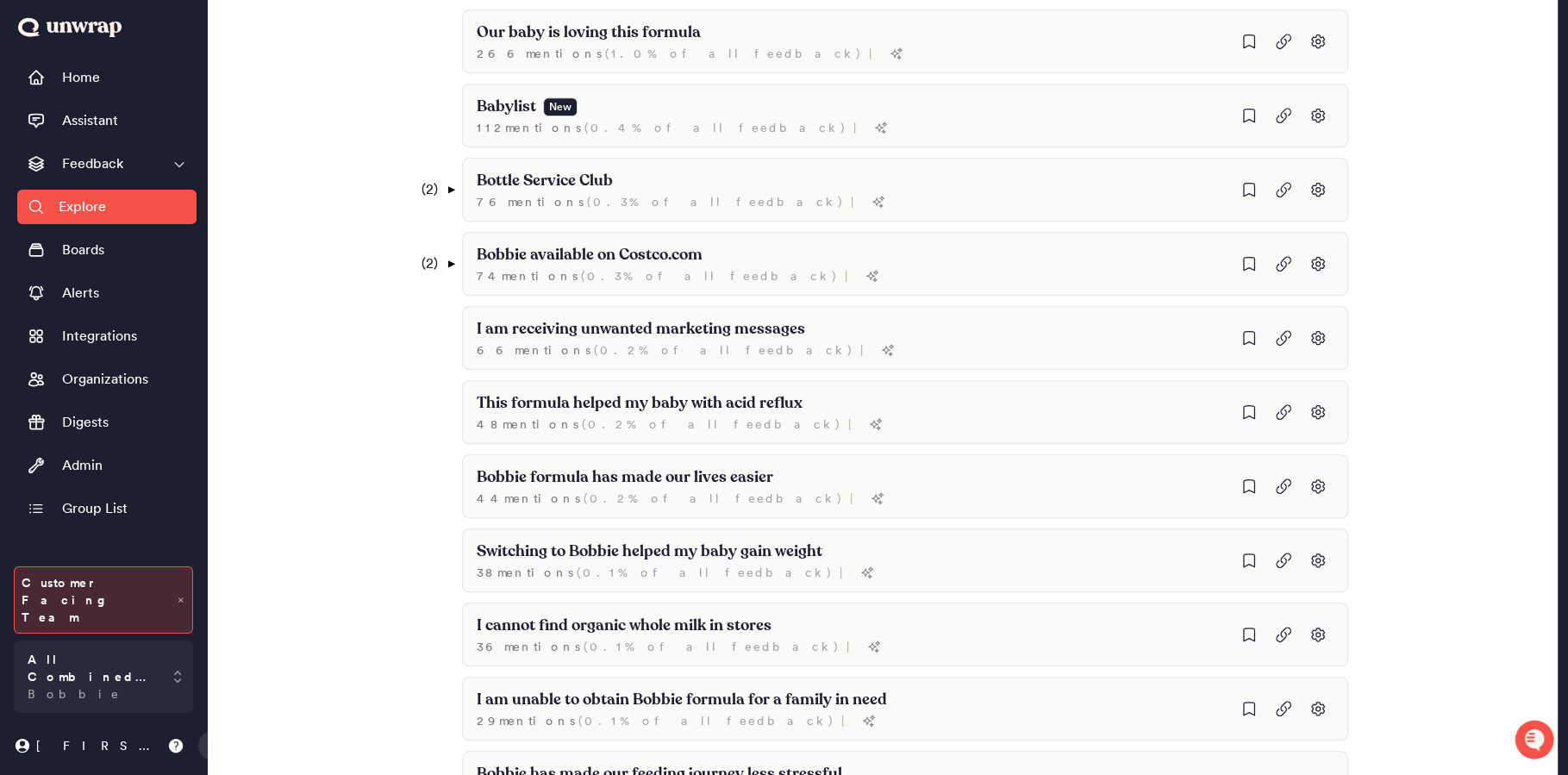 scroll, scrollTop: 982, scrollLeft: 0, axis: vertical 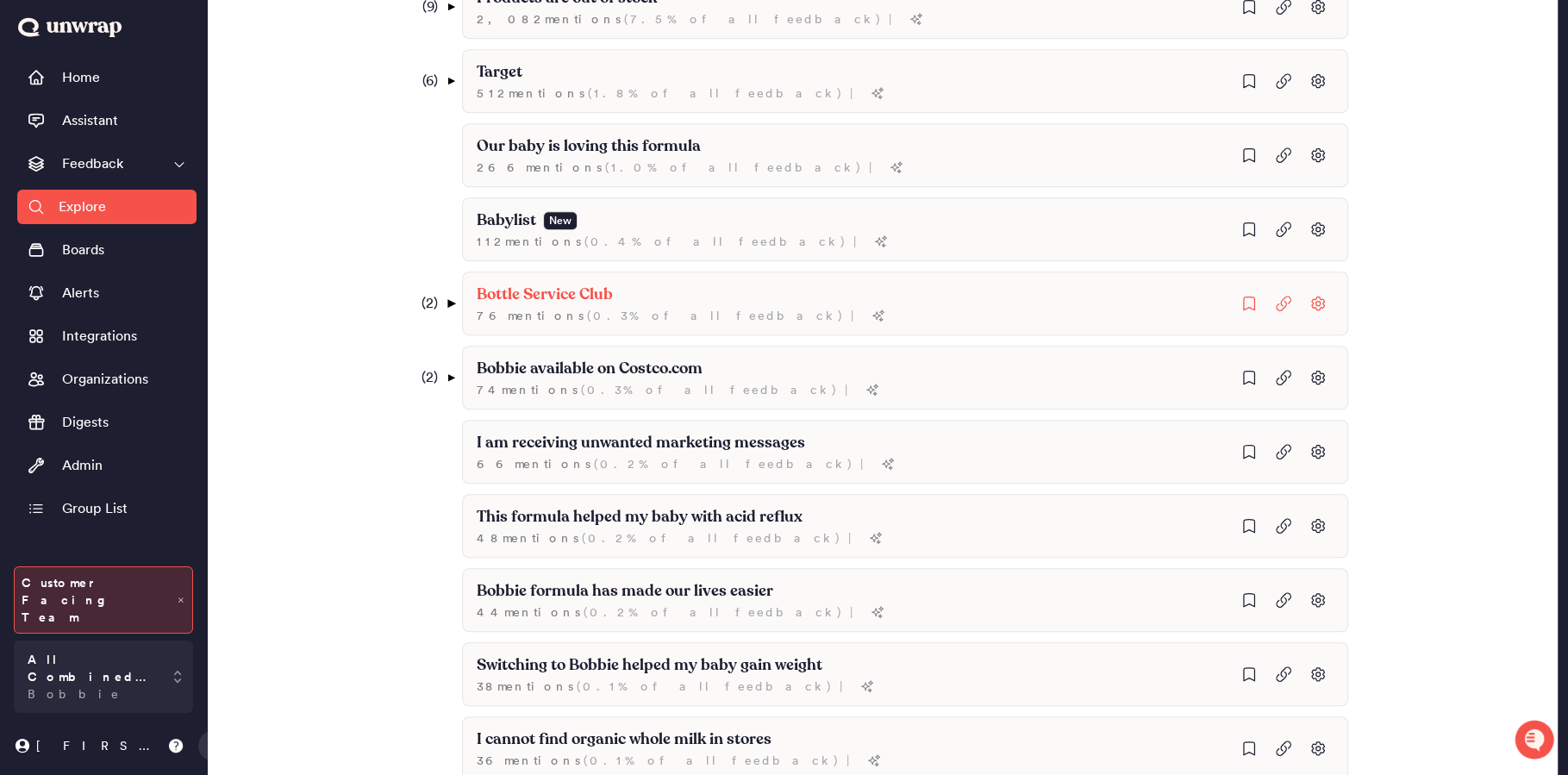 click on "▼" at bounding box center [450, 303] 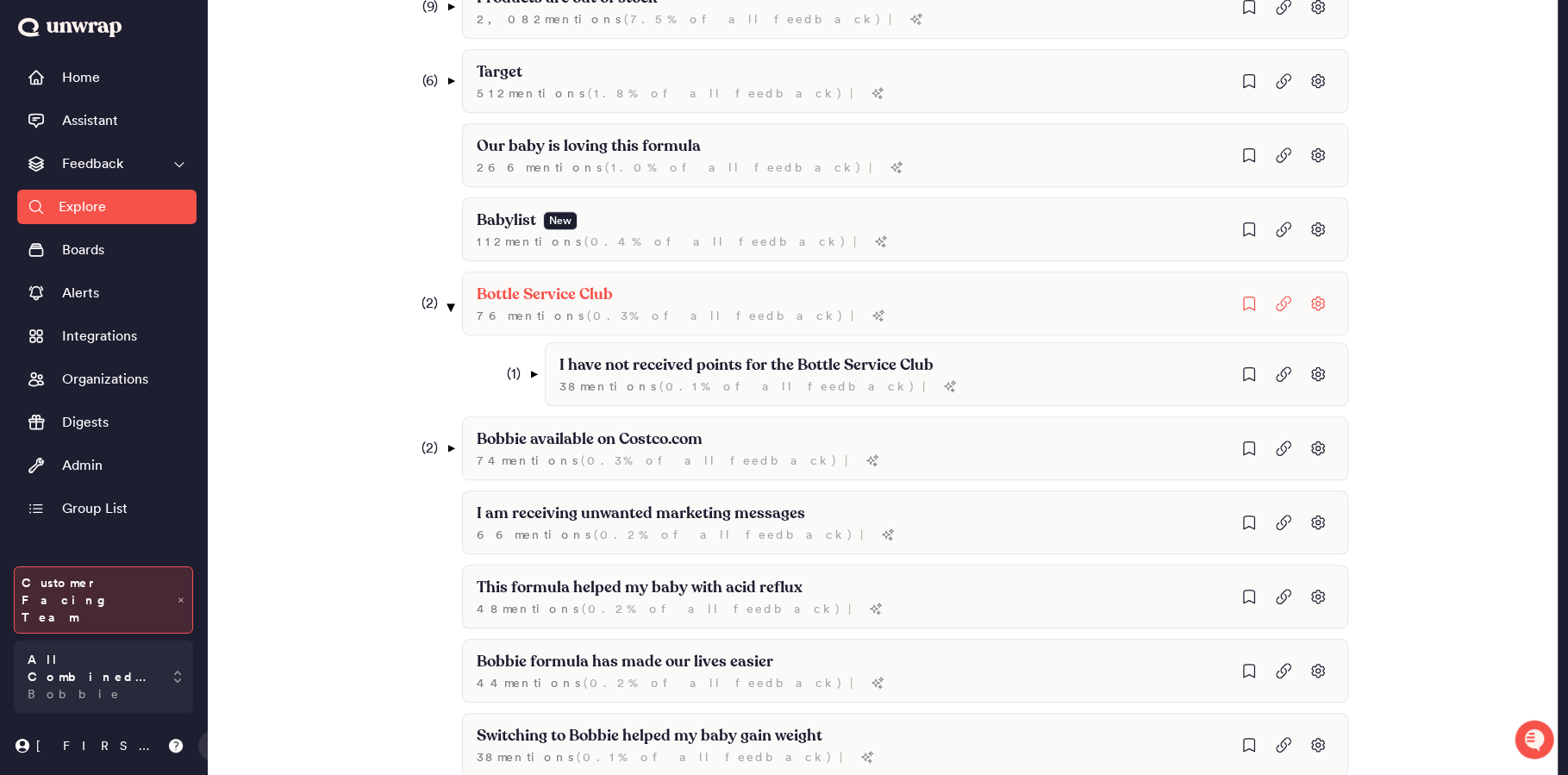 click on "▼" at bounding box center [450, 307] 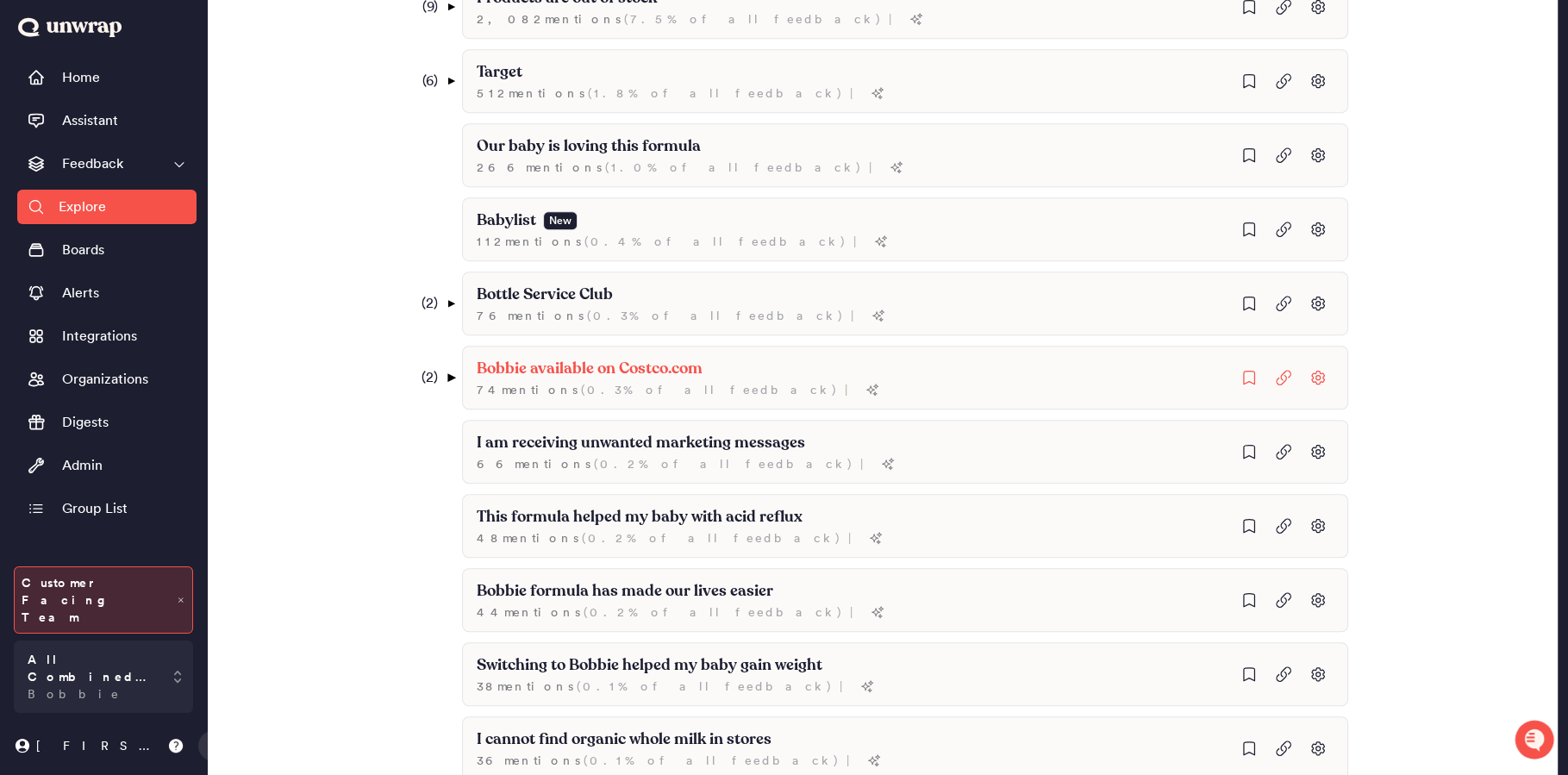 click on "▼" at bounding box center (450, 378) 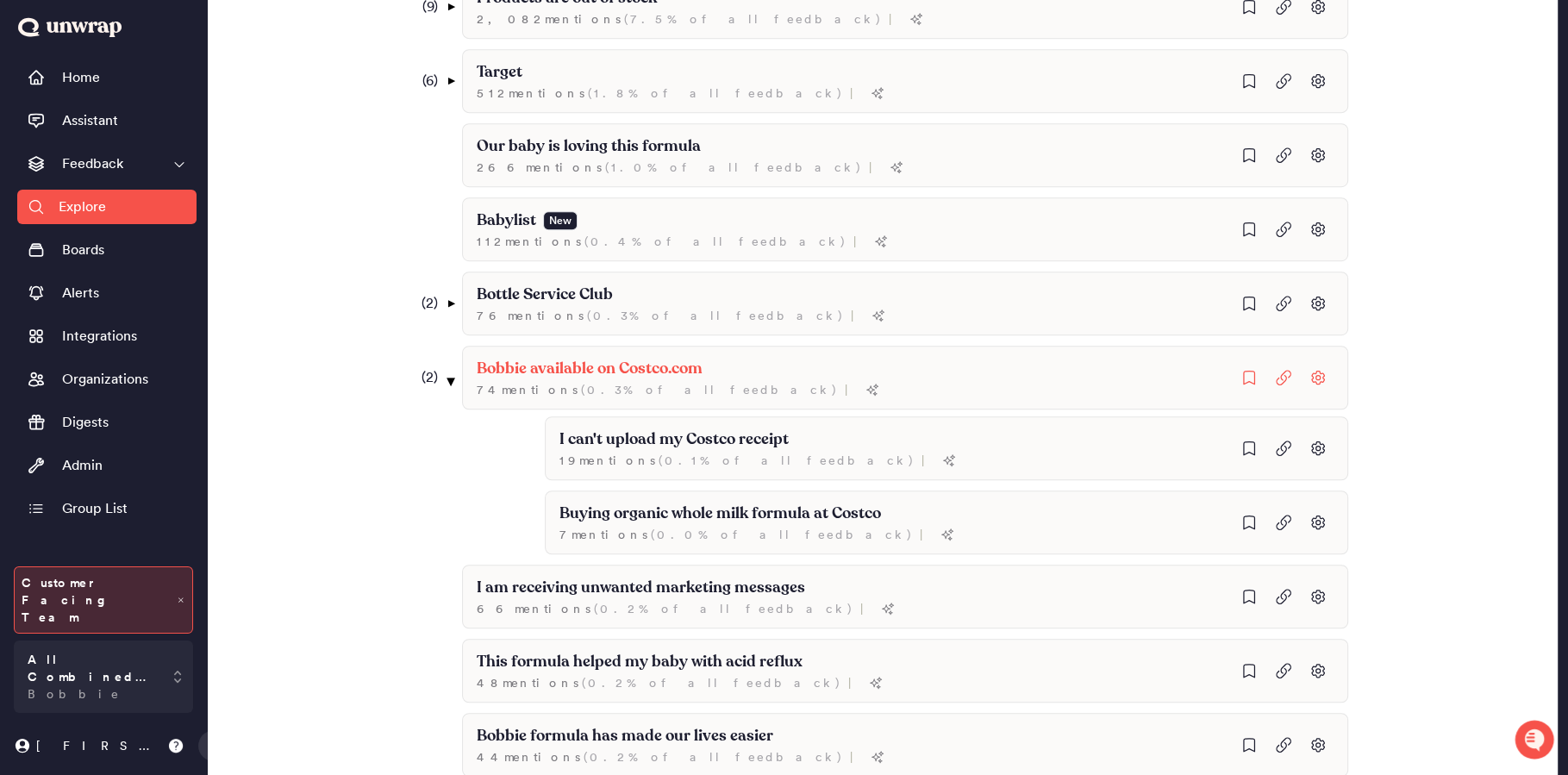 click on "▼" at bounding box center (450, 381) 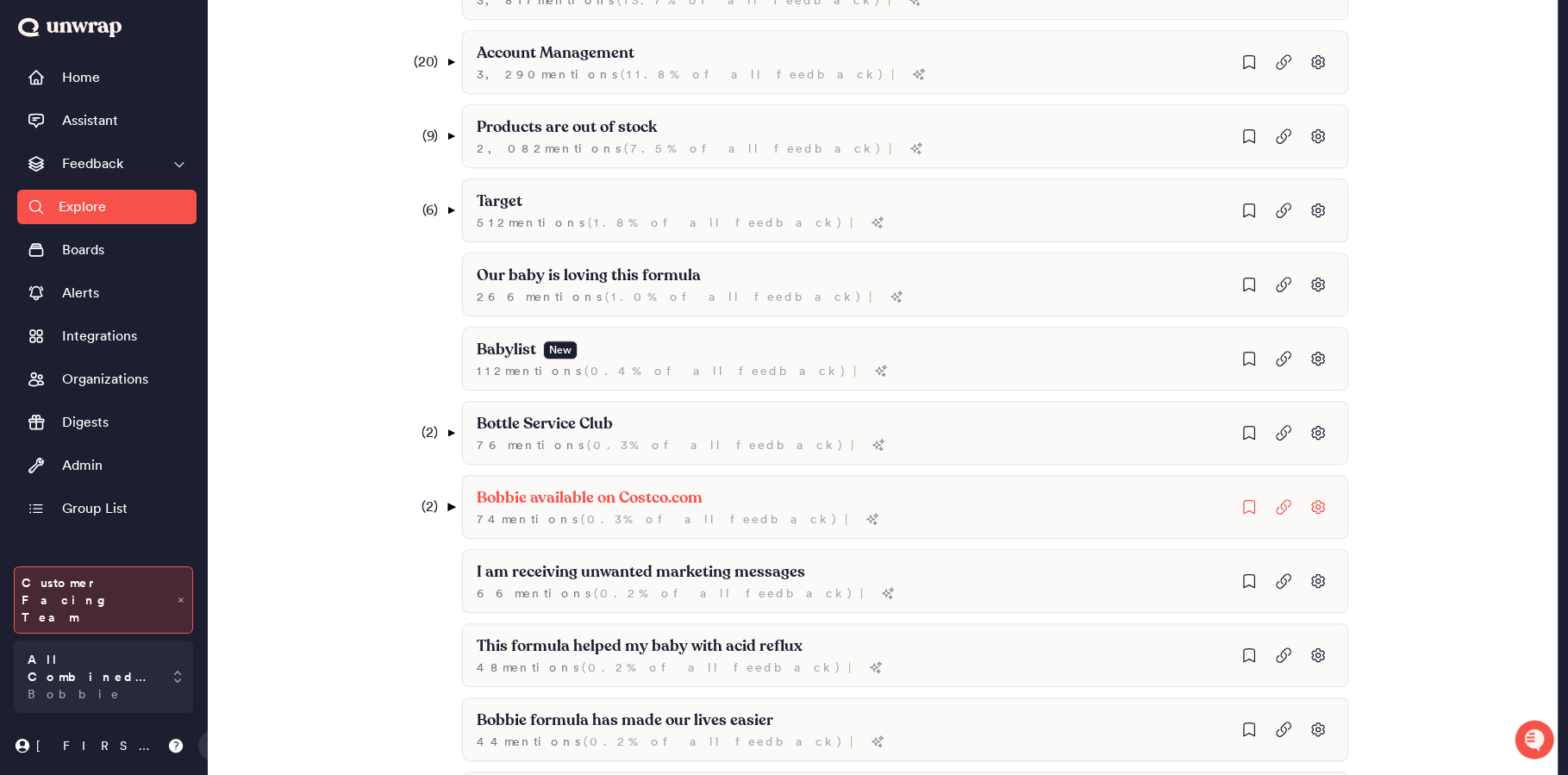 scroll, scrollTop: 802, scrollLeft: 0, axis: vertical 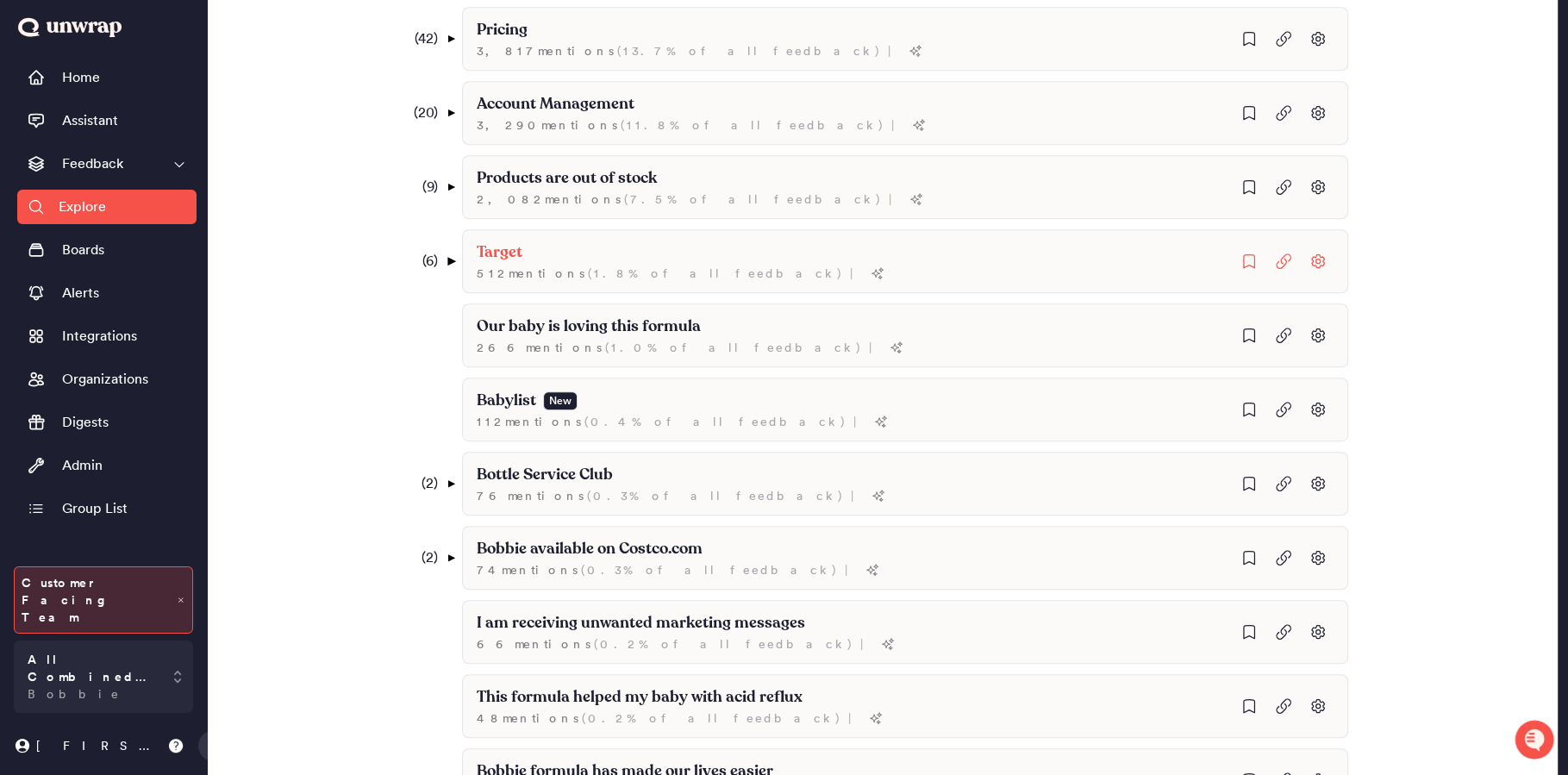 click on "▼" at bounding box center [450, 261] 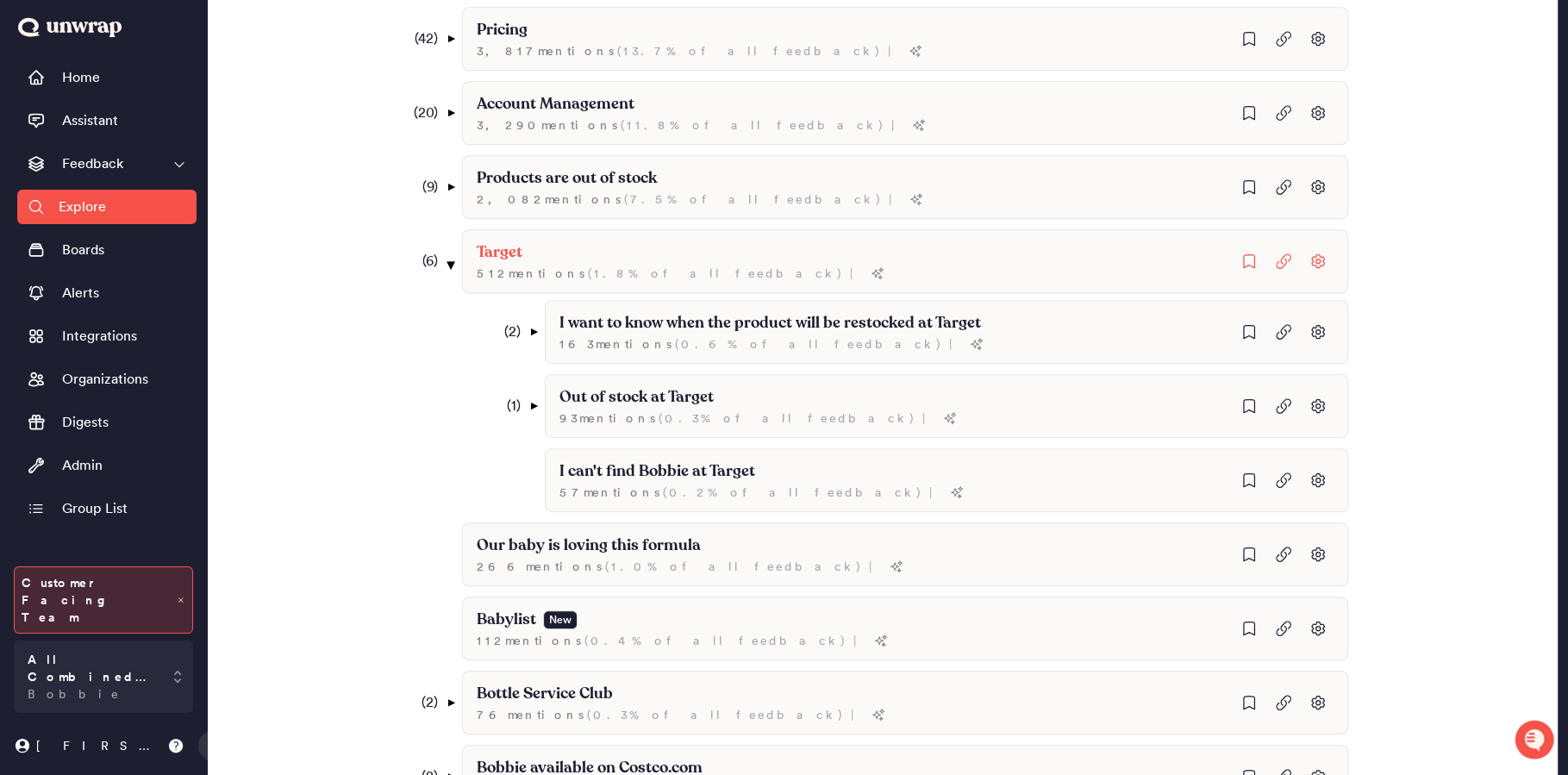 click on "▼" at bounding box center [450, 265] 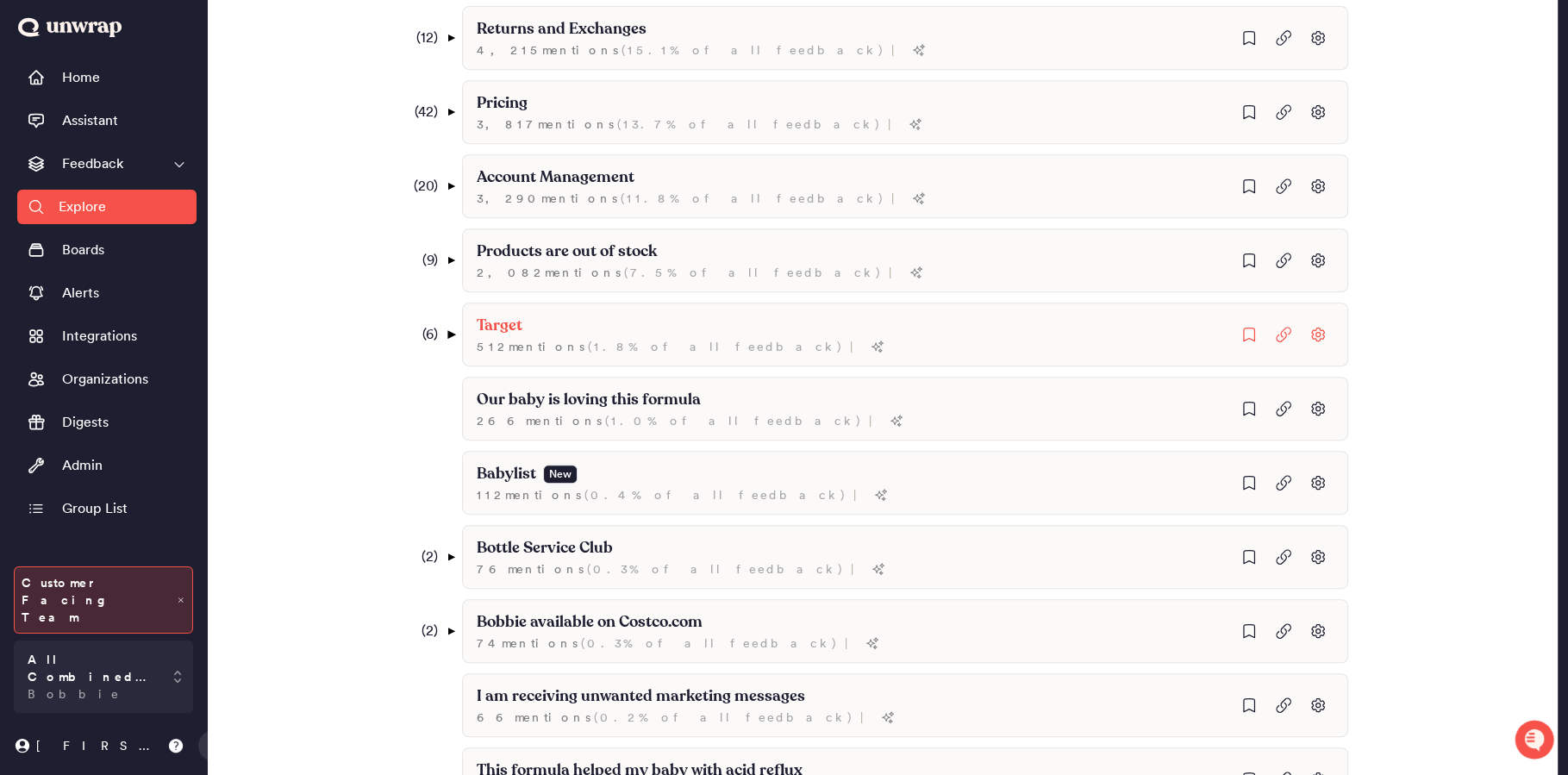 scroll, scrollTop: 725, scrollLeft: 0, axis: vertical 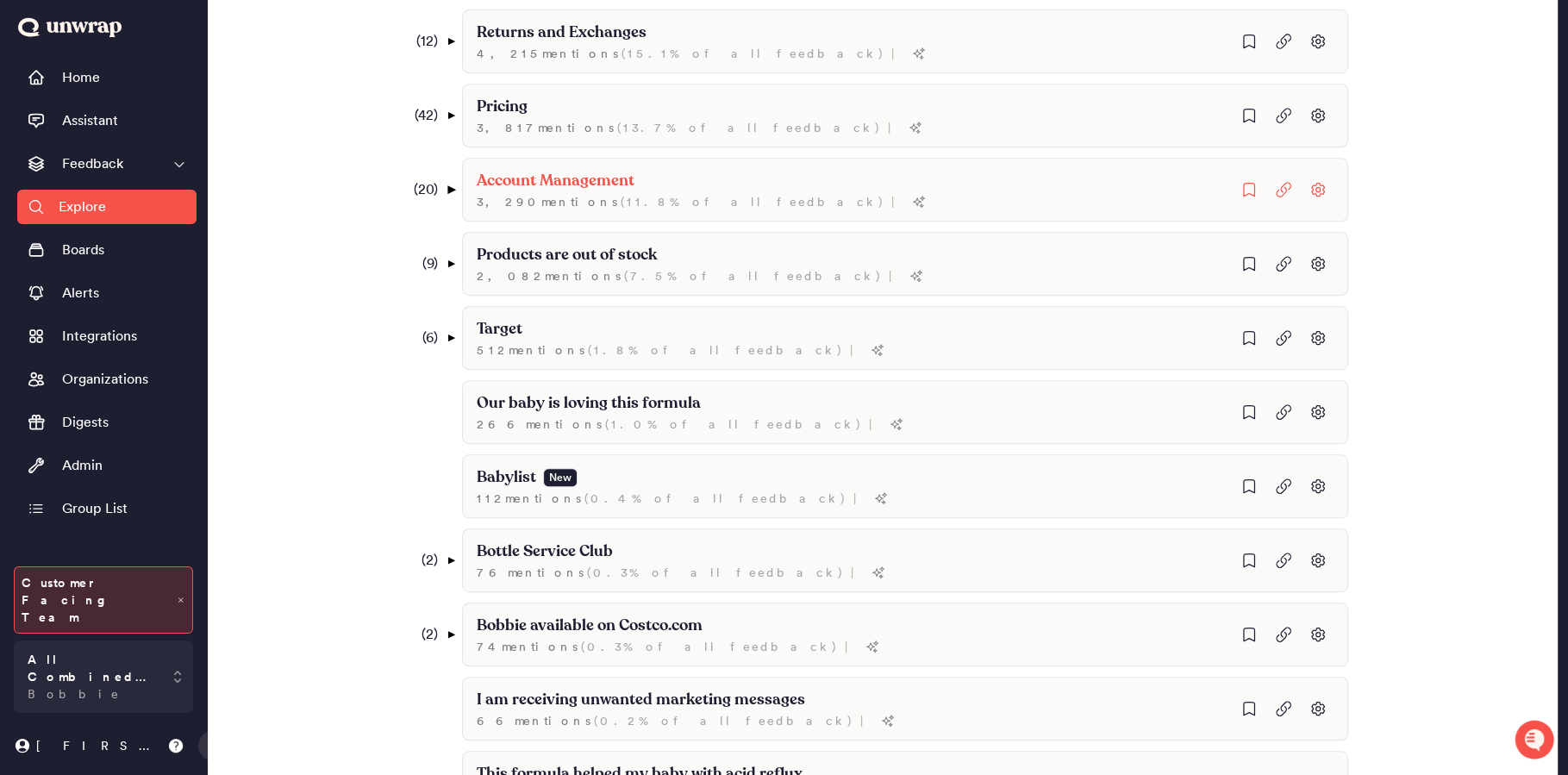 click on "▼" at bounding box center [450, 190] 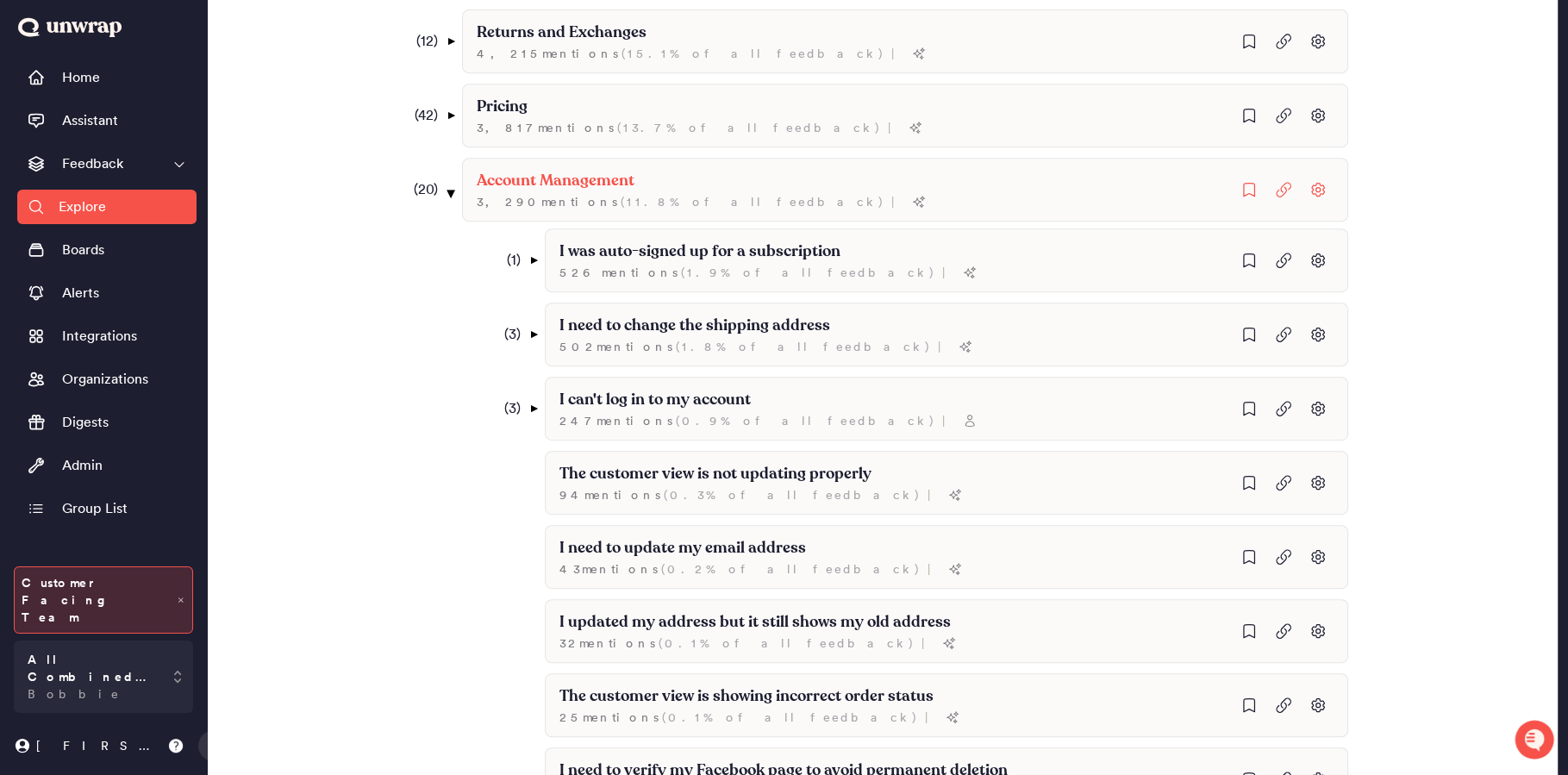 click on "▼" at bounding box center [450, 193] 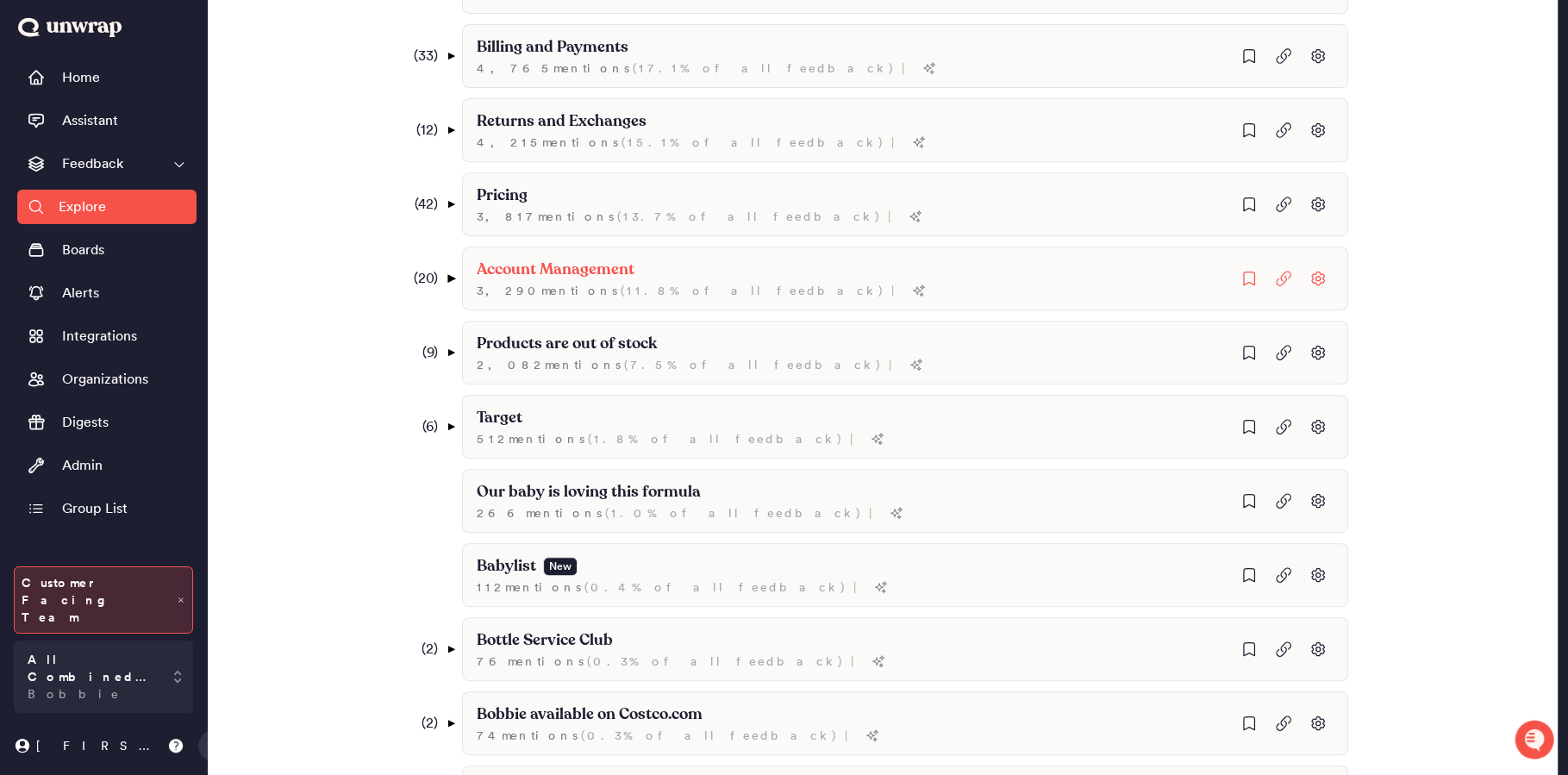 scroll, scrollTop: 616, scrollLeft: 0, axis: vertical 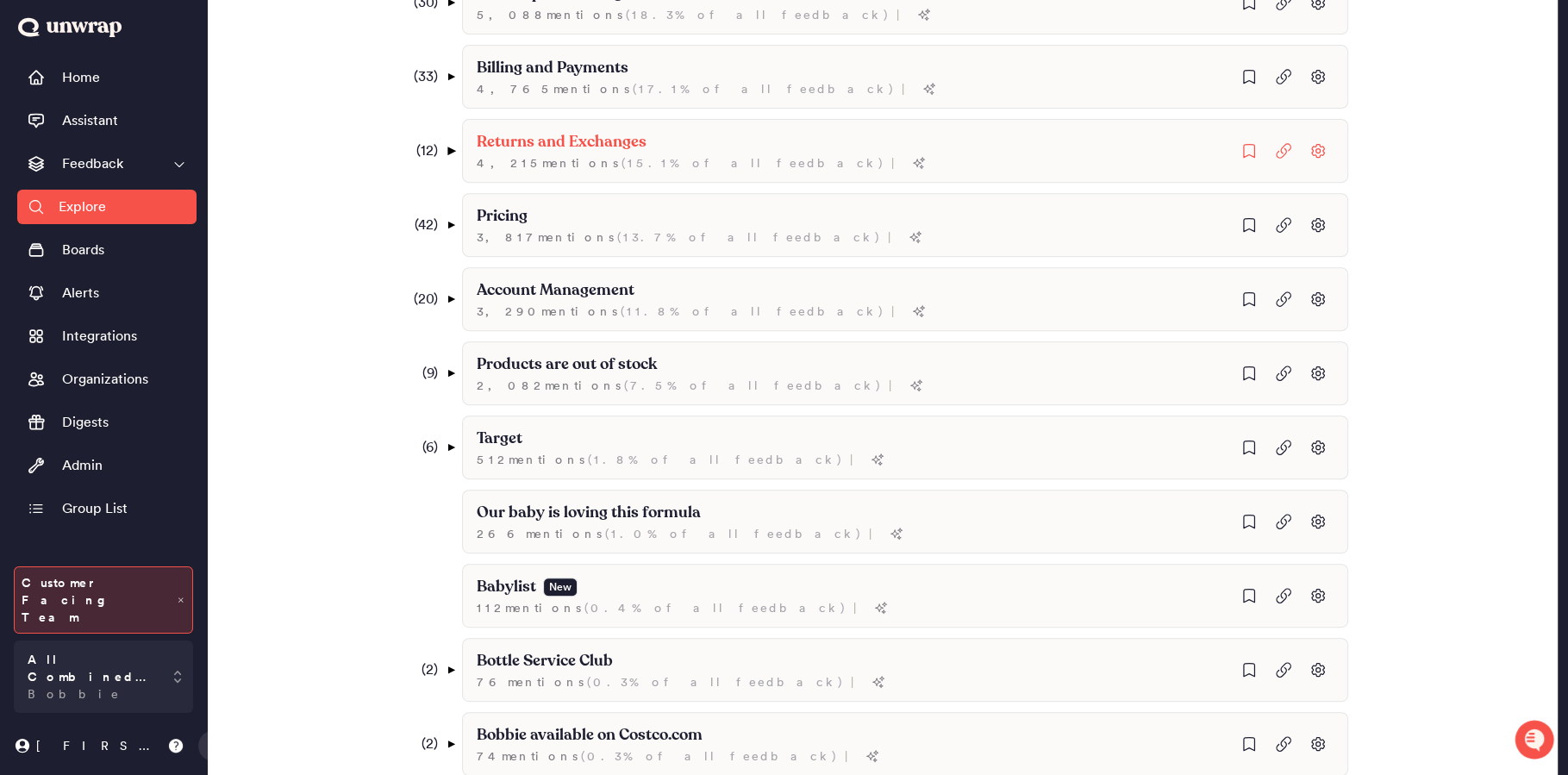click on "▼" at bounding box center (450, 151) 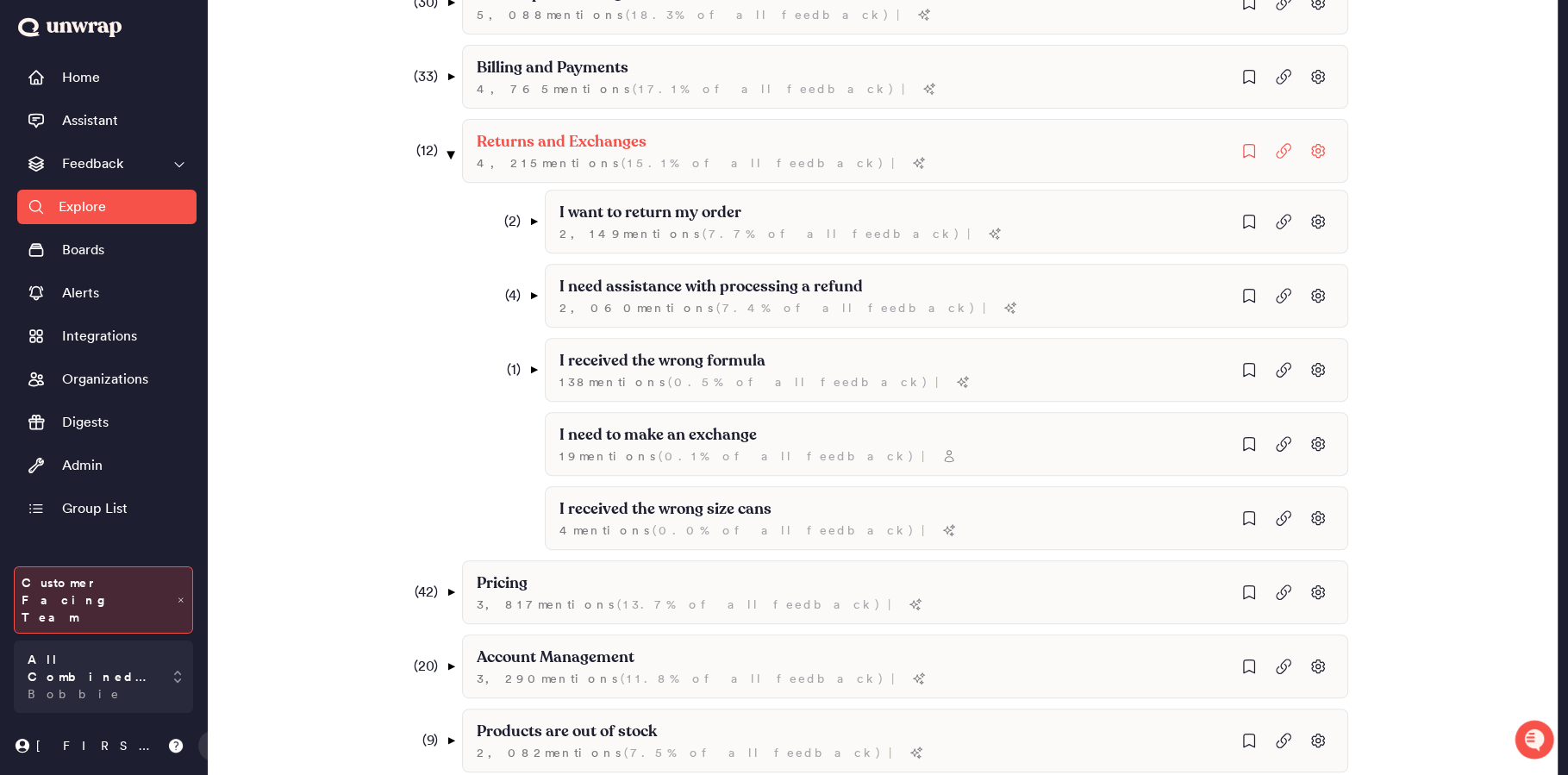 click on "▼" at bounding box center (450, 154) 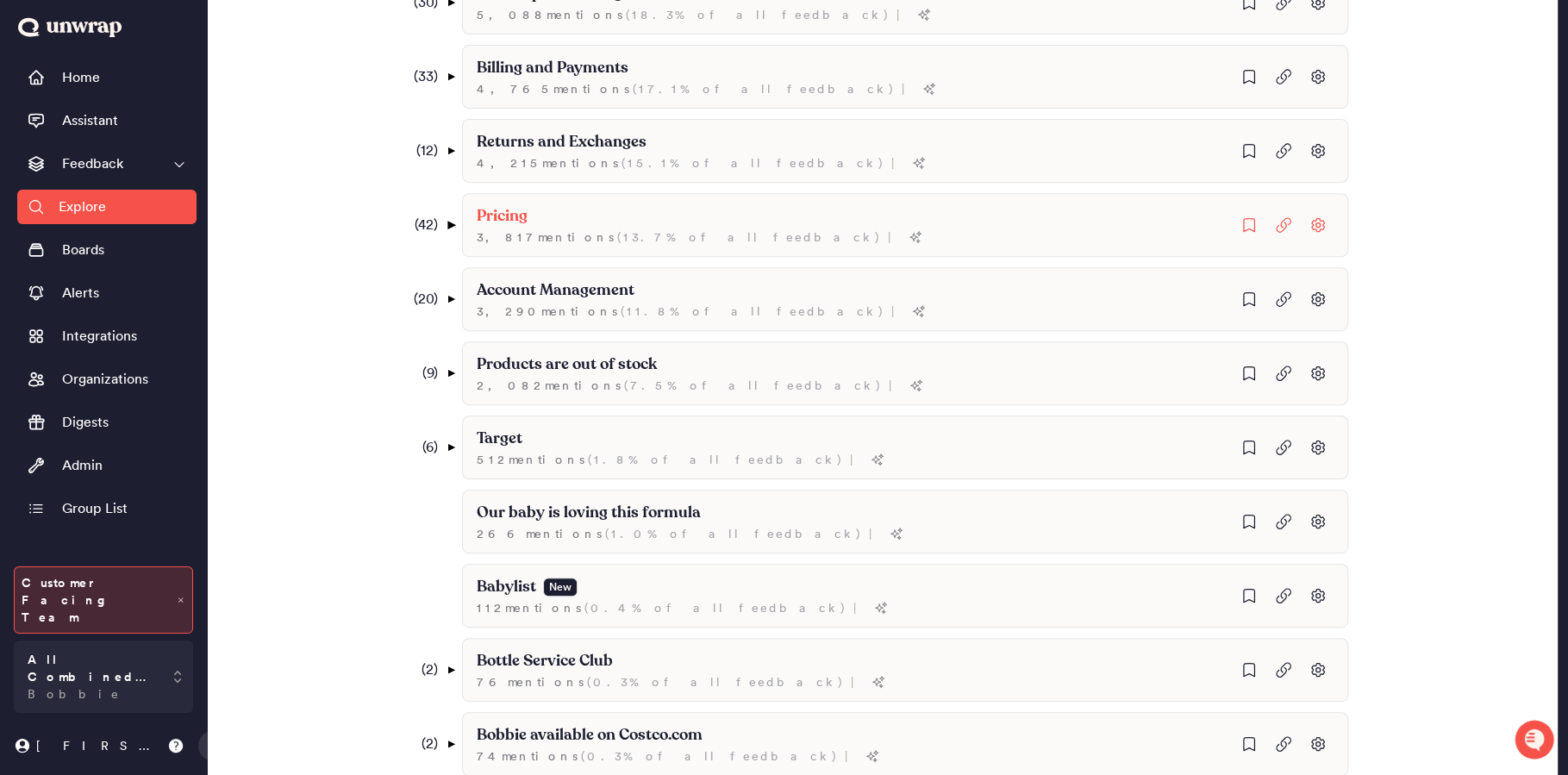 click on "▼" at bounding box center (450, 225) 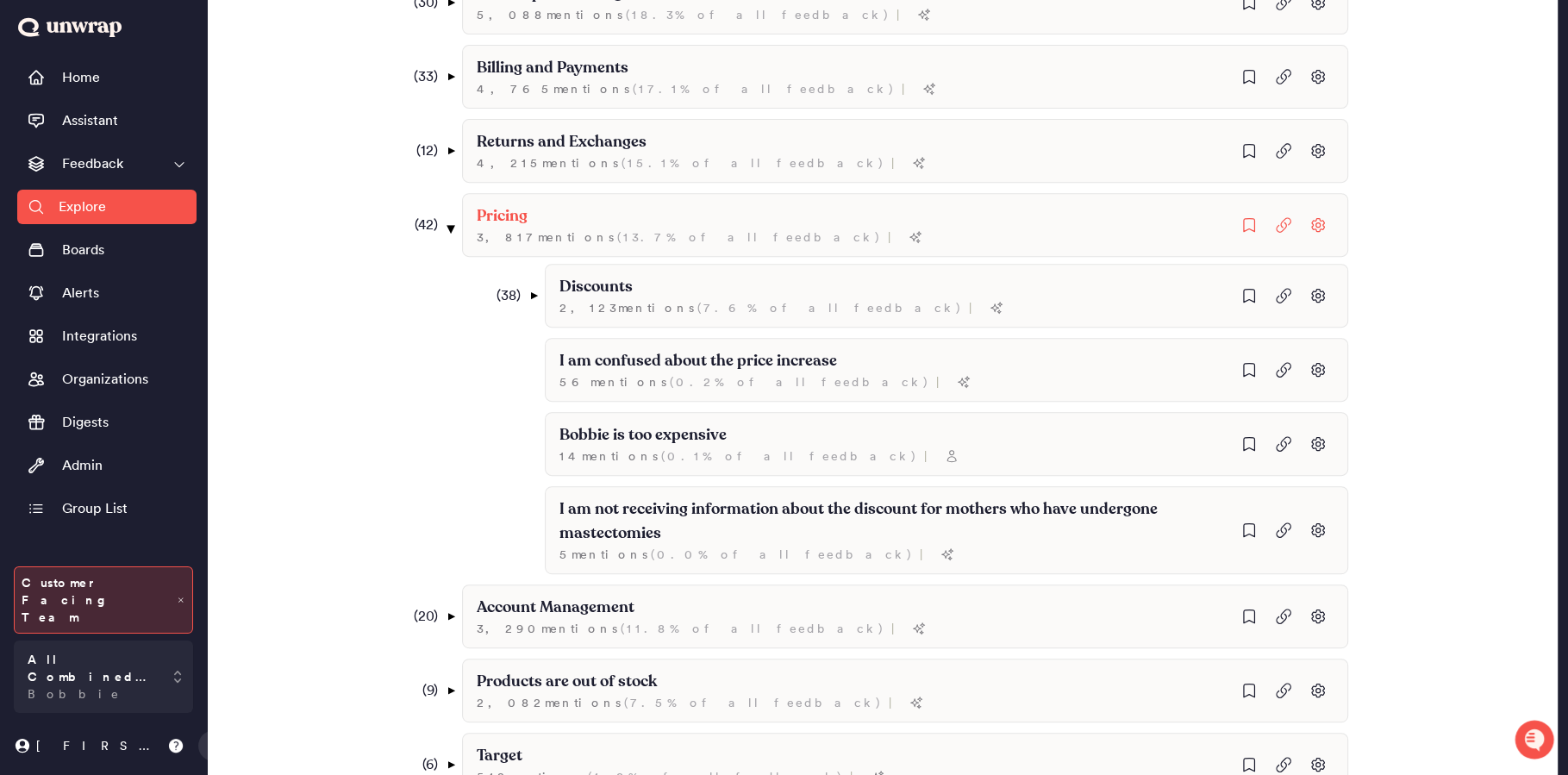 click on "▼" at bounding box center (450, 228) 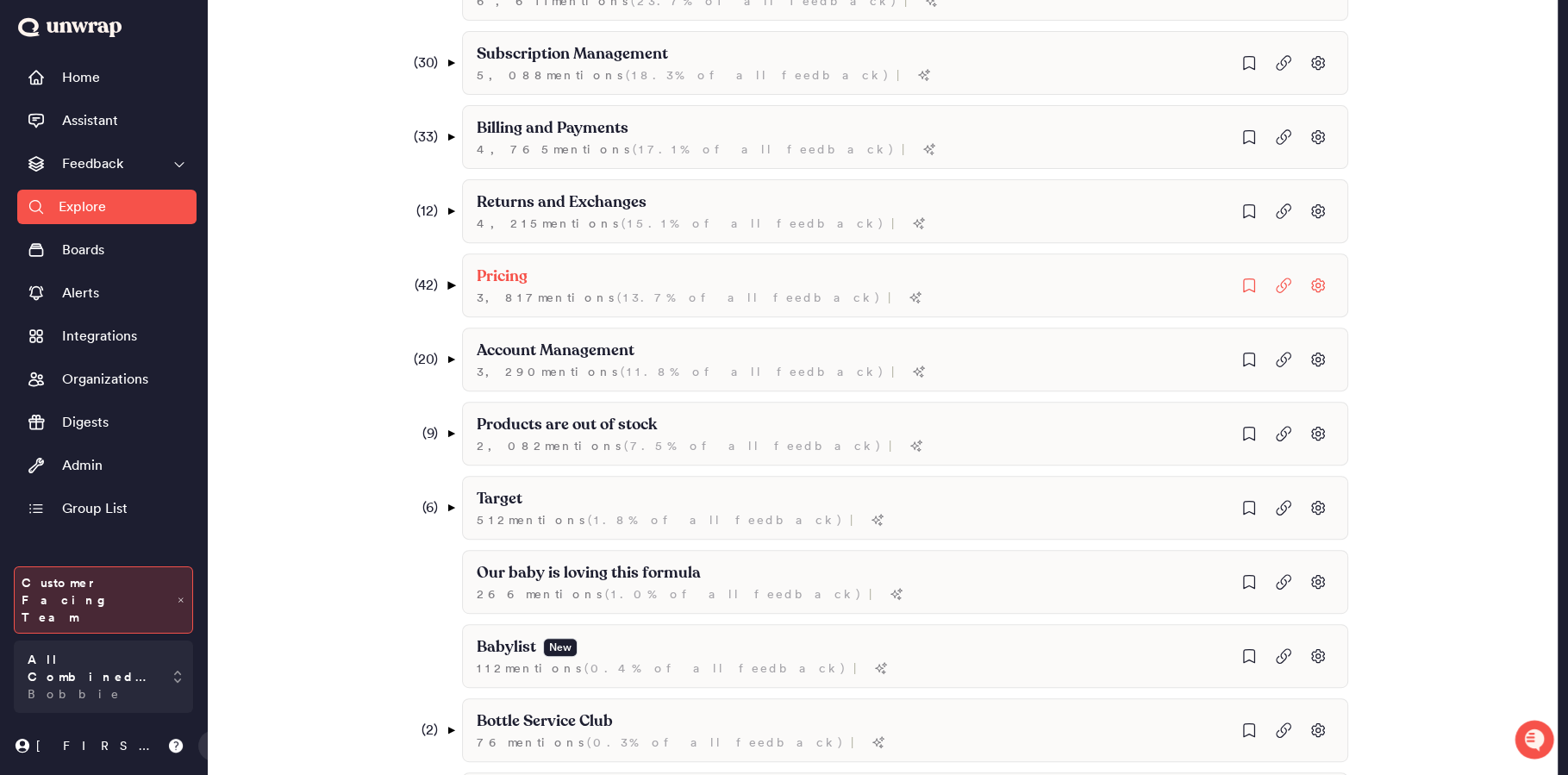 scroll, scrollTop: 546, scrollLeft: 0, axis: vertical 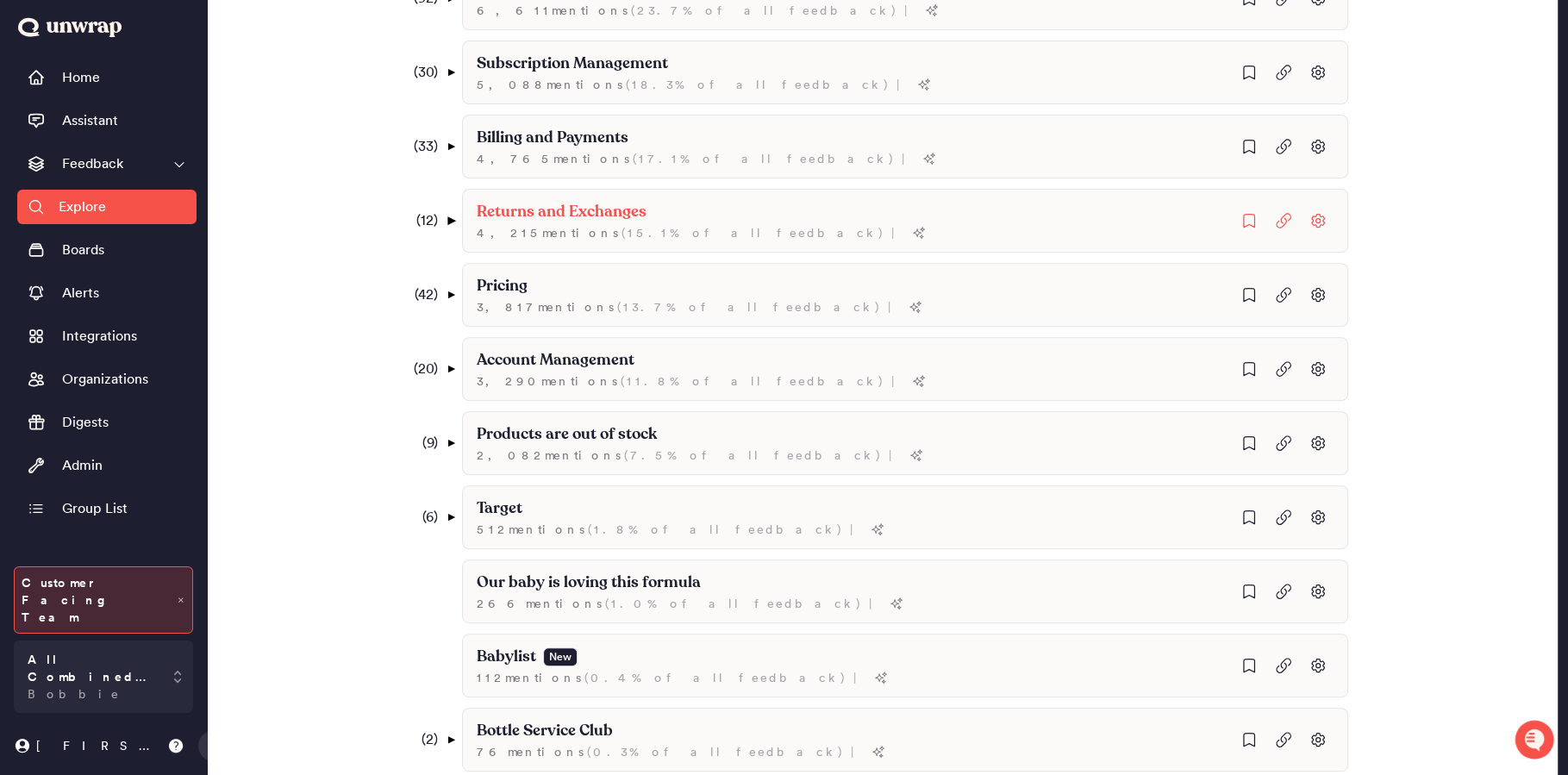 click on "▼" at bounding box center (450, 221) 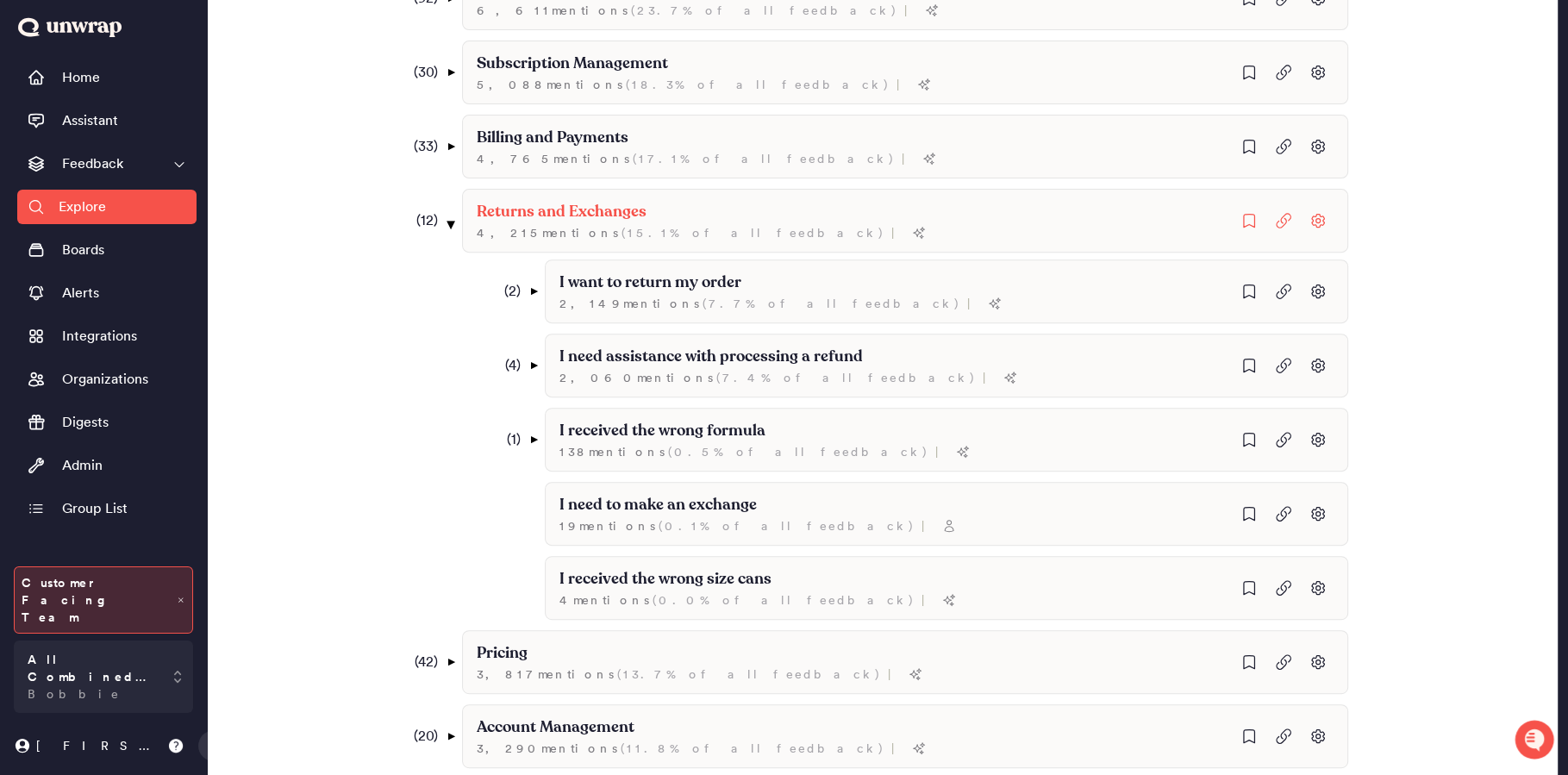 click on "▼" at bounding box center (450, 224) 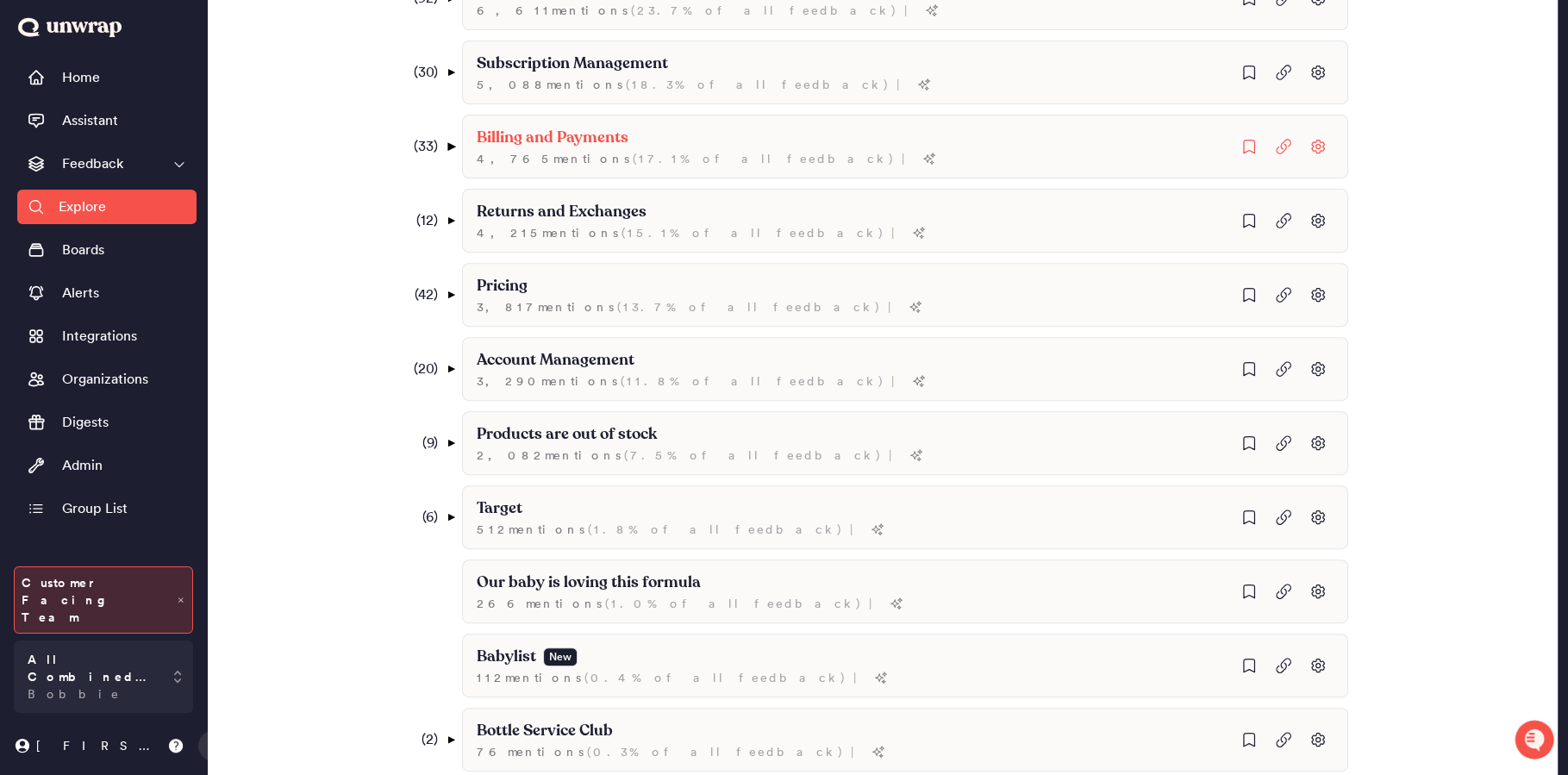 click on "▼" at bounding box center (450, 147) 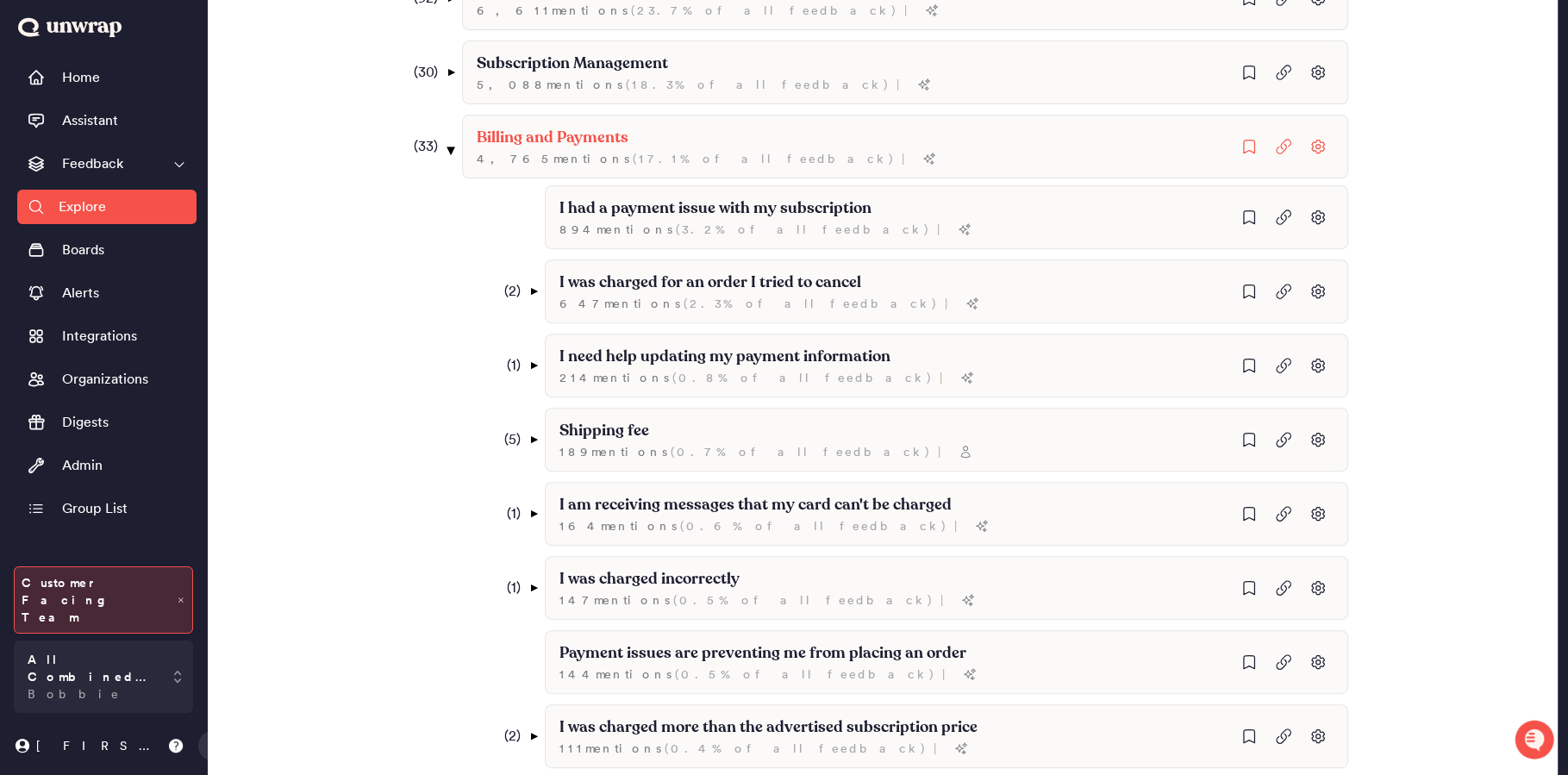 click on "▼" at bounding box center (450, 150) 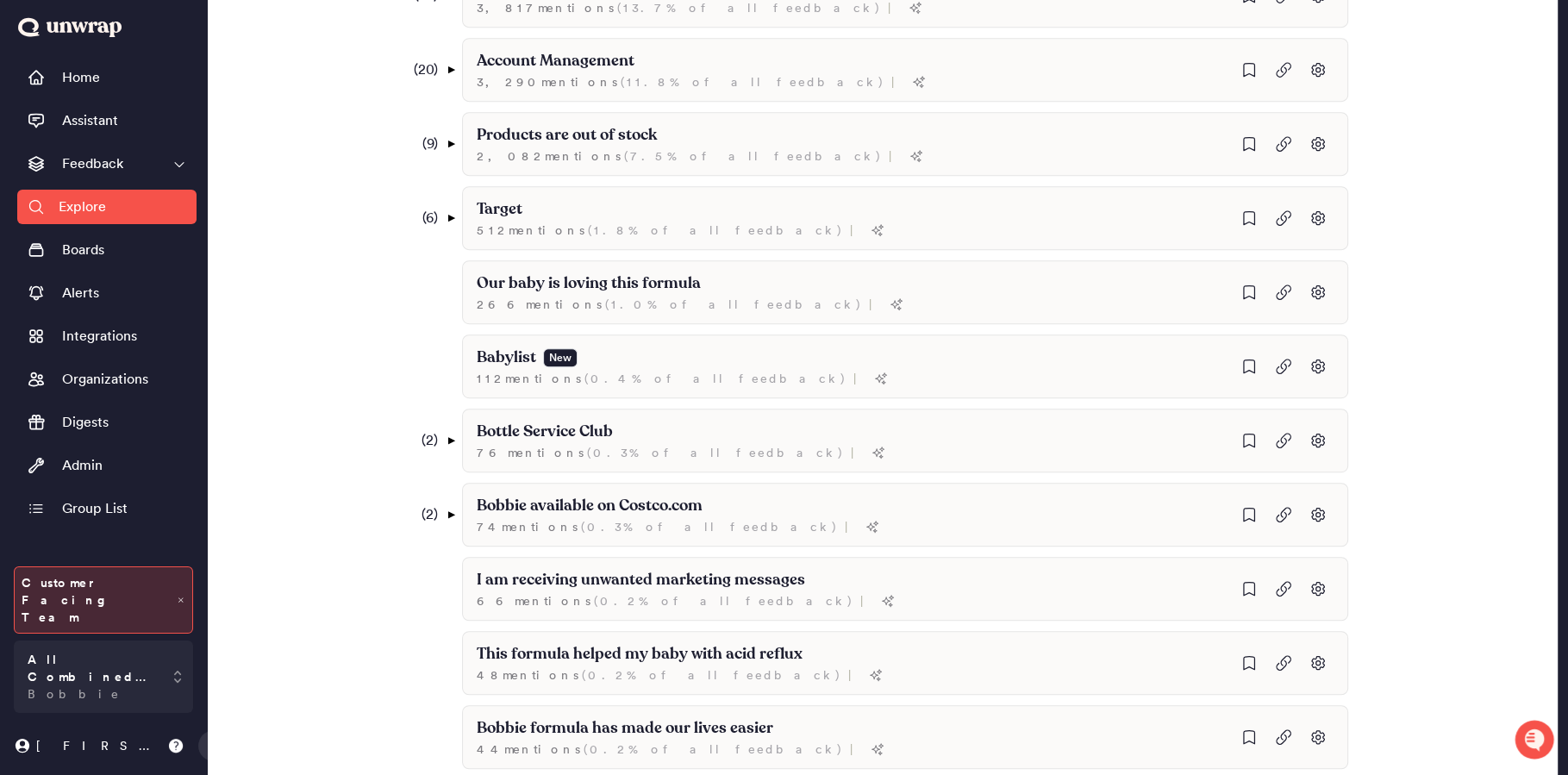 scroll, scrollTop: 884, scrollLeft: 0, axis: vertical 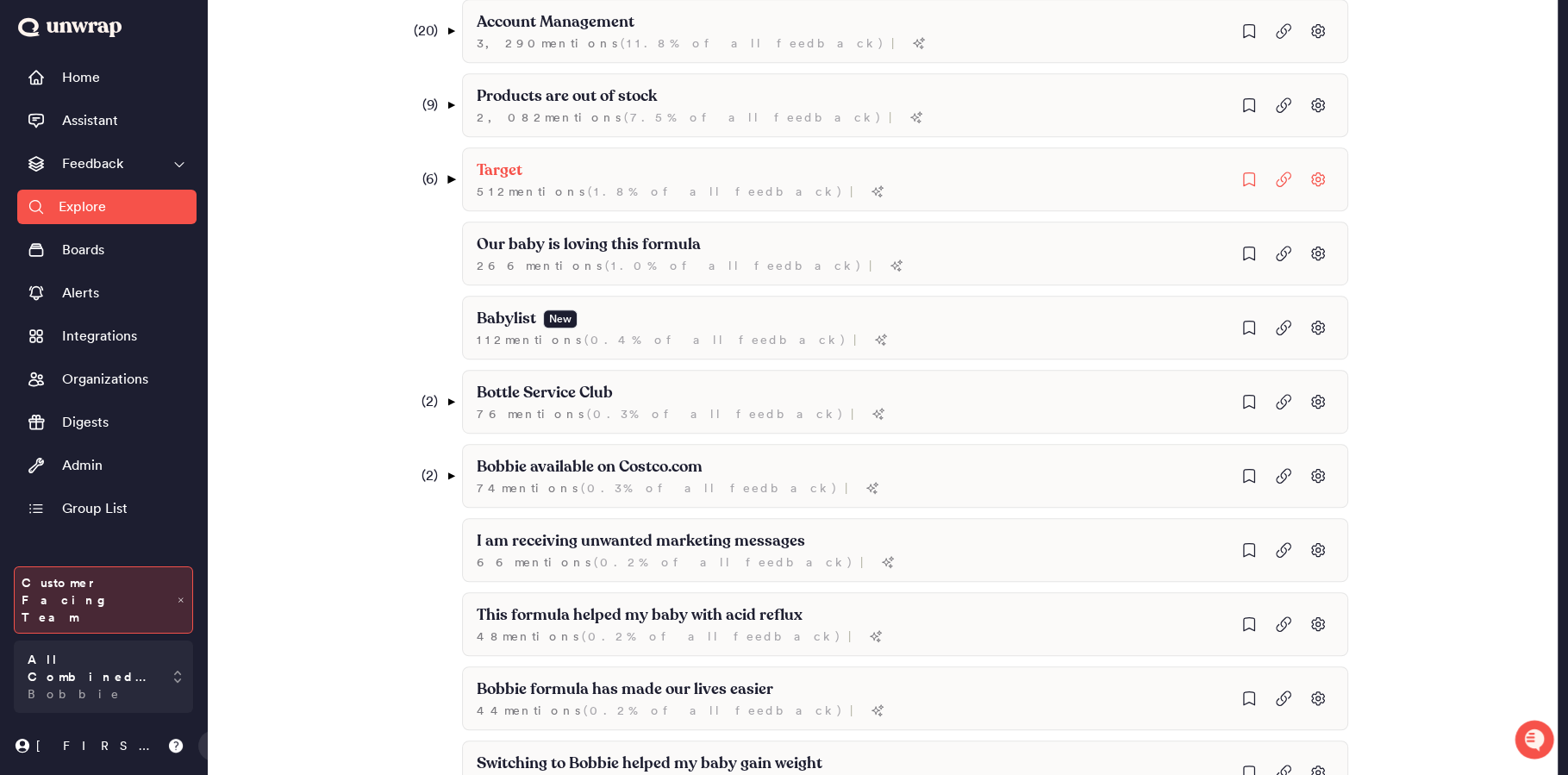 click on "▼" at bounding box center [450, 179] 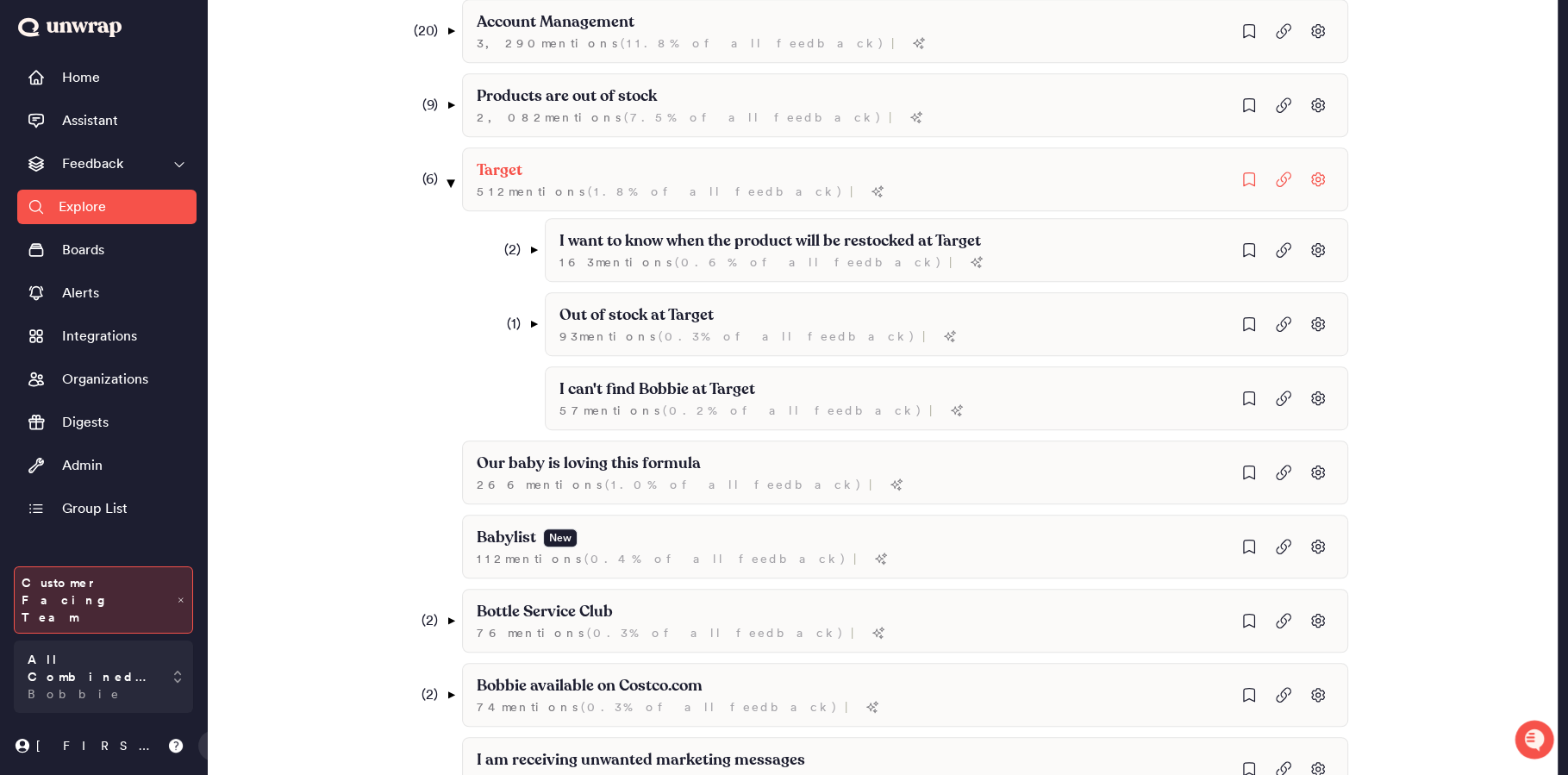 click on "▼" at bounding box center (450, 183) 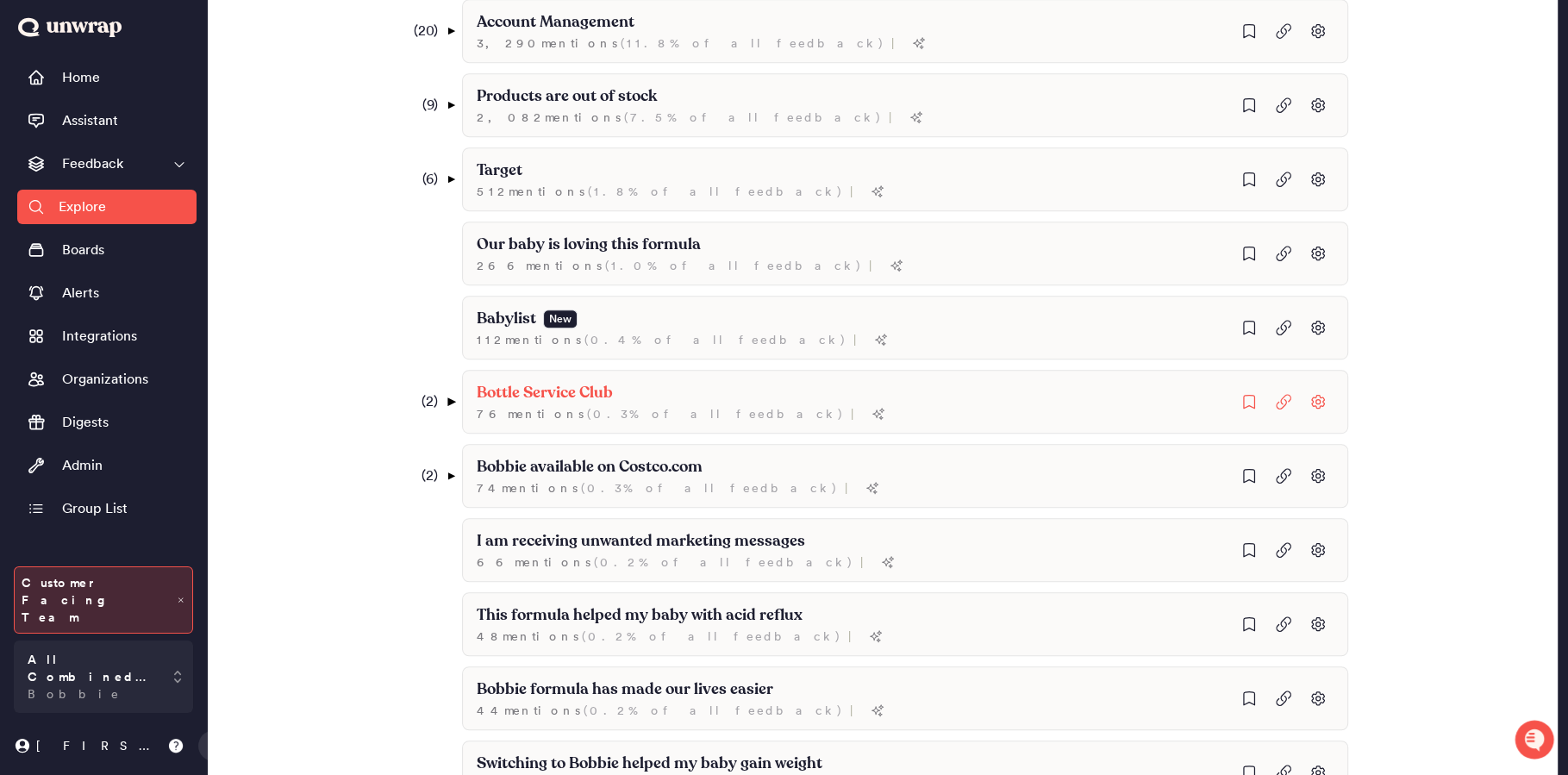 click on "▼" at bounding box center [450, 402] 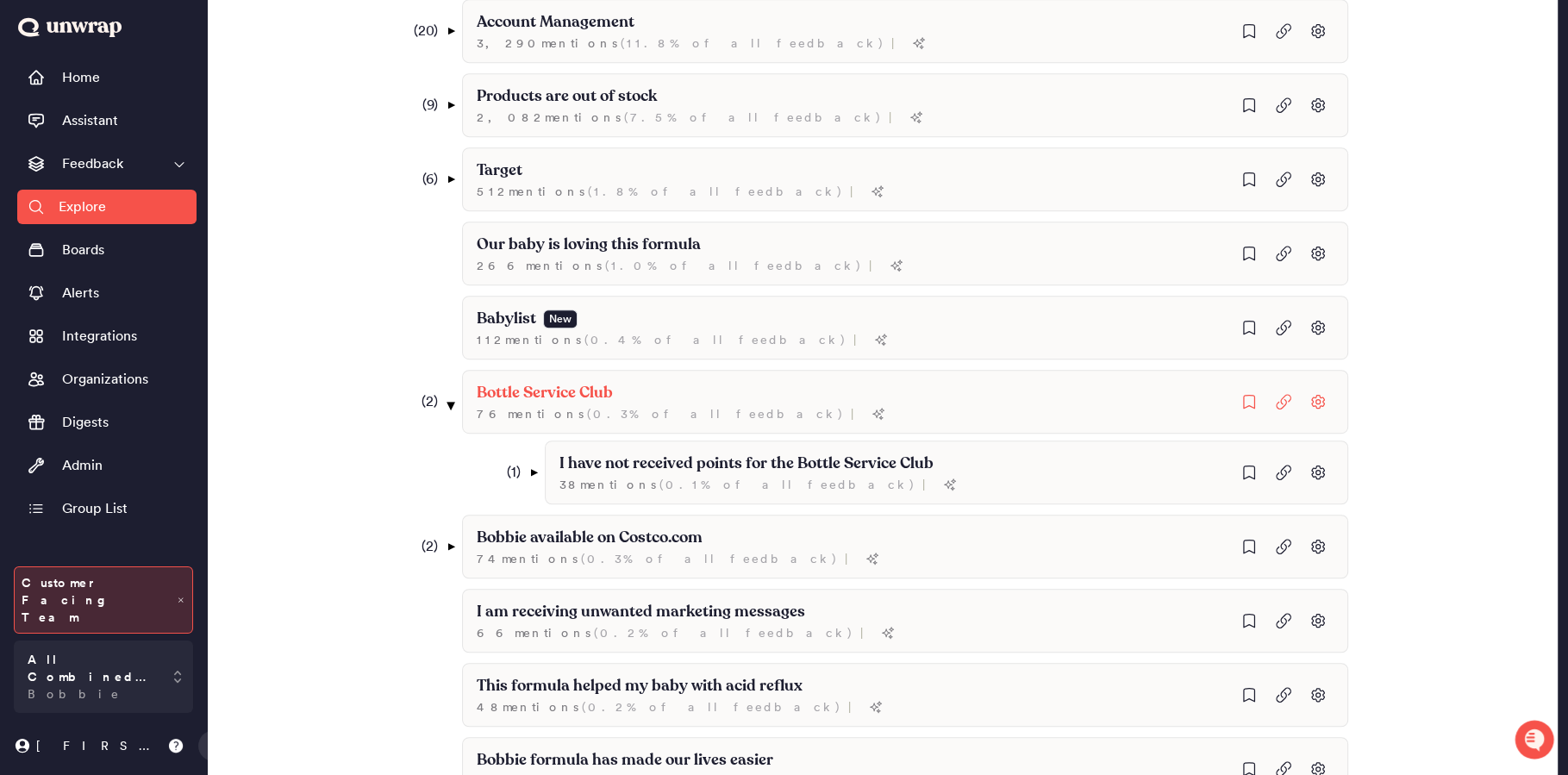 click on "▼" at bounding box center [450, 405] 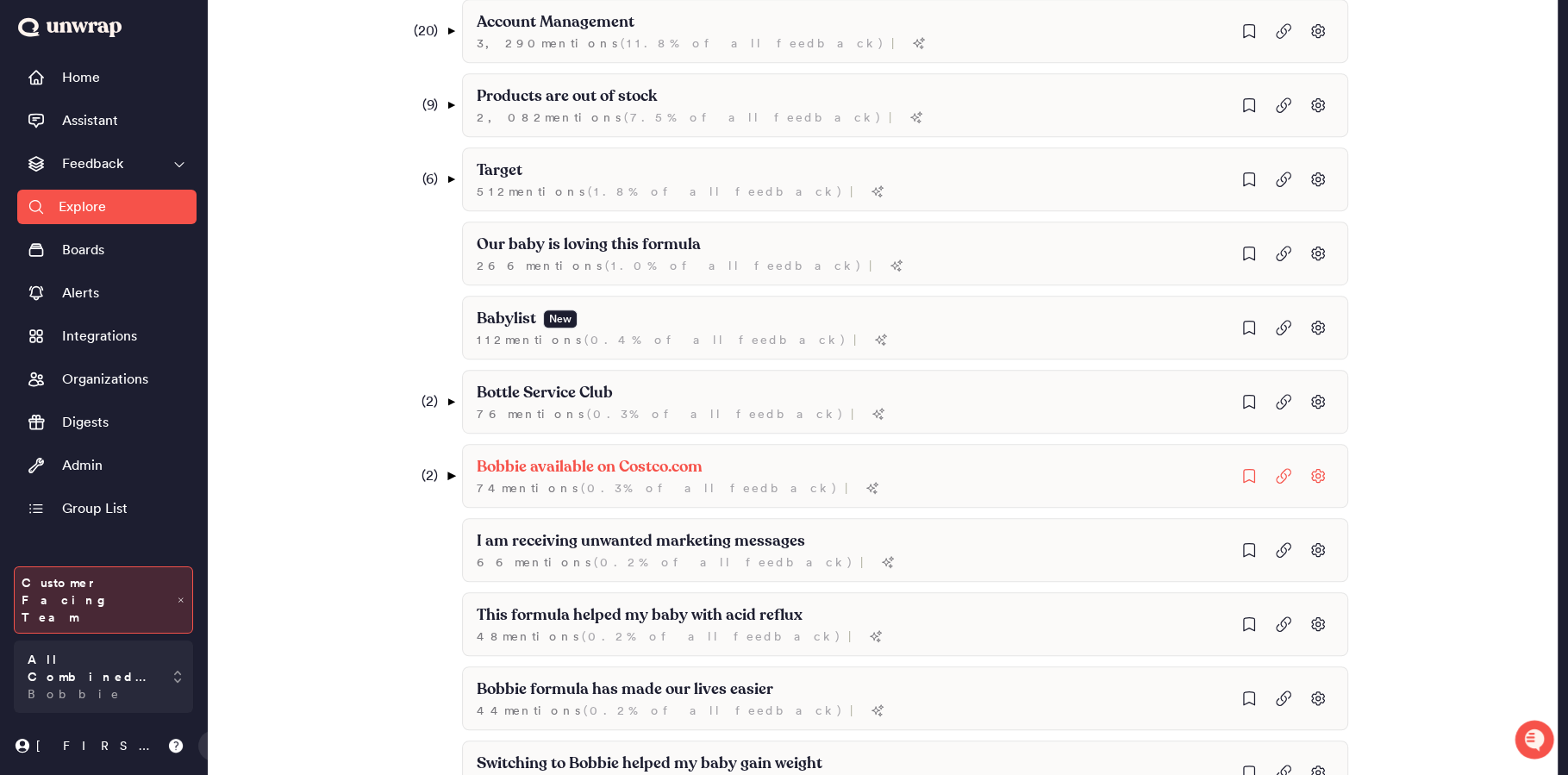 click on "▼" at bounding box center (450, 476) 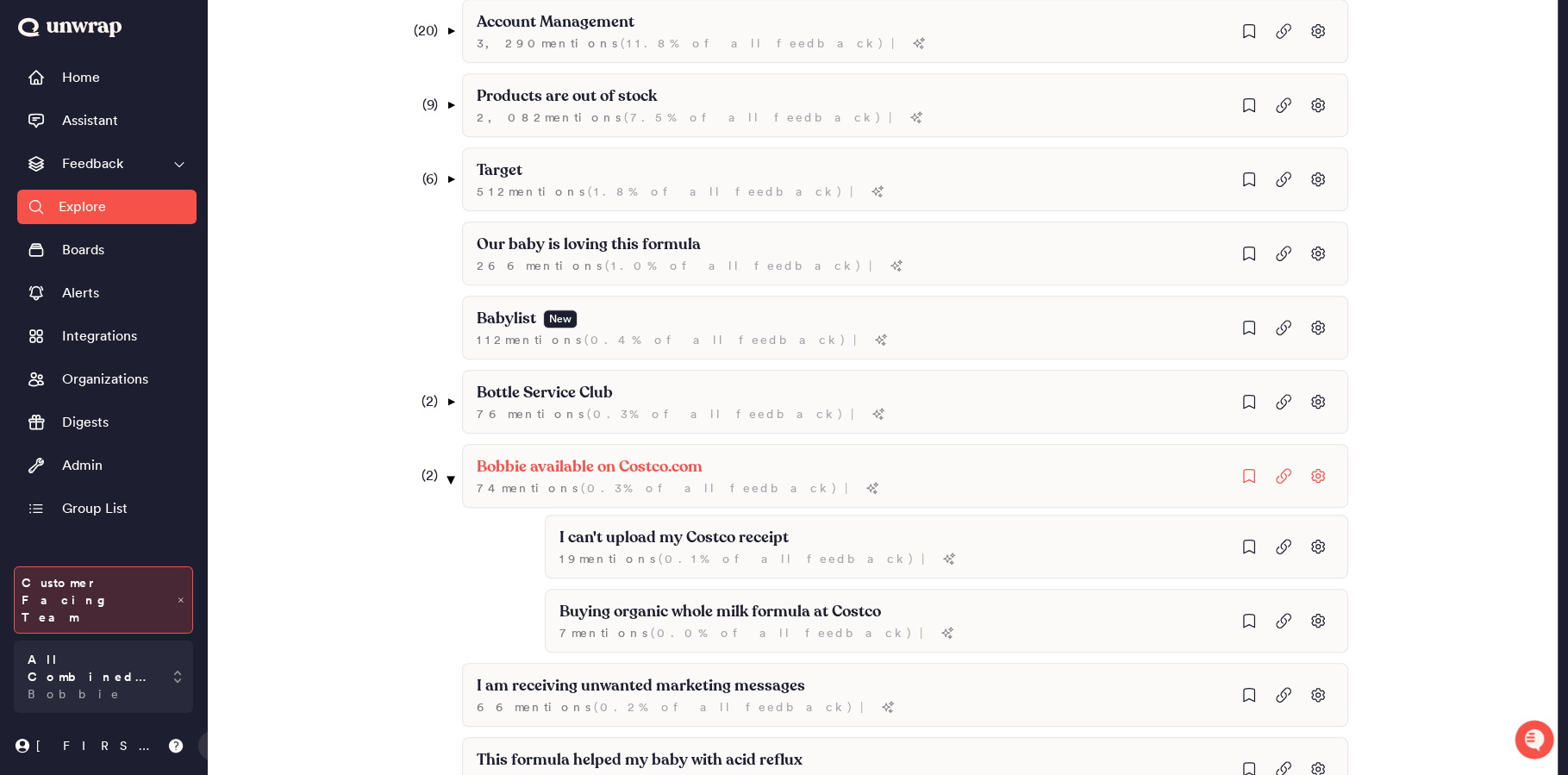 click on "▼" at bounding box center (450, 479) 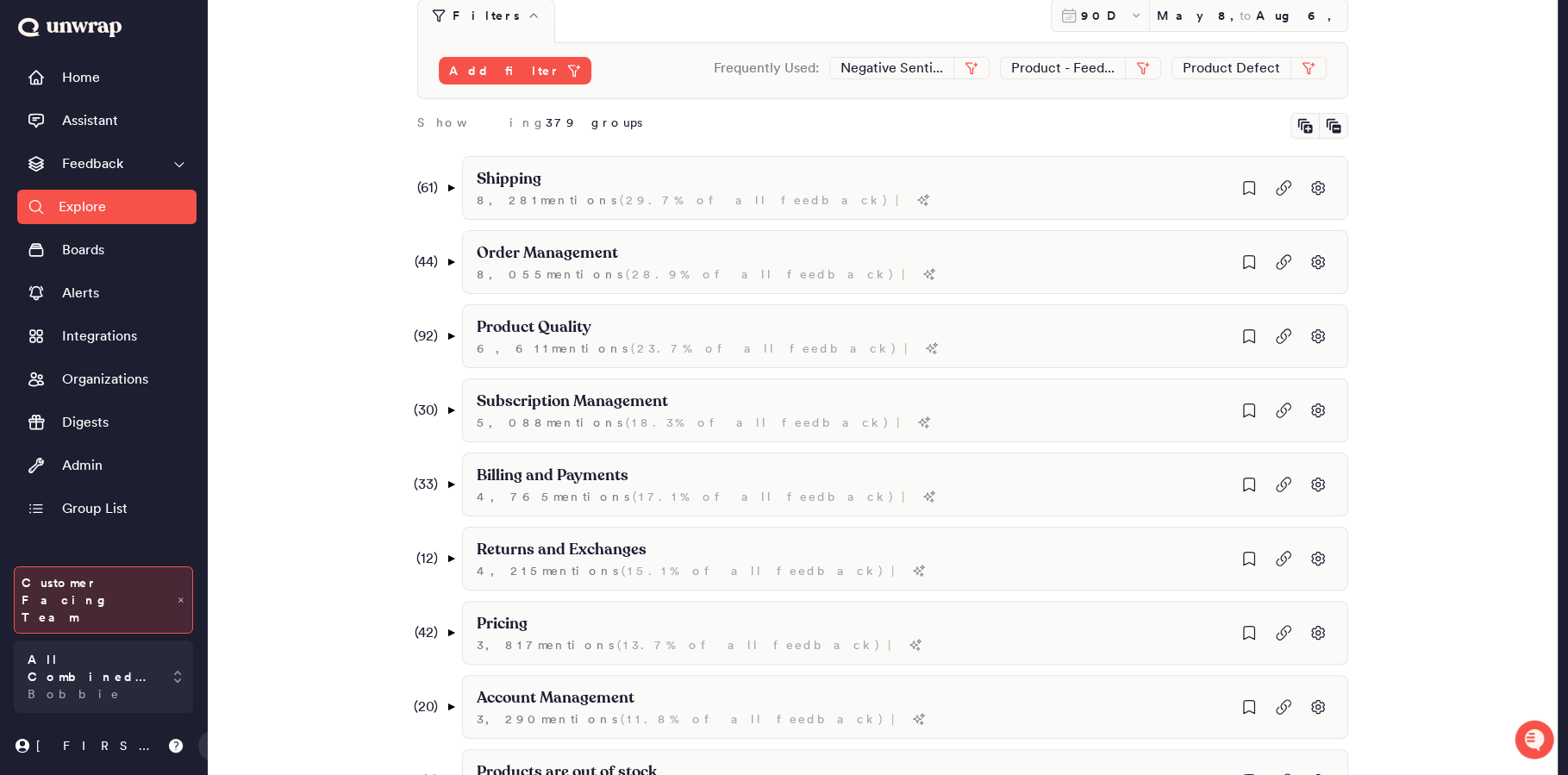 scroll, scrollTop: 0, scrollLeft: 0, axis: both 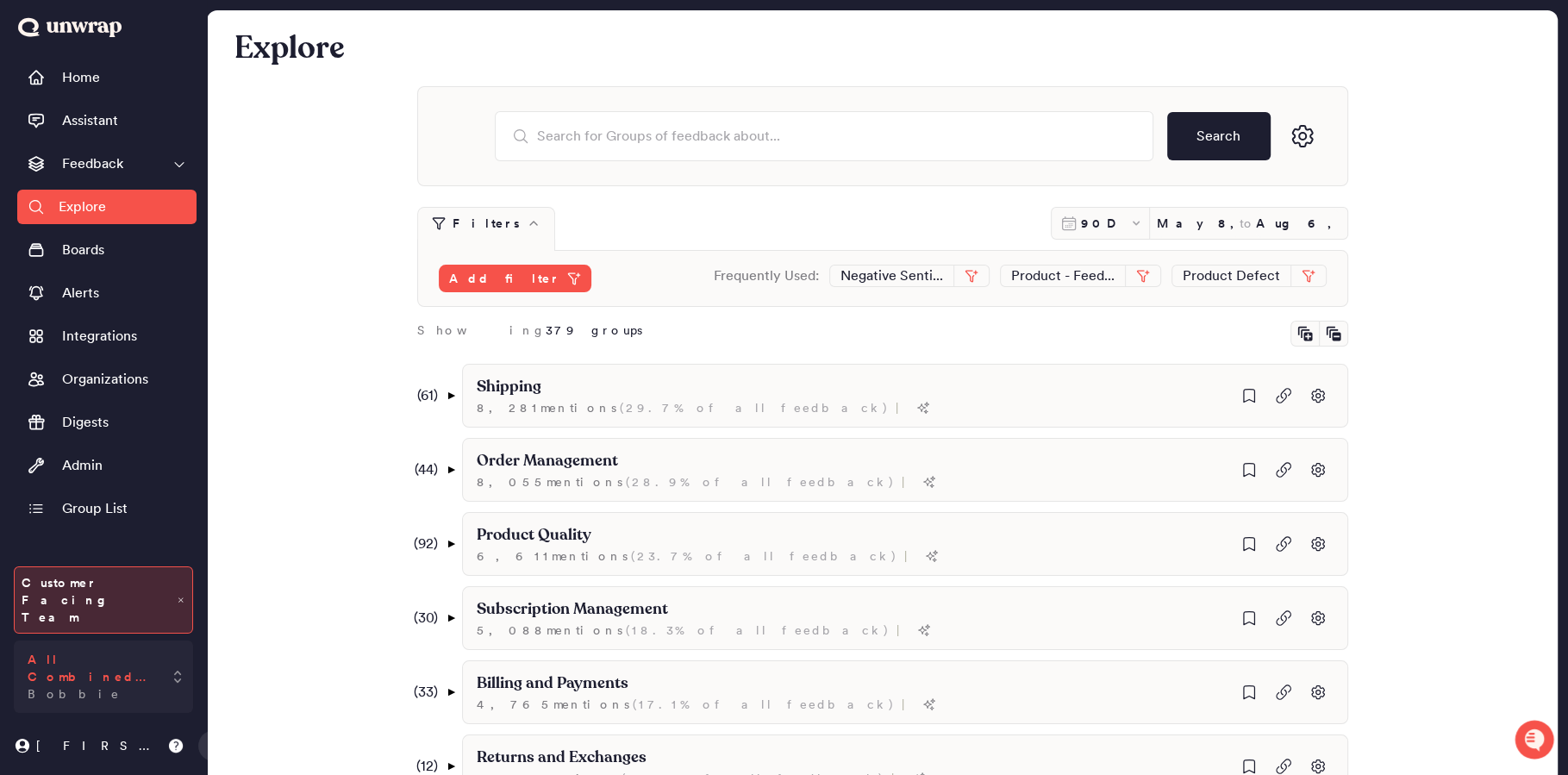 click on "All Combined Feedback Bobbie" at bounding box center (91, 677) 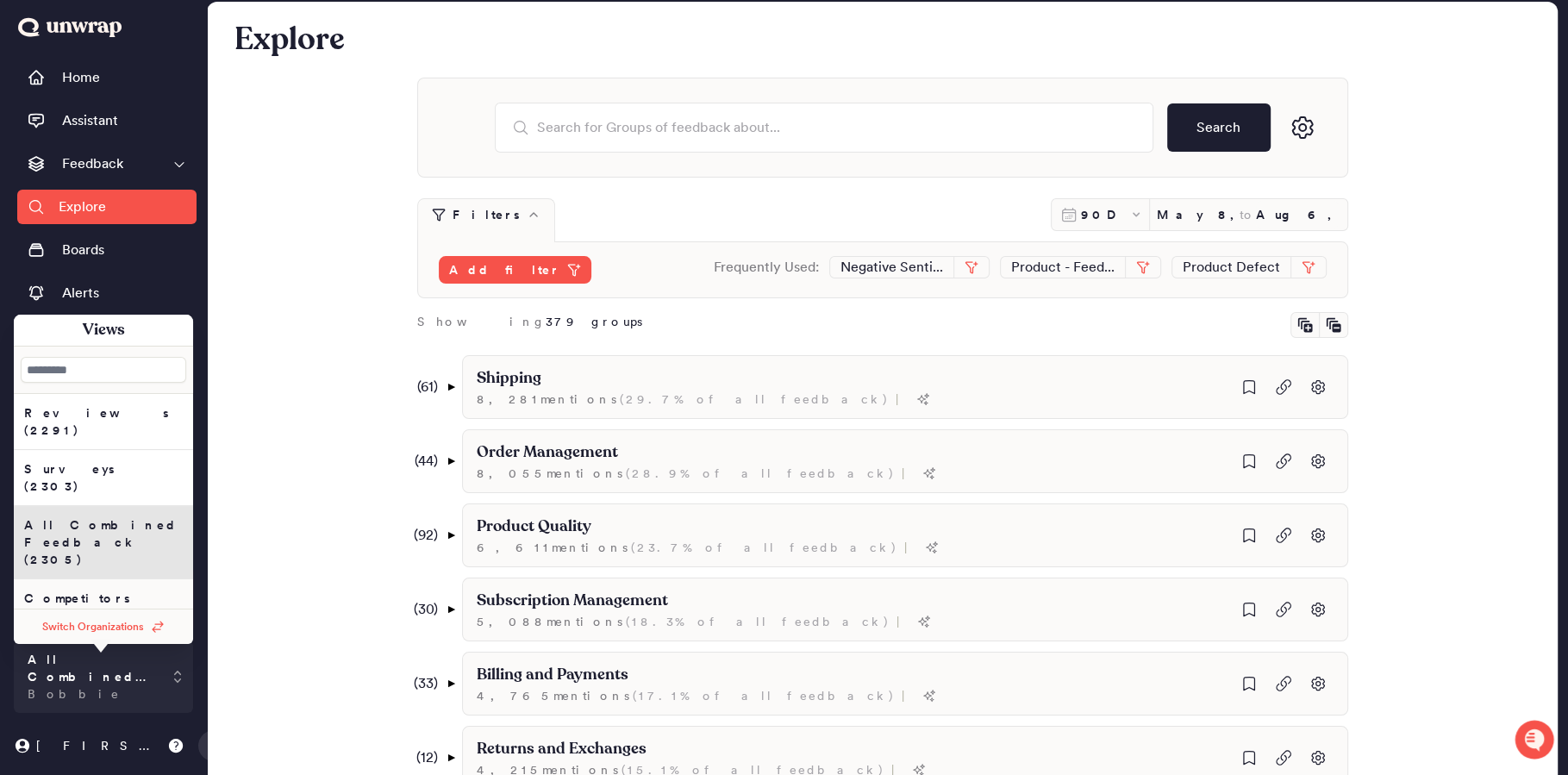 scroll, scrollTop: 6, scrollLeft: 0, axis: vertical 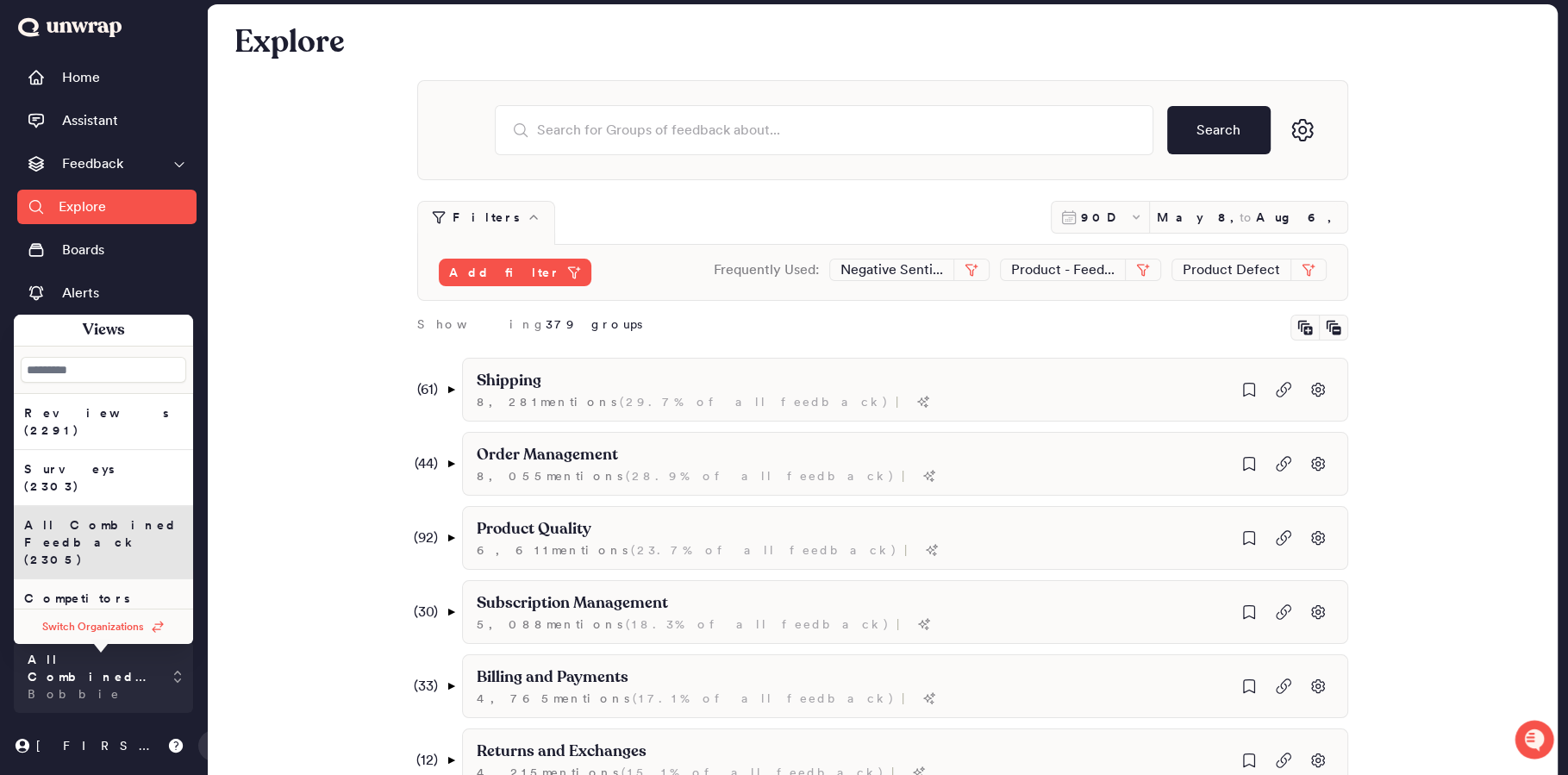 click on "Competitors Public Feedback (10112)" at bounding box center (103, 422) 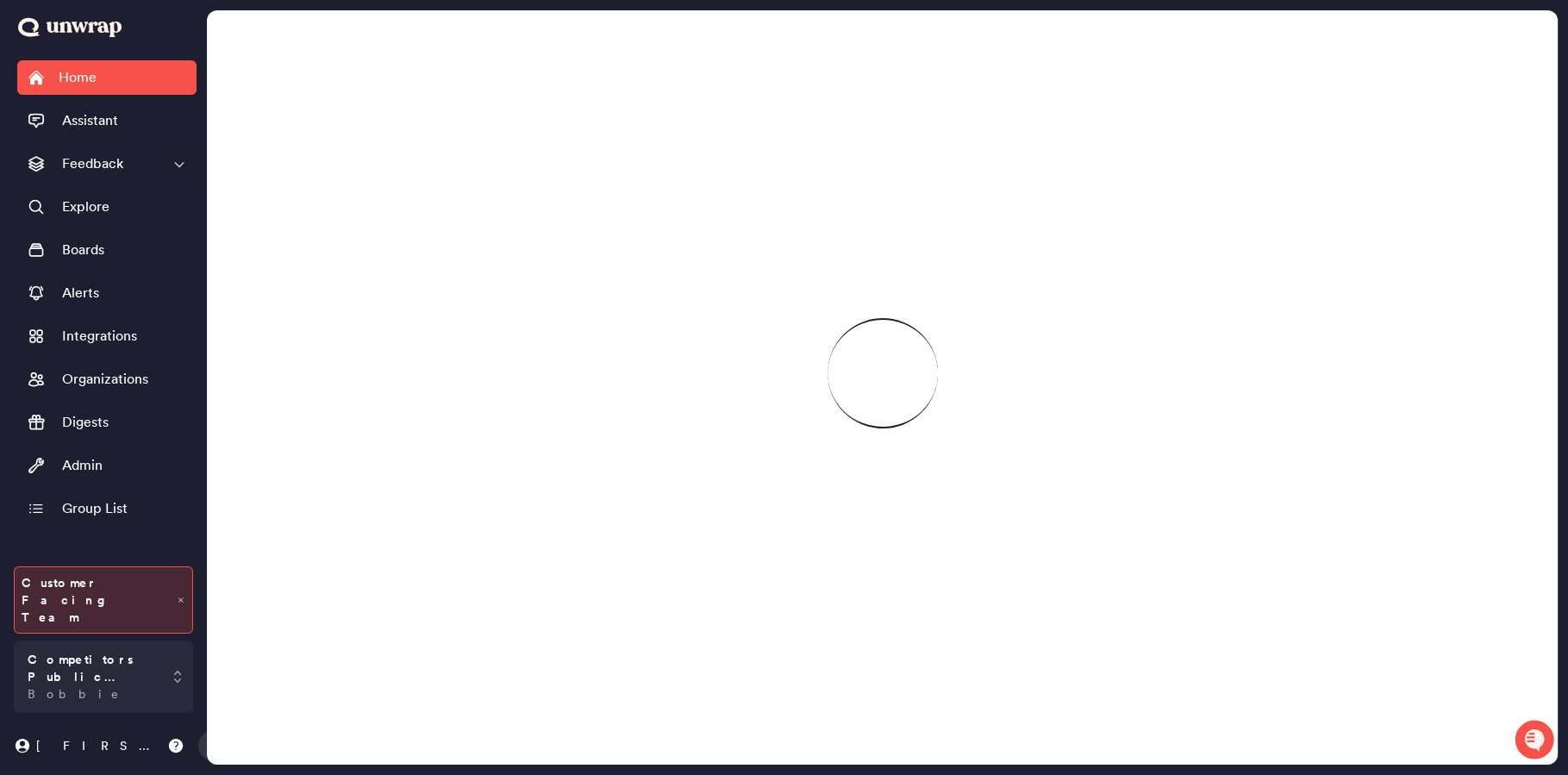scroll, scrollTop: 0, scrollLeft: 0, axis: both 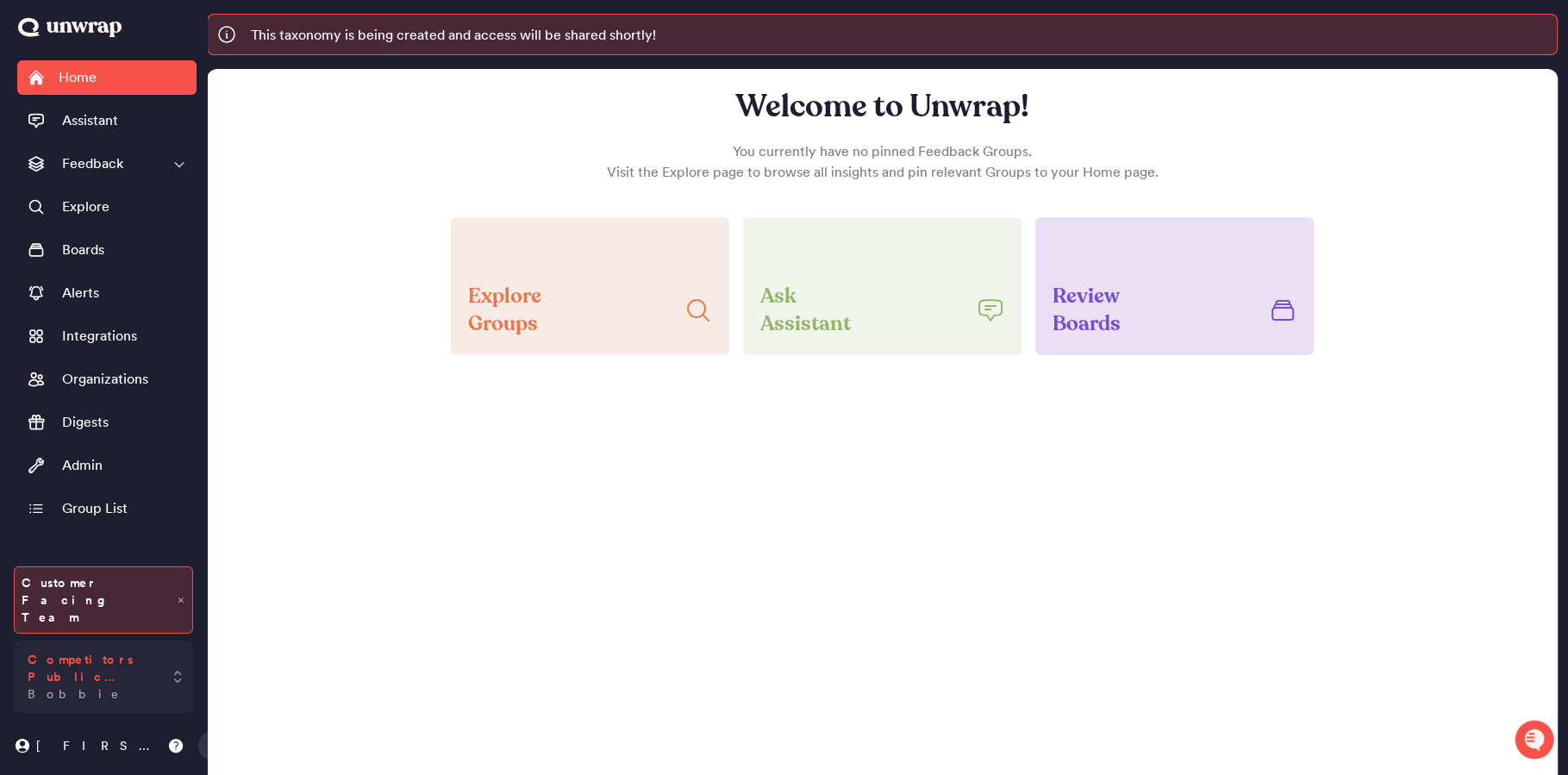 click 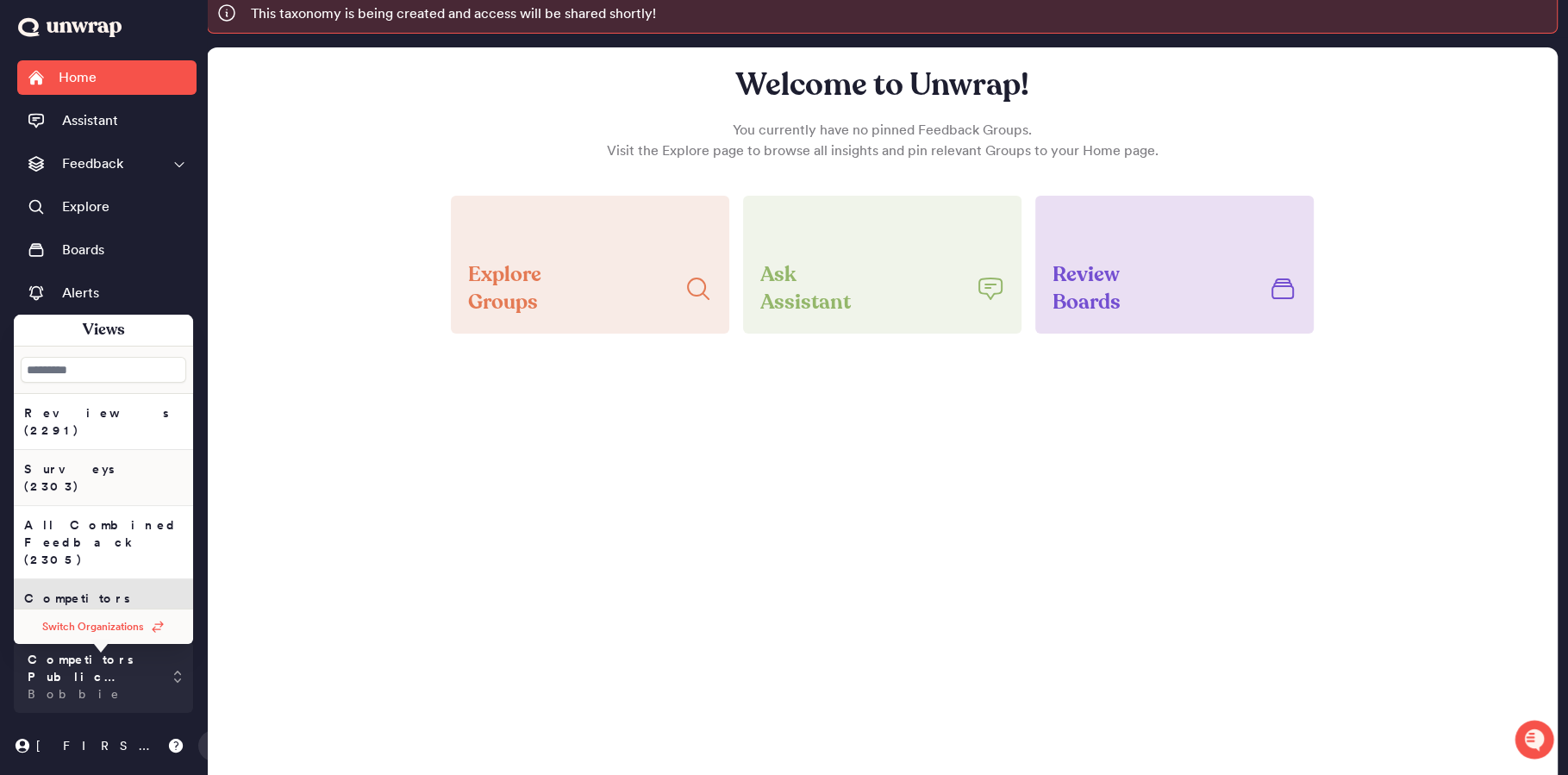 scroll, scrollTop: 11, scrollLeft: 0, axis: vertical 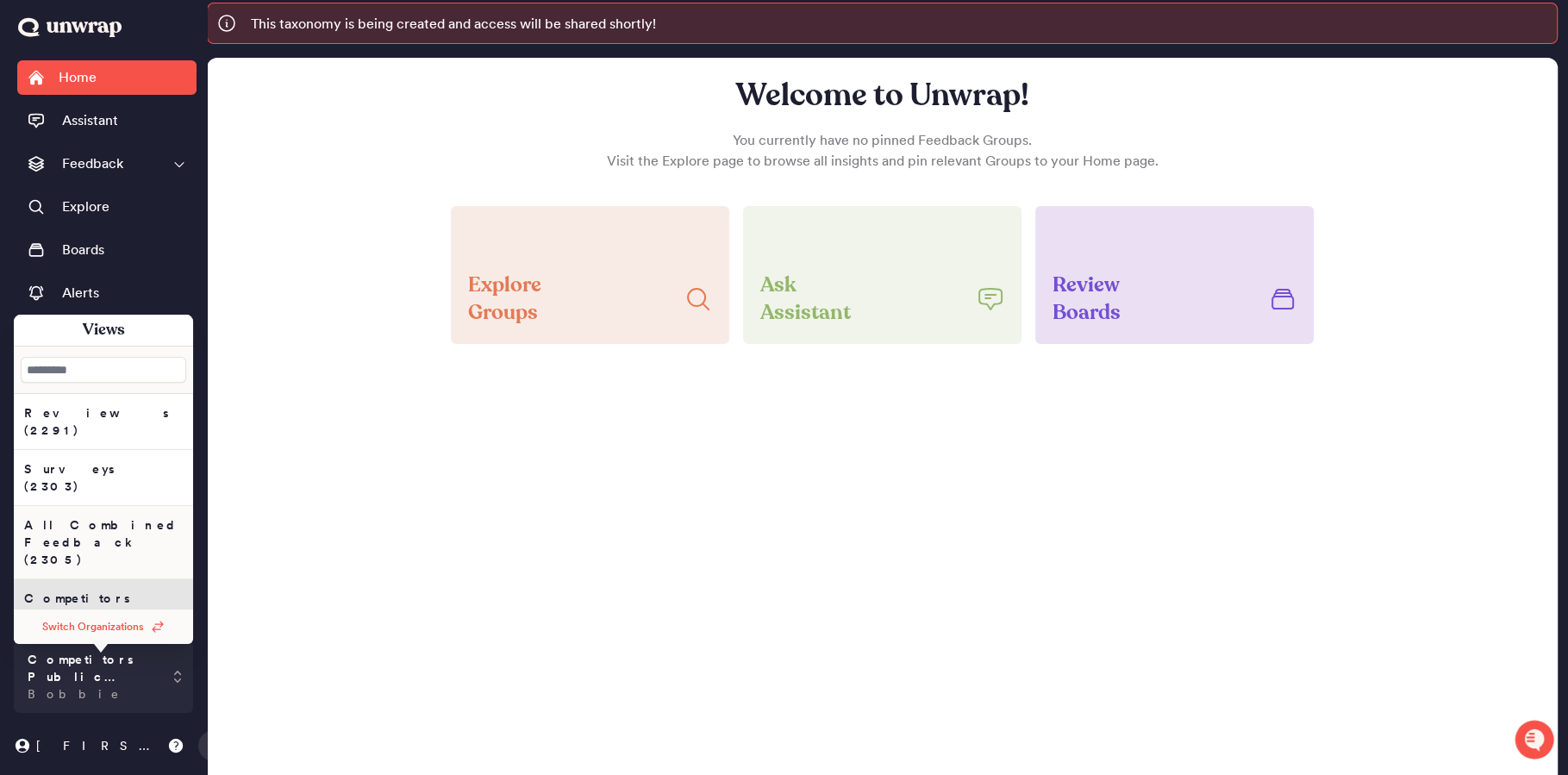 click on "All Combined Feedback (2305)" at bounding box center (103, 422) 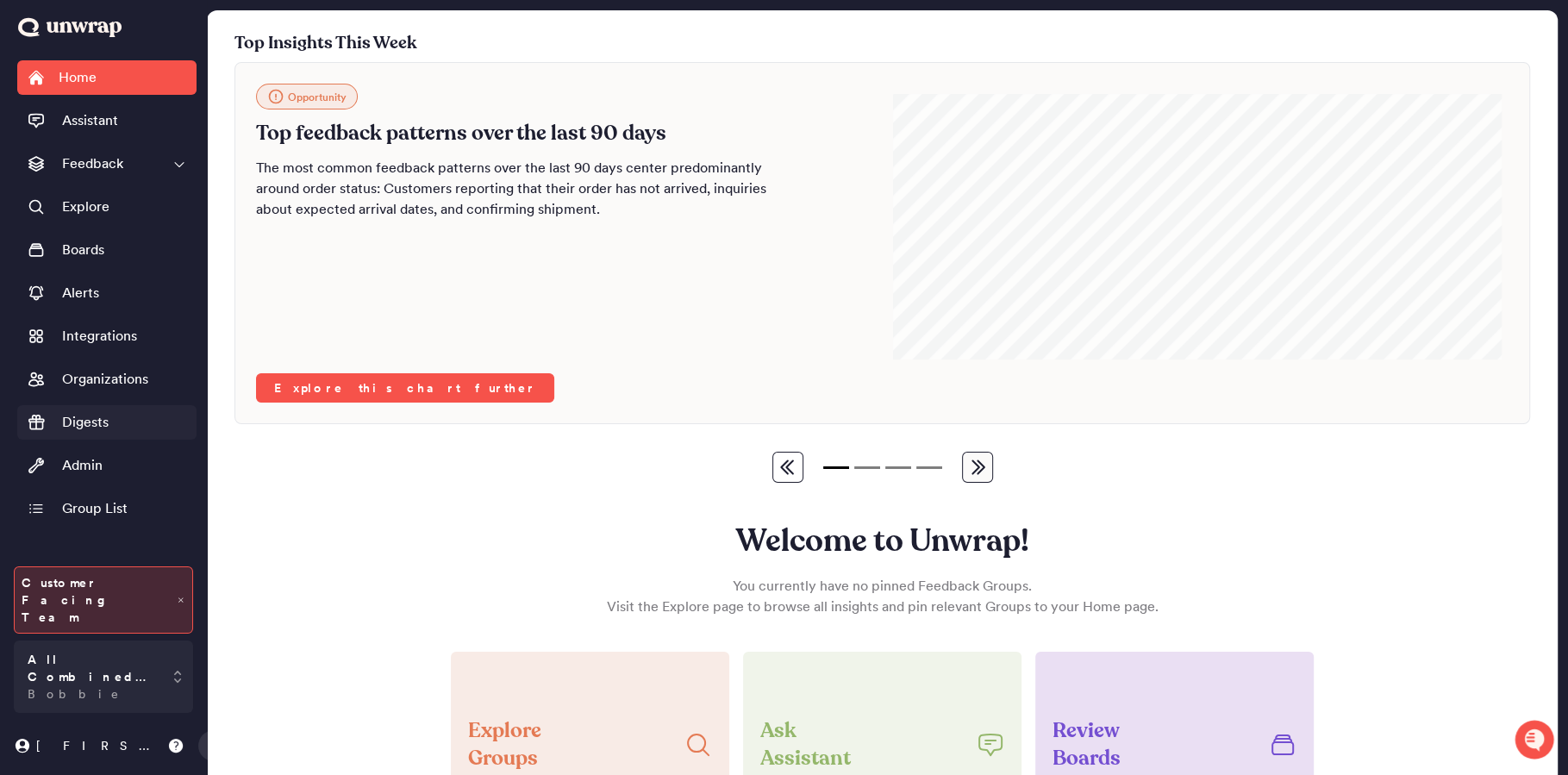 click on "Digests" at bounding box center [107, 422] 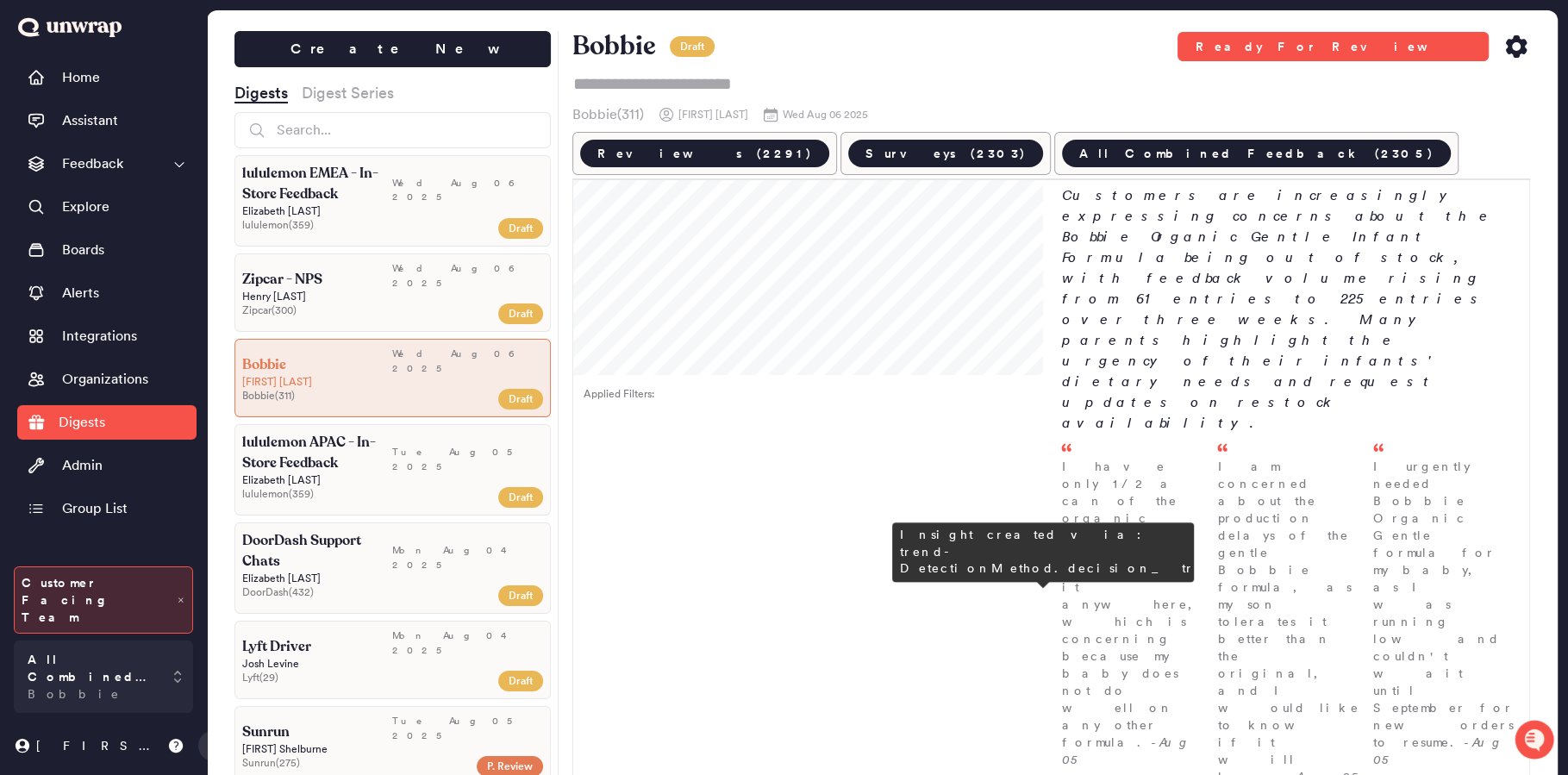 scroll, scrollTop: 0, scrollLeft: 0, axis: both 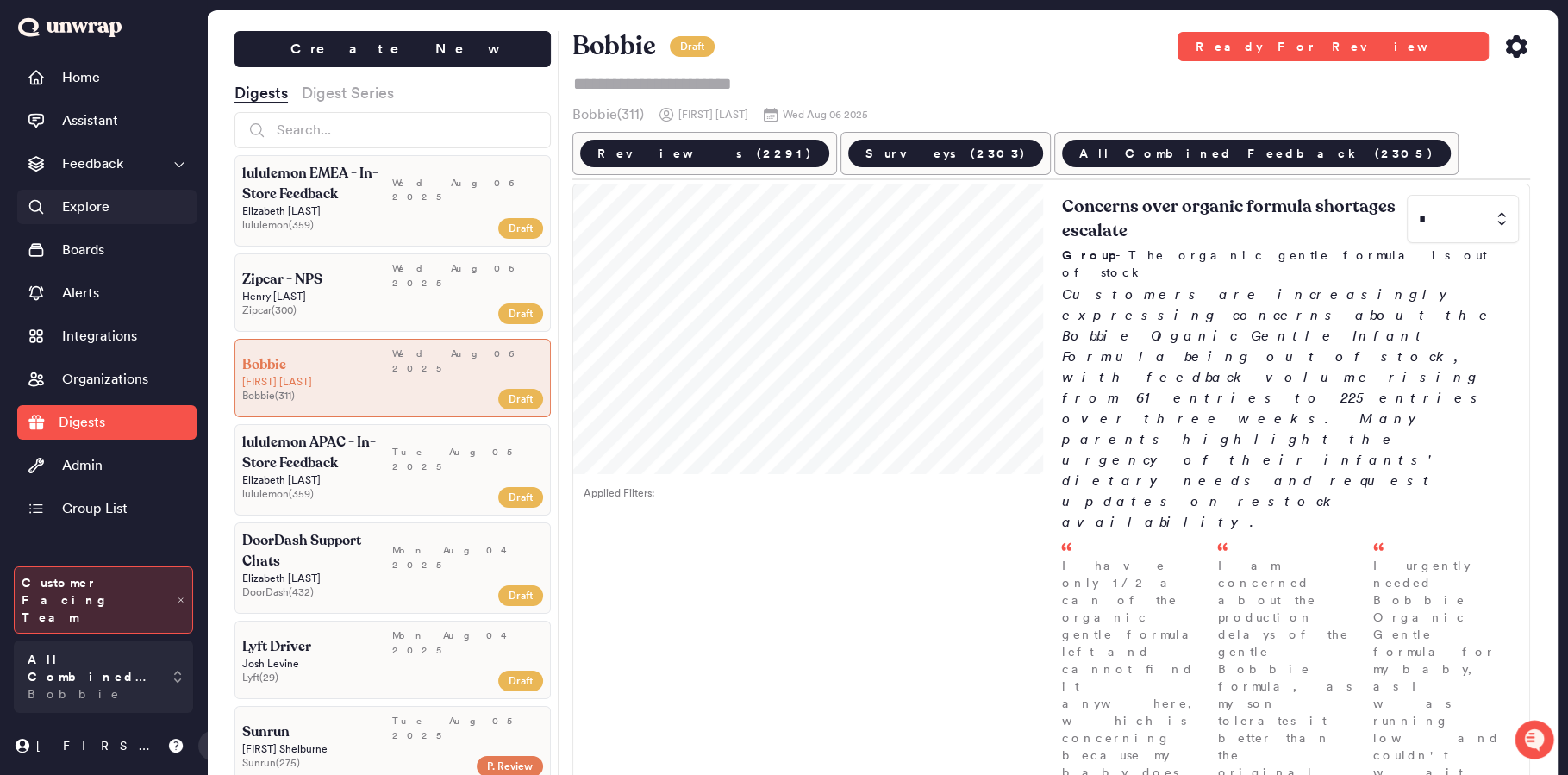 click on "Explore" at bounding box center (107, 207) 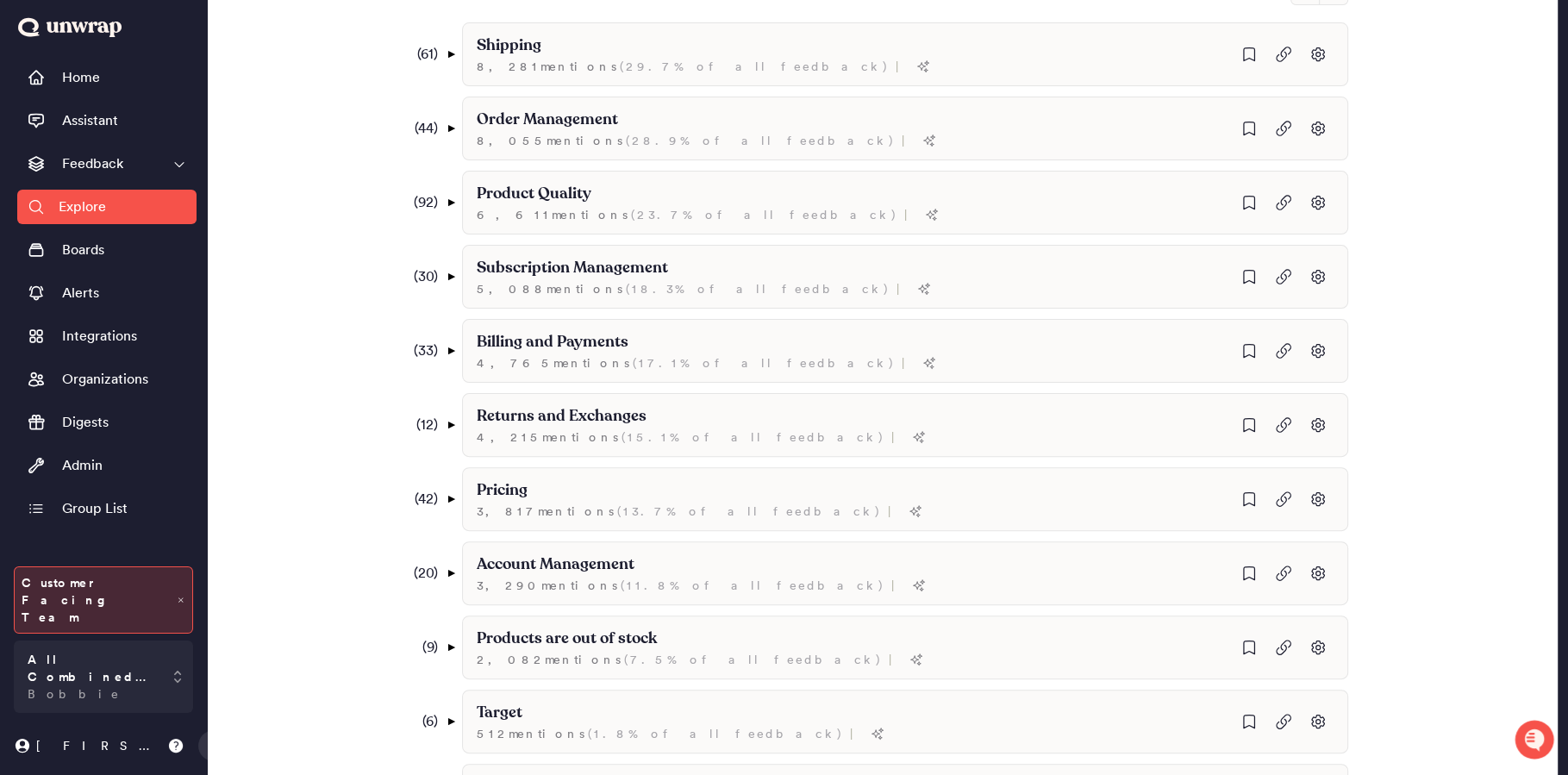 scroll, scrollTop: 503, scrollLeft: 0, axis: vertical 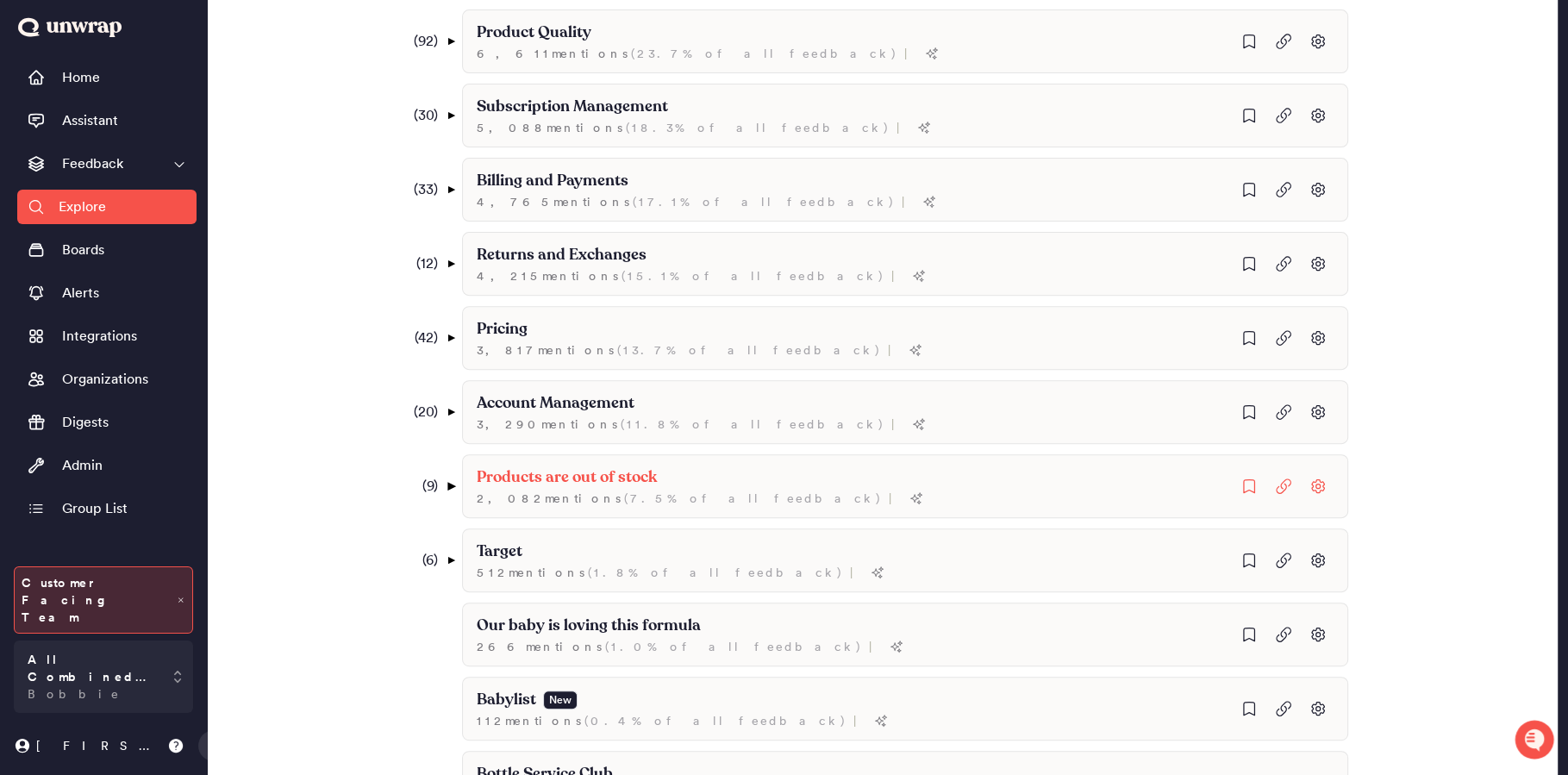 click on "▼" at bounding box center (450, 486) 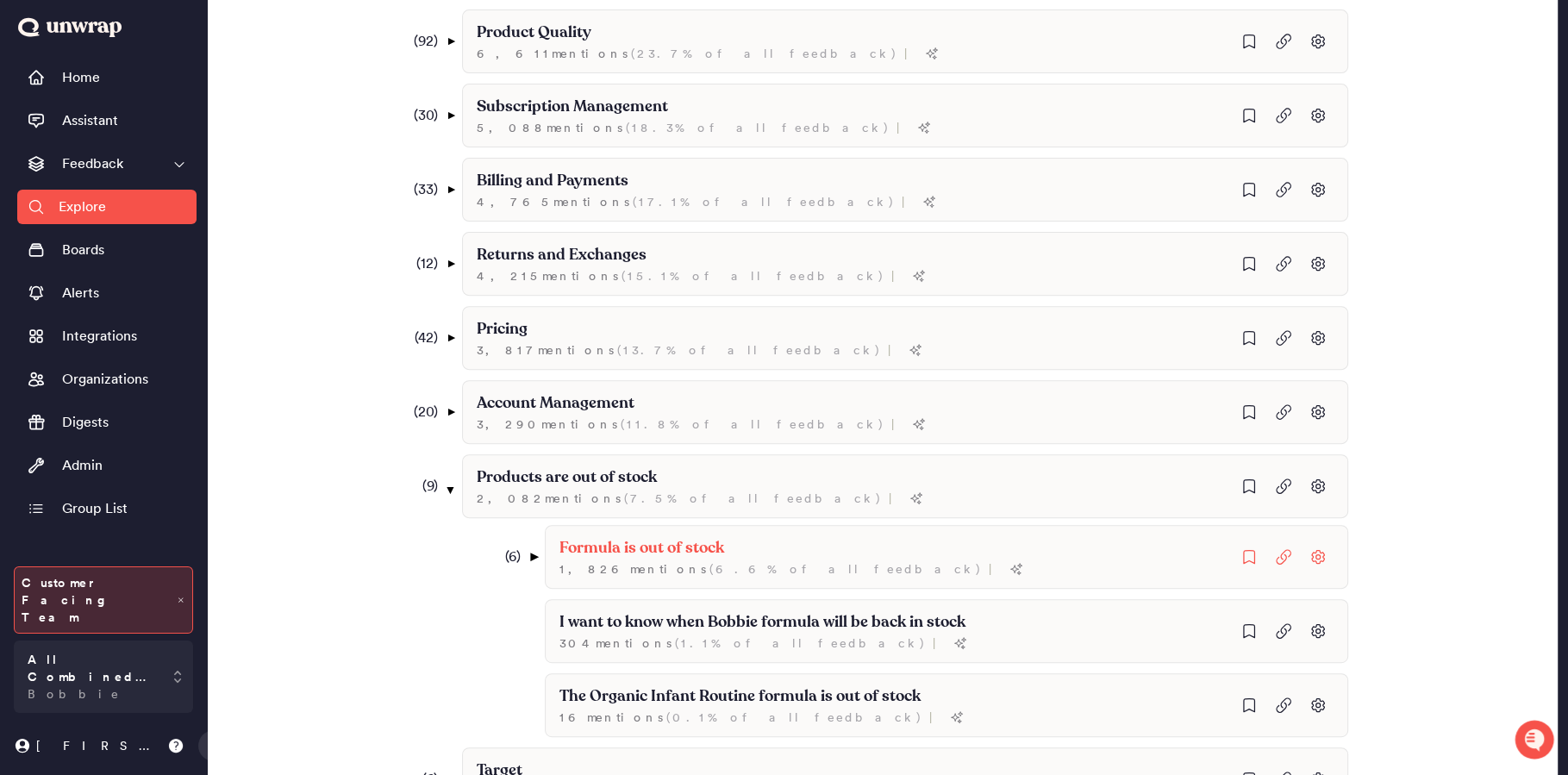 click on "▼" at bounding box center (533, 557) 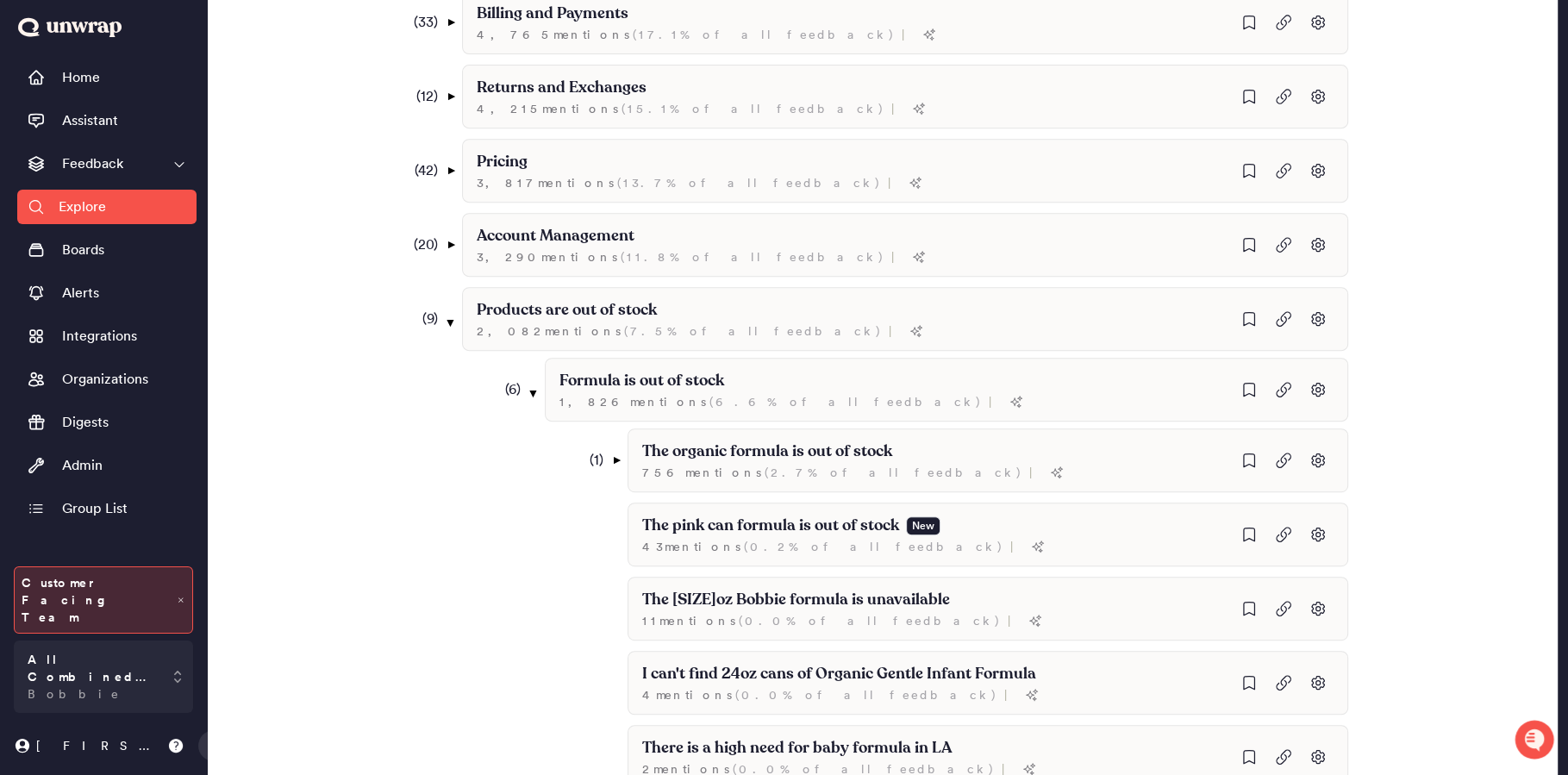 scroll, scrollTop: 750, scrollLeft: 0, axis: vertical 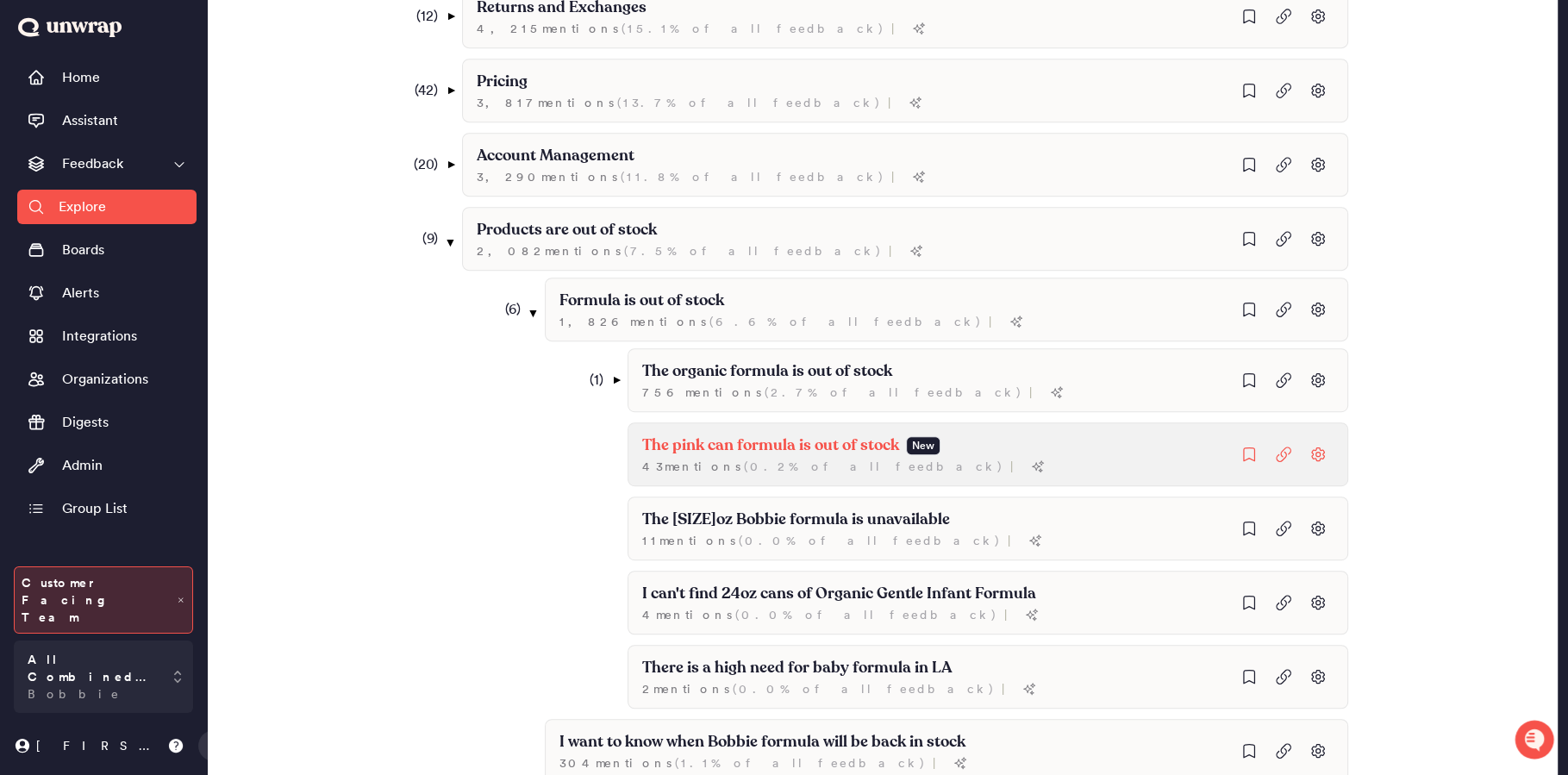 click on "The pink can formula is out of stock New 43  mention s   ( 0.2% of all feedback ) |" at bounding box center (1029, 454) 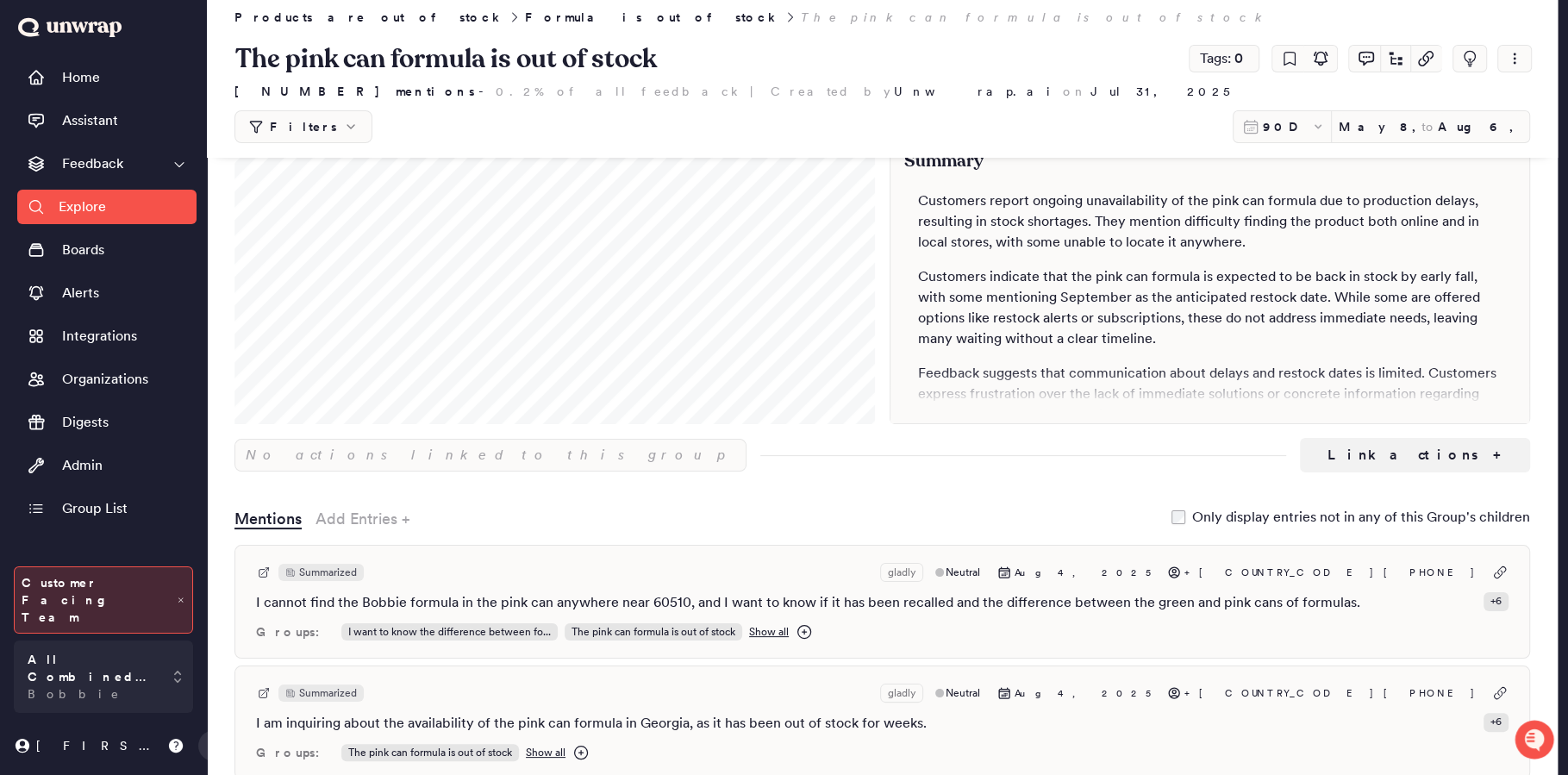 scroll, scrollTop: 0, scrollLeft: 0, axis: both 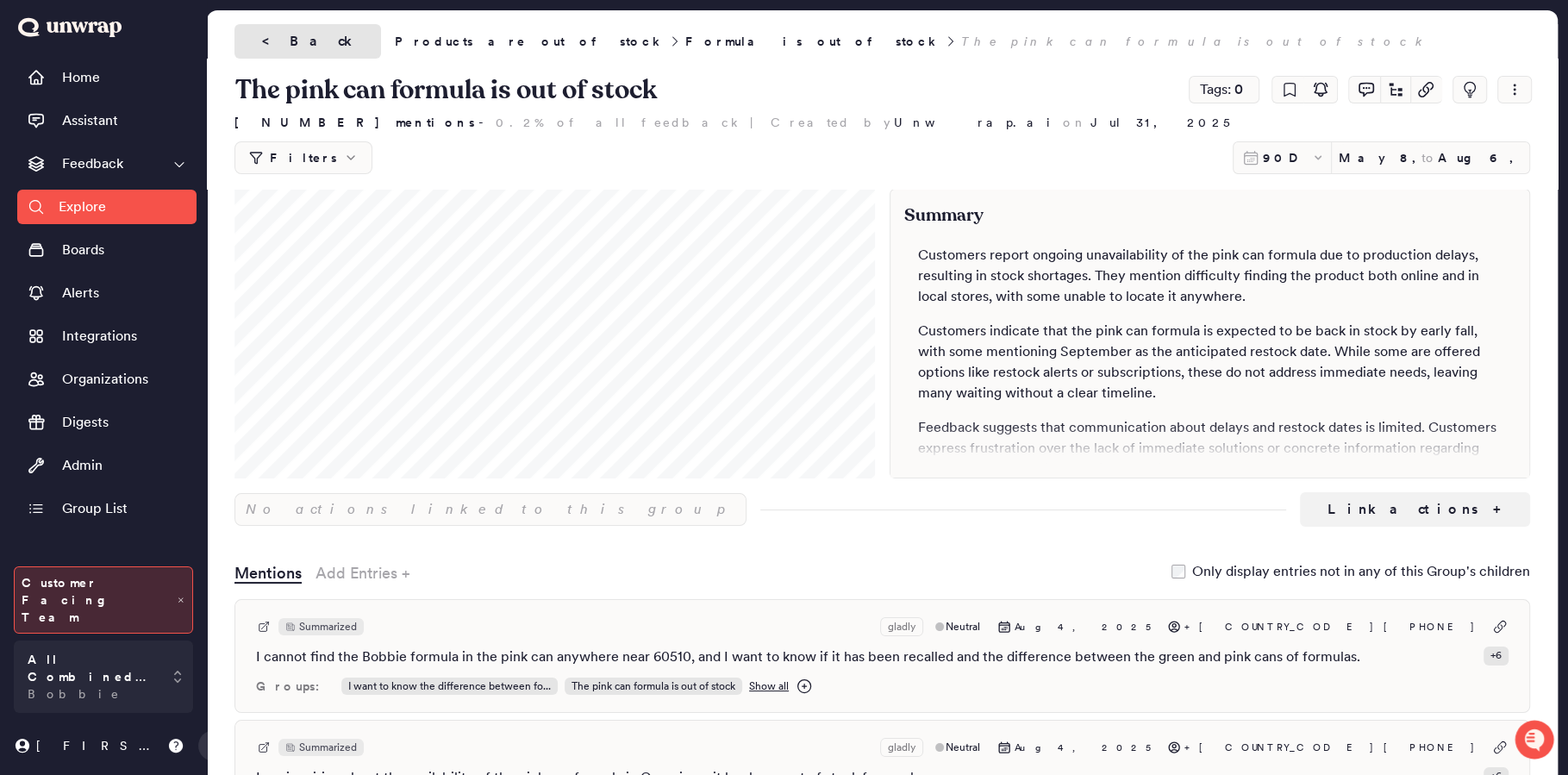click on "< Back" at bounding box center [308, 41] 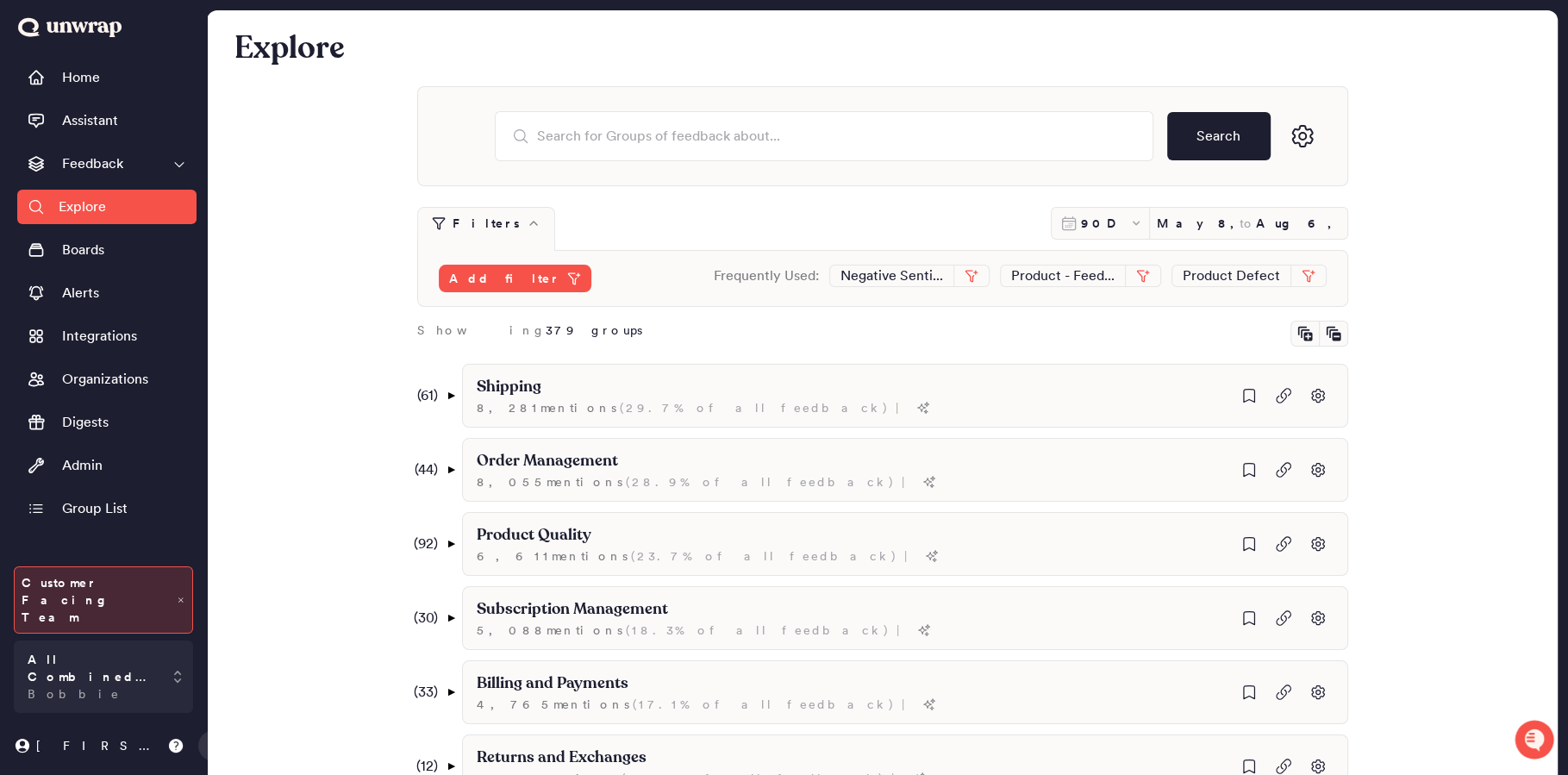 scroll, scrollTop: 750, scrollLeft: 0, axis: vertical 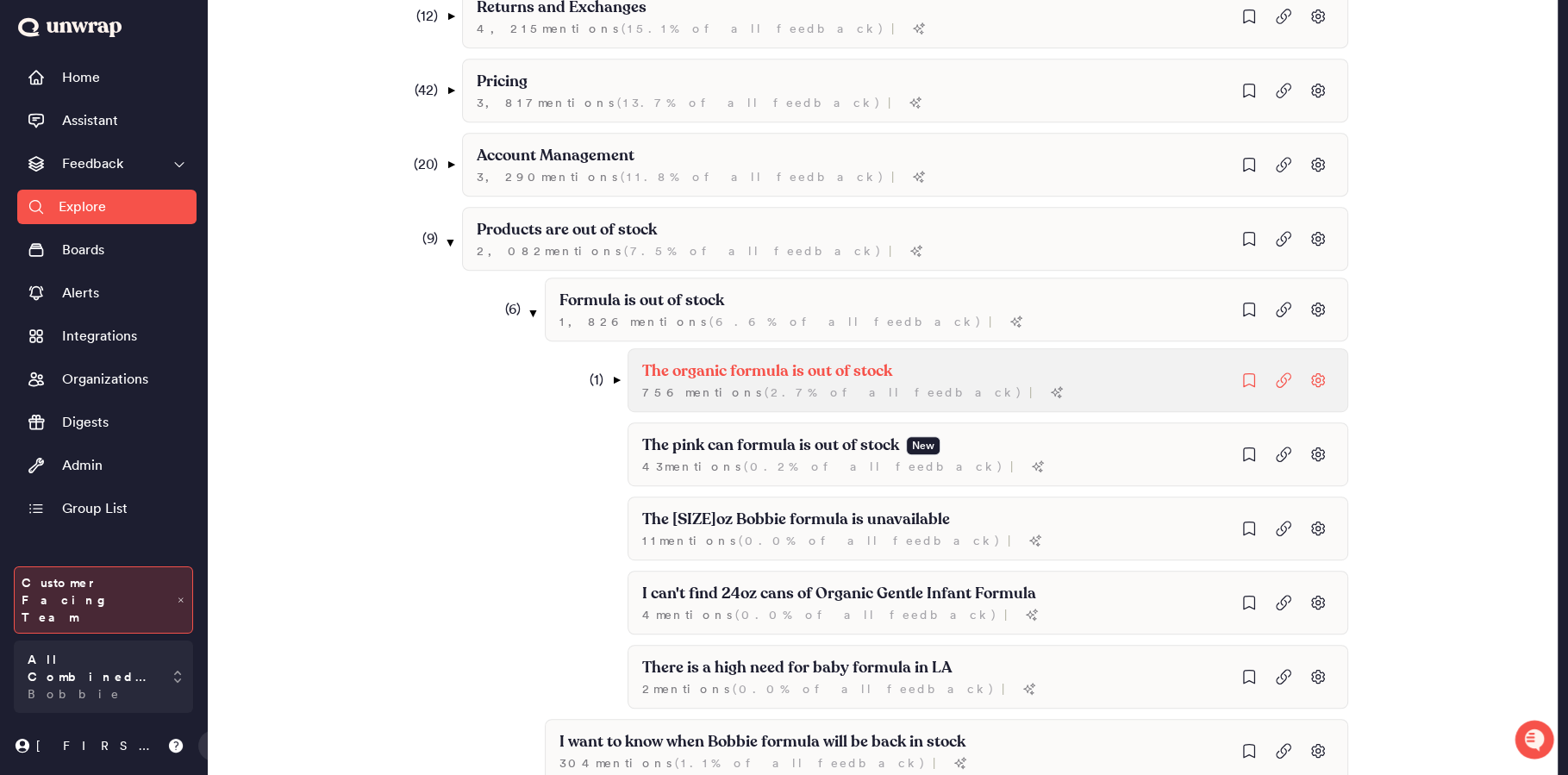 click on "The organic formula is out of stock 756  mention s   ( 2.7% of all feedback ) |" at bounding box center (988, 380) 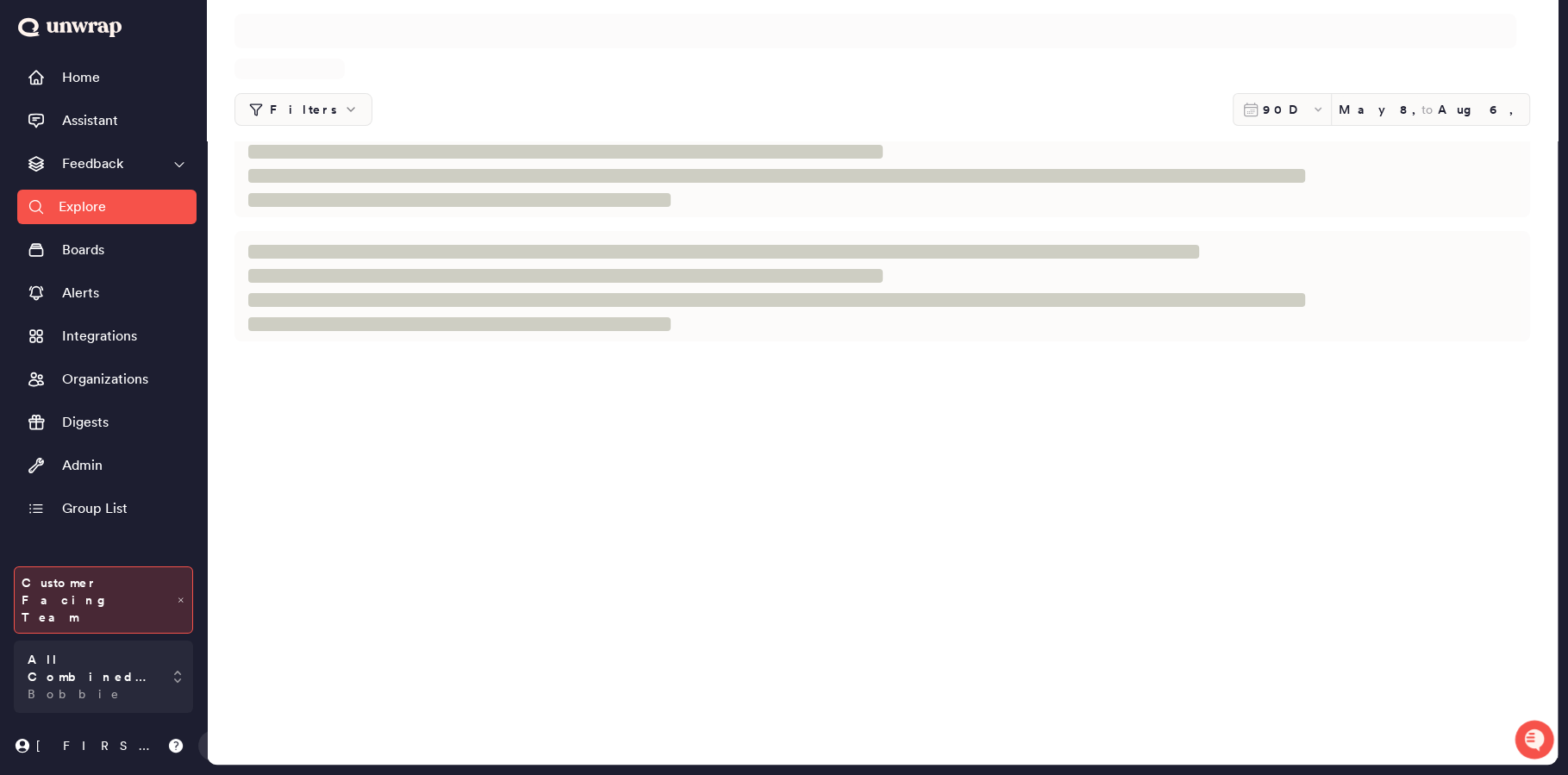 scroll, scrollTop: 0, scrollLeft: 0, axis: both 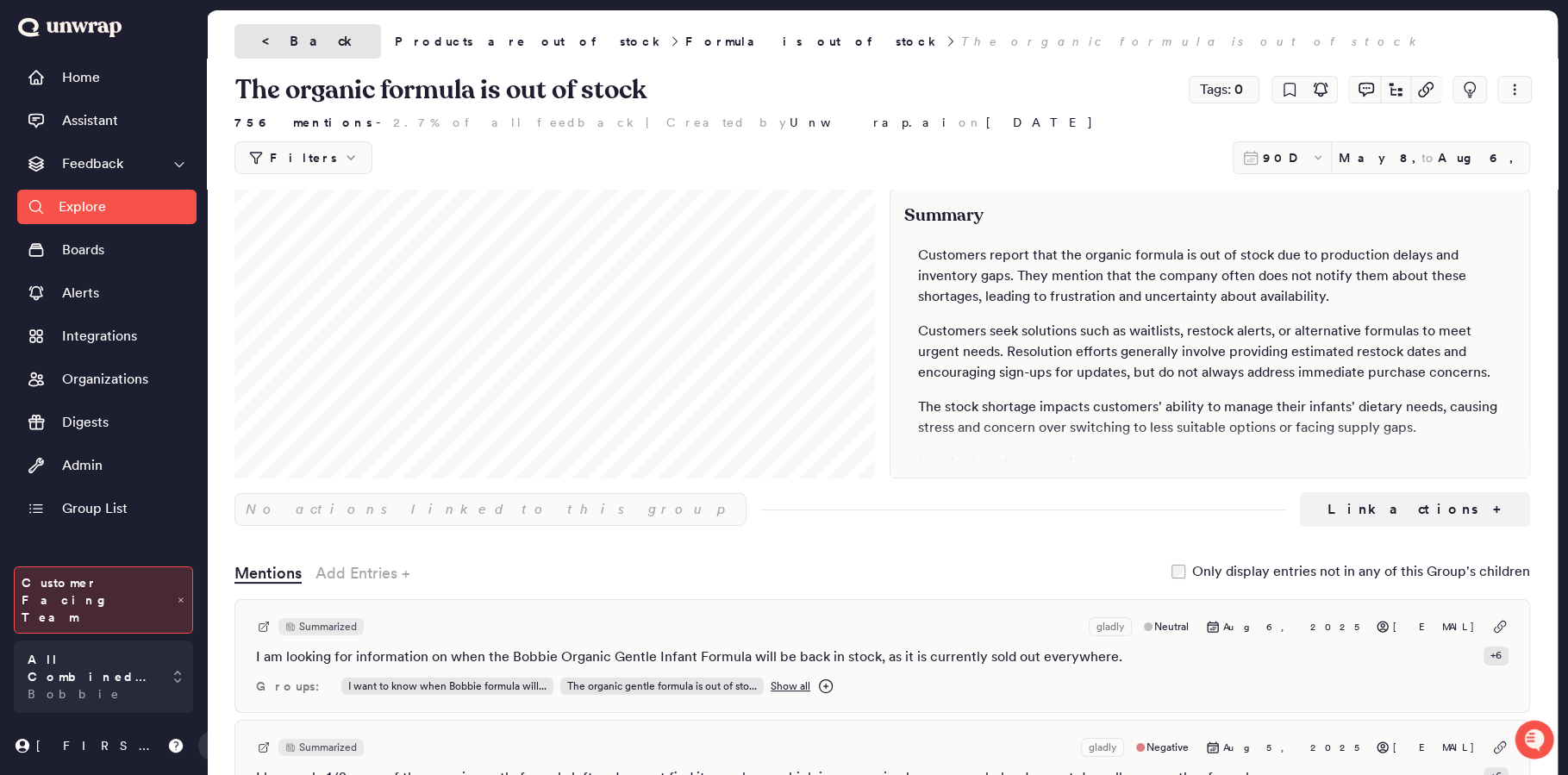 click on "< Back" at bounding box center [308, 41] 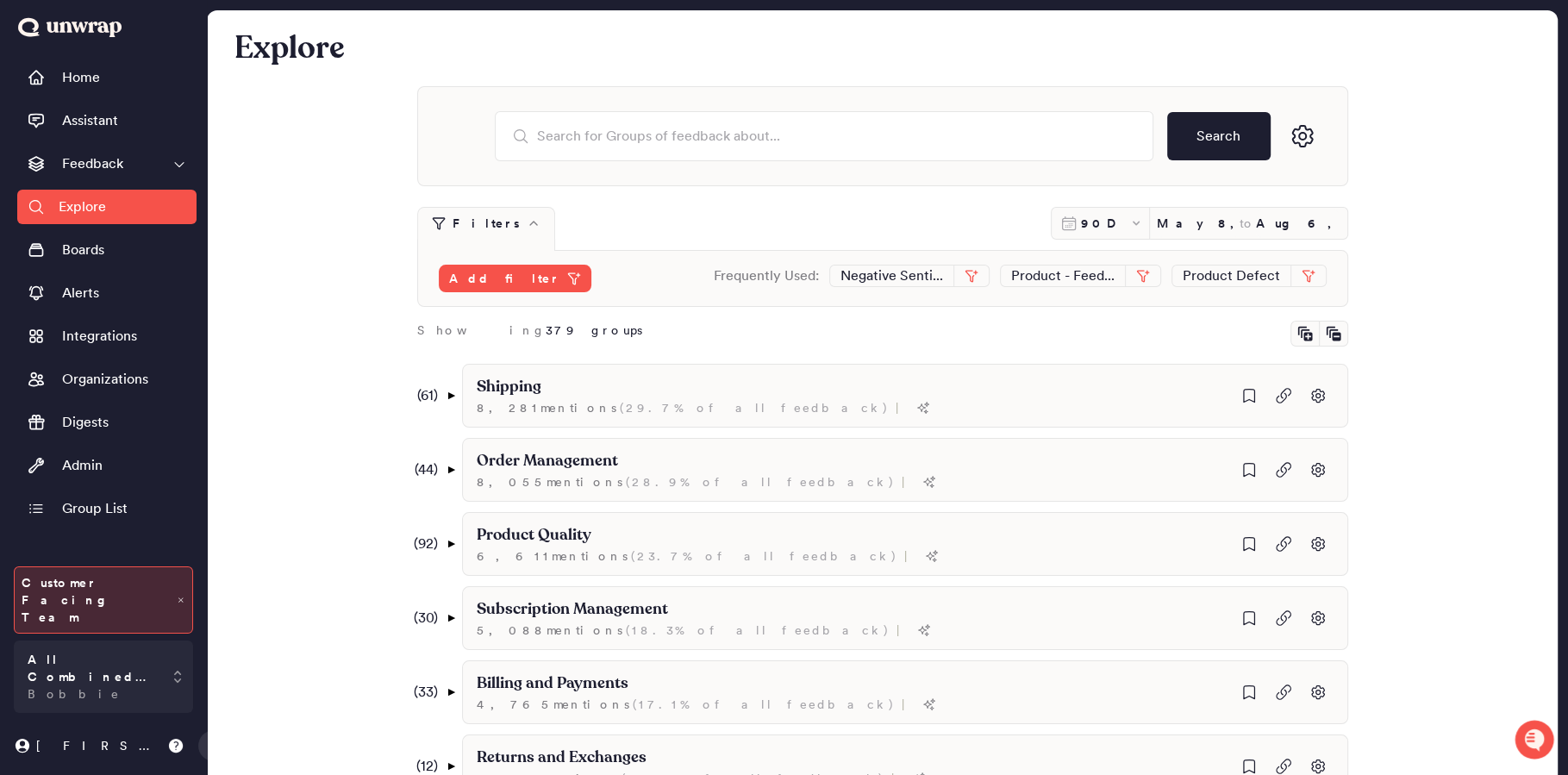 scroll, scrollTop: 750, scrollLeft: 0, axis: vertical 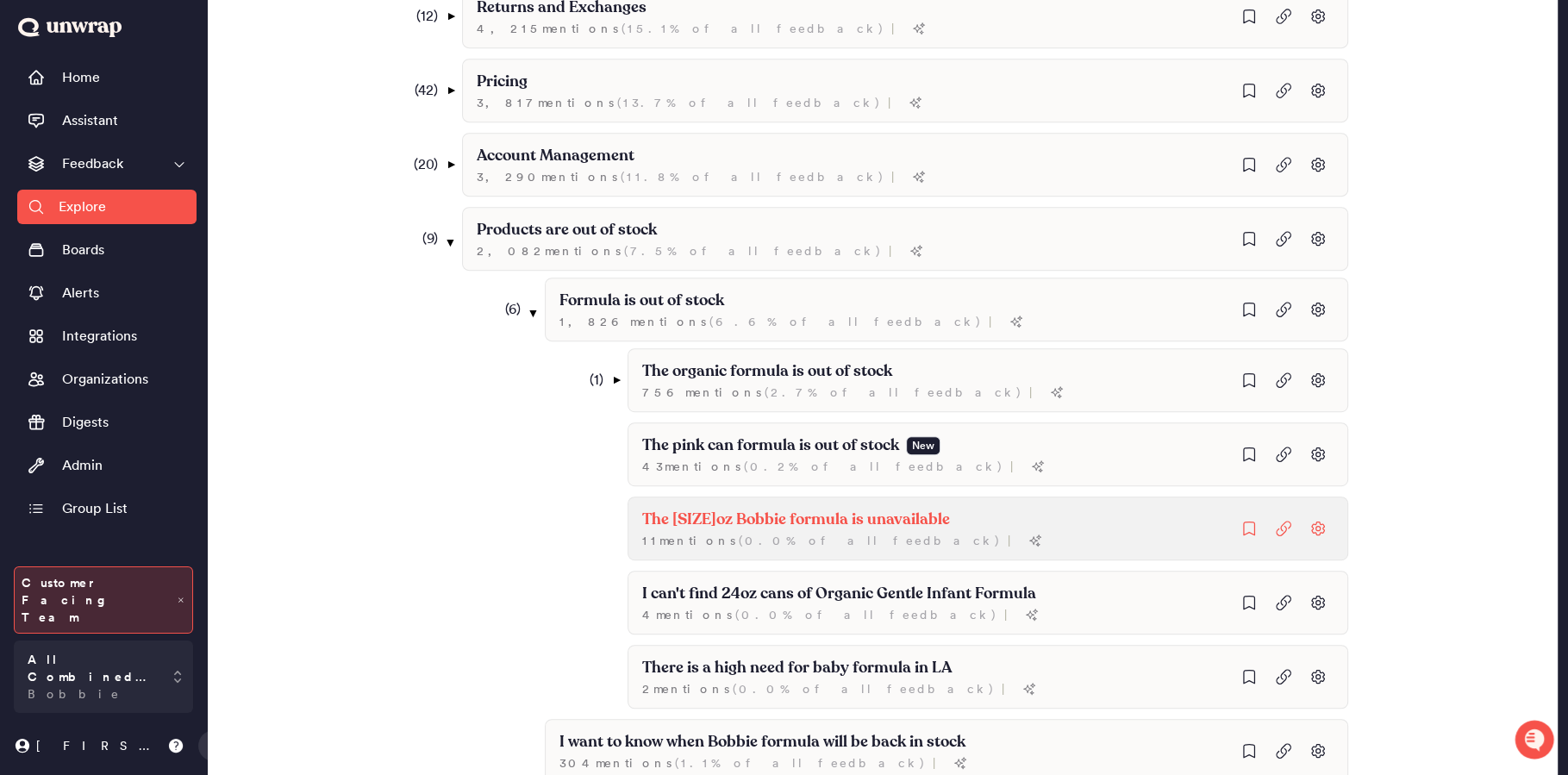 click on "The 24oz Bobbie formula is unavailable 11  mention s   ( 0.0% of all feedback ) |" at bounding box center (1029, 454) 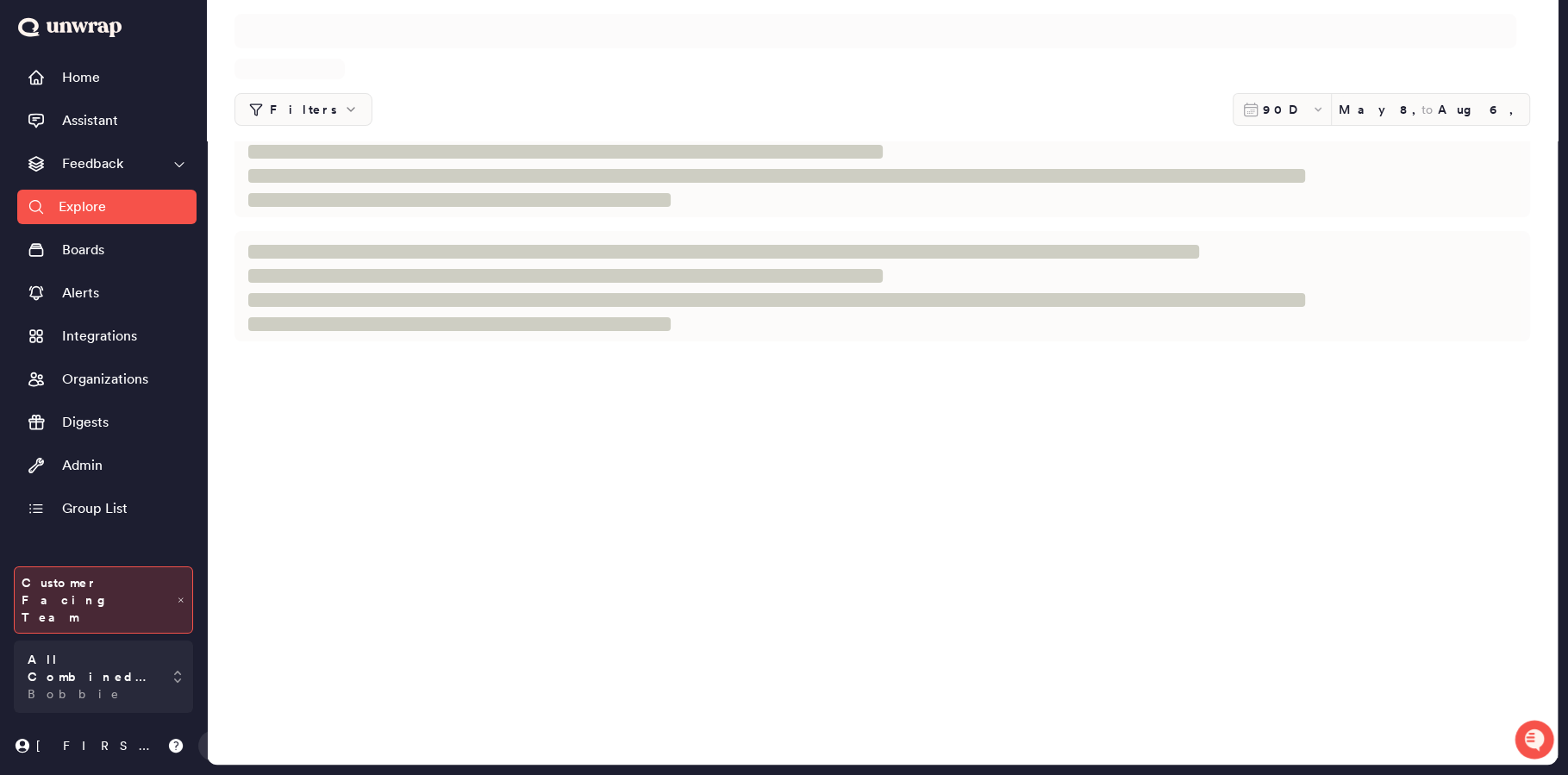 scroll, scrollTop: 0, scrollLeft: 0, axis: both 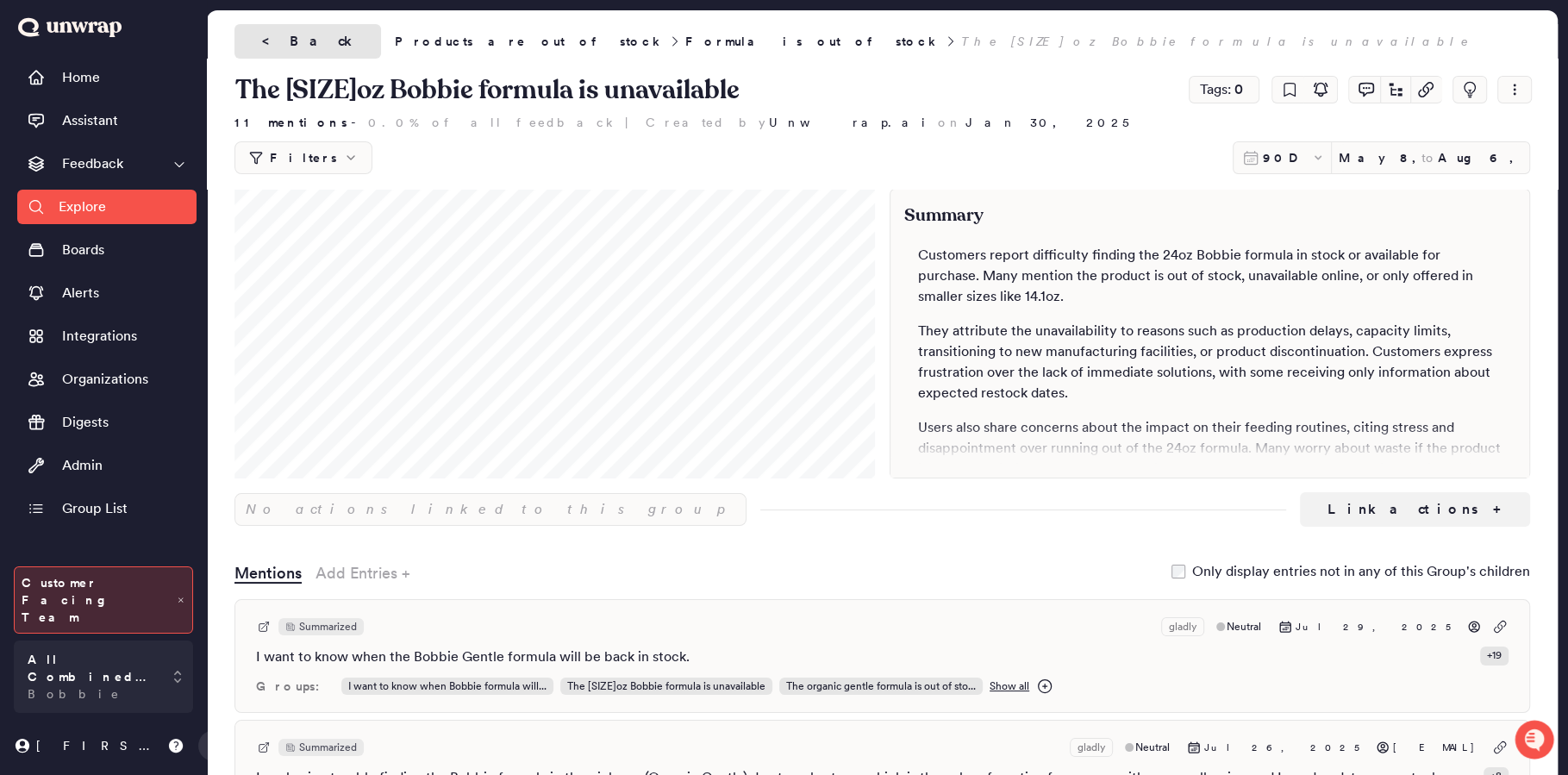 click on "< Back" at bounding box center [308, 41] 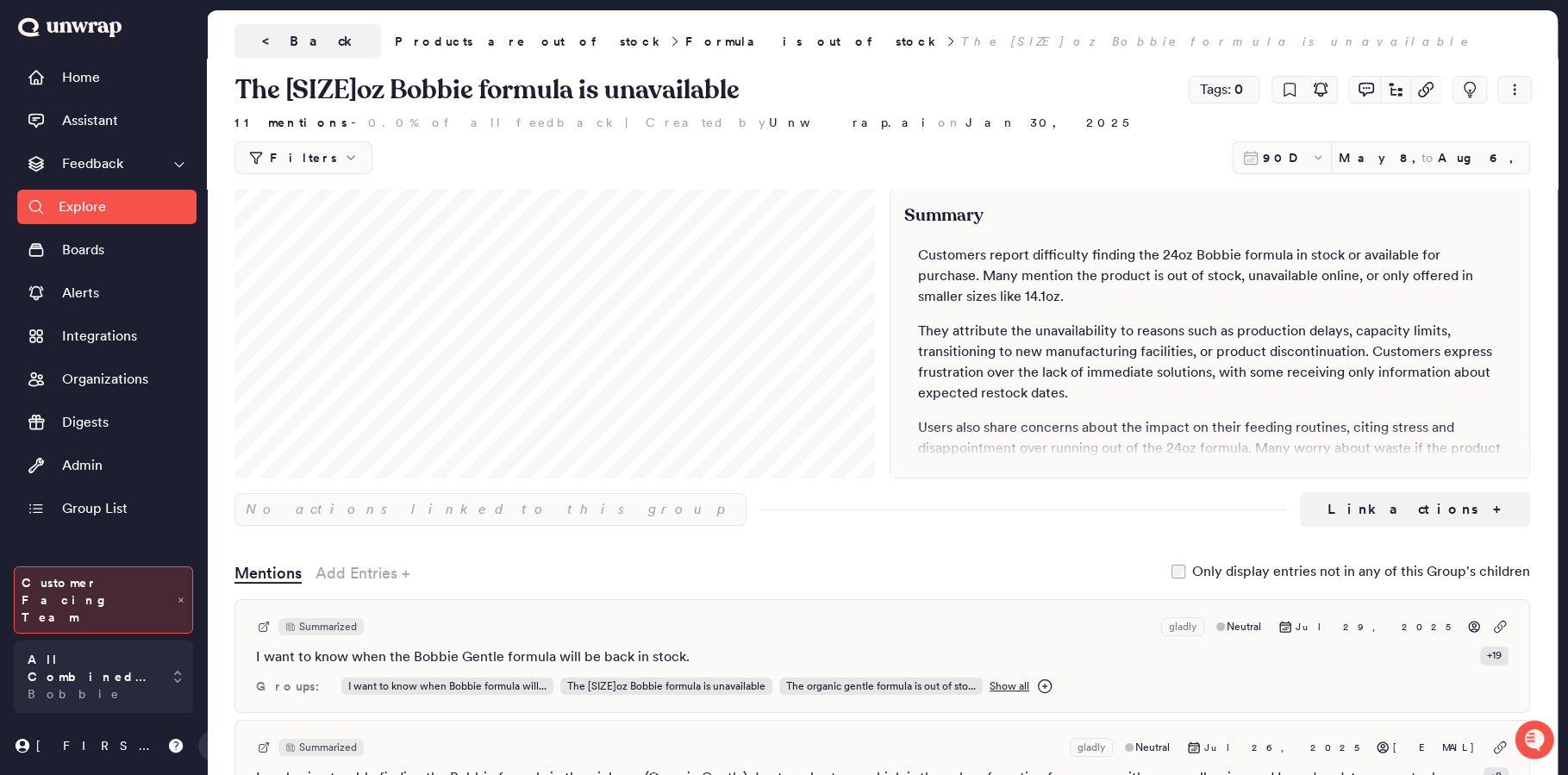 scroll, scrollTop: 750, scrollLeft: 0, axis: vertical 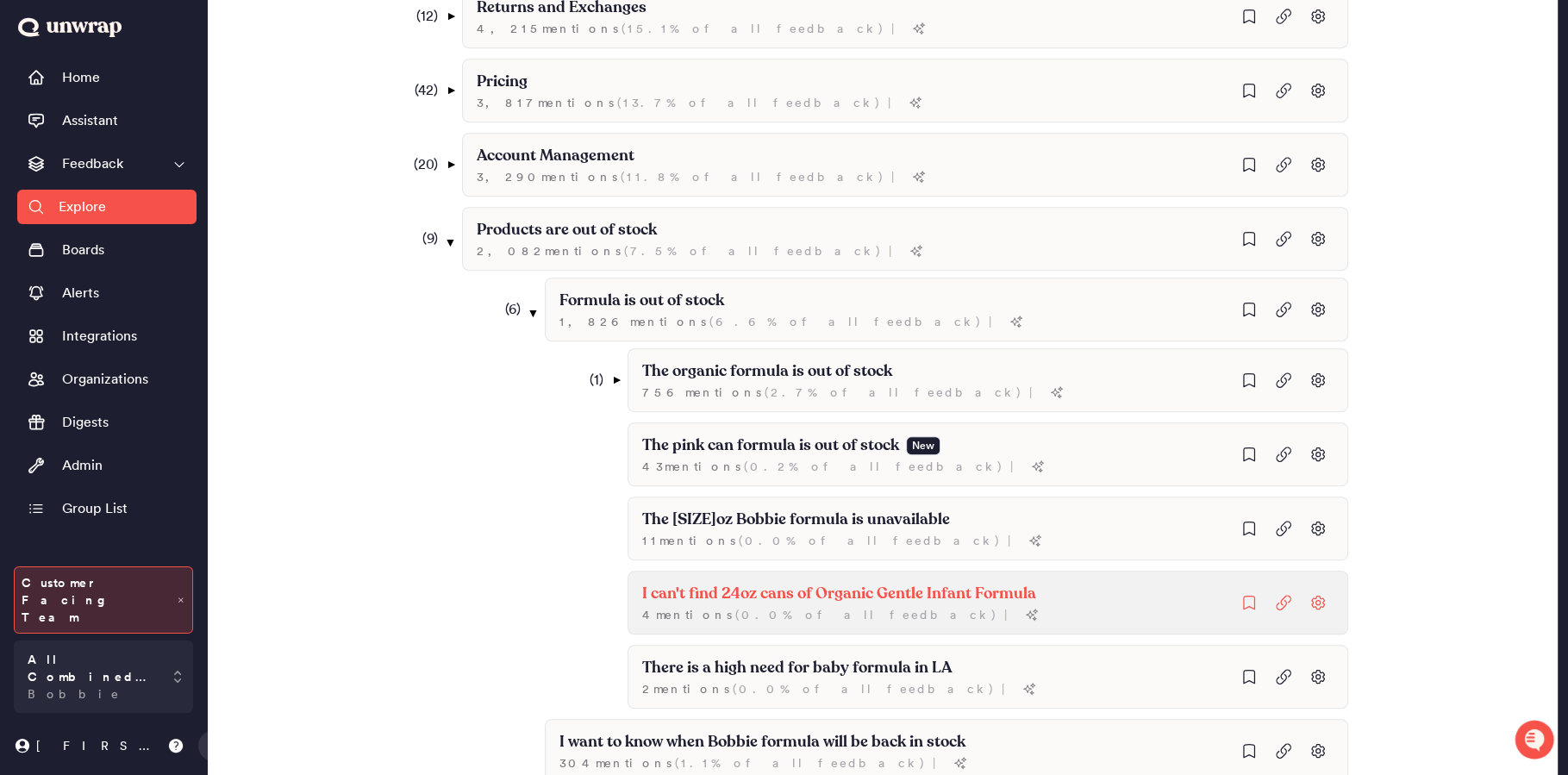 click on "4  mention s   ( 0.0% of all feedback ) |" at bounding box center [853, 392] 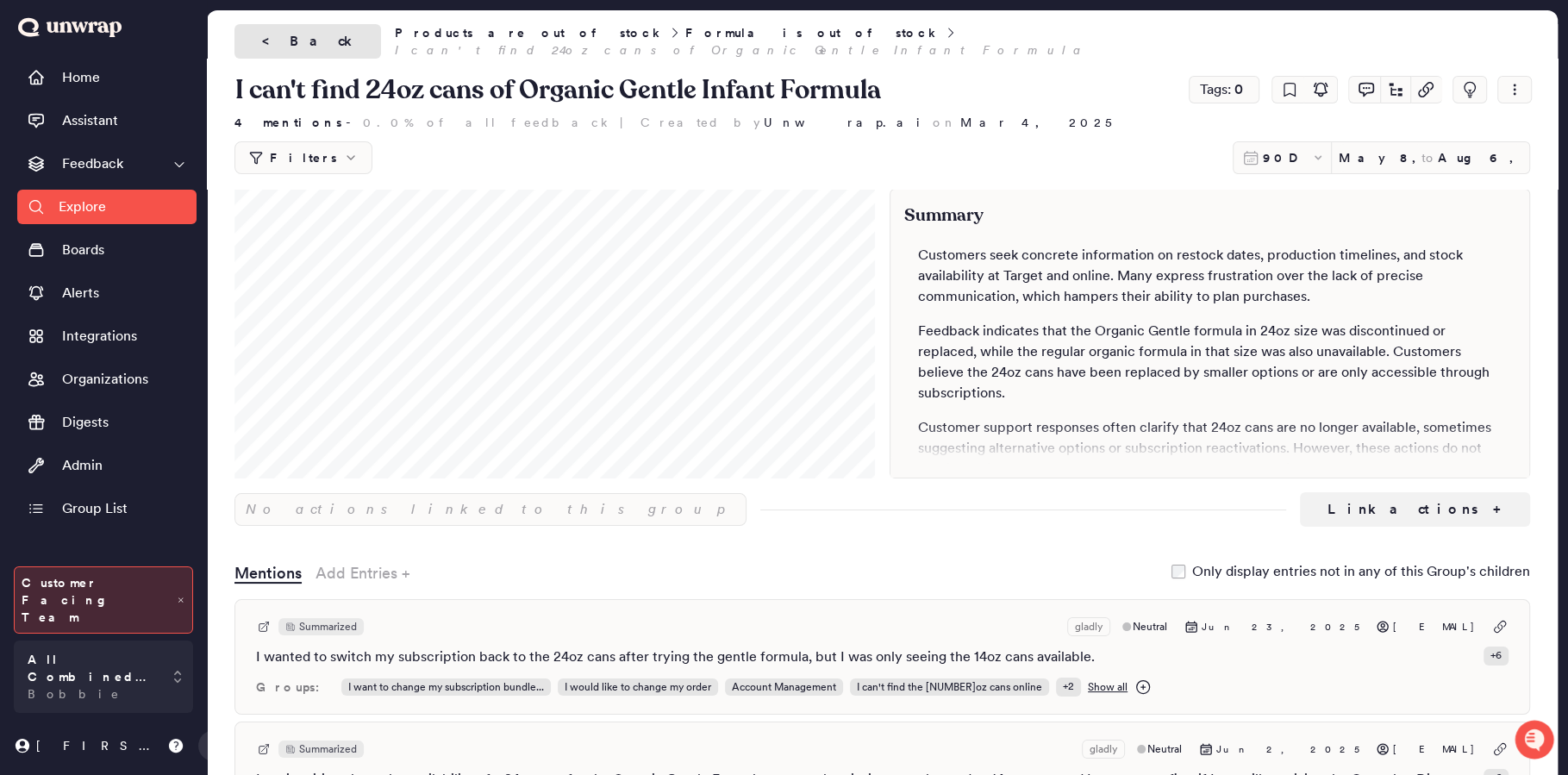 click on "< Back" at bounding box center (308, 41) 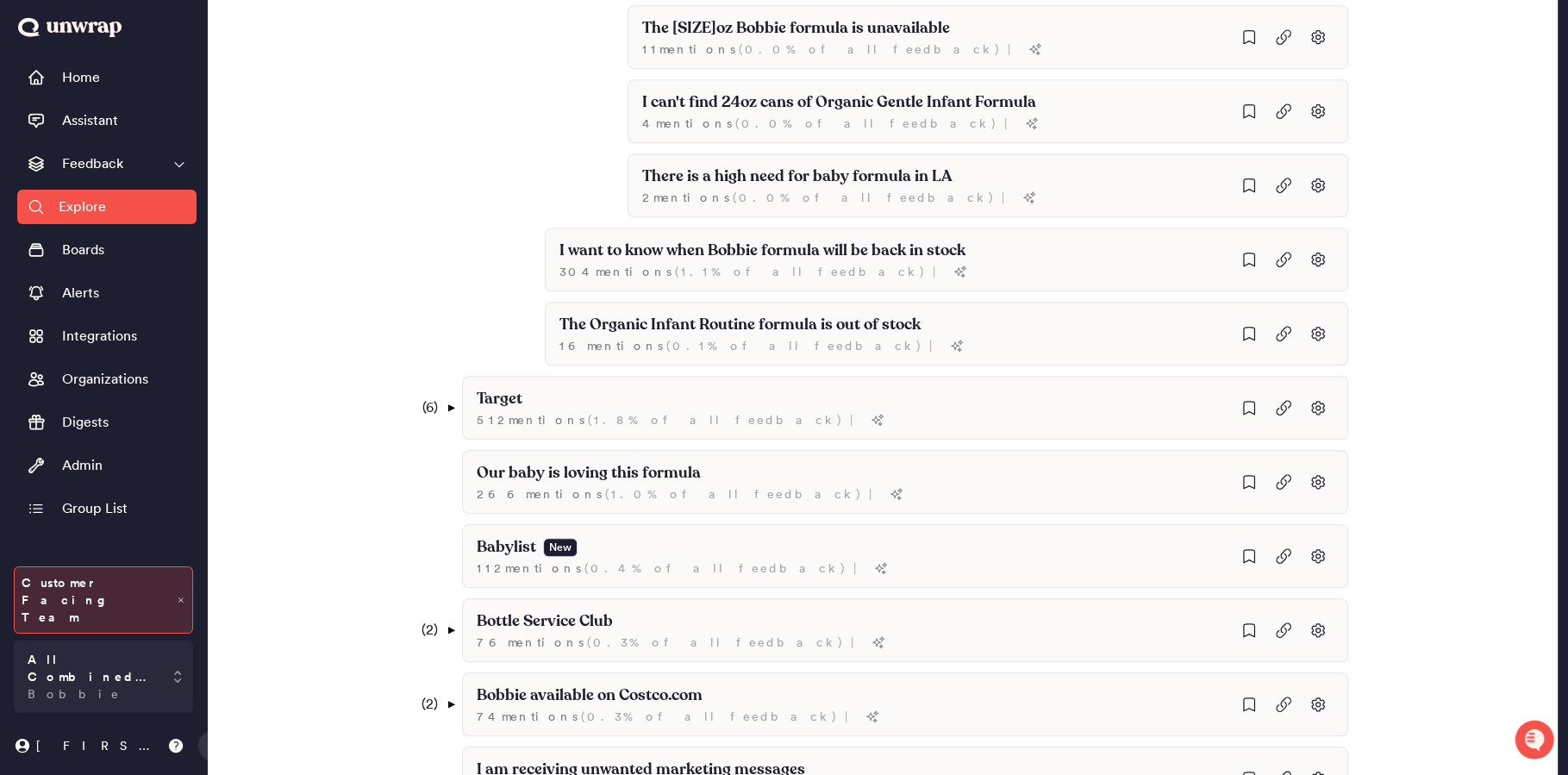 scroll, scrollTop: 1243, scrollLeft: 0, axis: vertical 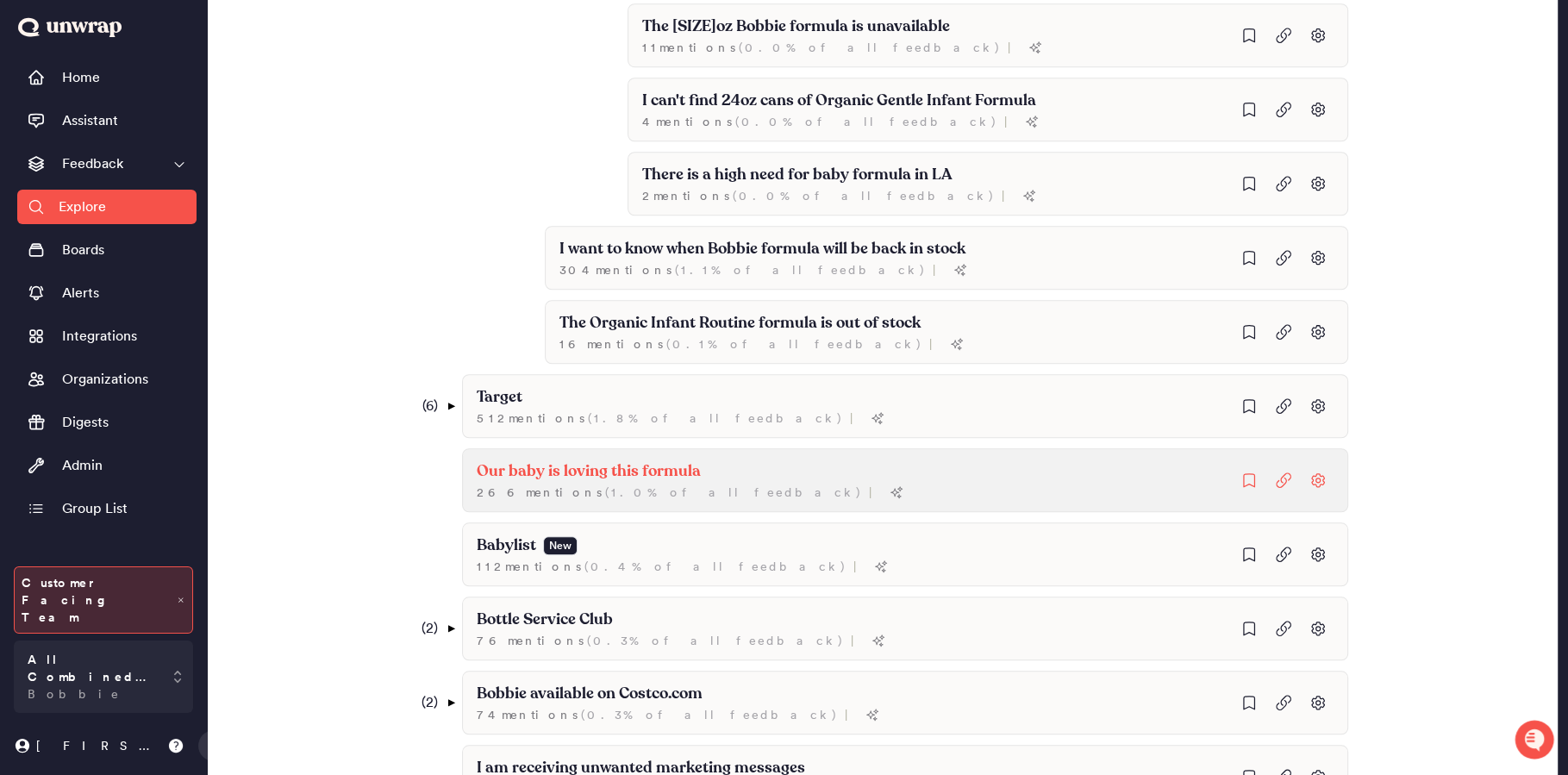 click on "Our baby is loving this formula 266  mention s   ( 1.0% of all feedback ) |" at bounding box center (1112, -456) 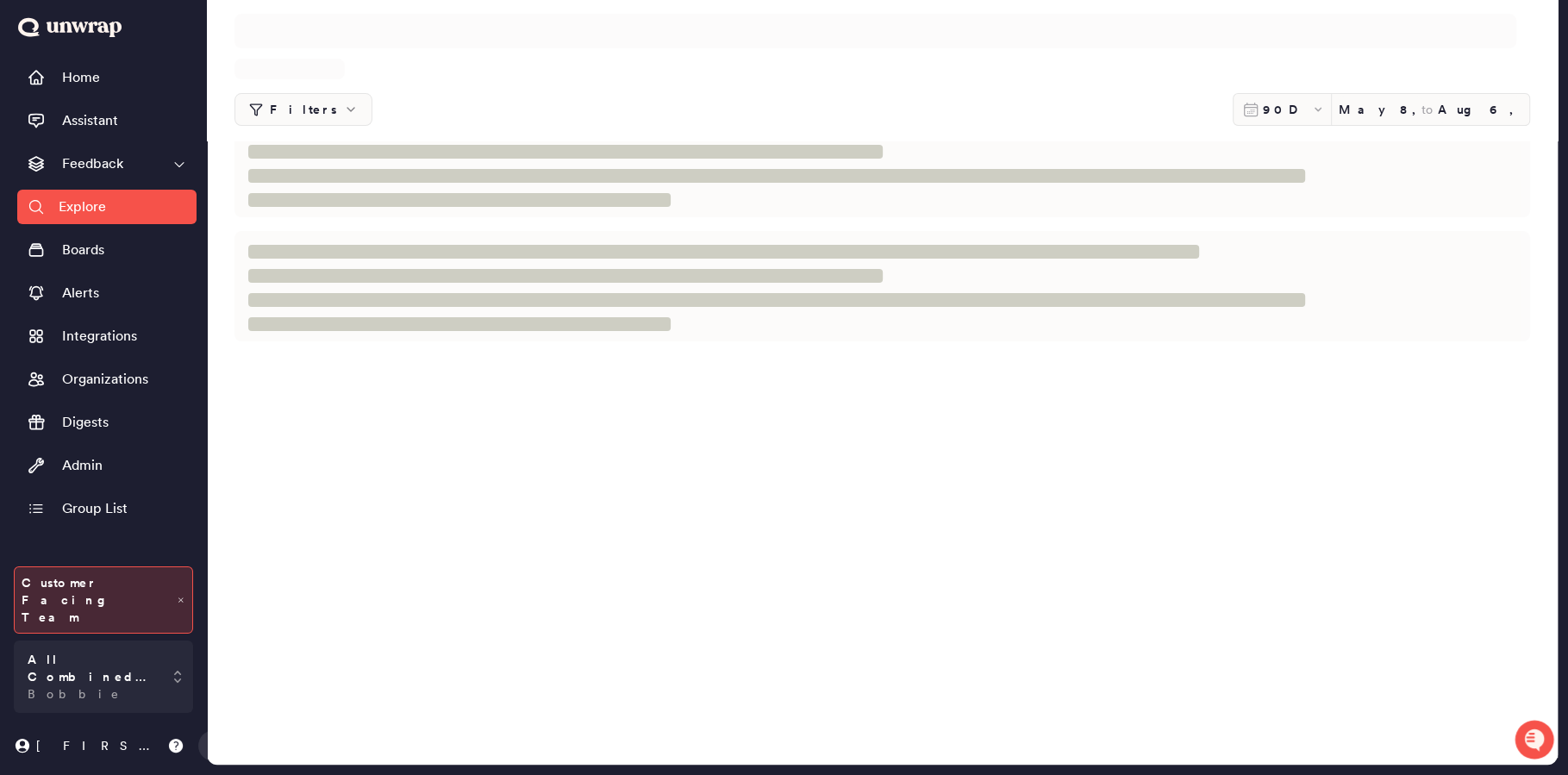 scroll, scrollTop: 0, scrollLeft: 0, axis: both 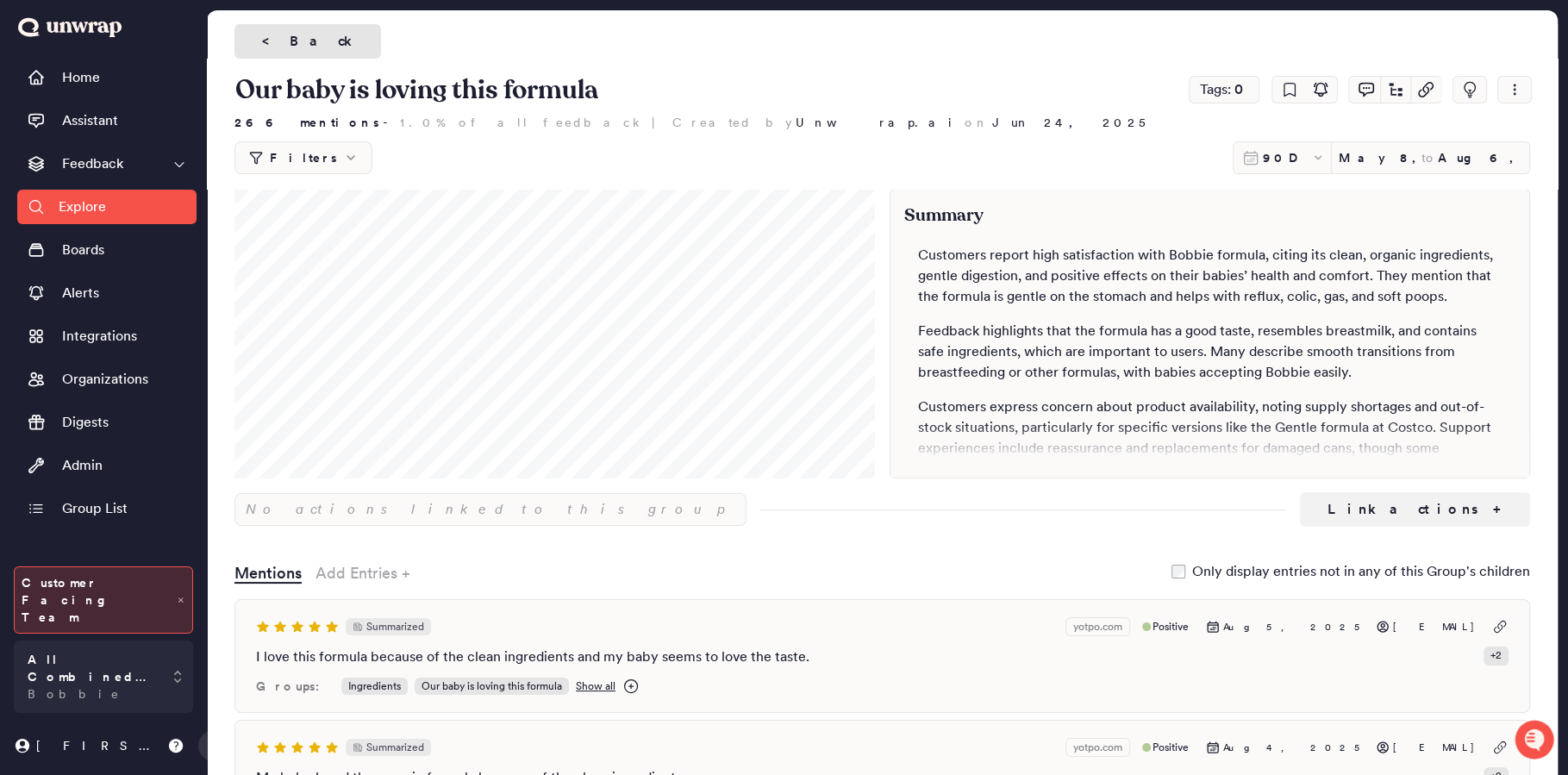 click on "< Back" at bounding box center [308, 41] 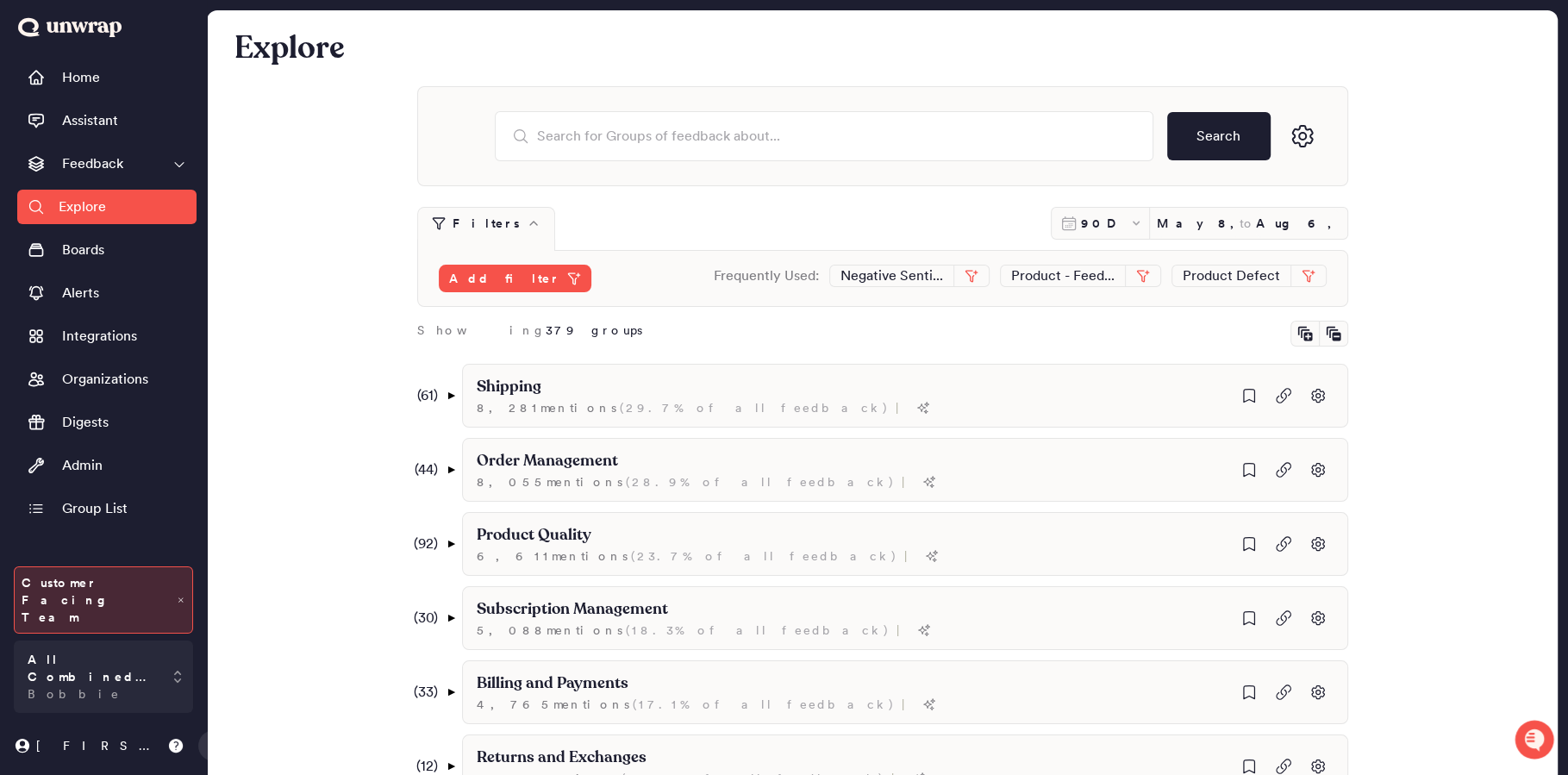 scroll, scrollTop: 1242, scrollLeft: 0, axis: vertical 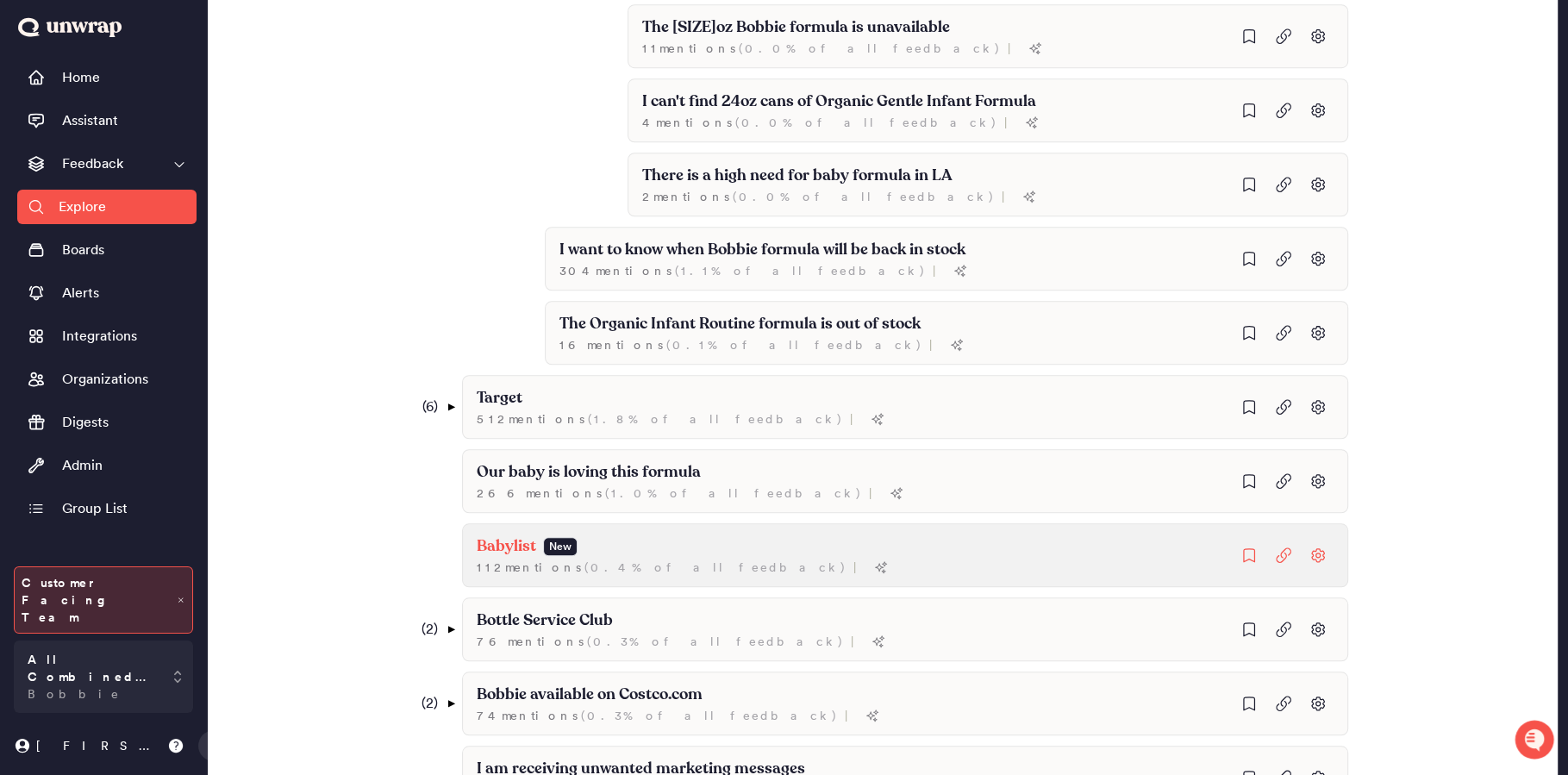 click on "Babylist New 112  mention s   ( 0.4% of all feedback ) |" at bounding box center [1112, -455] 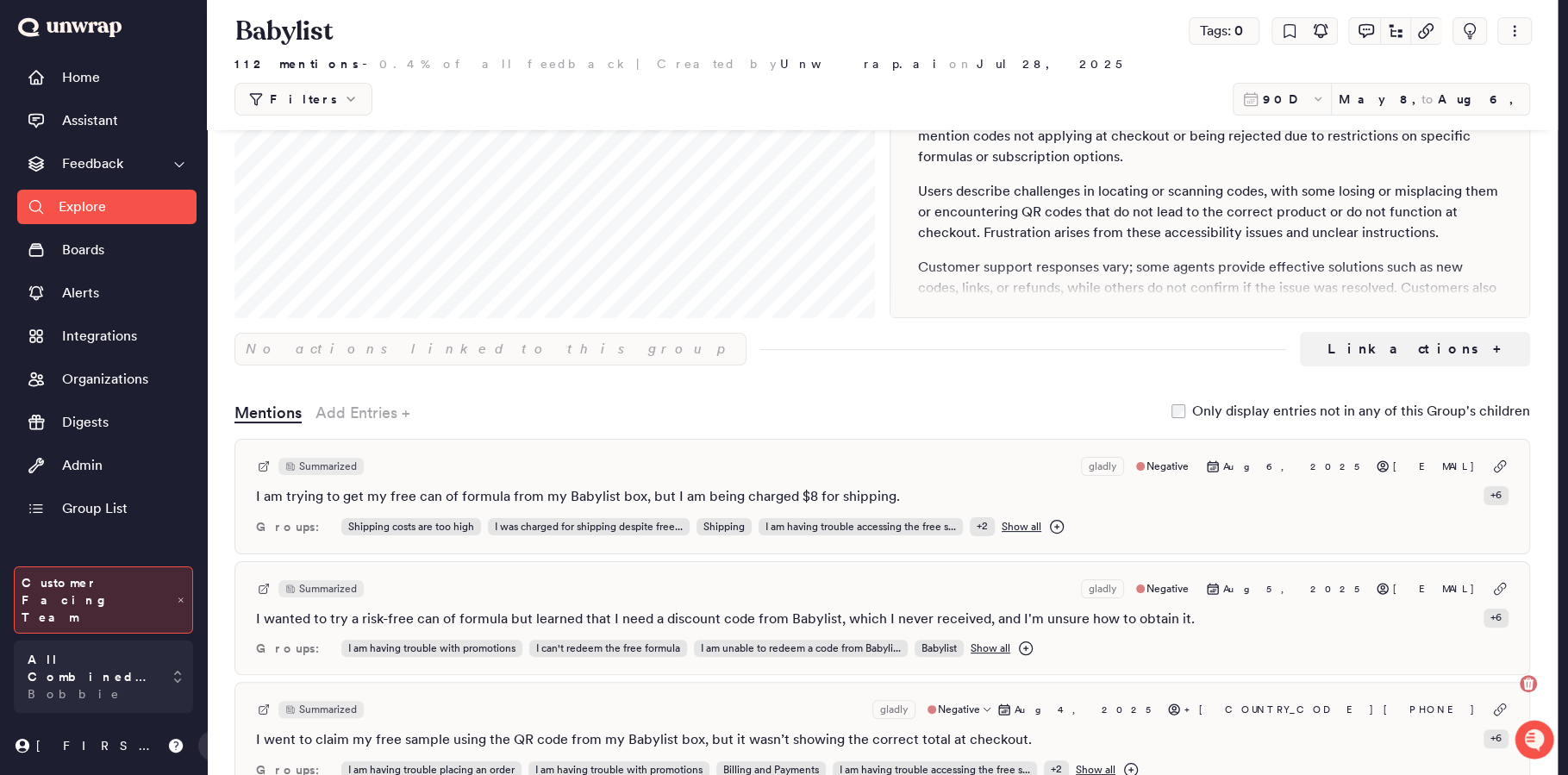 scroll, scrollTop: 0, scrollLeft: 0, axis: both 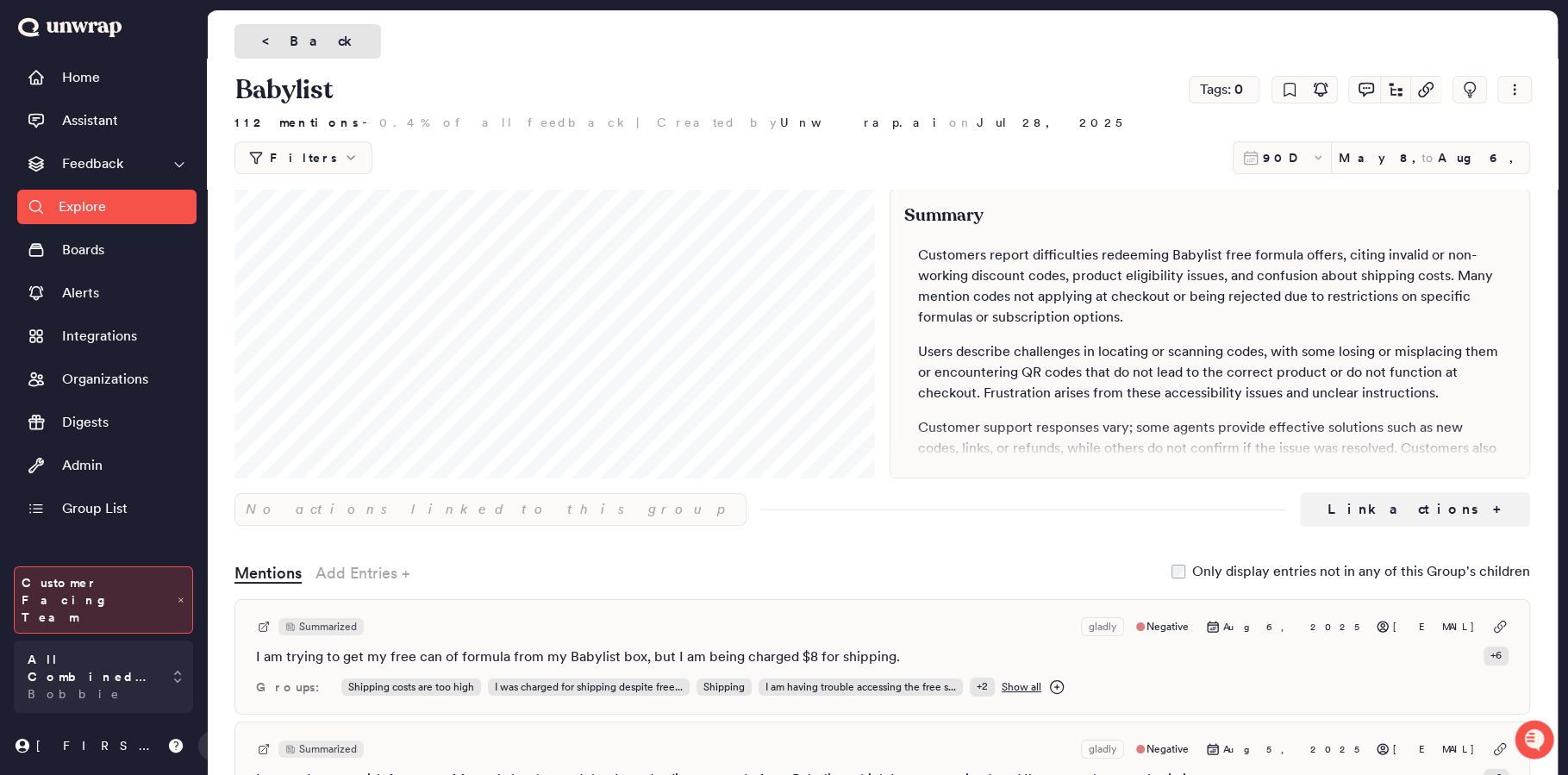 click on "< Back" at bounding box center [308, 41] 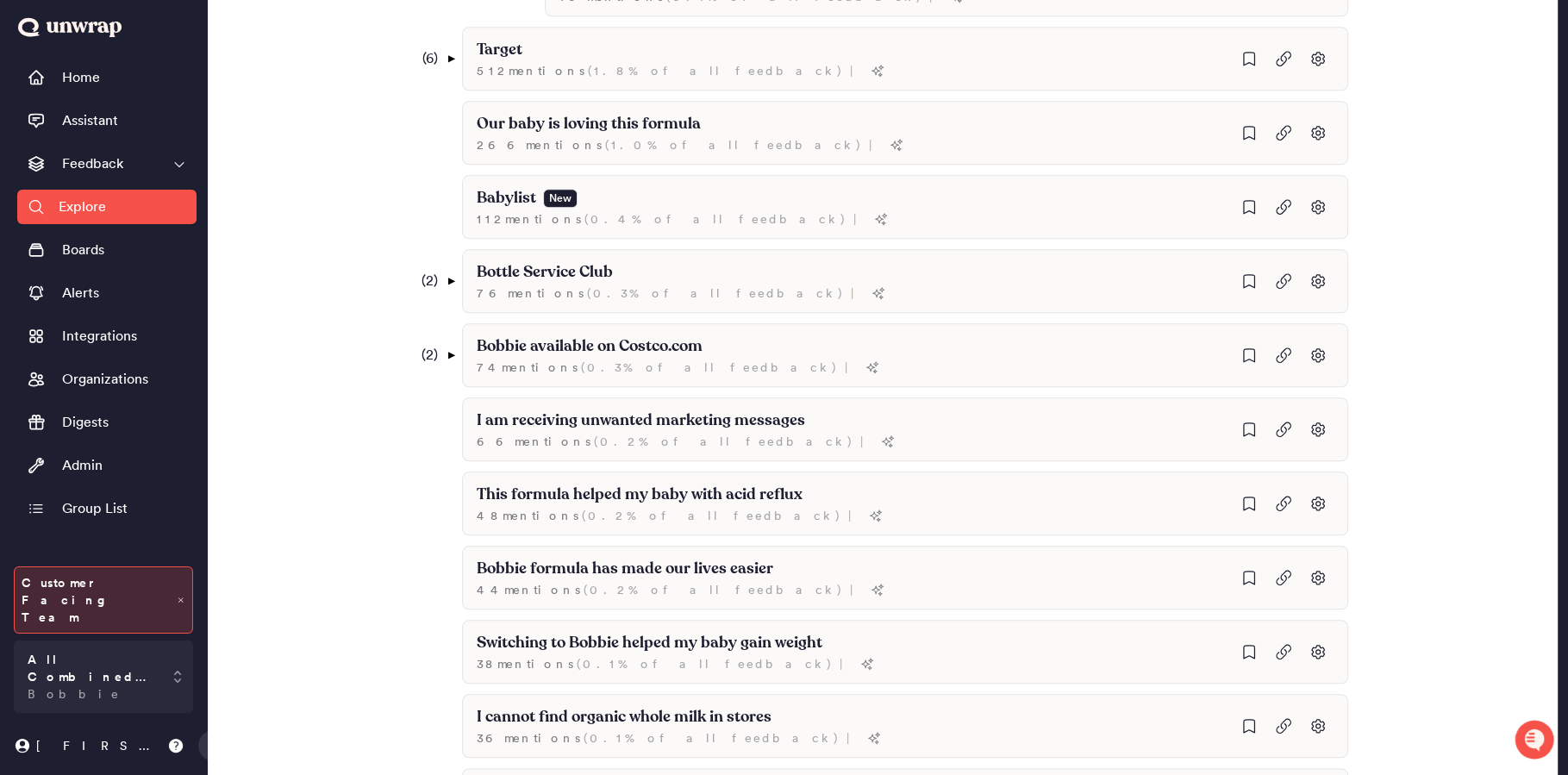 scroll, scrollTop: 1610, scrollLeft: 0, axis: vertical 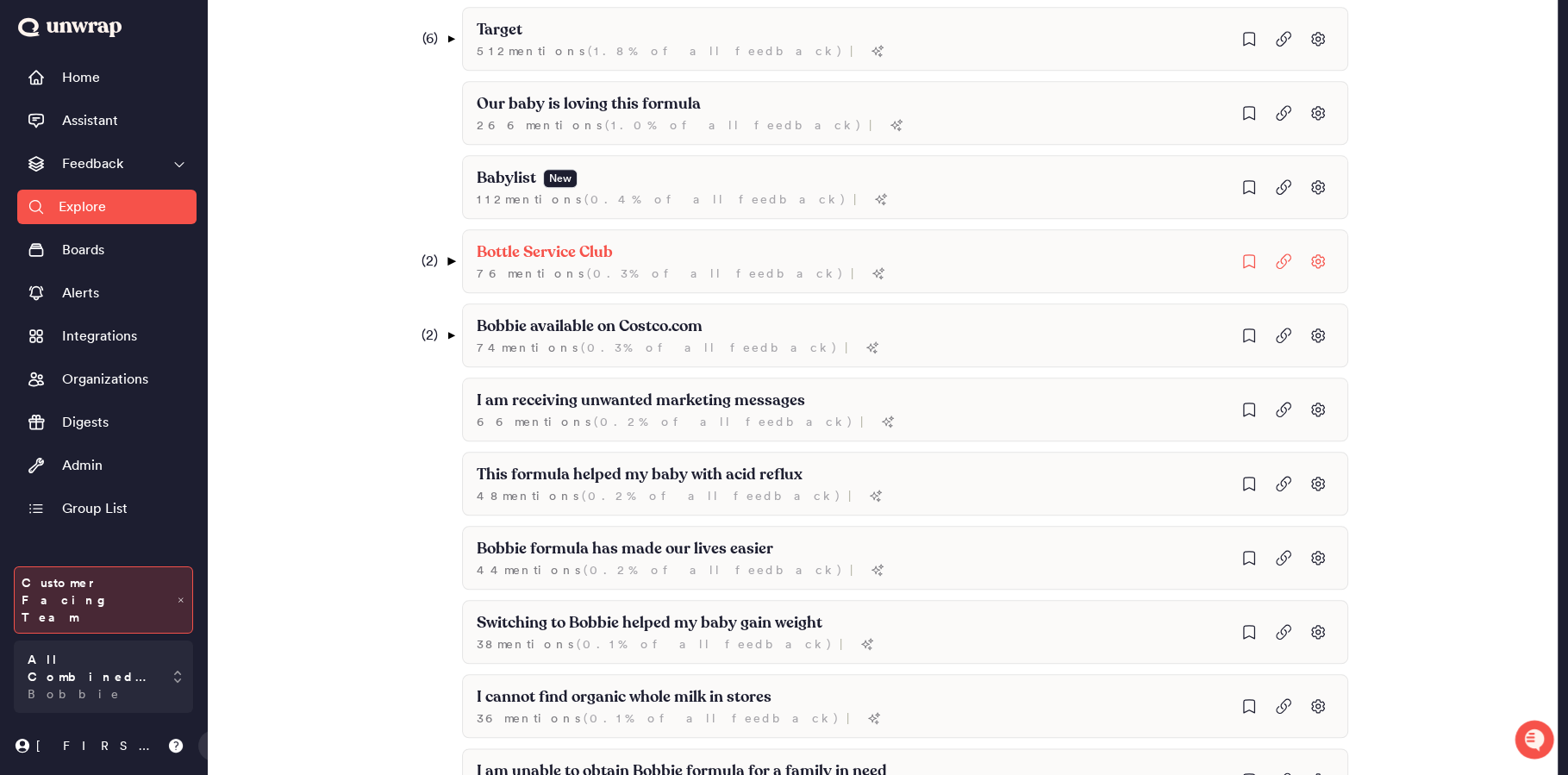 click on "▼" at bounding box center [450, 261] 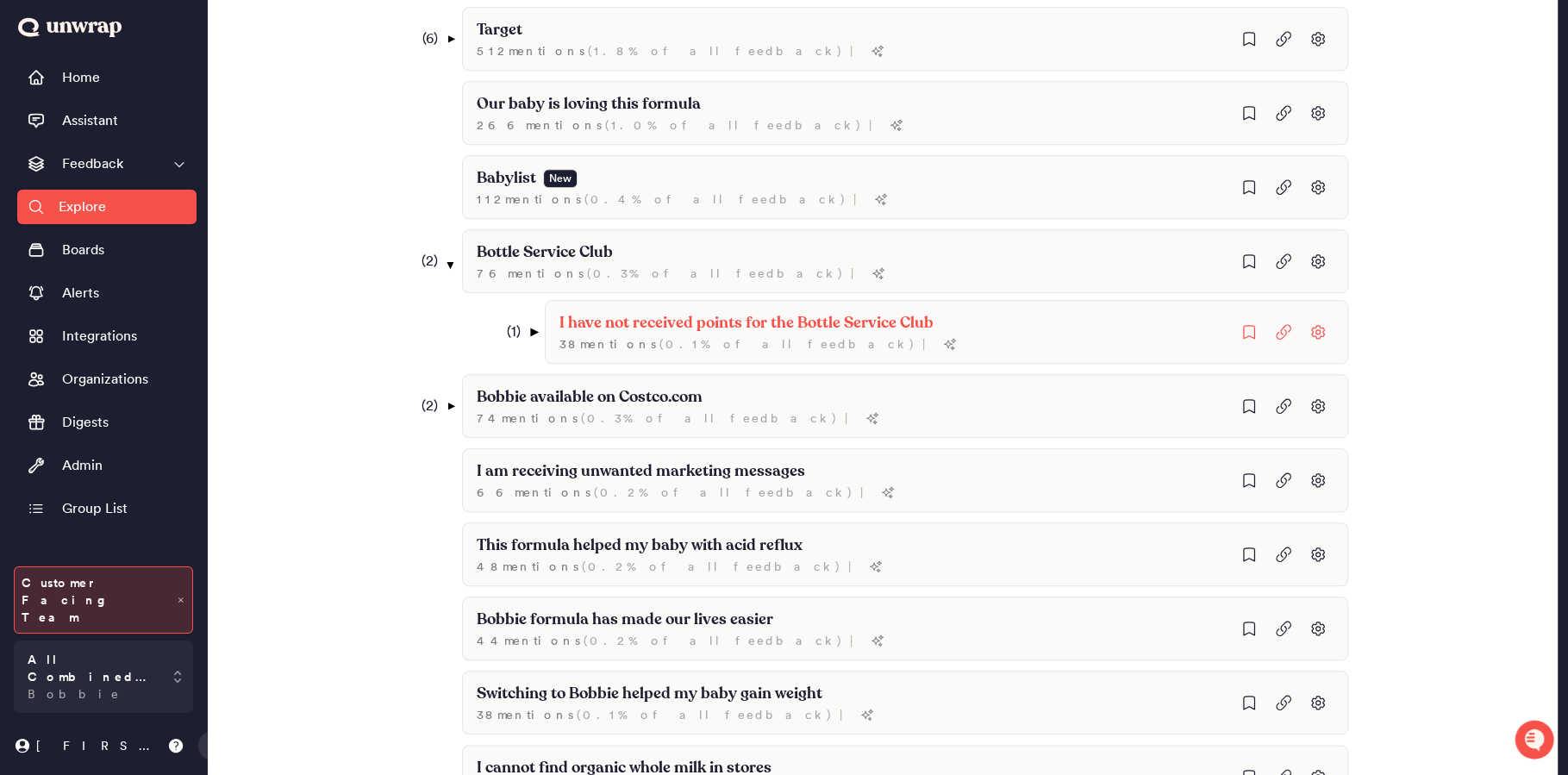 click on "▼" at bounding box center [533, 332] 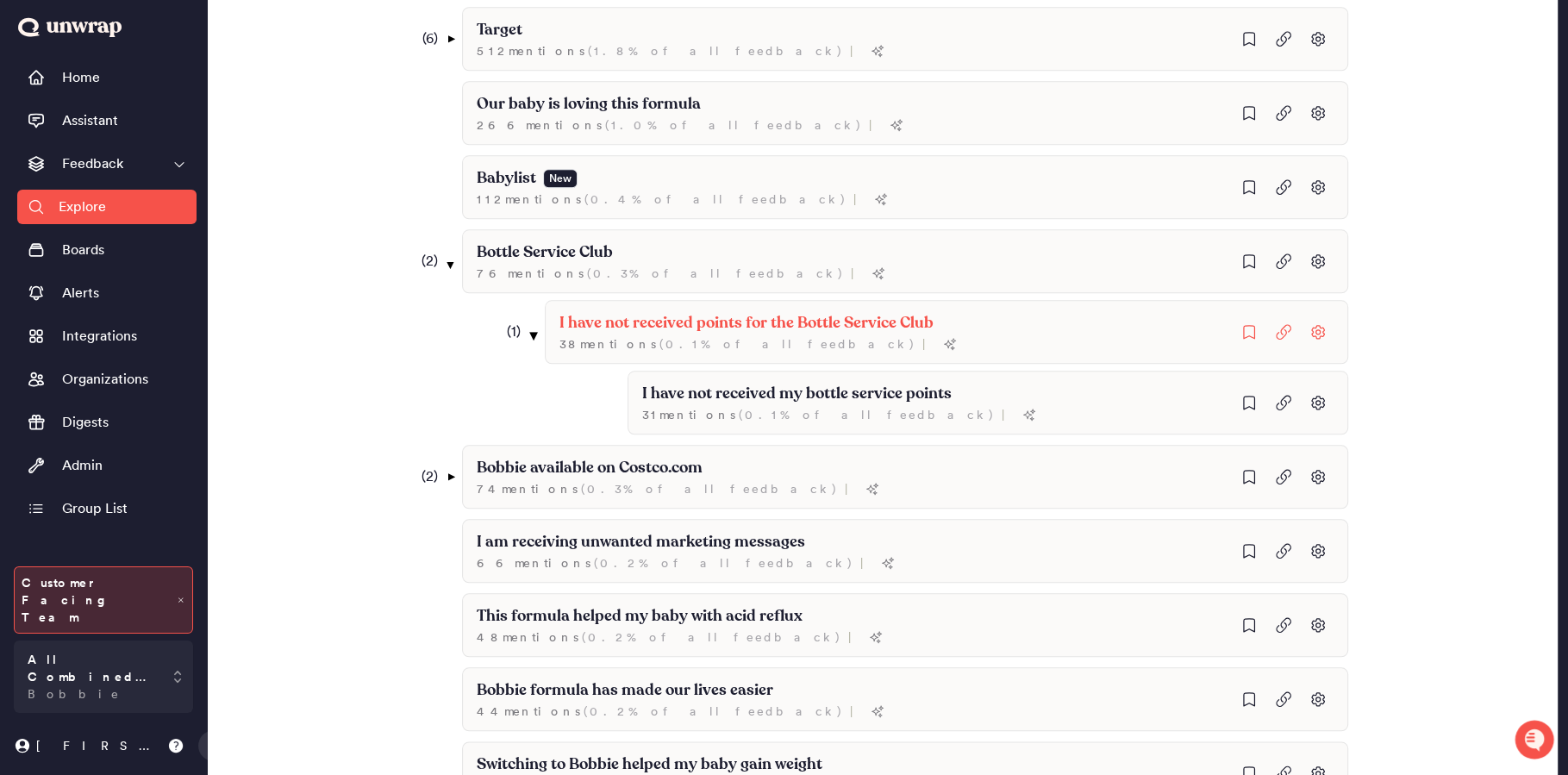 click on "▼" at bounding box center [533, 335] 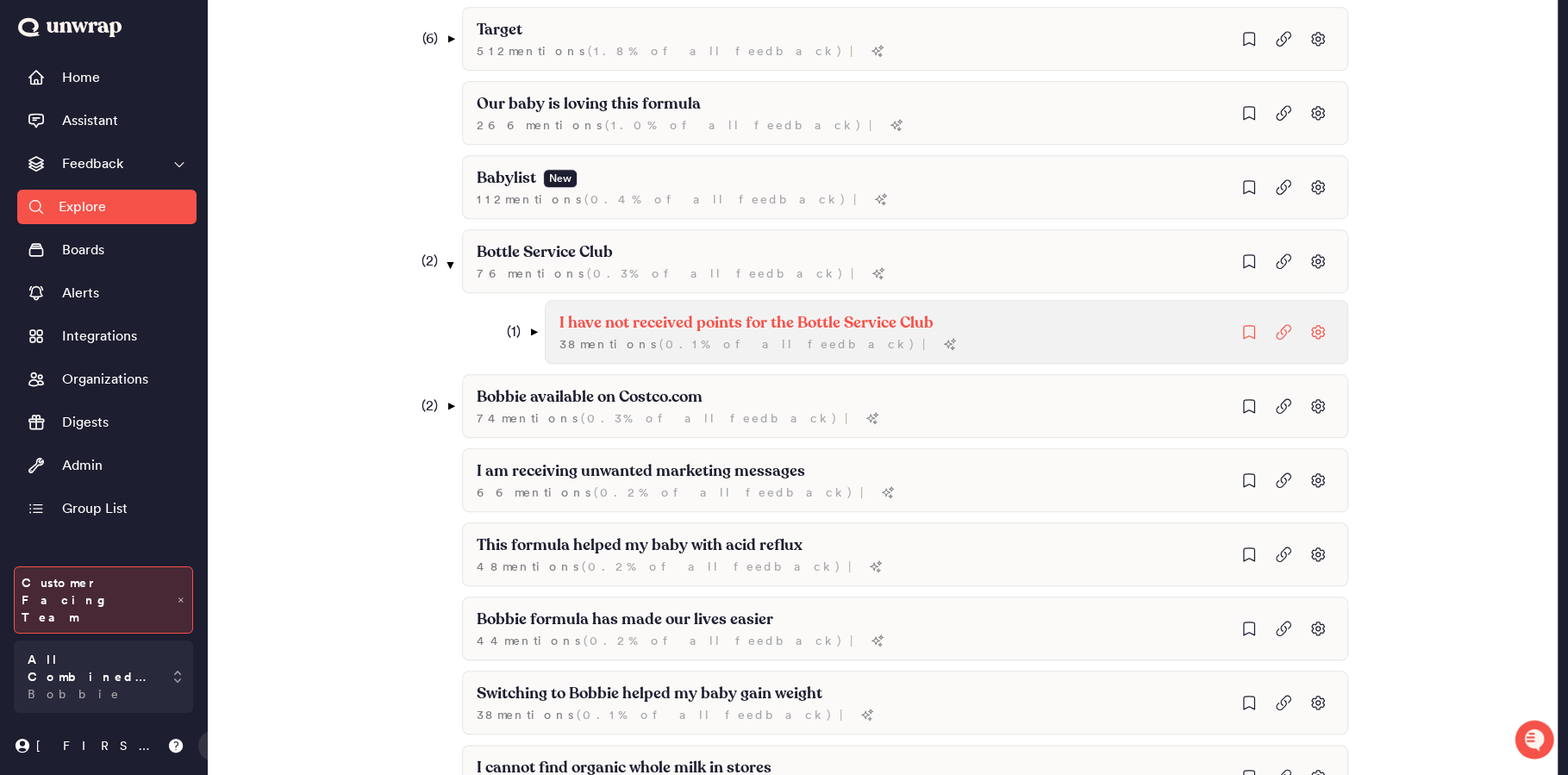 click on "38  mention s   ( 0.1% of all feedback ) |" at bounding box center (791, -539) 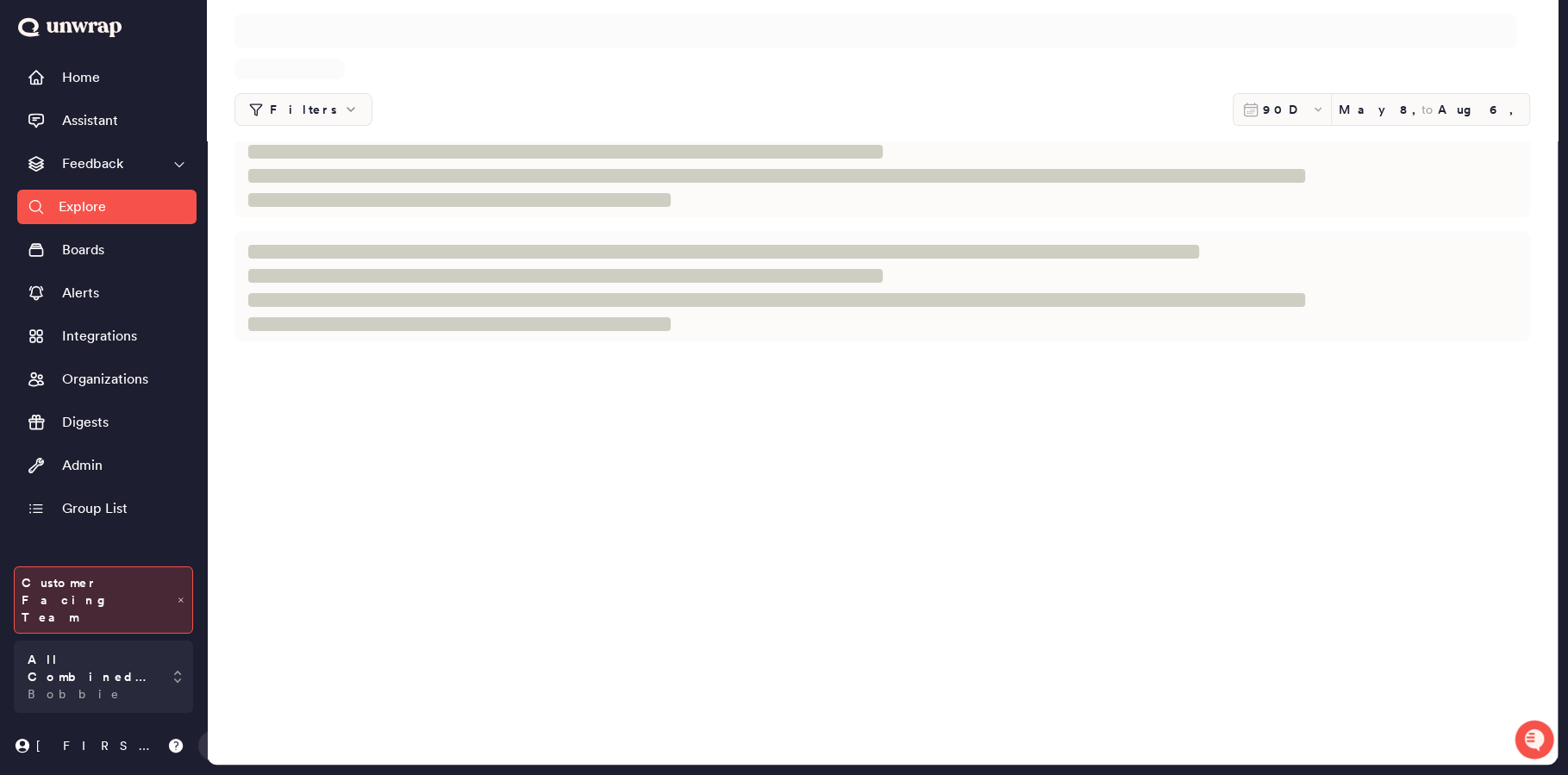 scroll, scrollTop: 0, scrollLeft: 0, axis: both 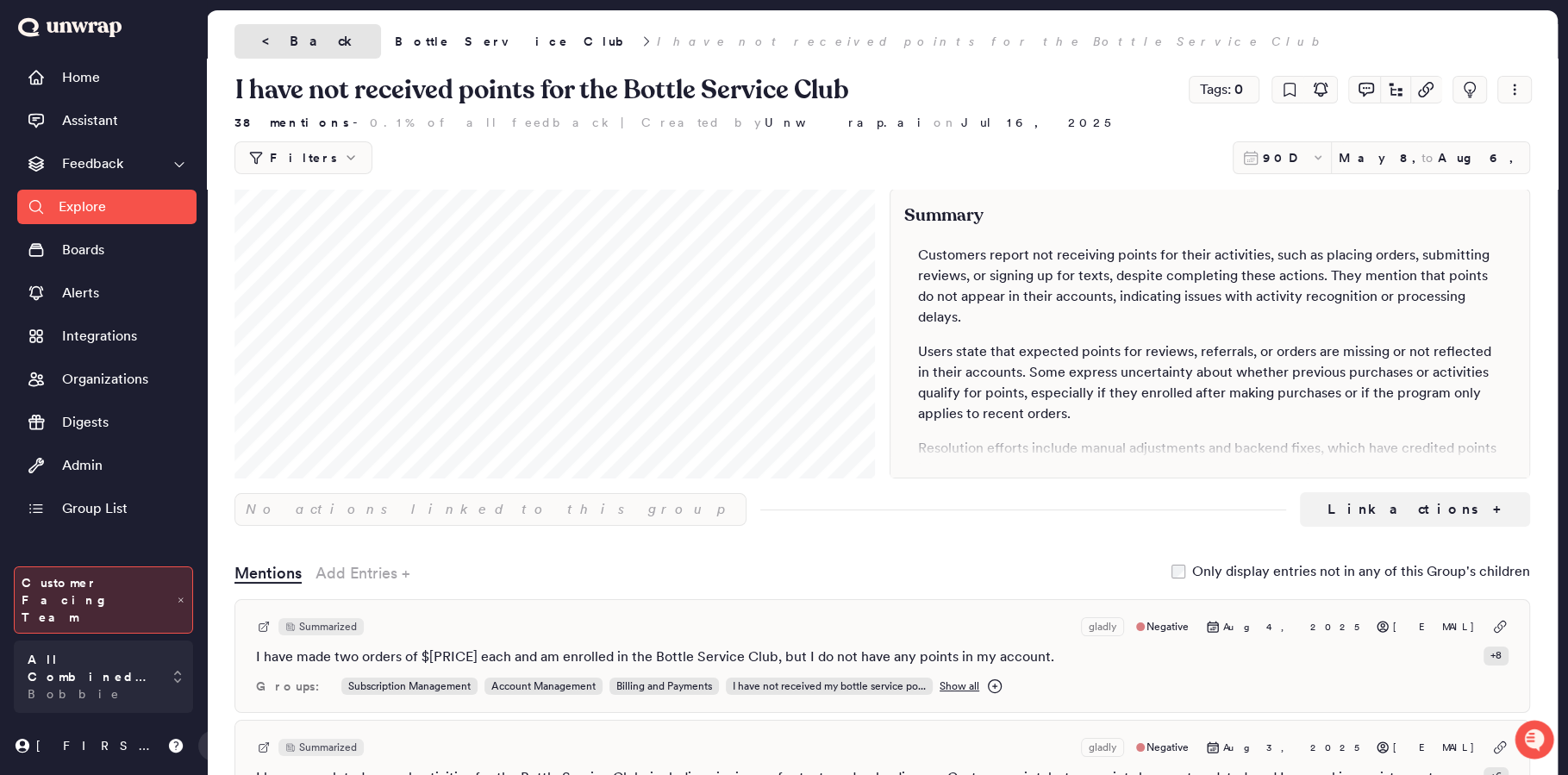 click on "< Back" at bounding box center [308, 41] 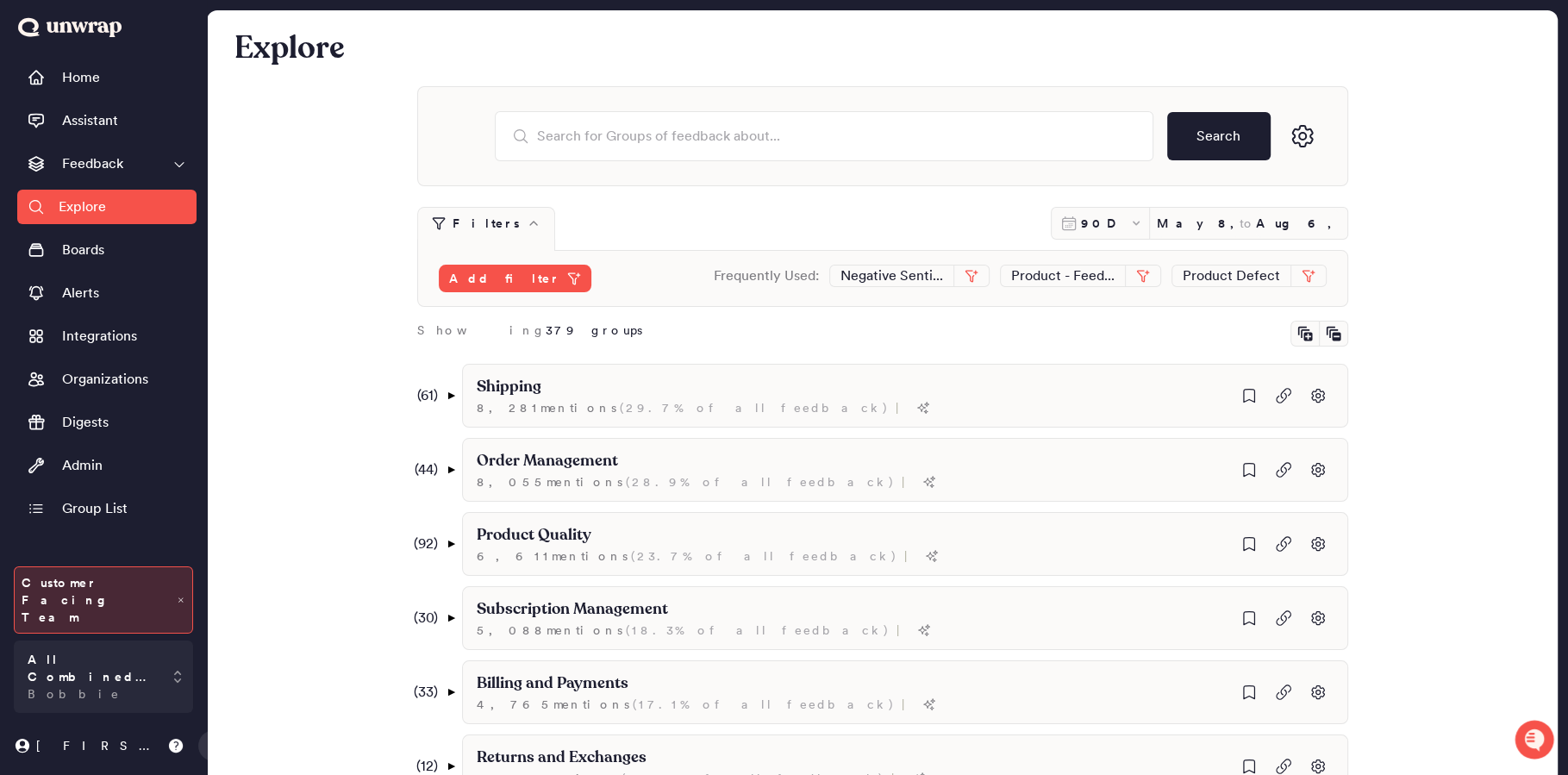 scroll, scrollTop: 1610, scrollLeft: 0, axis: vertical 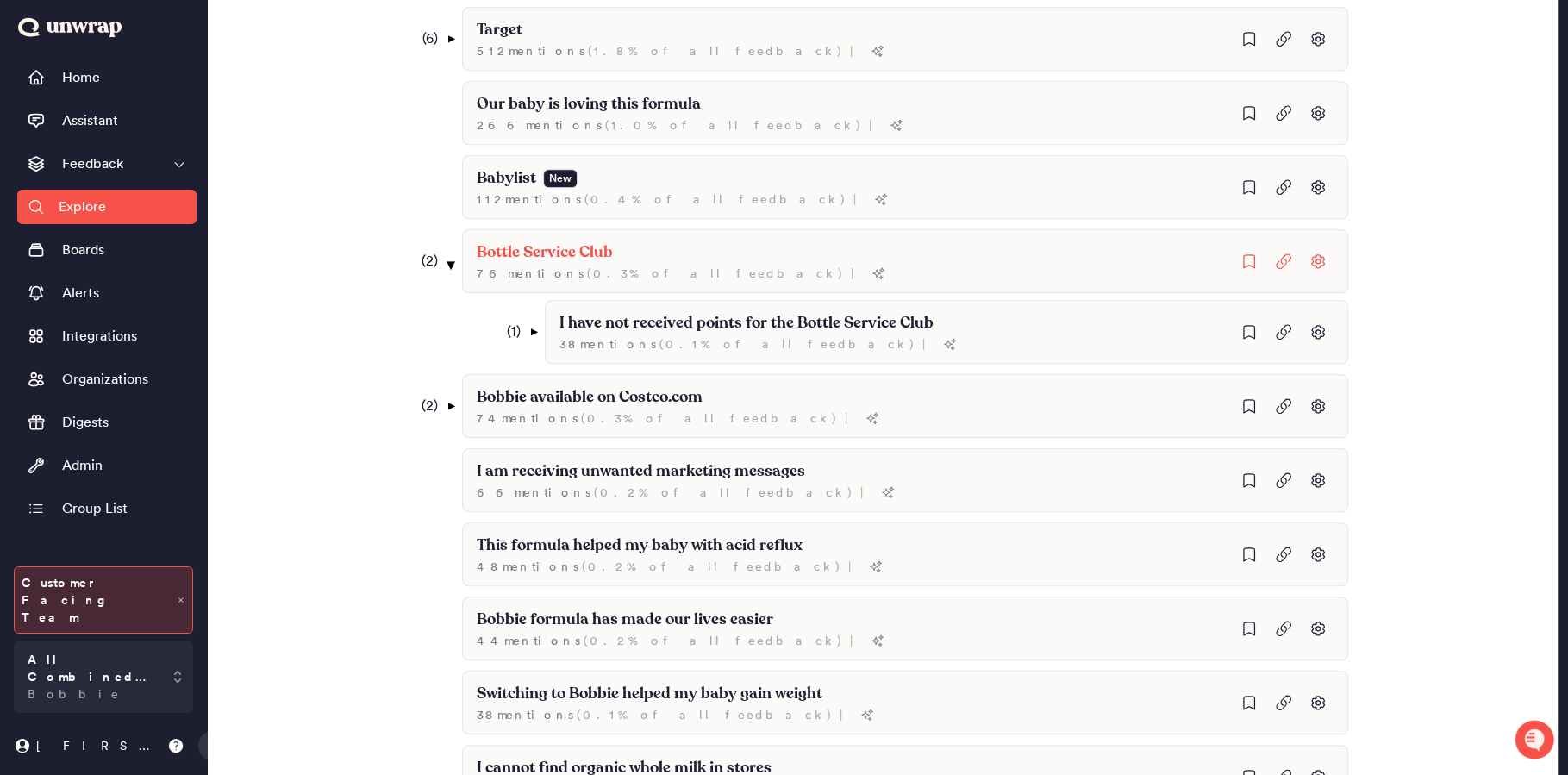 click on "▼" at bounding box center [450, 265] 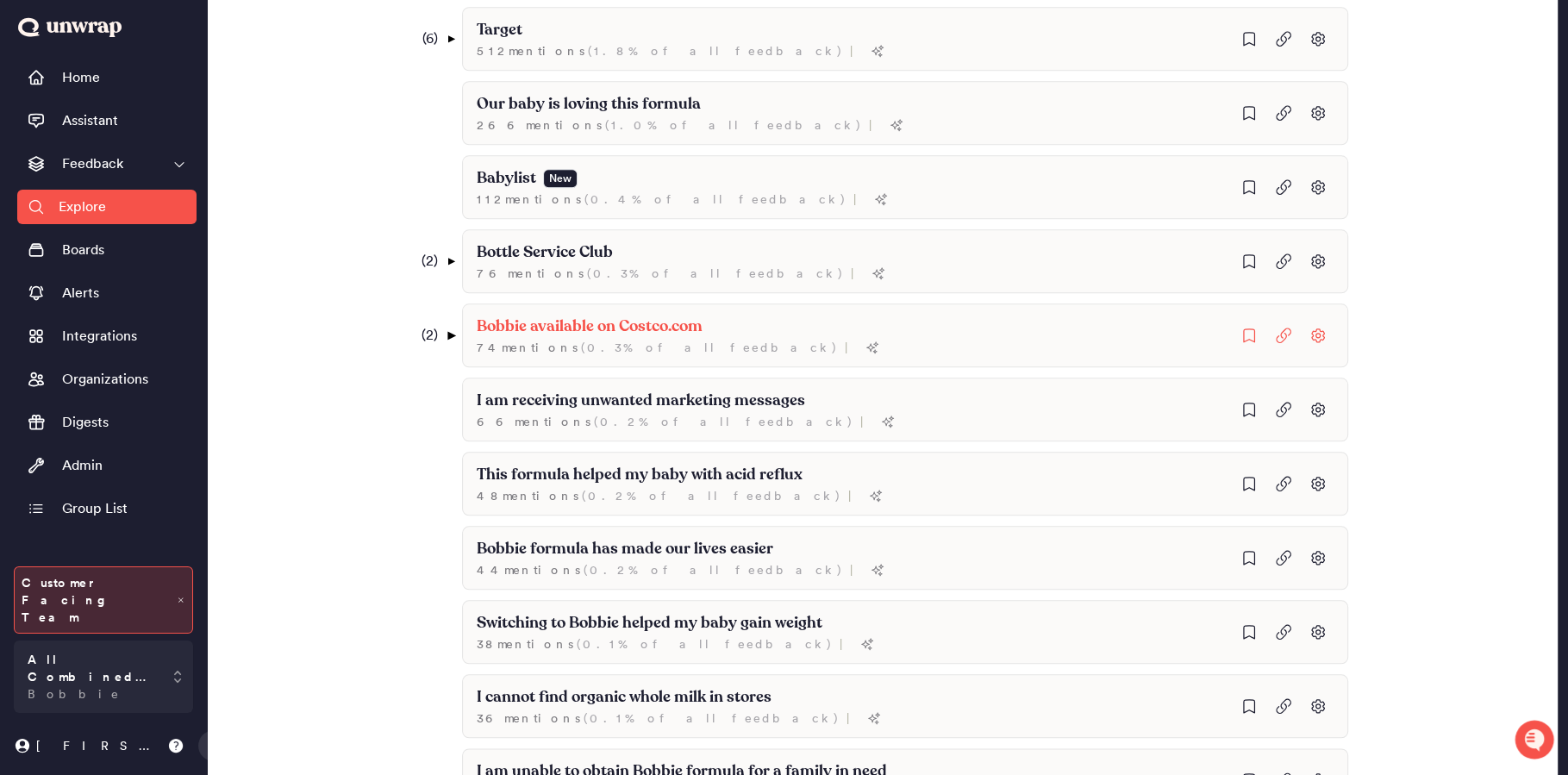 click on "▼" at bounding box center [450, 335] 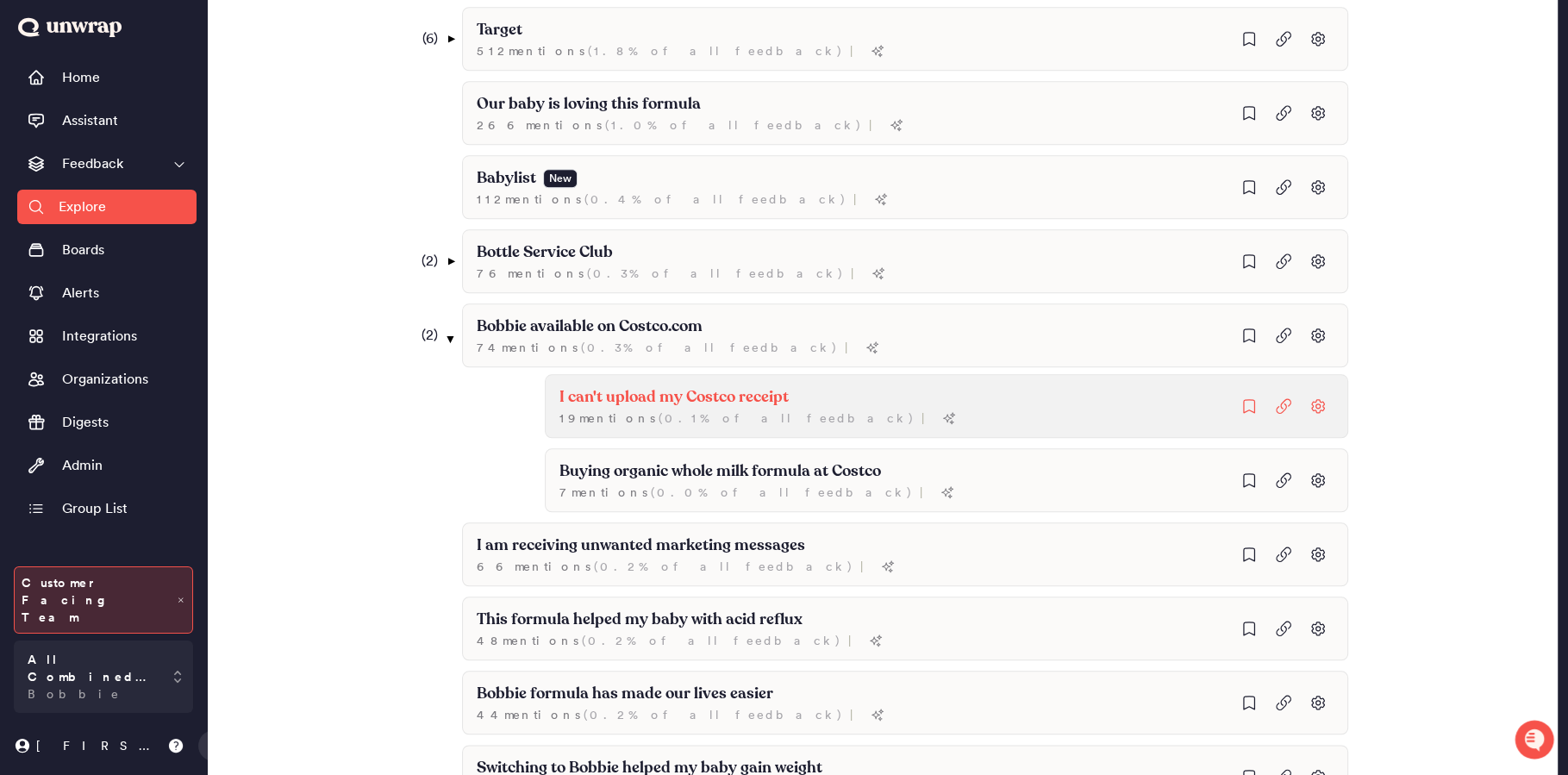 click on "I can't upload my Costco receipt 19  mention s   ( 0.1% of all feedback ) |" at bounding box center (1029, -406) 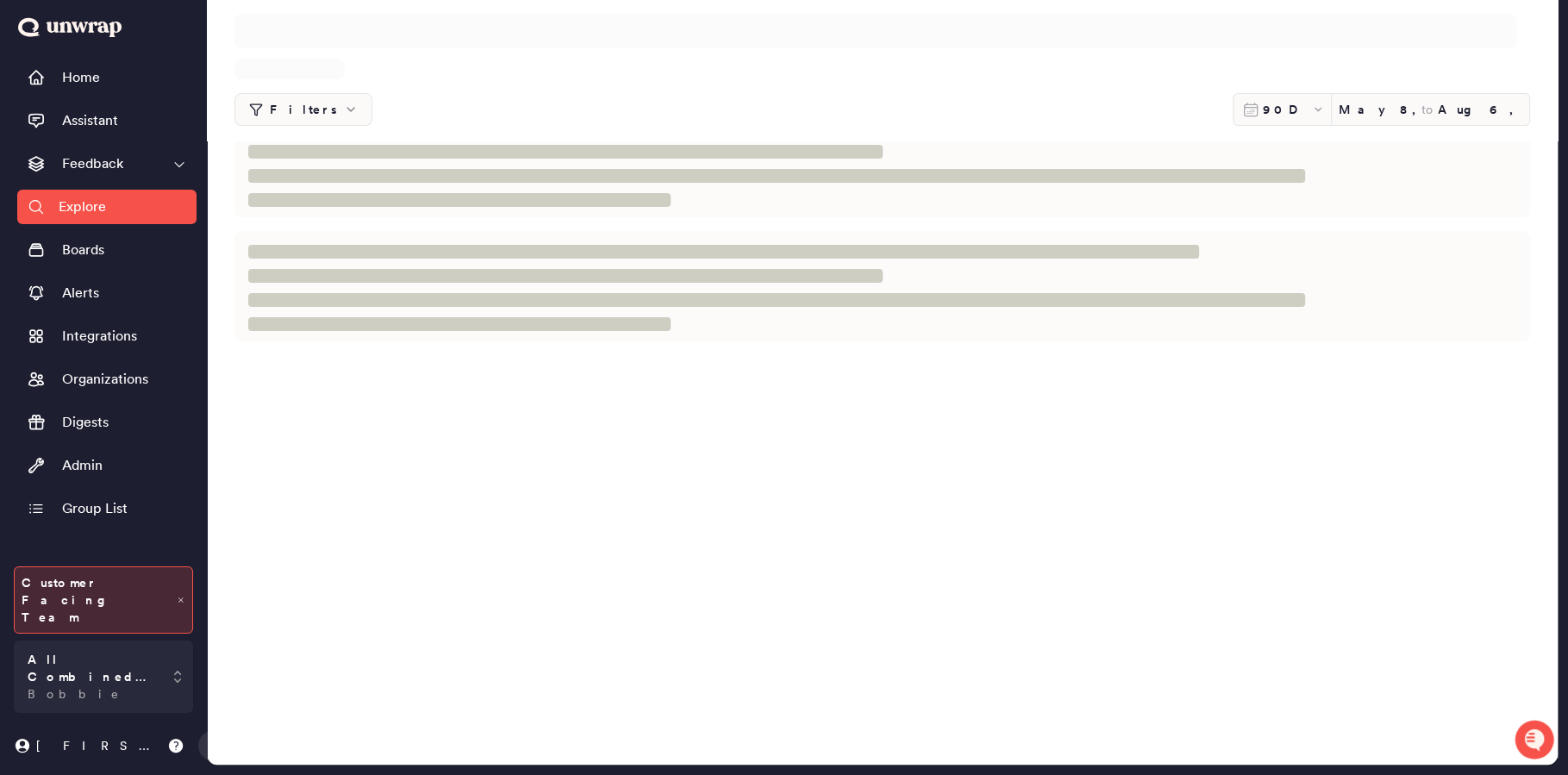 scroll, scrollTop: 0, scrollLeft: 0, axis: both 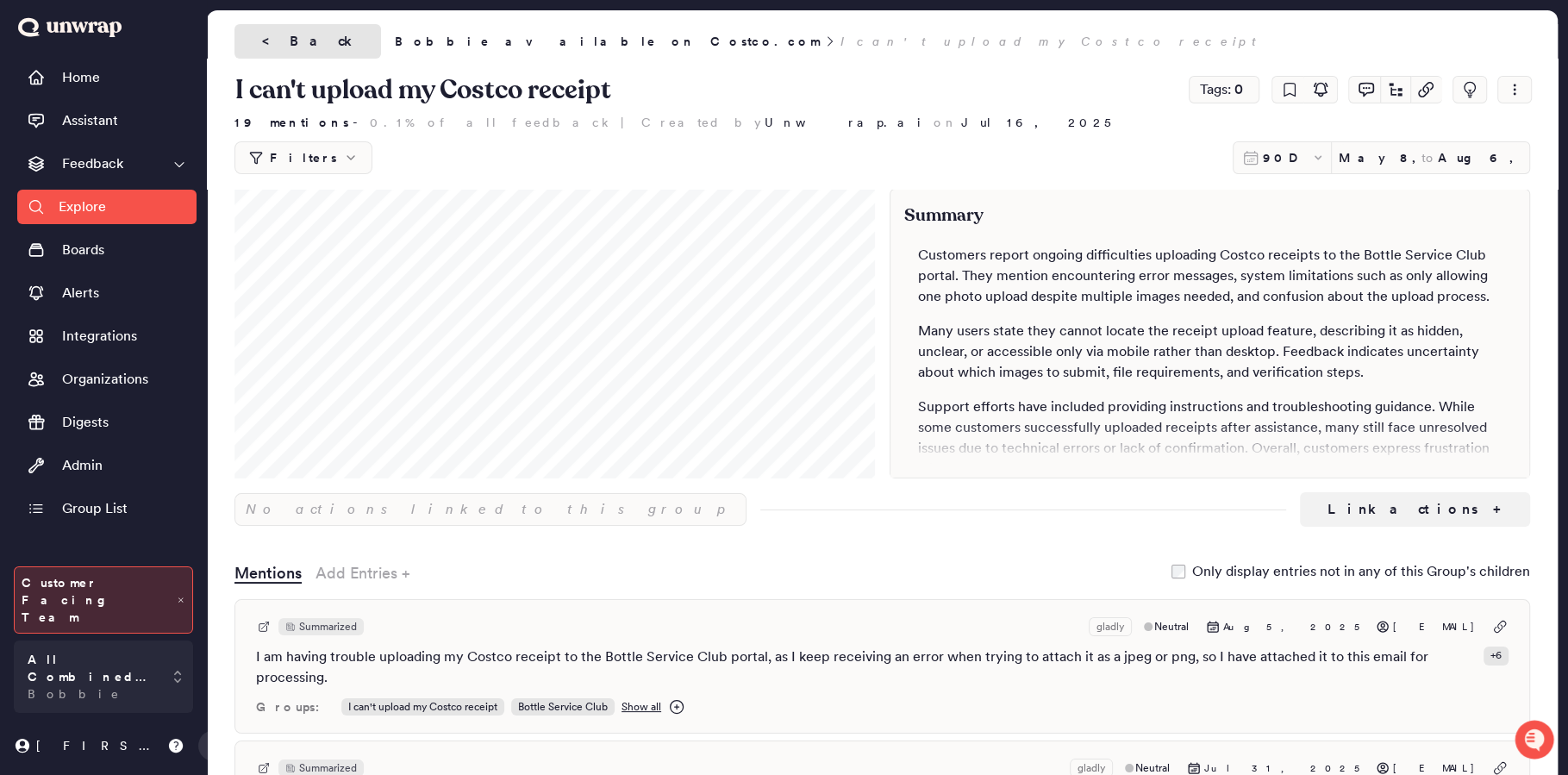 click on "< Back" at bounding box center [308, 41] 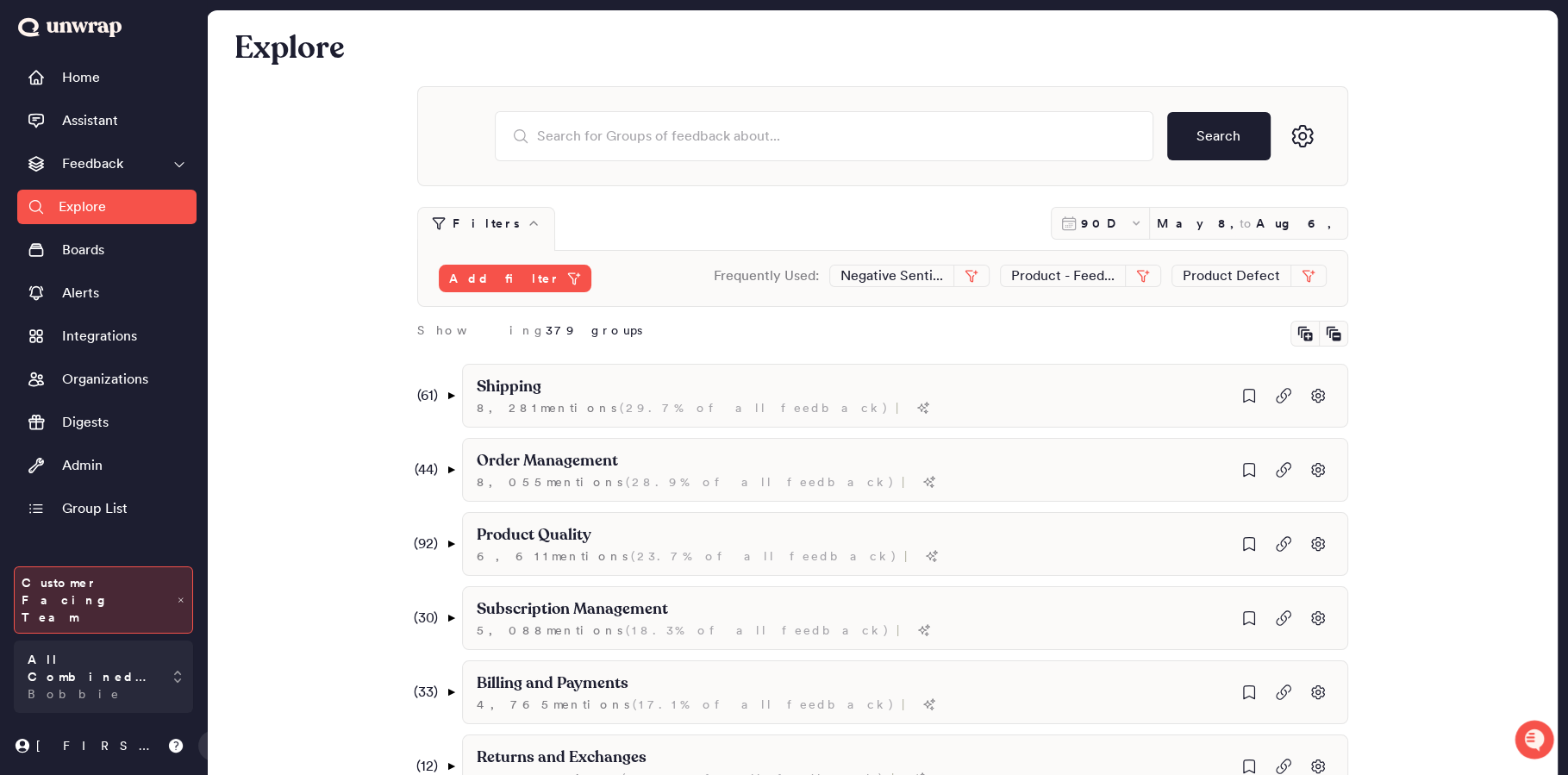 scroll, scrollTop: 1610, scrollLeft: 0, axis: vertical 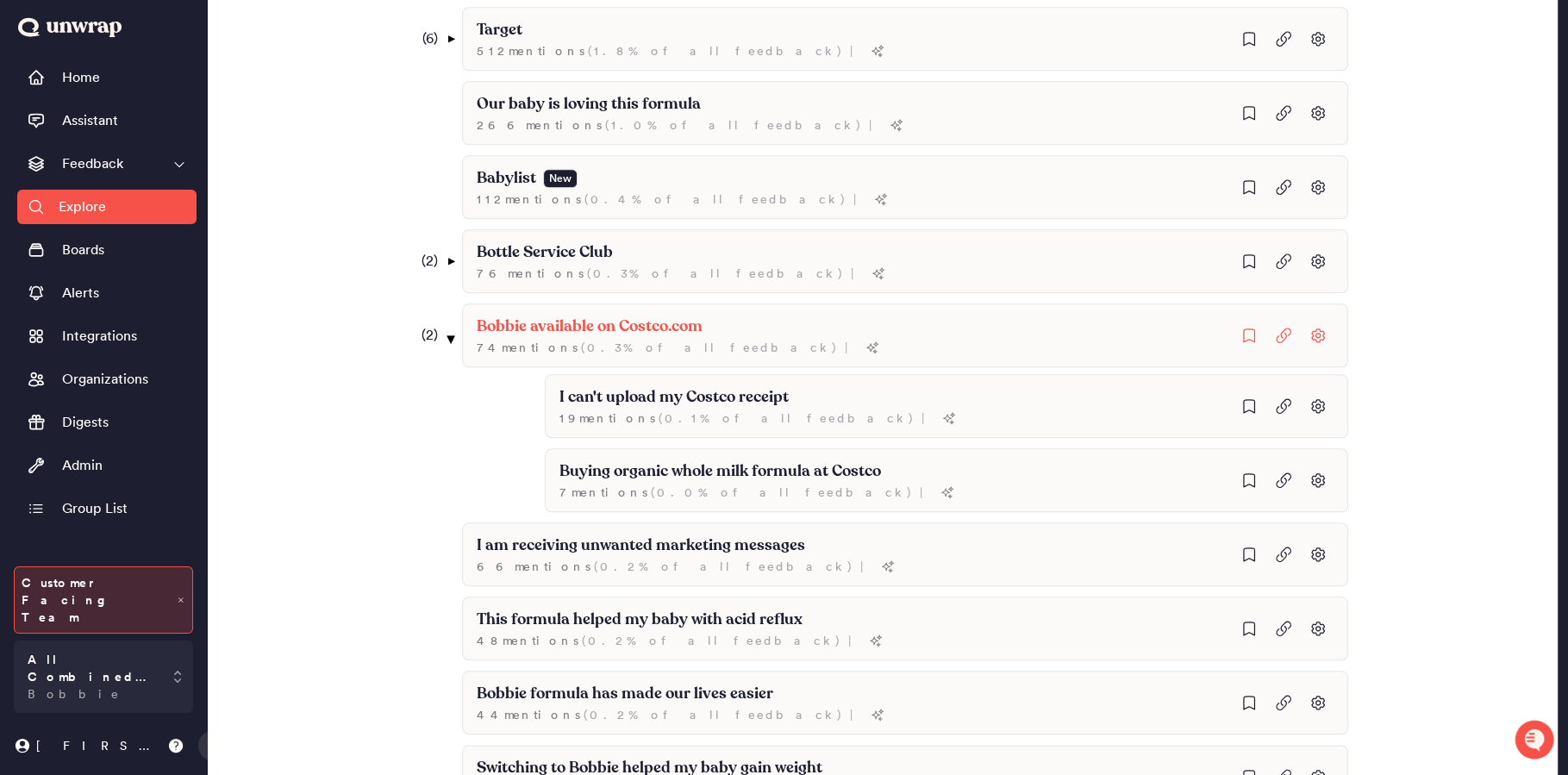 click on "▼" at bounding box center (450, 339) 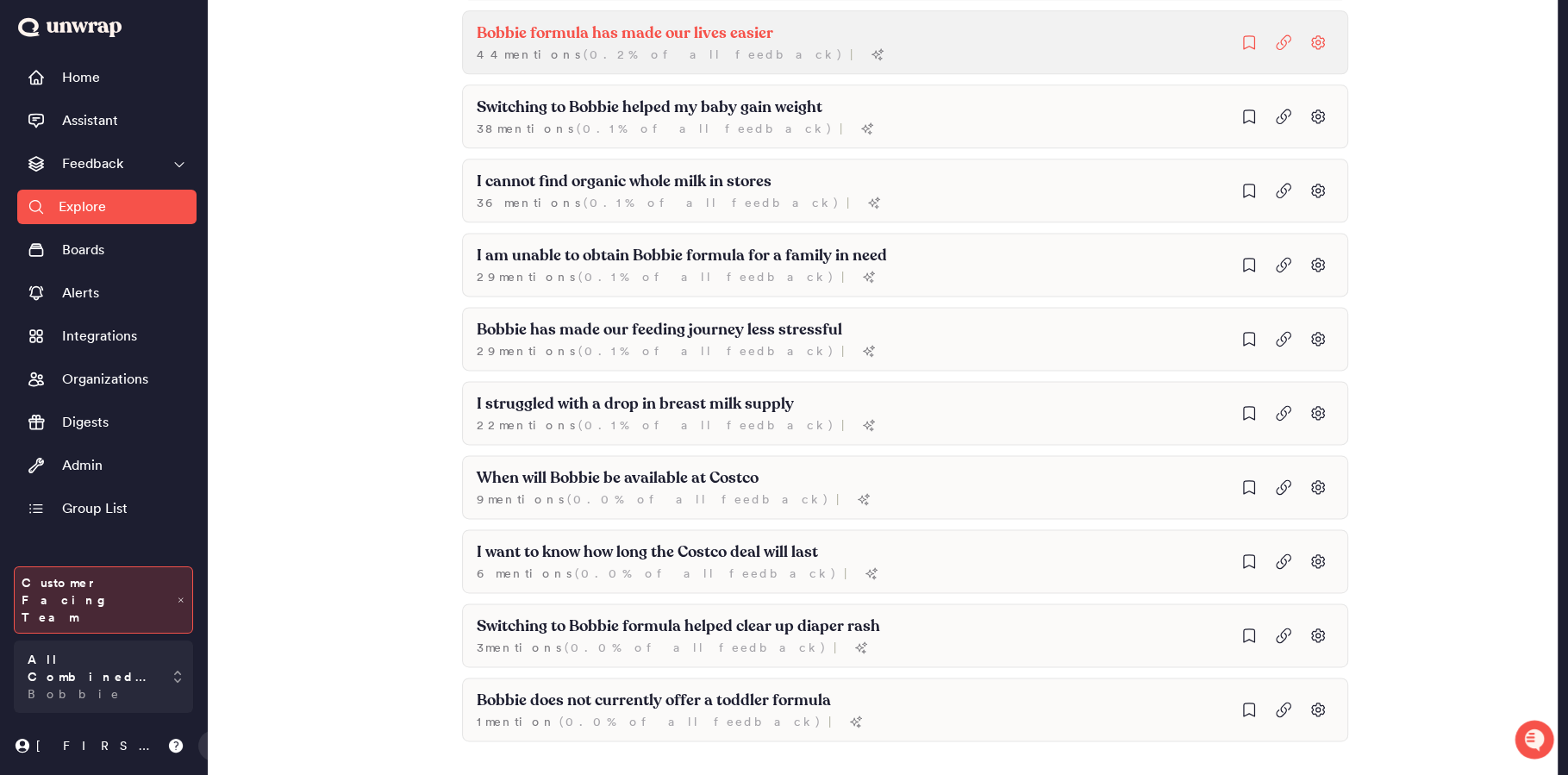 scroll, scrollTop: 2132, scrollLeft: 0, axis: vertical 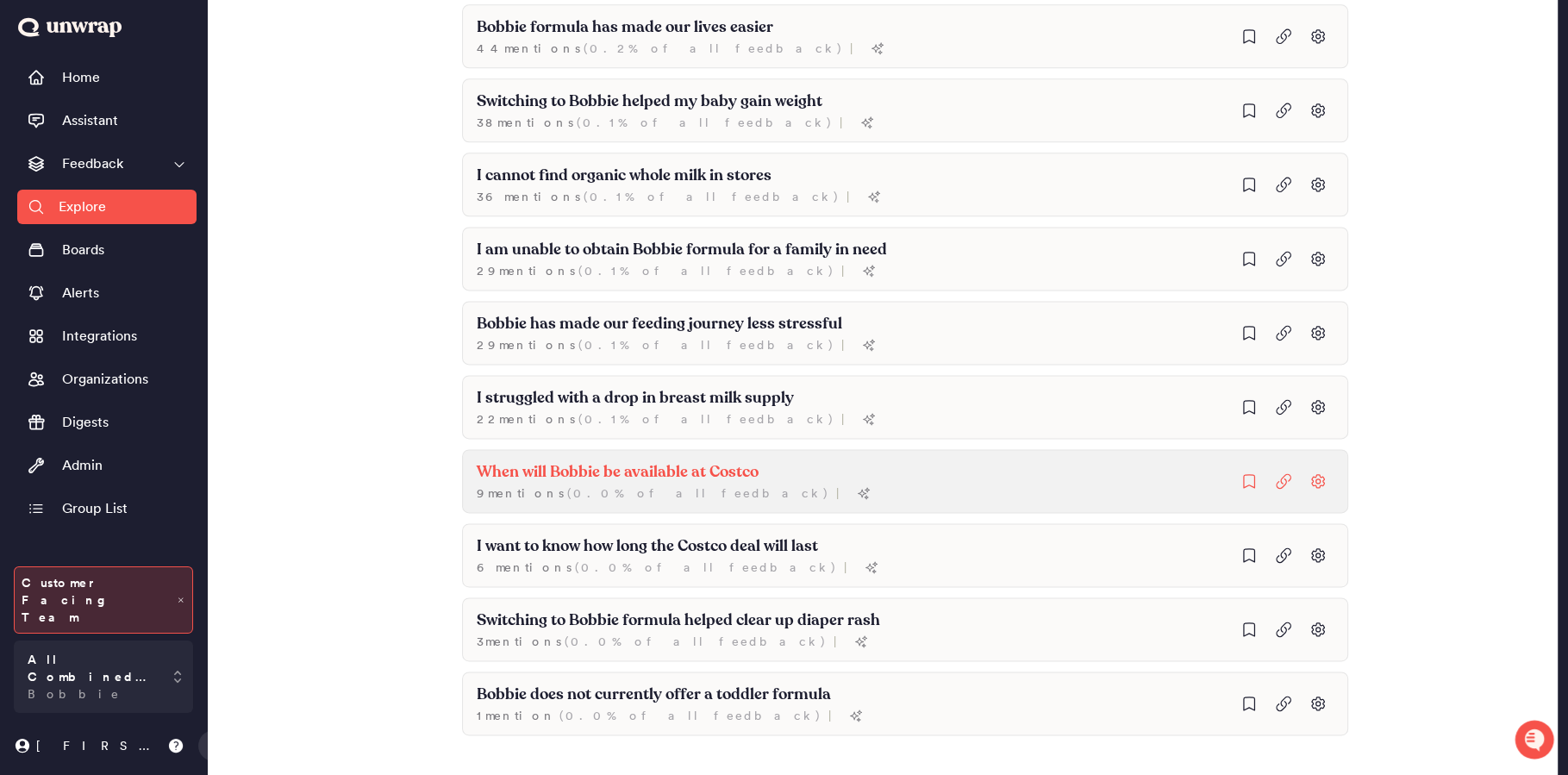 click on "When will Bobbie be available at Costco 9  mention s   ( 0.0% of all feedback ) |" at bounding box center (1112, -1345) 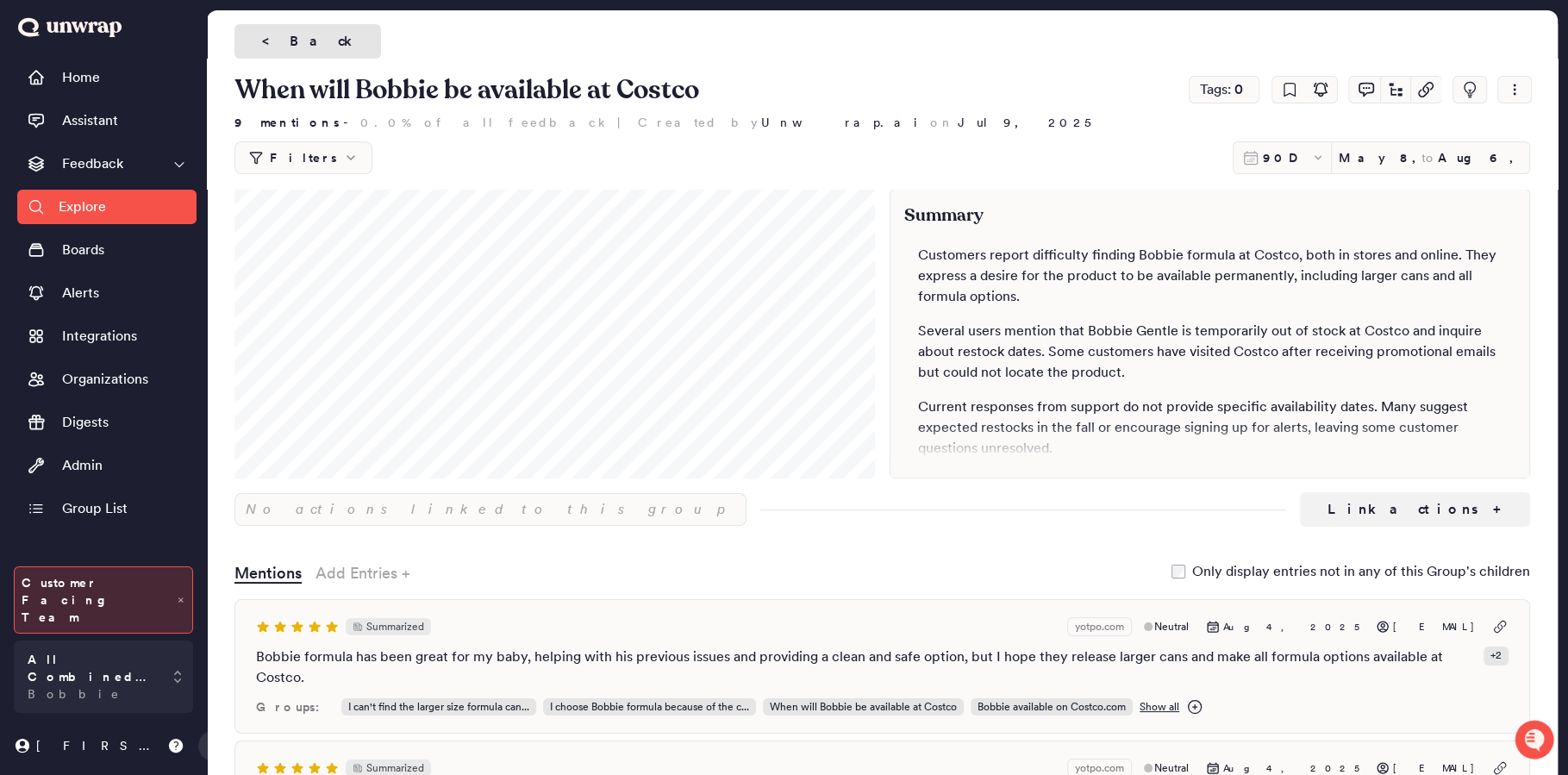 click on "<" at bounding box center [272, 41] 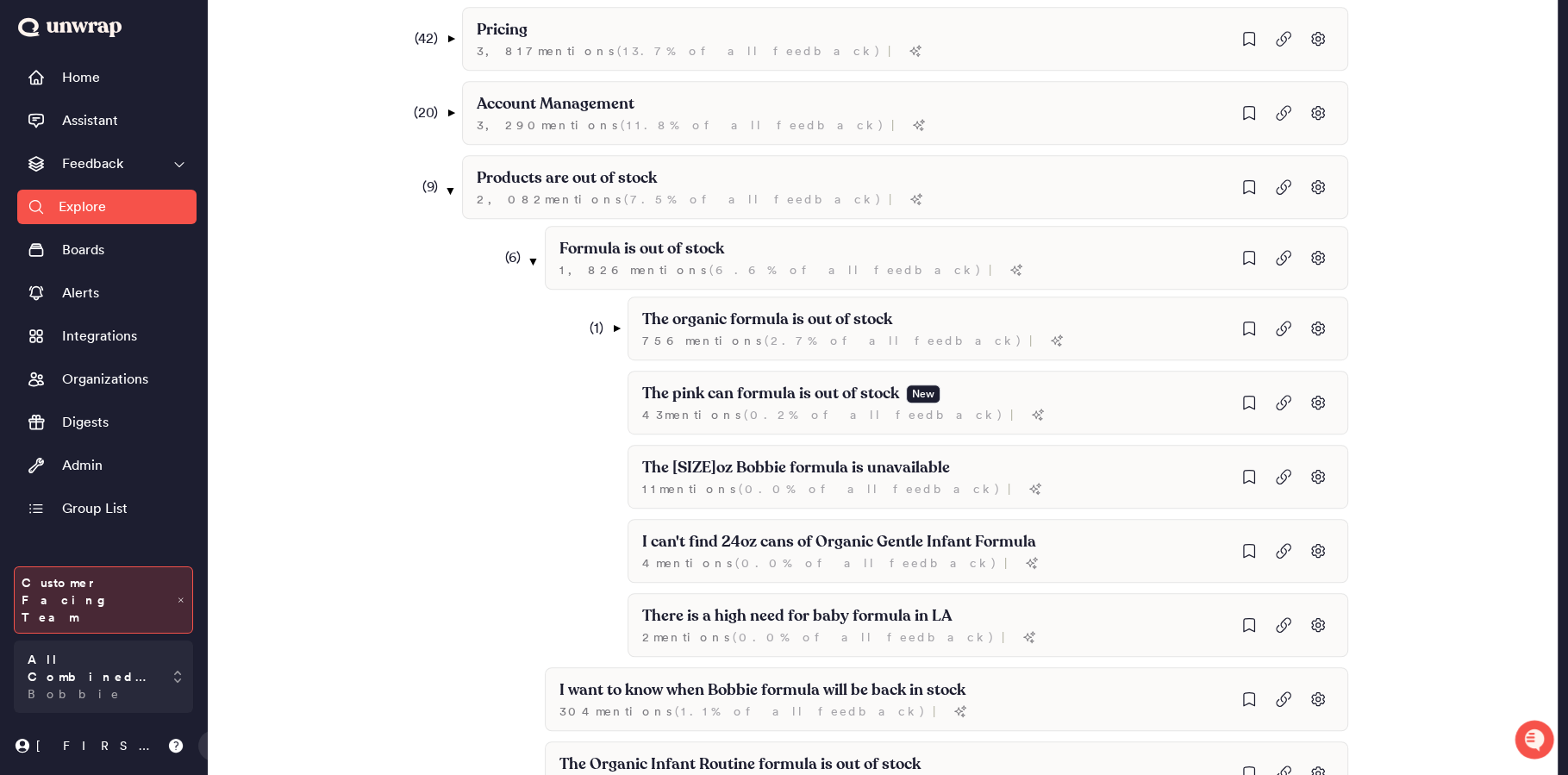 scroll, scrollTop: 745, scrollLeft: 0, axis: vertical 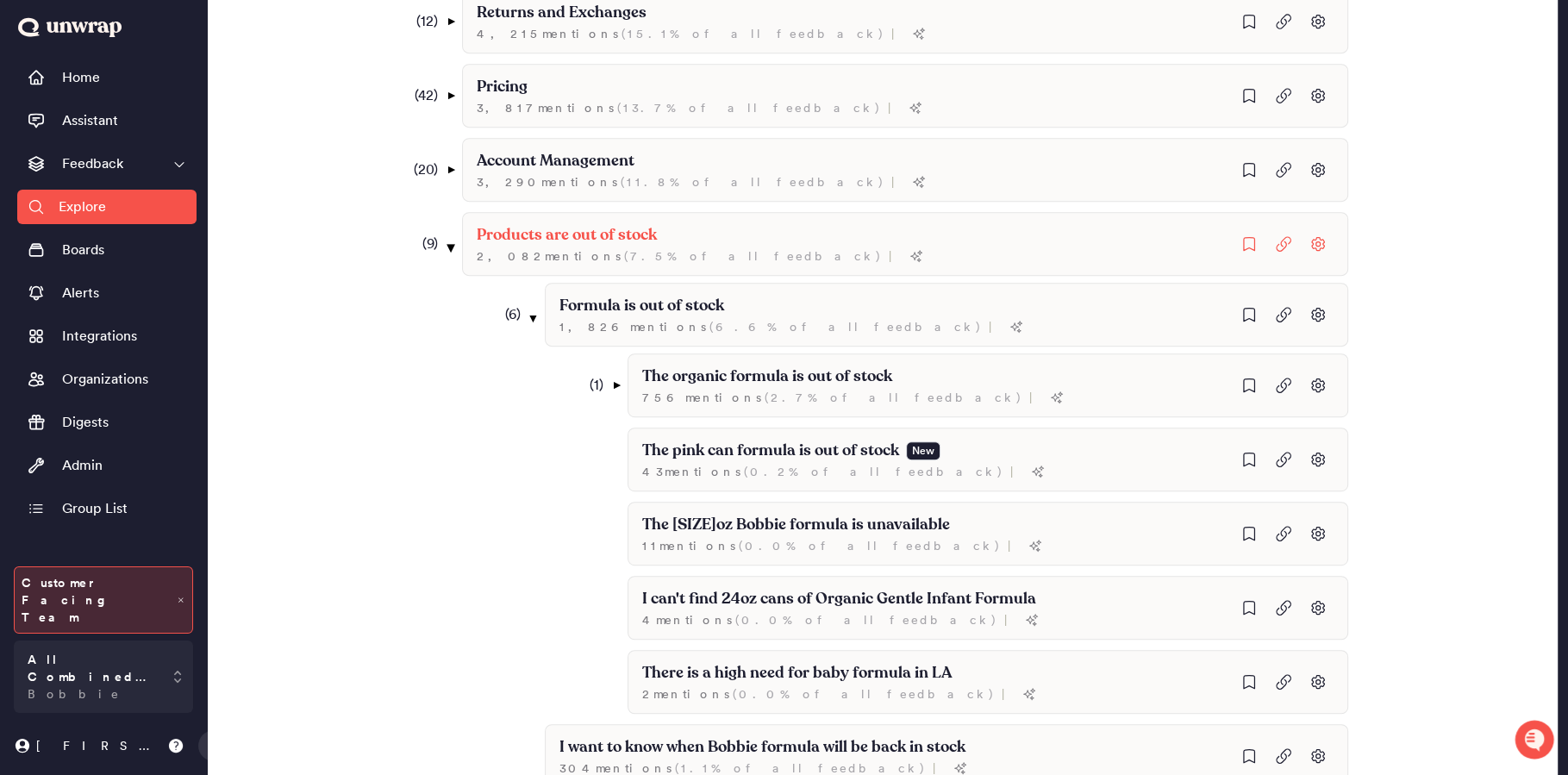 click on "▼" at bounding box center [450, 247] 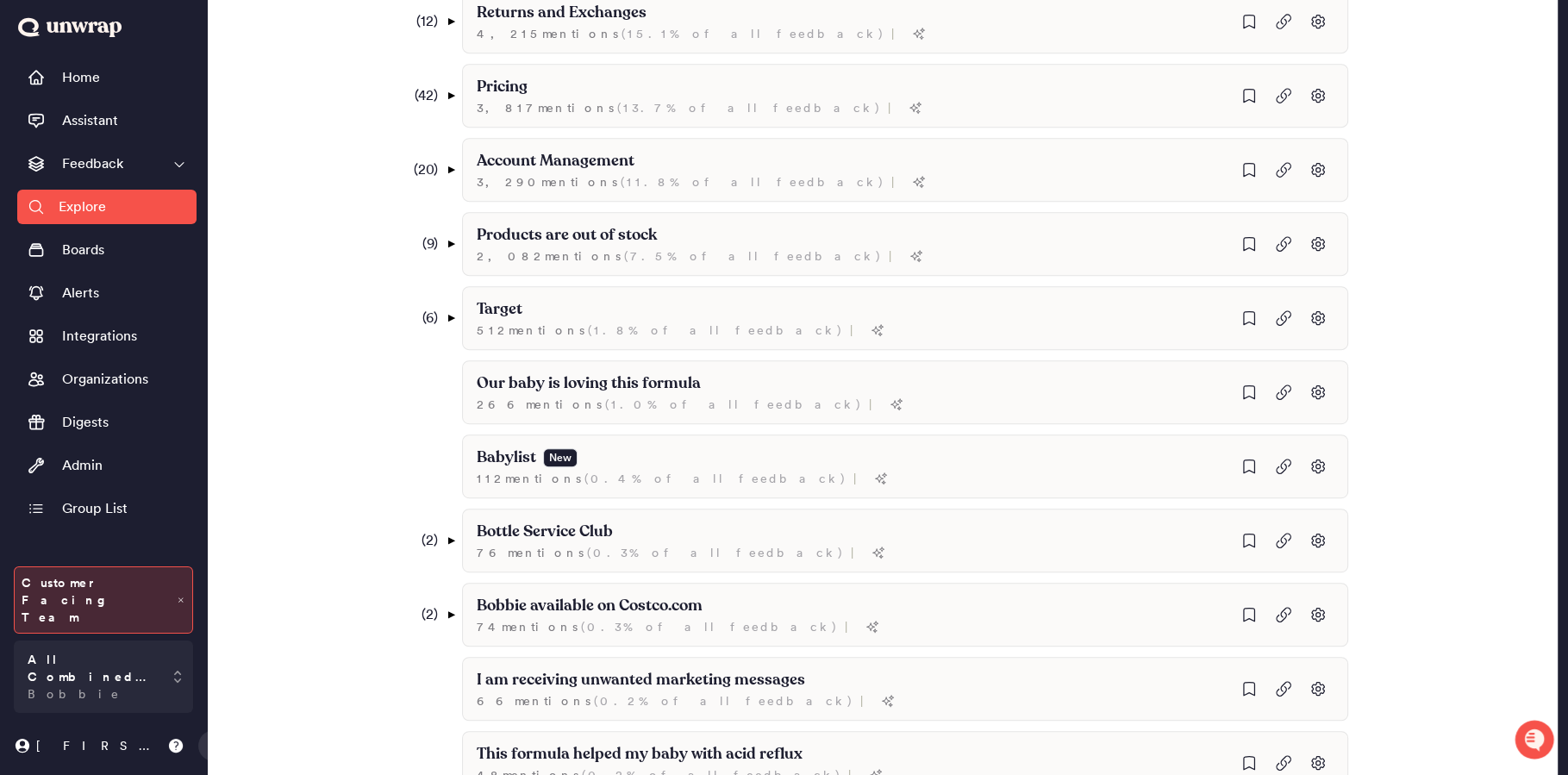 scroll, scrollTop: 715, scrollLeft: 0, axis: vertical 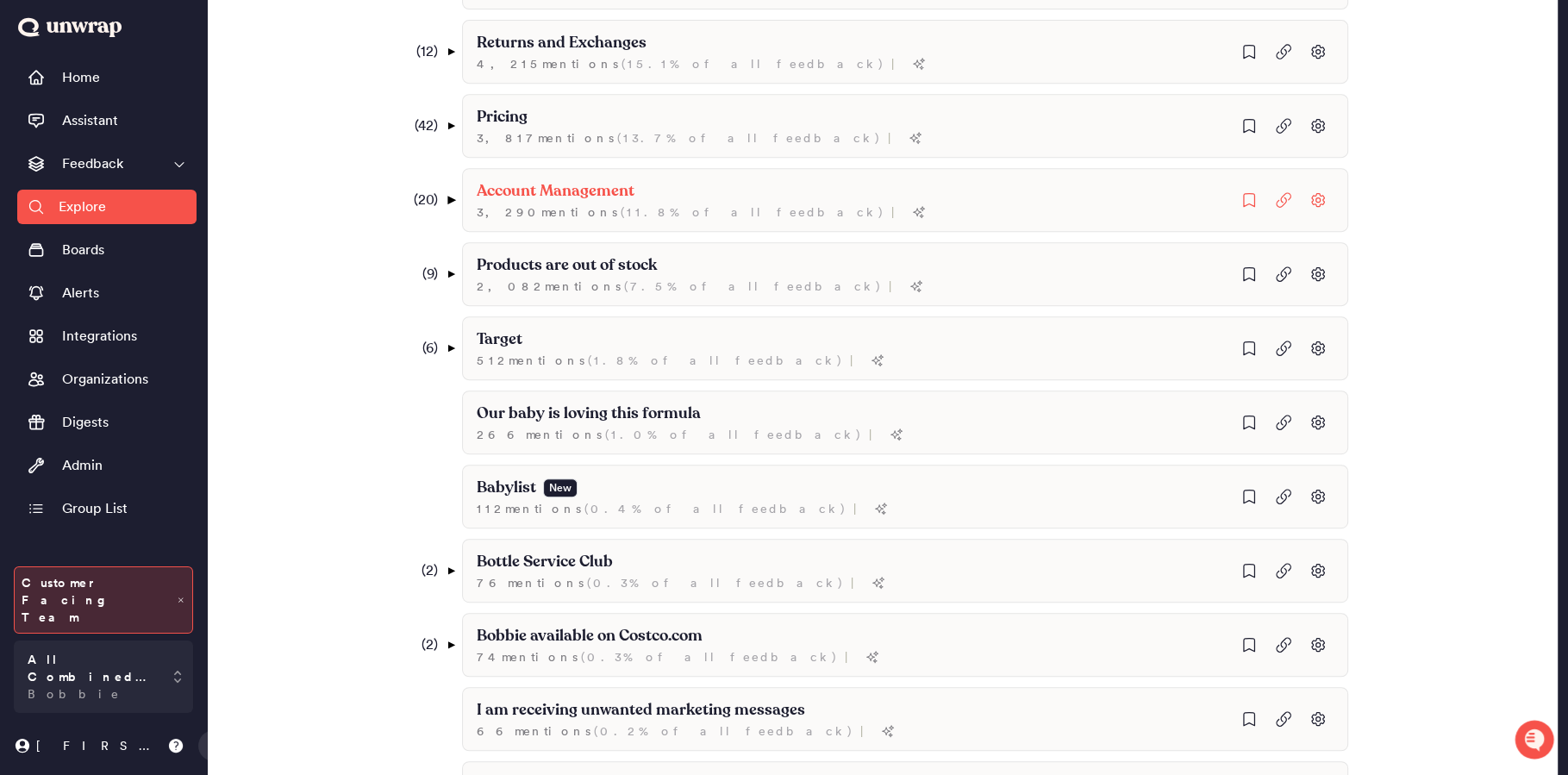click on "▼" at bounding box center (450, 200) 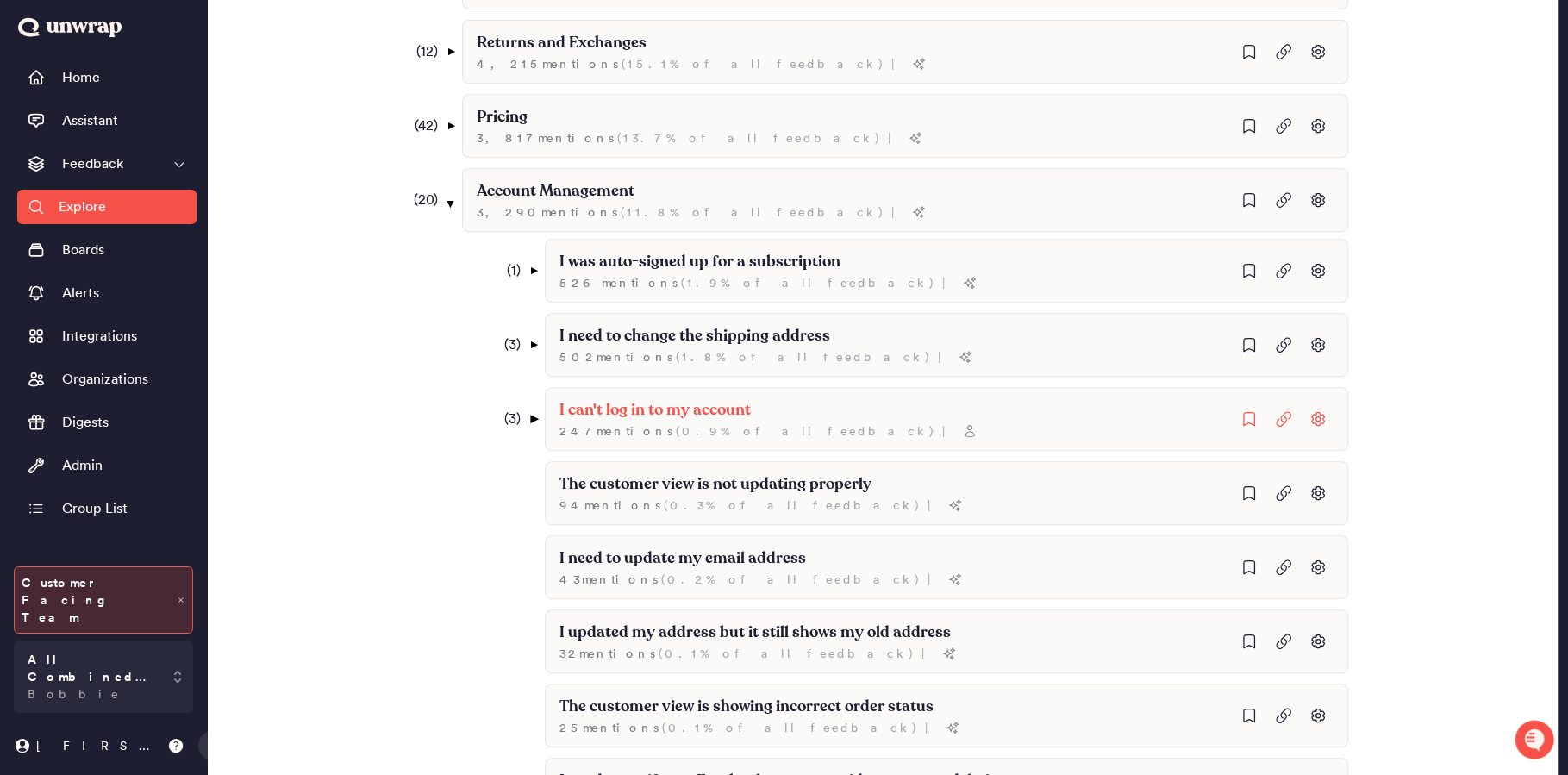 click on "▼" at bounding box center [533, 419] 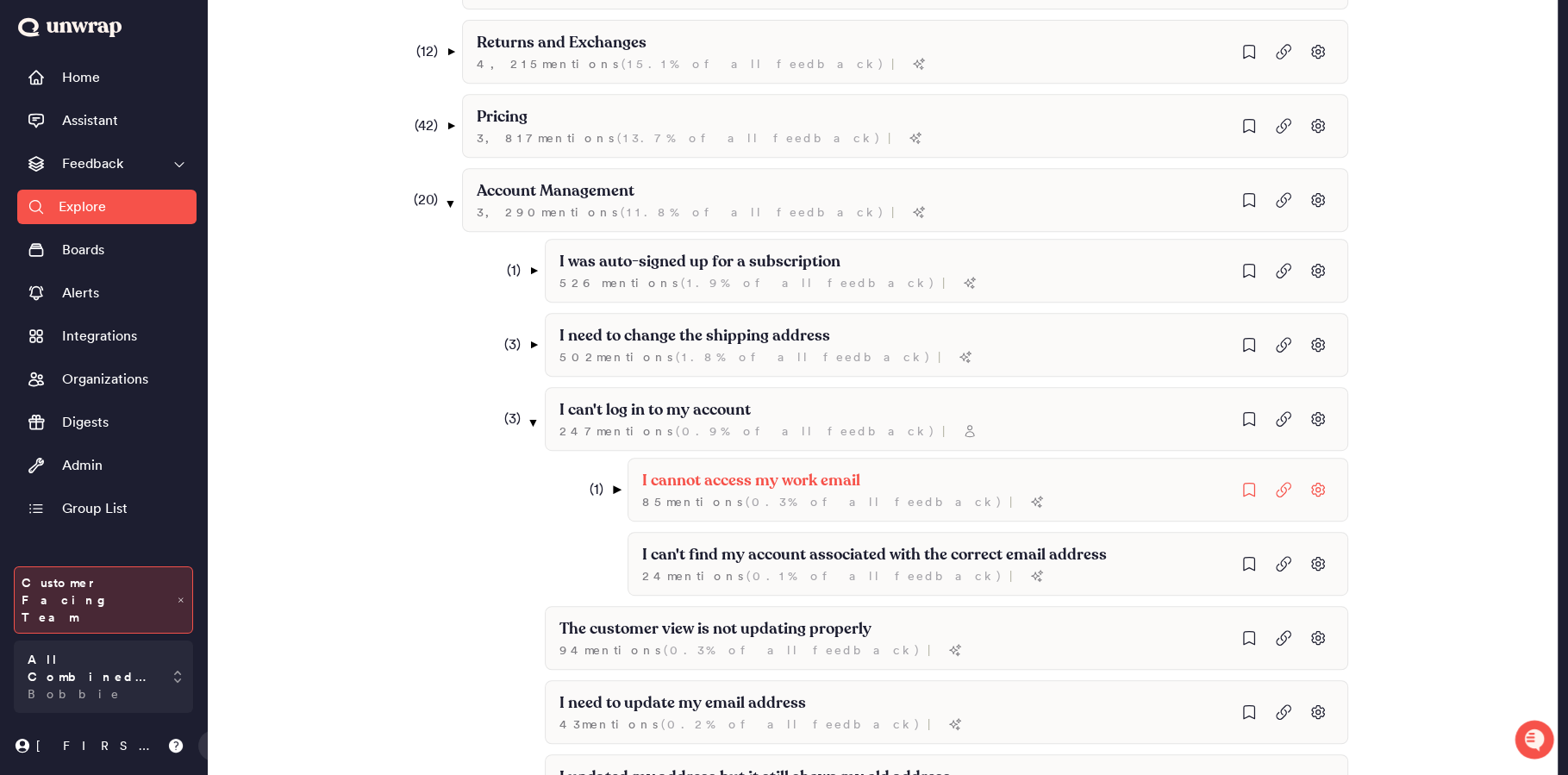 click on "▼" at bounding box center (615, 490) 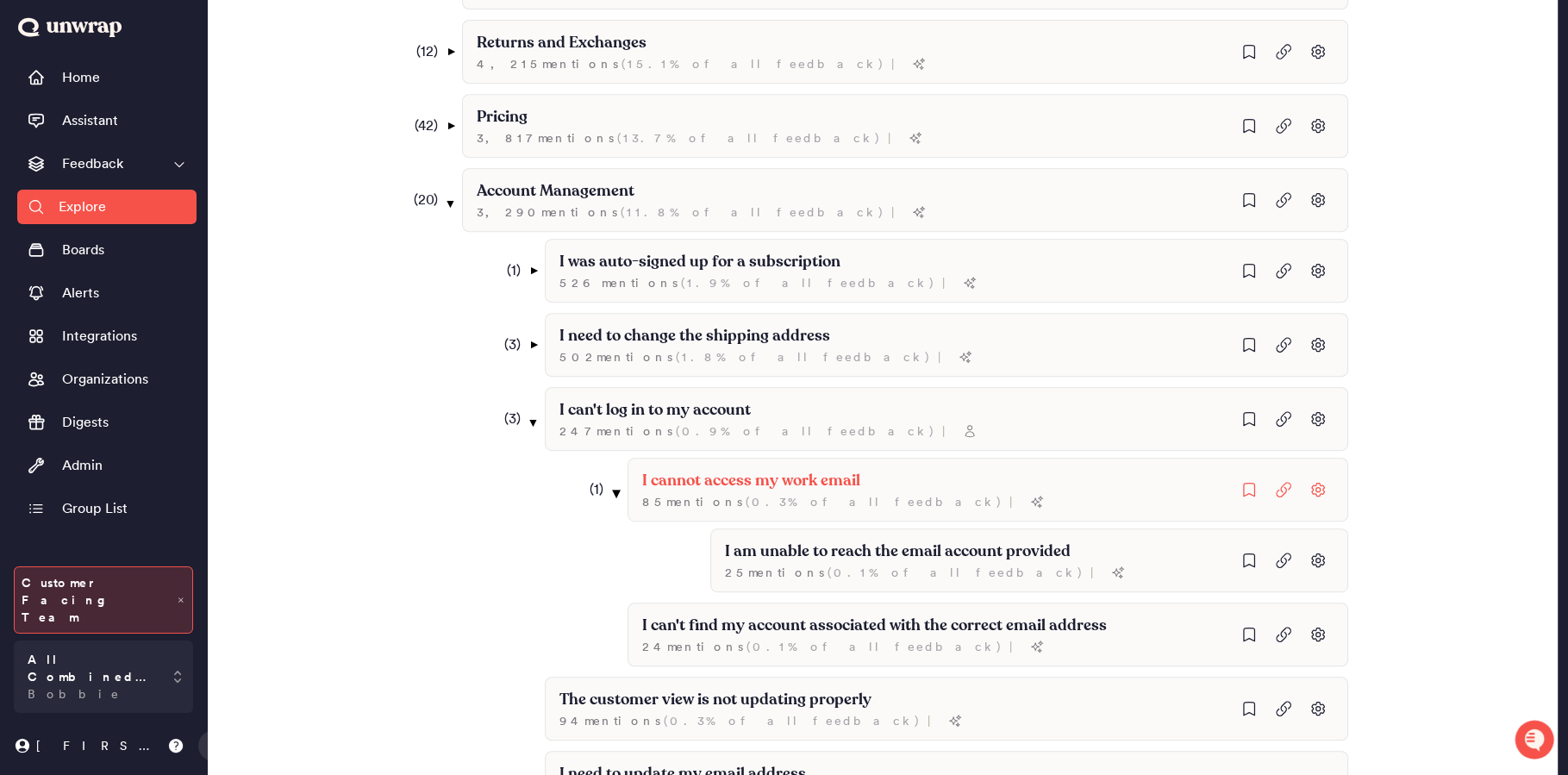 click on "▼" at bounding box center [615, 493] 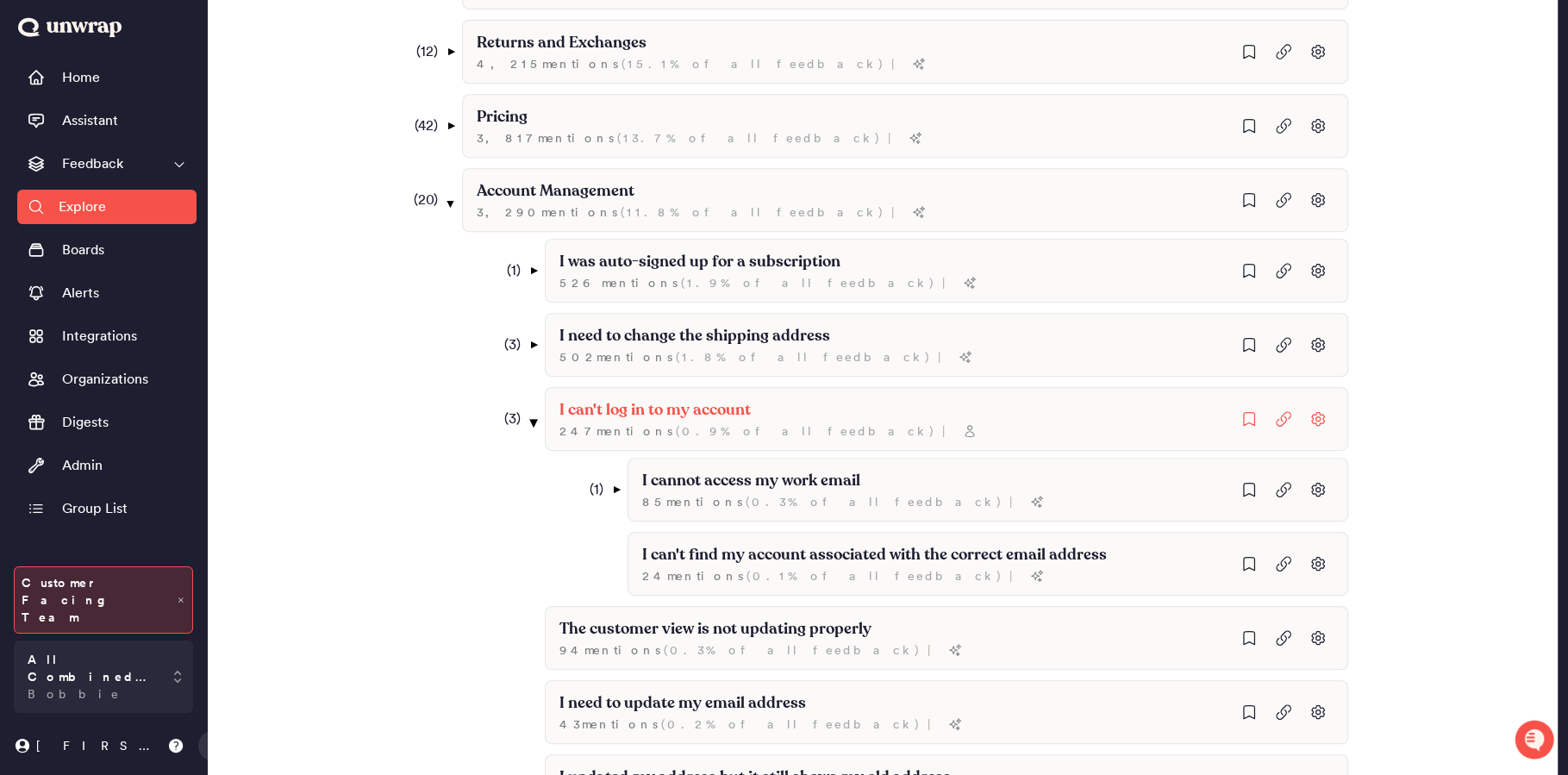 click on "▼" at bounding box center (533, 422) 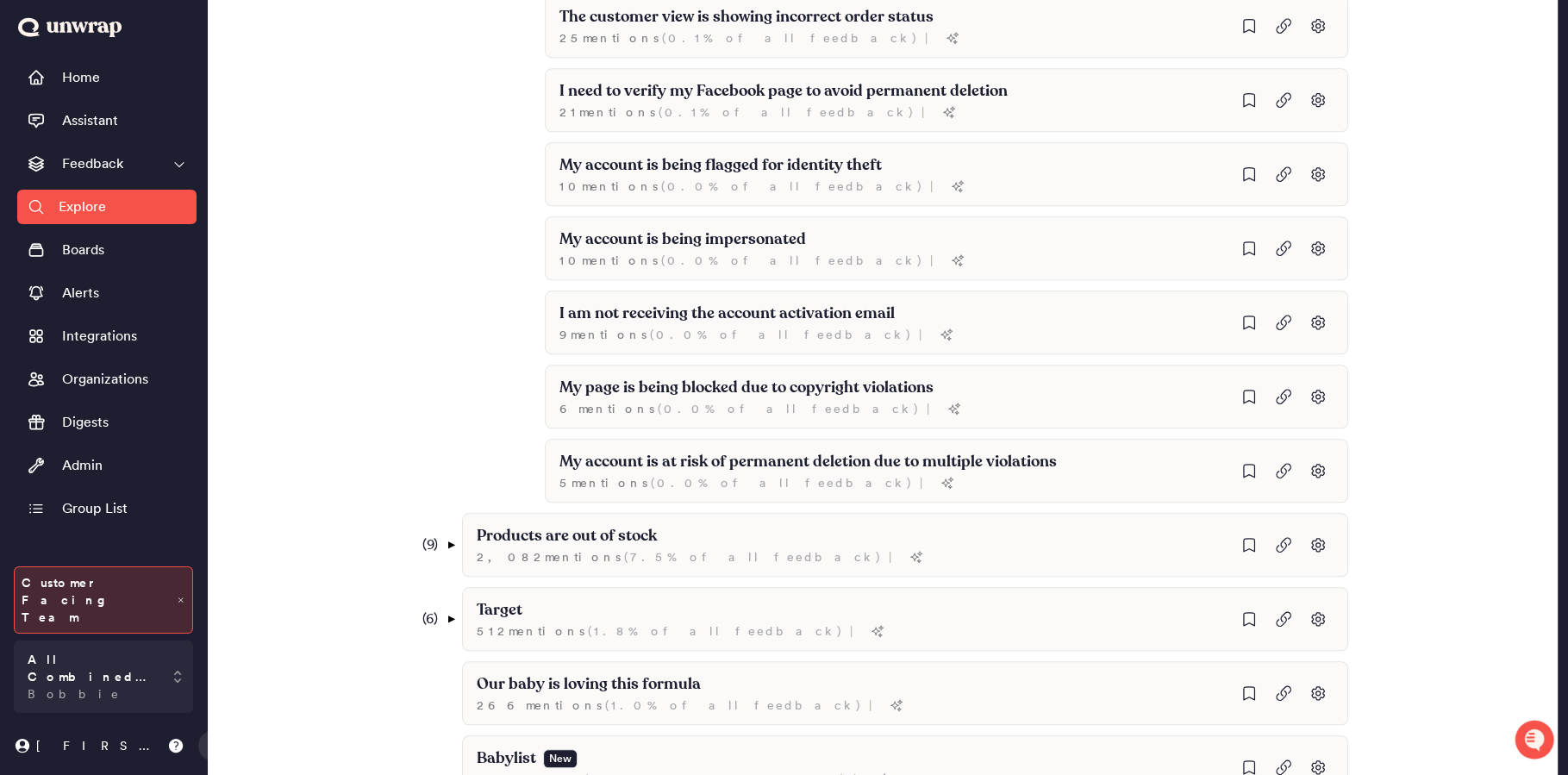 scroll, scrollTop: 1409, scrollLeft: 0, axis: vertical 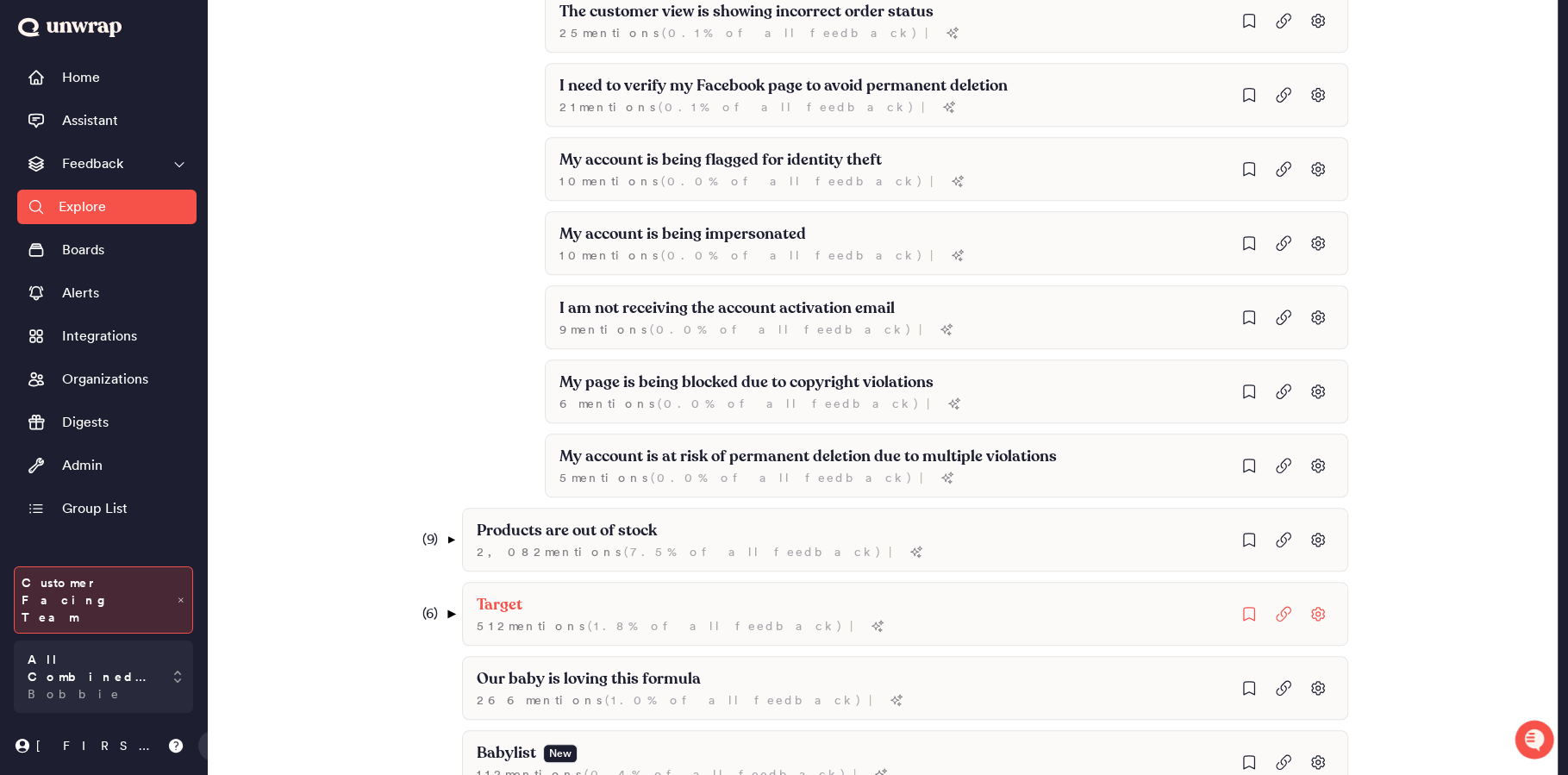 click on "▼" at bounding box center (450, 614) 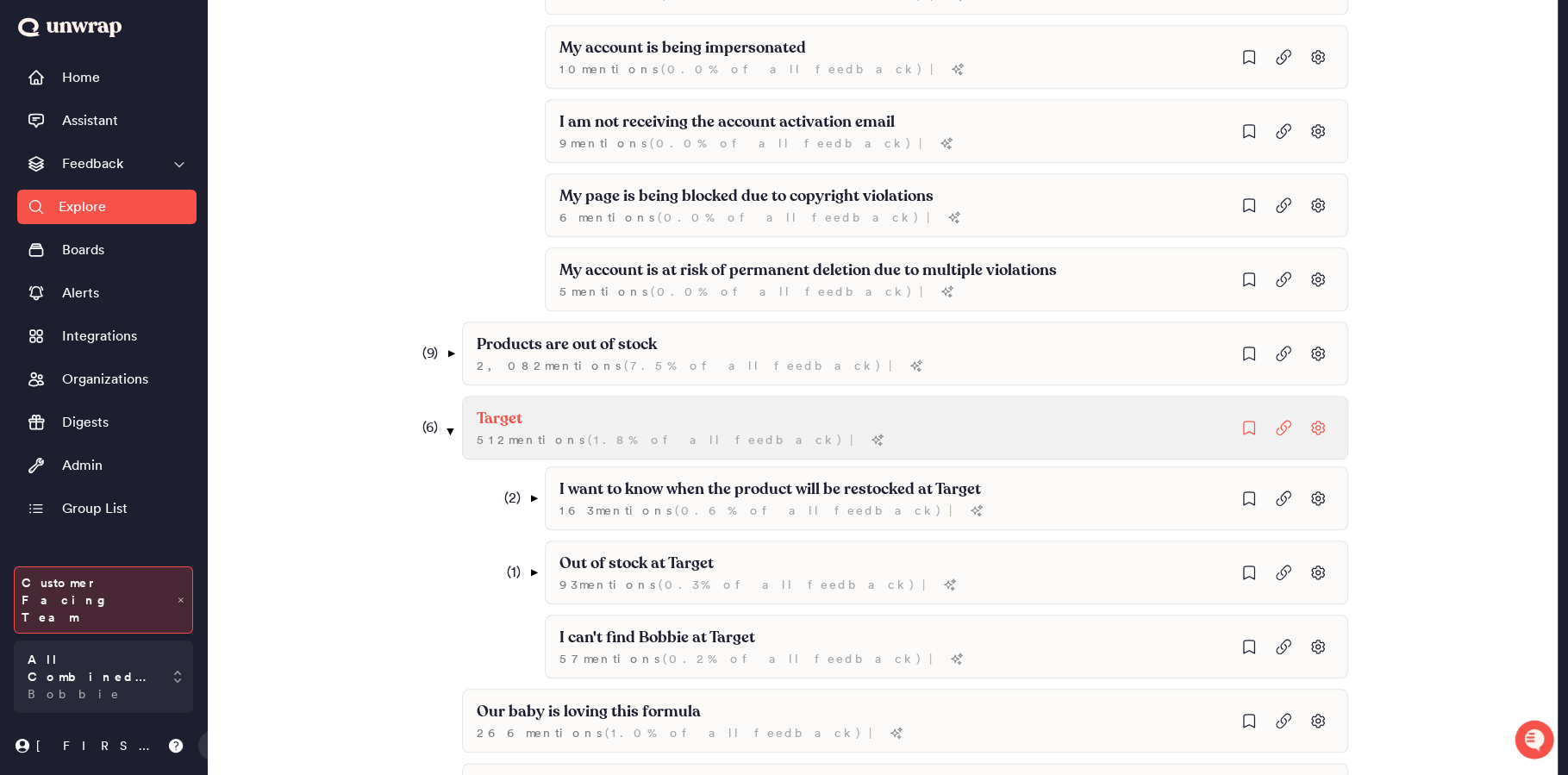 scroll, scrollTop: 1623, scrollLeft: 0, axis: vertical 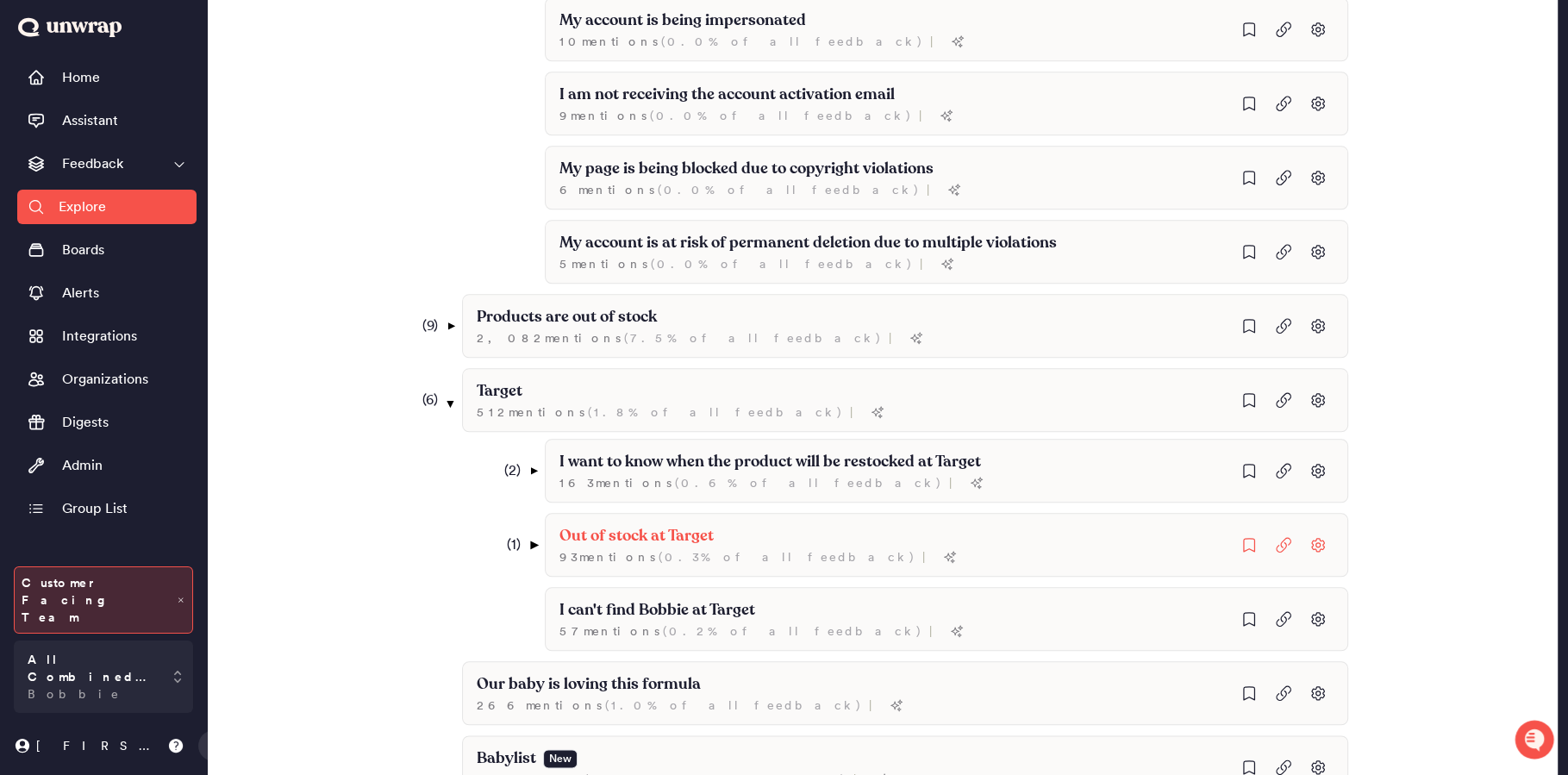 click on "▼" at bounding box center (533, 545) 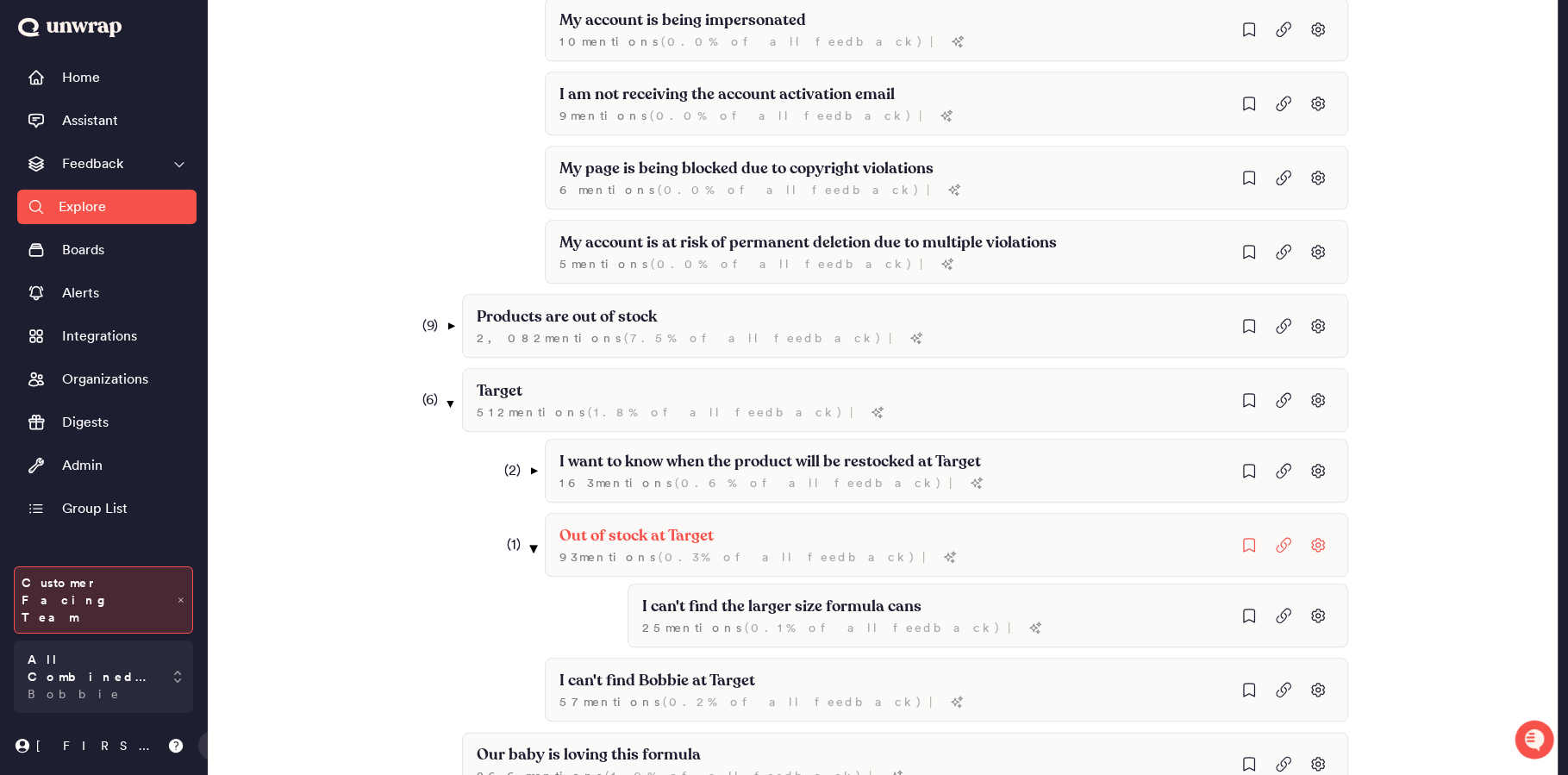 click on "▼" at bounding box center (533, 548) 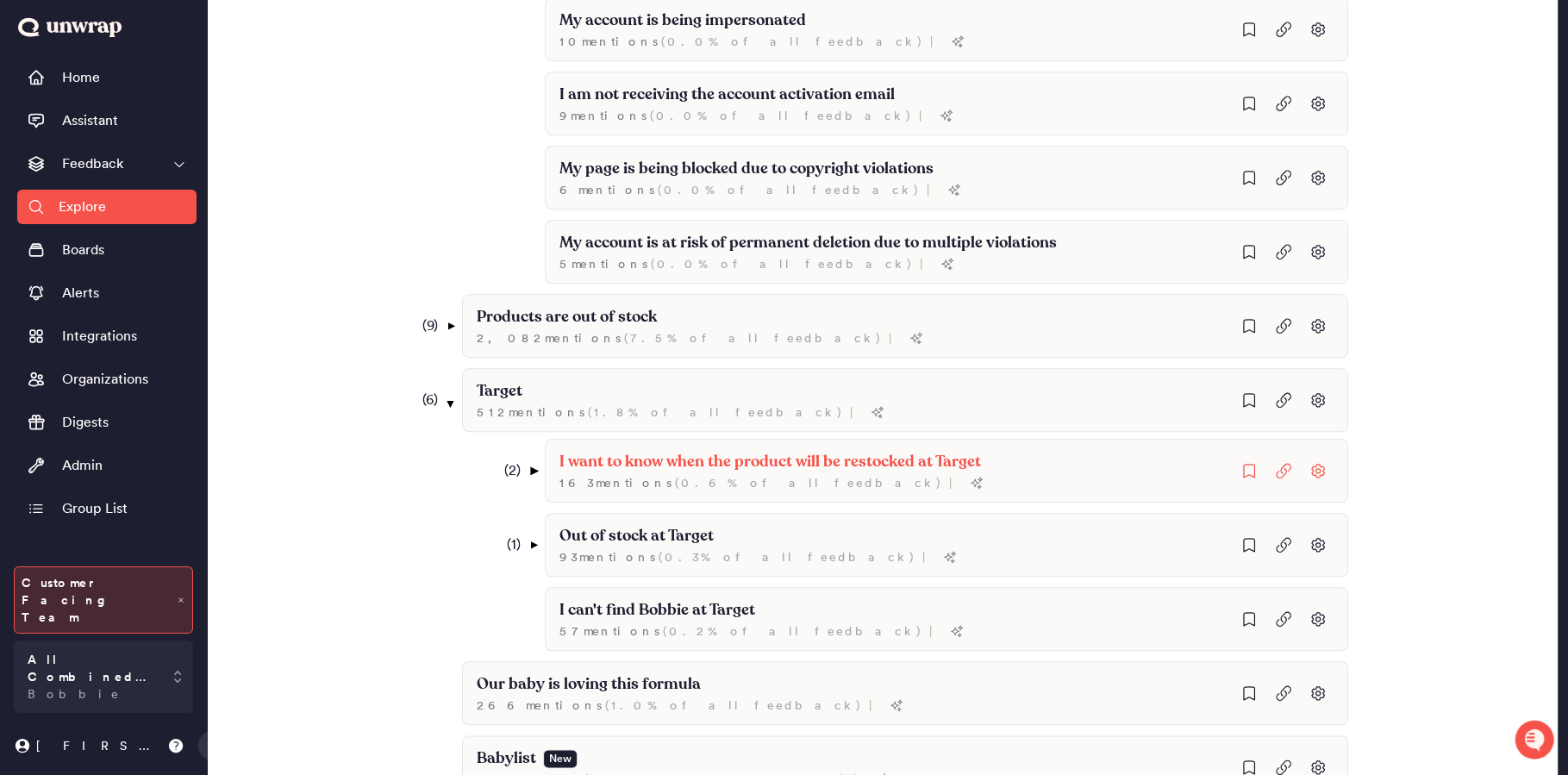 click on "▼" at bounding box center (533, 471) 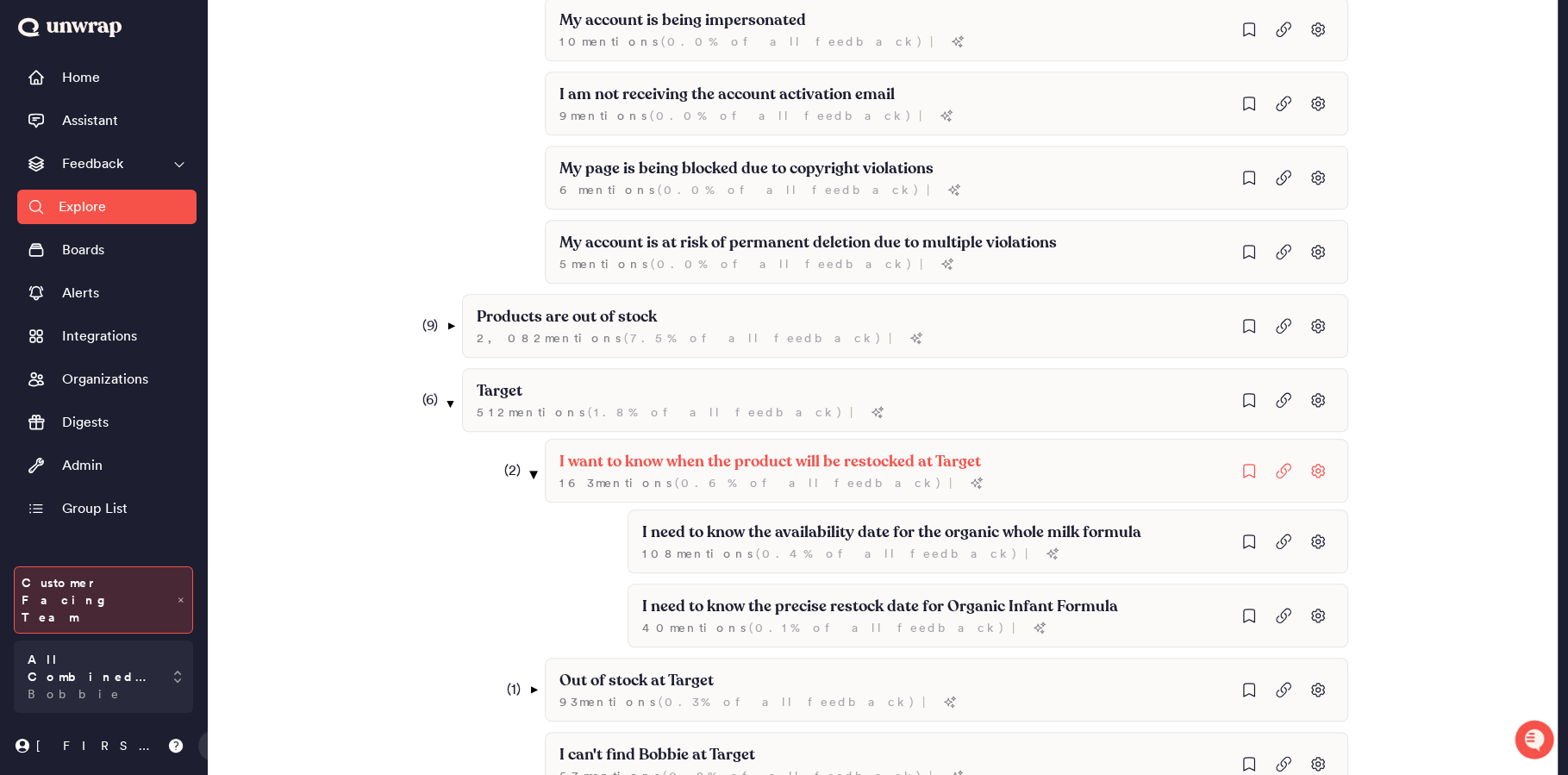 click on "▼" at bounding box center (533, 474) 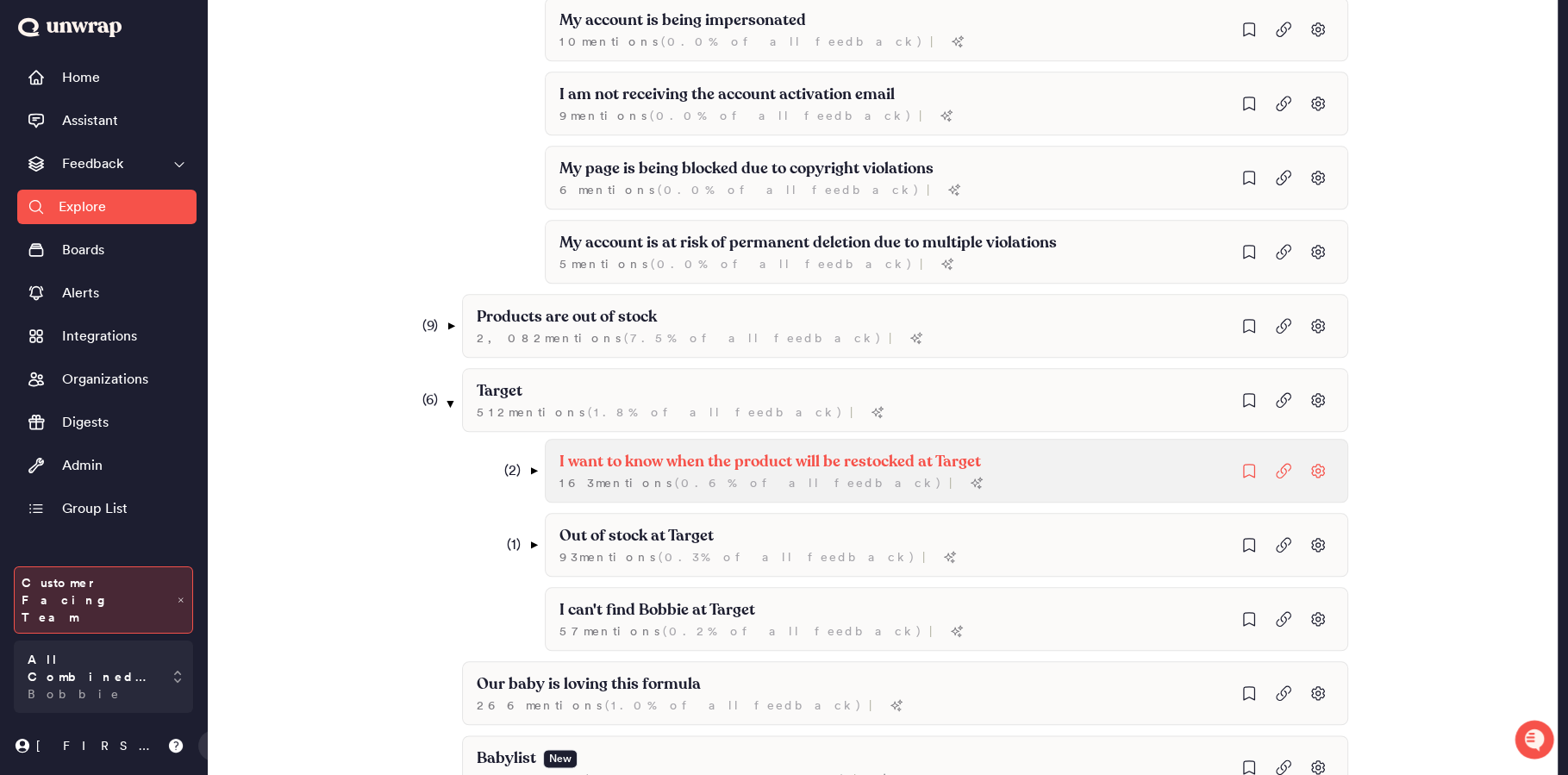 click on "163  mention s   ( 0.6% of all feedback ) |" at bounding box center [768, -626] 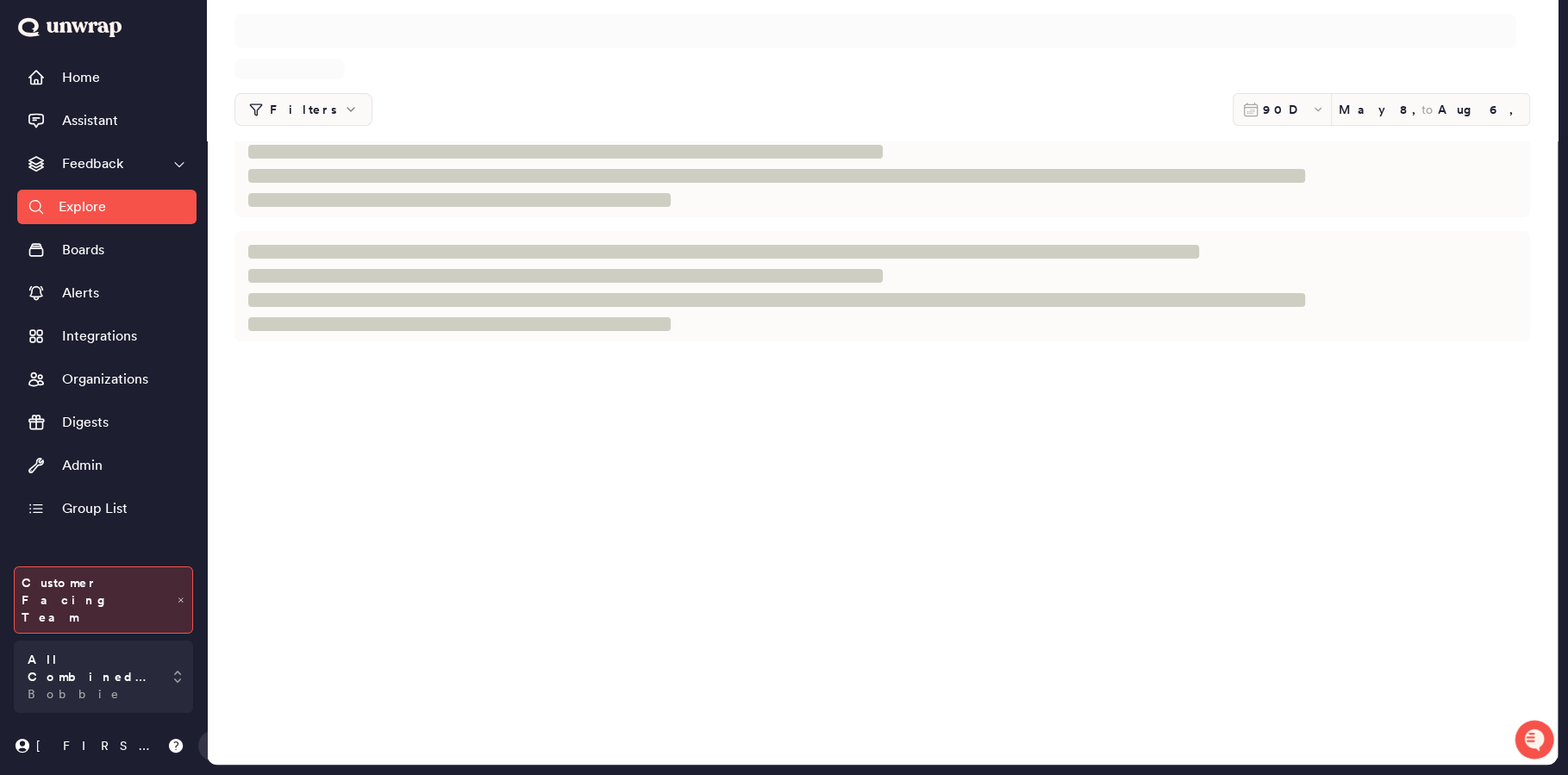 scroll, scrollTop: 0, scrollLeft: 0, axis: both 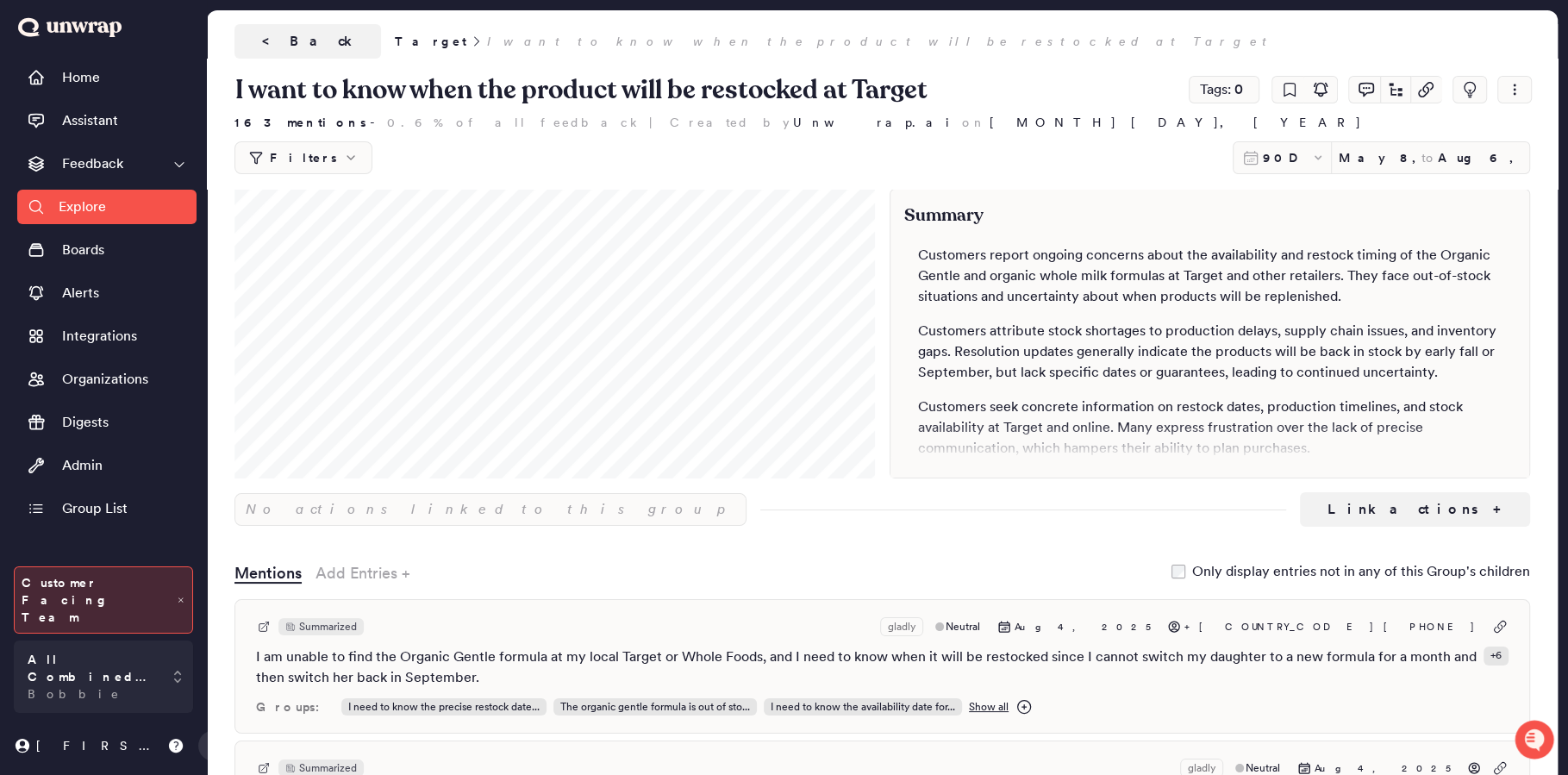 click on "Target I want to know when the product will be restocked at Target I want to know when the product will be restocked at Target Tags:  0   163 mentions - 0.6% of all feedback | Created by Unwrap.ai on Apr 3, 2024 Filters 90D May 8, 2025 to Aug 6, 2025 Add filter Frequently Used: Negative Senti... Product - Feed... Product Defect" at bounding box center [882, 123] 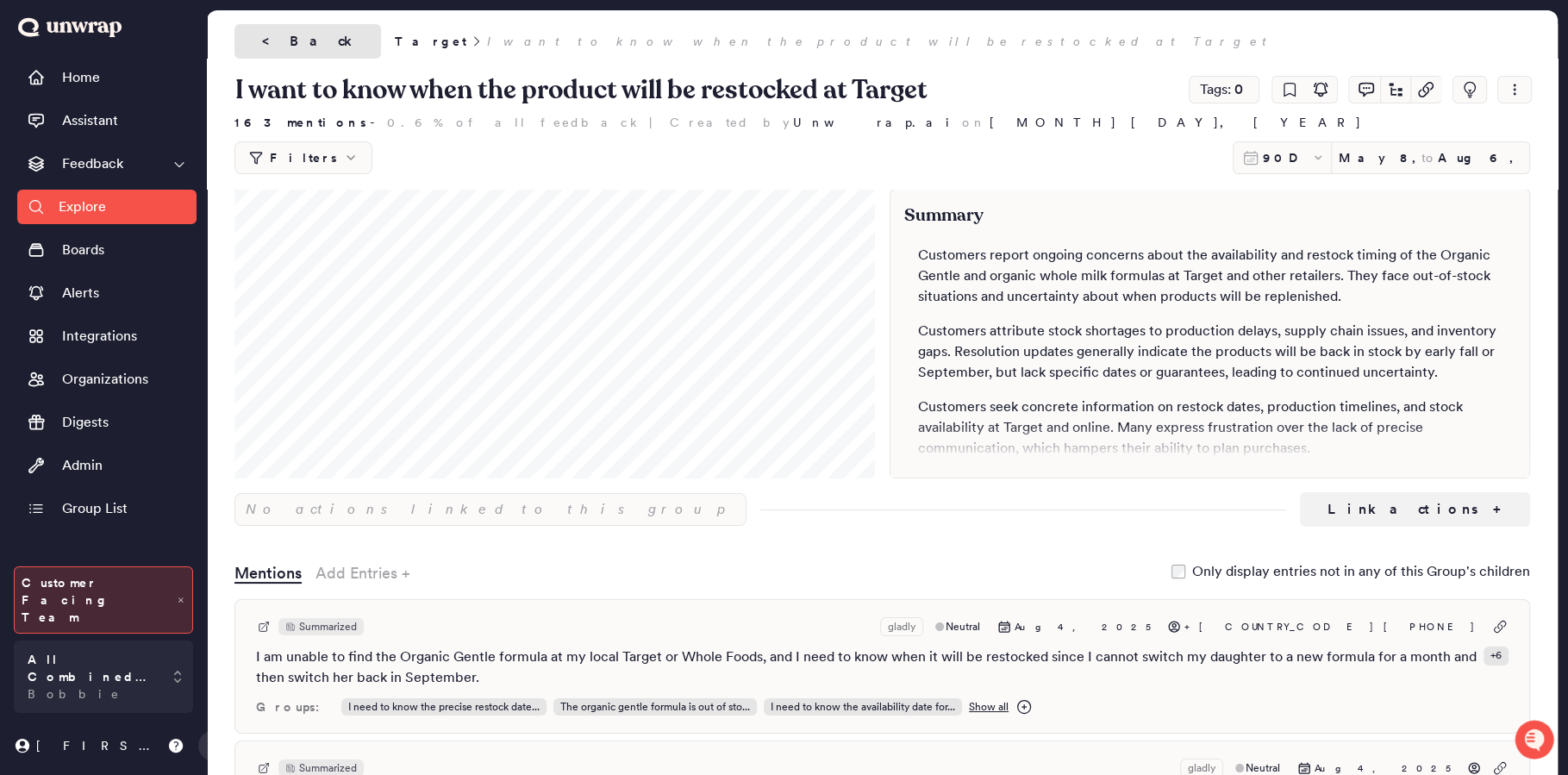 click on "< Back" at bounding box center [308, 41] 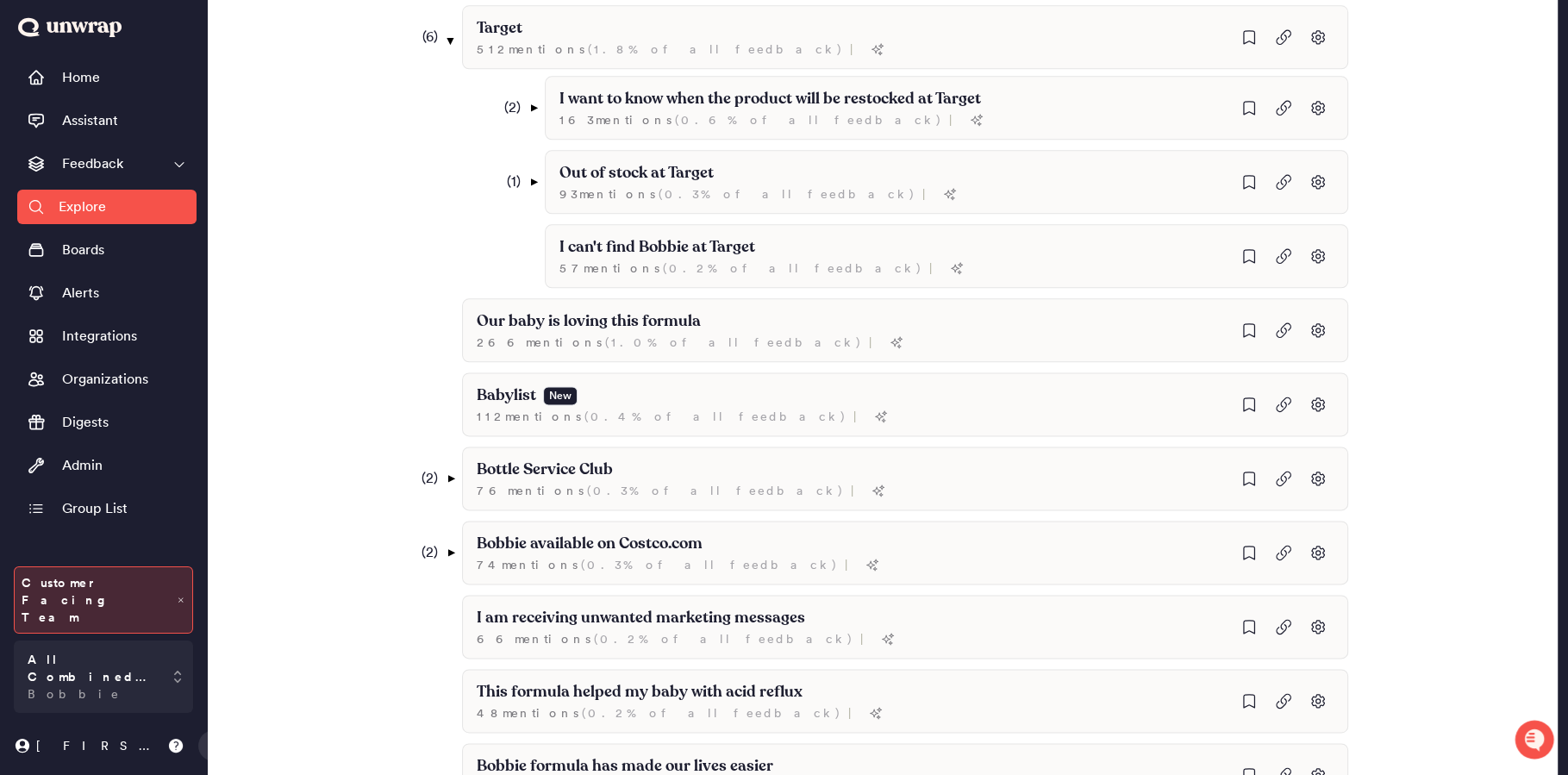 scroll, scrollTop: 2115, scrollLeft: 0, axis: vertical 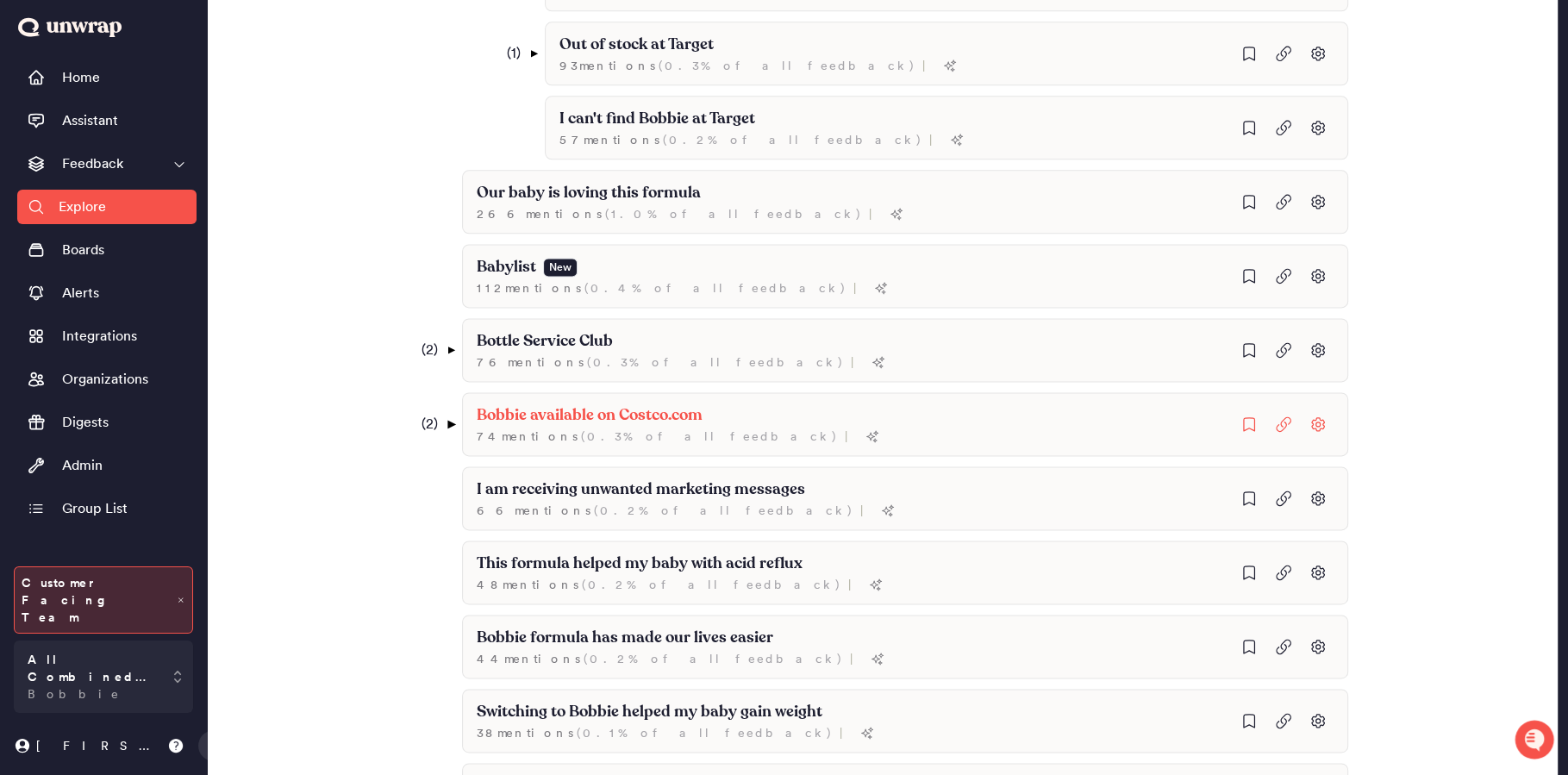 click on "▼" at bounding box center (450, 424) 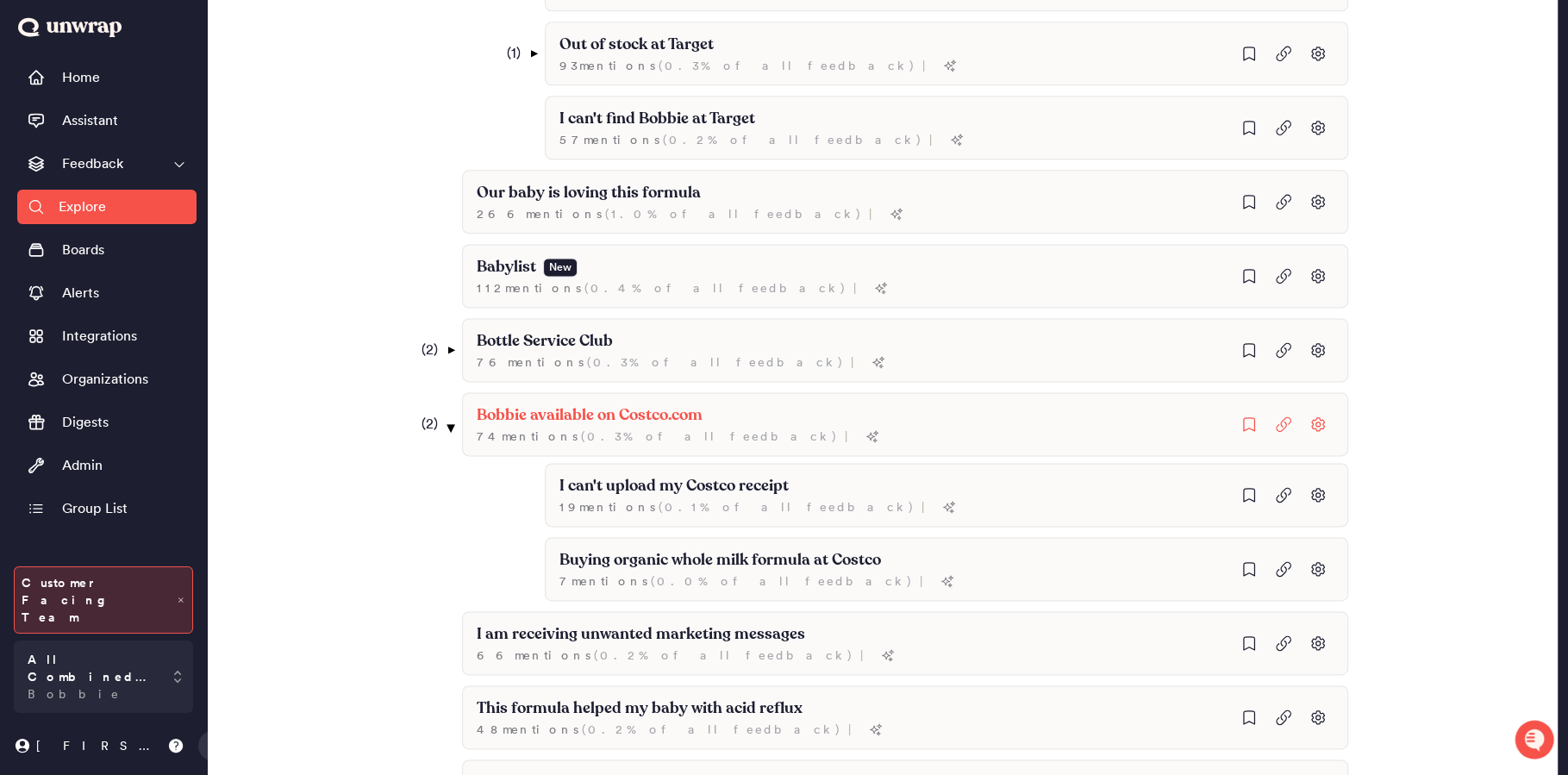 click on "▼" at bounding box center (450, 428) 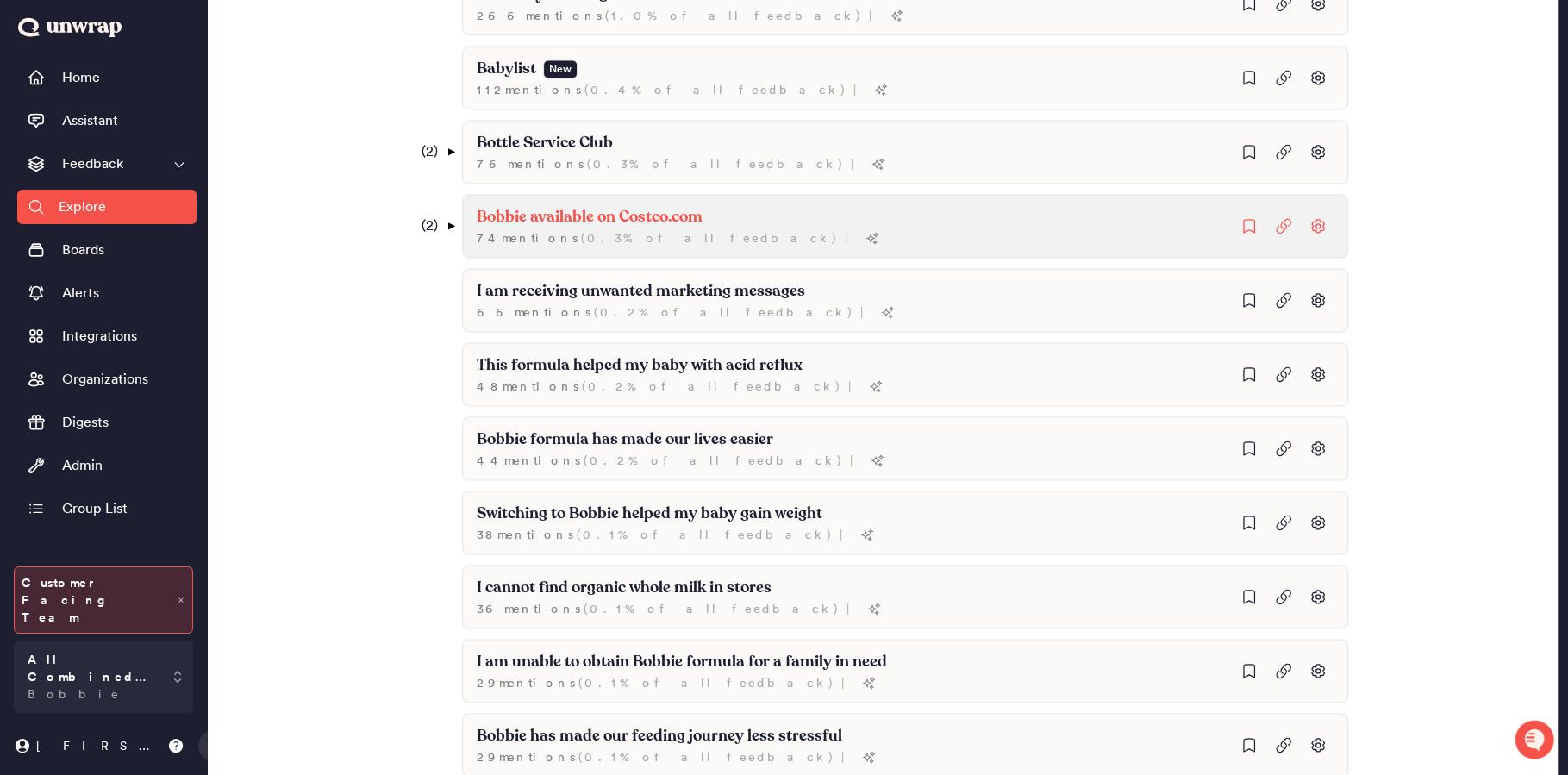 scroll, scrollTop: 2380, scrollLeft: 0, axis: vertical 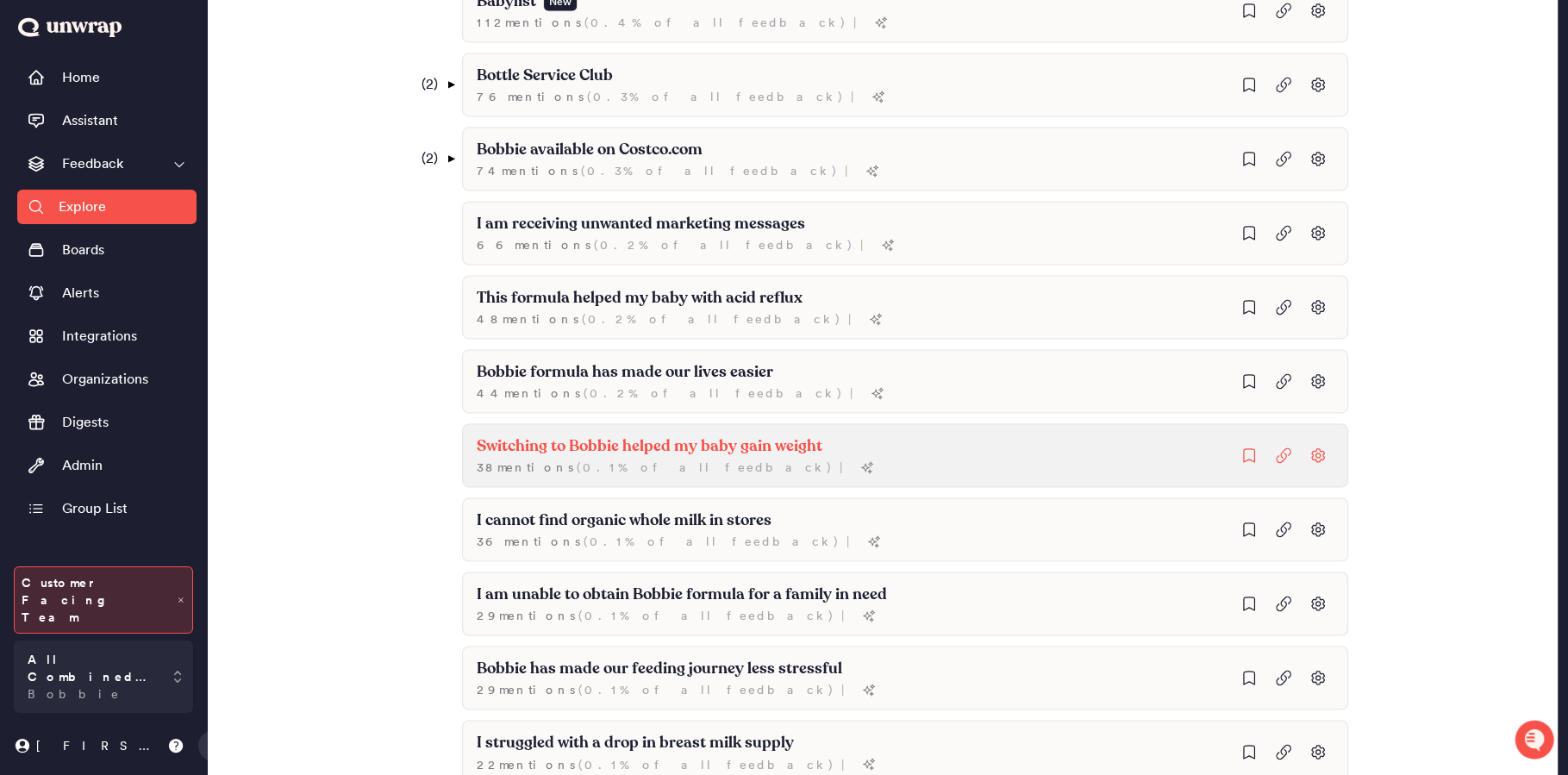 click on "Switching to Bobbie helped my baby gain weight 38  mention s   ( 0.1% of all feedback ) |" at bounding box center (1112, -1593) 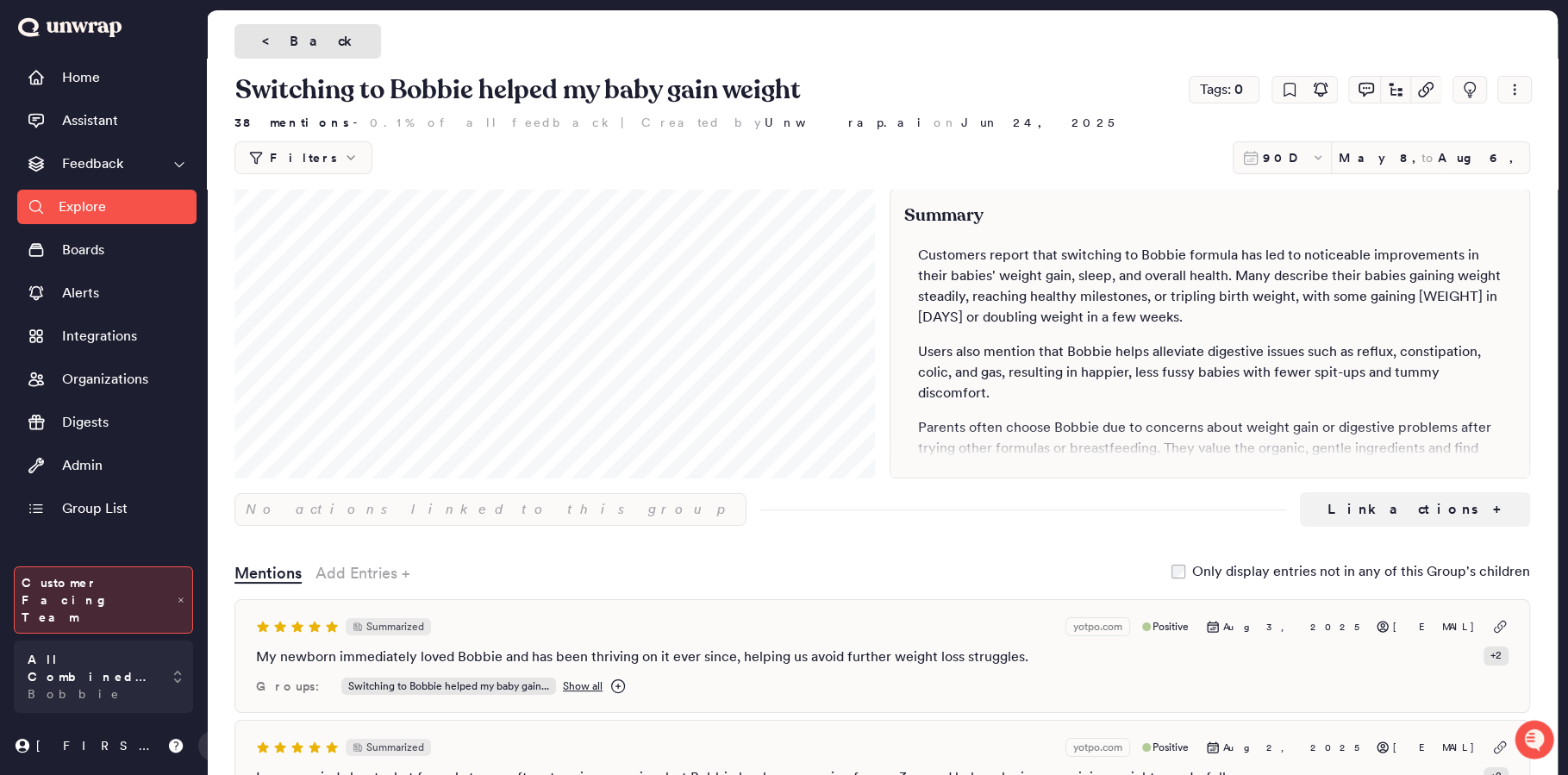 click on "< Back" at bounding box center (308, 41) 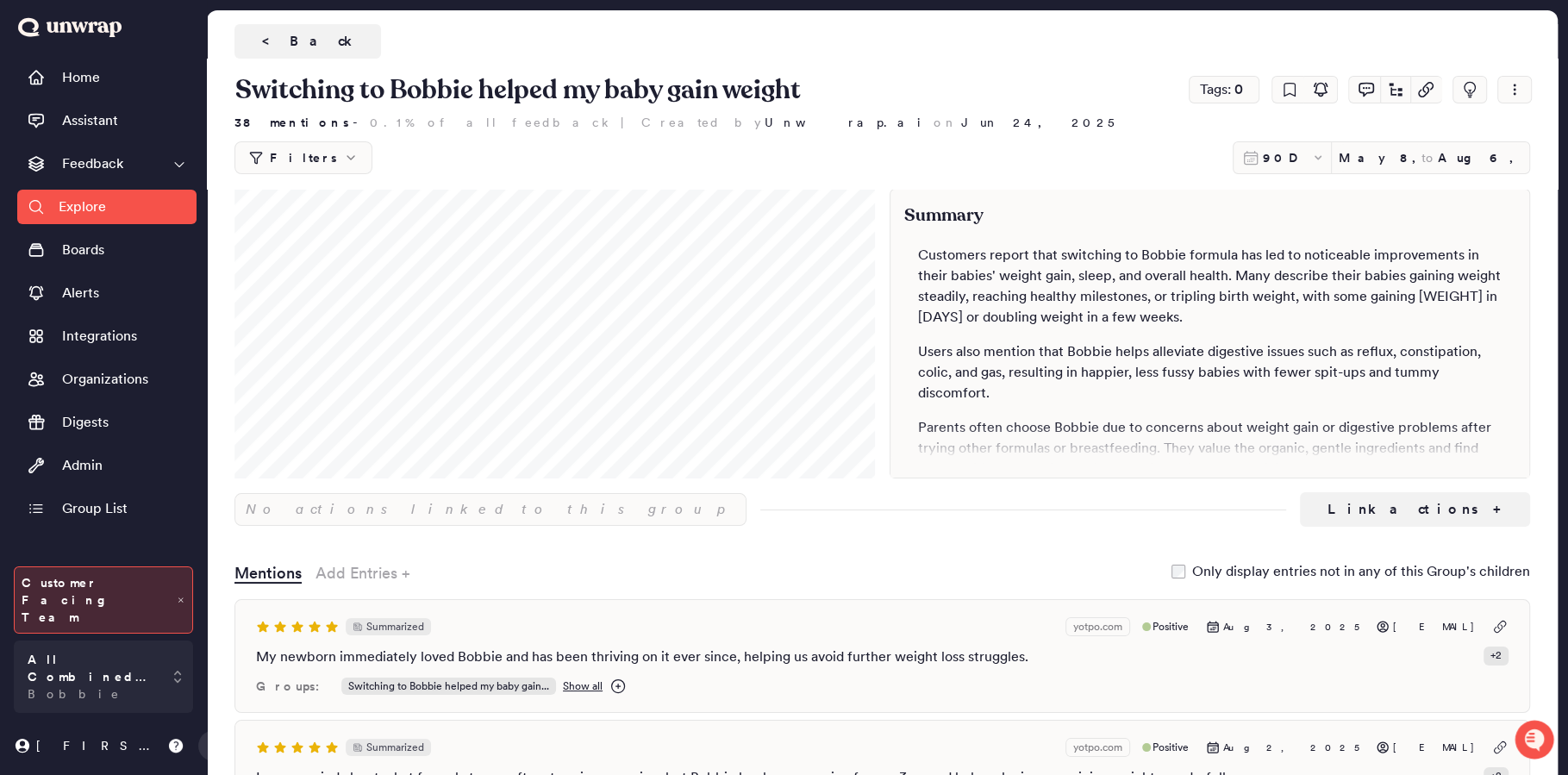 scroll, scrollTop: 2380, scrollLeft: 0, axis: vertical 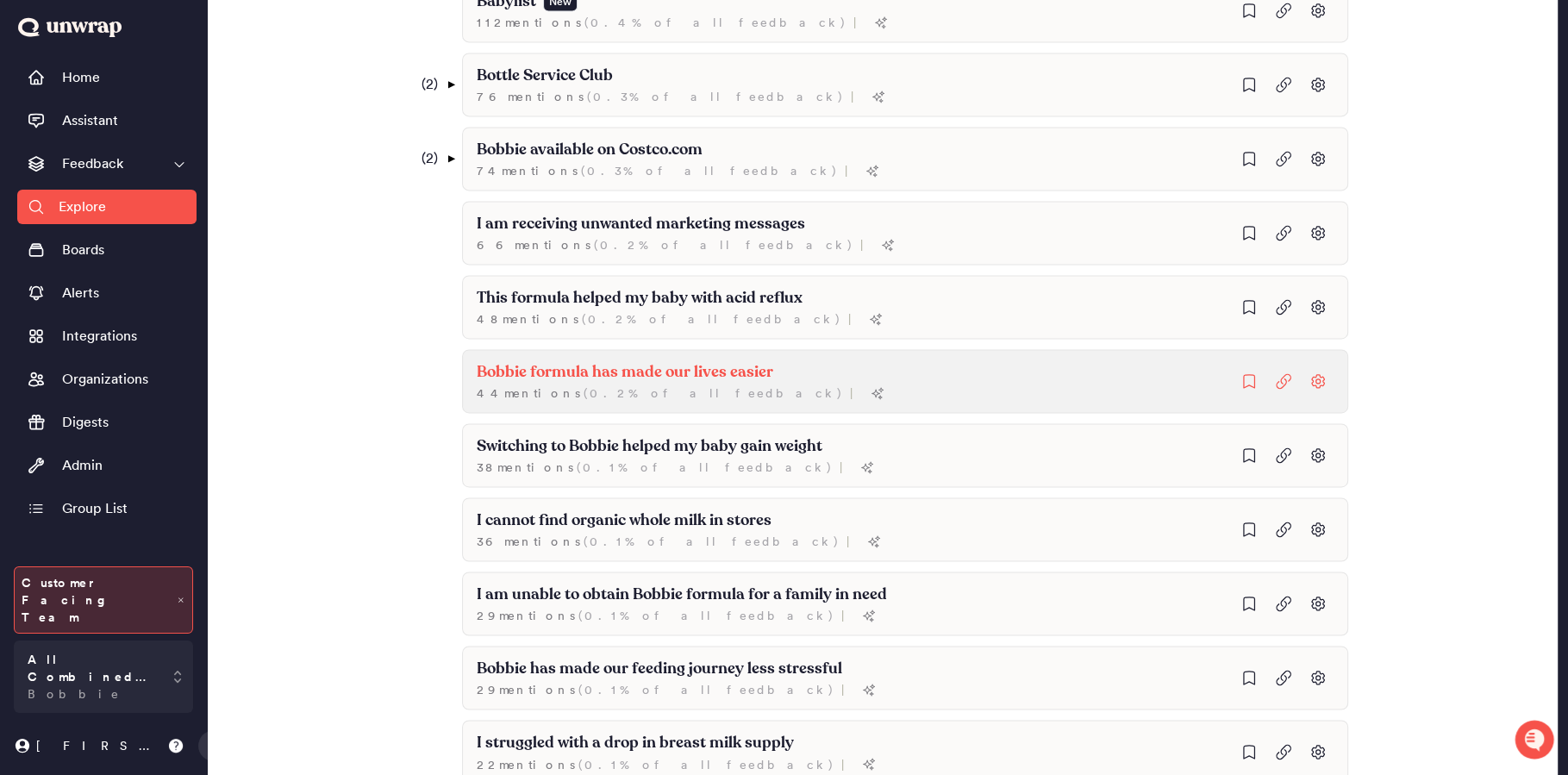 click on "Bobbie formula has made our lives easier 44  mention s   ( 0.2% of all feedback ) |" at bounding box center [1112, -1593] 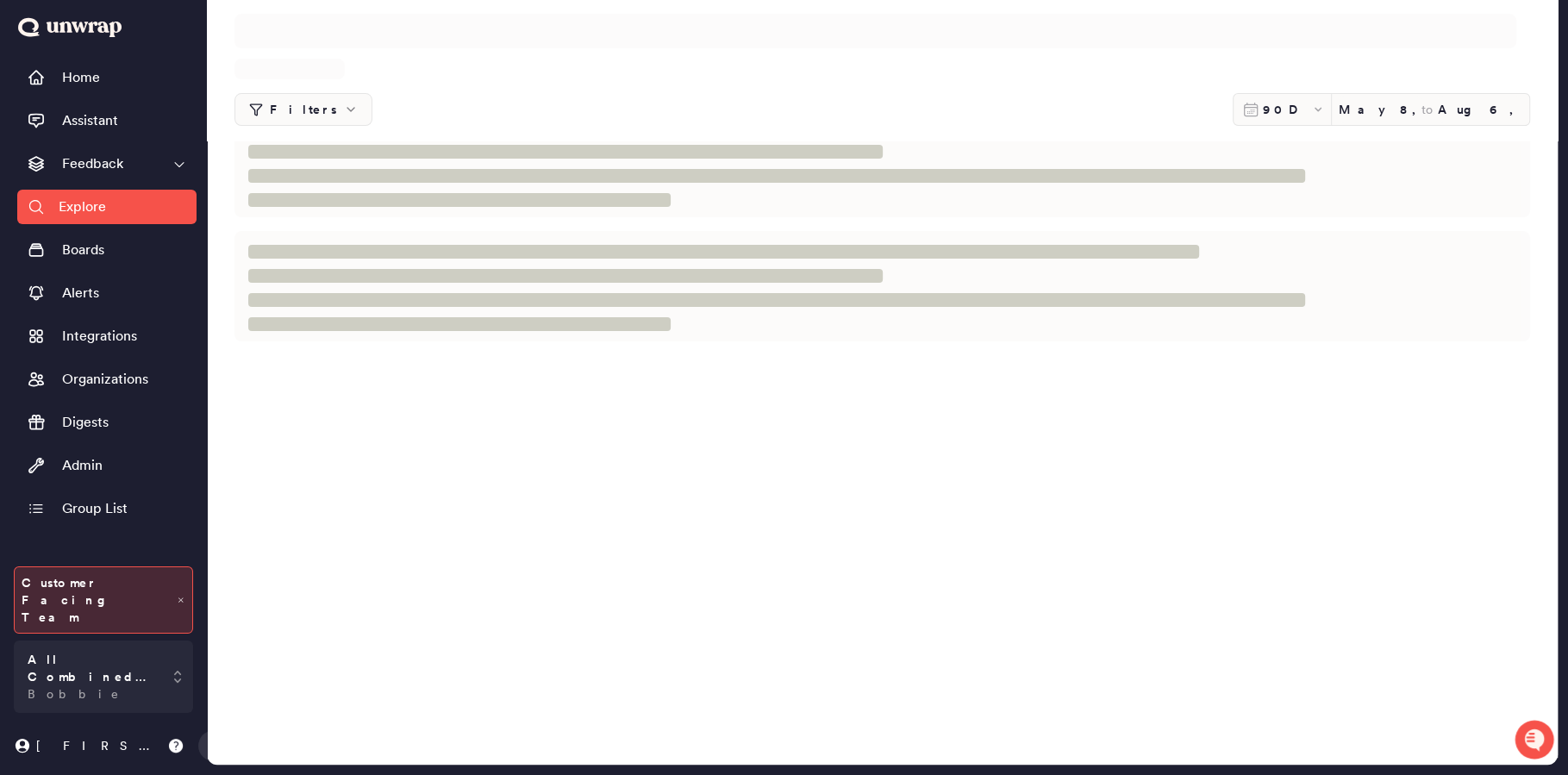 scroll, scrollTop: 0, scrollLeft: 0, axis: both 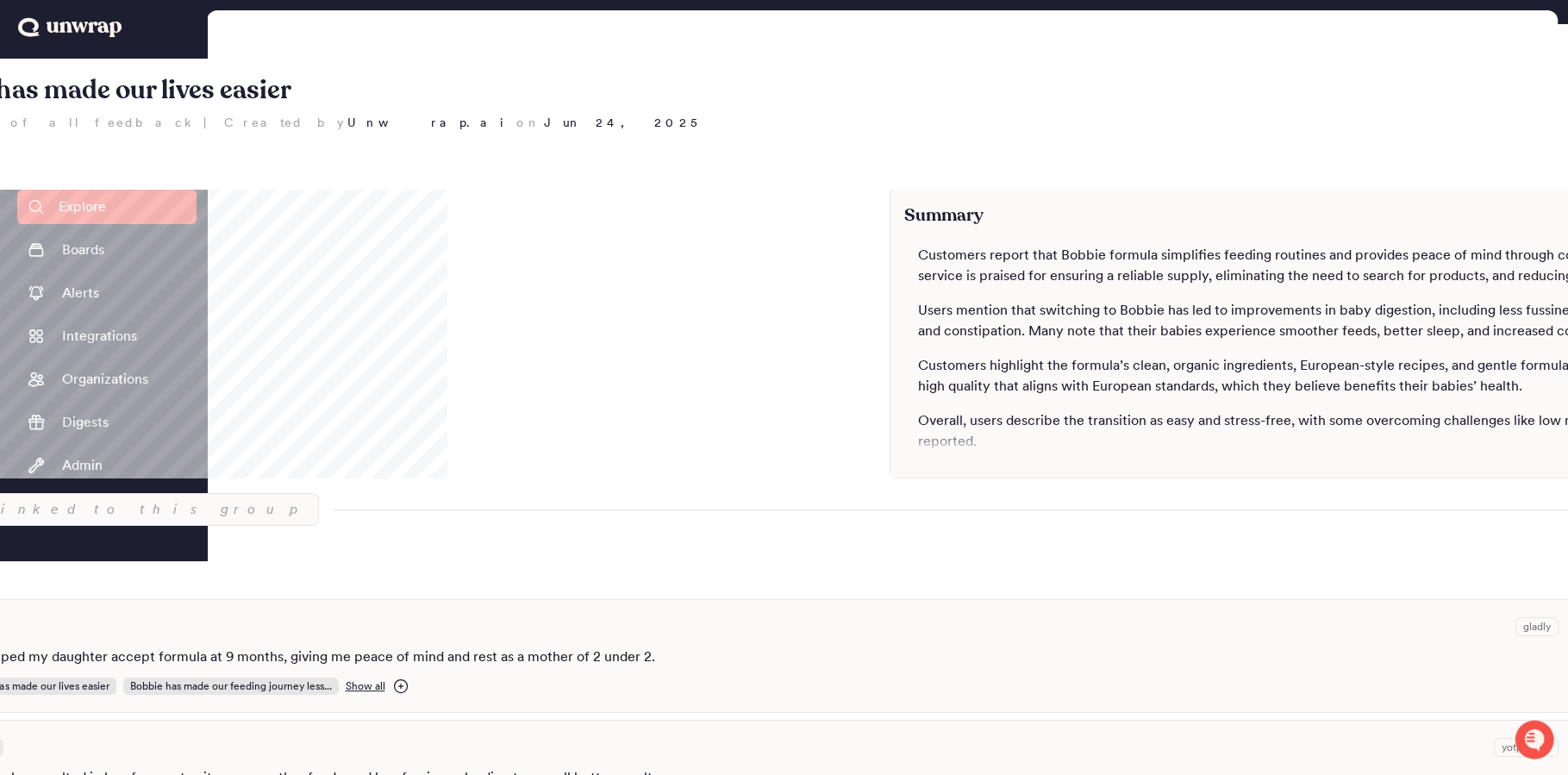 click on "< Back" at bounding box center [-120, 41] 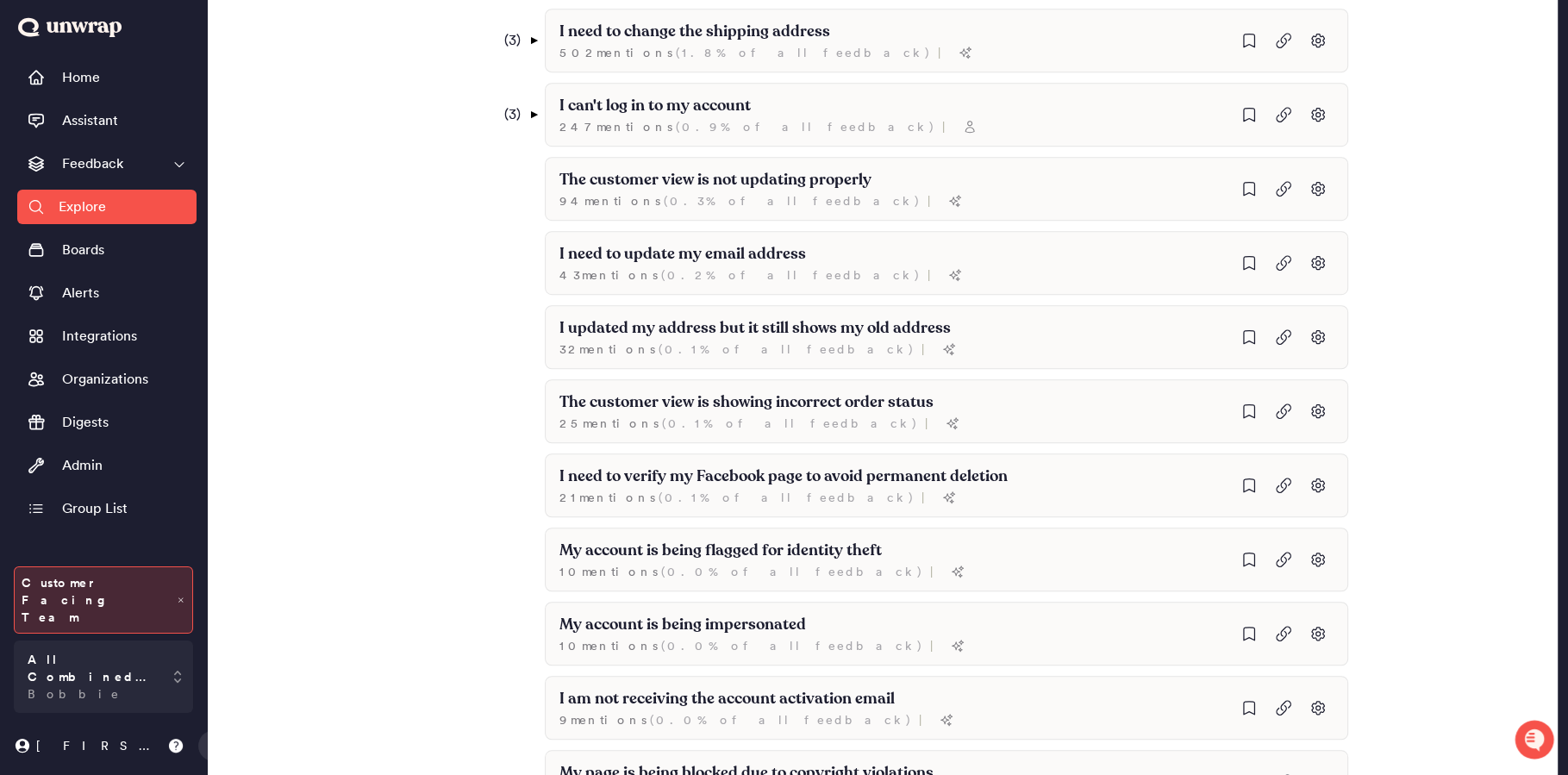 scroll, scrollTop: 643, scrollLeft: 0, axis: vertical 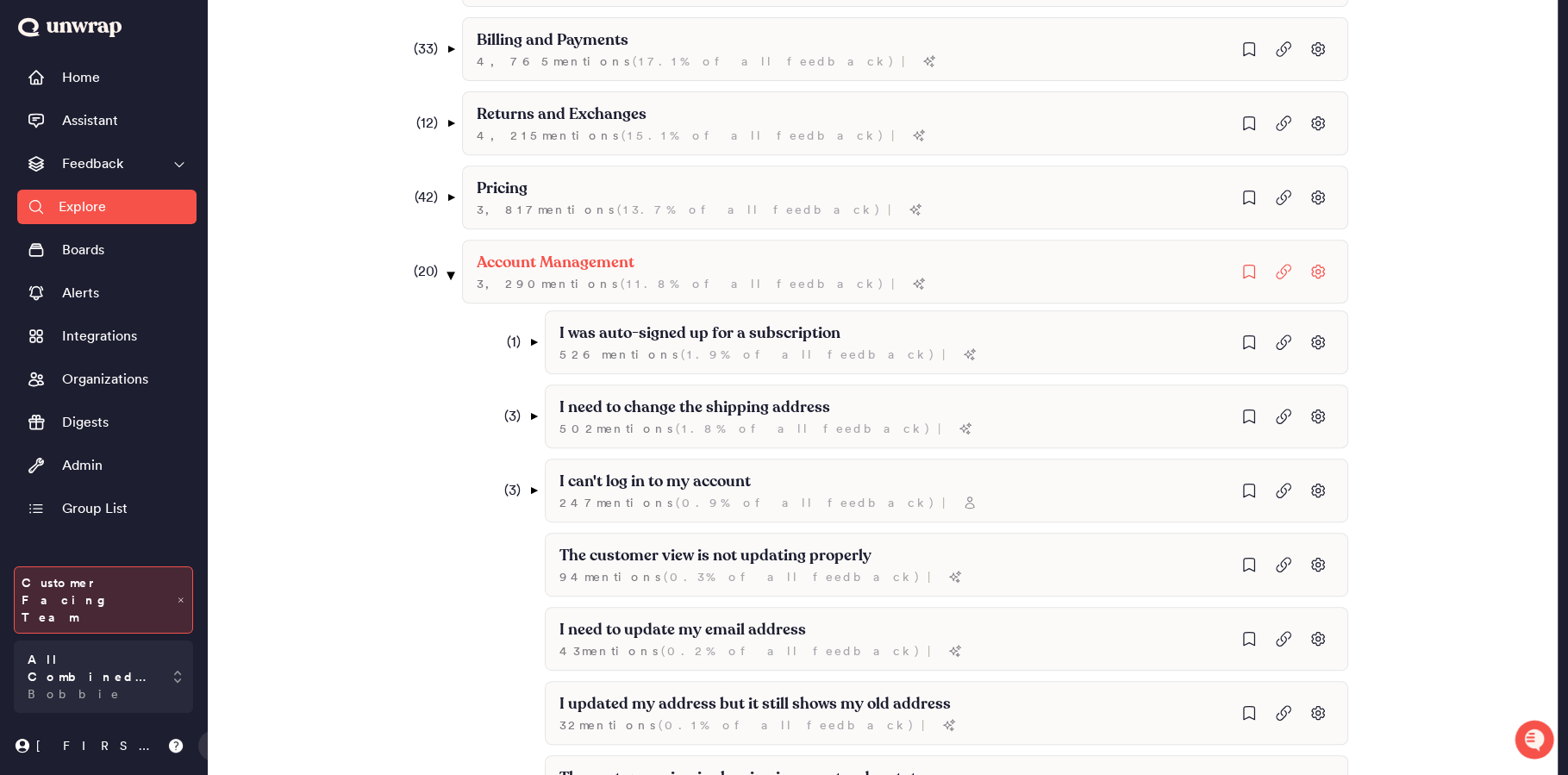 click on "▼" at bounding box center (450, 275) 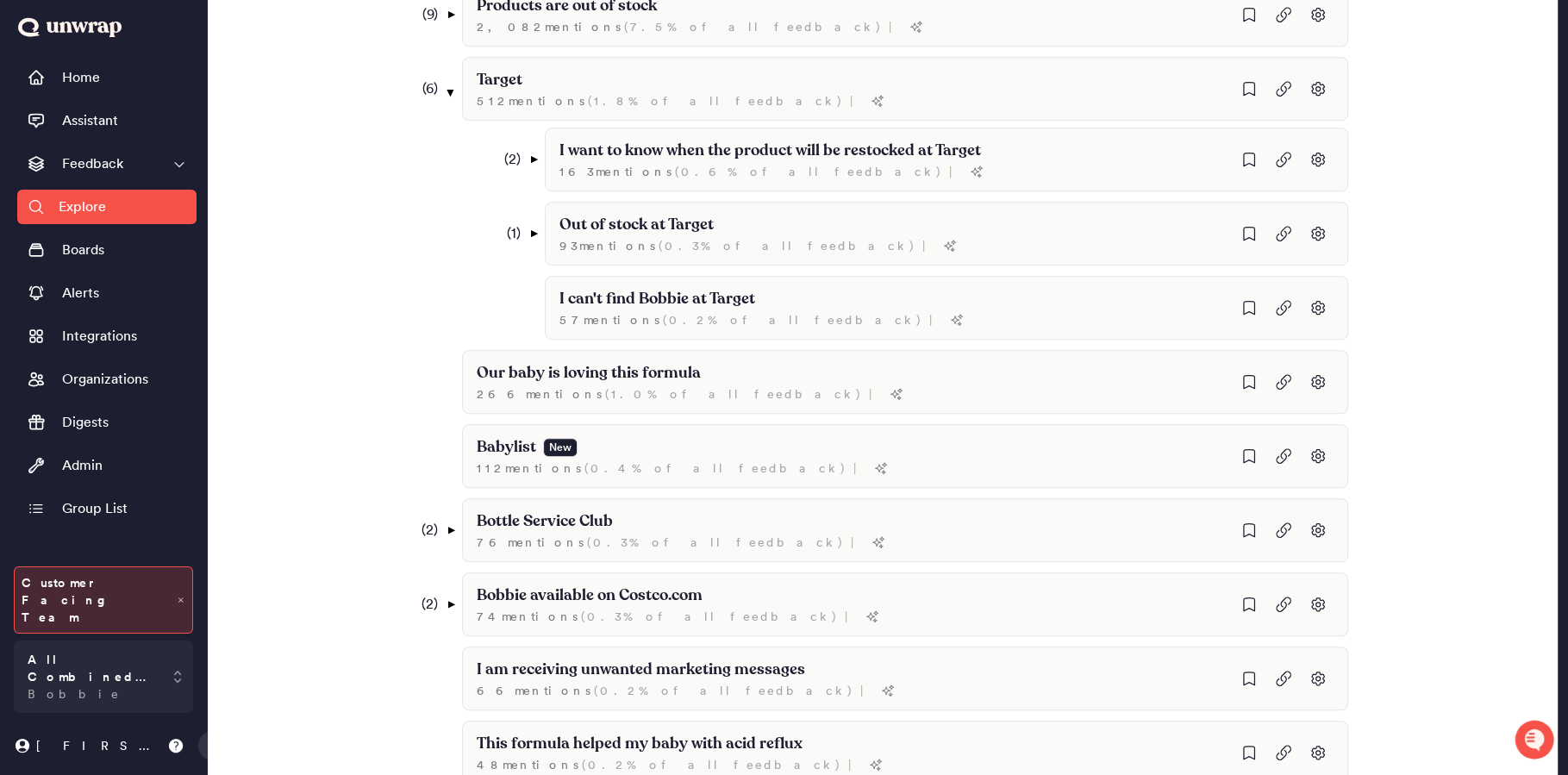 scroll, scrollTop: 978, scrollLeft: 0, axis: vertical 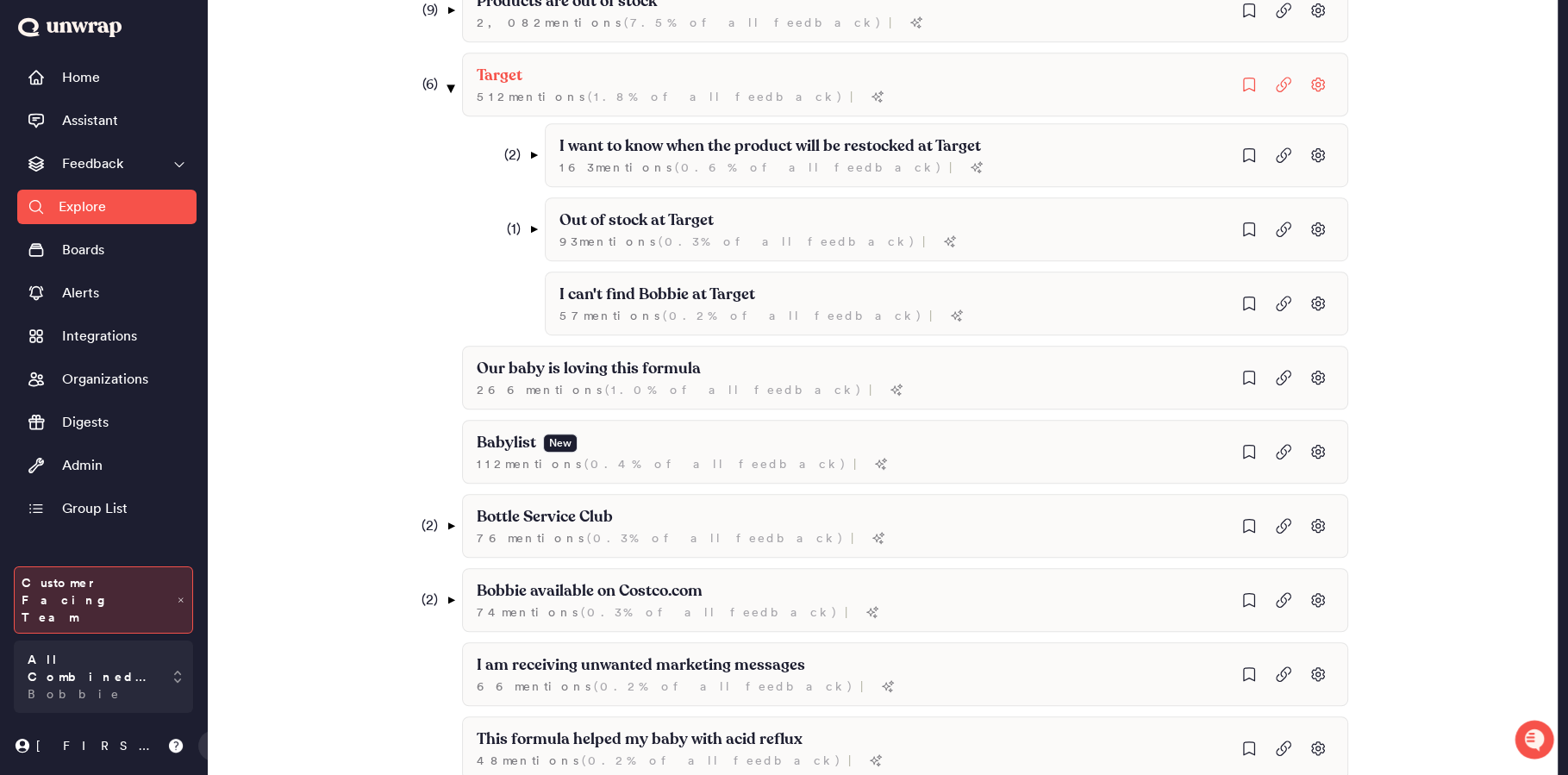 click on "▼" at bounding box center (450, 88) 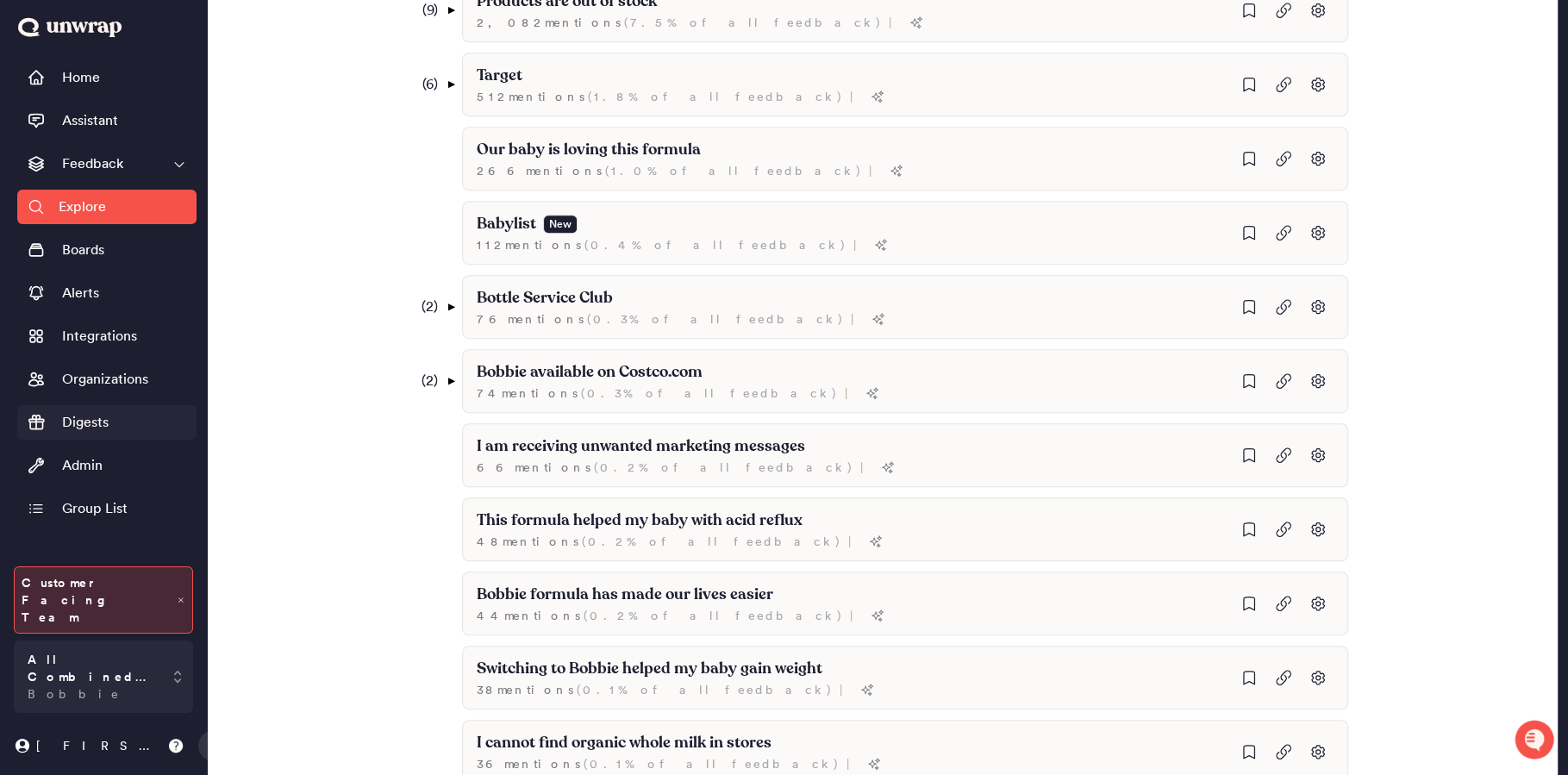 click on "Digests" at bounding box center [85, 422] 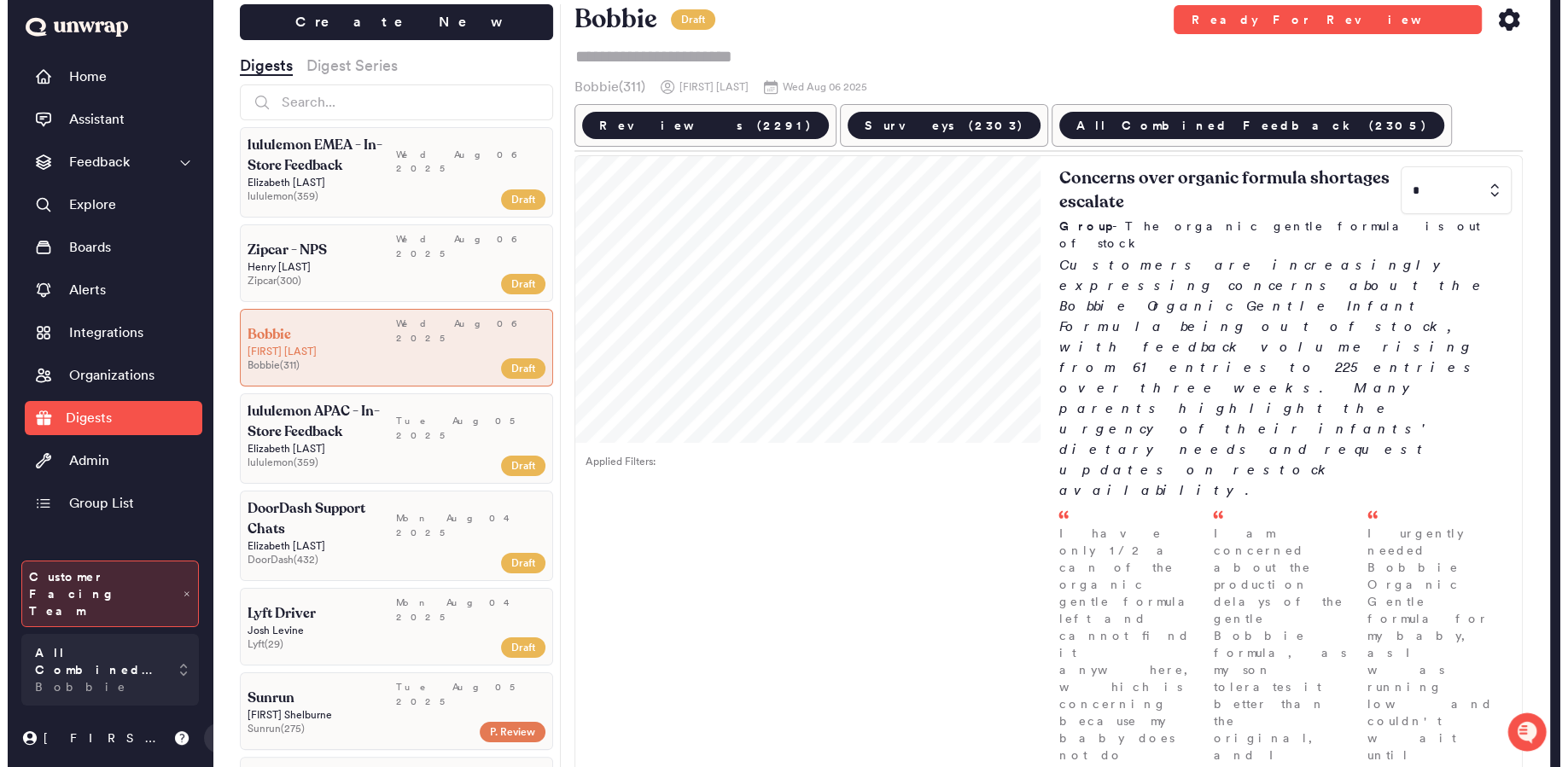 scroll, scrollTop: 18, scrollLeft: 0, axis: vertical 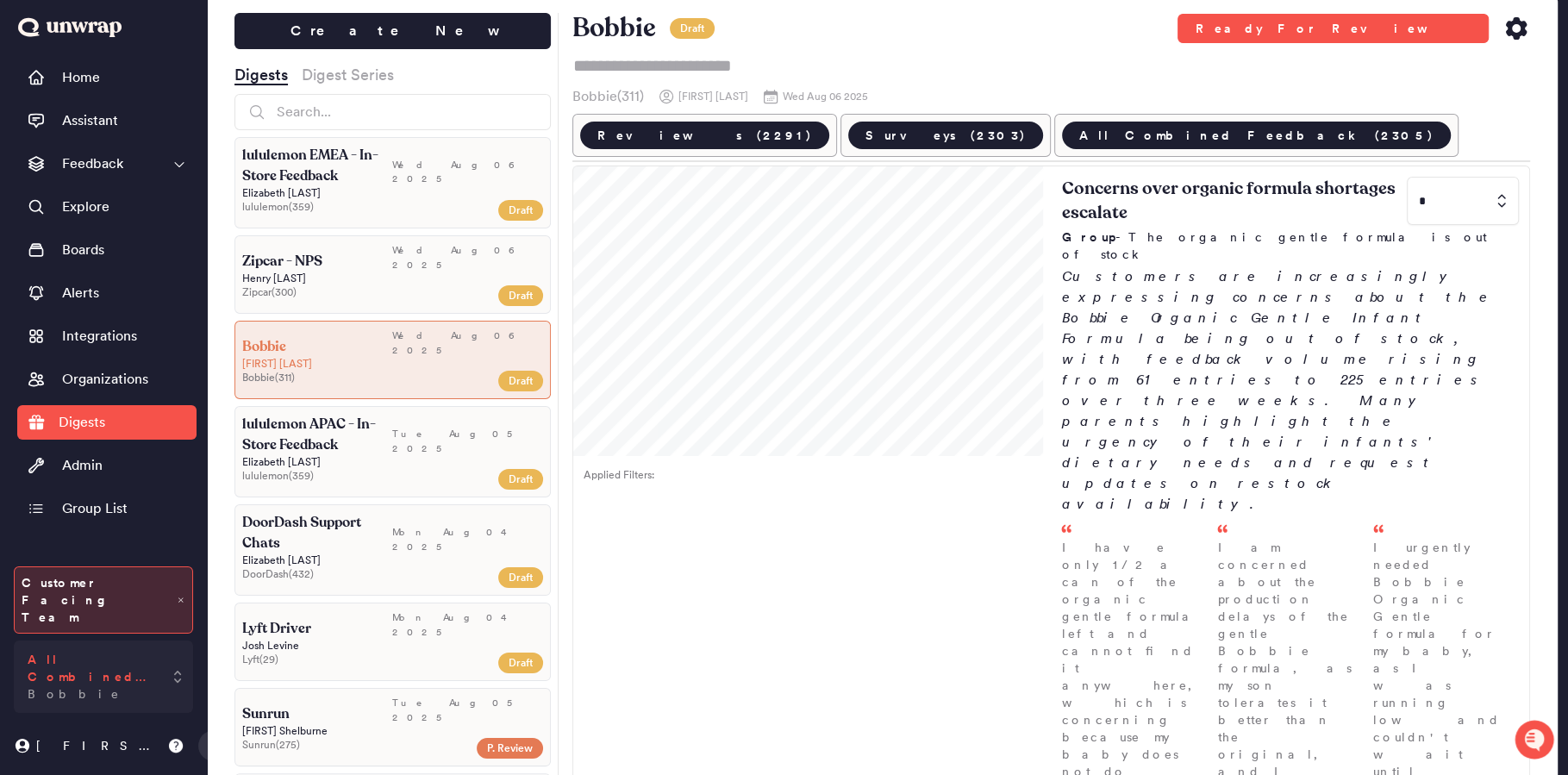 click on "All Combined Feedback" at bounding box center [91, 668] 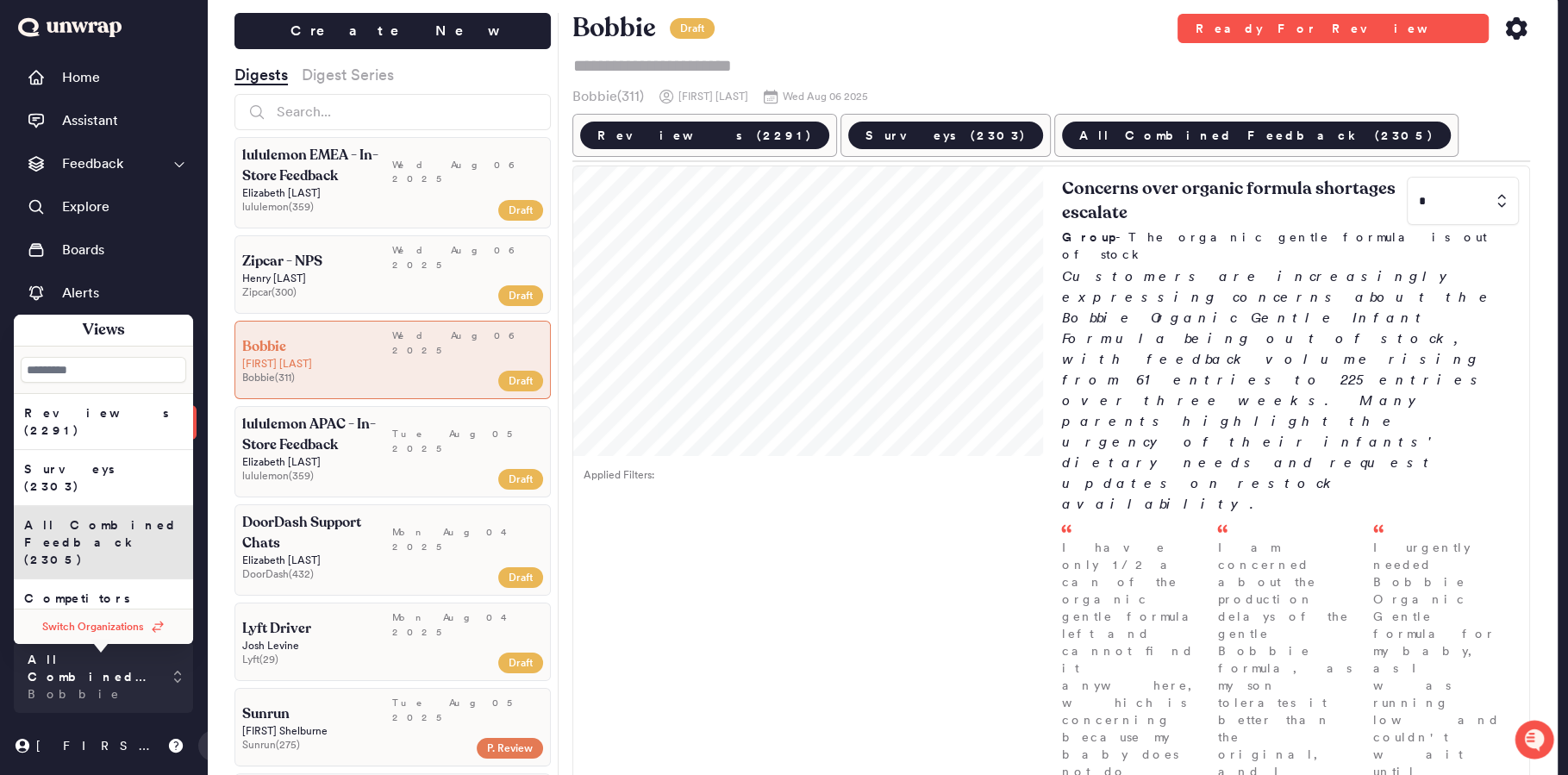 click on "Switch Organizations" at bounding box center (93, 627) 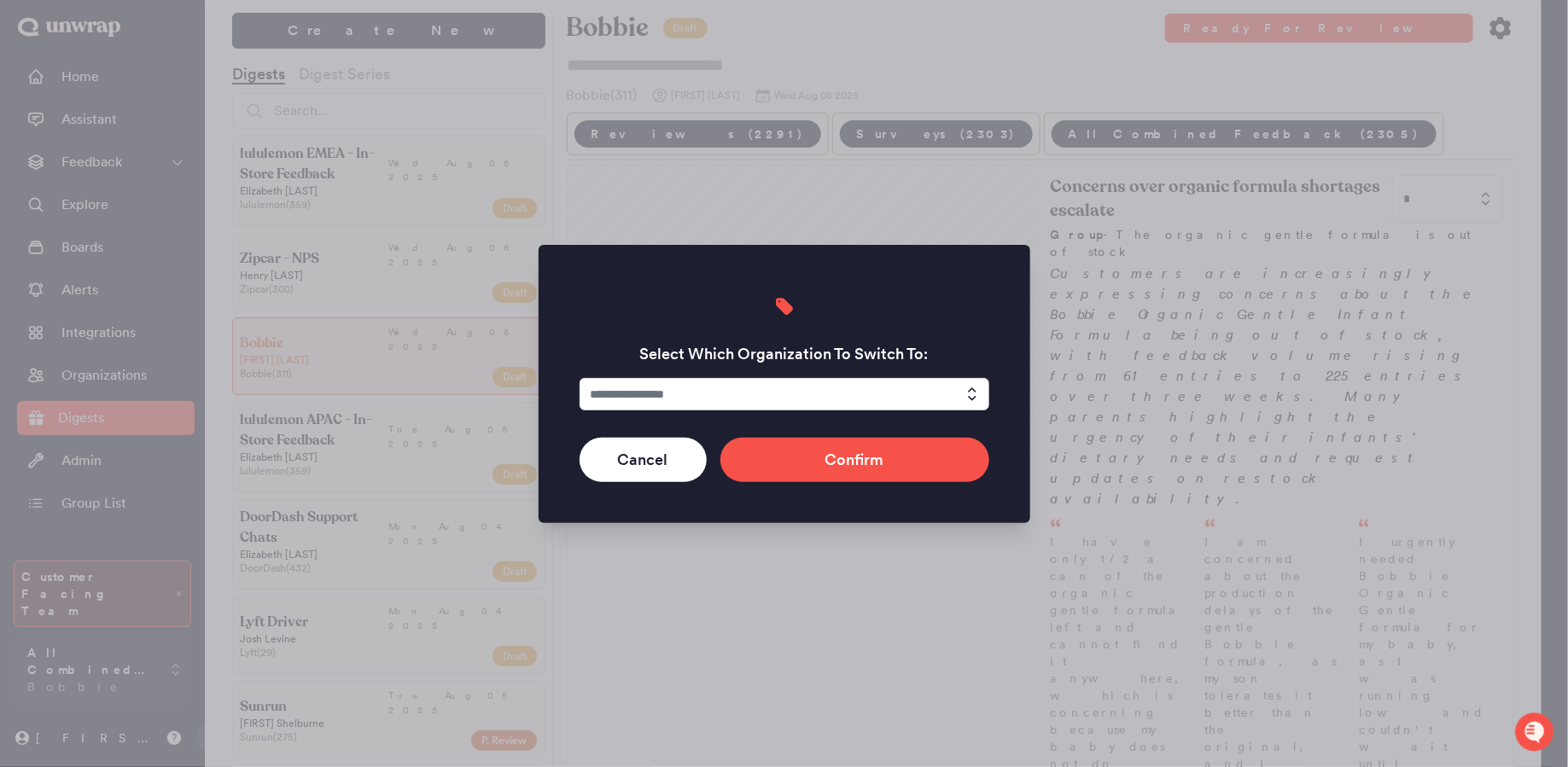 click at bounding box center [784, 394] 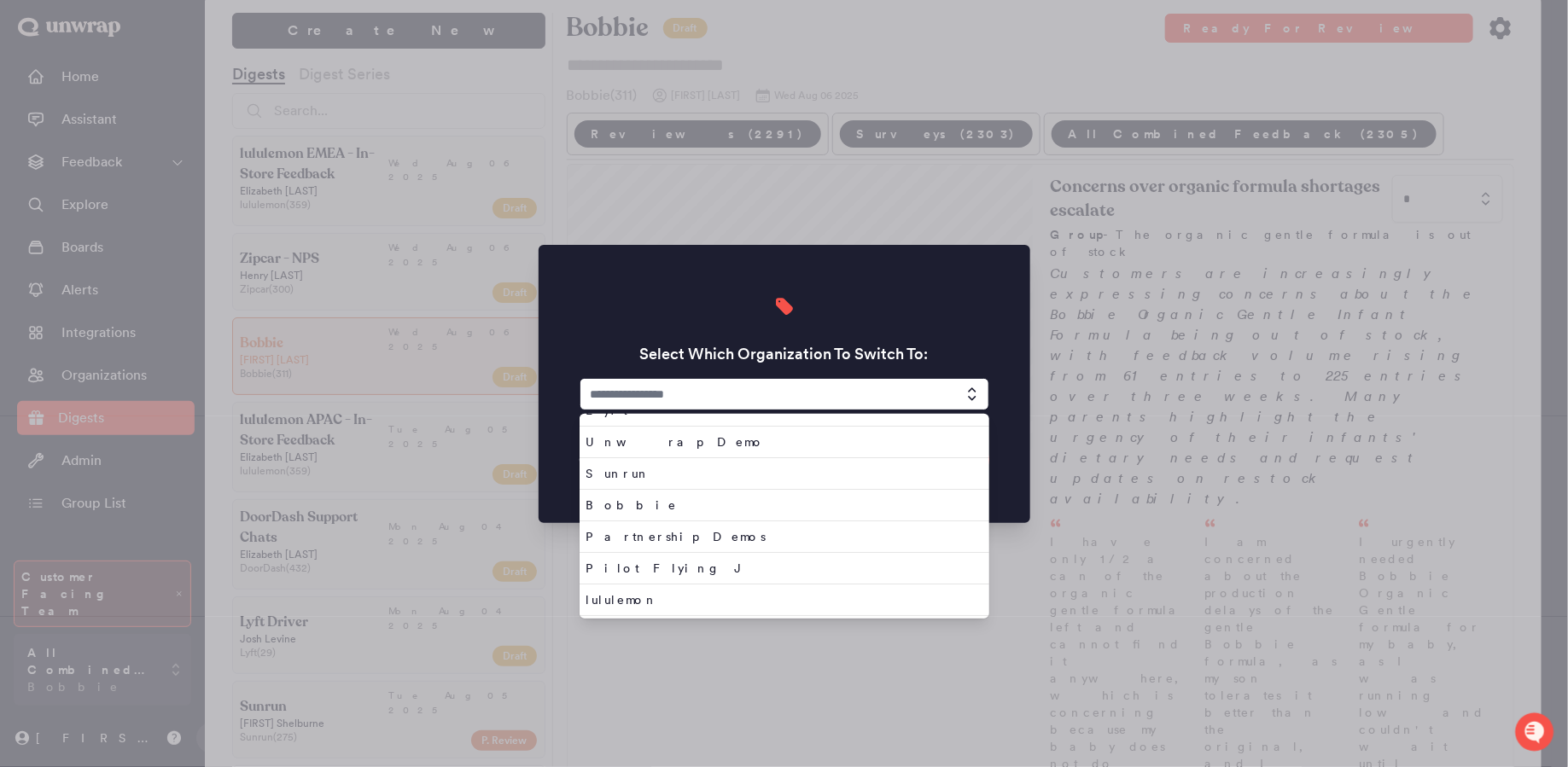 scroll, scrollTop: 0, scrollLeft: 0, axis: both 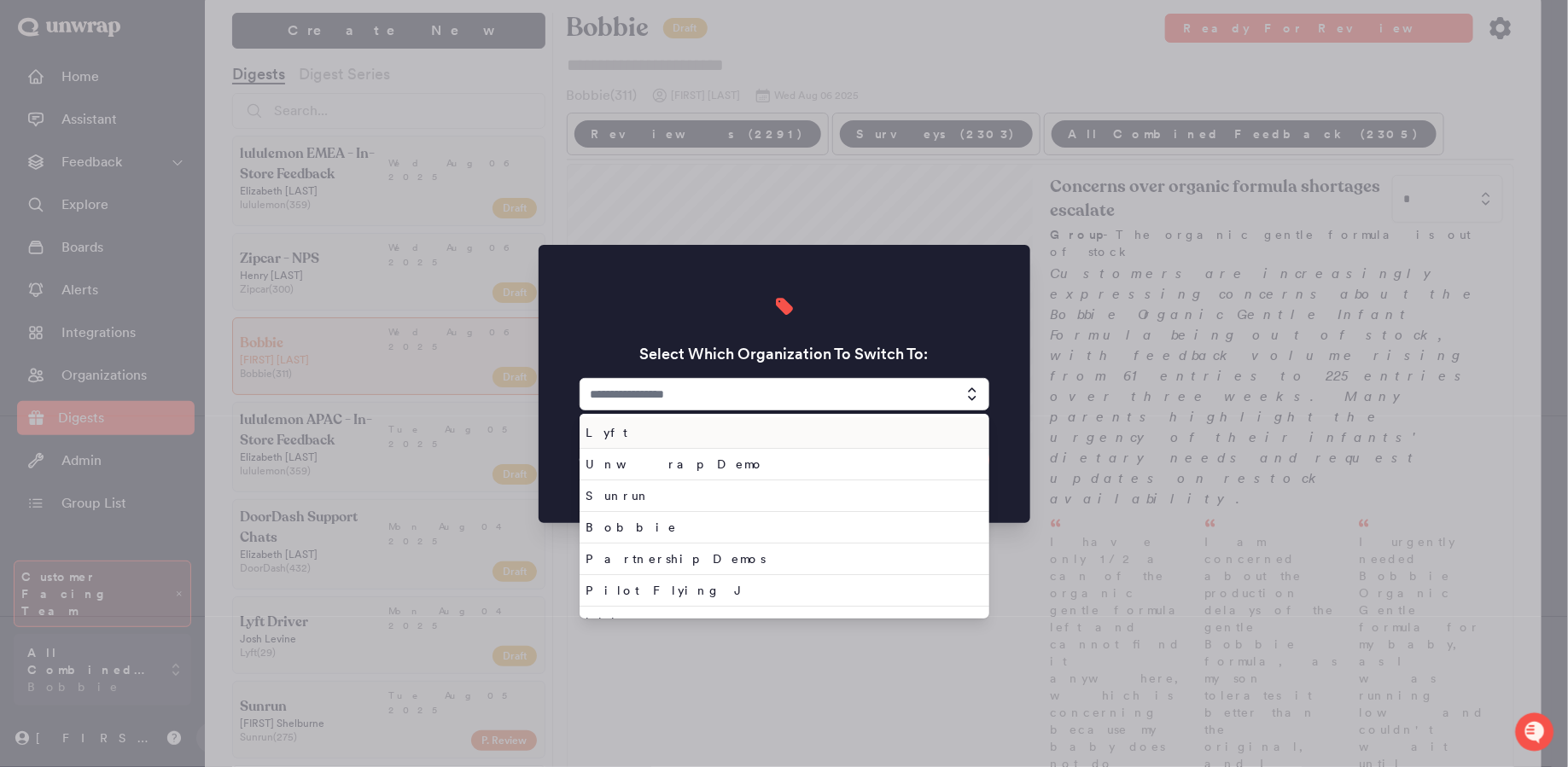 click on "Lyft" at bounding box center [781, 433] 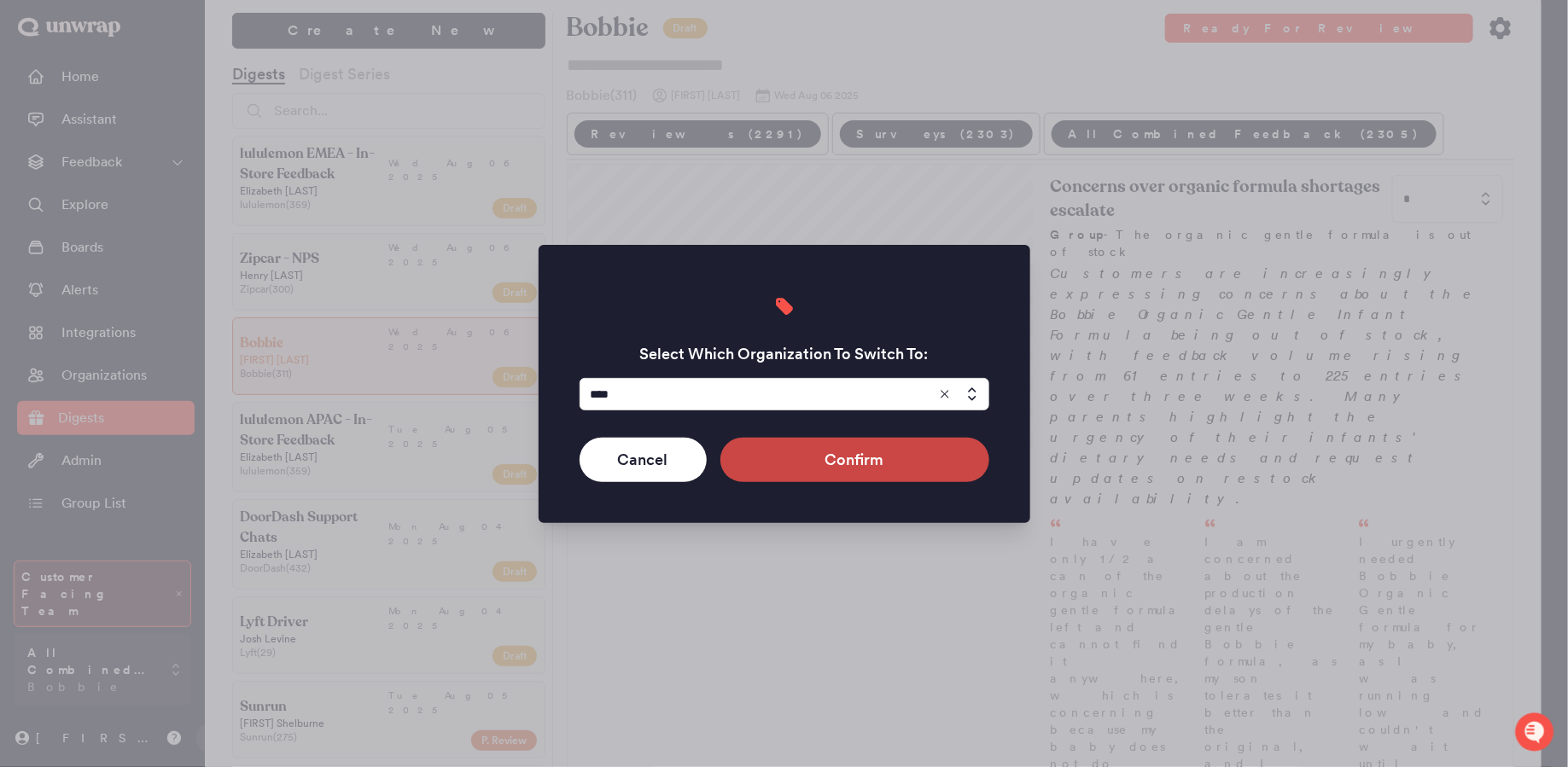 click on "Confirm" at bounding box center [854, 460] 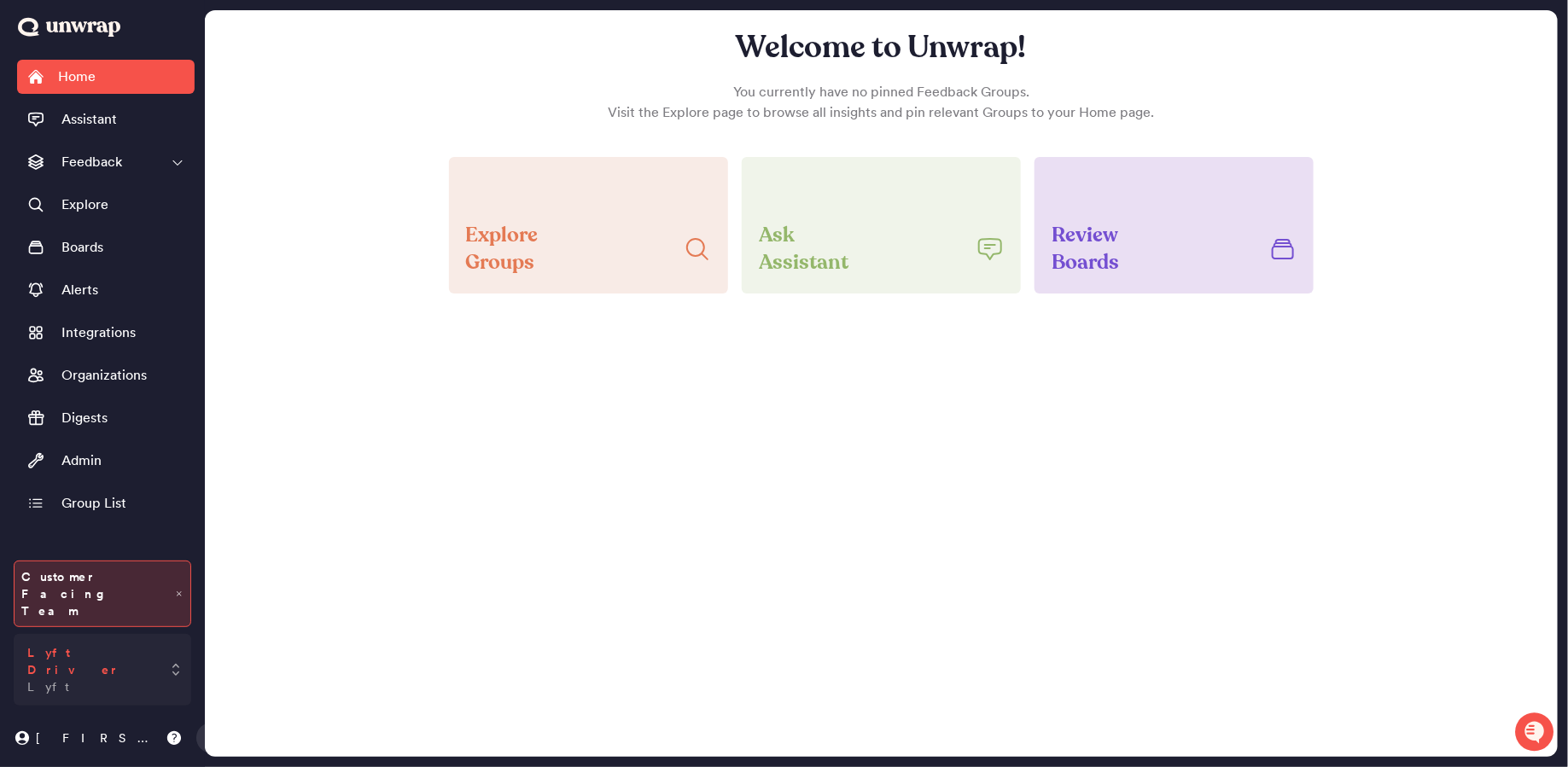 click on "Lyft Driver Lyft" at bounding box center [102, 670] 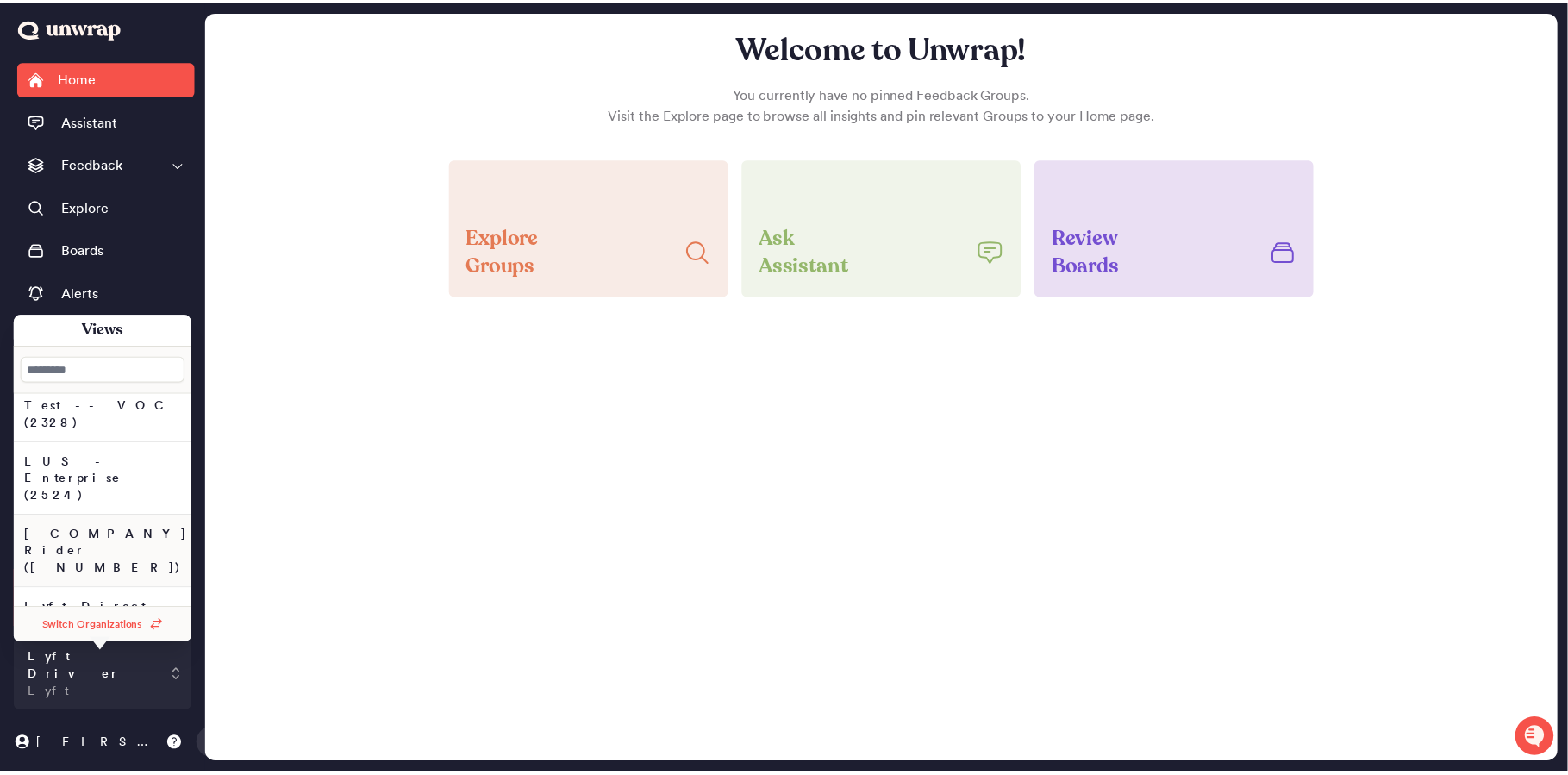 scroll, scrollTop: 319, scrollLeft: 0, axis: vertical 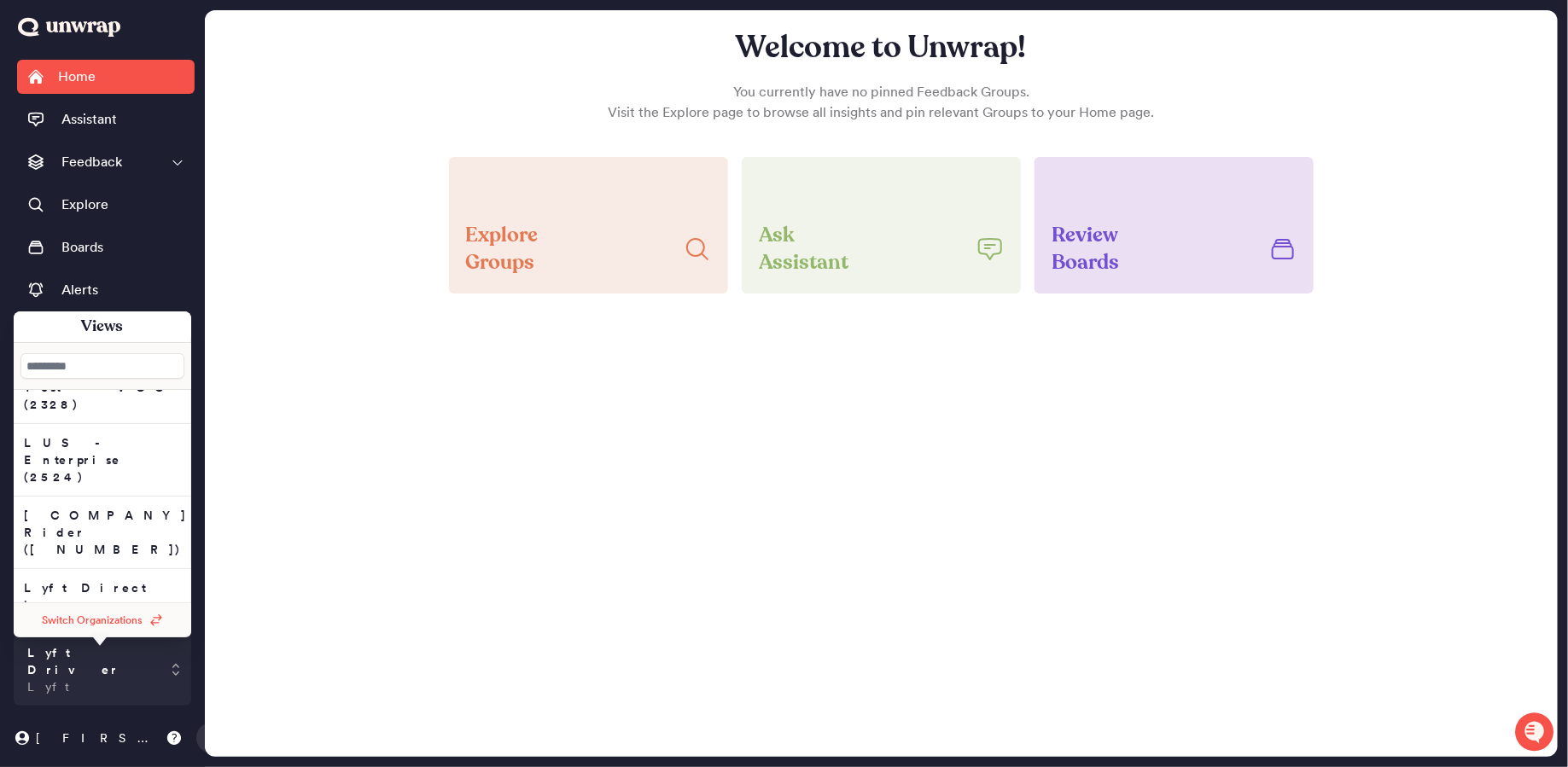 click on "Lyft Rider (3560)" at bounding box center [102, 102] 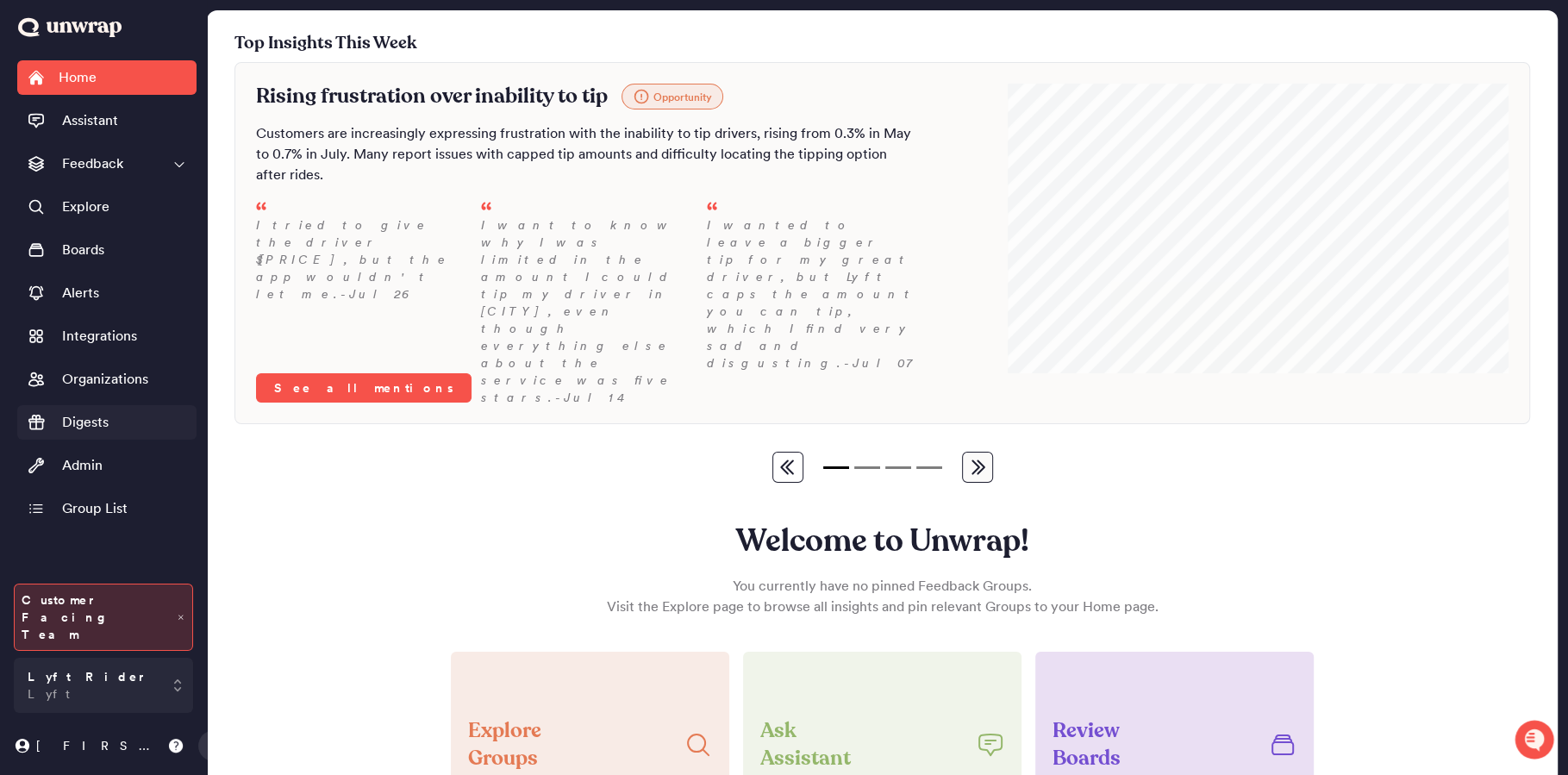 click on "Digests" at bounding box center (85, 422) 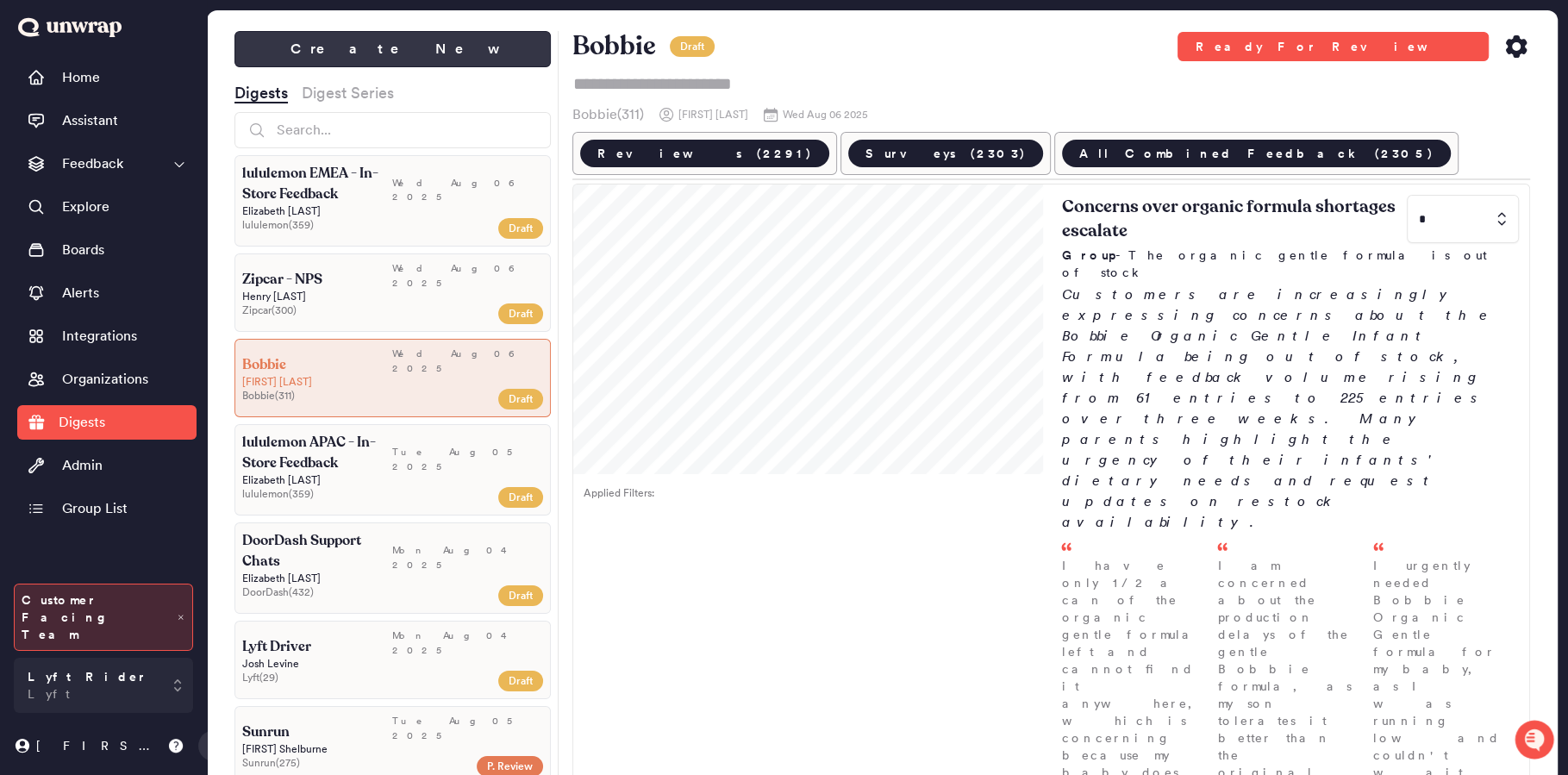 click on "Create New" at bounding box center [392, 49] 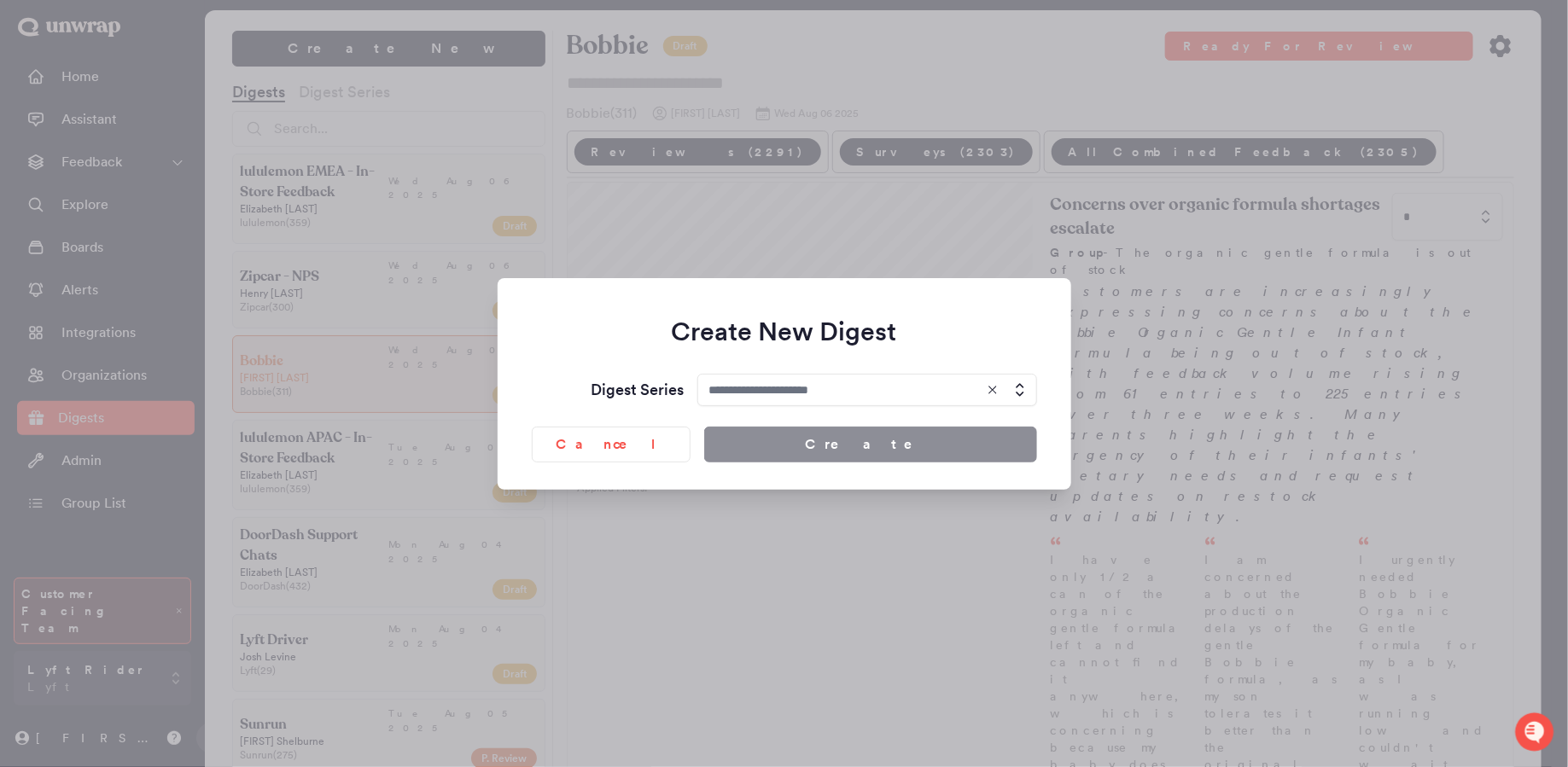 click at bounding box center (866, 390) 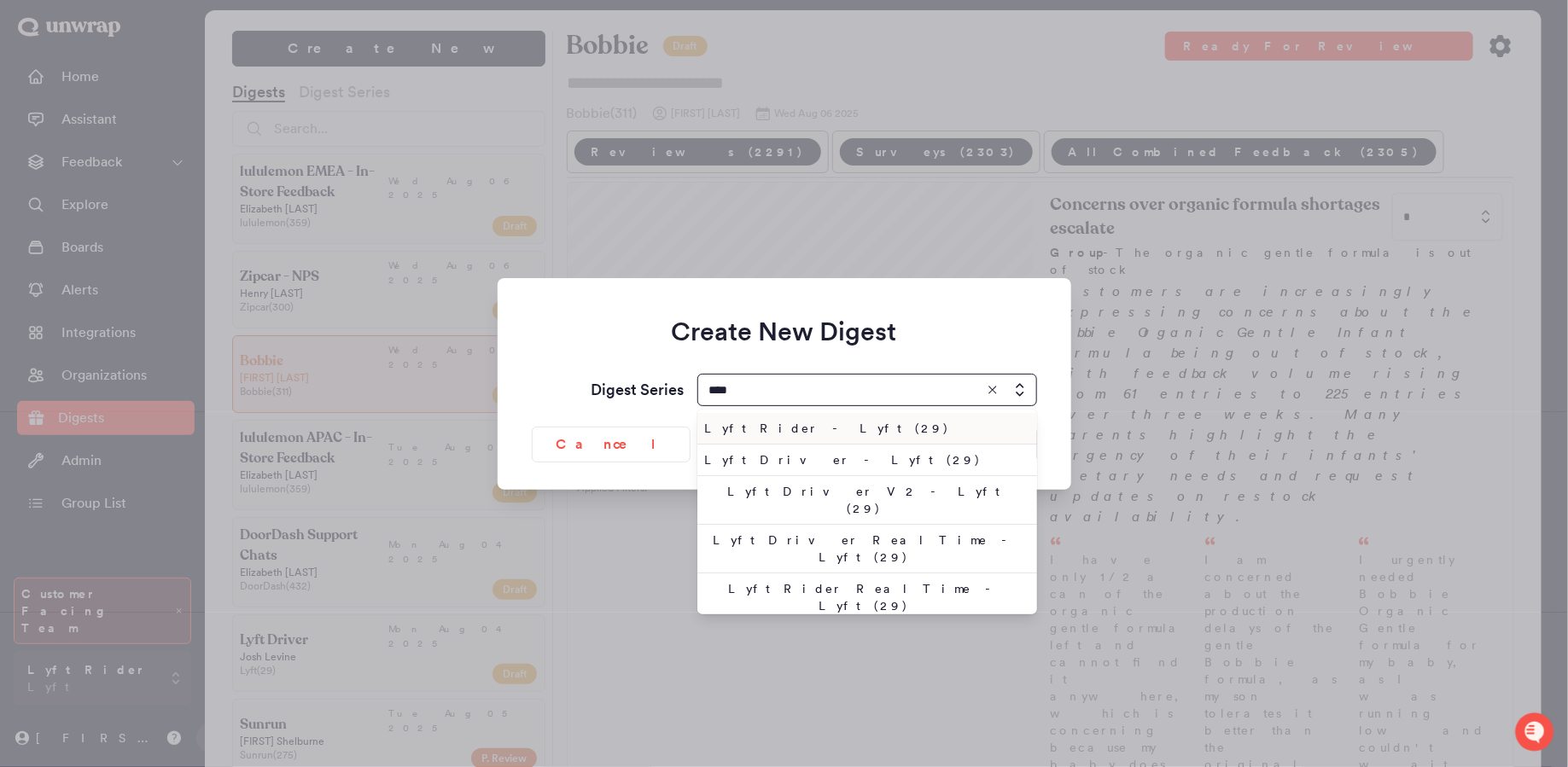 type on "****" 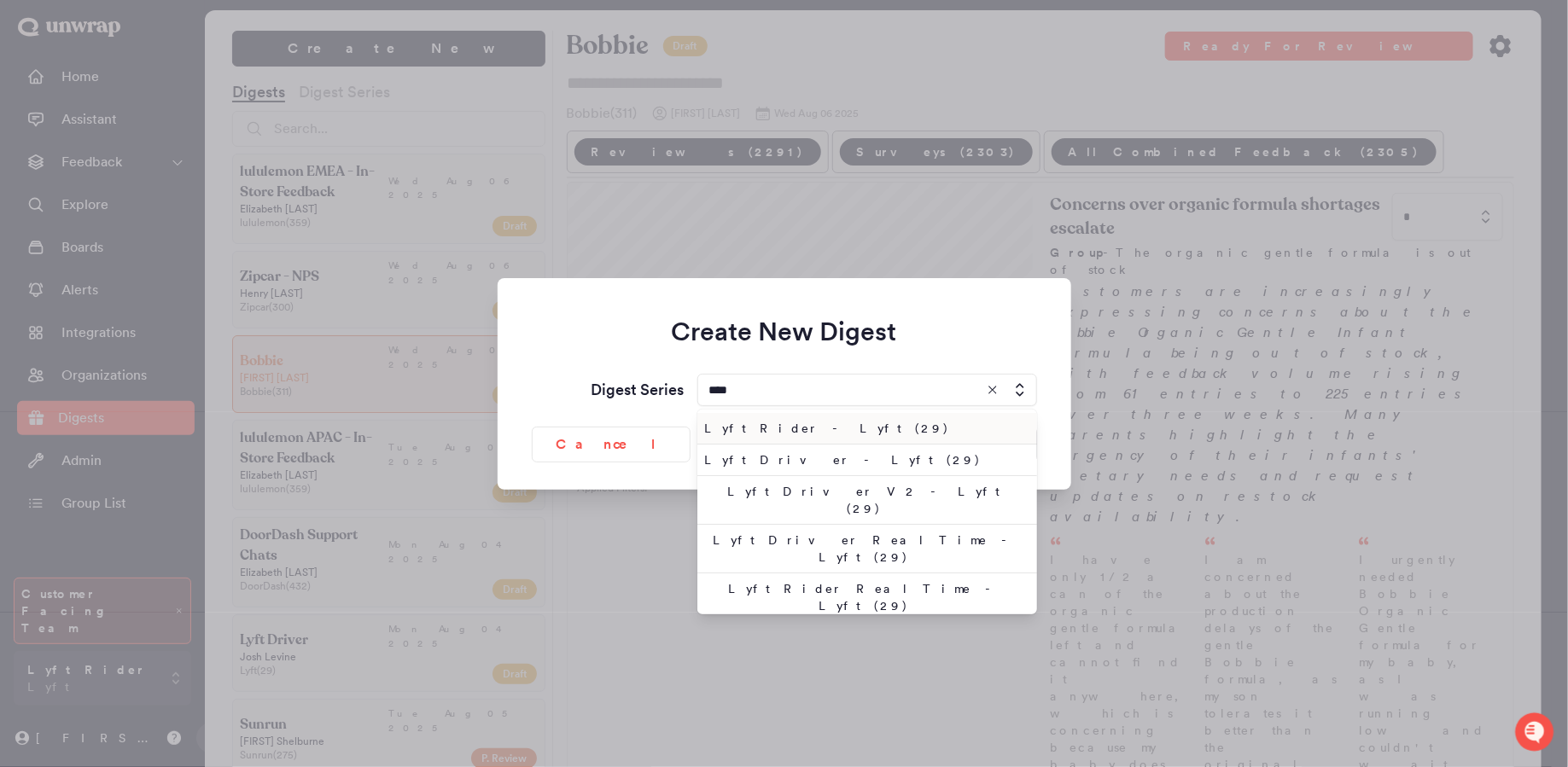 click on "Lyft Rider - Lyft (29)" at bounding box center (863, 428) 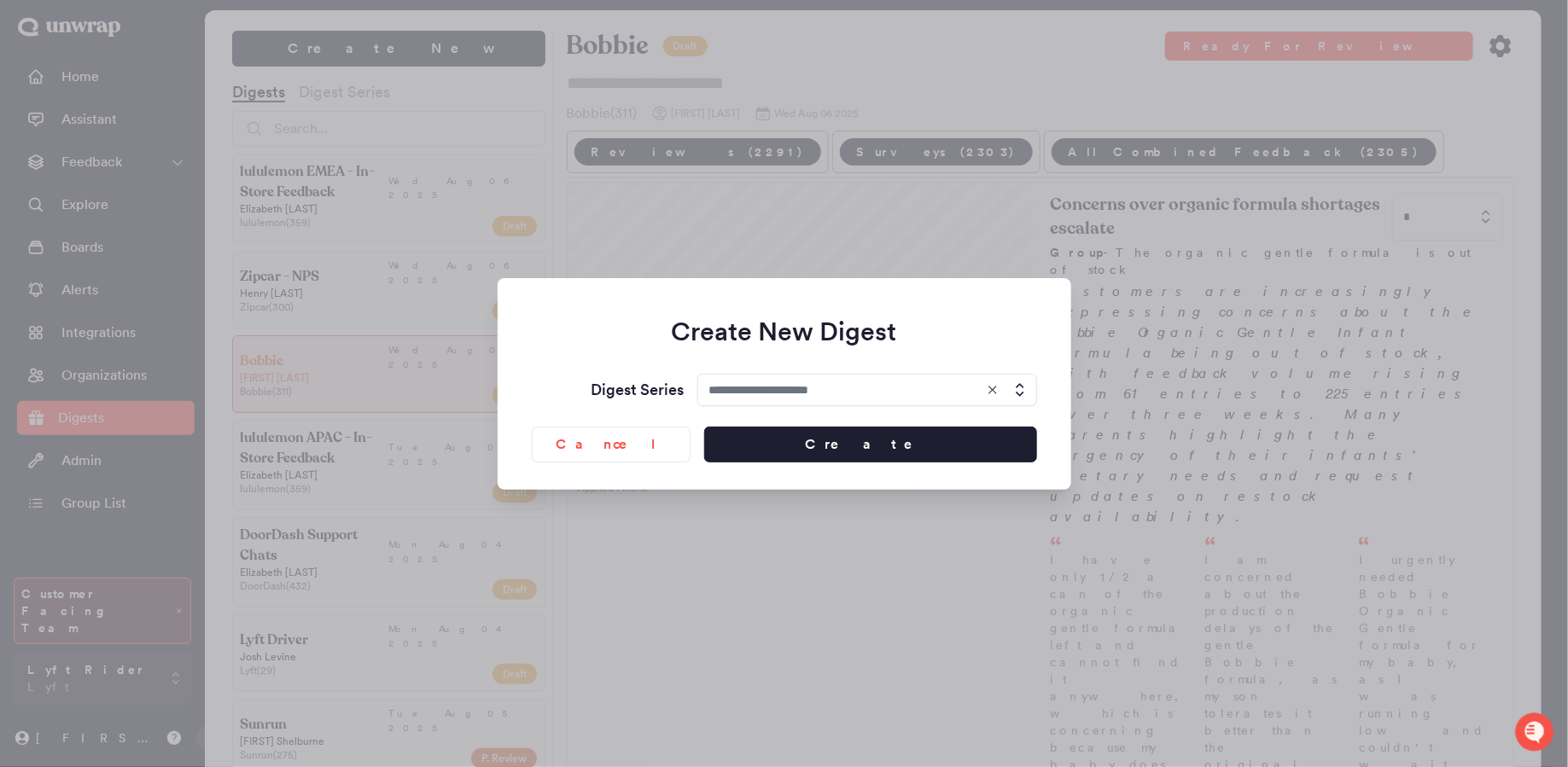 type on "**********" 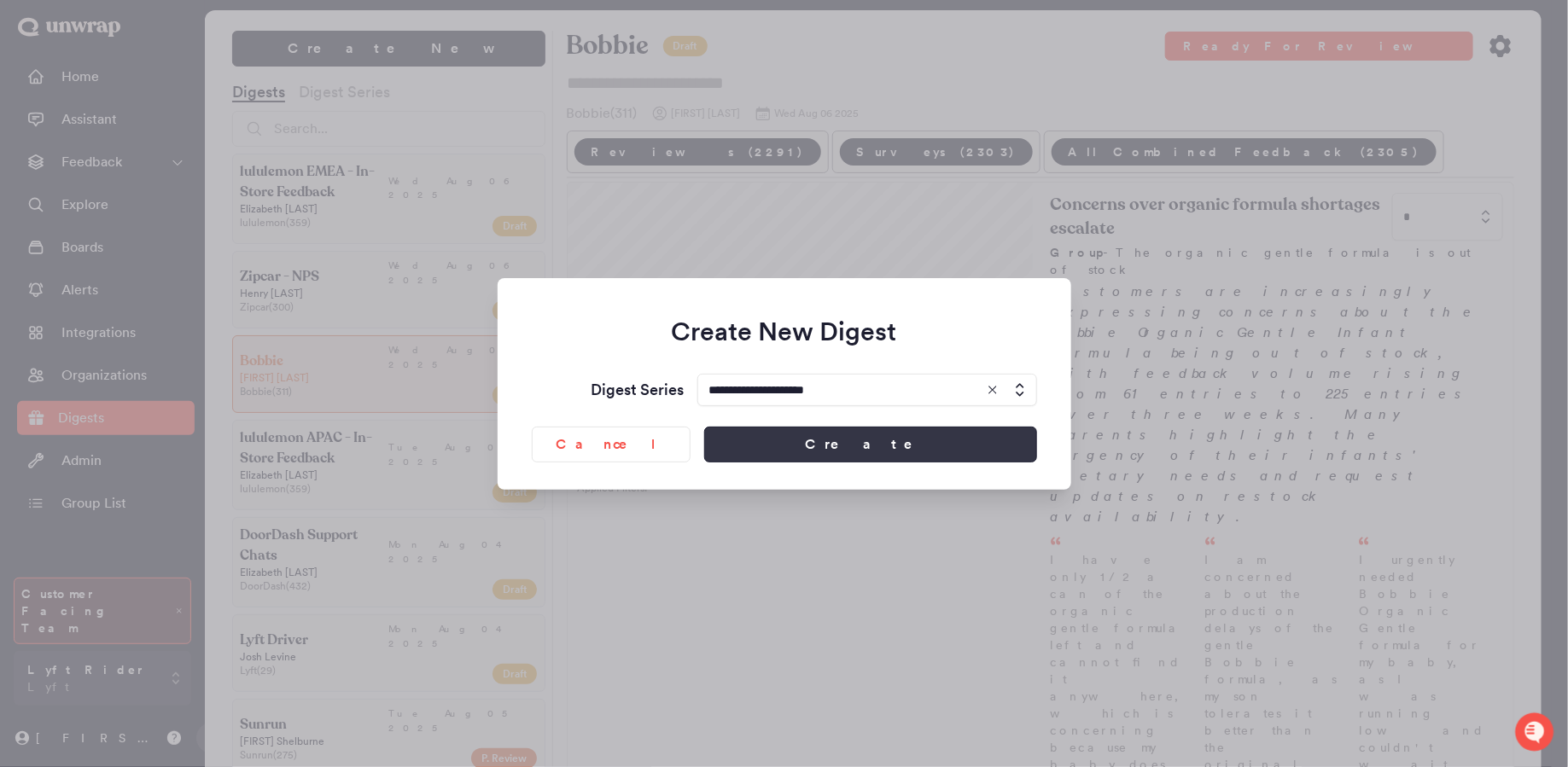 click on "Create" at bounding box center [870, 445] 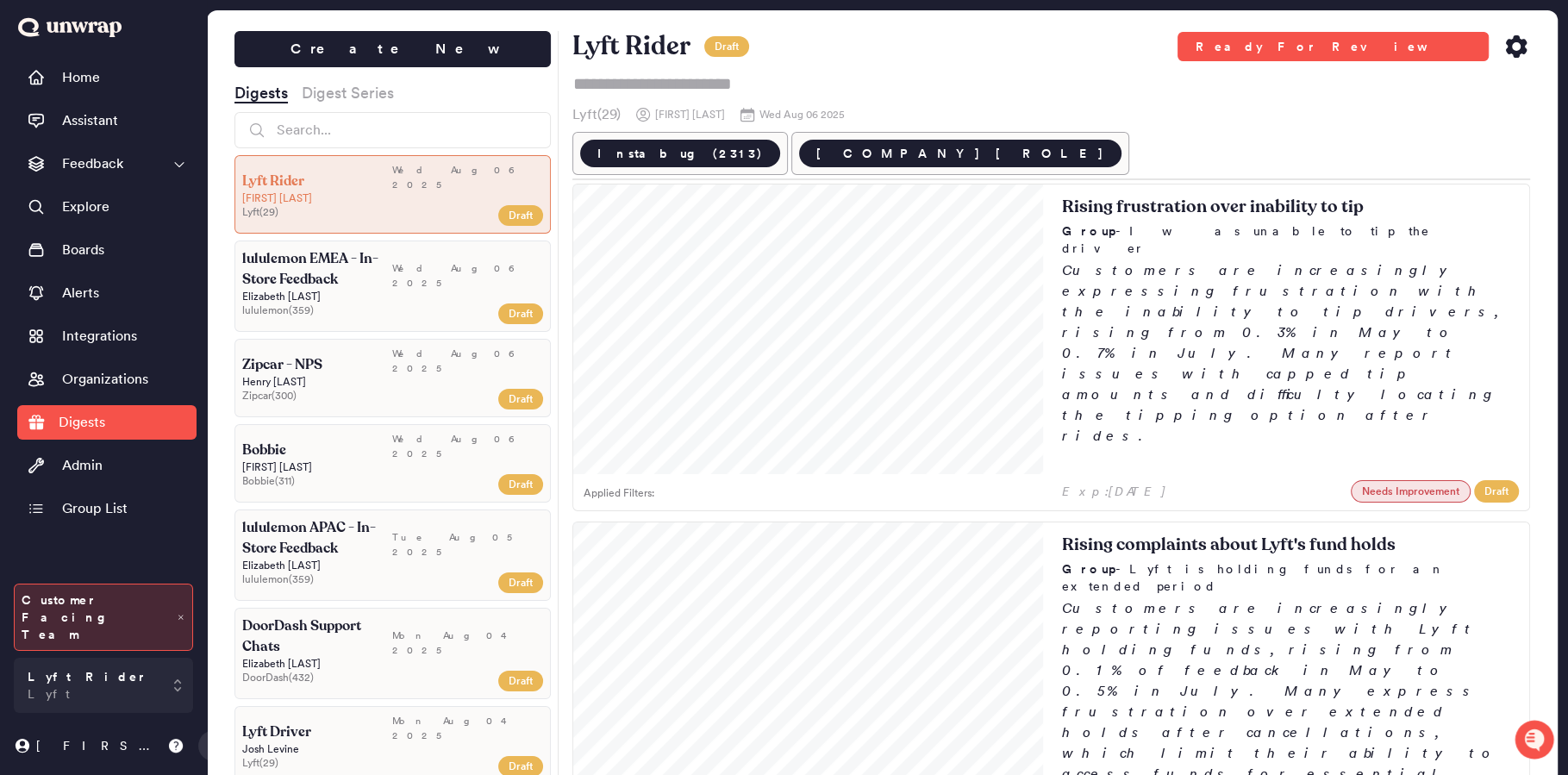 click 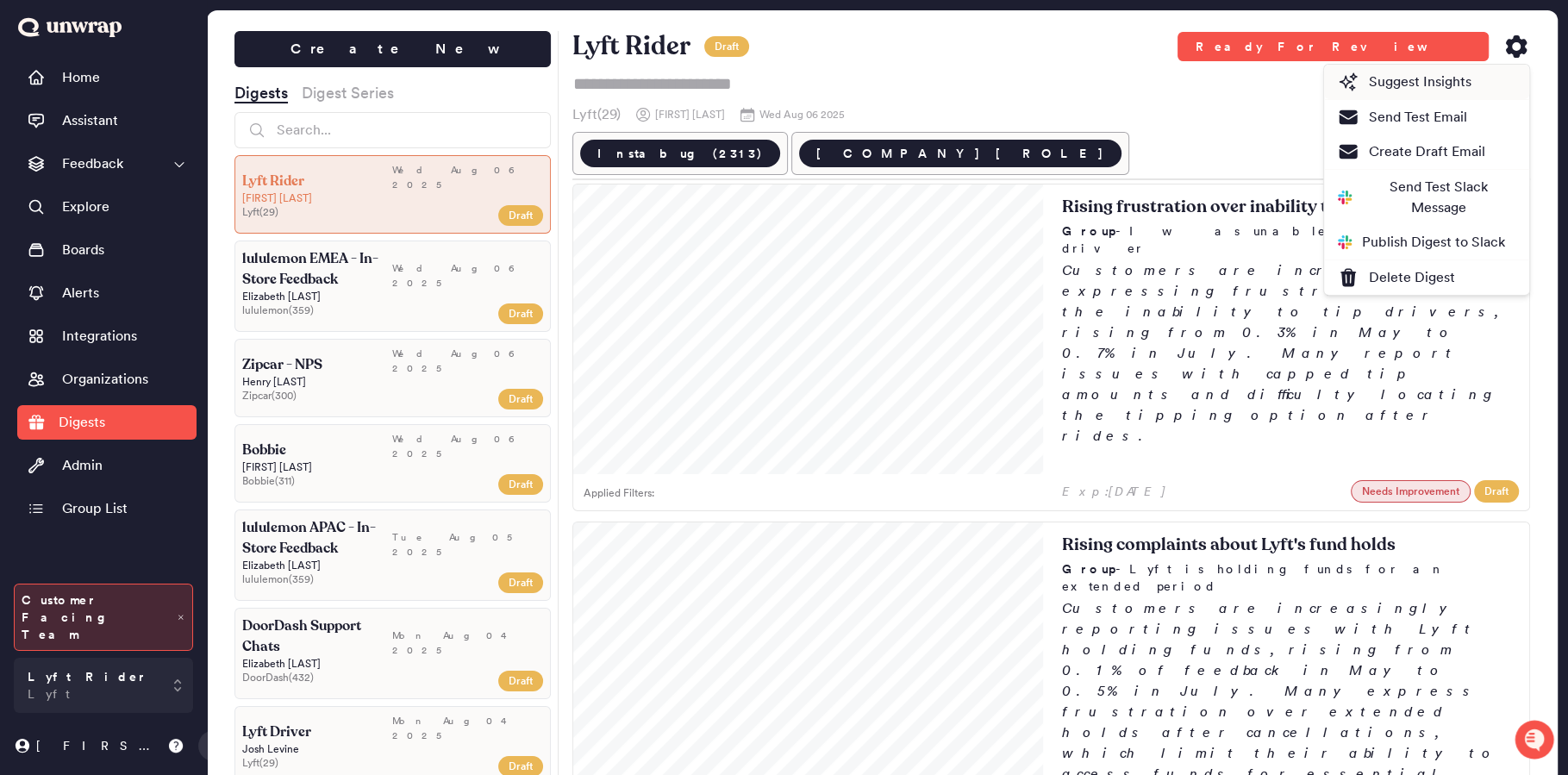 click on "Suggest Insights" at bounding box center (1404, 82) 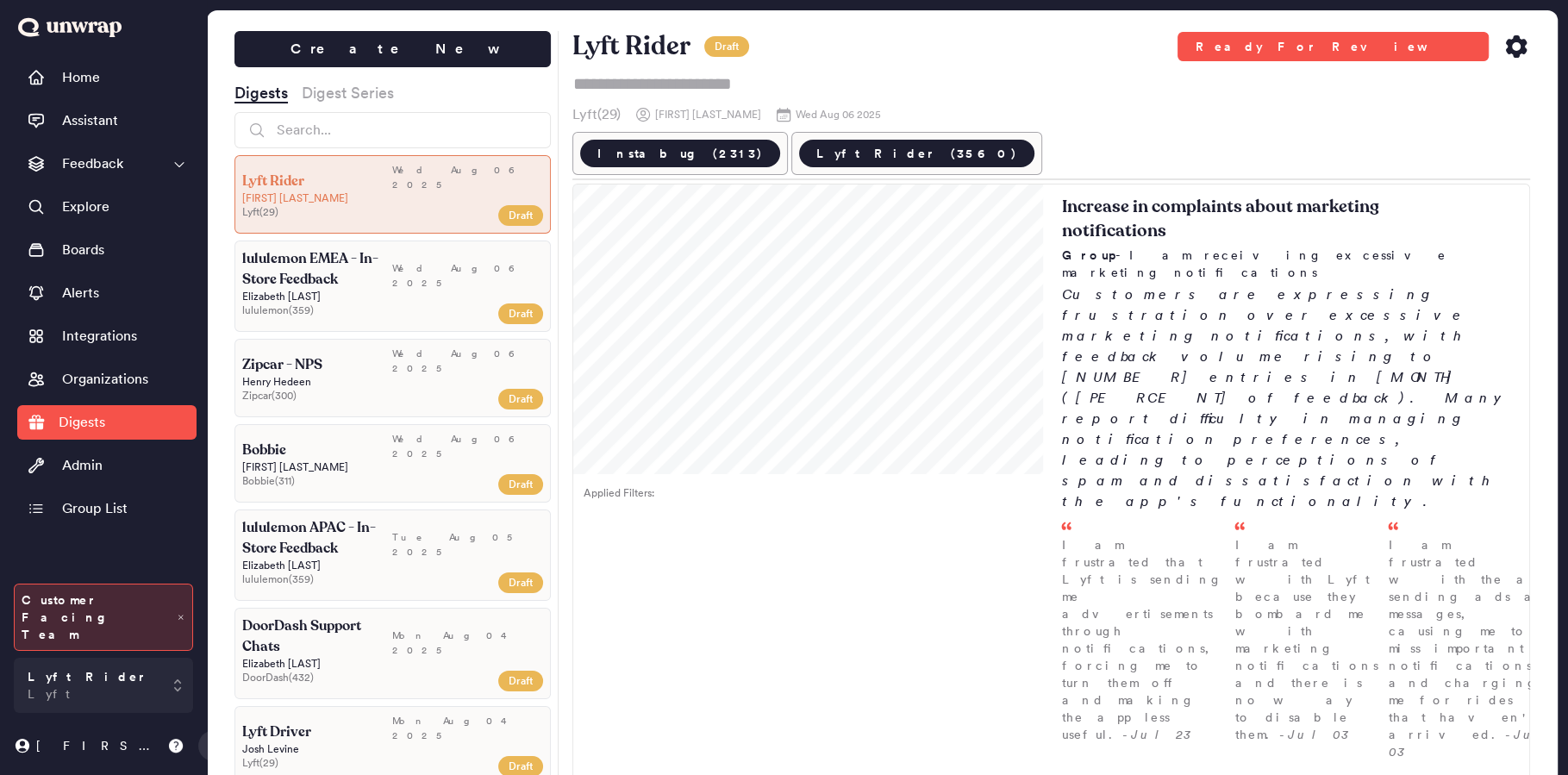 scroll, scrollTop: 0, scrollLeft: 0, axis: both 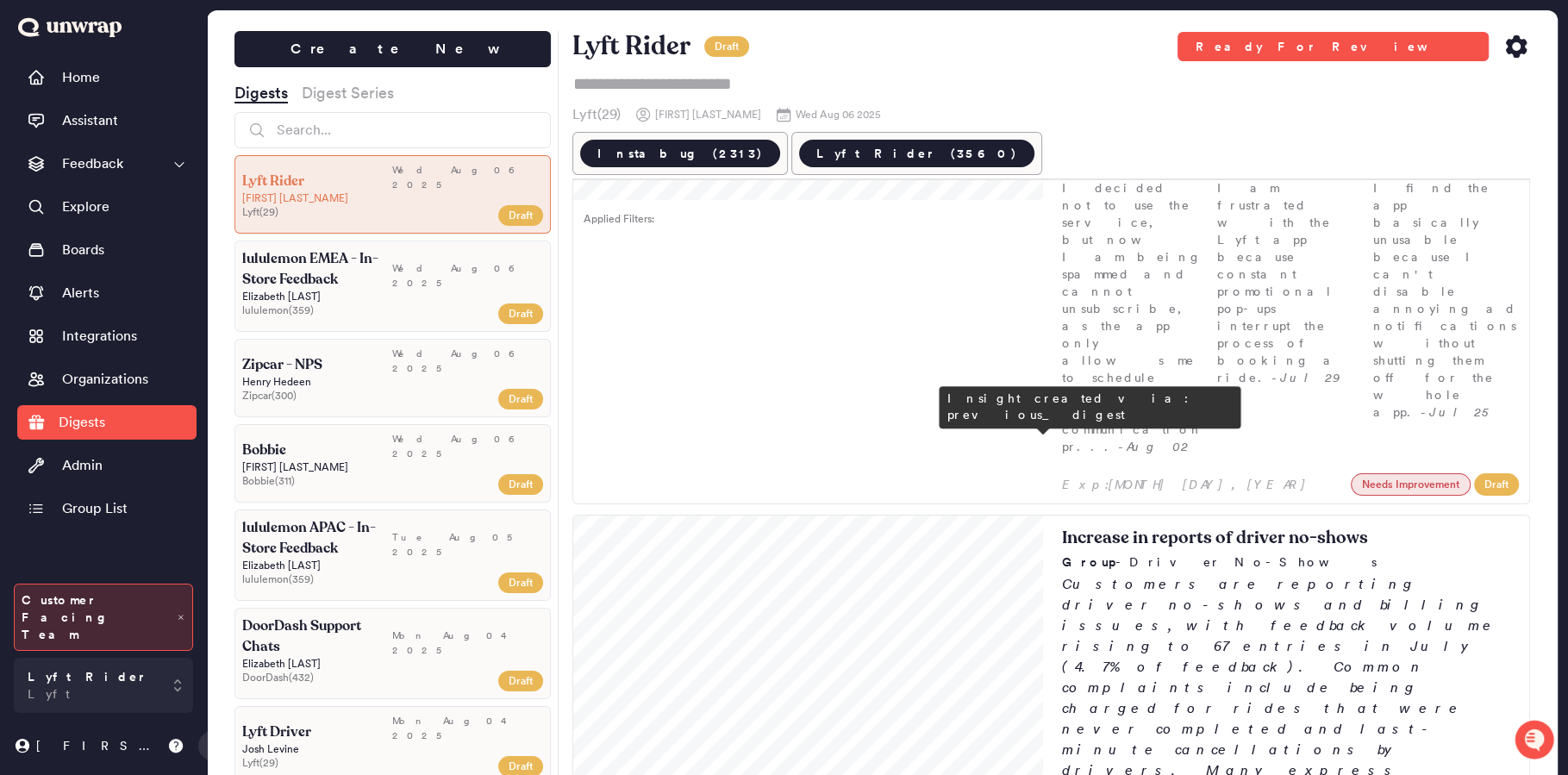 click on "Rising frustration over inability to tip Group  -  I was unable to tip the driver Customers are increasingly expressing frustration with the inability to tip drivers, rising from [PERCENTAGE]% in May to [PERCENTAGE]% in July. Many report issues with capped tip amounts and difficulty locating the tipping option after rides. Exp:  [DATE] Needs Improvement Draft" at bounding box center (1290, 1397) 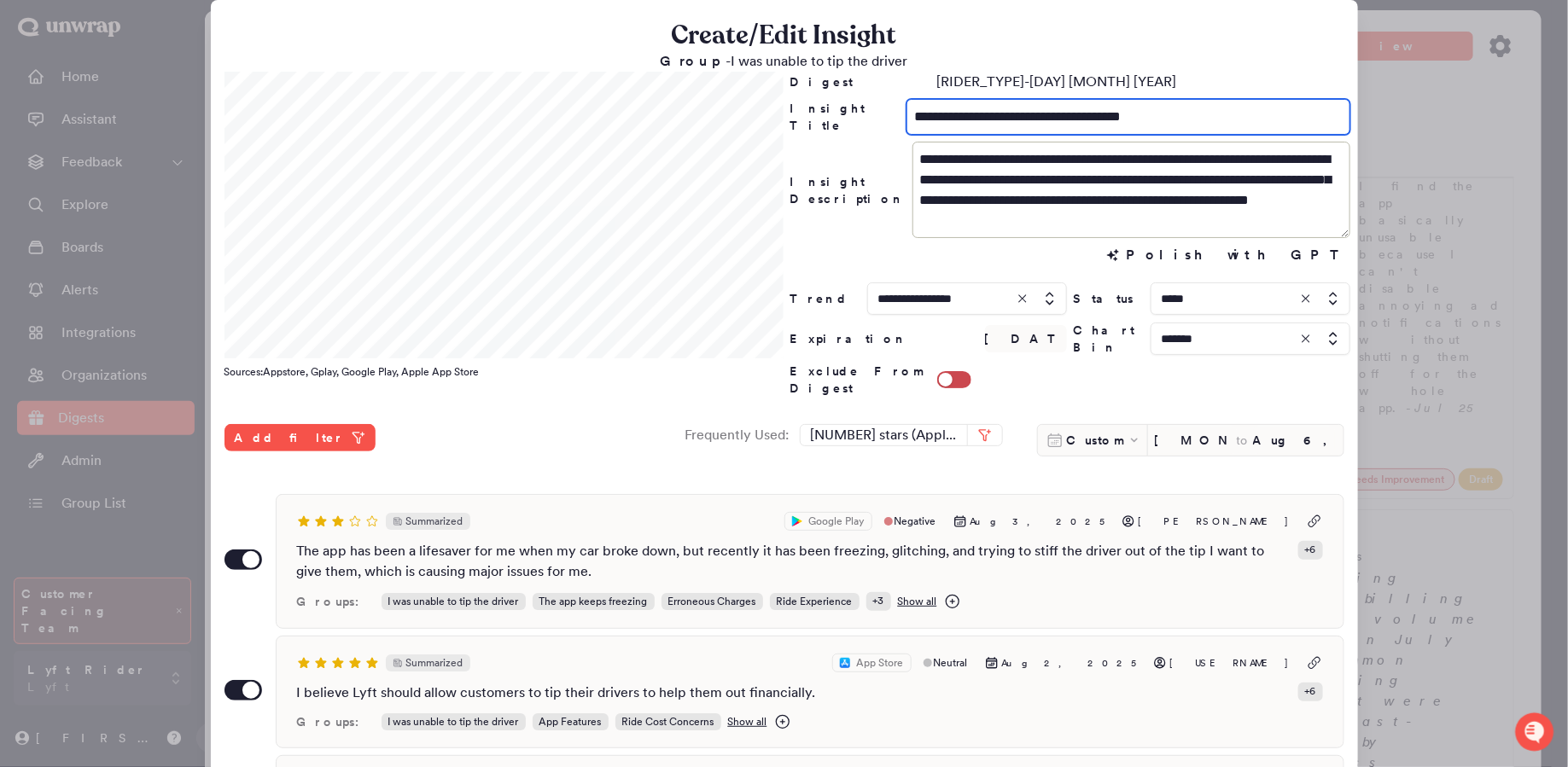 drag, startPoint x: 946, startPoint y: 118, endPoint x: 898, endPoint y: 123, distance: 48.25971 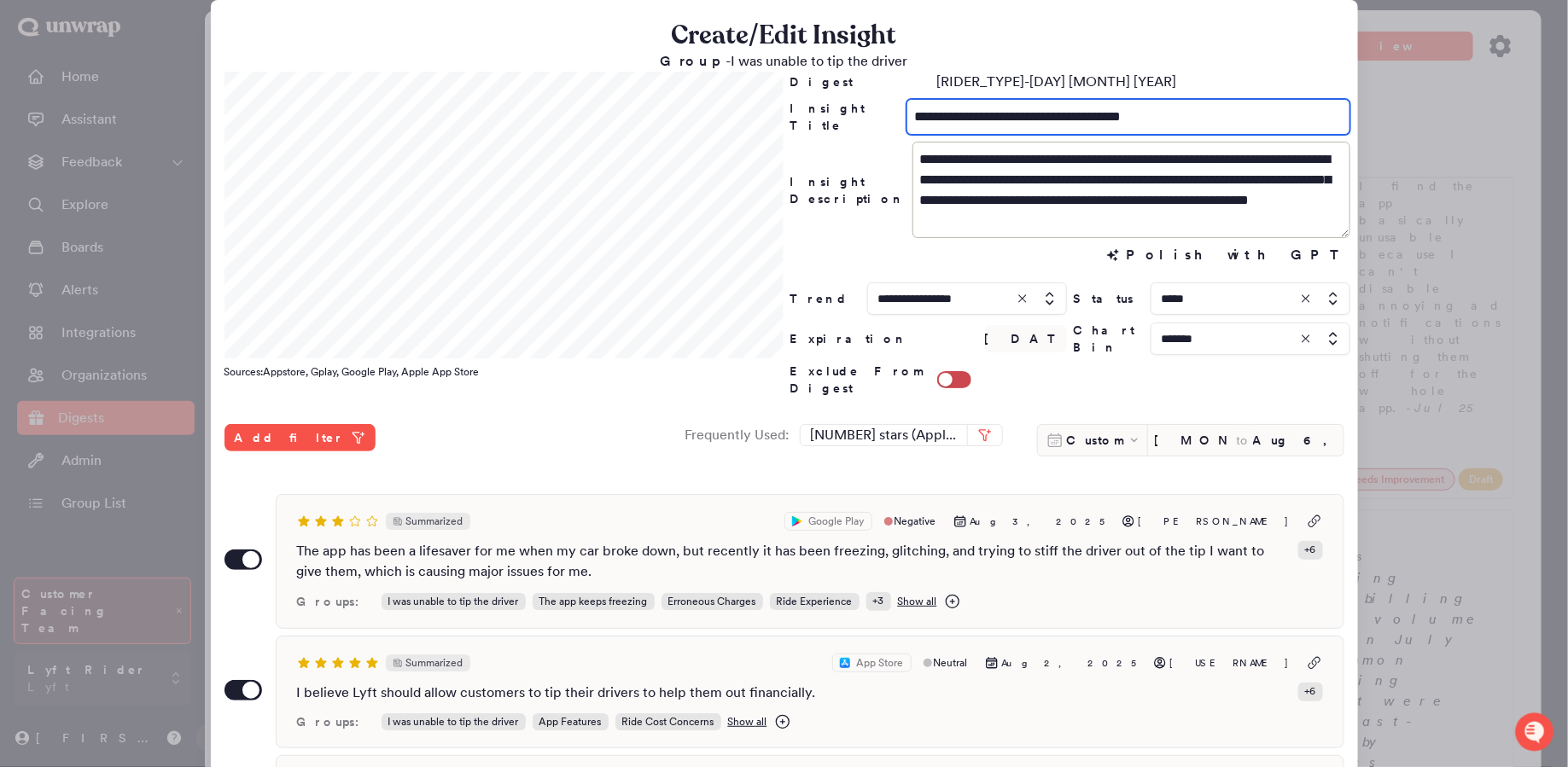 click on "**********" at bounding box center (1128, 117) 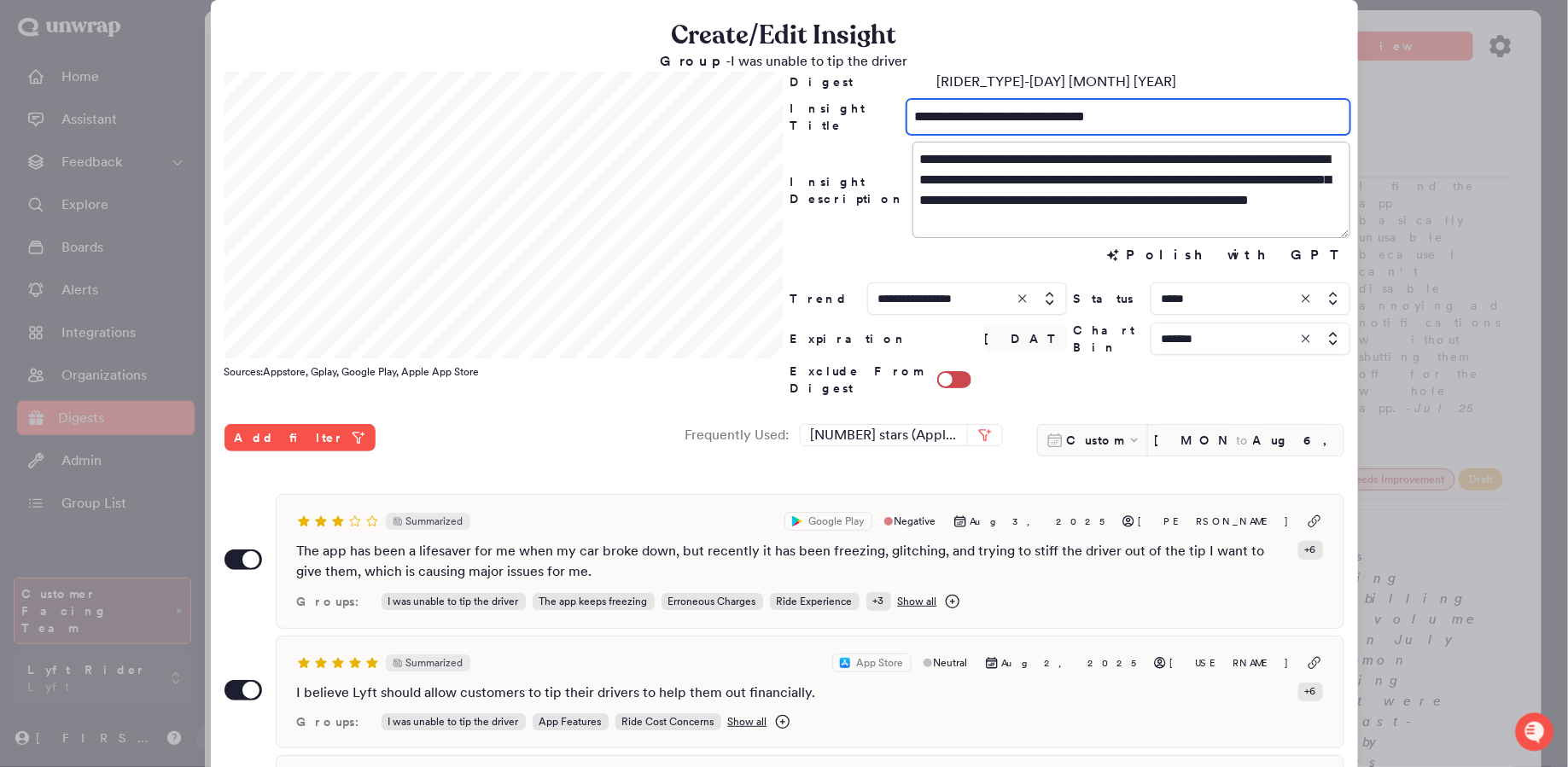 click on "**********" at bounding box center (1128, 117) 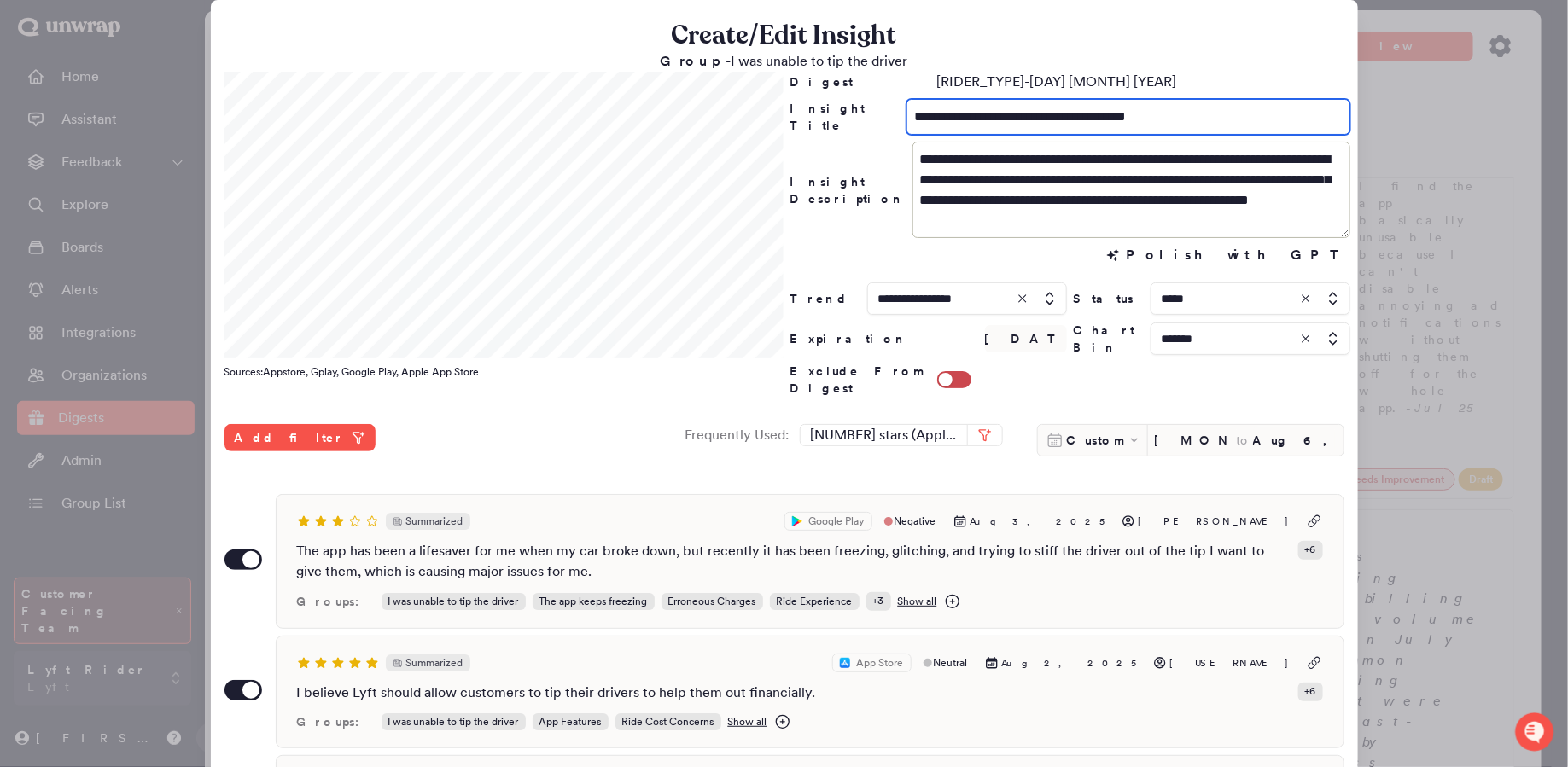 click on "**********" at bounding box center (1128, 117) 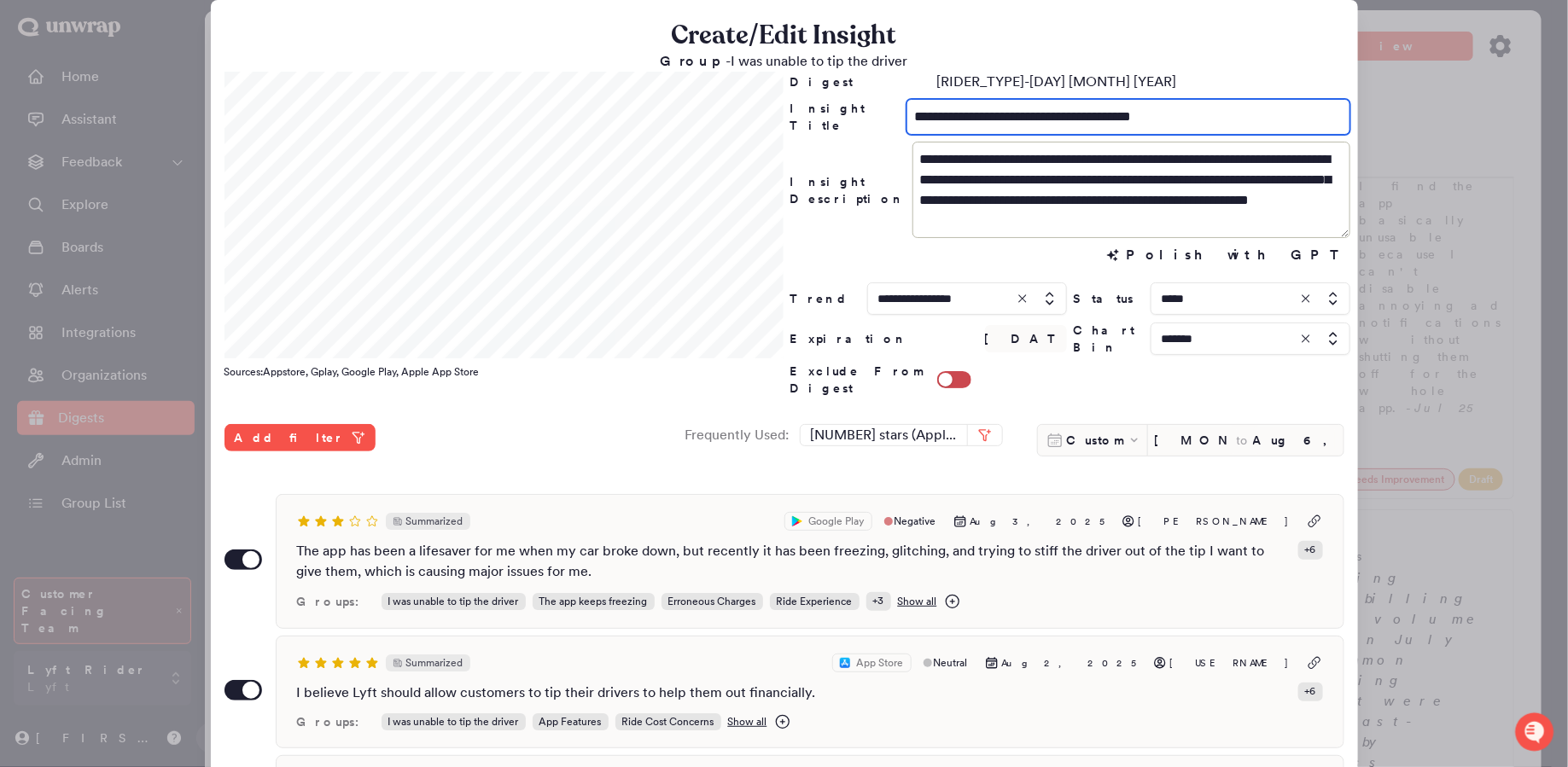 click on "**********" at bounding box center (1128, 117) 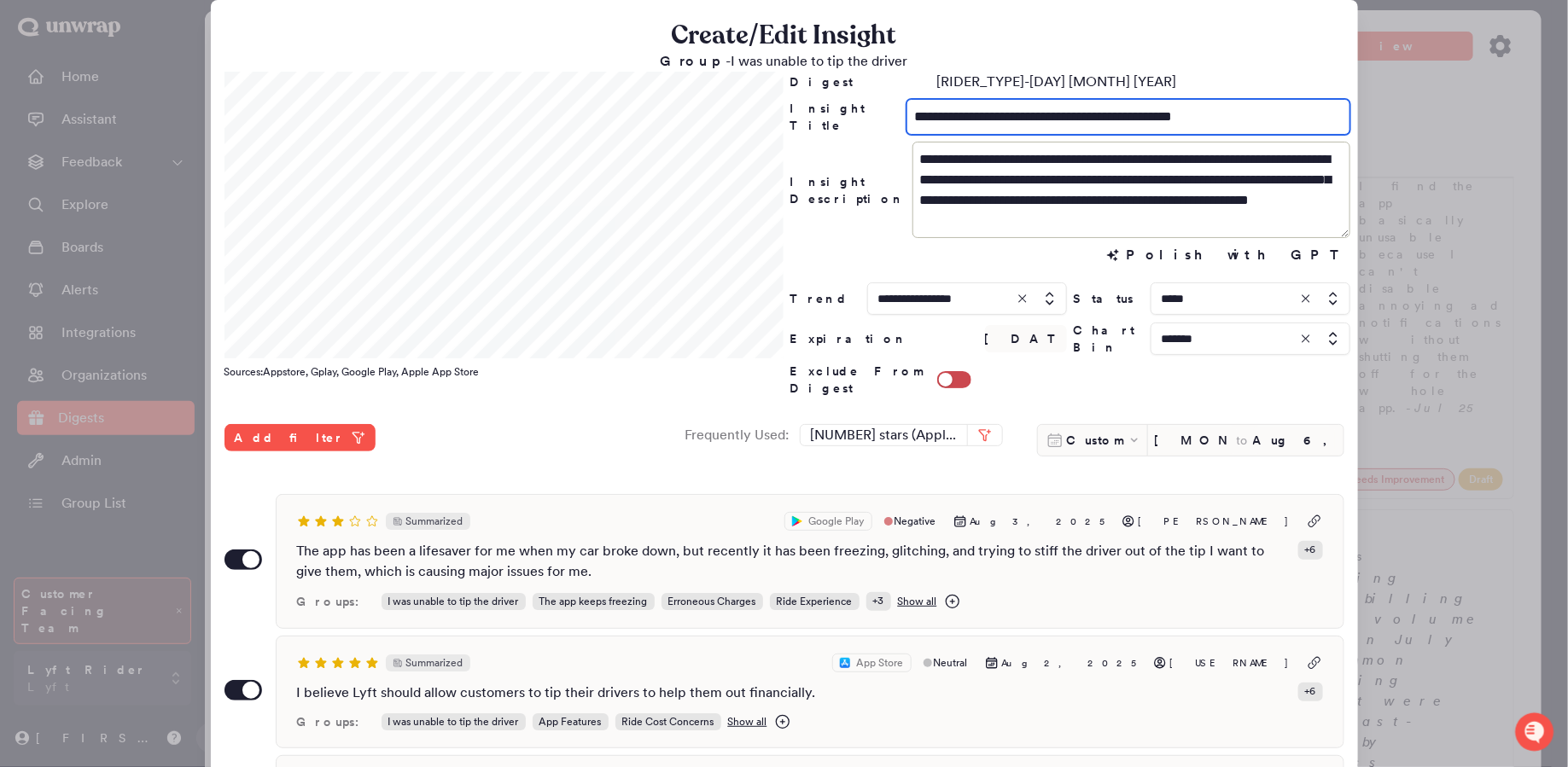 type on "**********" 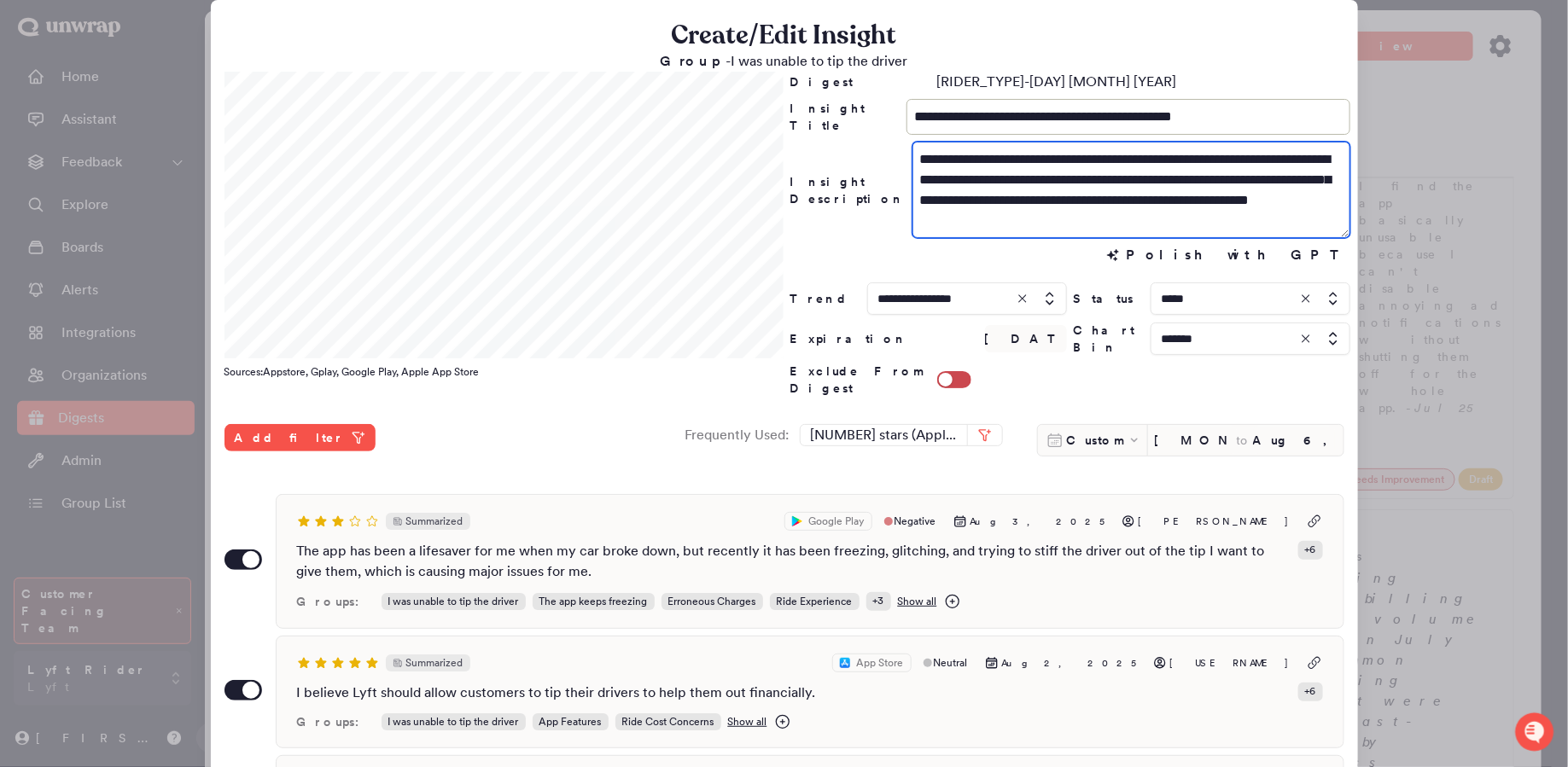 drag, startPoint x: 998, startPoint y: 160, endPoint x: 976, endPoint y: 159, distance: 22.022716 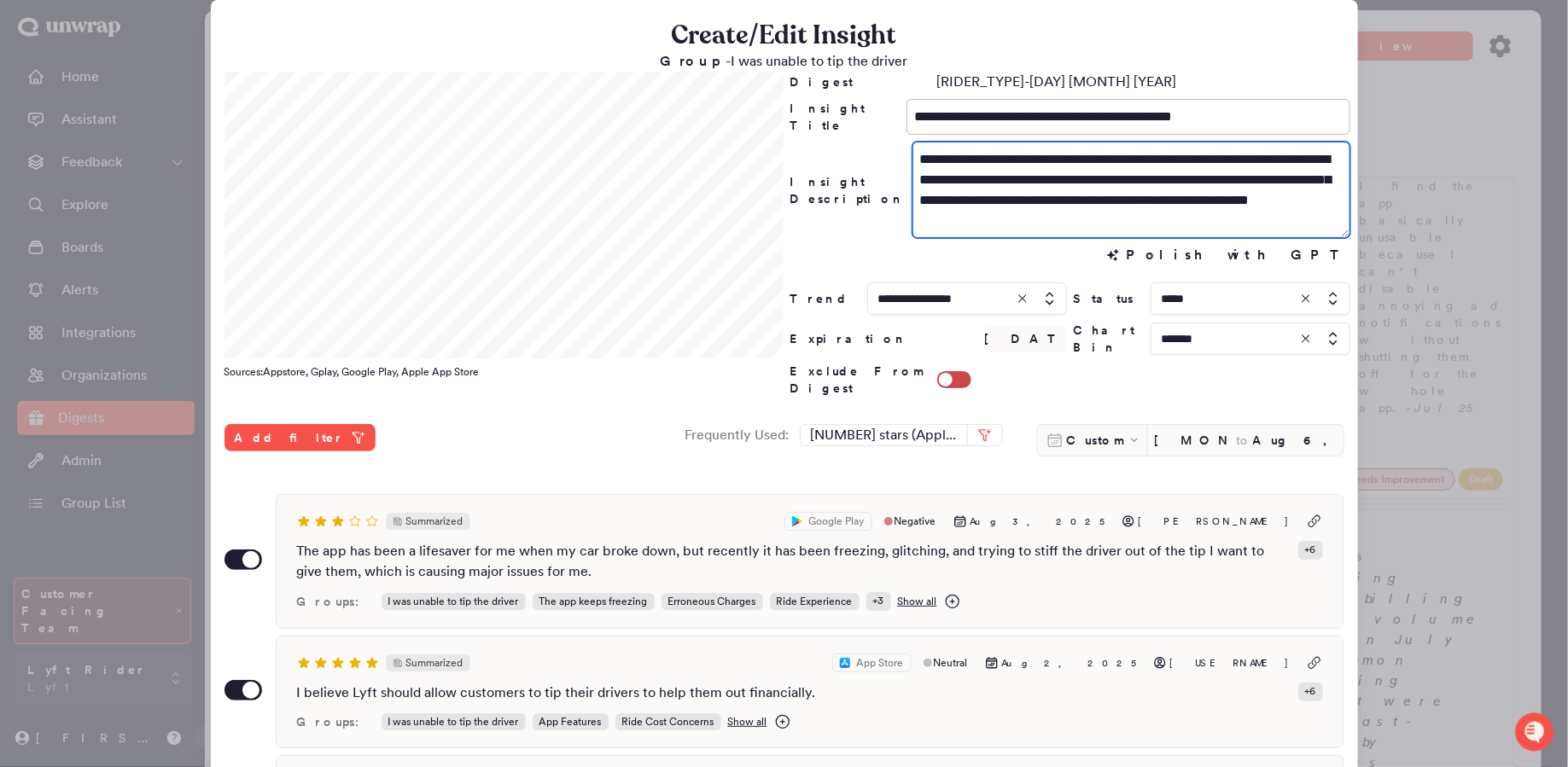 click on "**********" at bounding box center (1132, 189) 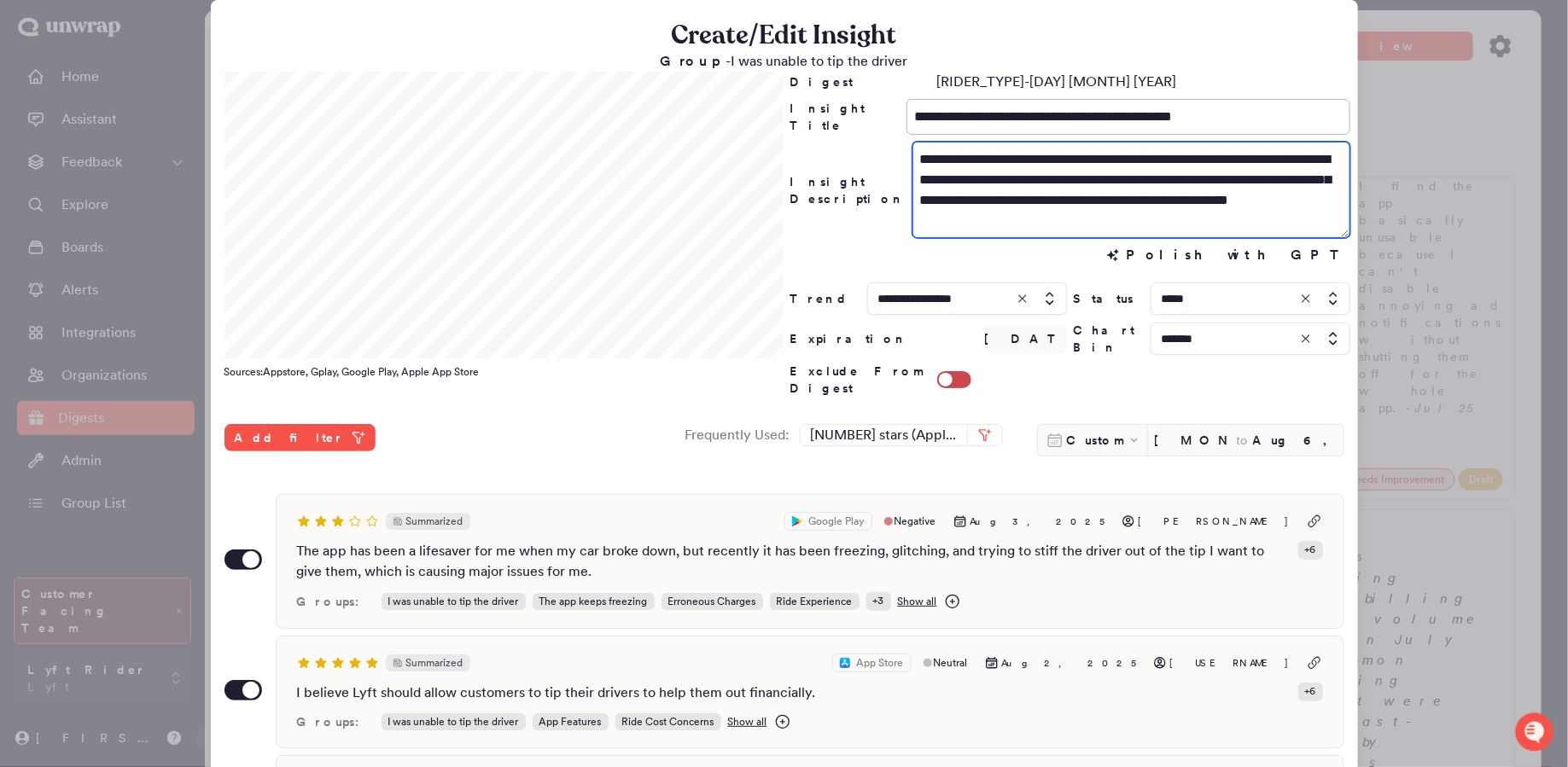 click on "**********" at bounding box center [1132, 189] 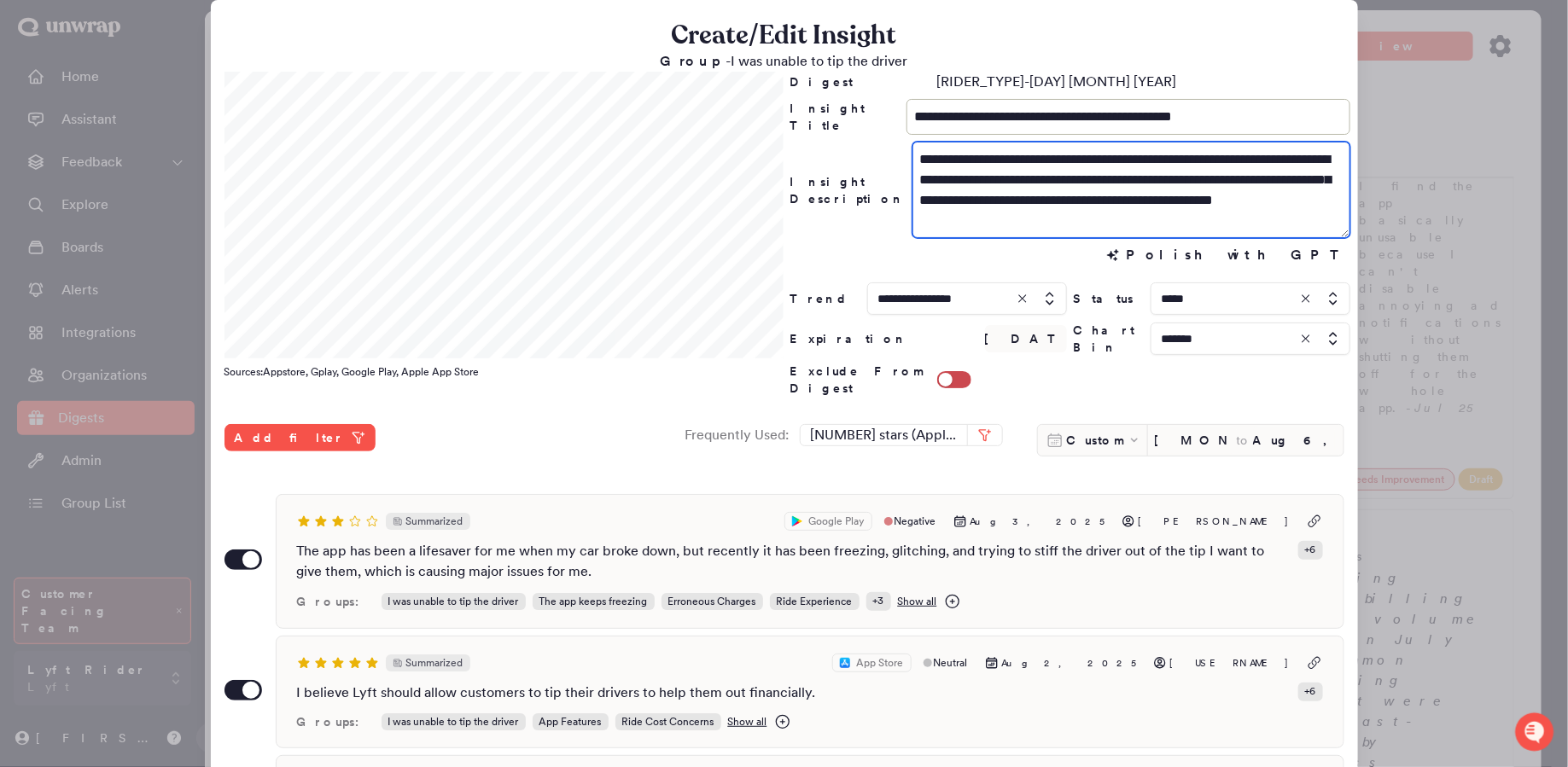 click on "**********" at bounding box center (1132, 189) 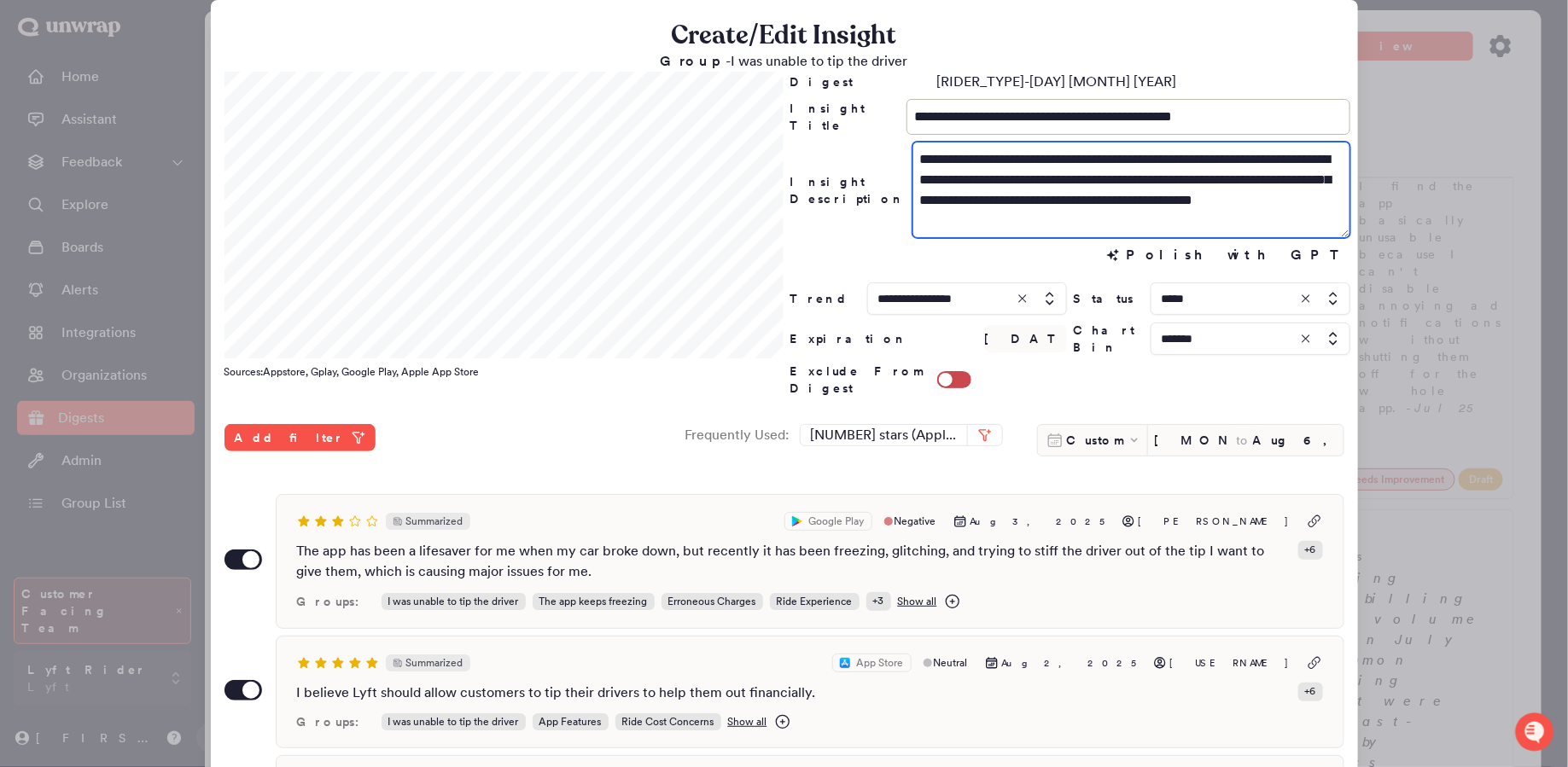 click on "**********" at bounding box center [1132, 189] 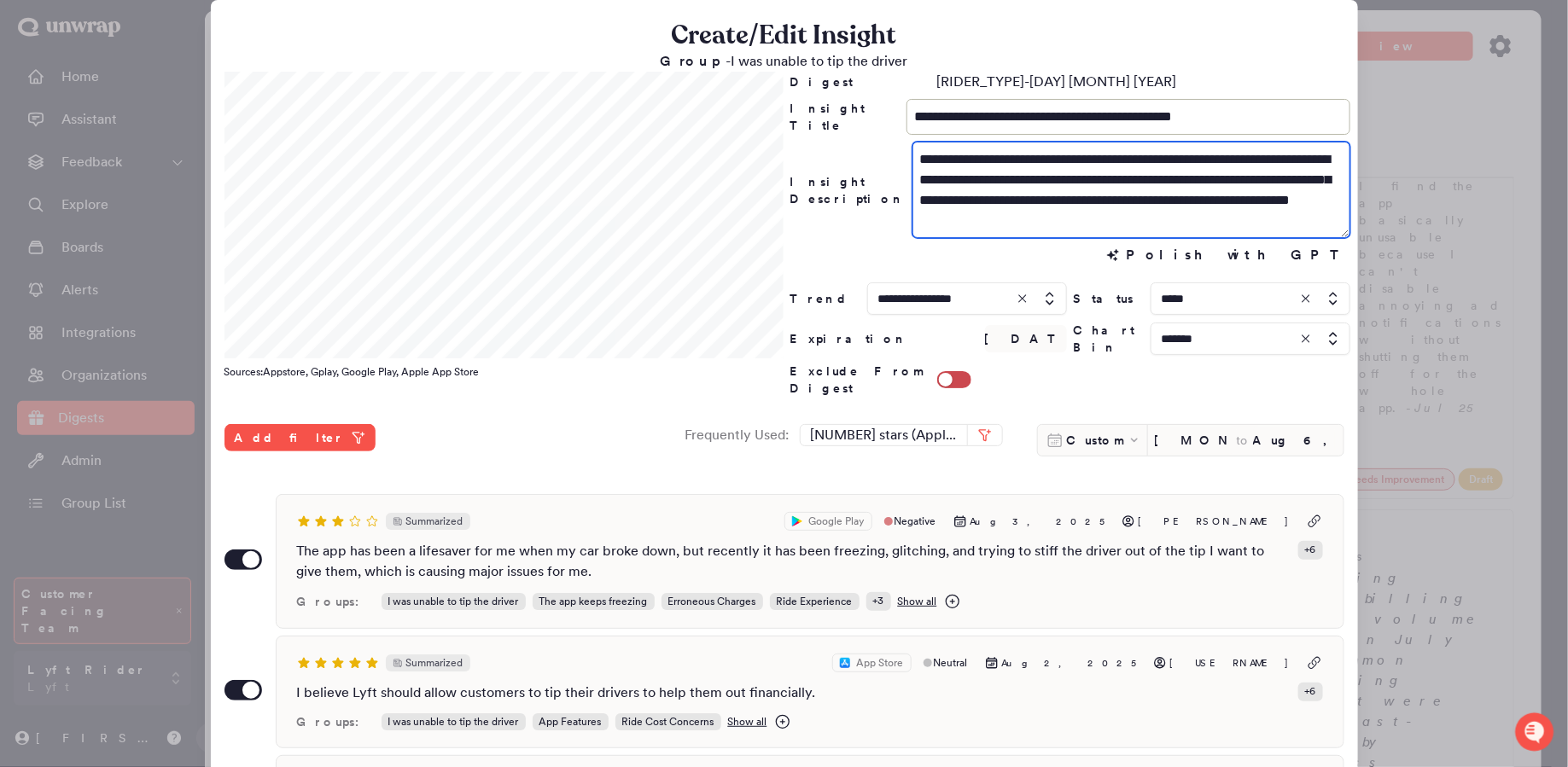 click on "**********" at bounding box center (1132, 189) 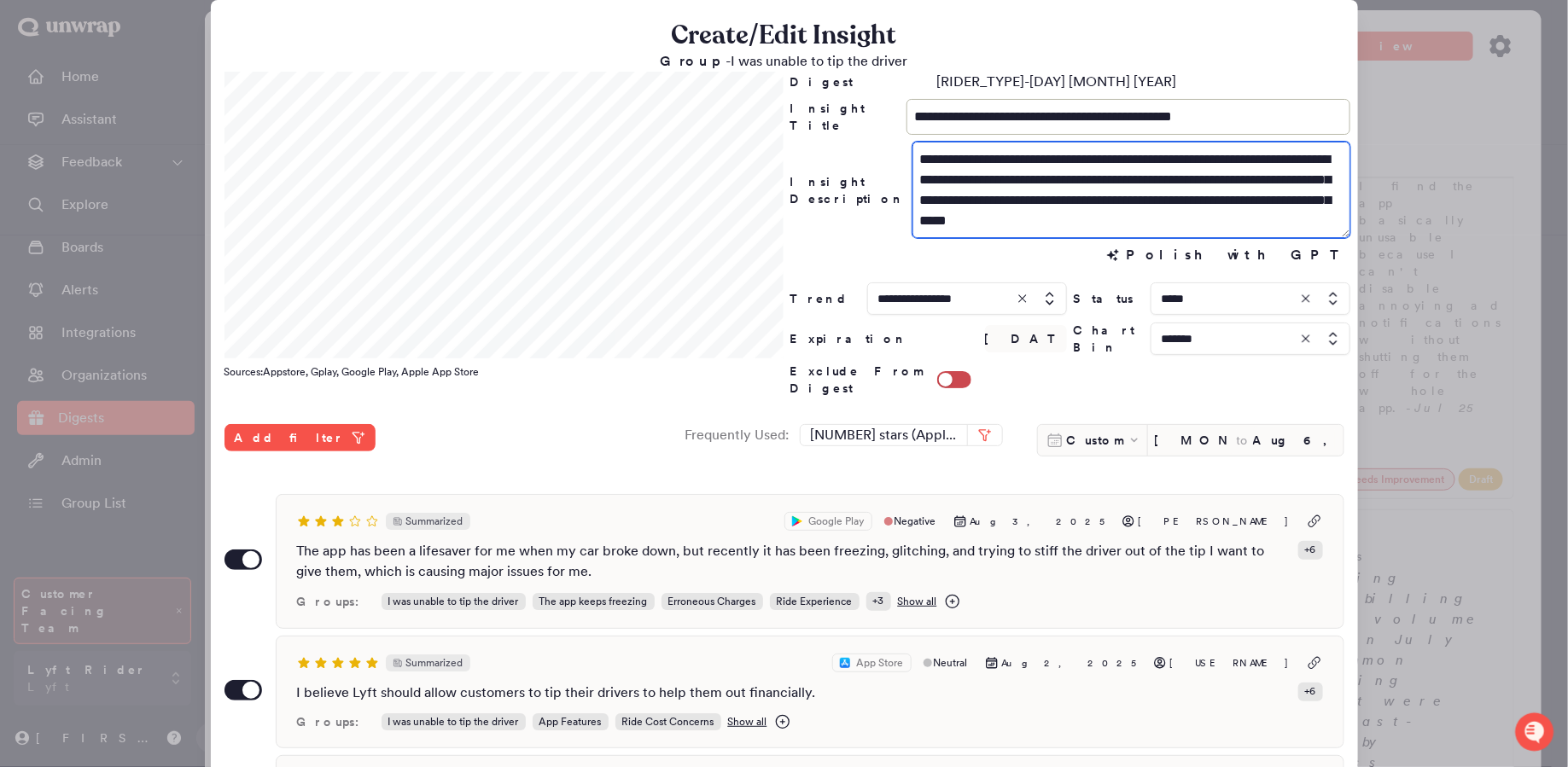 click on "**********" at bounding box center (1132, 189) 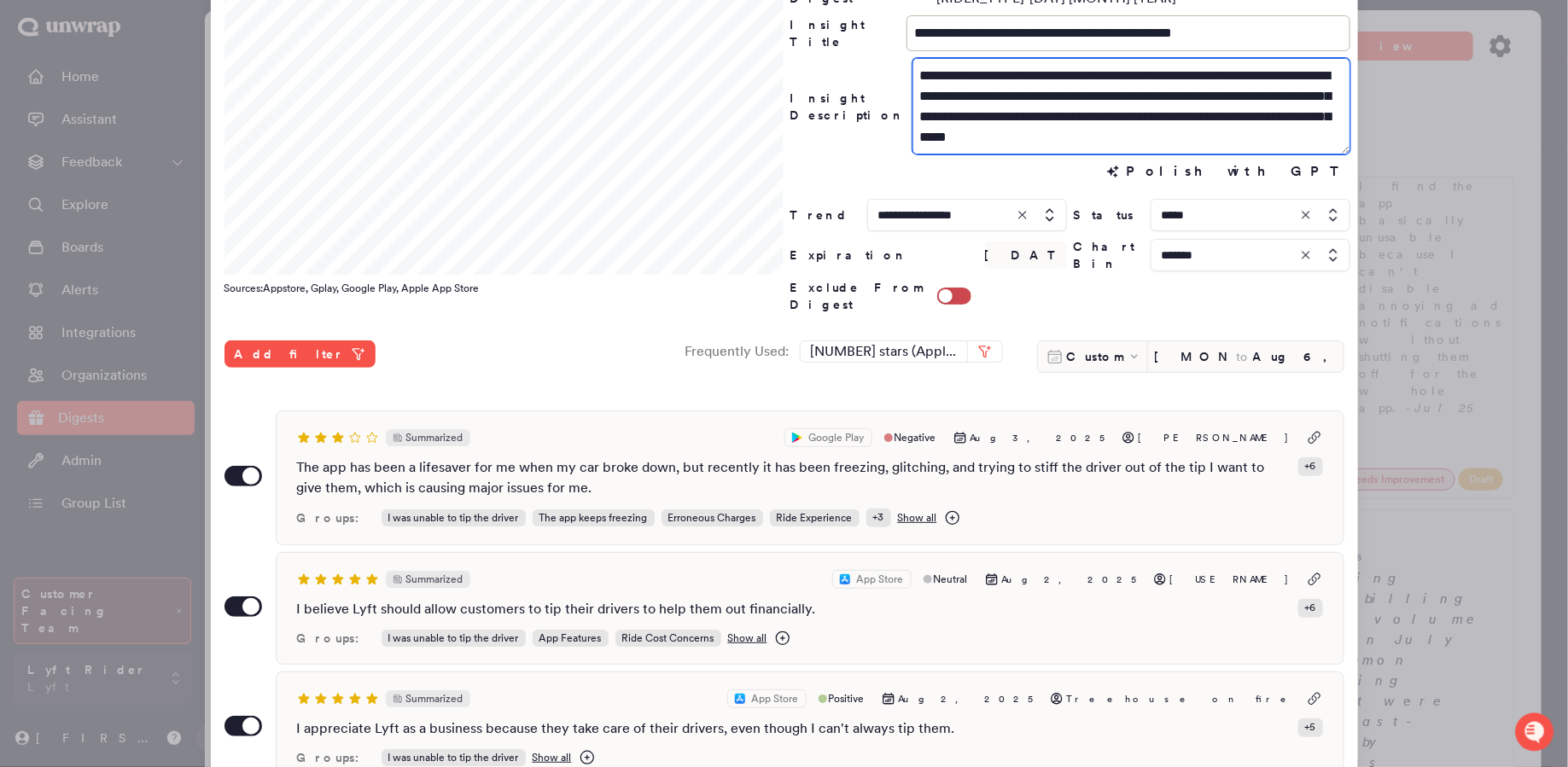 scroll, scrollTop: 0, scrollLeft: 0, axis: both 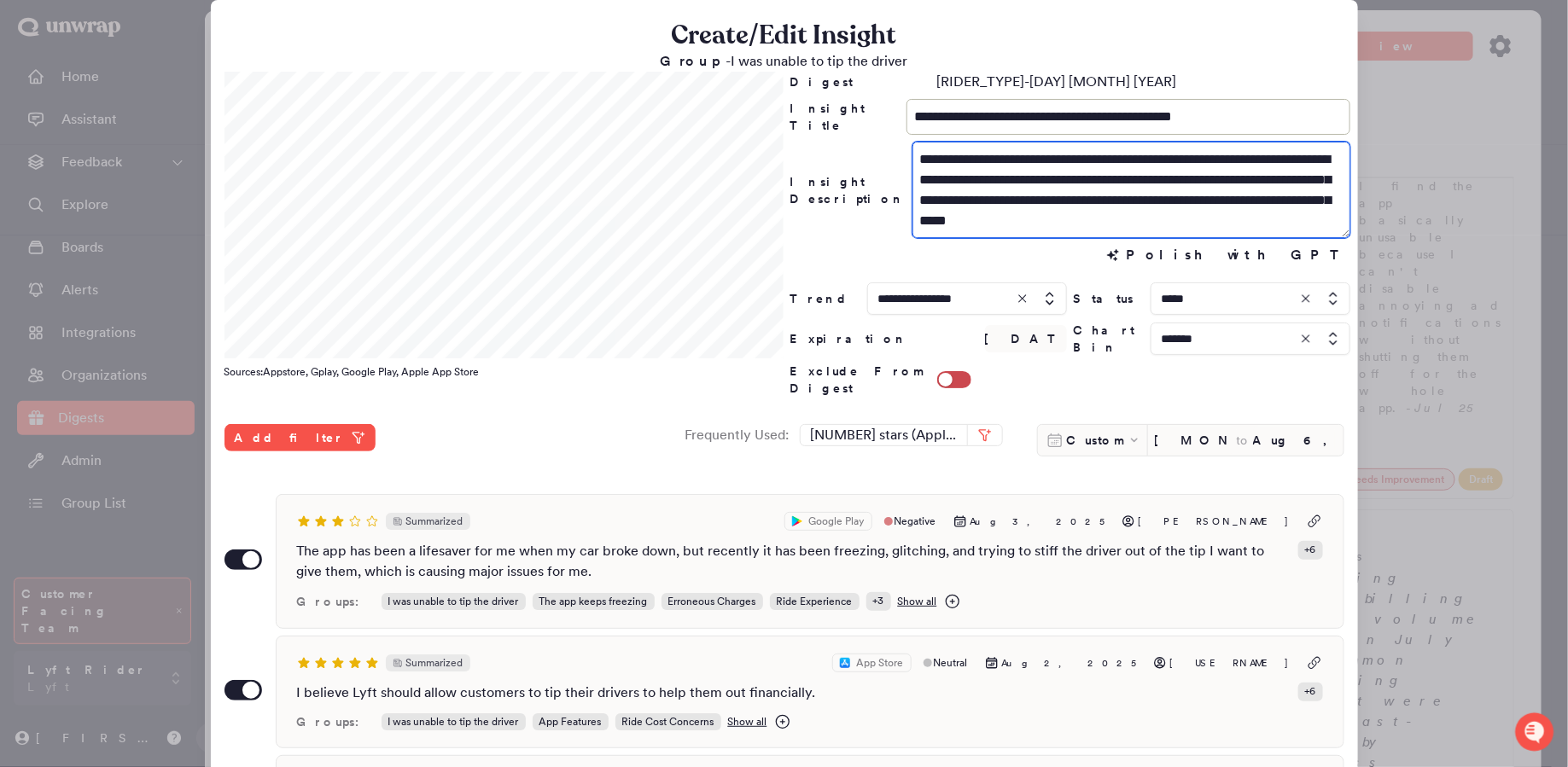 type on "**********" 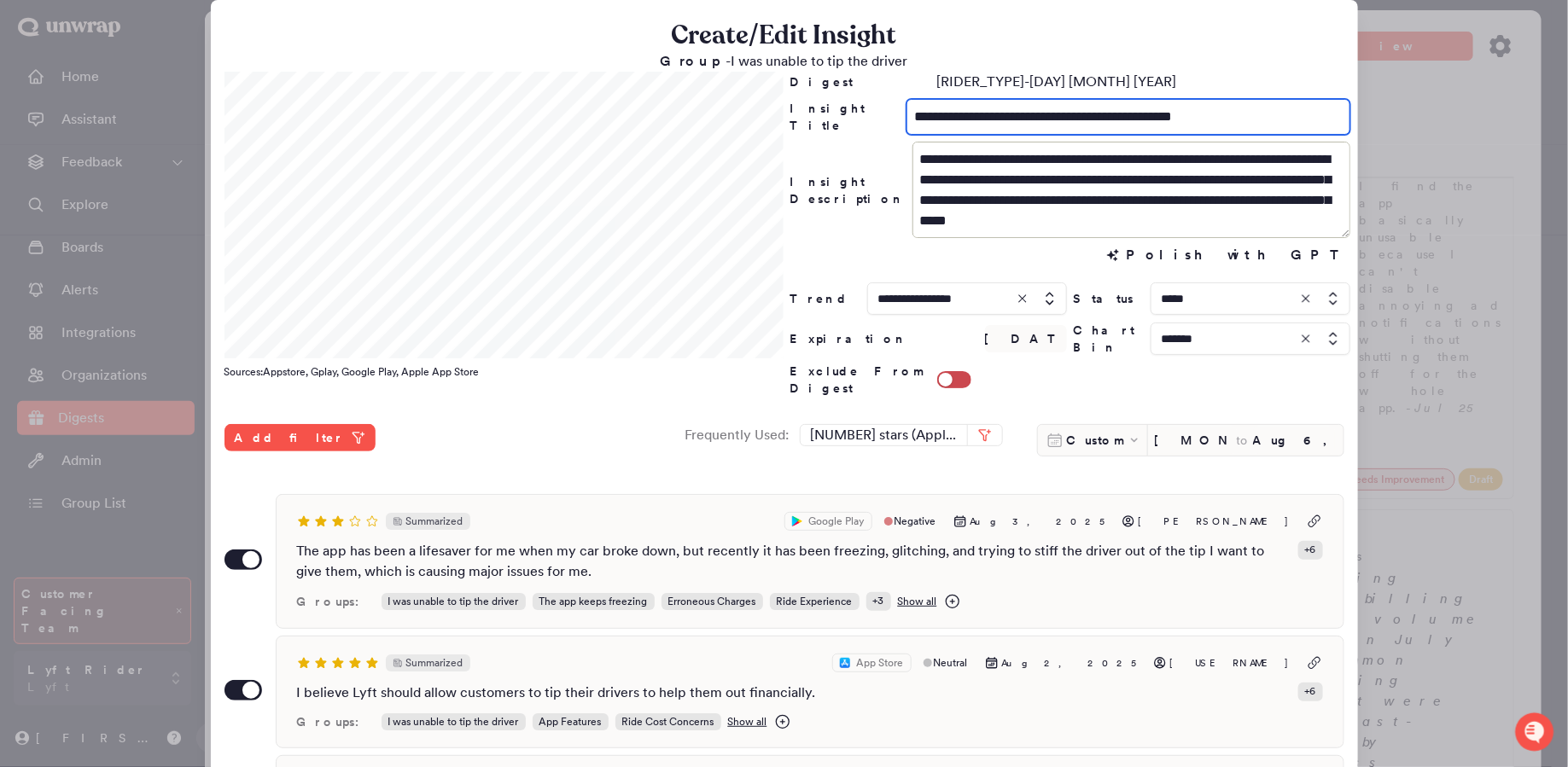 click on "**********" at bounding box center (1128, 117) 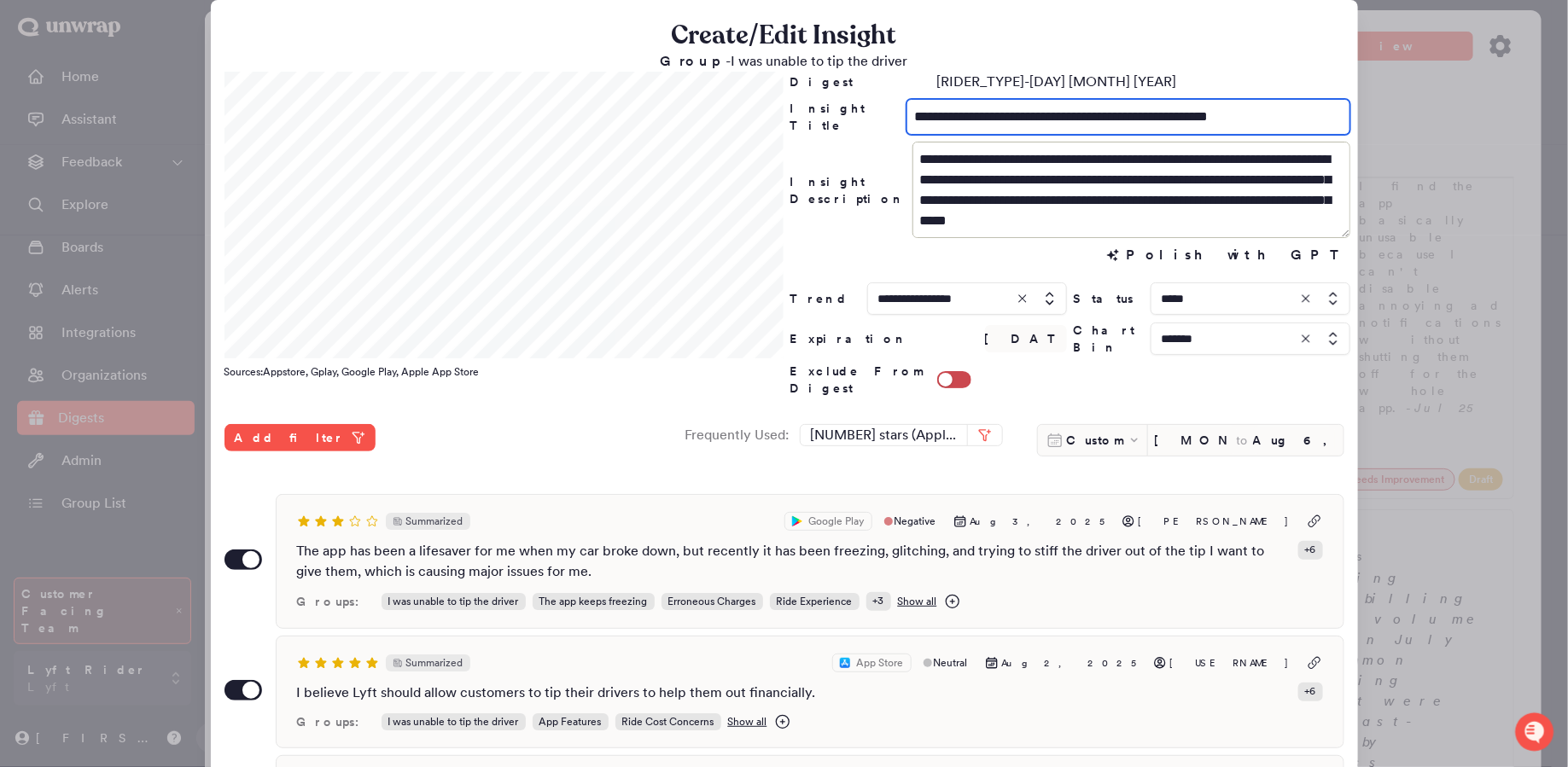 type on "**********" 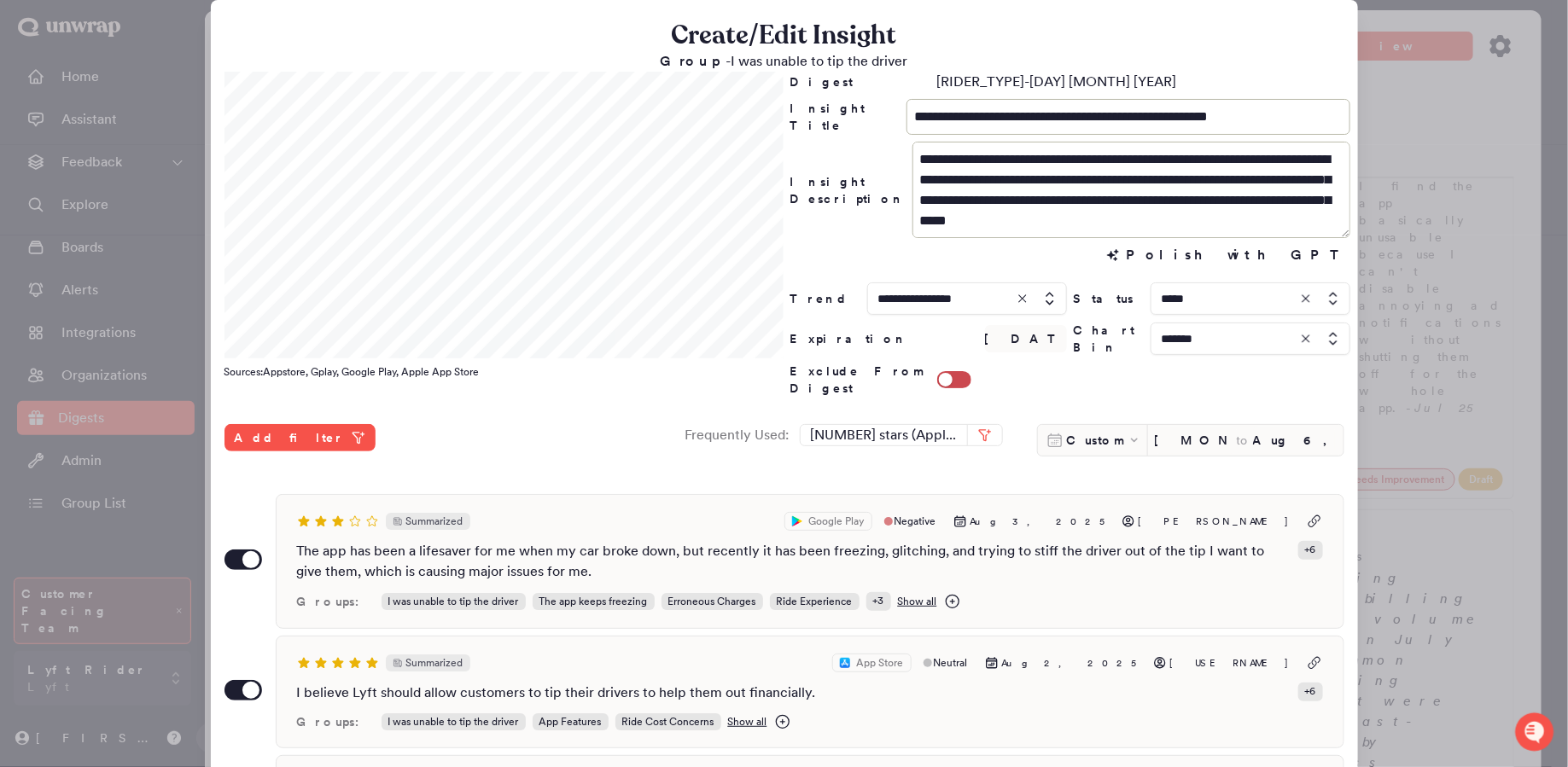 click at bounding box center (1250, 299) 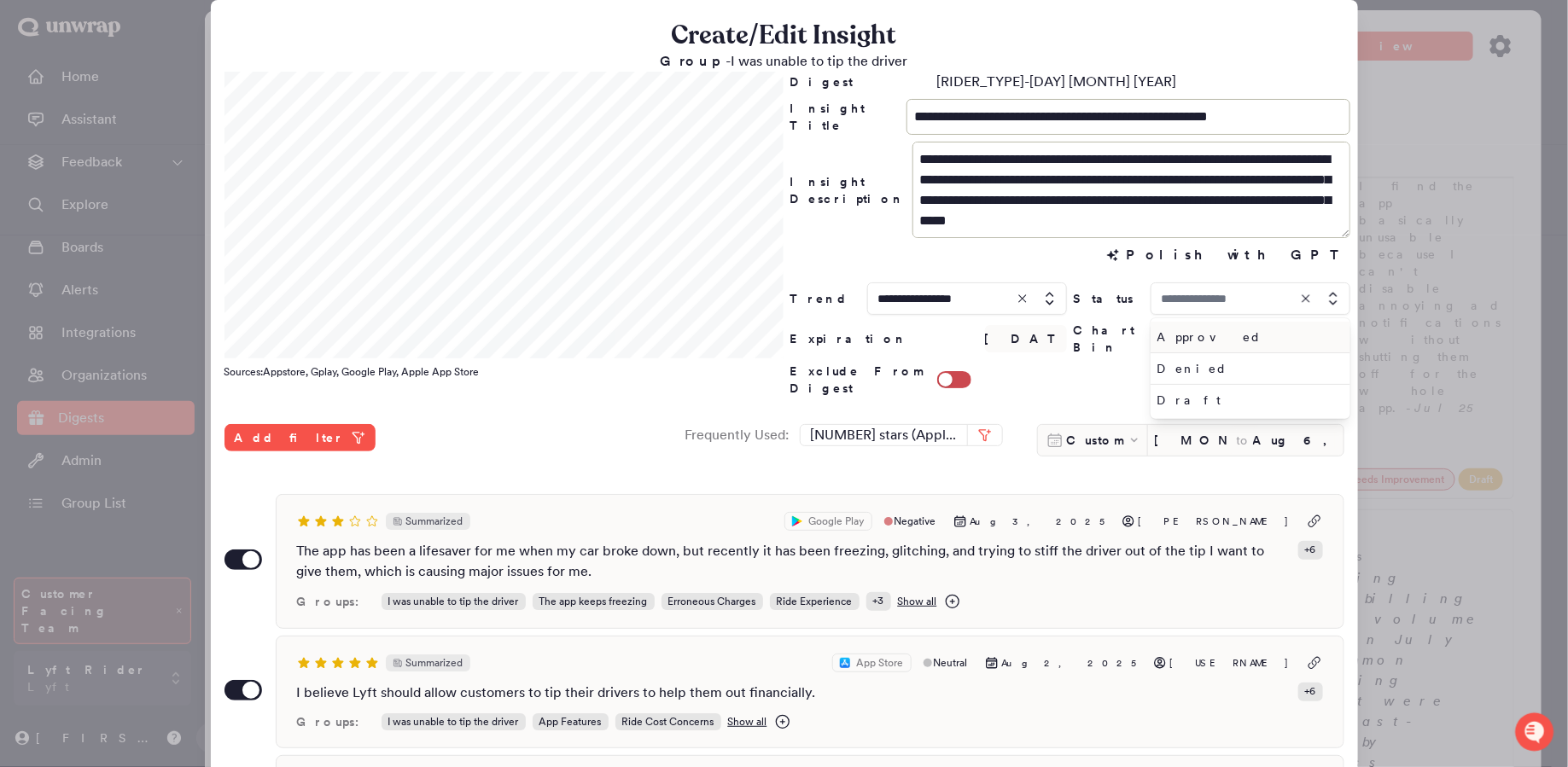 type on "*****" 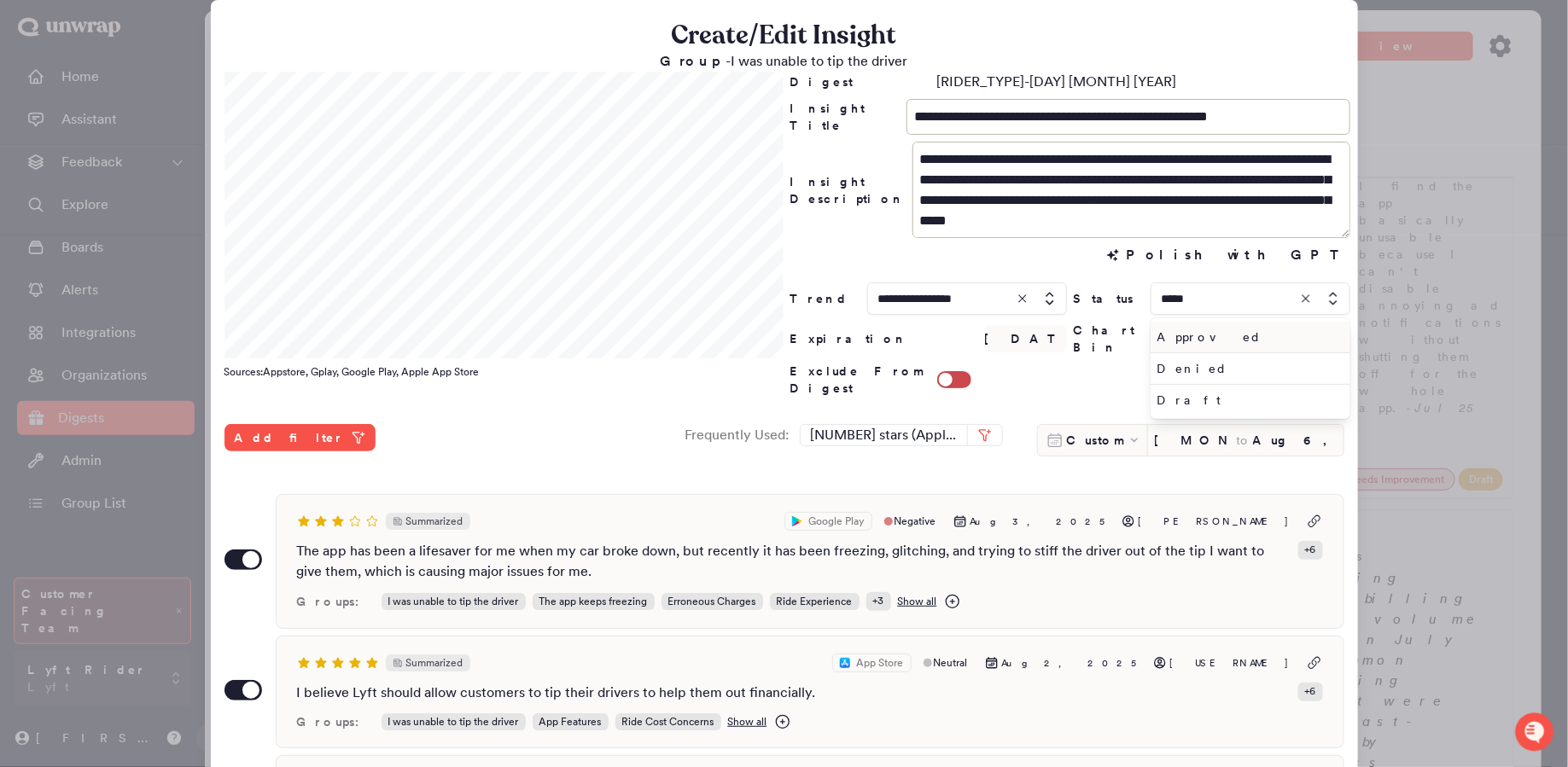 click on "Approved" at bounding box center [1247, 337] 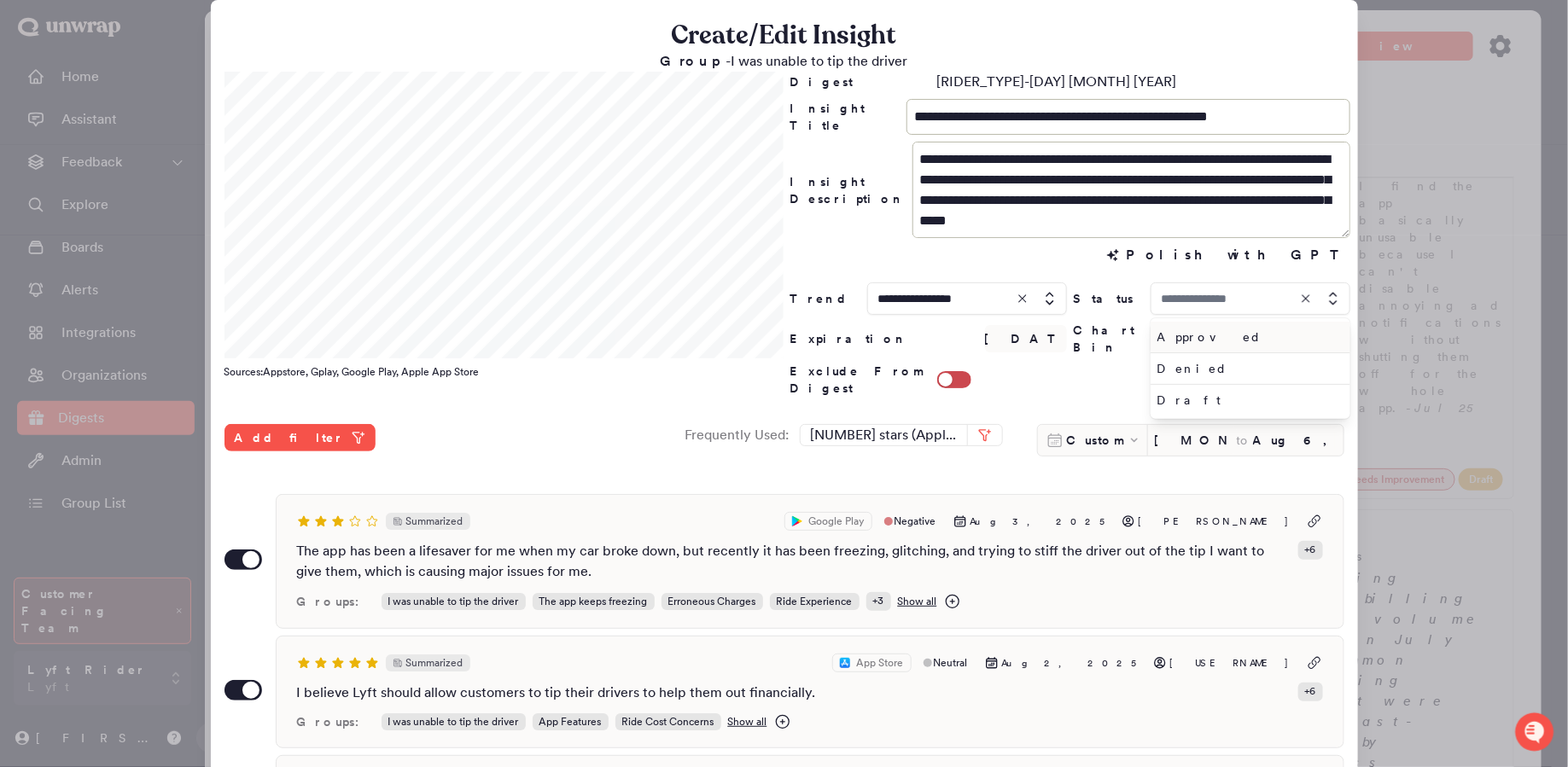 type on "********" 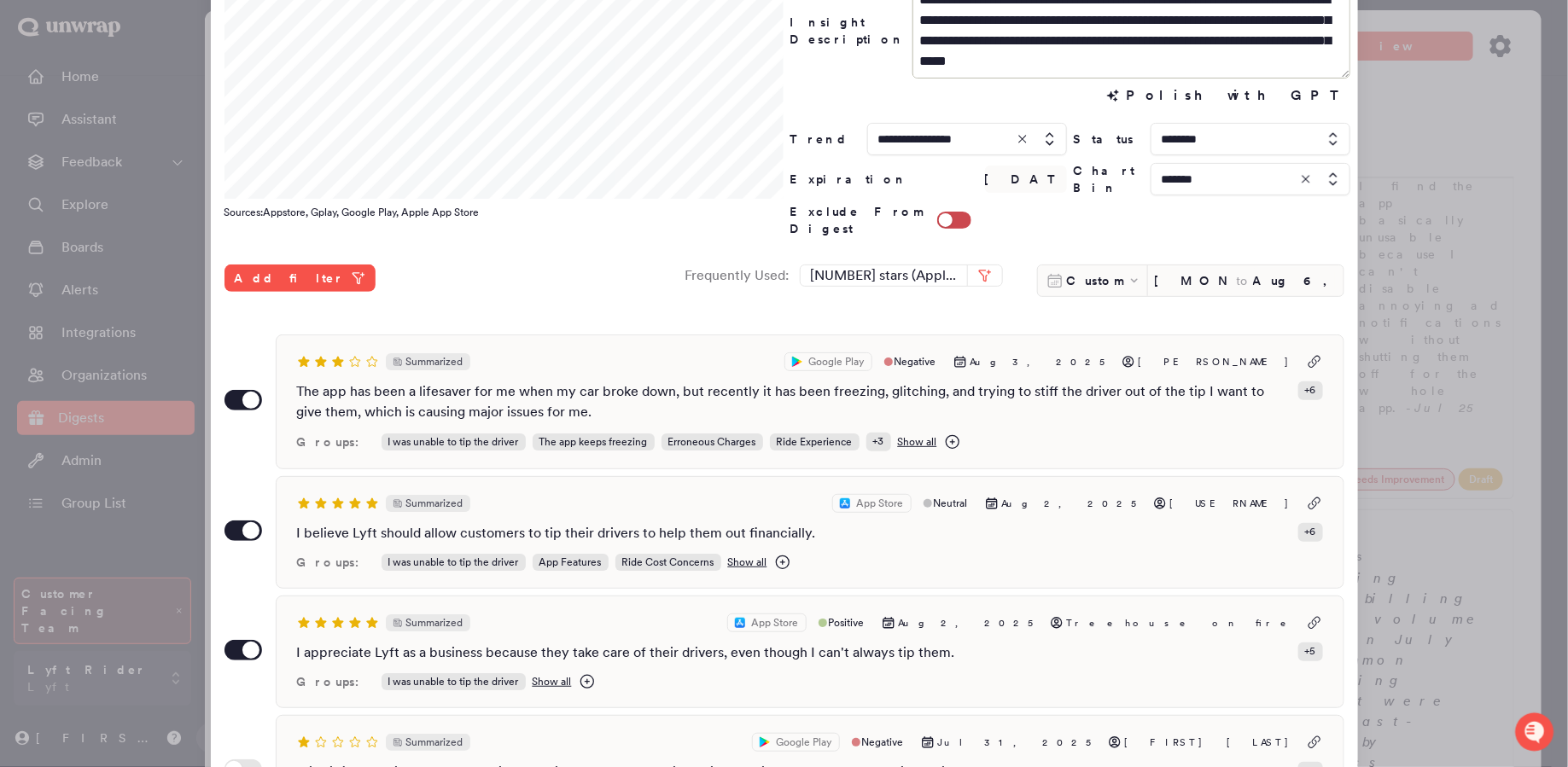 scroll, scrollTop: 364, scrollLeft: 0, axis: vertical 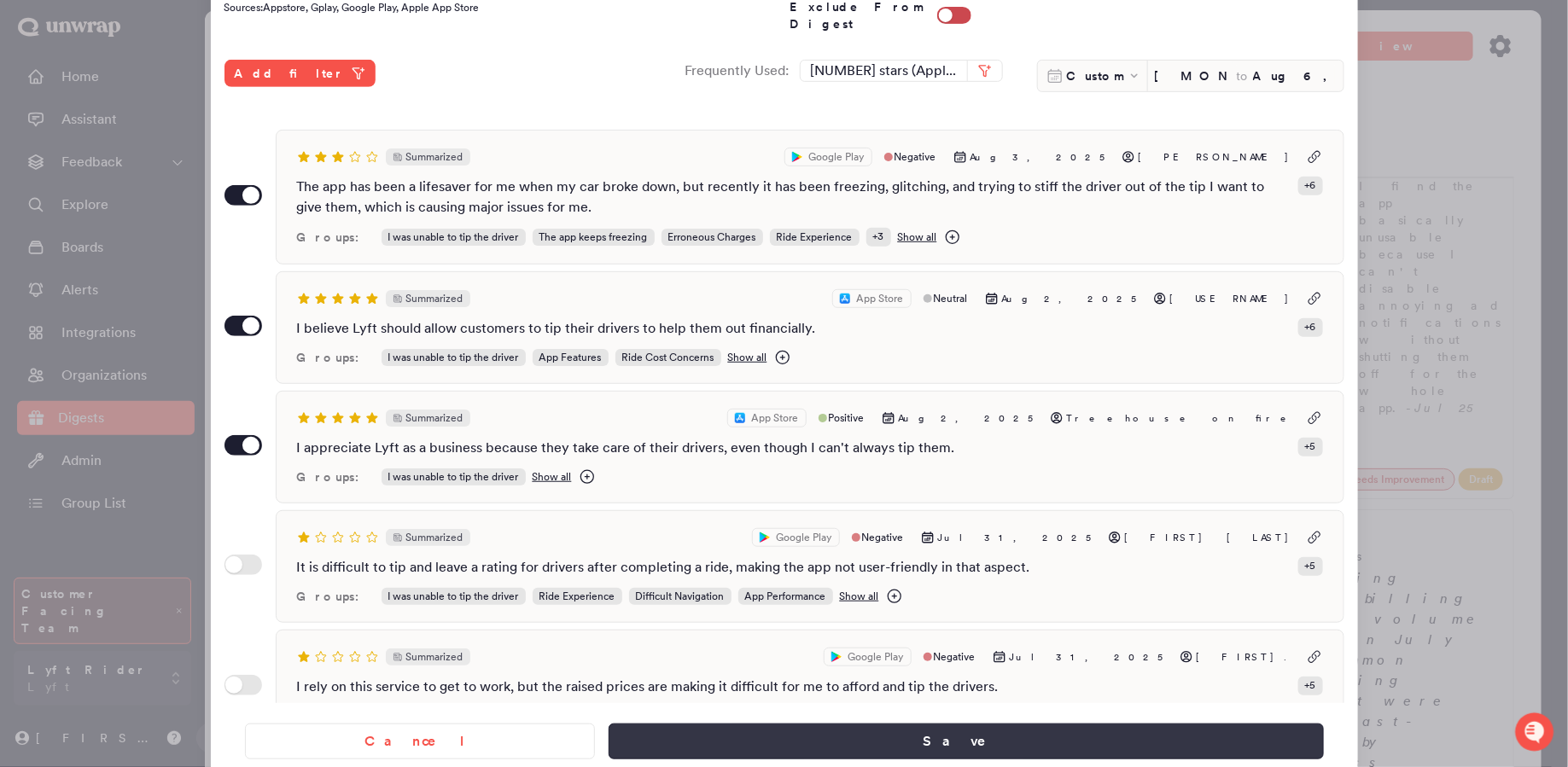 click on "Save" at bounding box center (965, 741) 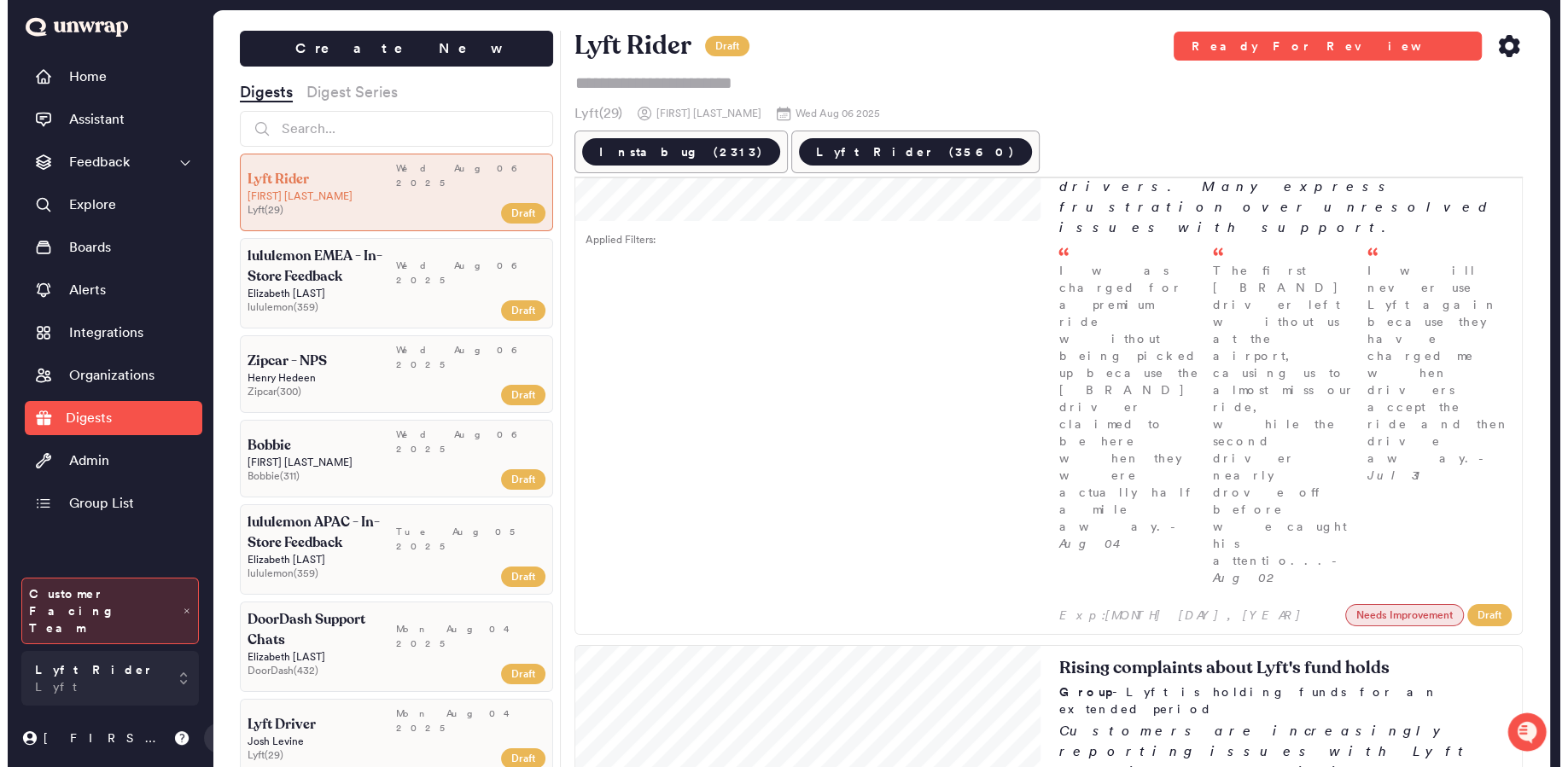 scroll, scrollTop: 2142, scrollLeft: 0, axis: vertical 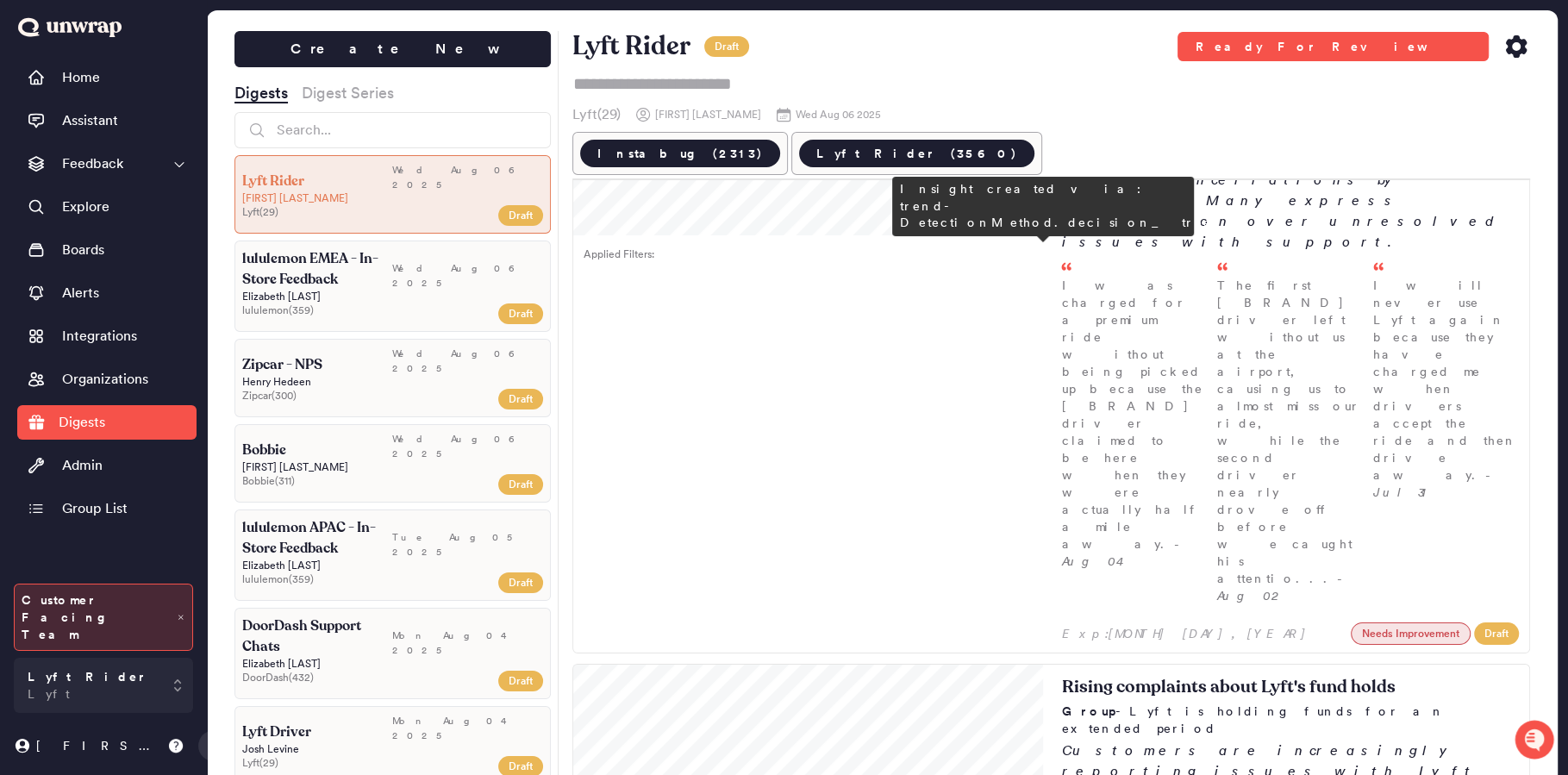 click on "Customers are reporting fewer cancellations by drivers, with feedback volume decreasing from 17 entries in May (1.1% of feedback) to 9 entries in July (0.6% of feedback). Common frustrations include long wait times and drivers canceling rides at the last minute, often without compensation." at bounding box center [1290, 1551] 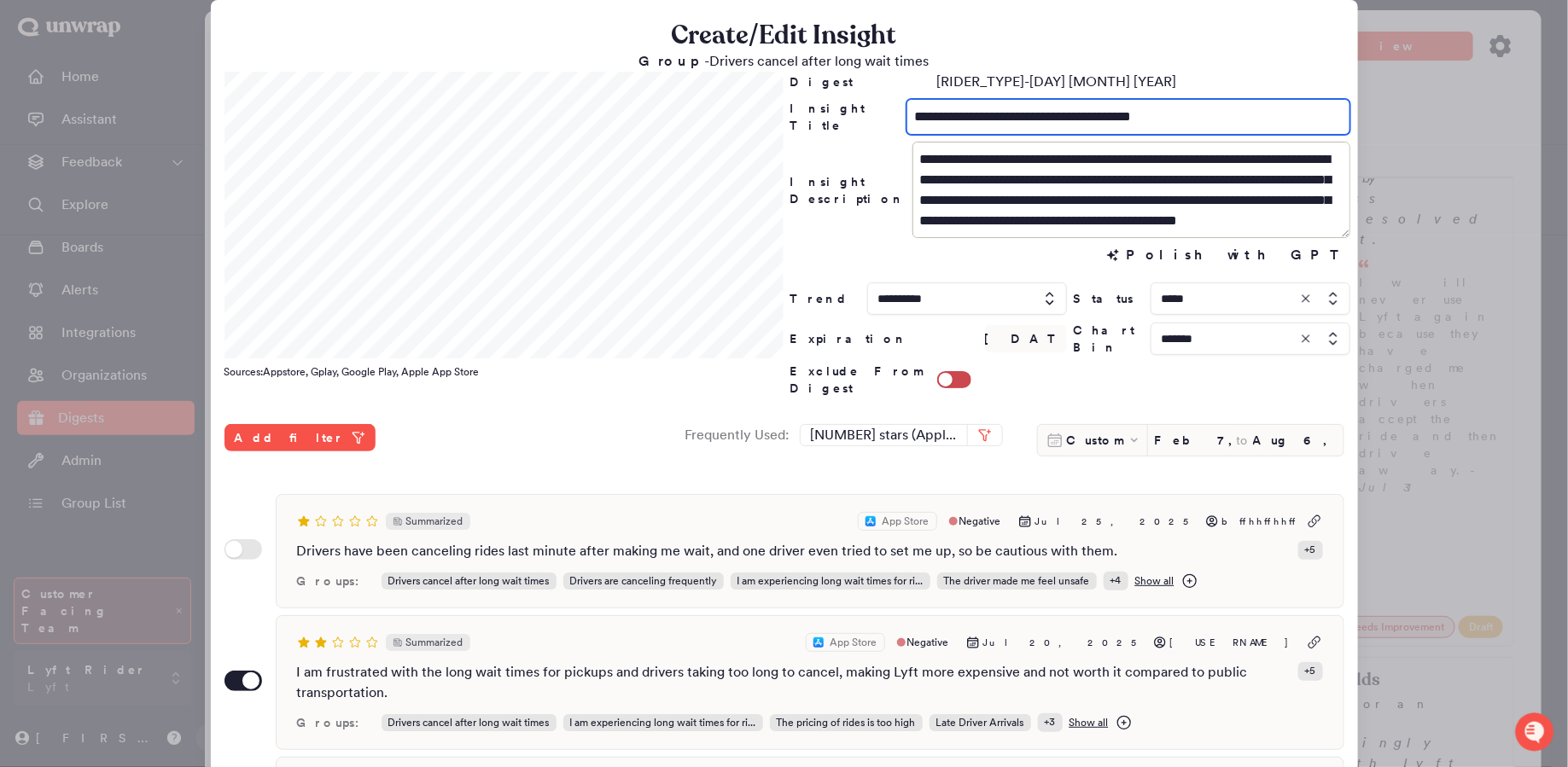 drag, startPoint x: 971, startPoint y: 116, endPoint x: 902, endPoint y: 113, distance: 69.06519 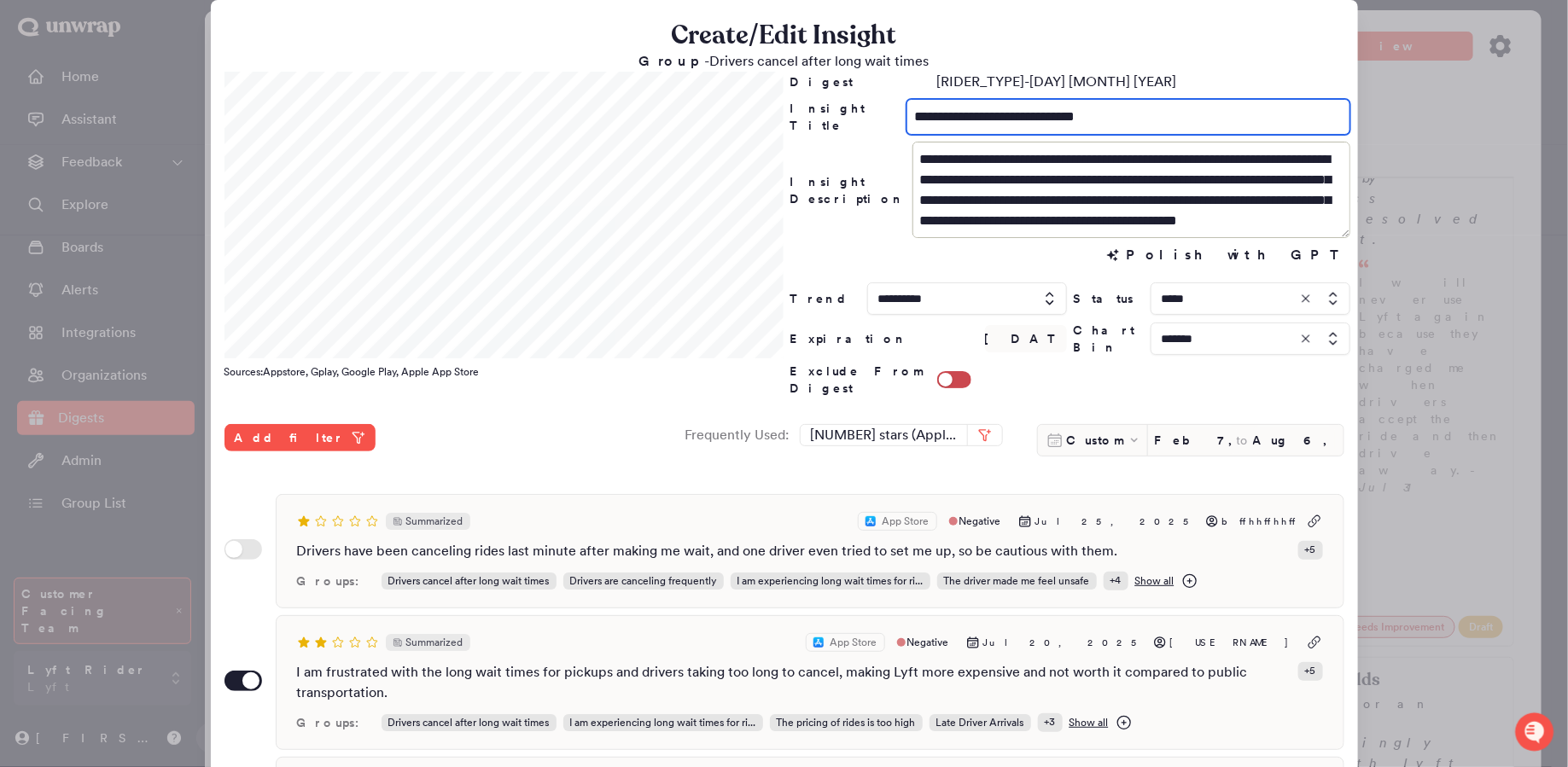 click on "**********" at bounding box center [1128, 117] 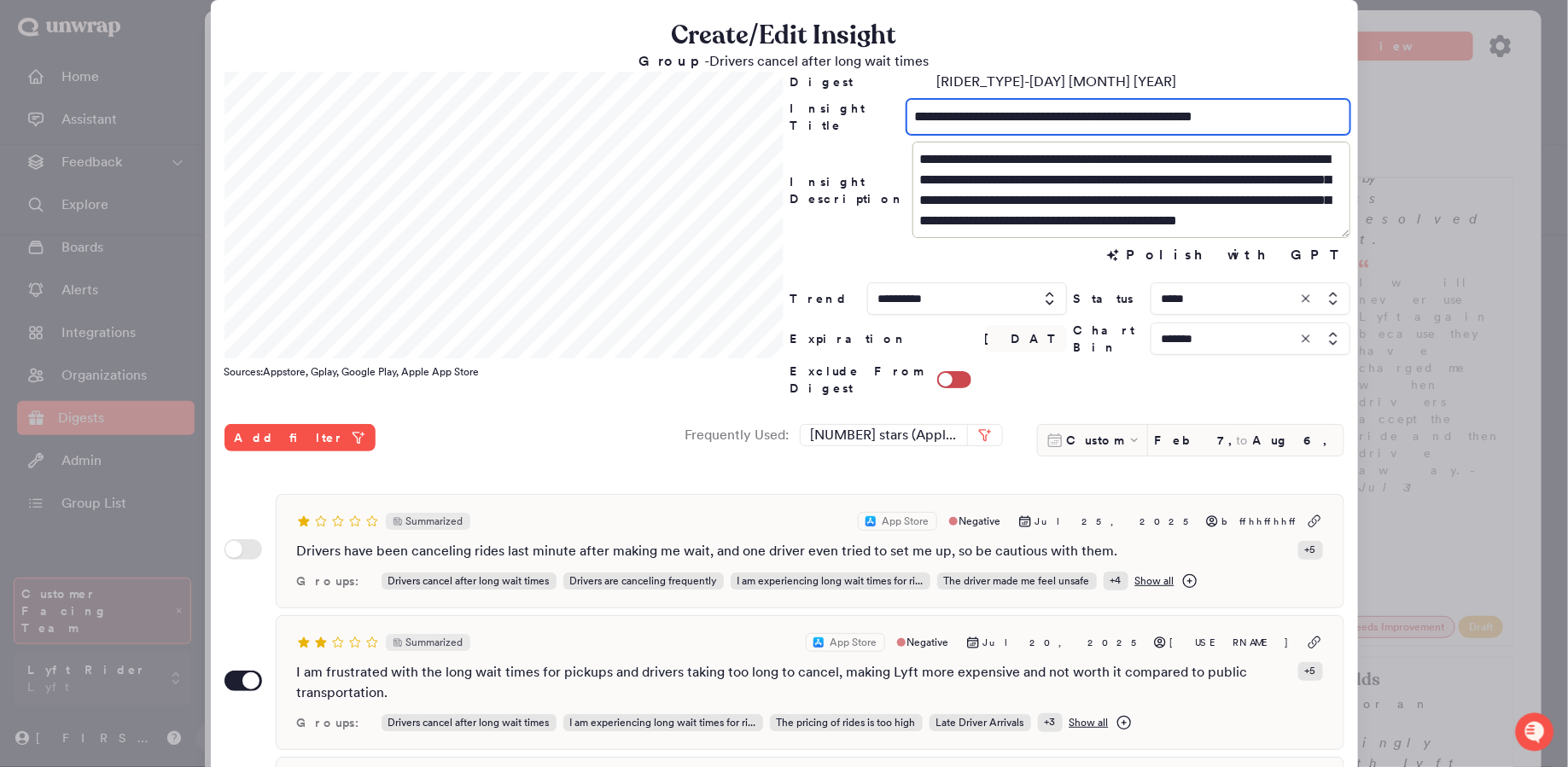 click on "**********" at bounding box center [1128, 117] 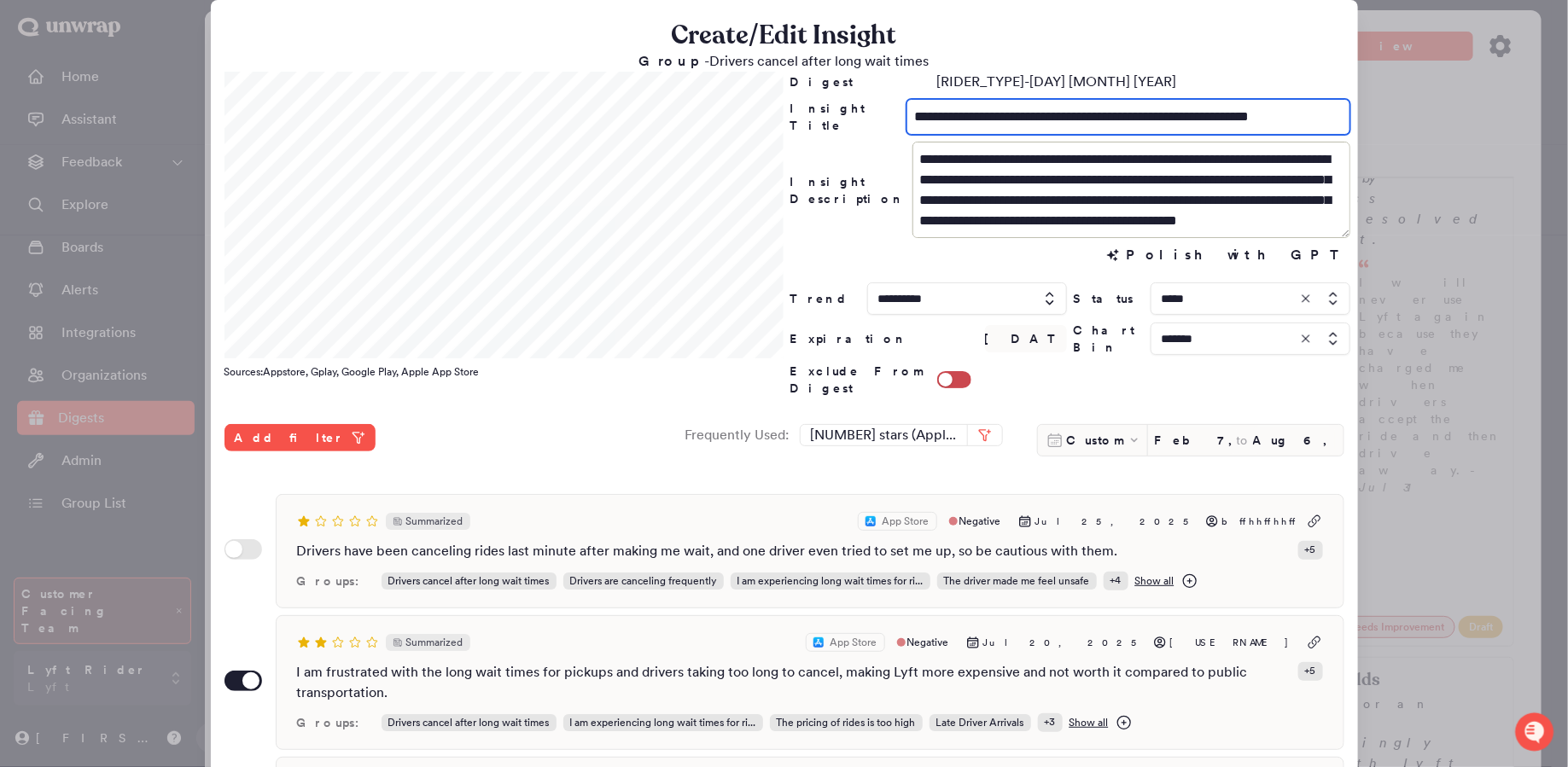 drag, startPoint x: 1299, startPoint y: 113, endPoint x: 1156, endPoint y: 124, distance: 143.42245 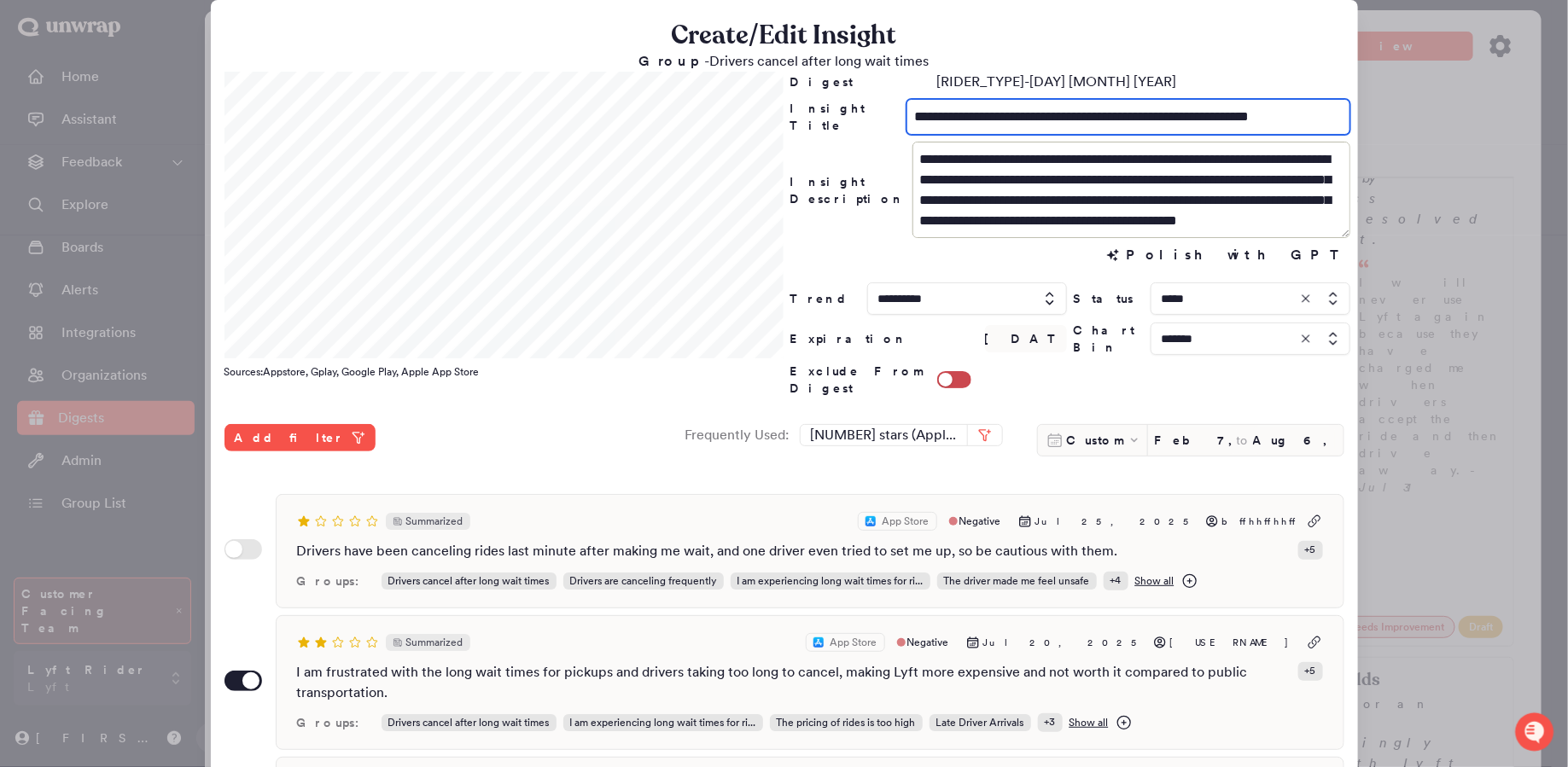click on "**********" at bounding box center (1128, 117) 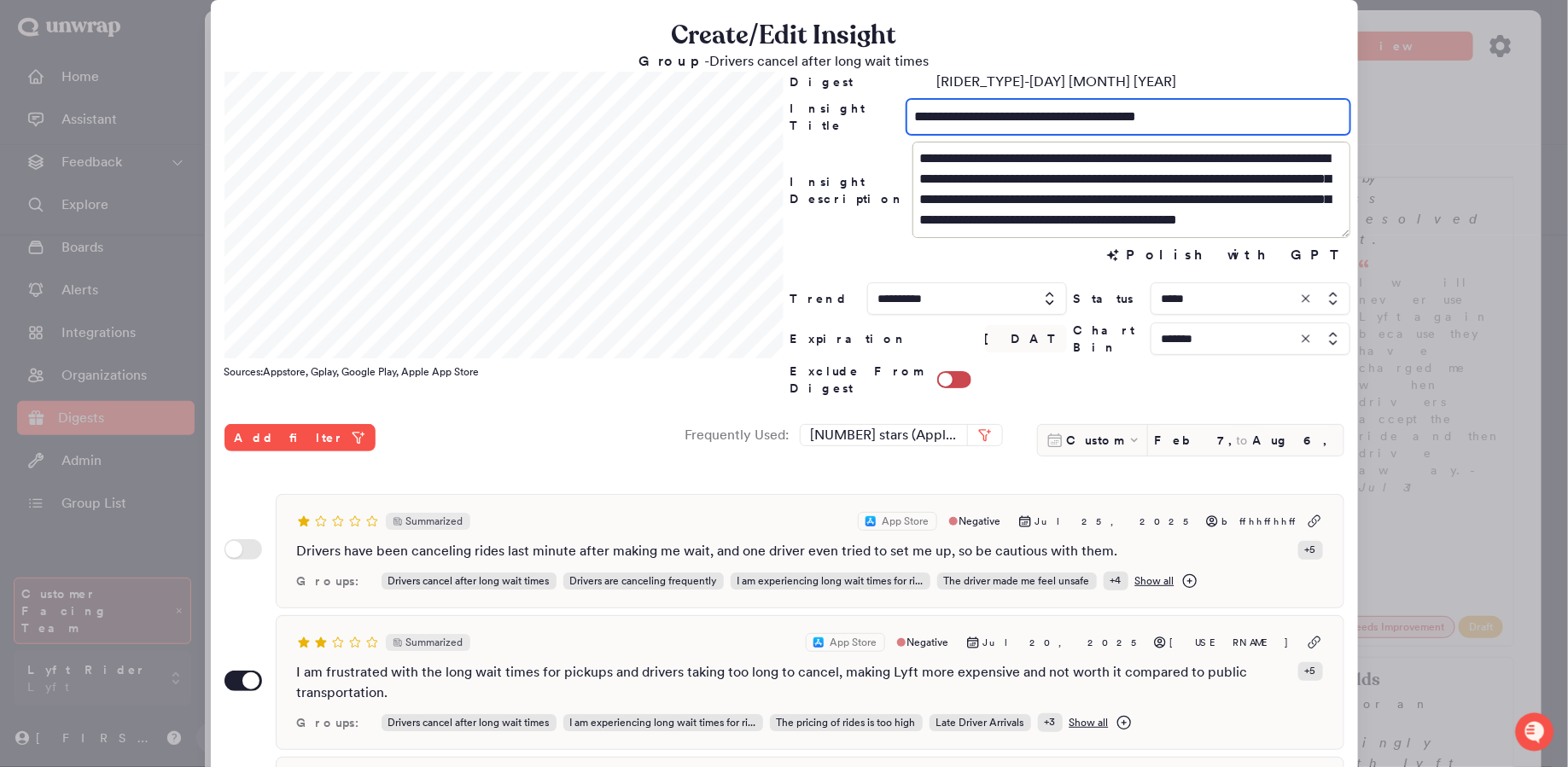 scroll, scrollTop: 20, scrollLeft: 0, axis: vertical 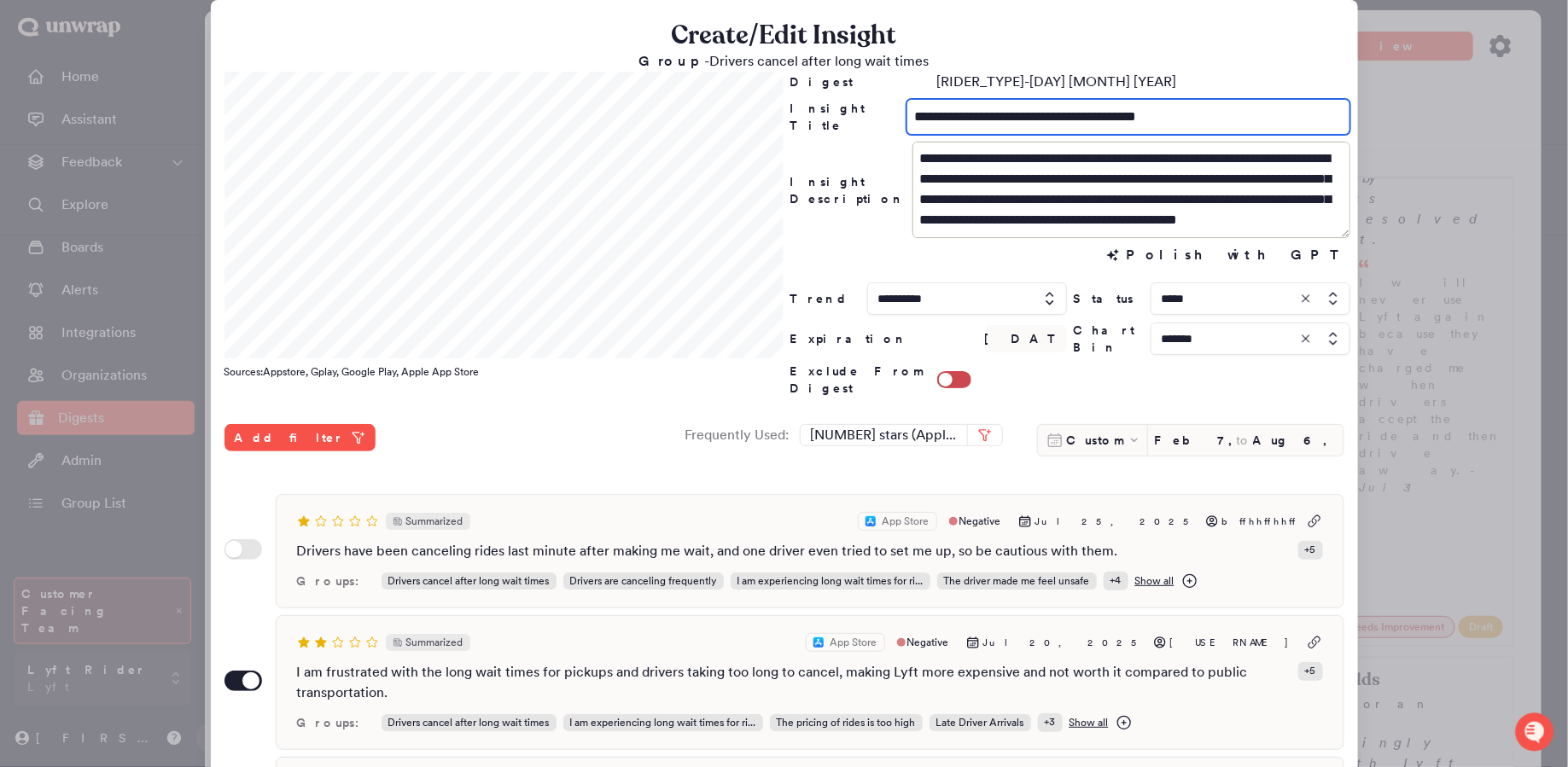 type on "**********" 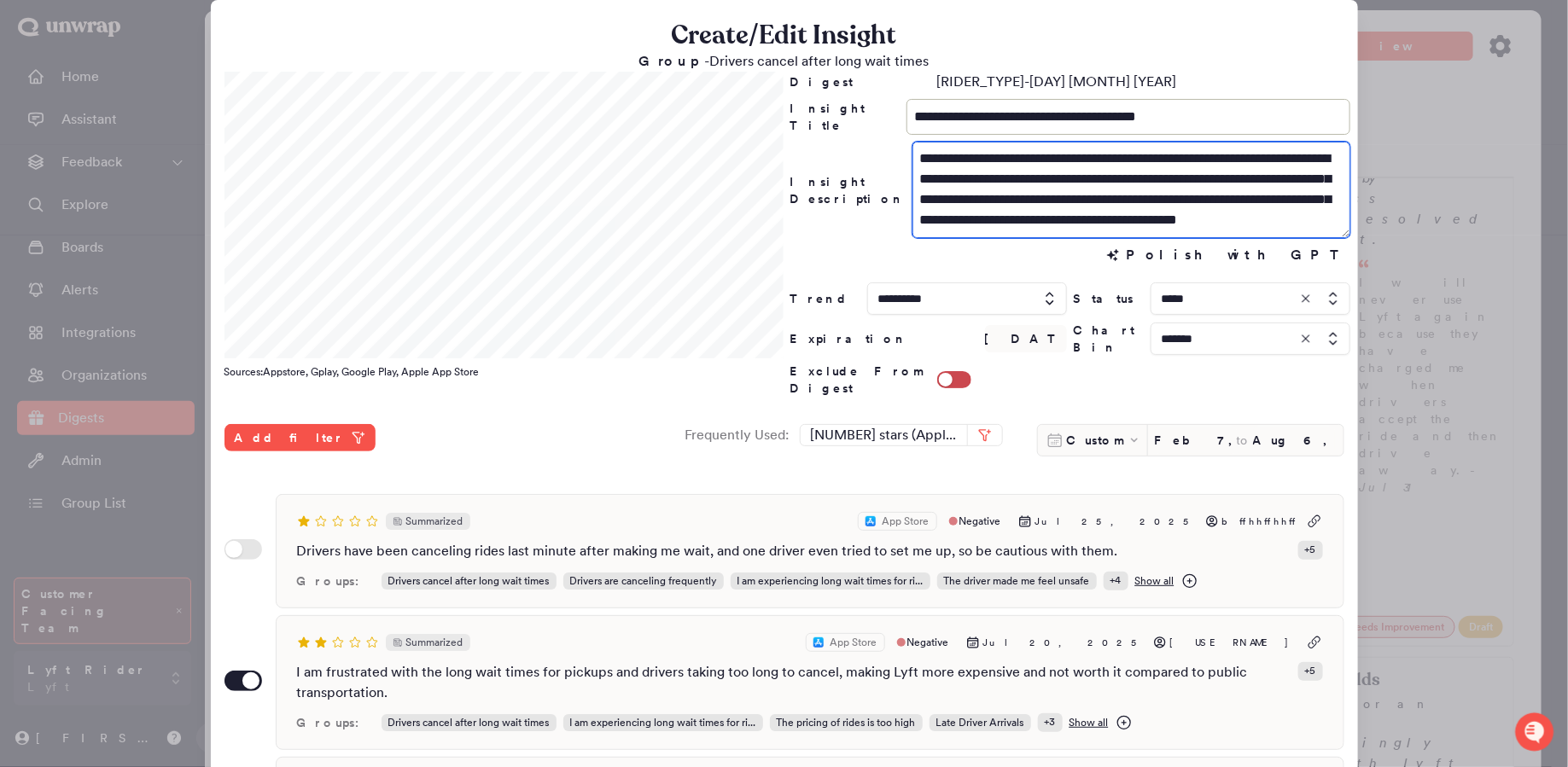 drag, startPoint x: 1186, startPoint y: 220, endPoint x: 1207, endPoint y: 179, distance: 46.065171 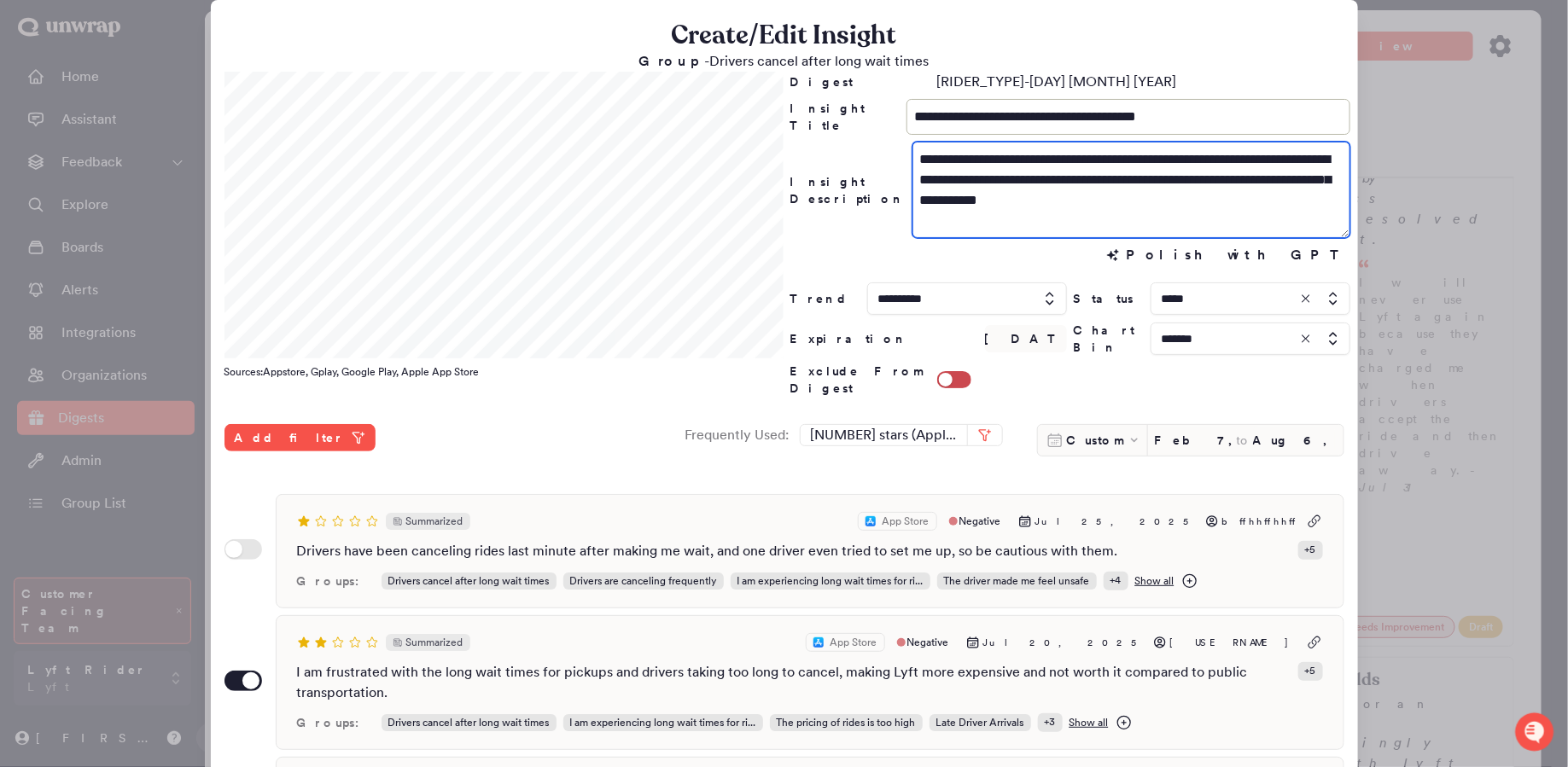 scroll, scrollTop: 0, scrollLeft: 0, axis: both 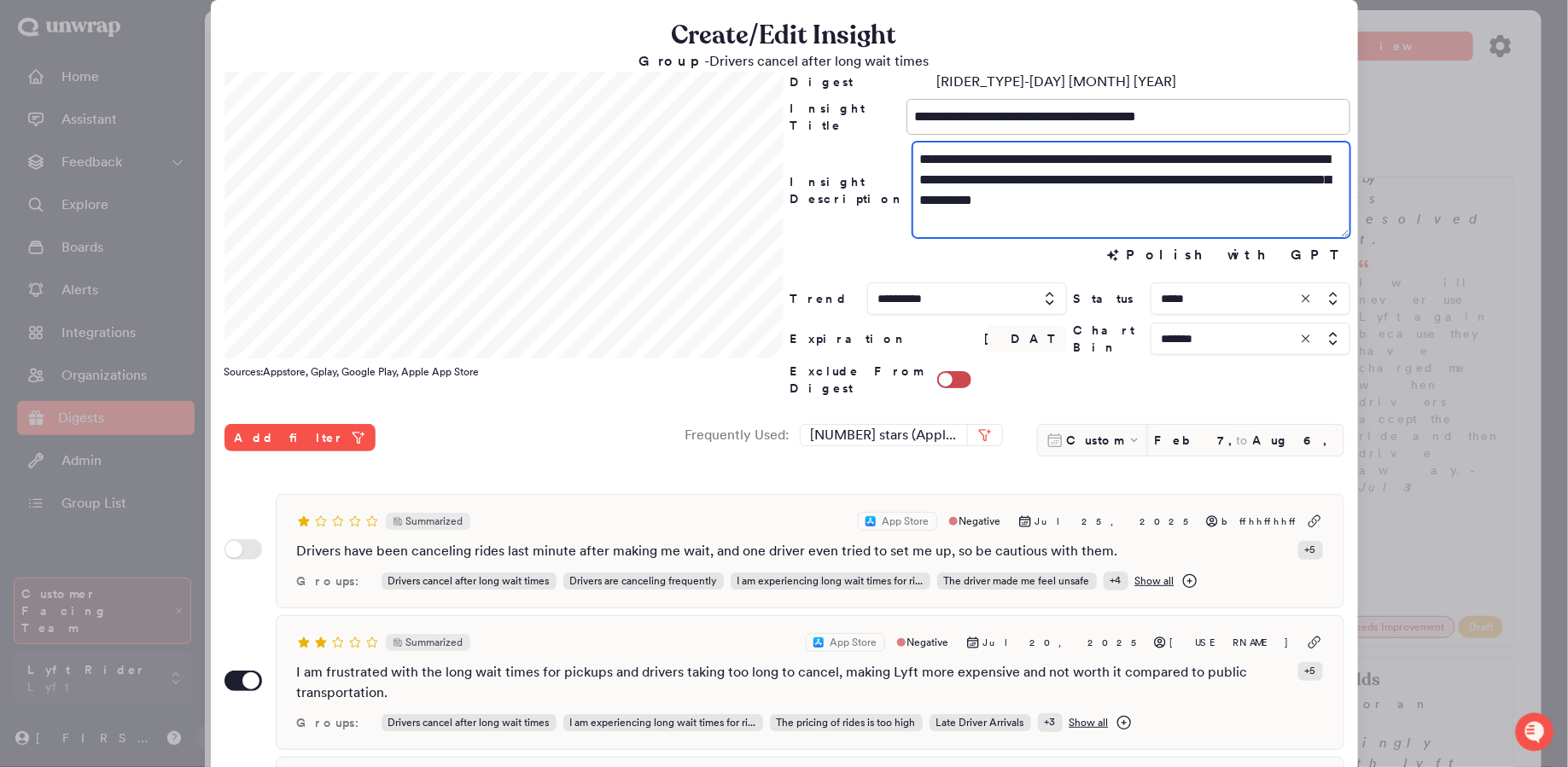 type on "**********" 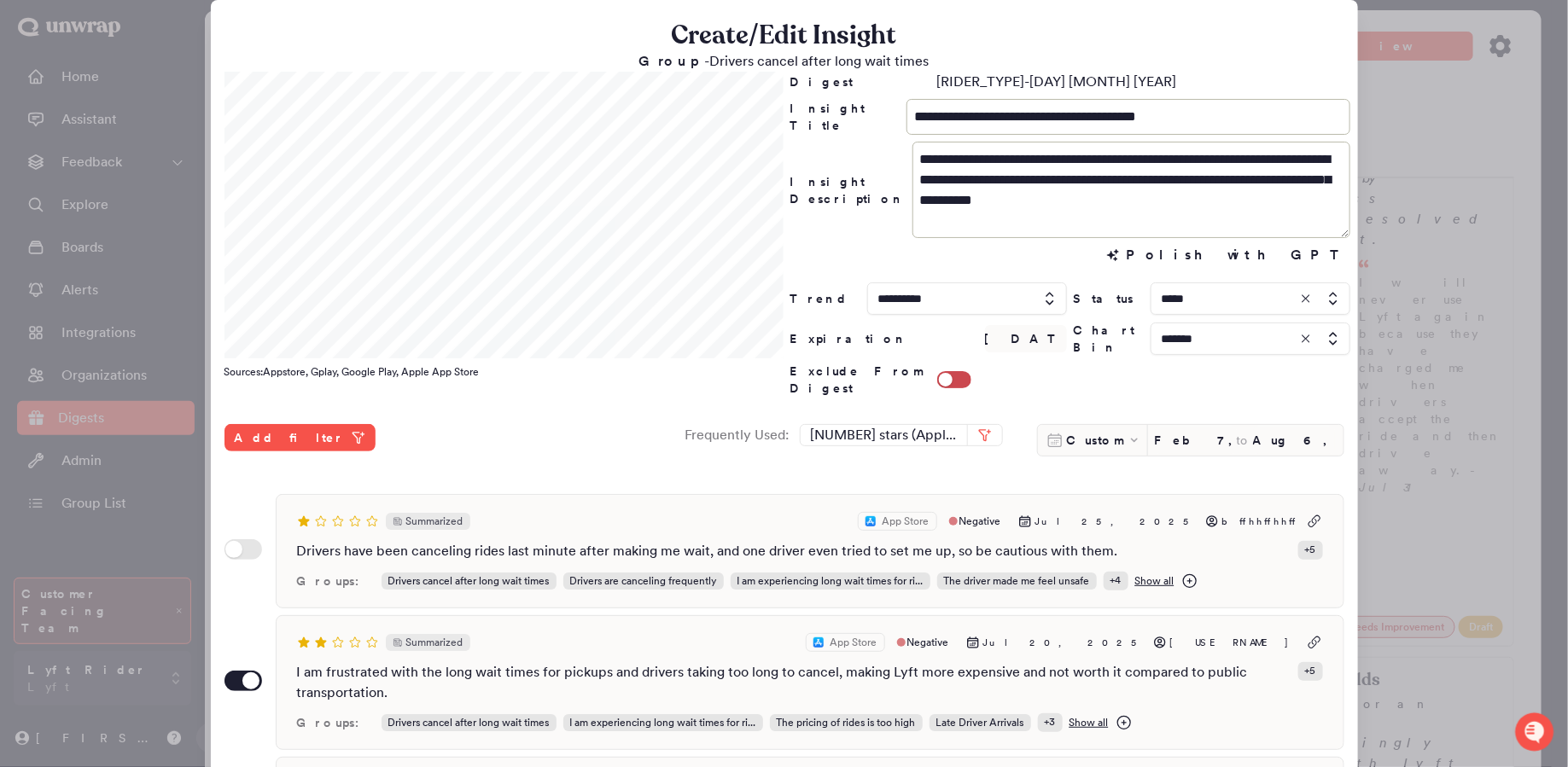 click at bounding box center [1250, 299] 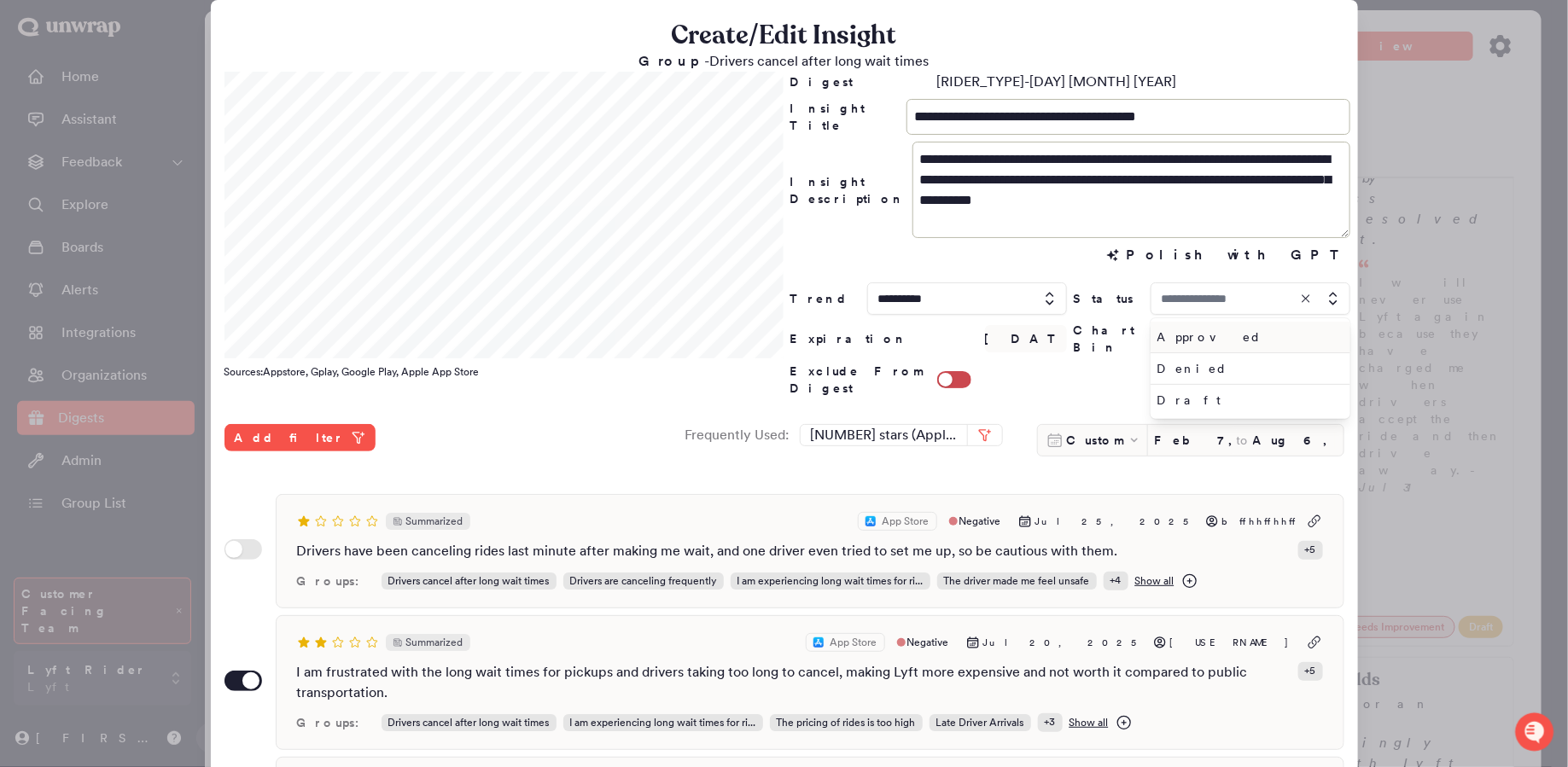 type on "*****" 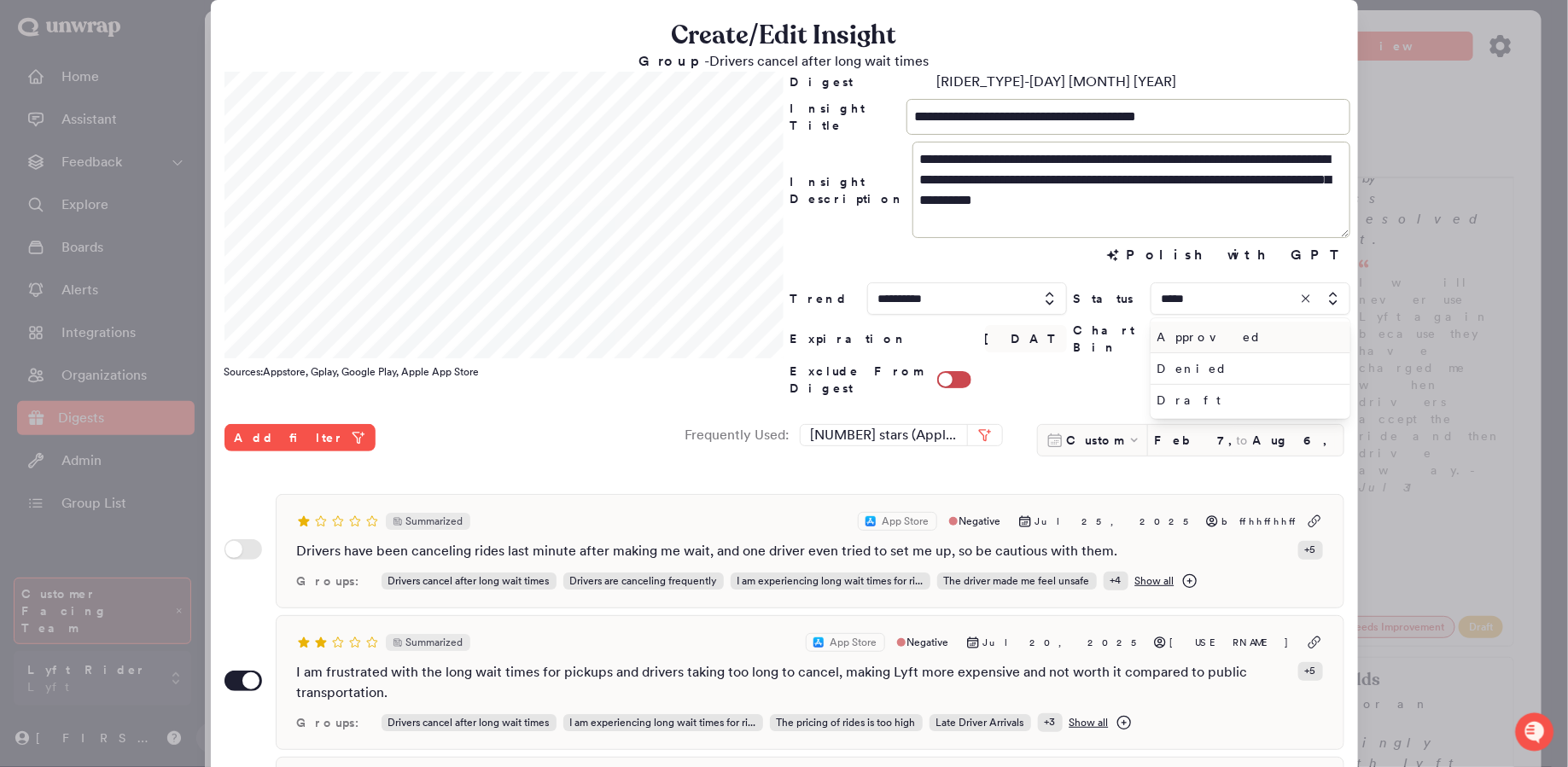click on "Approved" at bounding box center [1247, 337] 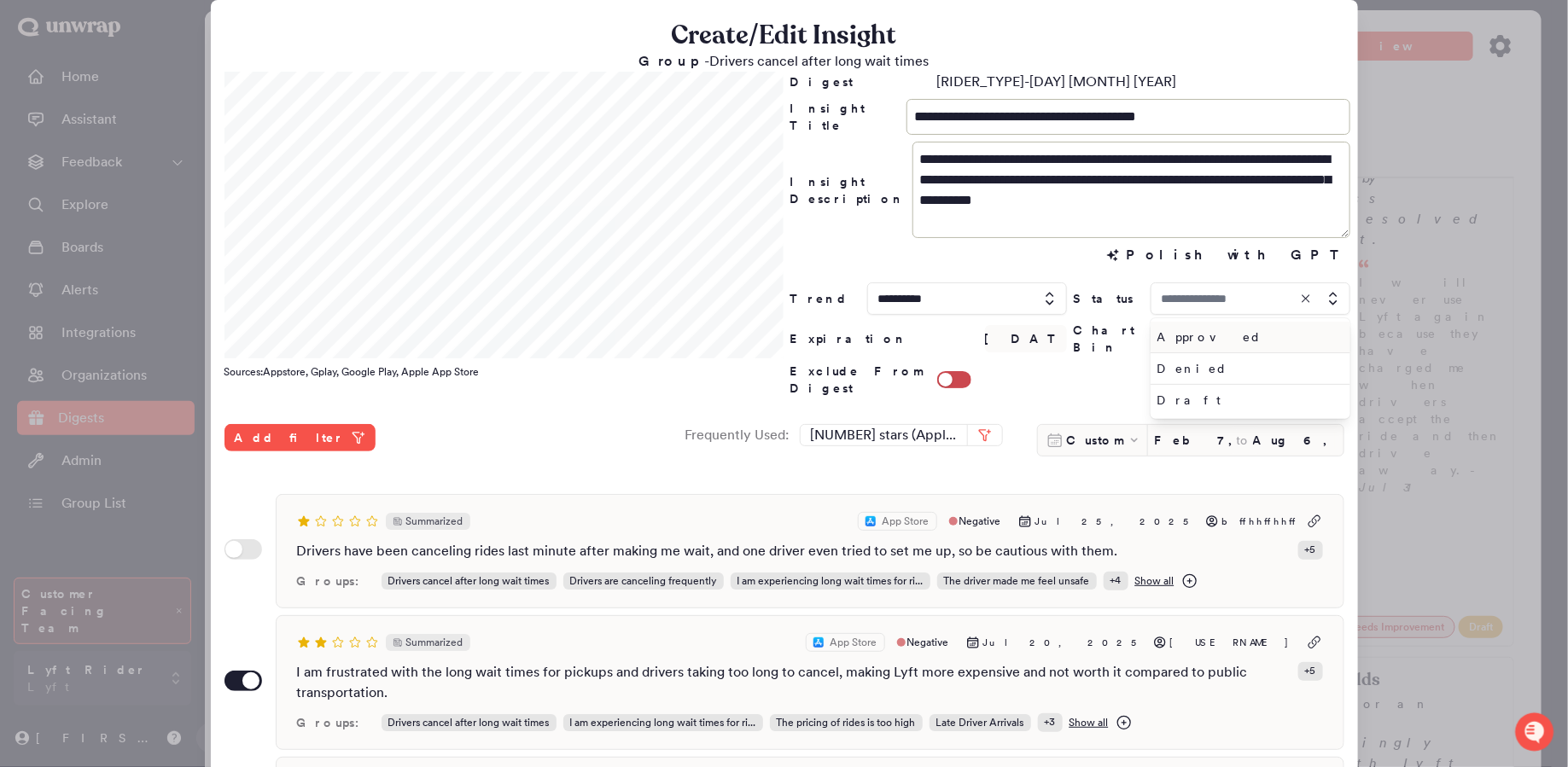type on "********" 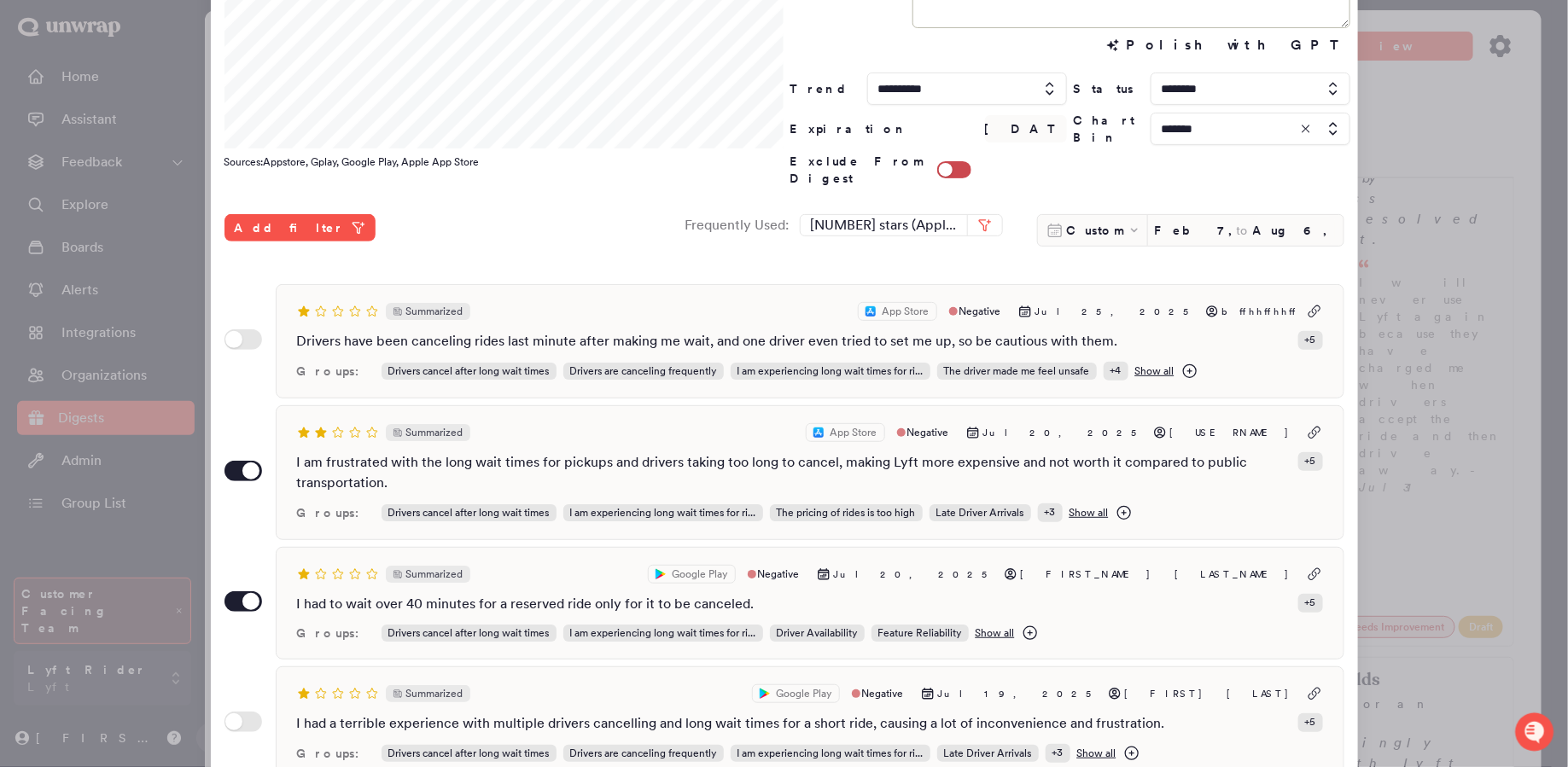 scroll, scrollTop: 364, scrollLeft: 0, axis: vertical 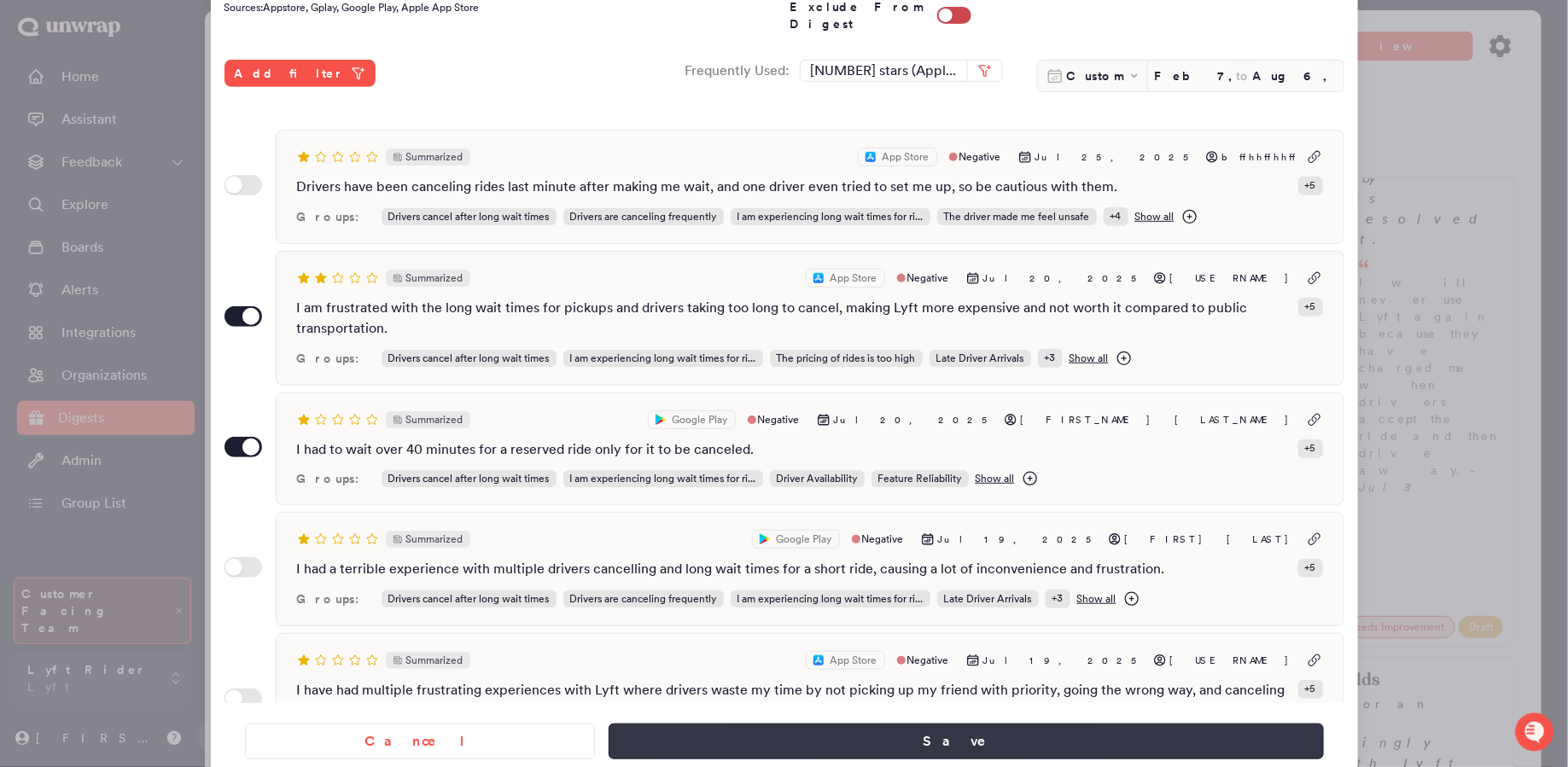 click on "Save" at bounding box center (965, 741) 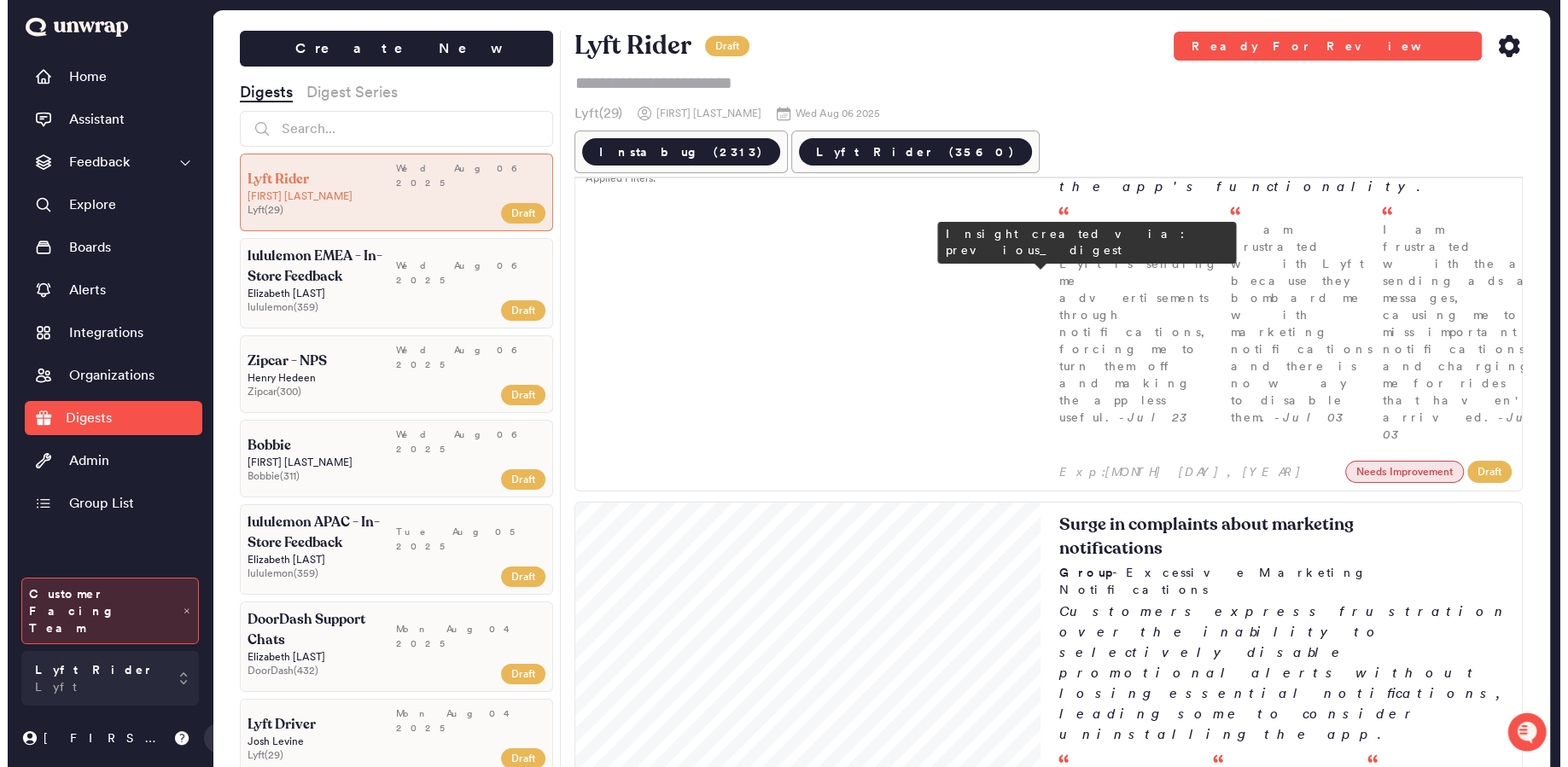 scroll, scrollTop: 1792, scrollLeft: 0, axis: vertical 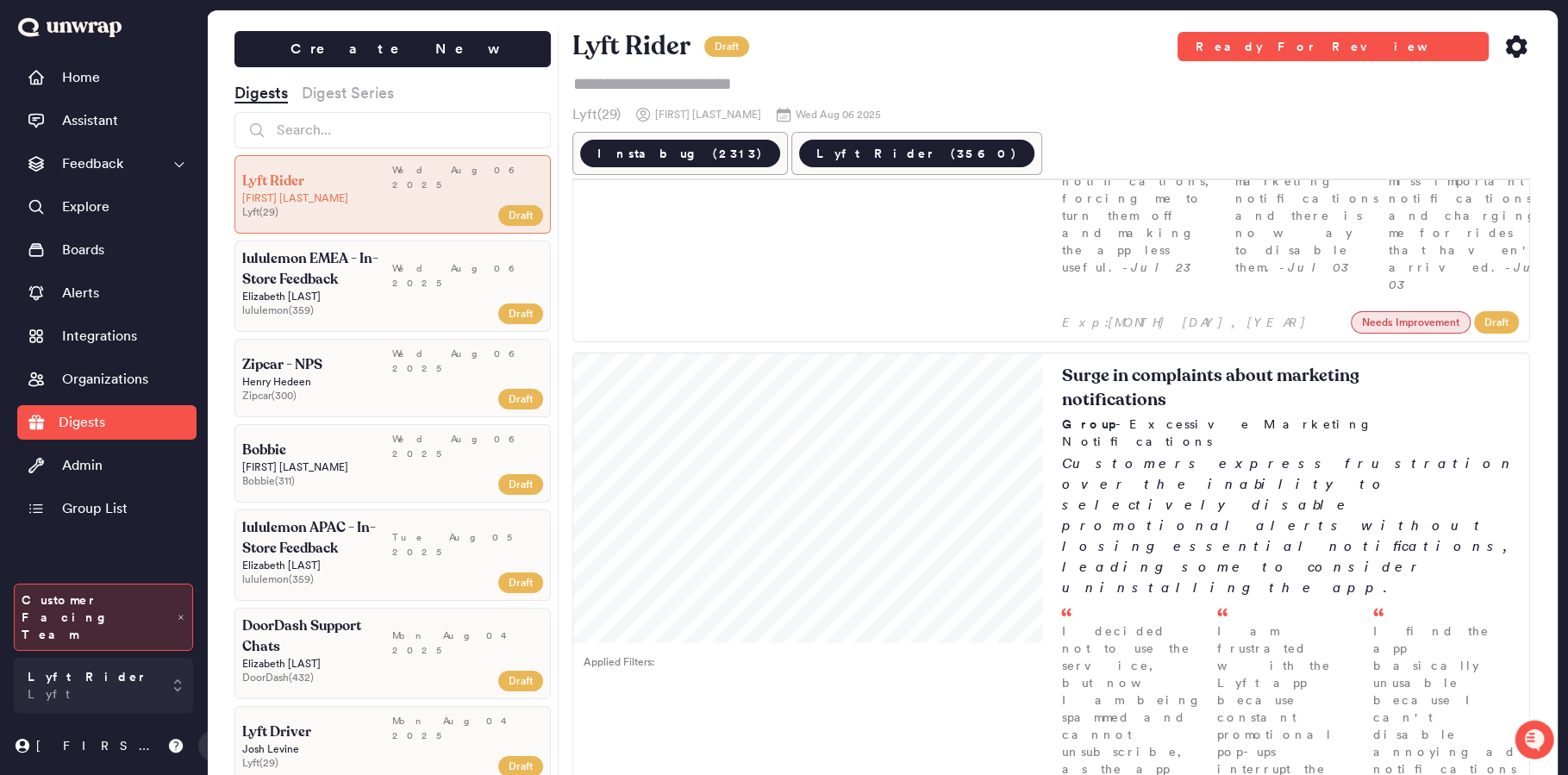 click on "Rising complaints about [BRAND]'s fund holds Group  -  [BRAND] is holding funds for an extended period Customers are increasingly reporting issues with [BRAND] holding funds, rising from [PERCENTAGE]% of feedback in [MONTH] to [PERCENTAGE]% in [MONTH]. Many express frustration over extended holds after cancellations, which limit their ability to access funds for essential expenses. Exp: [DATE] Needs Improvement Draft" at bounding box center (1290, 1845) 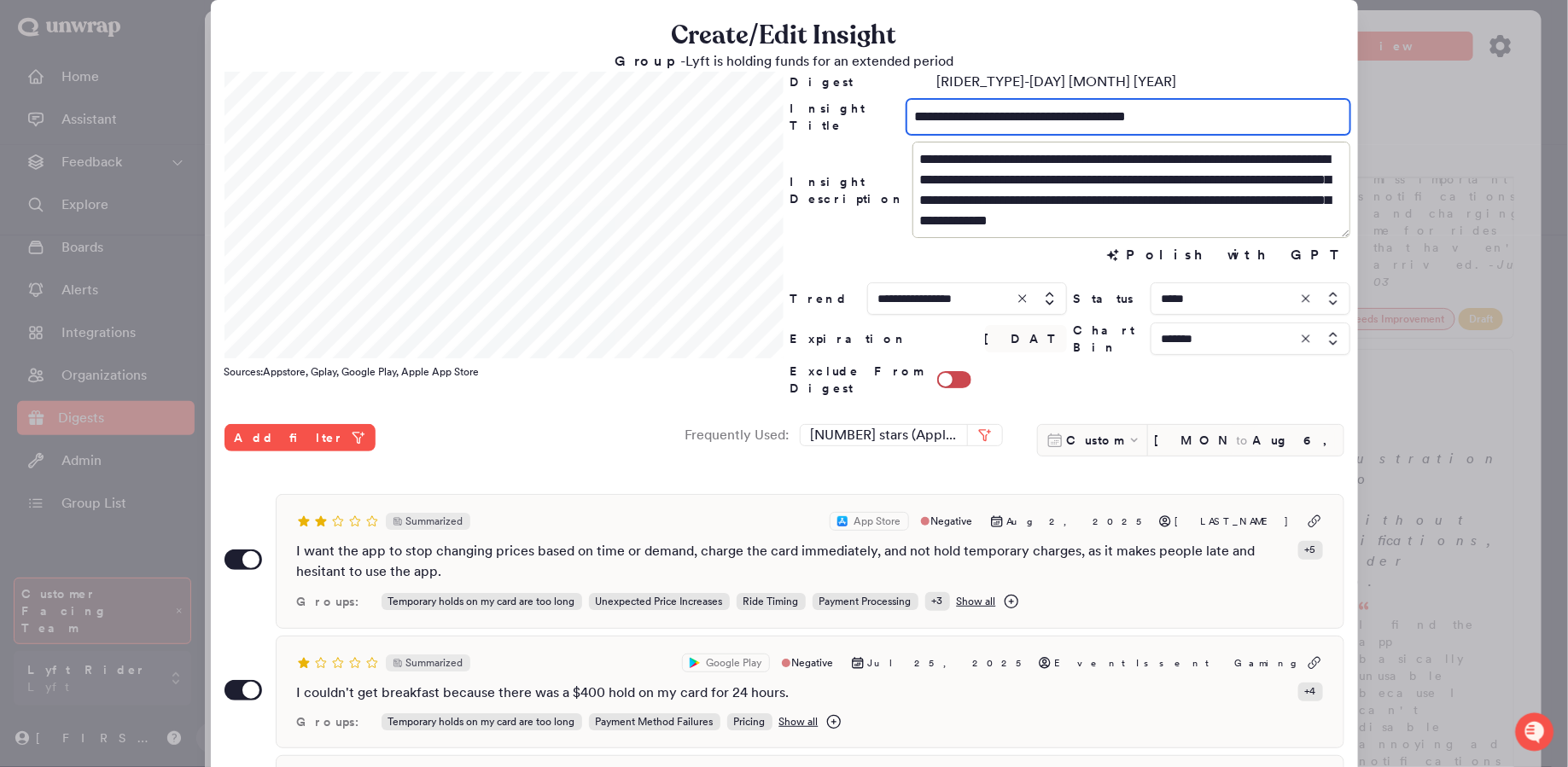 click on "**********" at bounding box center (1128, 117) 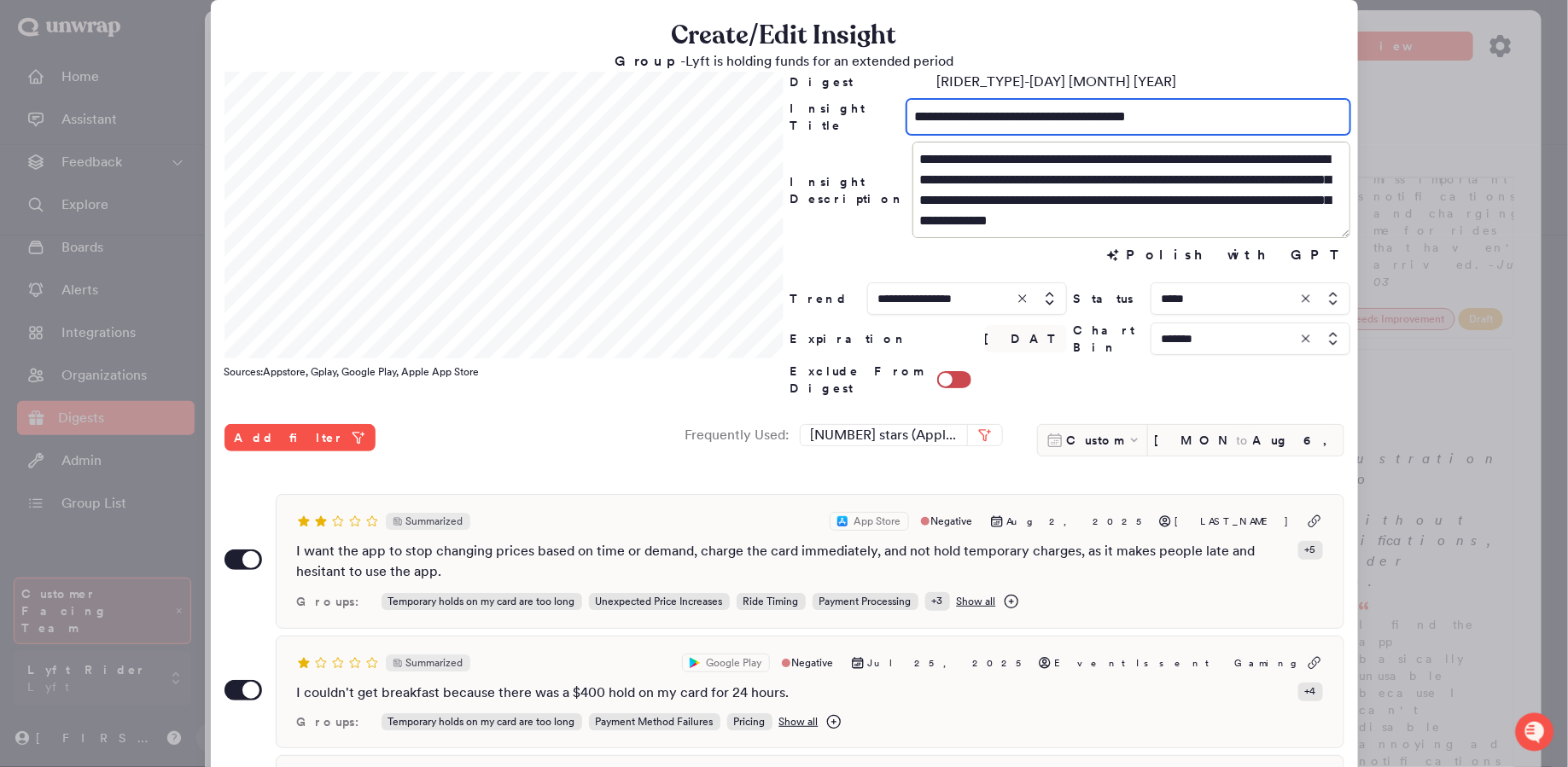 drag, startPoint x: 946, startPoint y: 118, endPoint x: 884, endPoint y: 115, distance: 62.07254 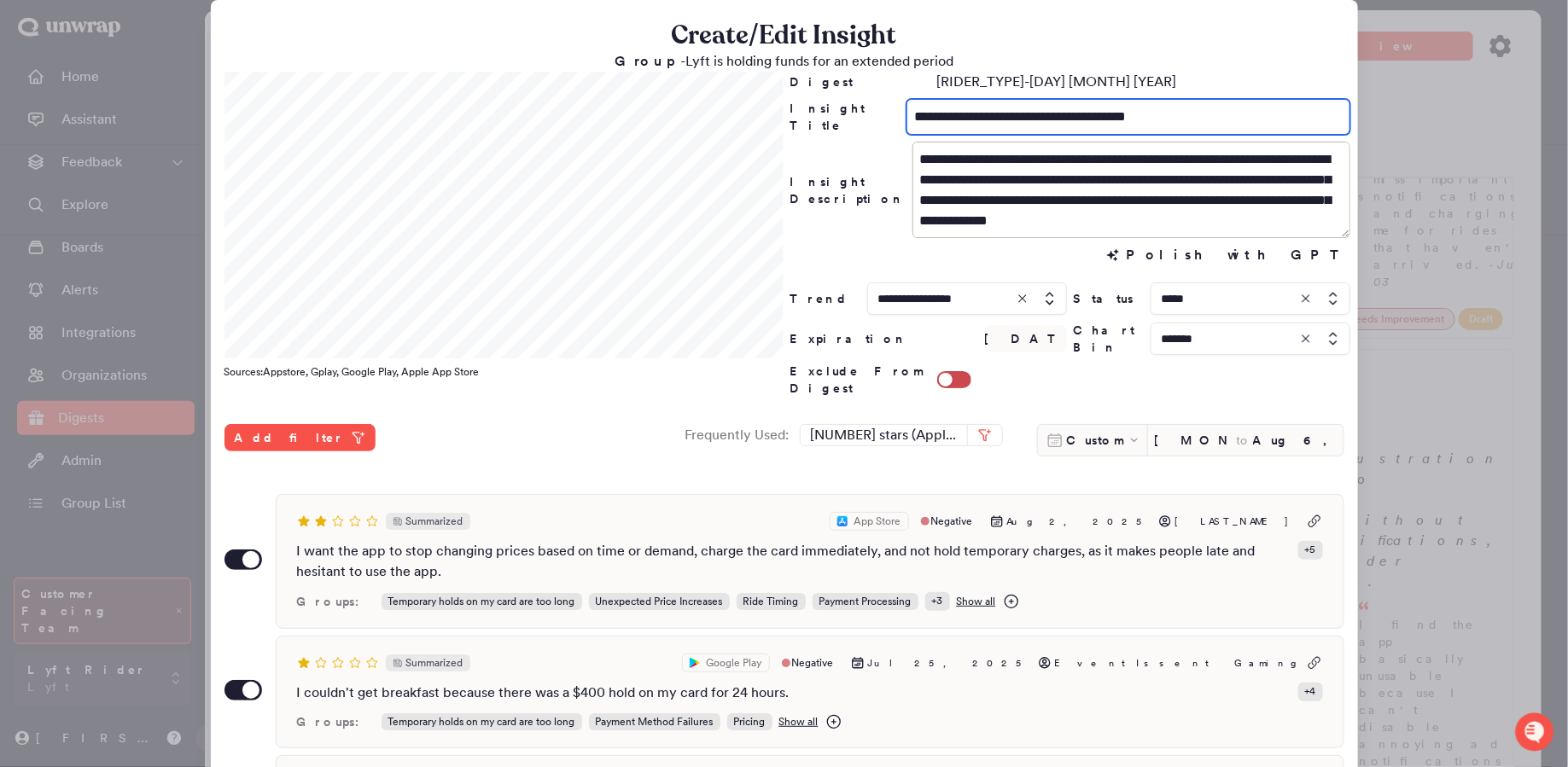 click on "**********" at bounding box center [1070, 117] 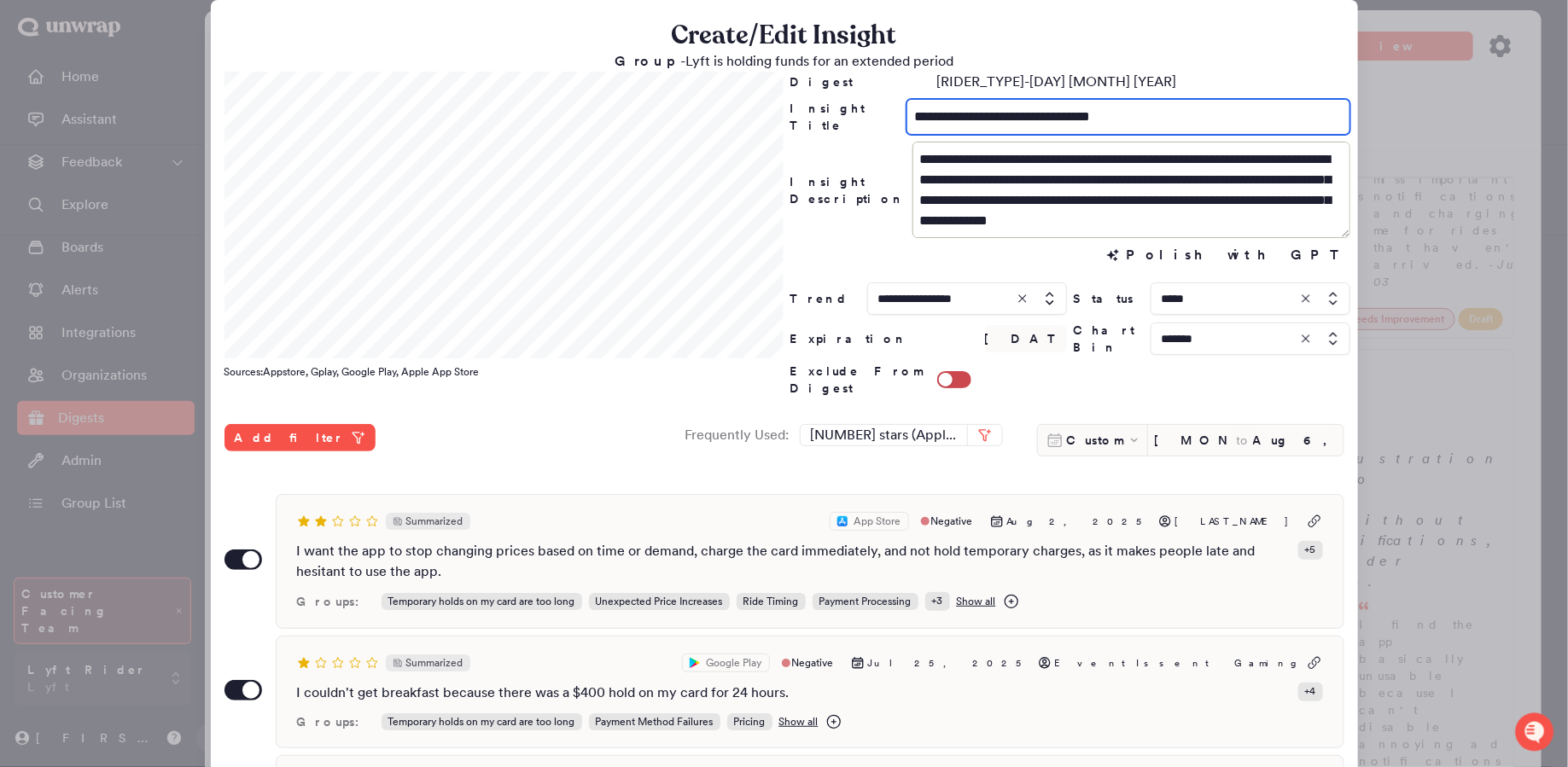 click on "**********" at bounding box center (1128, 117) 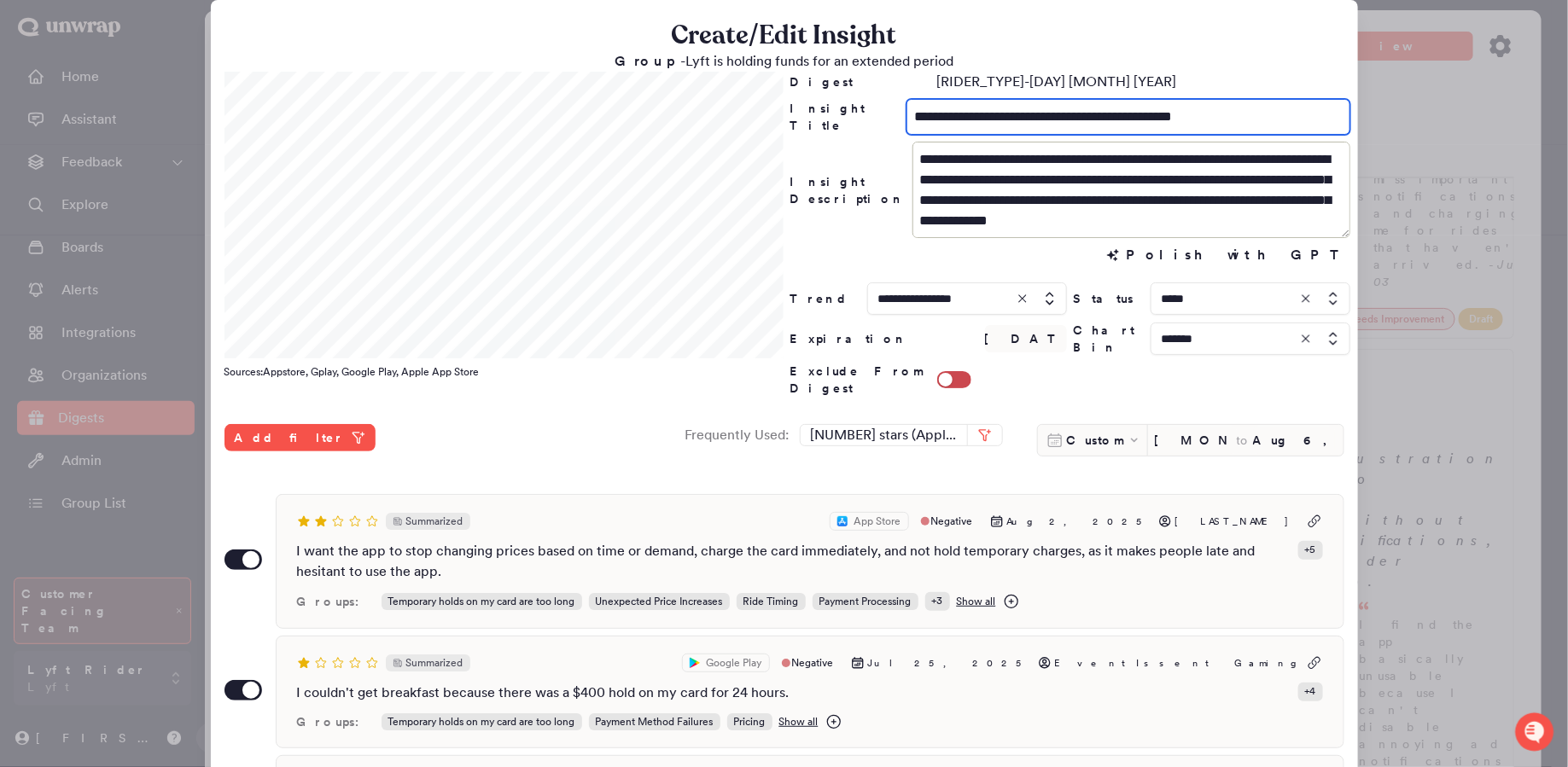 type on "**********" 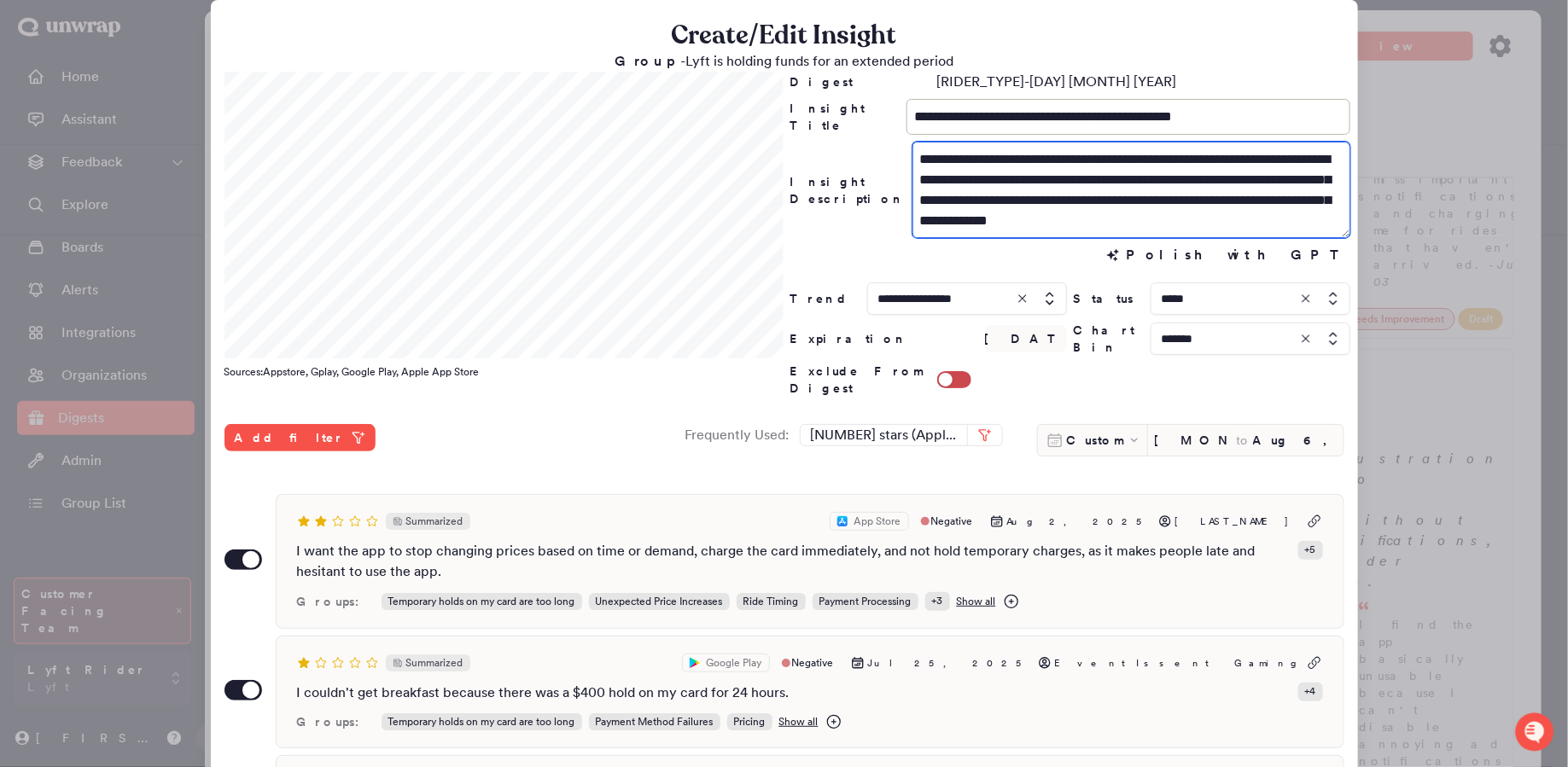 click on "**********" at bounding box center [1132, 189] 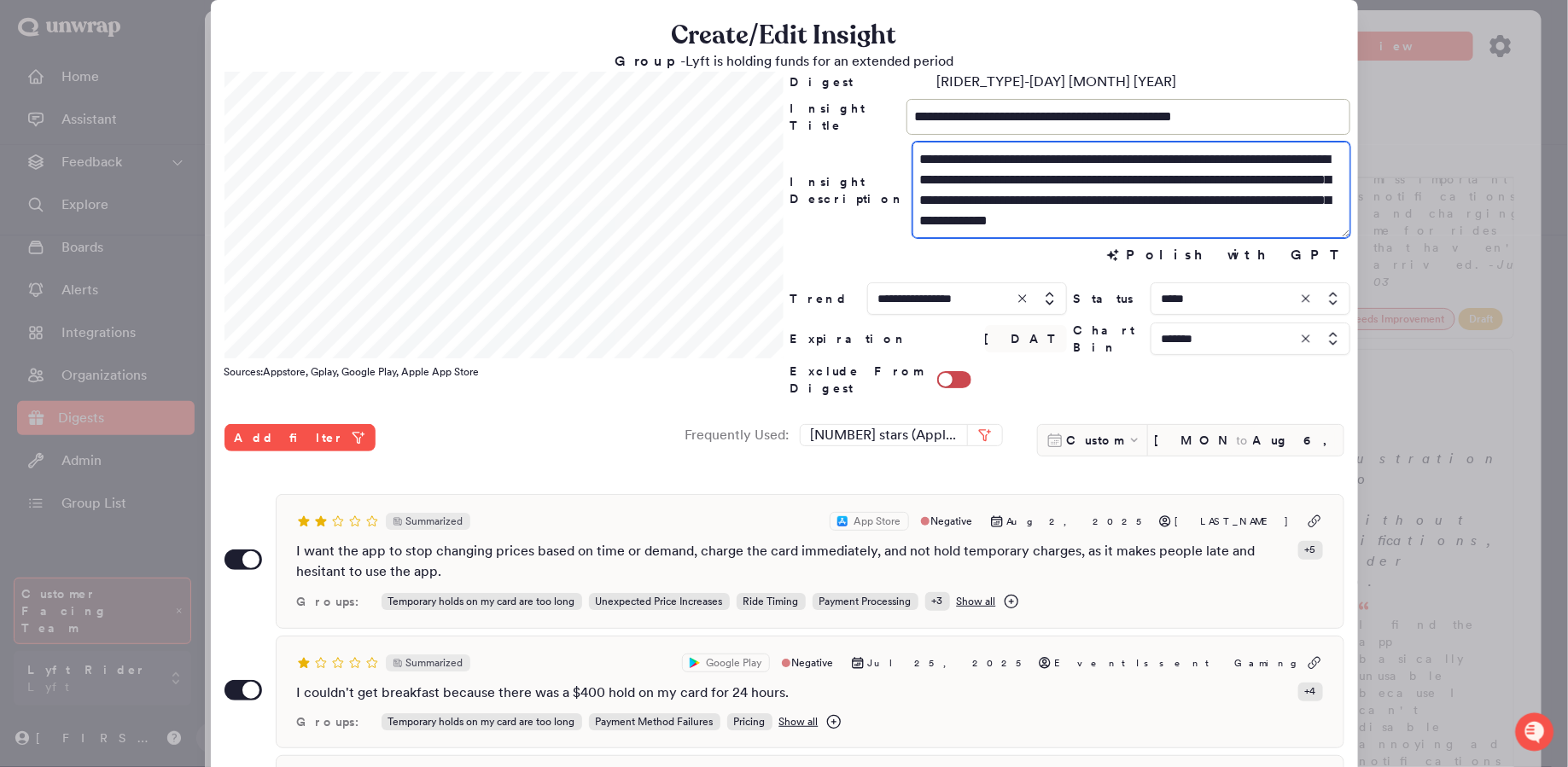 click on "**********" at bounding box center (1132, 189) 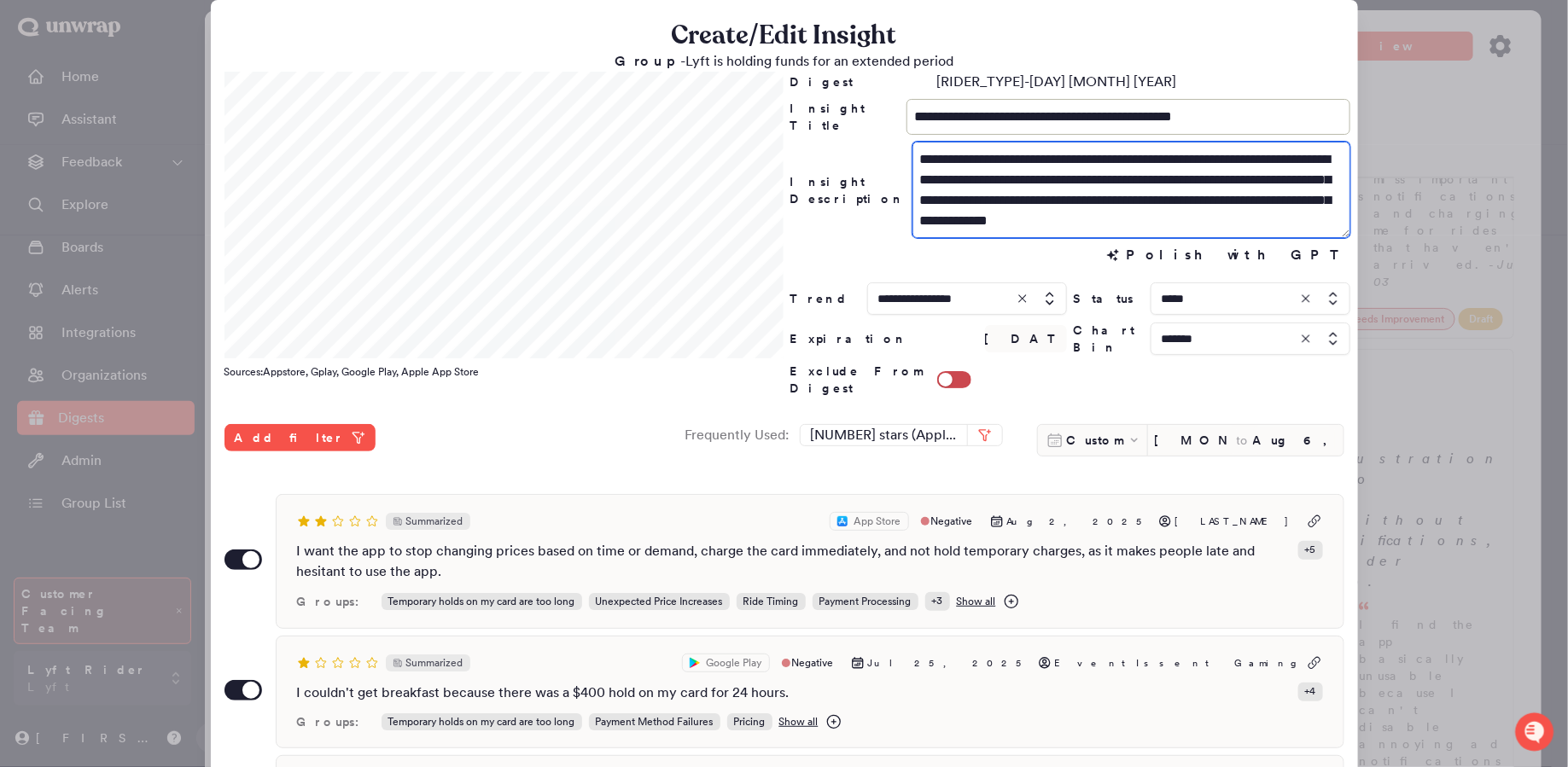 type on "**********" 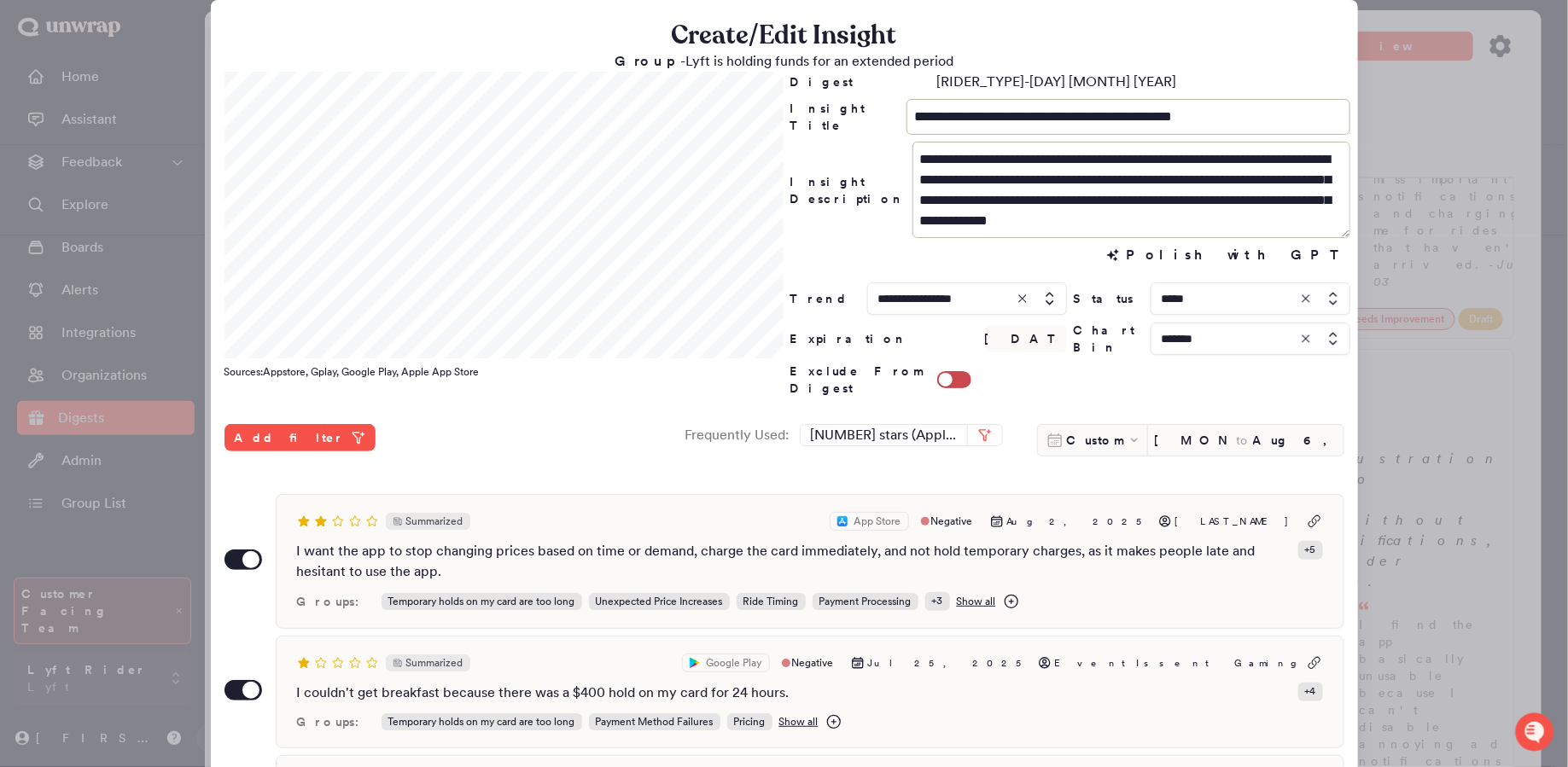 click at bounding box center [1250, 299] 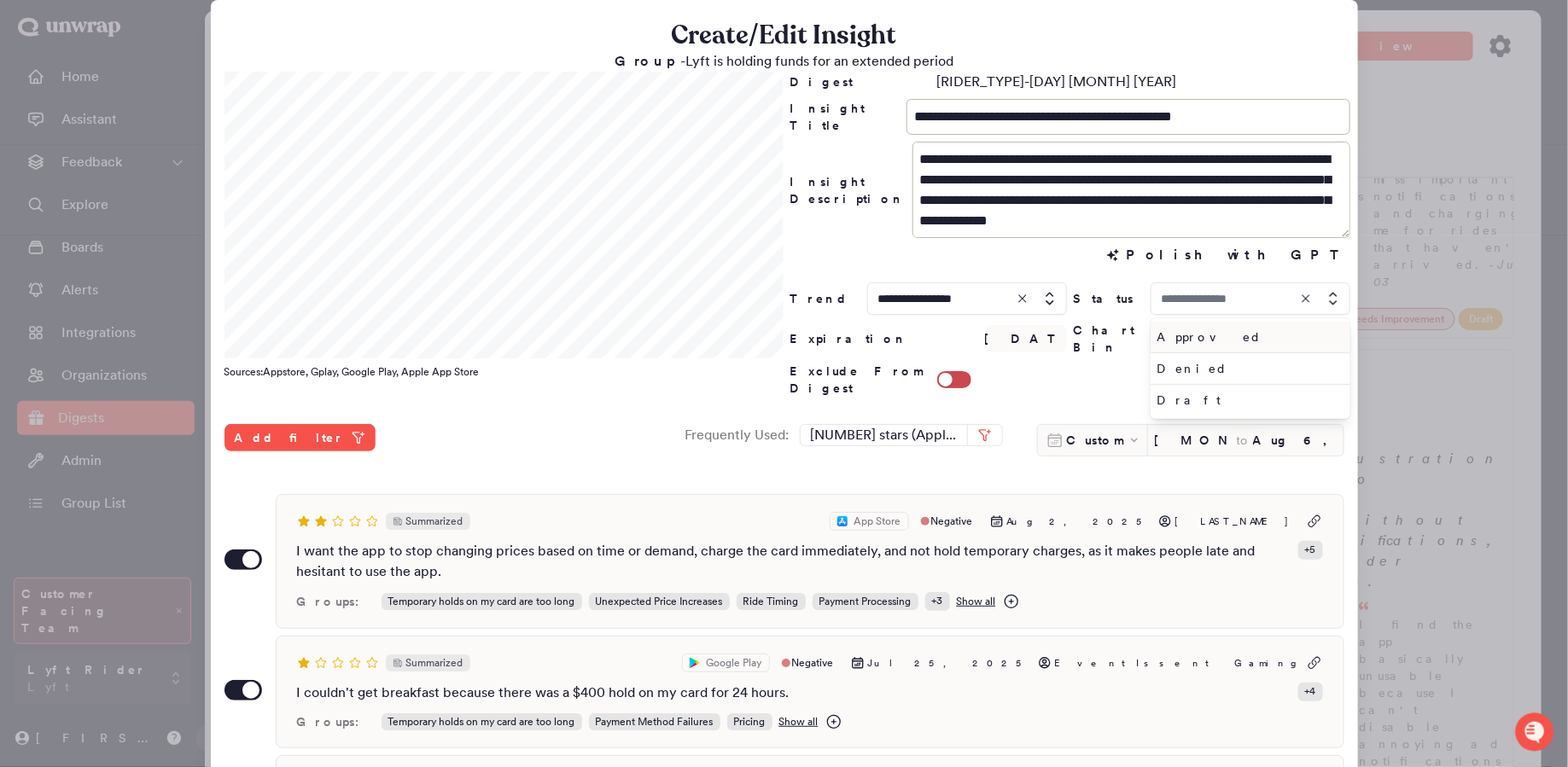 type on "*****" 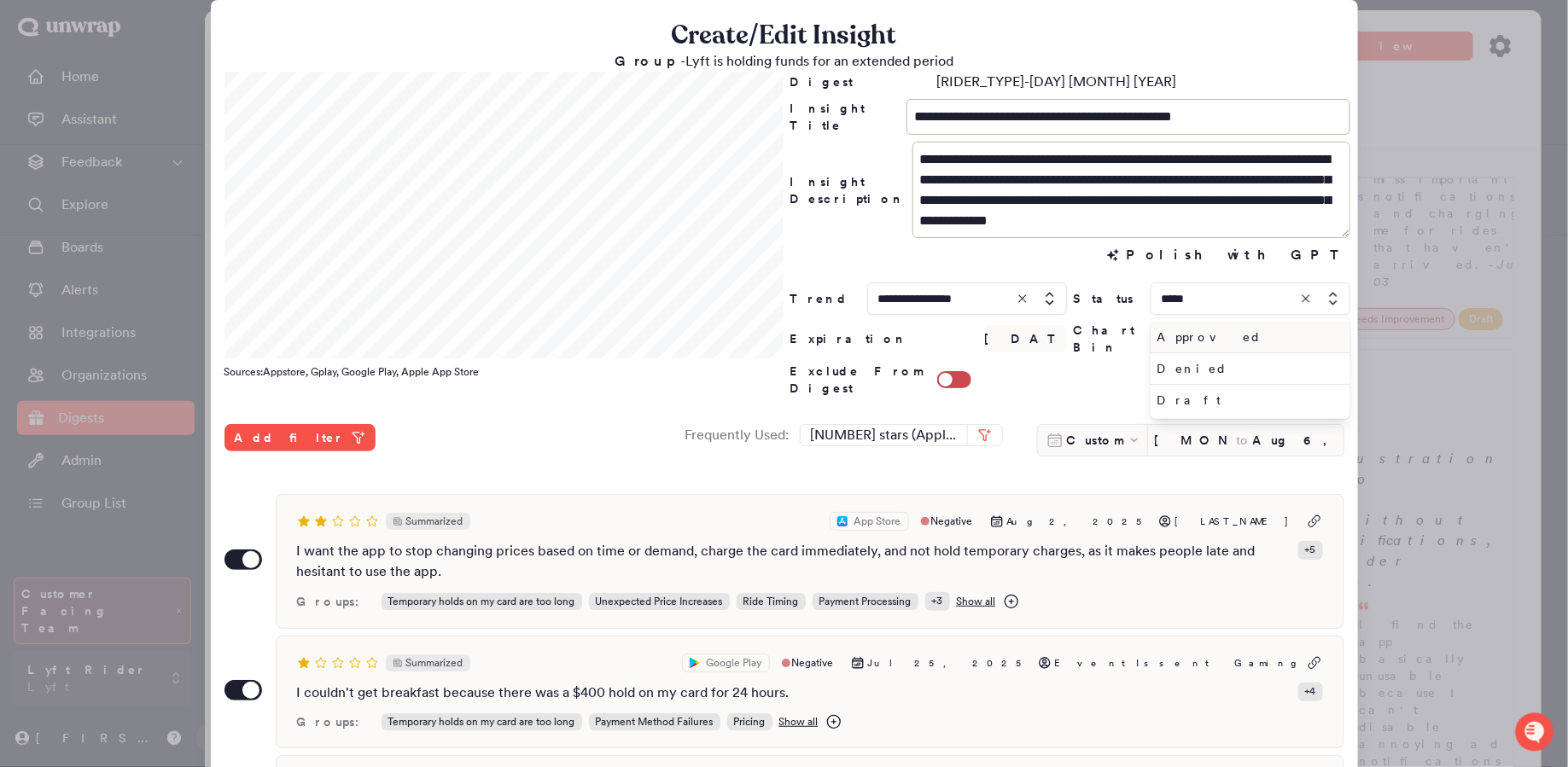 click on "Approved" at bounding box center (1247, 337) 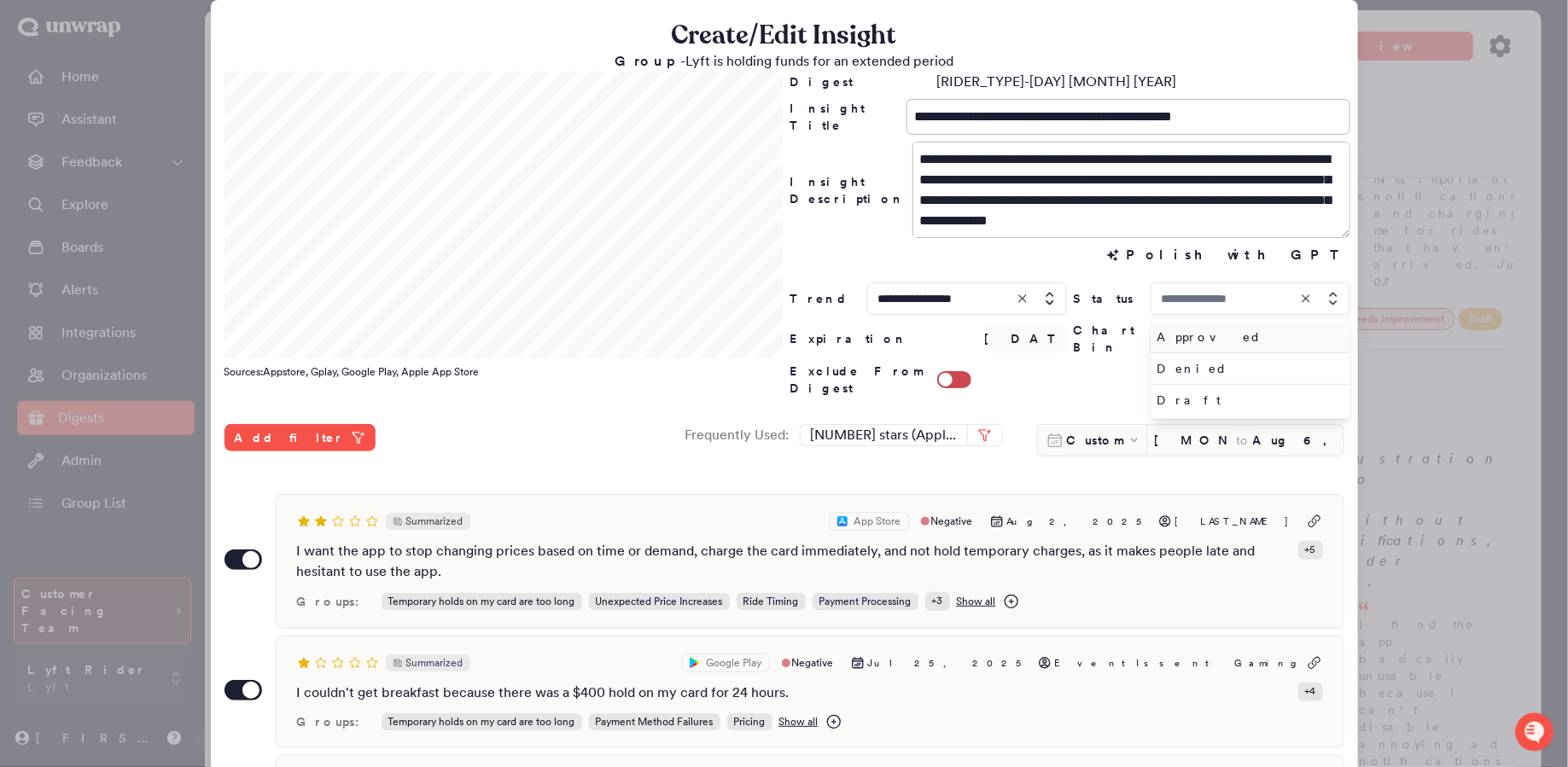 type on "********" 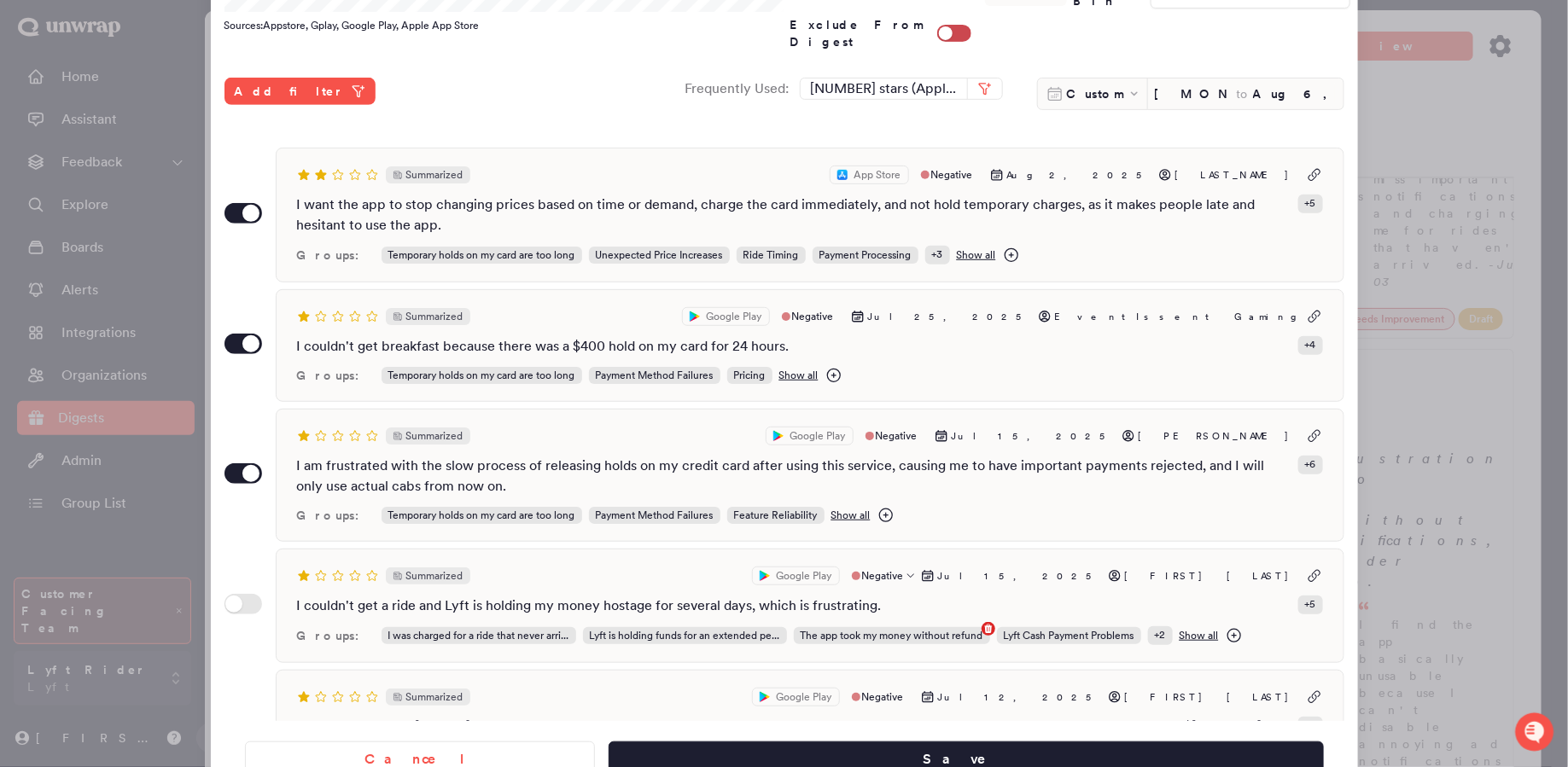 scroll, scrollTop: 364, scrollLeft: 0, axis: vertical 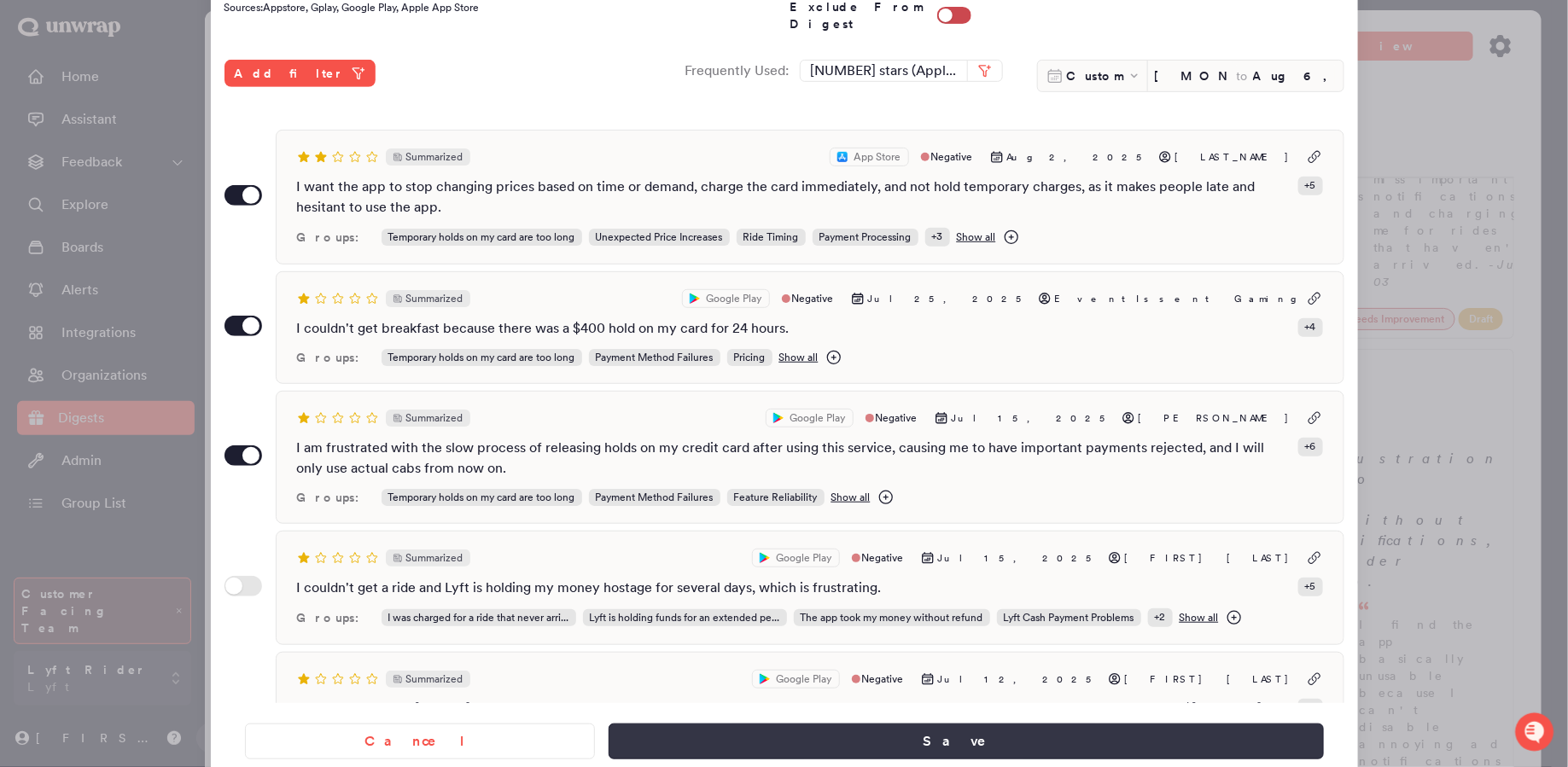 click on "Save" at bounding box center (965, 741) 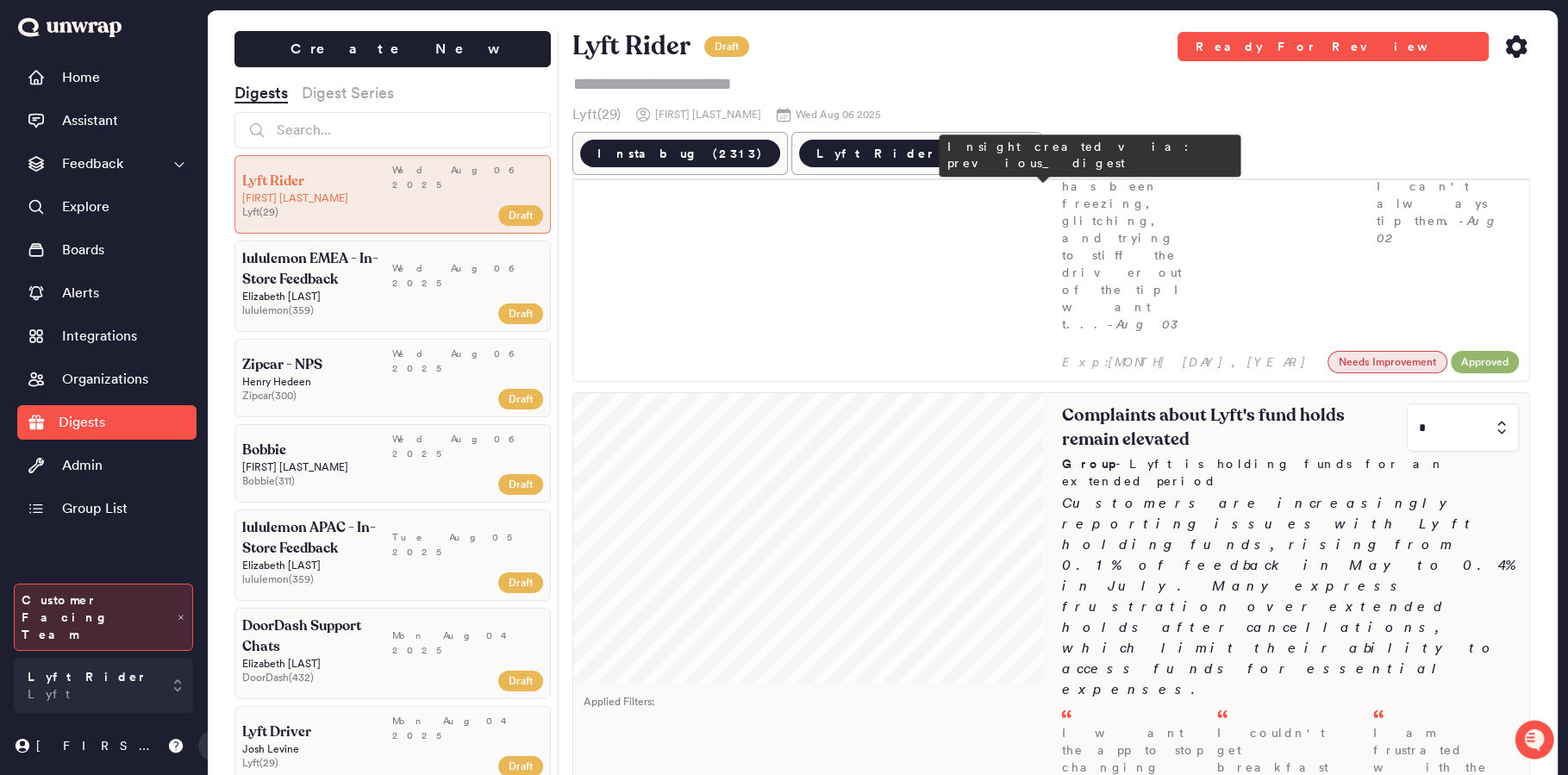 scroll, scrollTop: 596, scrollLeft: 0, axis: vertical 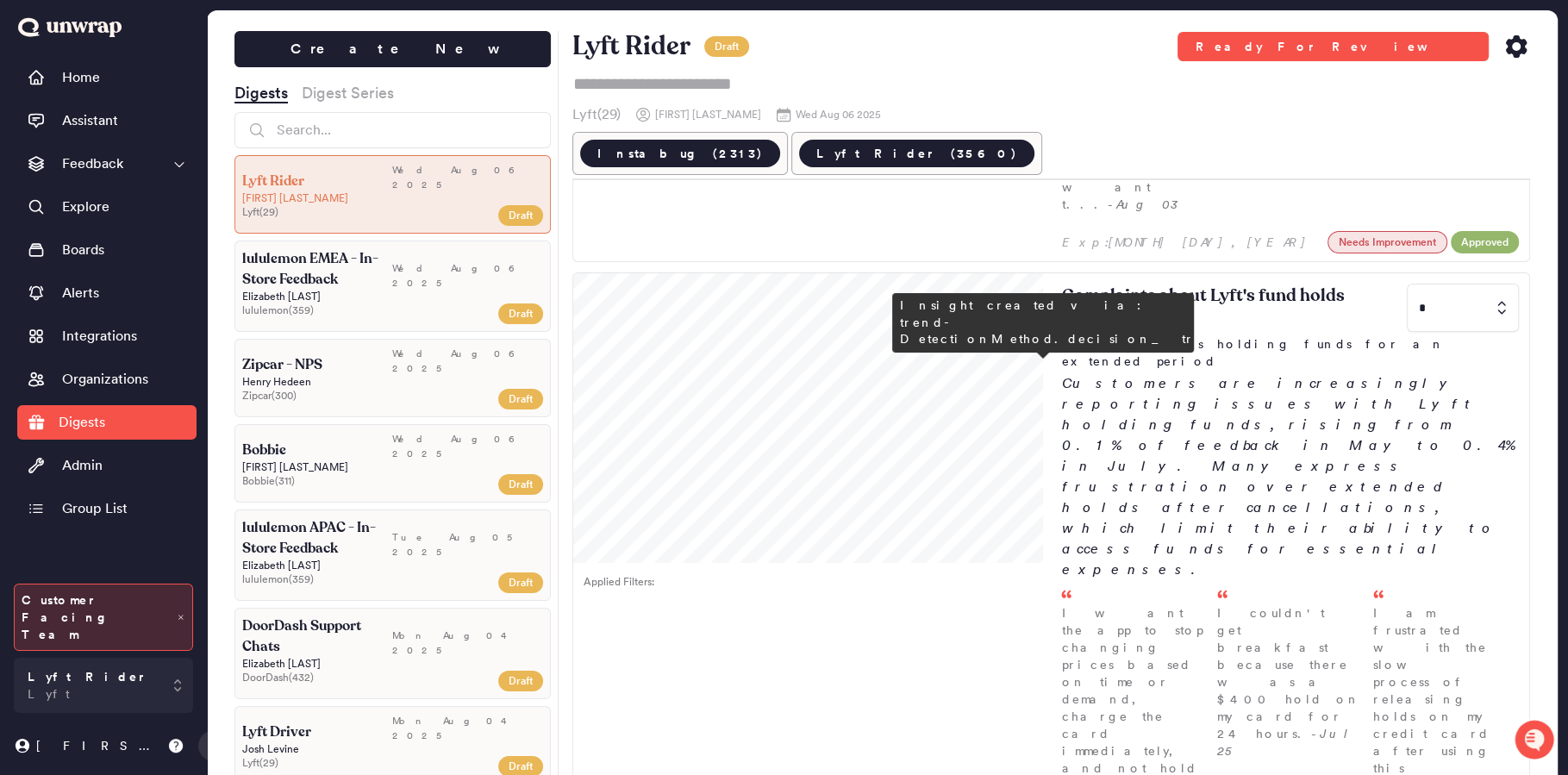 click at bounding box center (1463, 1019) 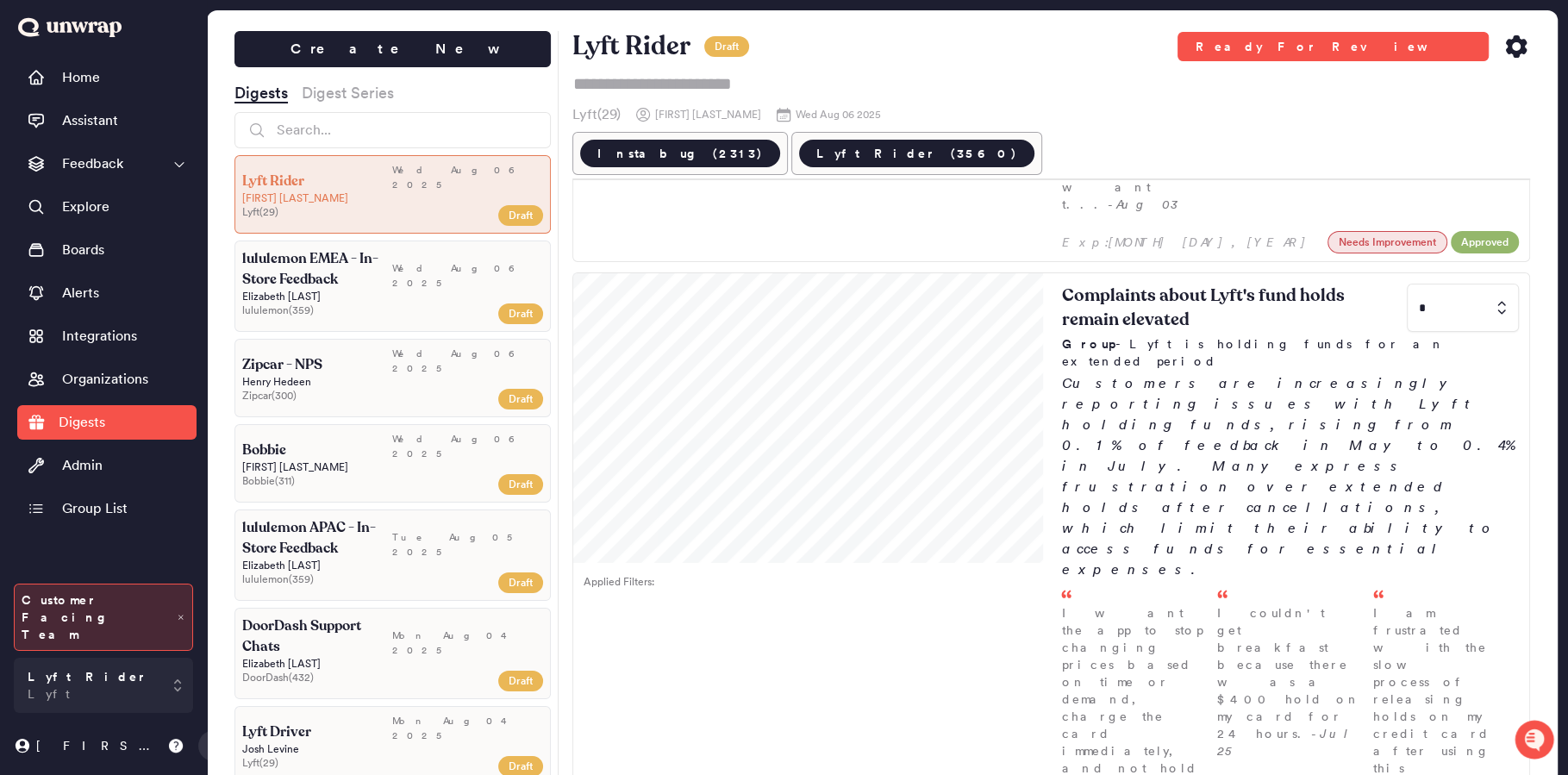 click on "2" at bounding box center (1459, 1153) 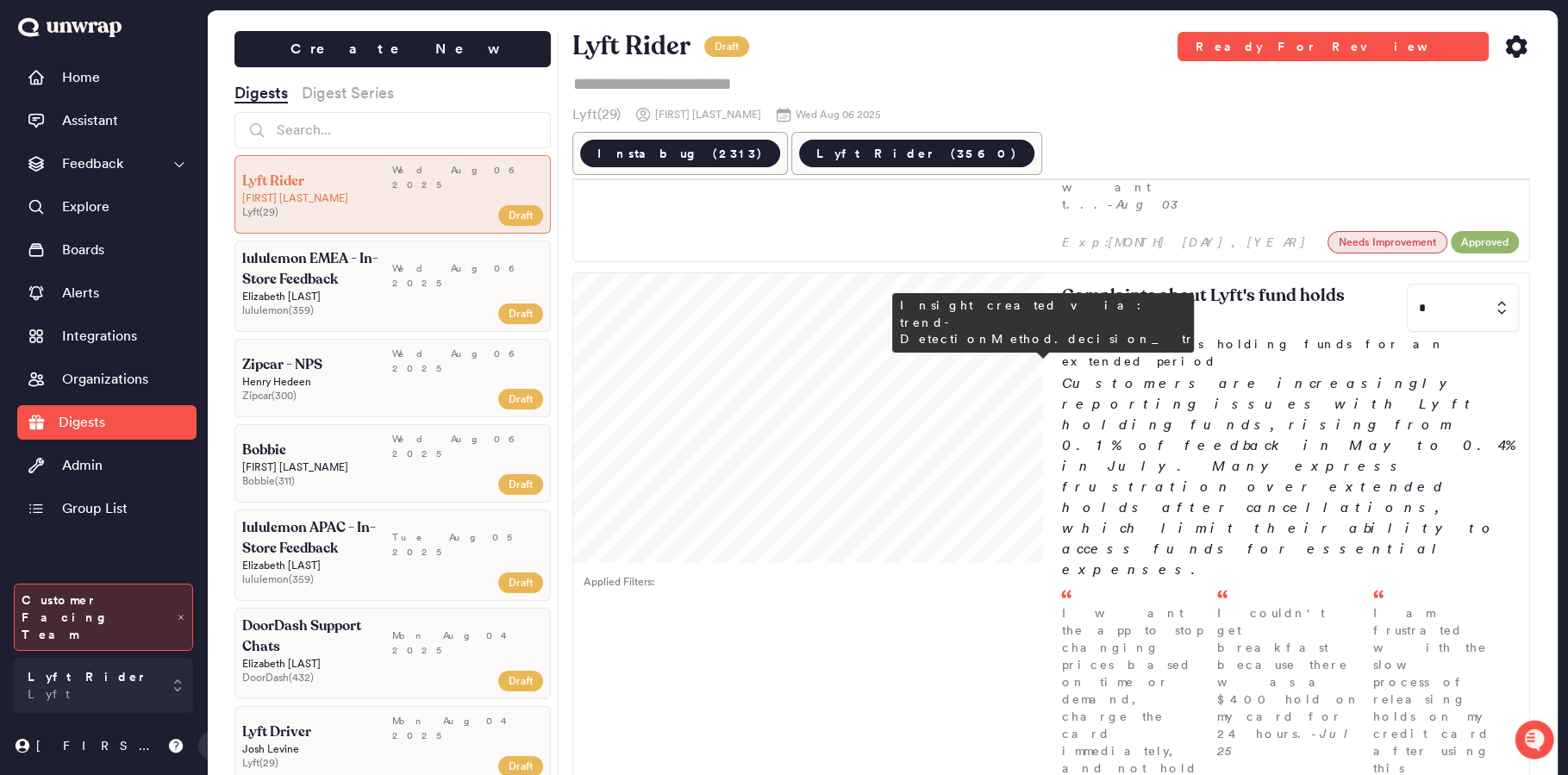 type on "*" 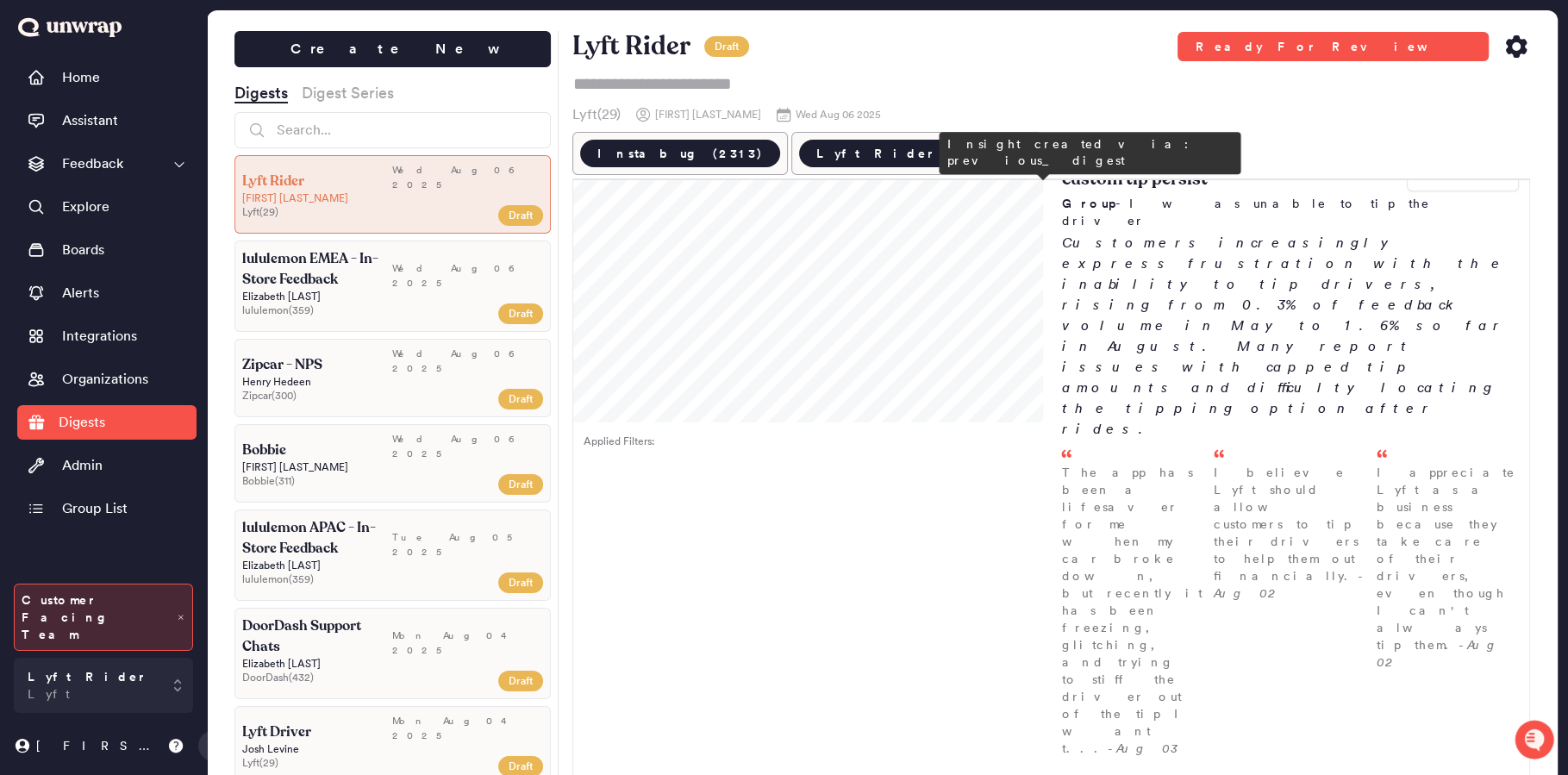 scroll, scrollTop: 0, scrollLeft: 0, axis: both 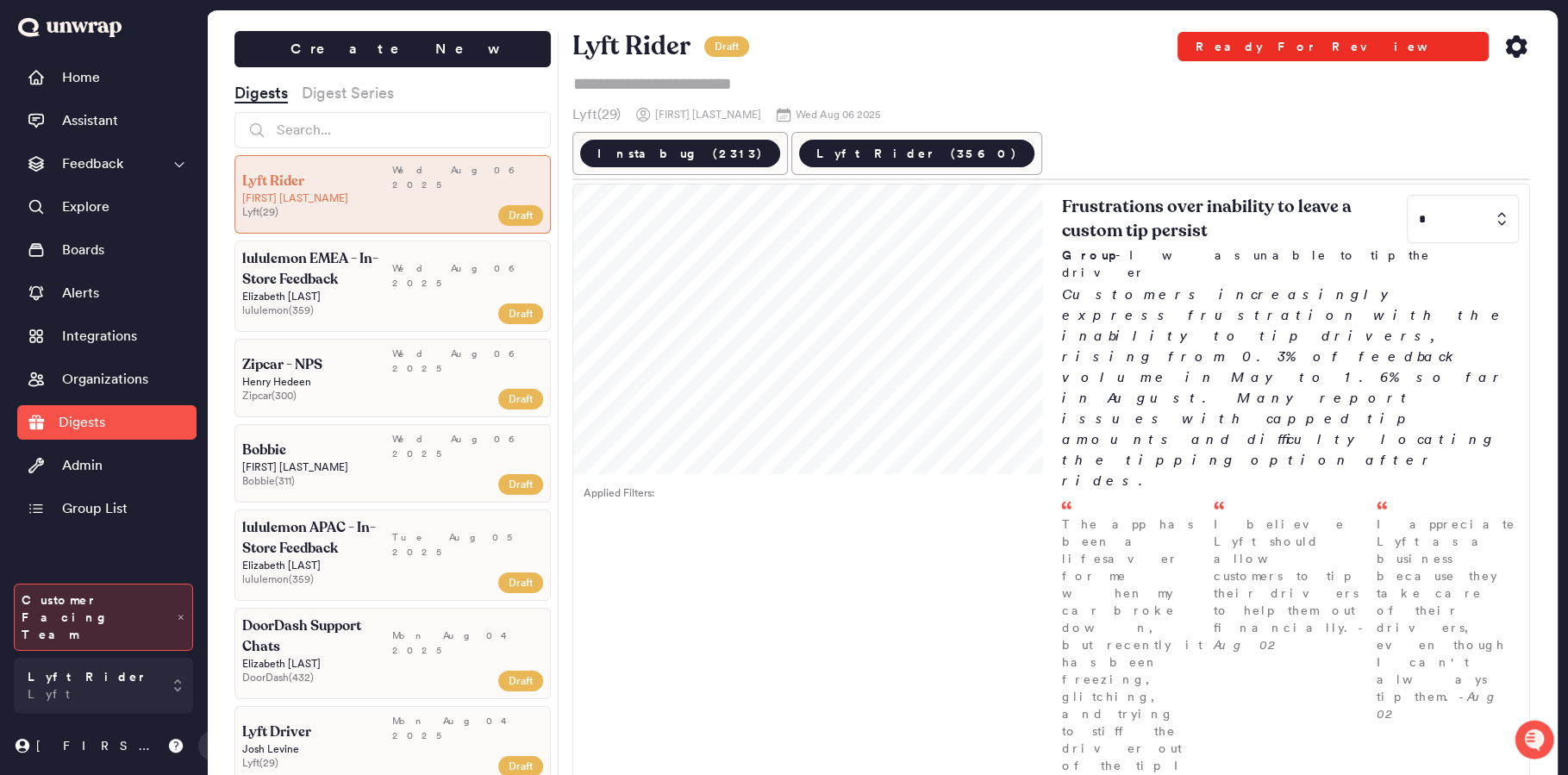 click on "Ready For Review" at bounding box center [1333, 47] 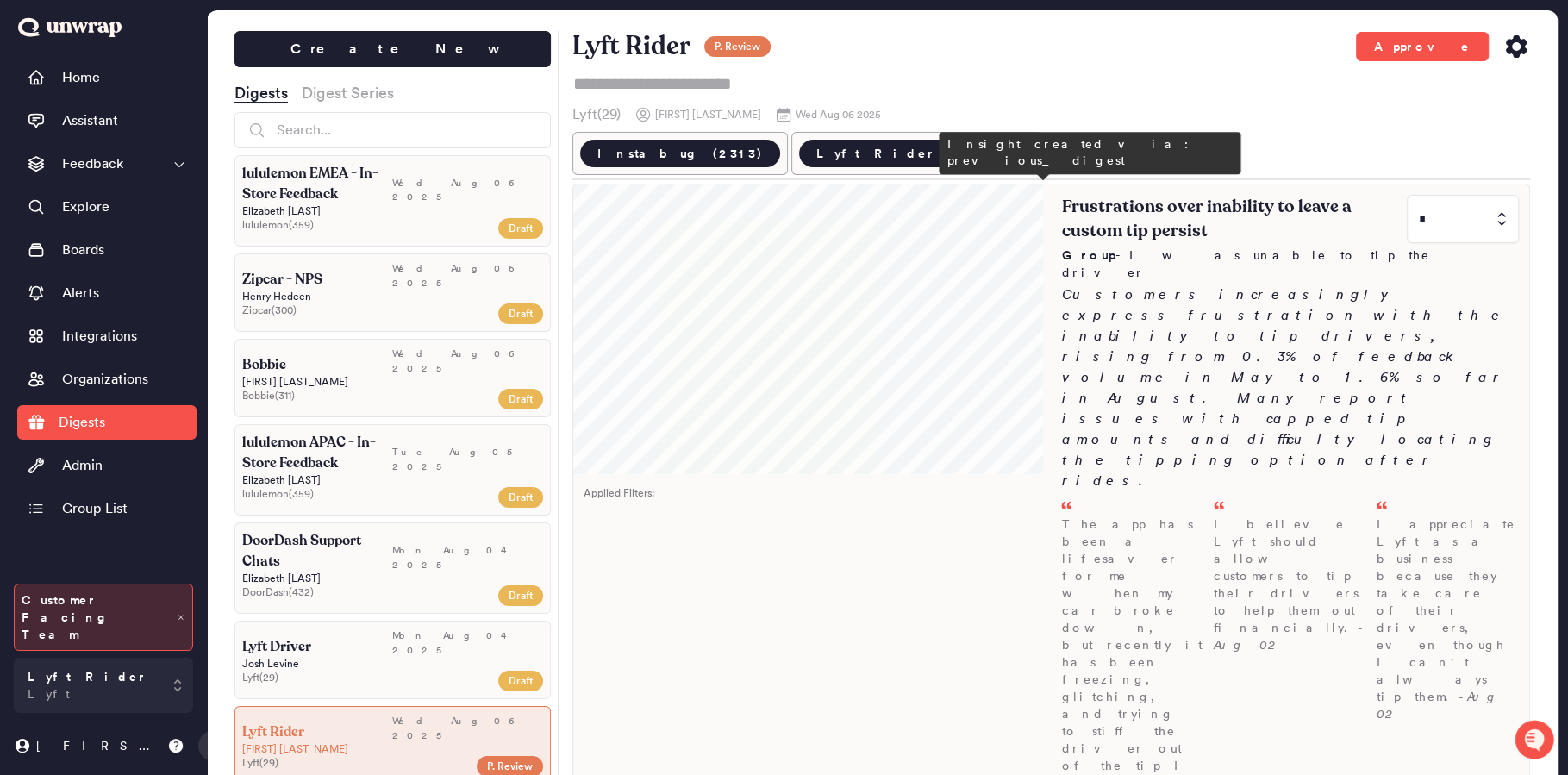 click on "Customers increasingly express frustration with the inability to tip drivers, rising from 0.3% of feedback volume in May to 1.6% so far in August. Many report issues with capped tip amounts and difficulty locating the tipping option after rides." at bounding box center [1290, 388] 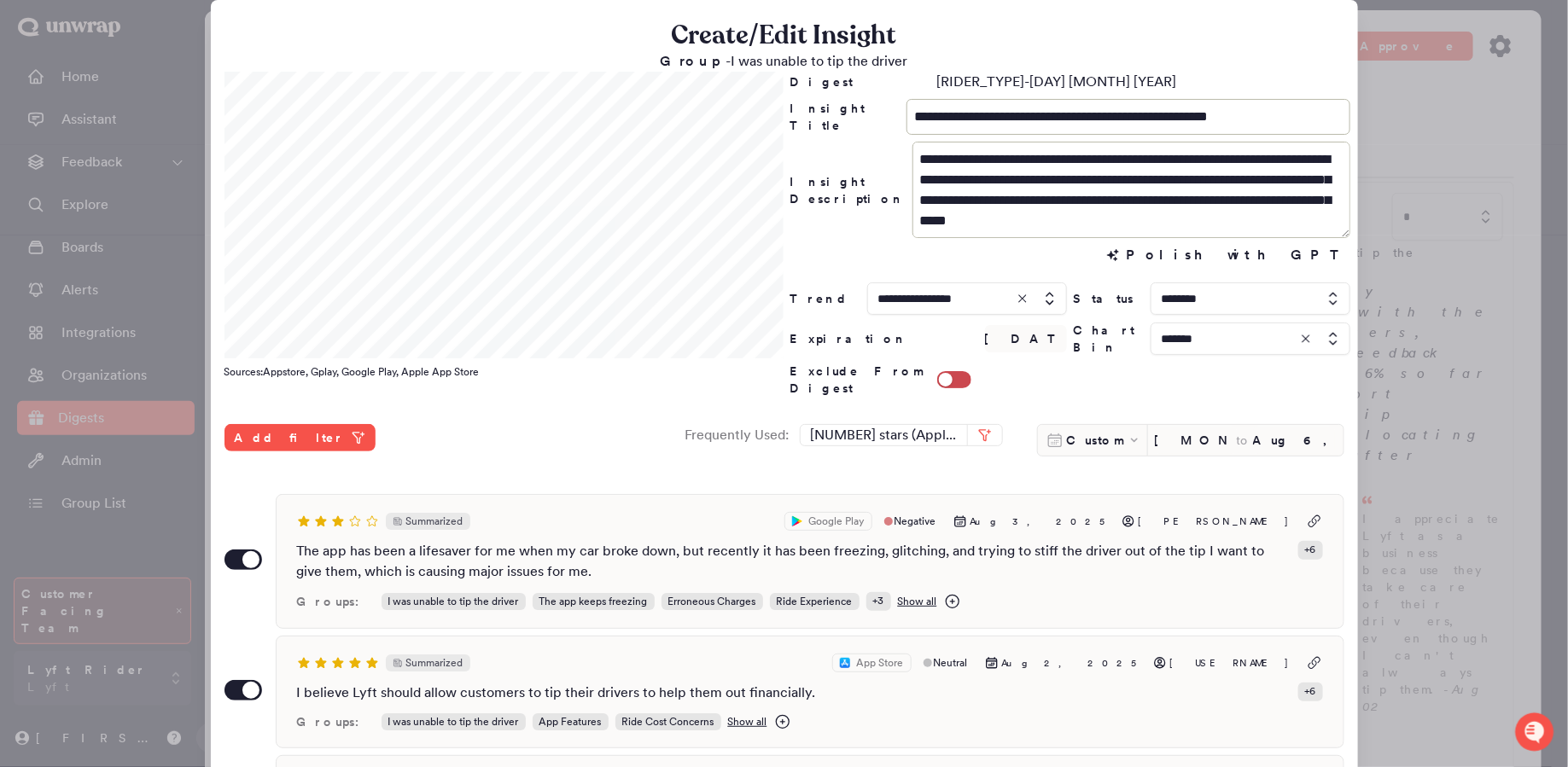 click at bounding box center [784, 383] 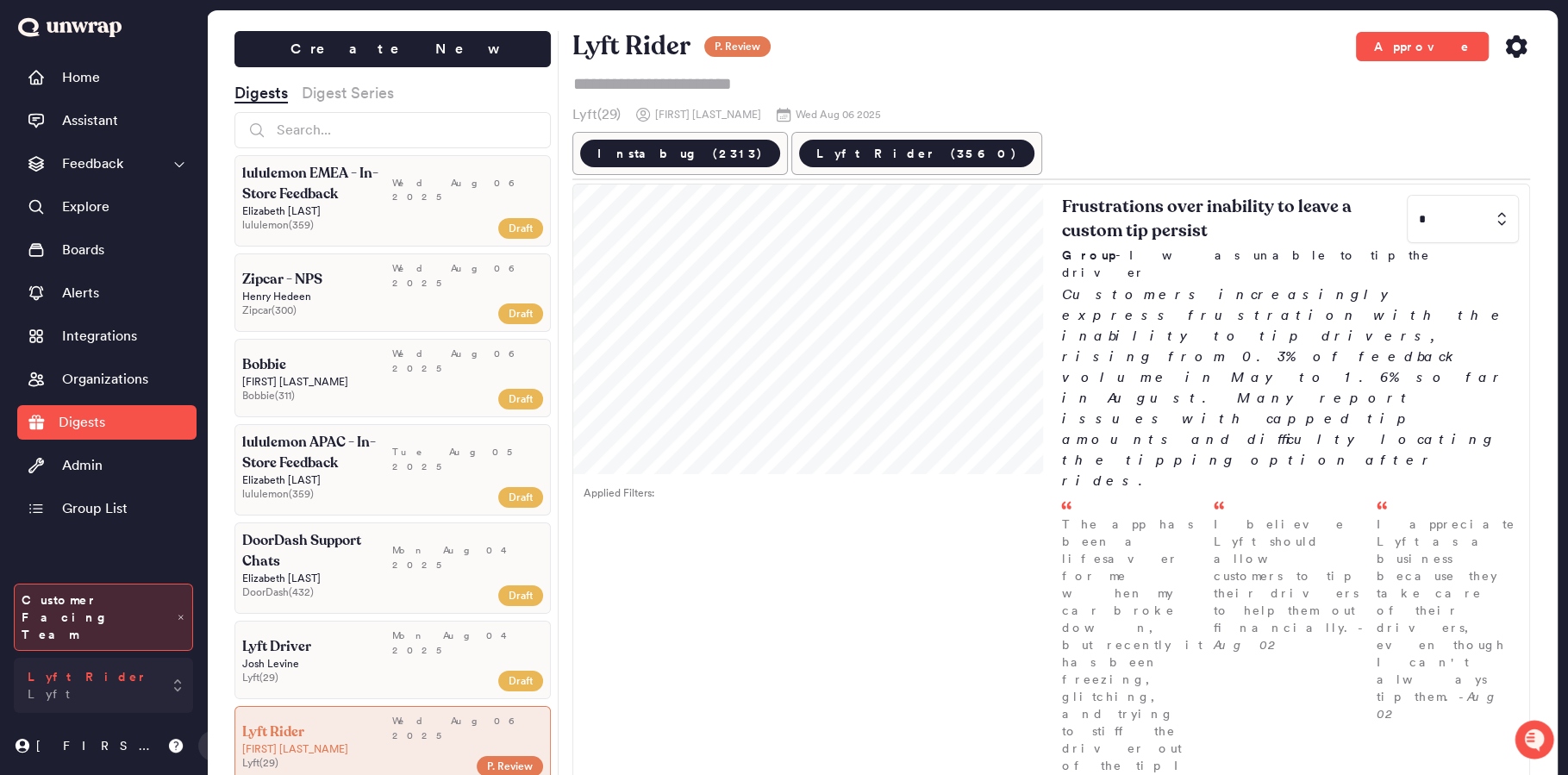 click on "Lyft Rider Lyft" at bounding box center [87, 685] 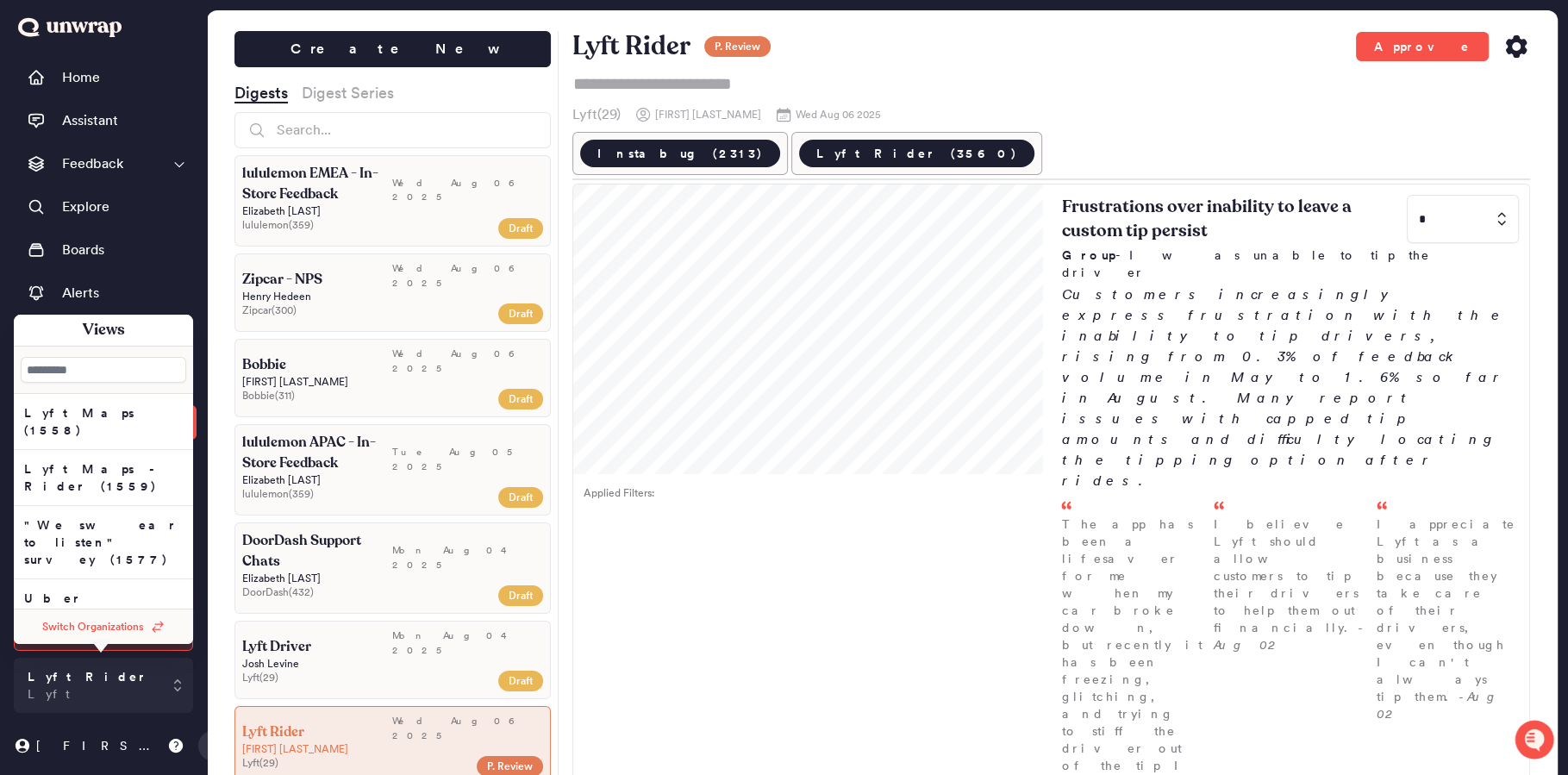 click on "Switch Organizations" at bounding box center [93, 627] 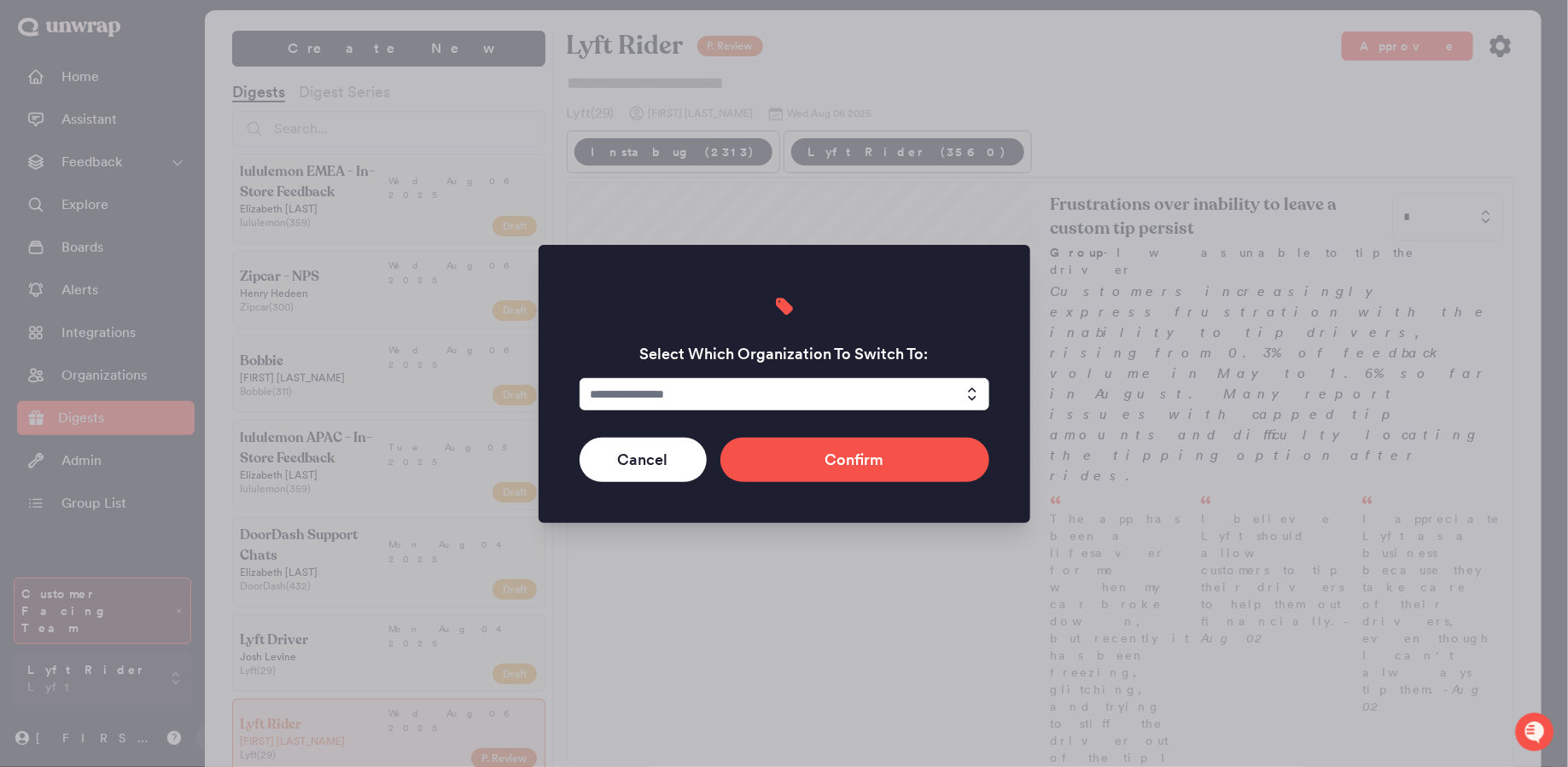 click at bounding box center [784, 394] 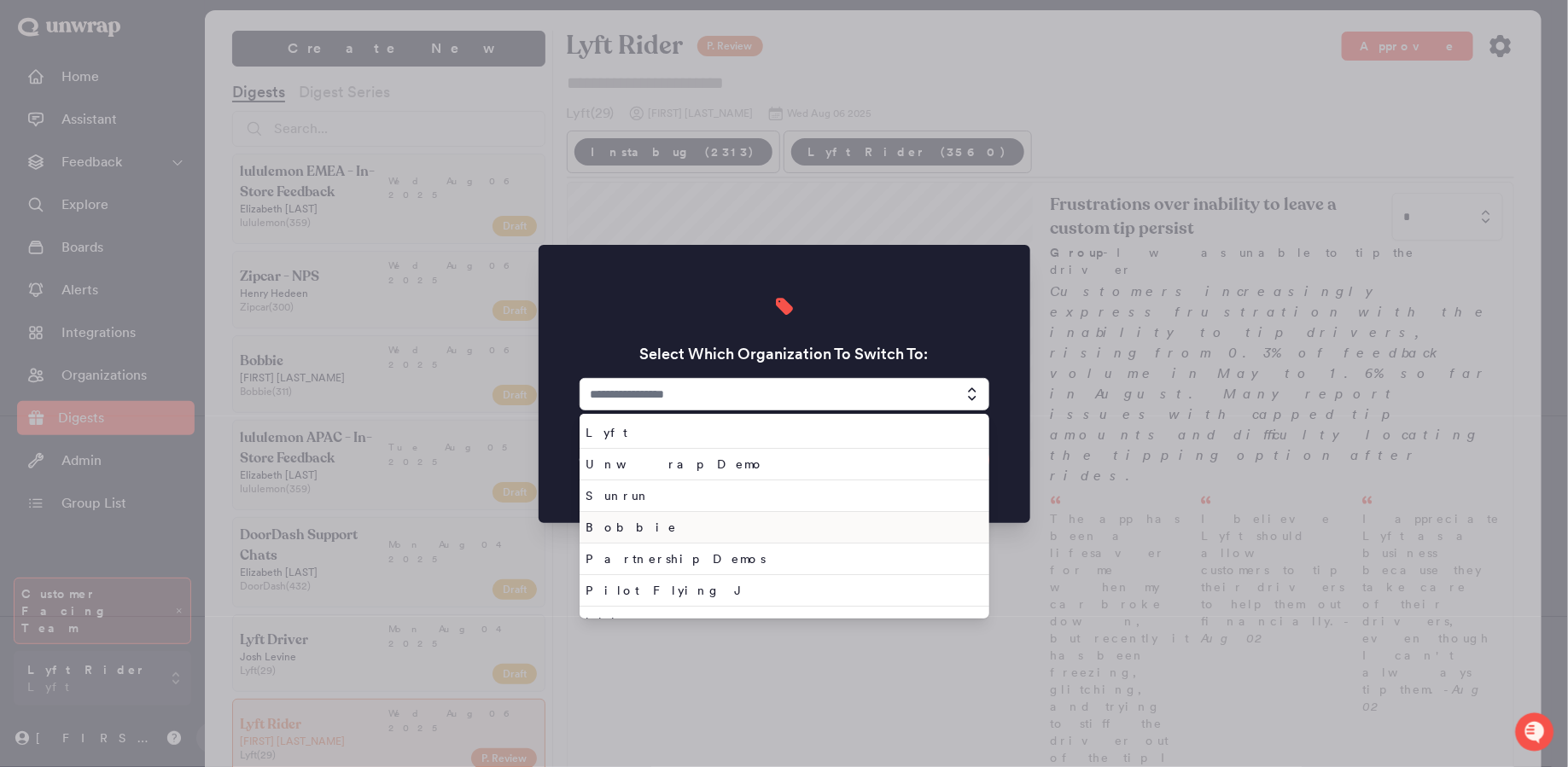 click on "Bobbie" at bounding box center [781, 527] 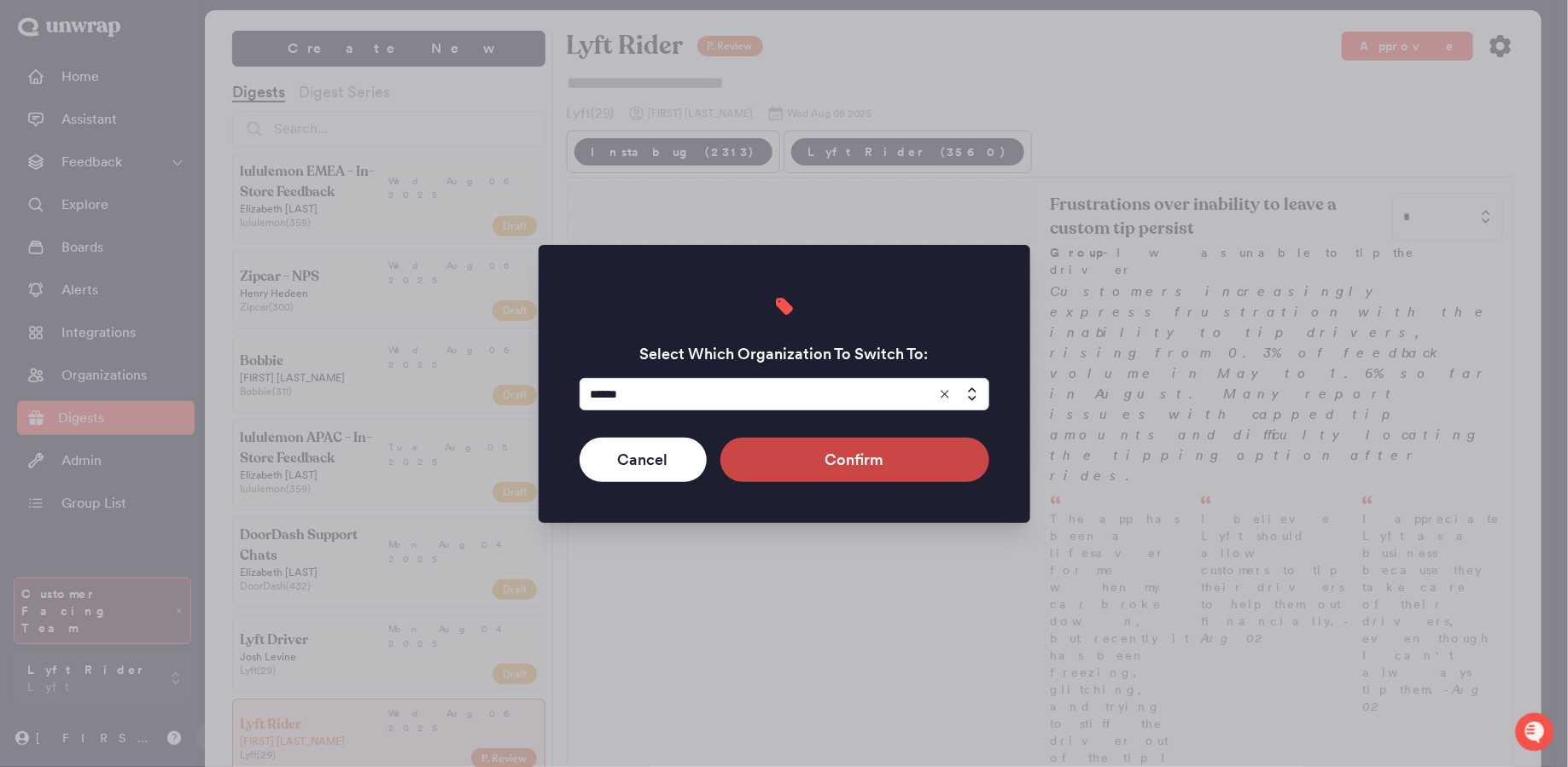 click on "Confirm" at bounding box center (854, 460) 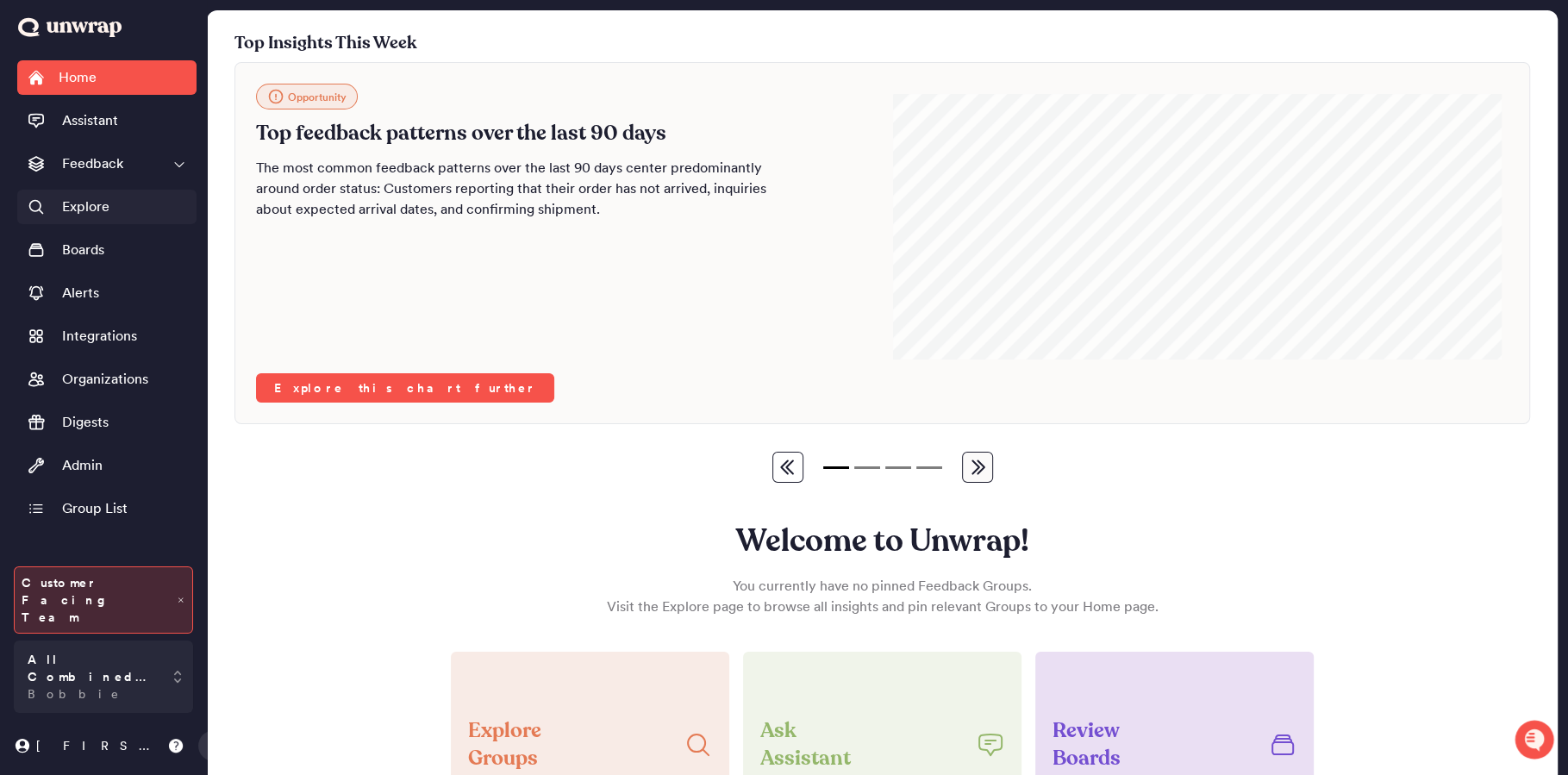 click on "Explore" at bounding box center (107, 207) 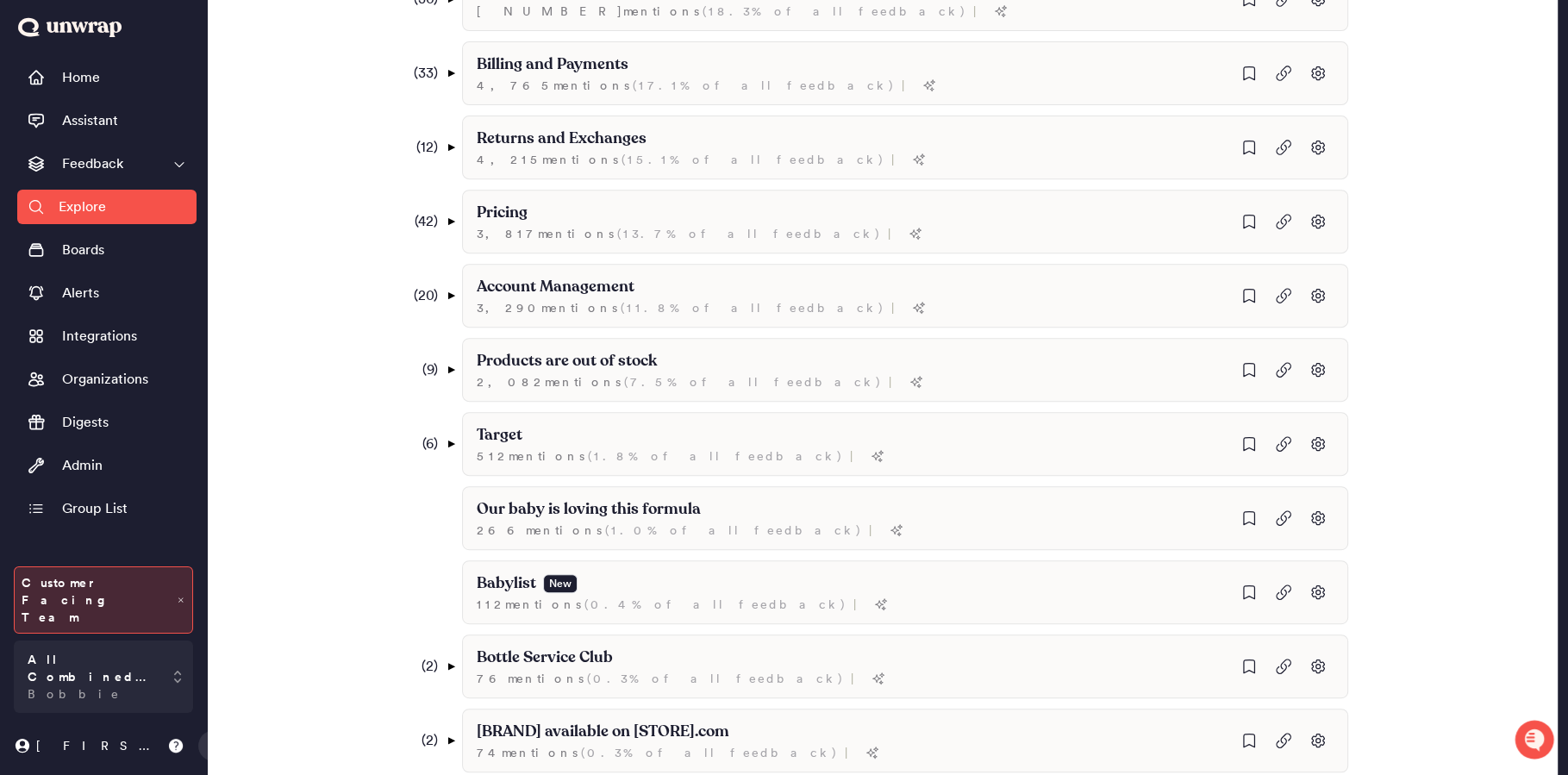 scroll, scrollTop: 703, scrollLeft: 0, axis: vertical 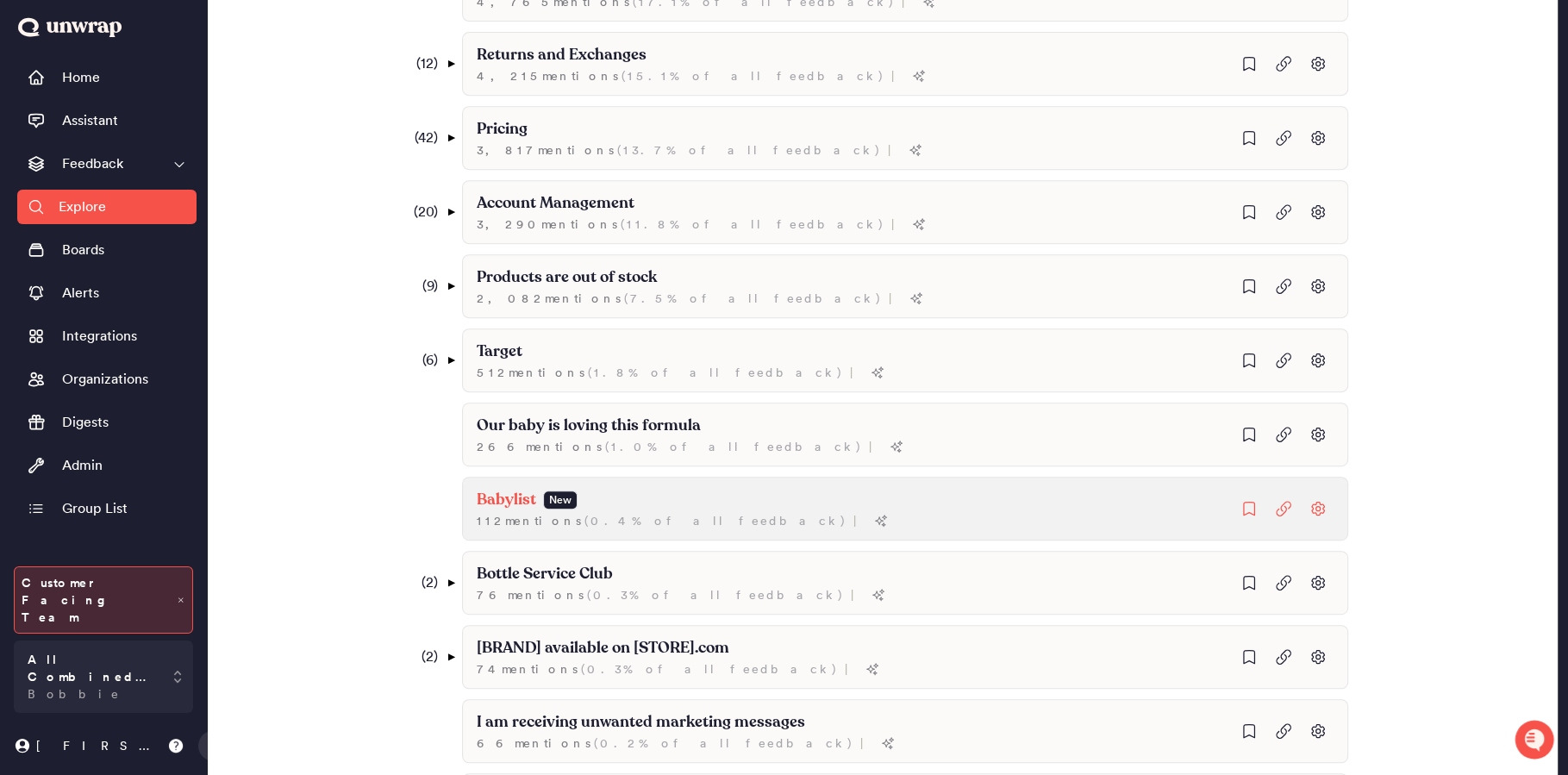 click on "Babylist New 112  mention s   ( 0.4% of all feedback ) |" at bounding box center (1112, 84) 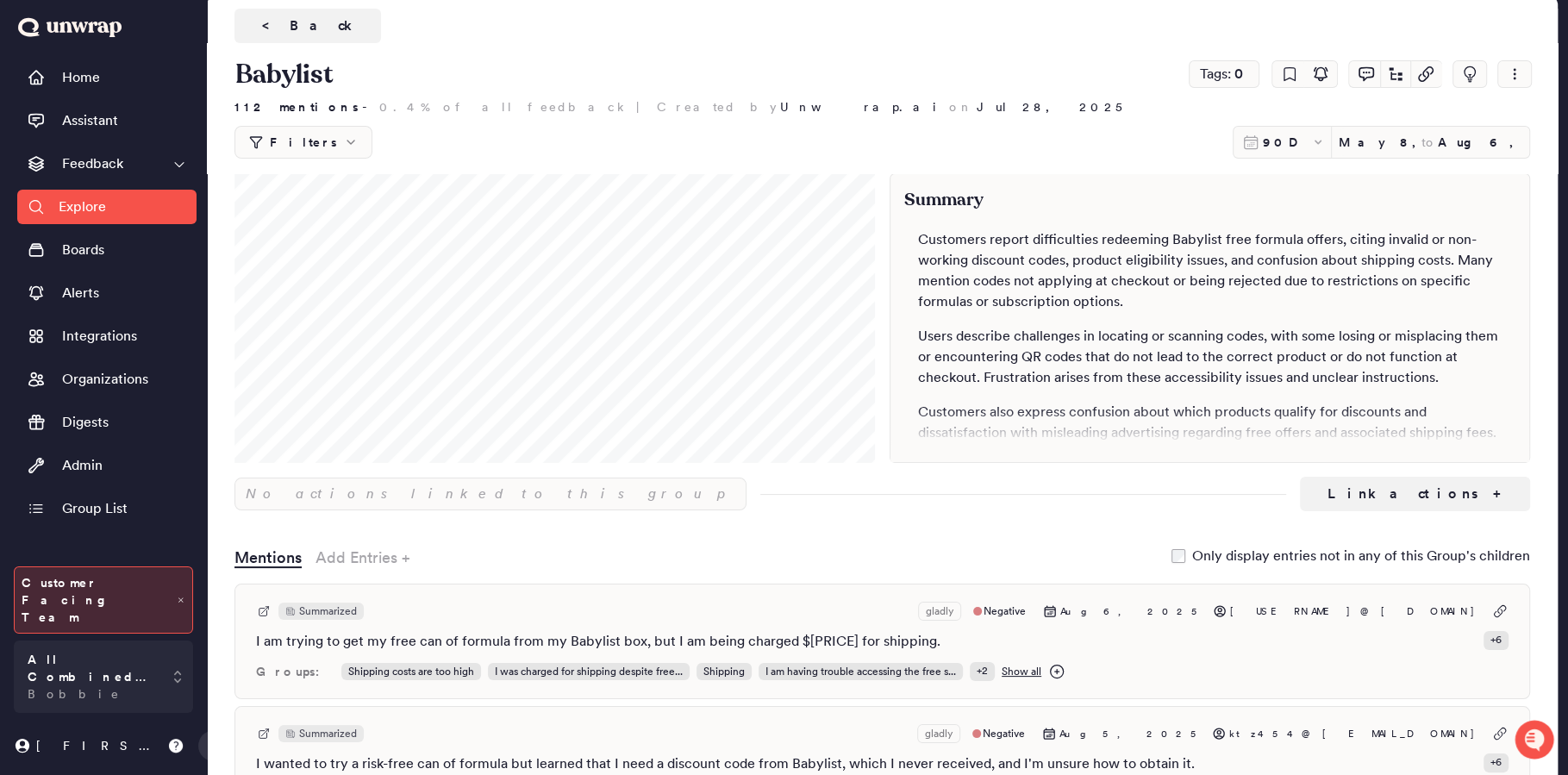 scroll, scrollTop: 0, scrollLeft: 0, axis: both 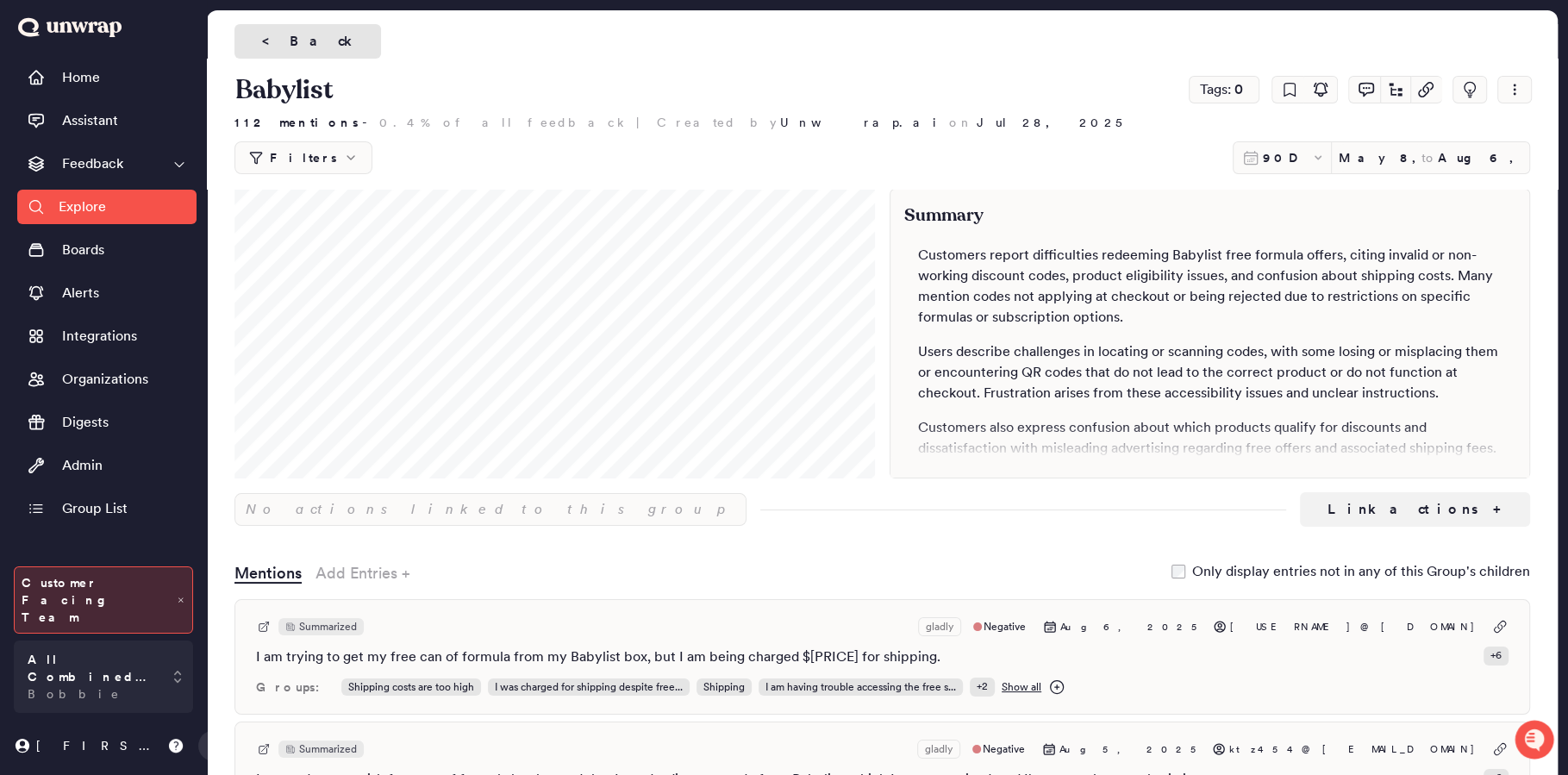 click on "< Back" at bounding box center [308, 41] 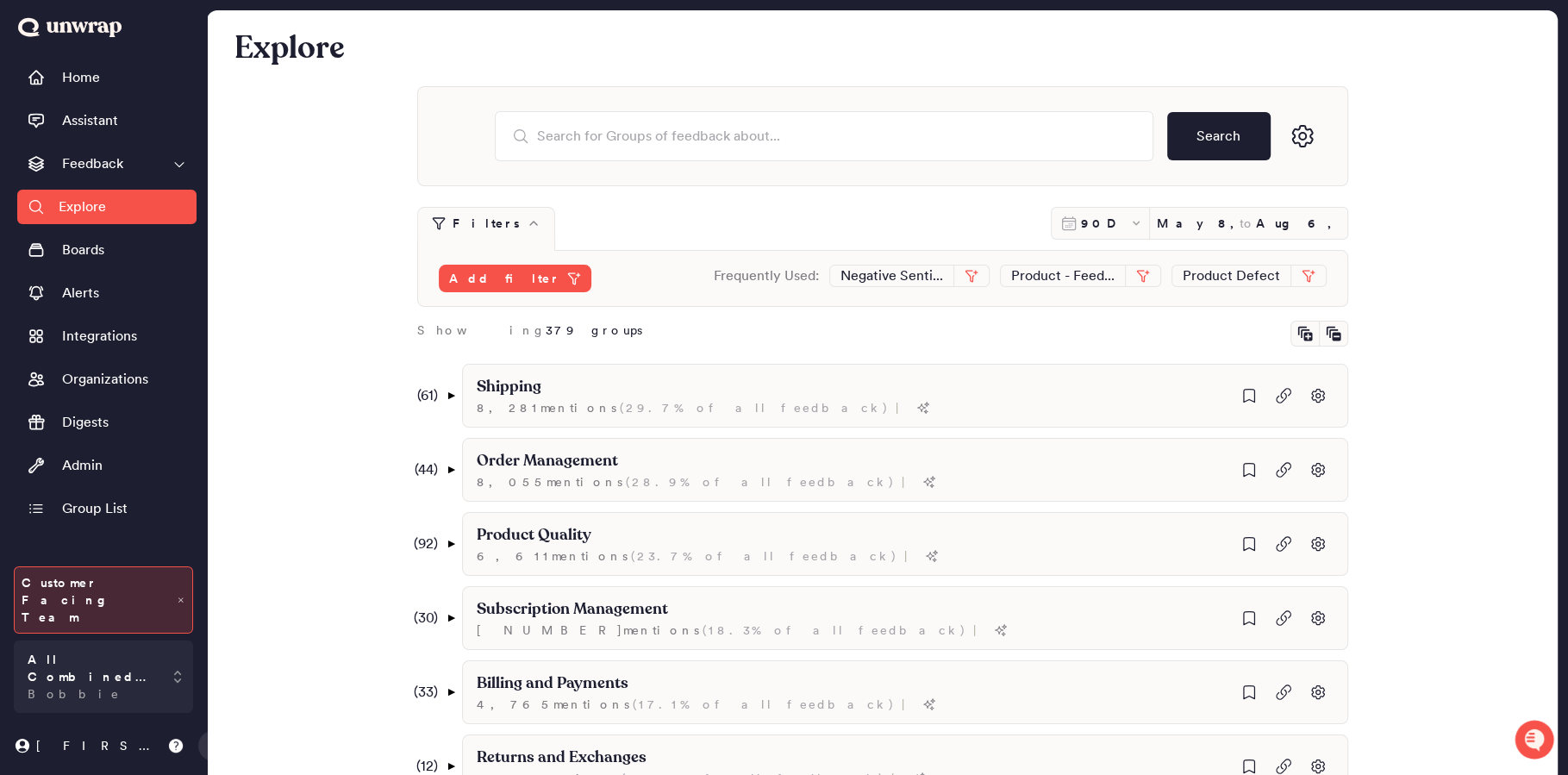 scroll, scrollTop: 703, scrollLeft: 0, axis: vertical 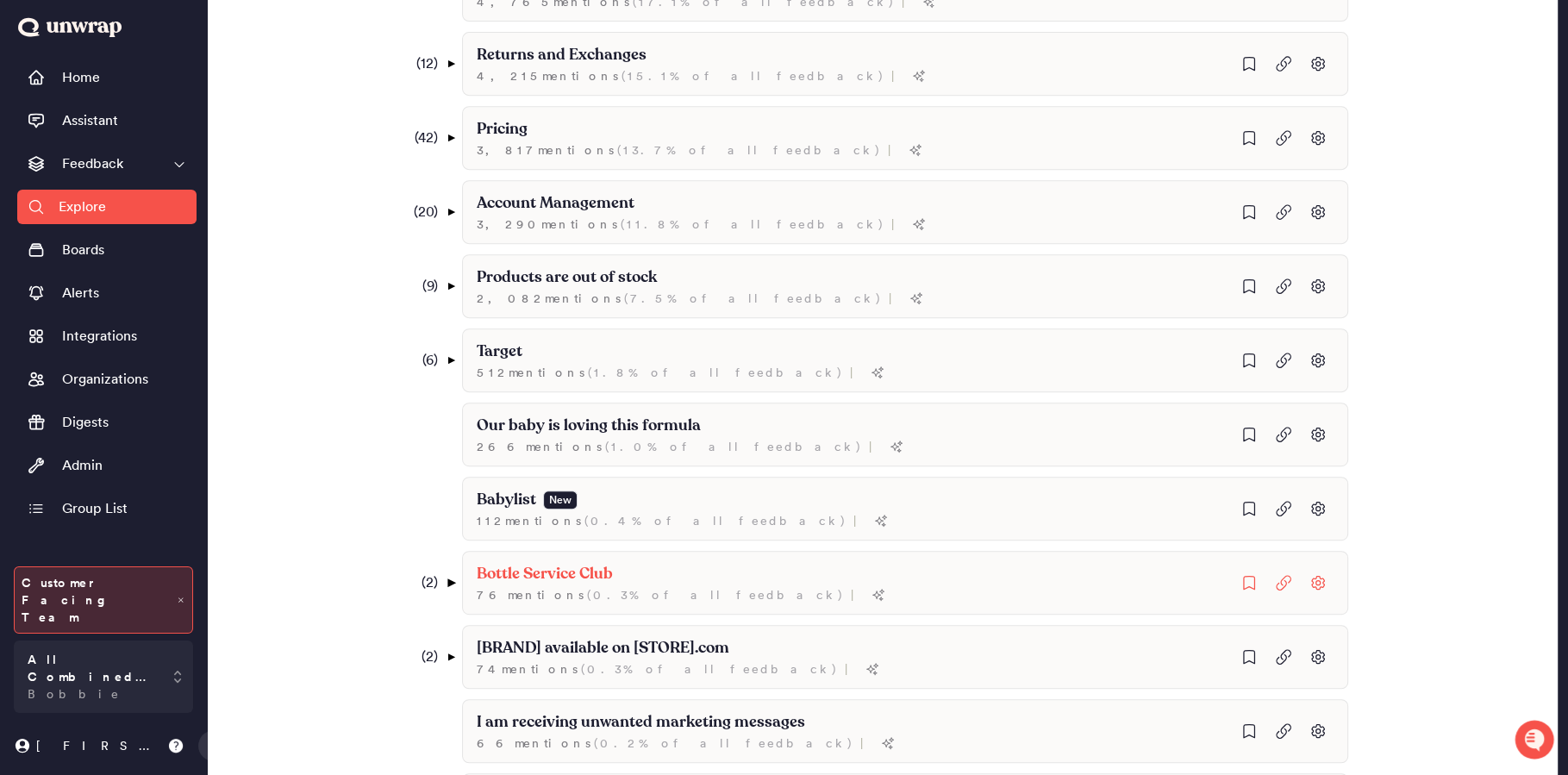 click on "▼" at bounding box center [450, 583] 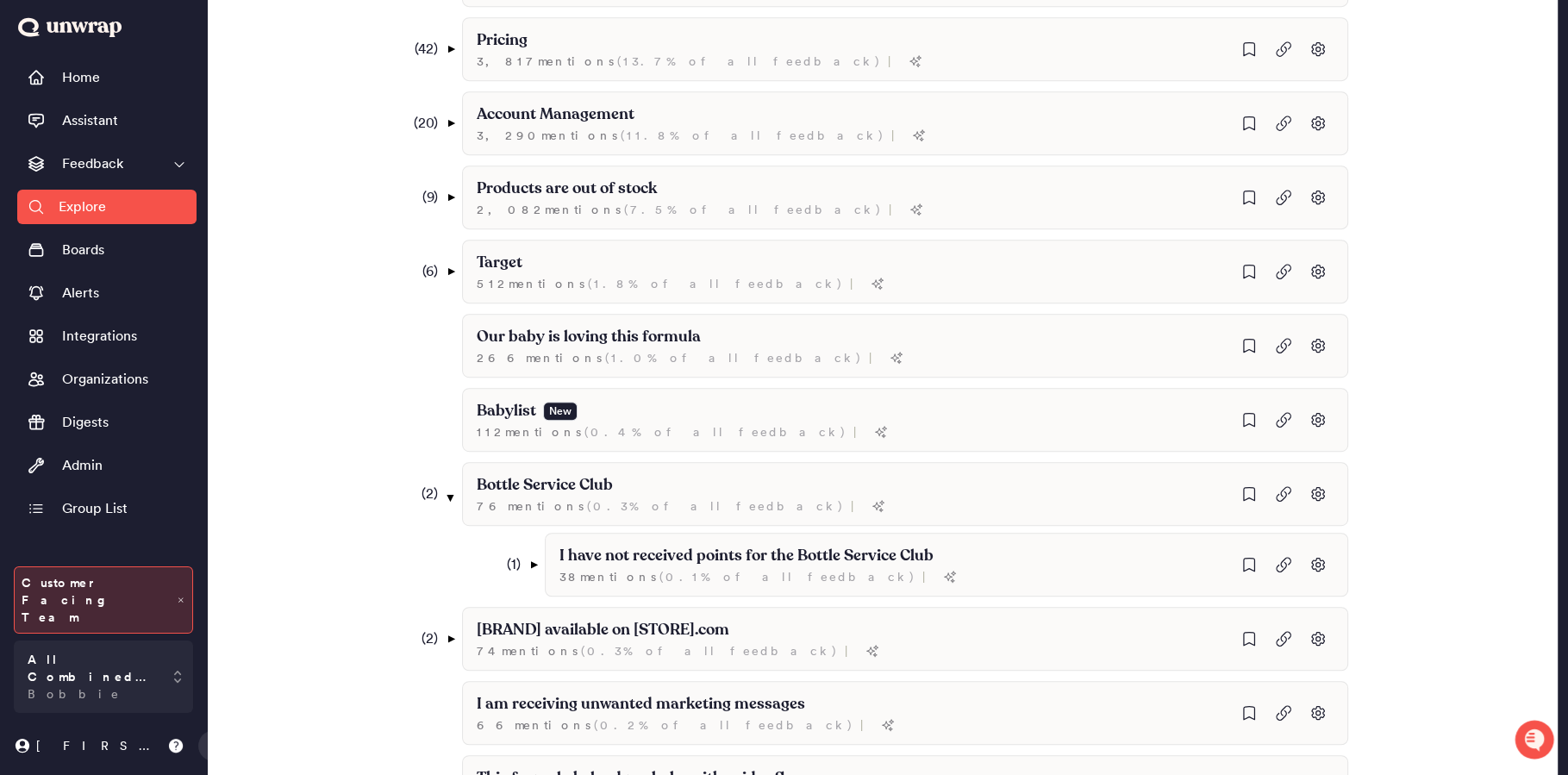 scroll, scrollTop: 897, scrollLeft: 0, axis: vertical 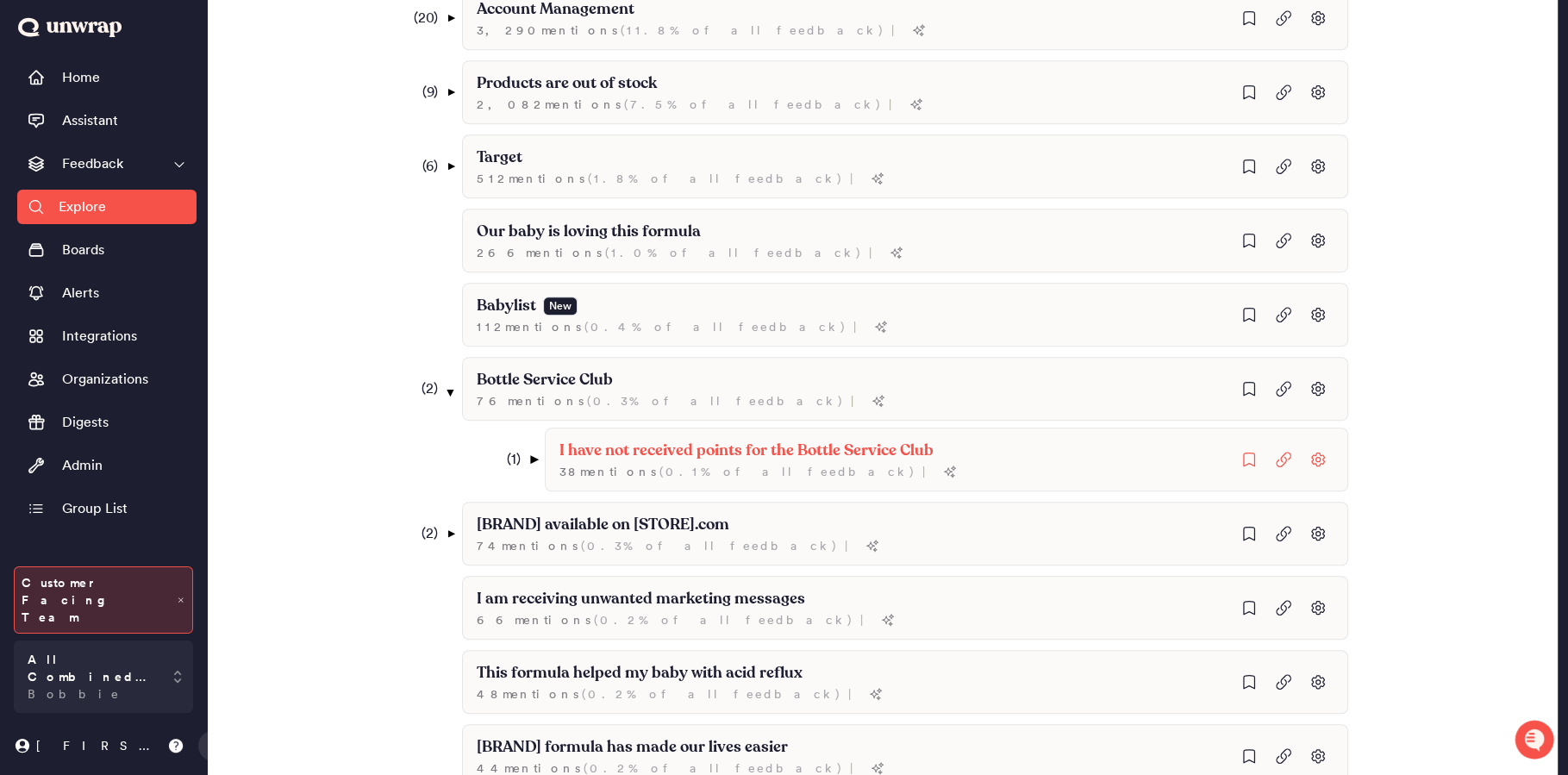 click on "▼" at bounding box center [533, 459] 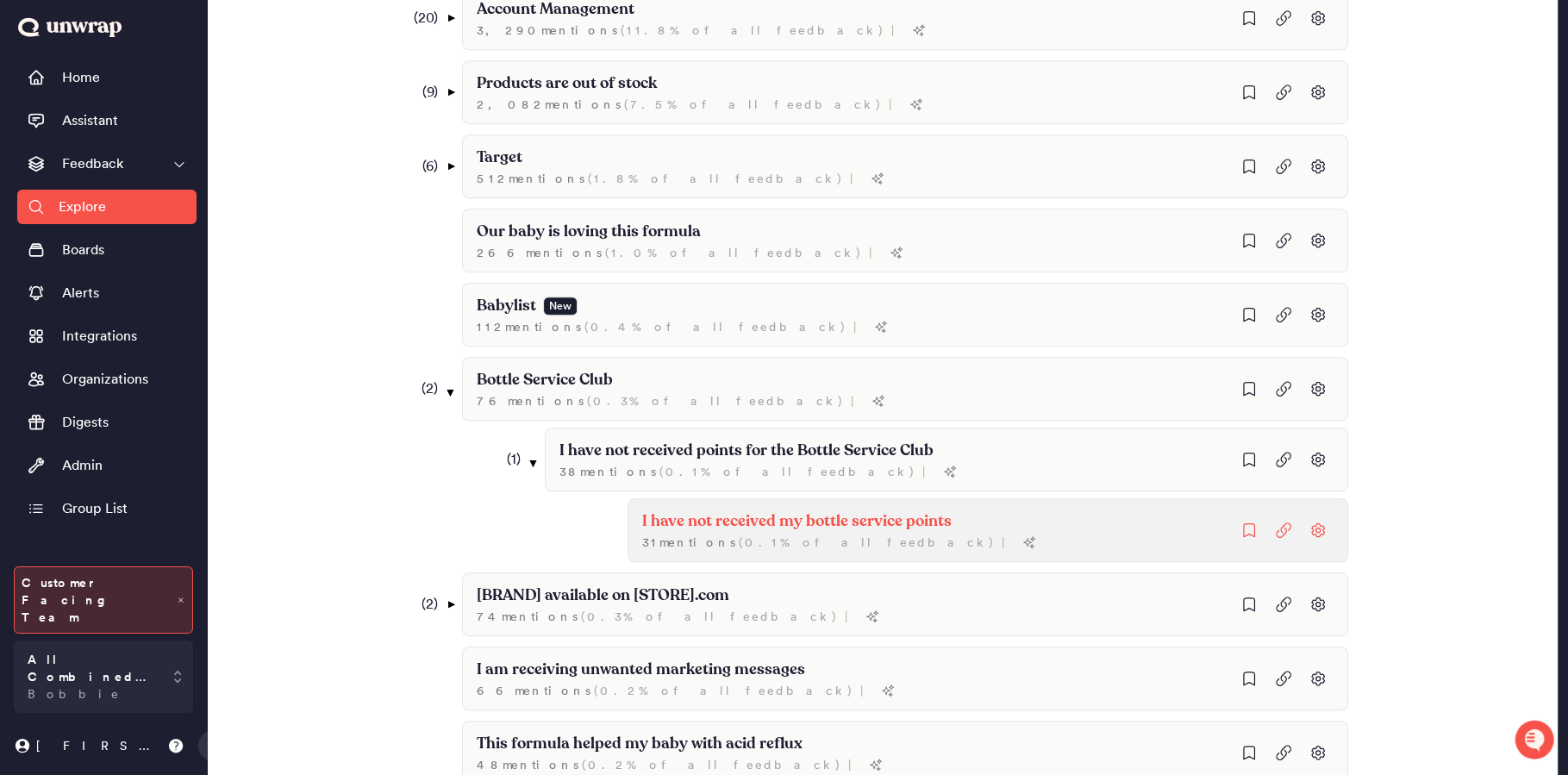 click on "31  mention s   ( 0.1% of all feedback ) |" at bounding box center [839, 542] 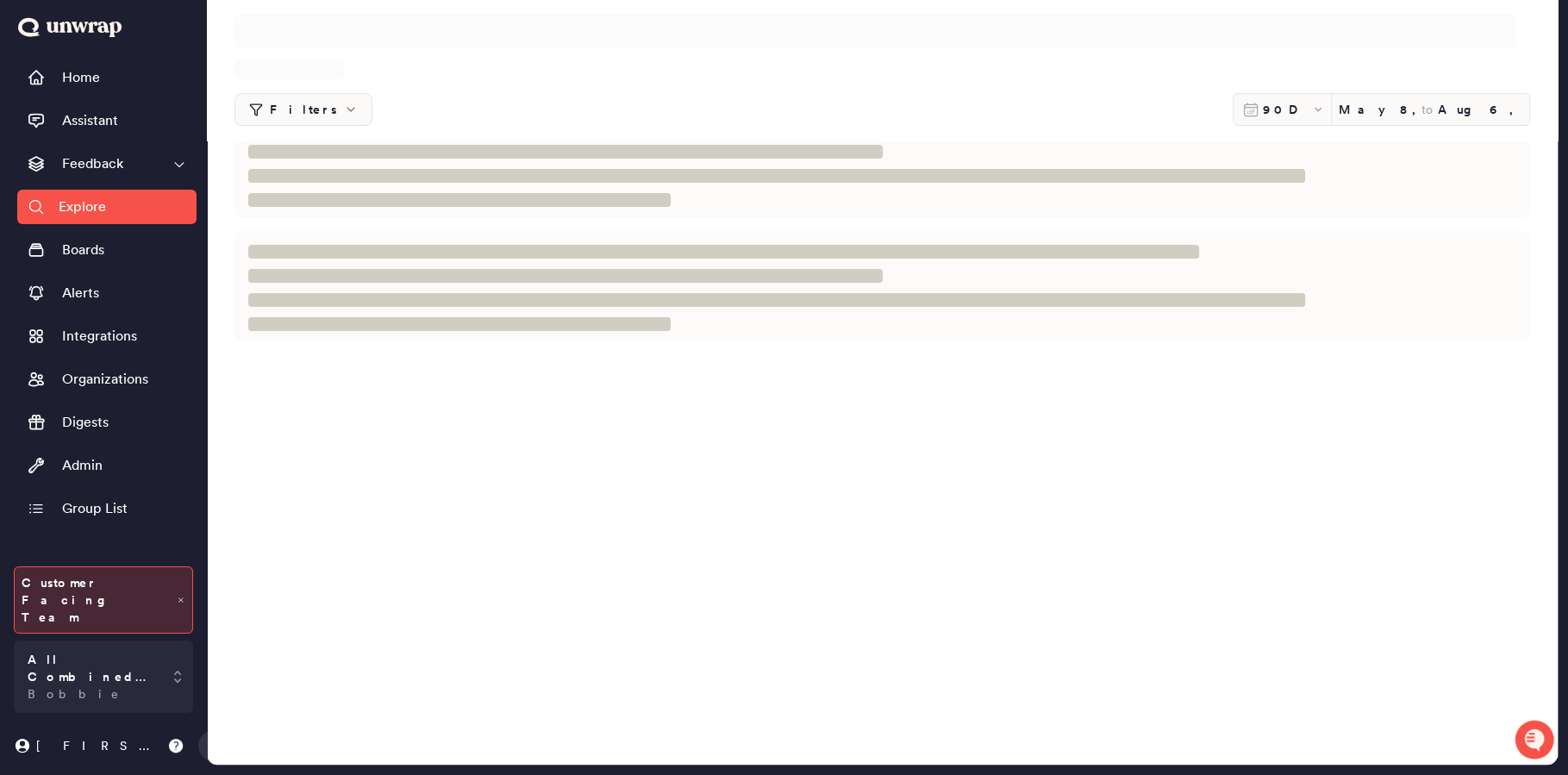 scroll, scrollTop: 0, scrollLeft: 0, axis: both 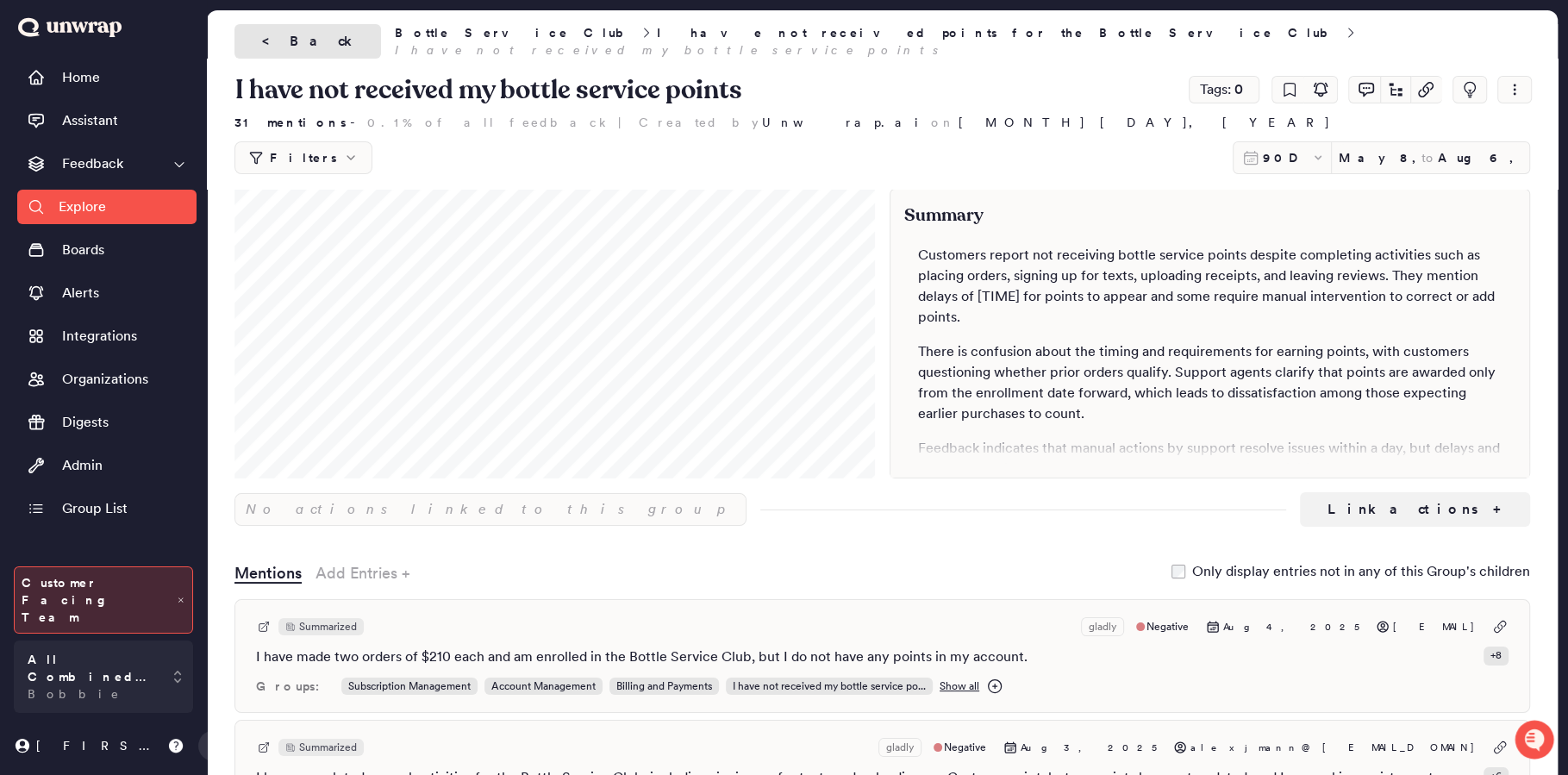 click on "< Back" at bounding box center (308, 41) 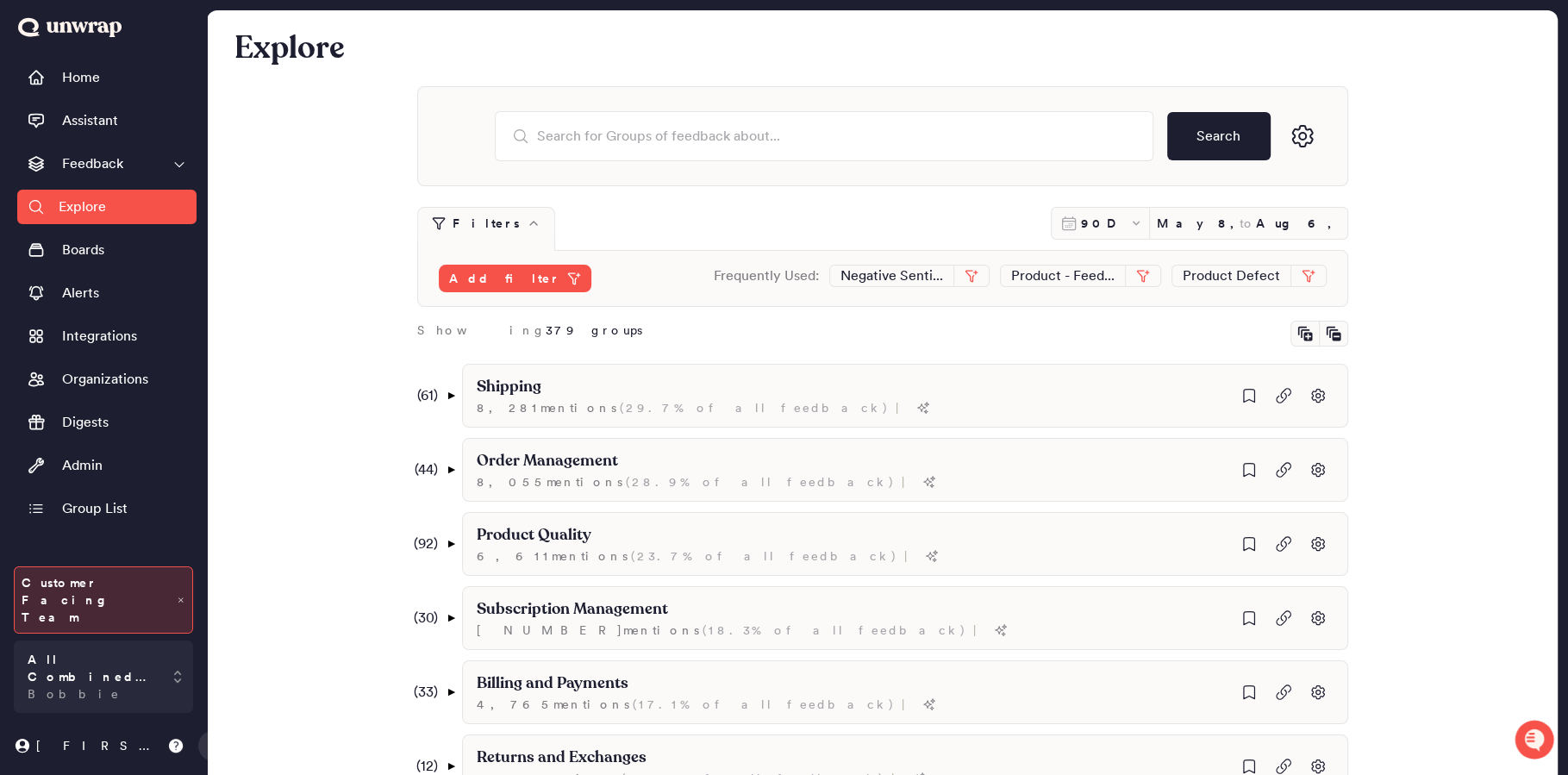 scroll, scrollTop: 897, scrollLeft: 0, axis: vertical 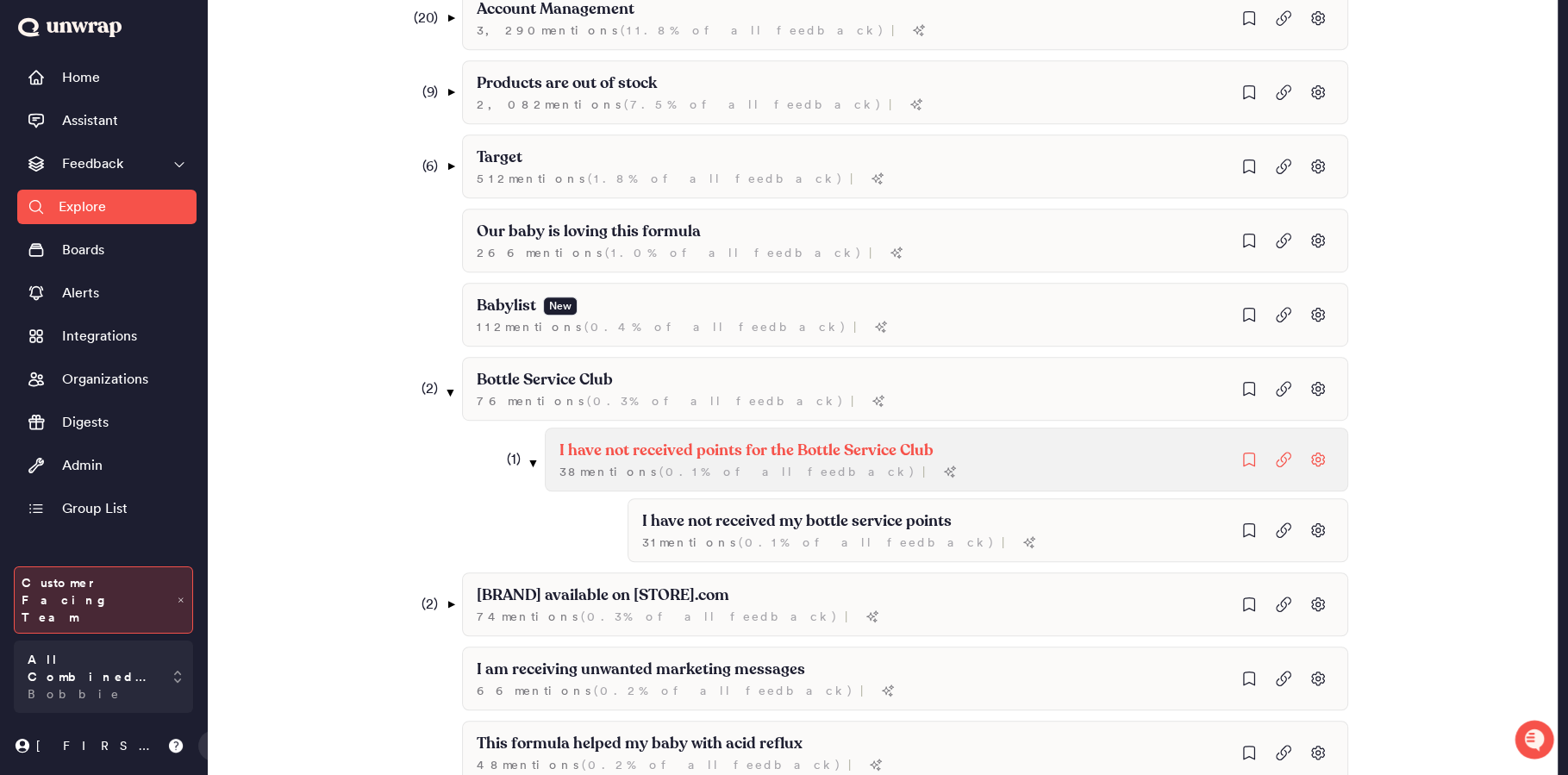 click on "I have not received points for the Bottle Service Club [NUMBER] mentions   ([PERCENTAGE]% of all feedback ) |" at bounding box center (988, 237) 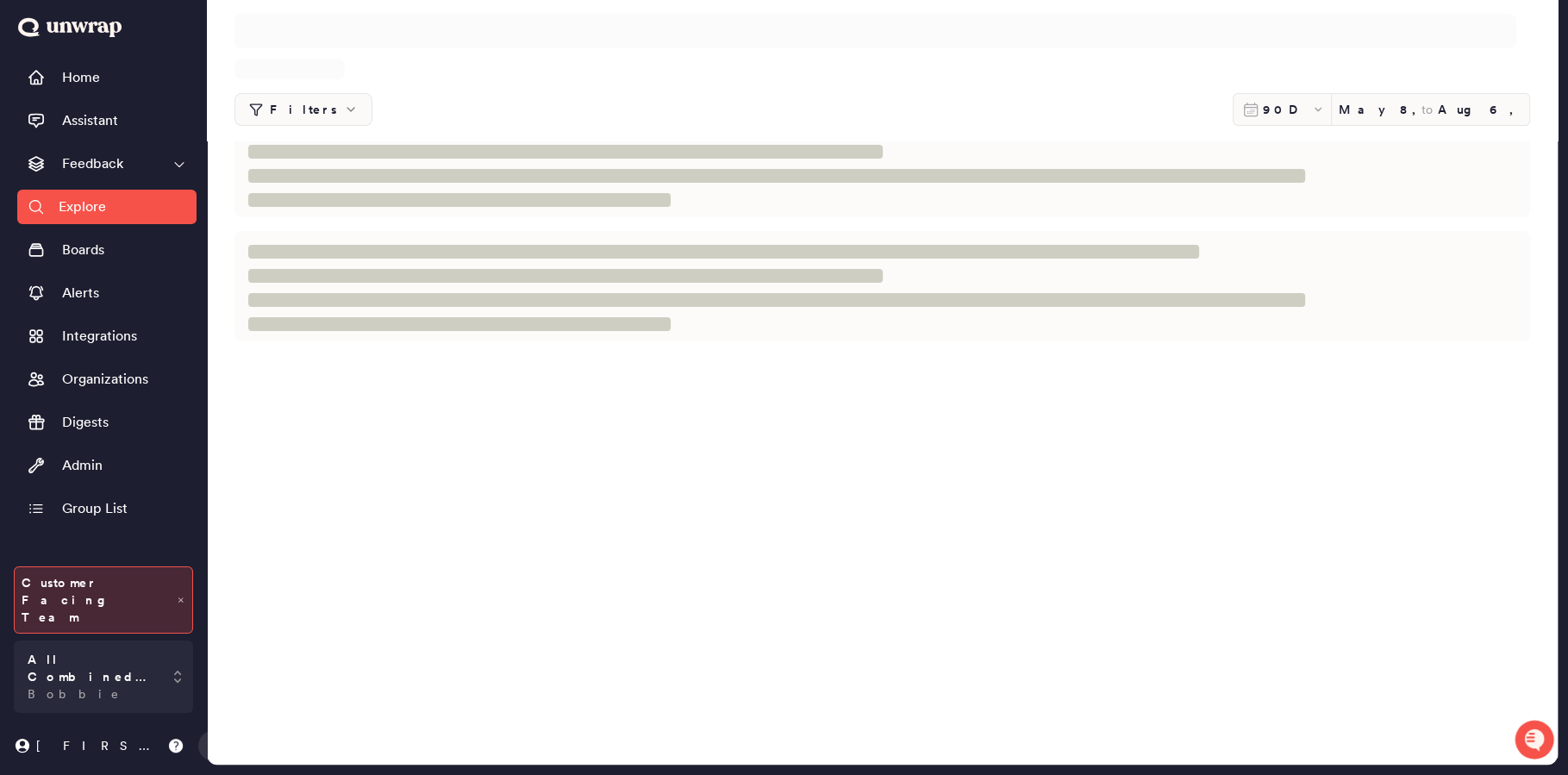 scroll, scrollTop: 0, scrollLeft: 0, axis: both 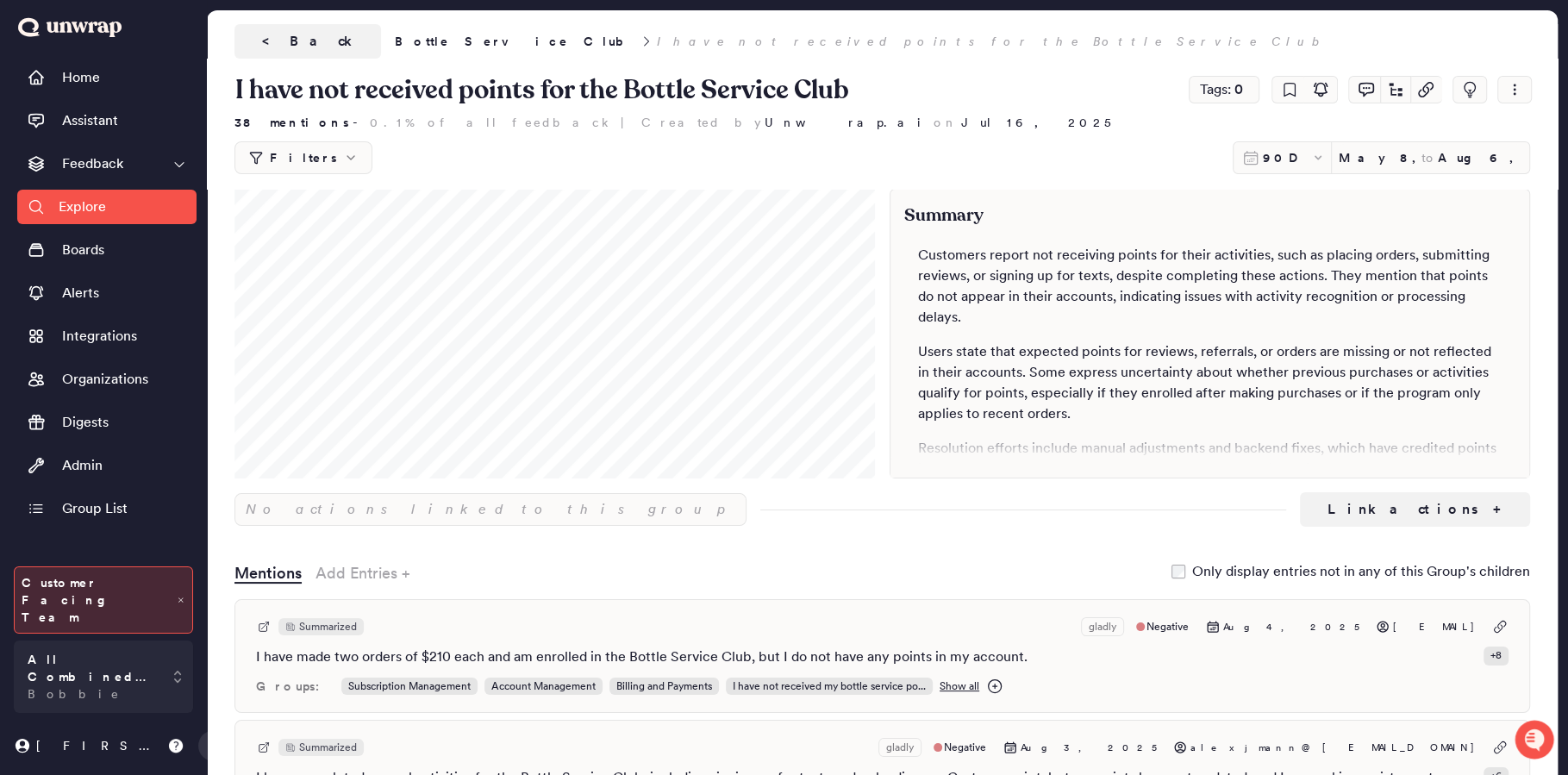 click on "< Back" at bounding box center (308, 41) 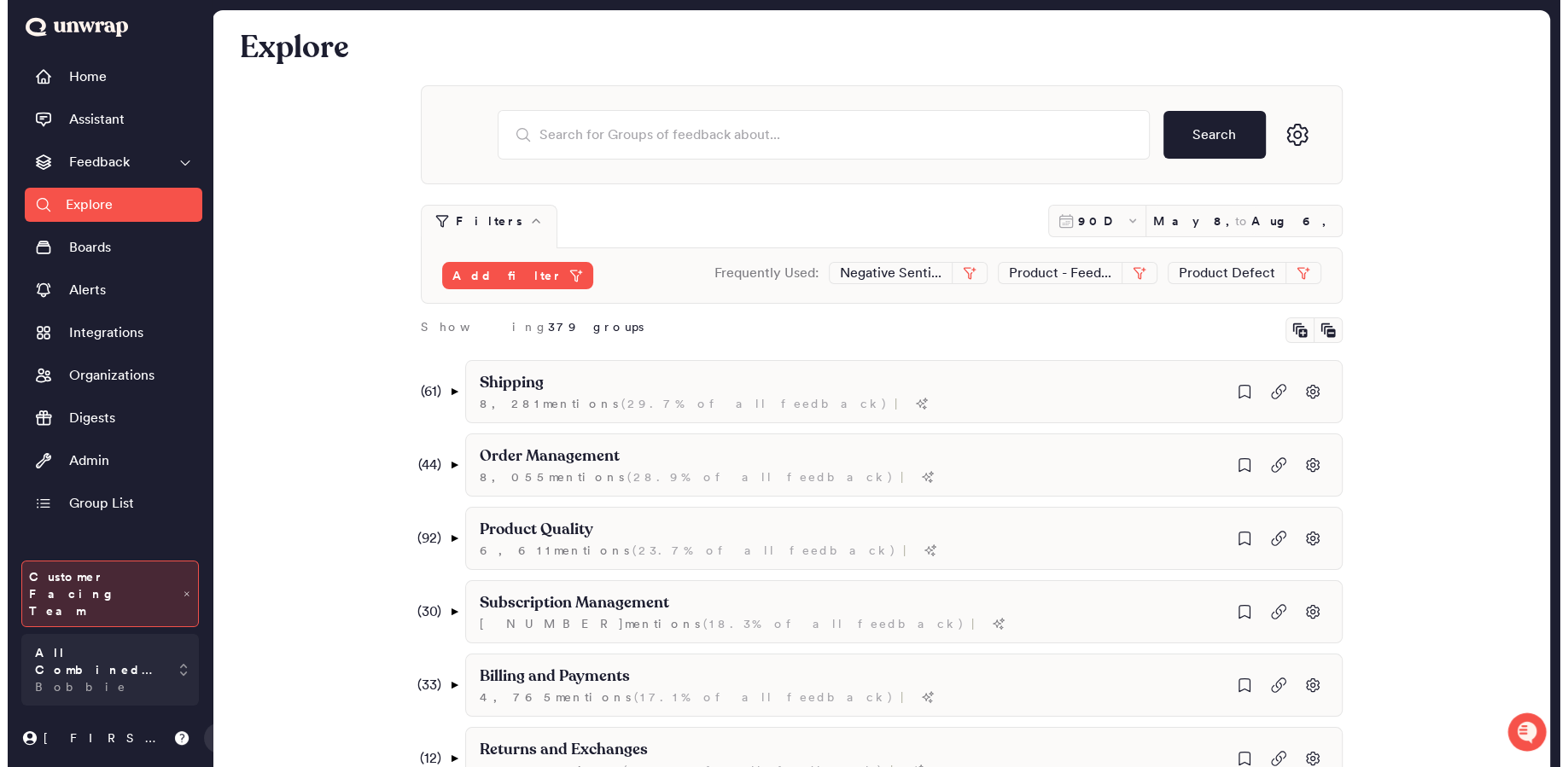 scroll, scrollTop: 887, scrollLeft: 0, axis: vertical 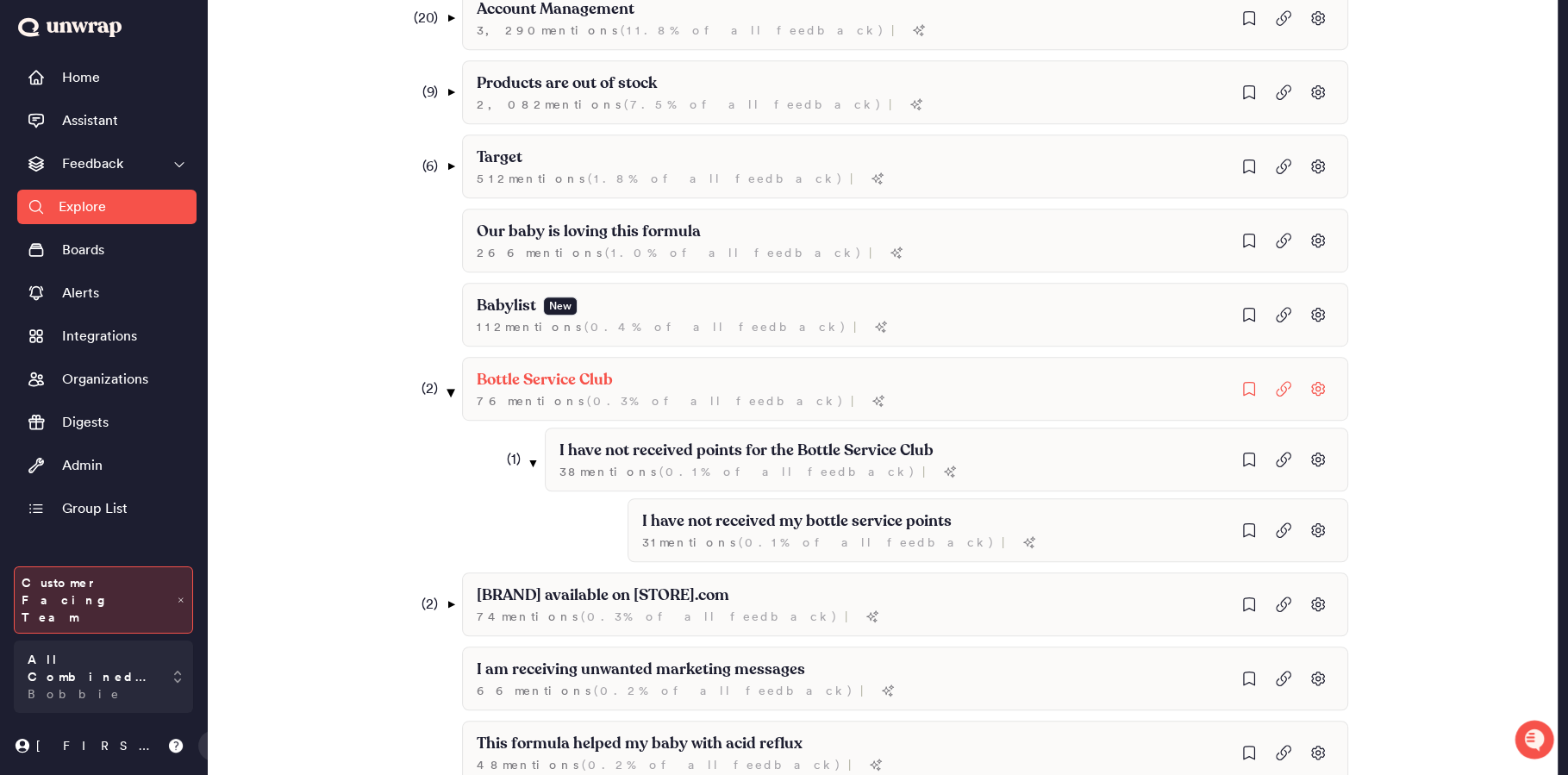 click on "▼" at bounding box center [450, 392] 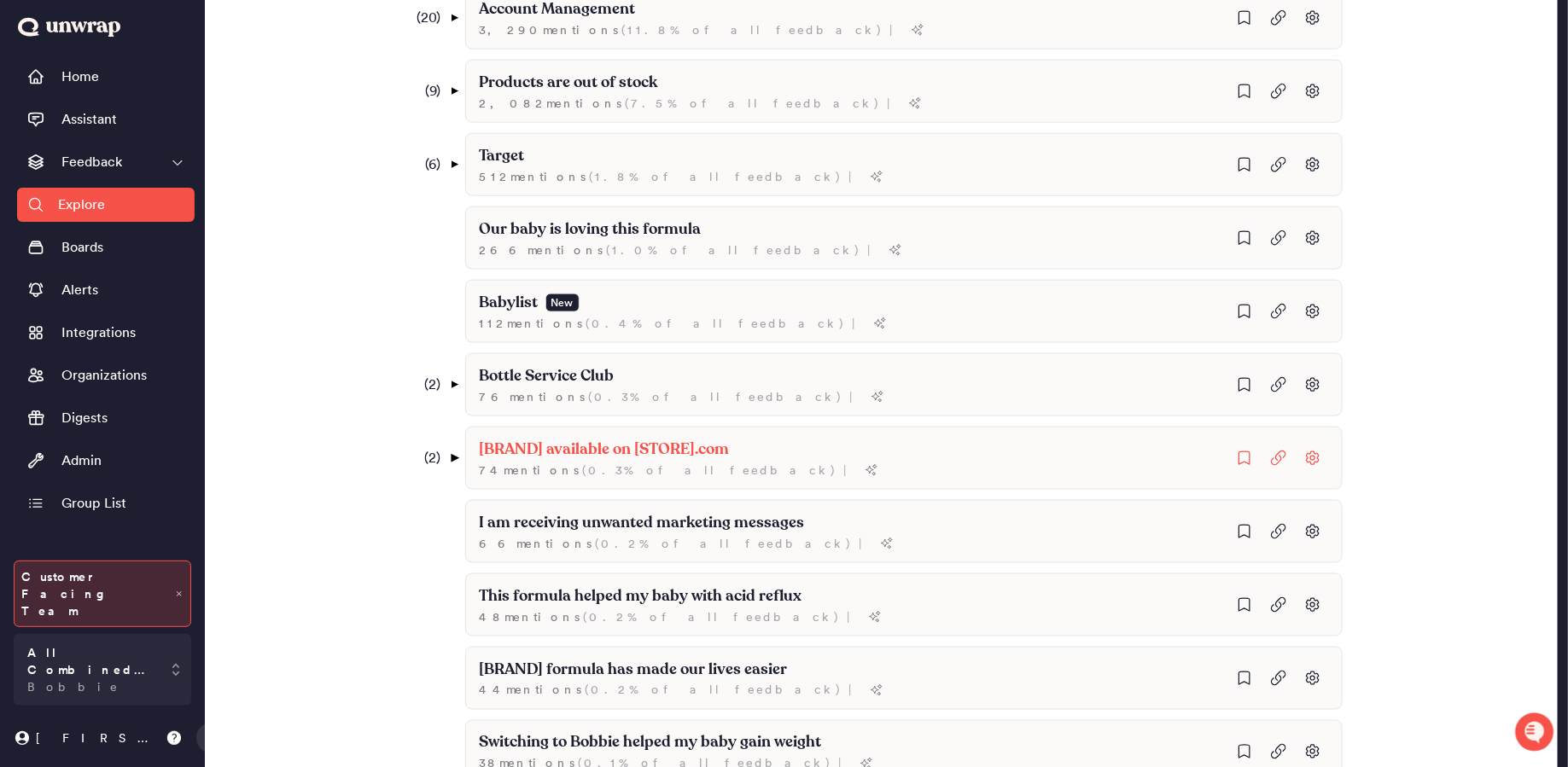 click on "▼" at bounding box center [453, 458] 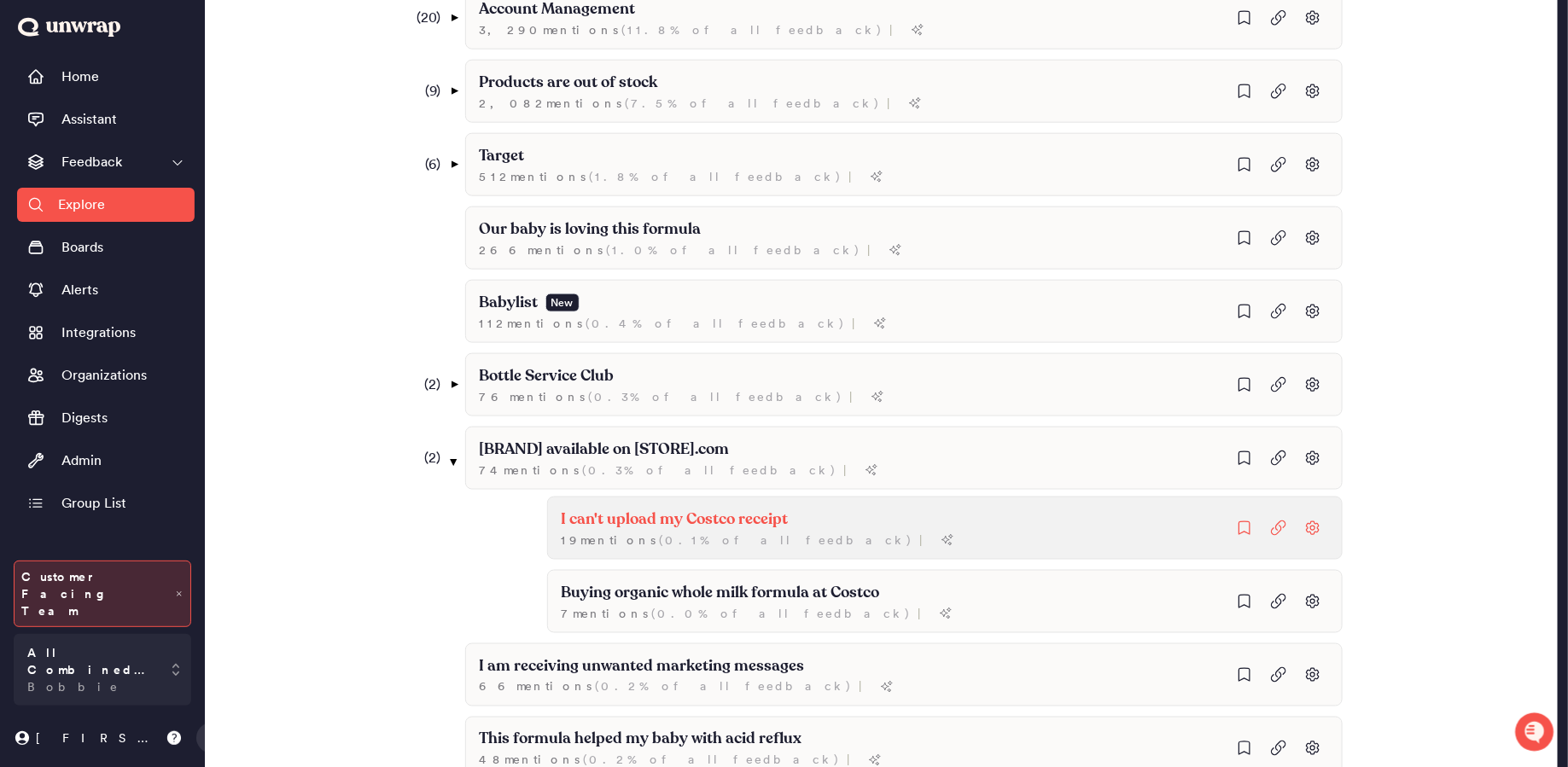 click on "I can't upload my Costco receipt 19  mention s   ( 0.1% of all feedback ) |" at bounding box center [1027, 308] 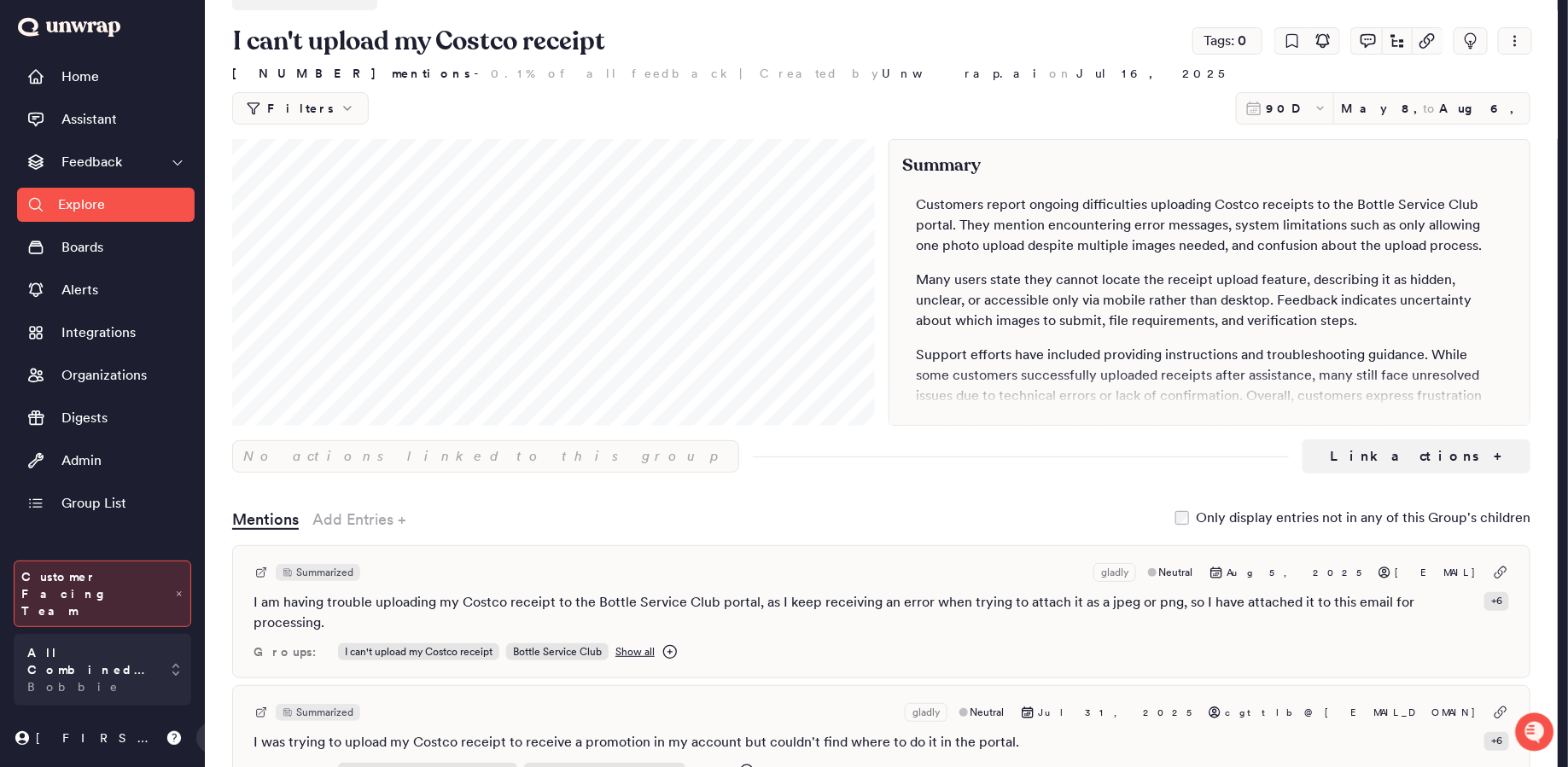 scroll, scrollTop: 19, scrollLeft: 0, axis: vertical 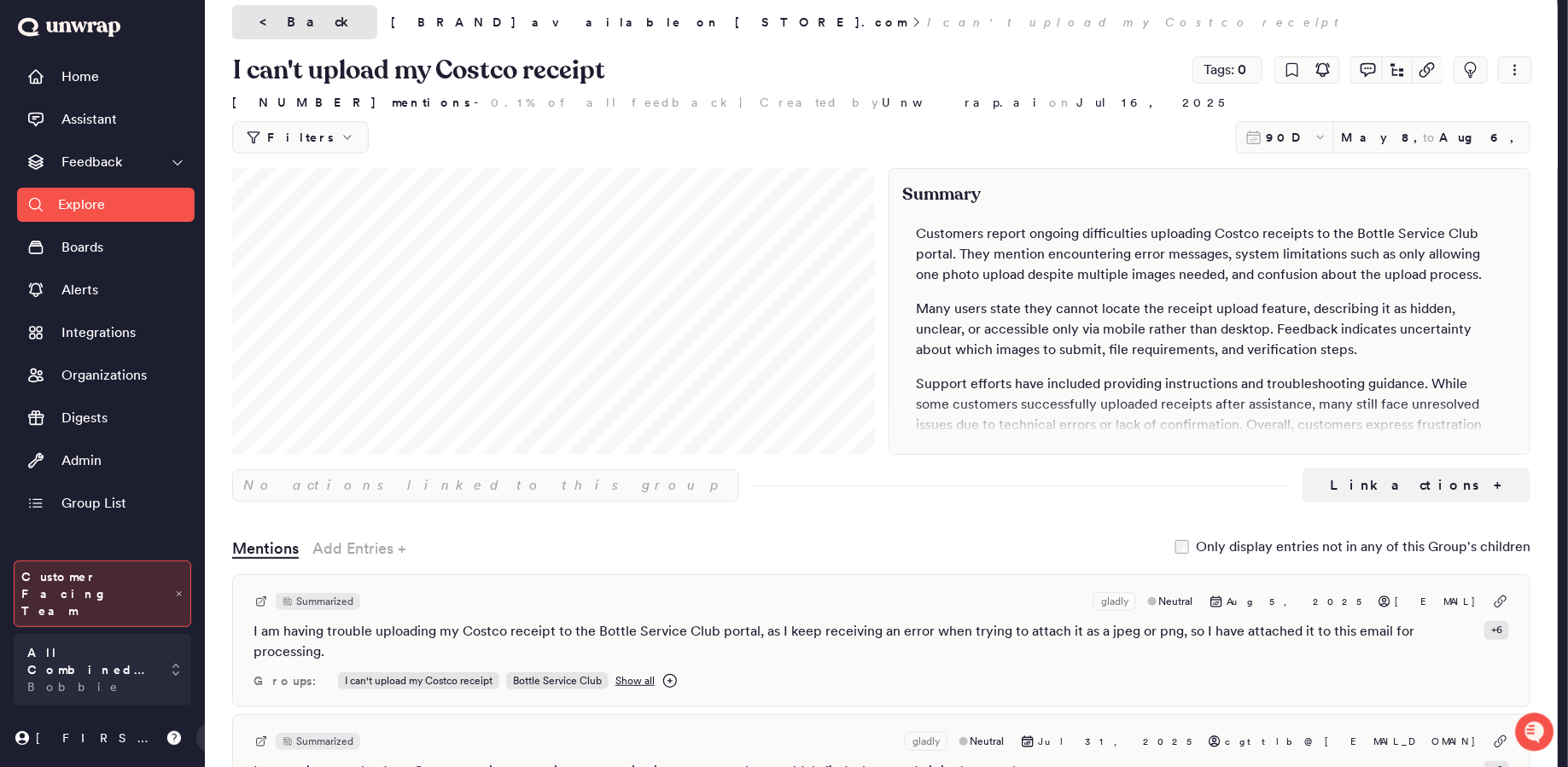 click on "< Back" at bounding box center (305, 22) 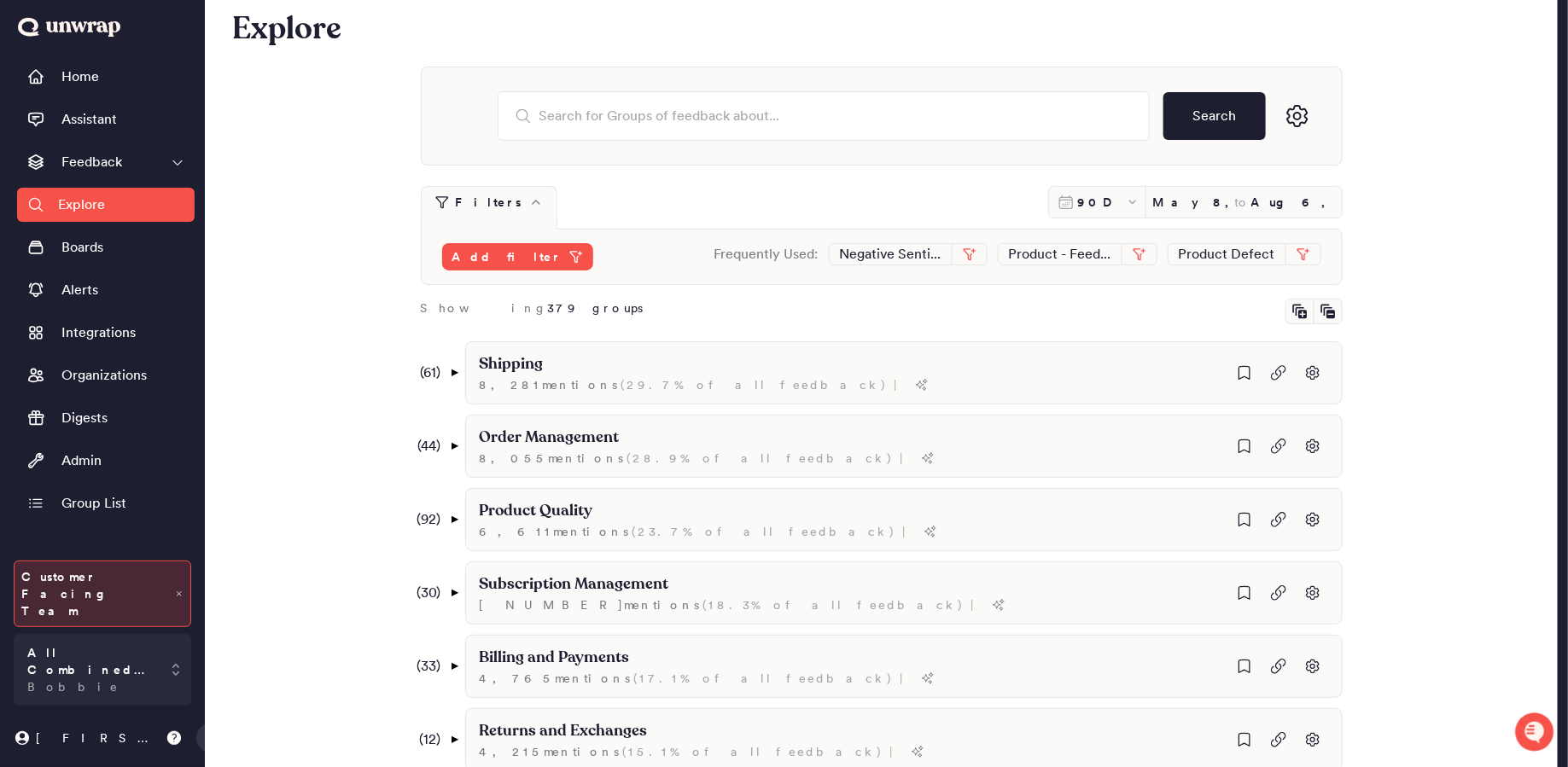 scroll, scrollTop: 887, scrollLeft: 0, axis: vertical 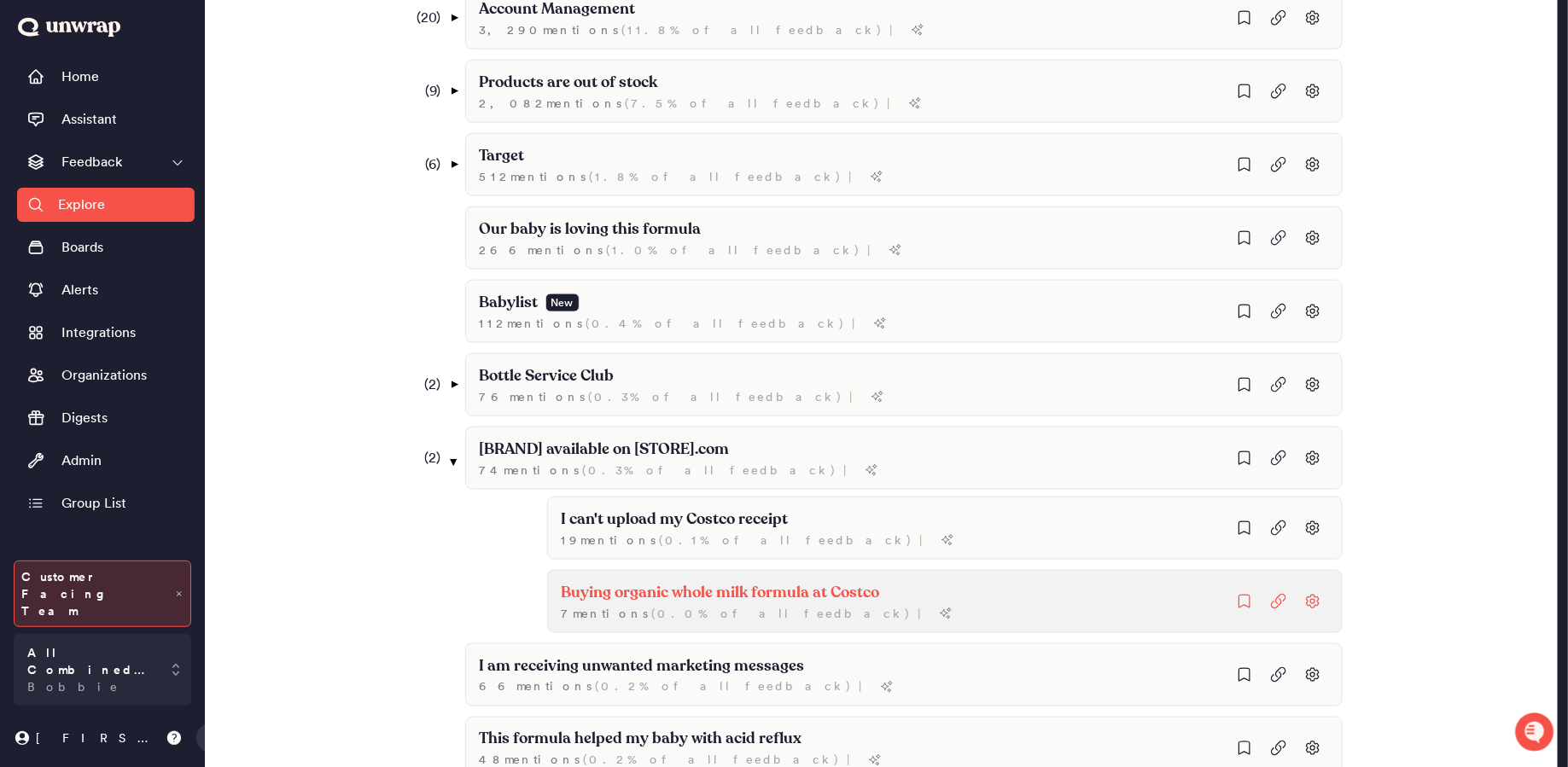 click on "Buying organic whole milk formula at [STORE] [NUMBER] mention s ( [PERCENTAGE]% of all feedback ) |" at bounding box center [1027, 308] 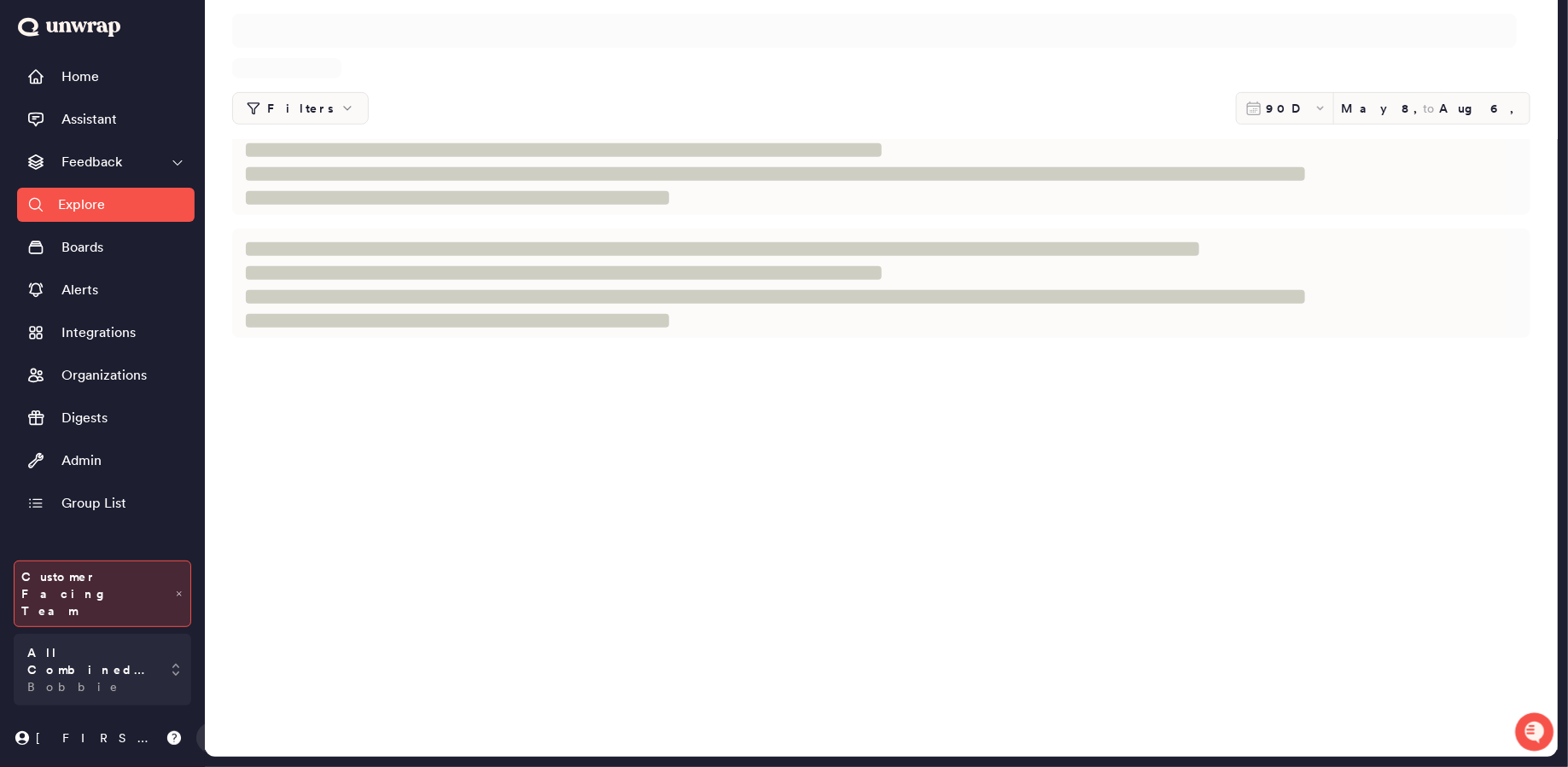 scroll, scrollTop: 0, scrollLeft: 0, axis: both 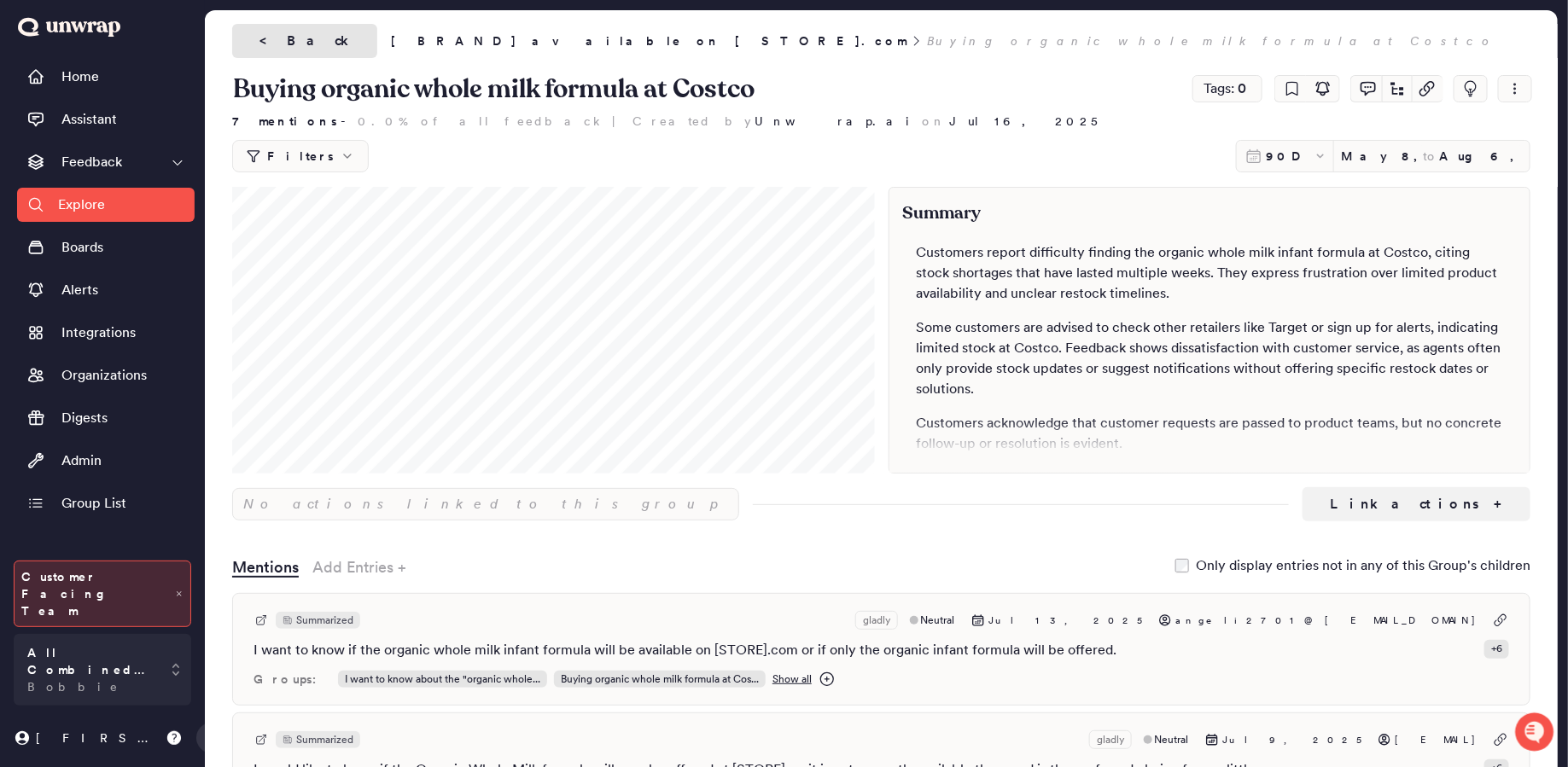 click on "< Back" at bounding box center [305, 41] 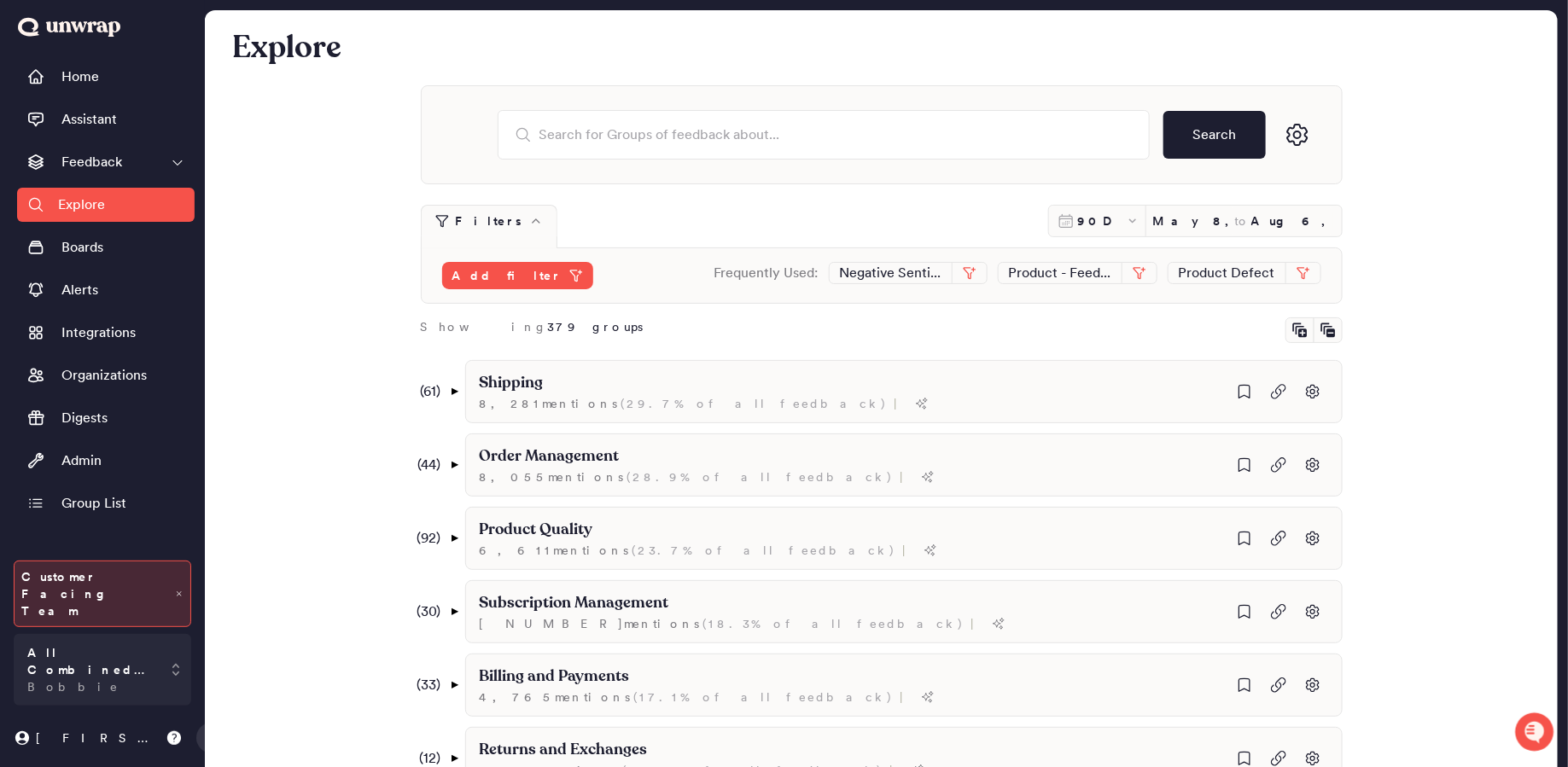 scroll, scrollTop: 887, scrollLeft: 0, axis: vertical 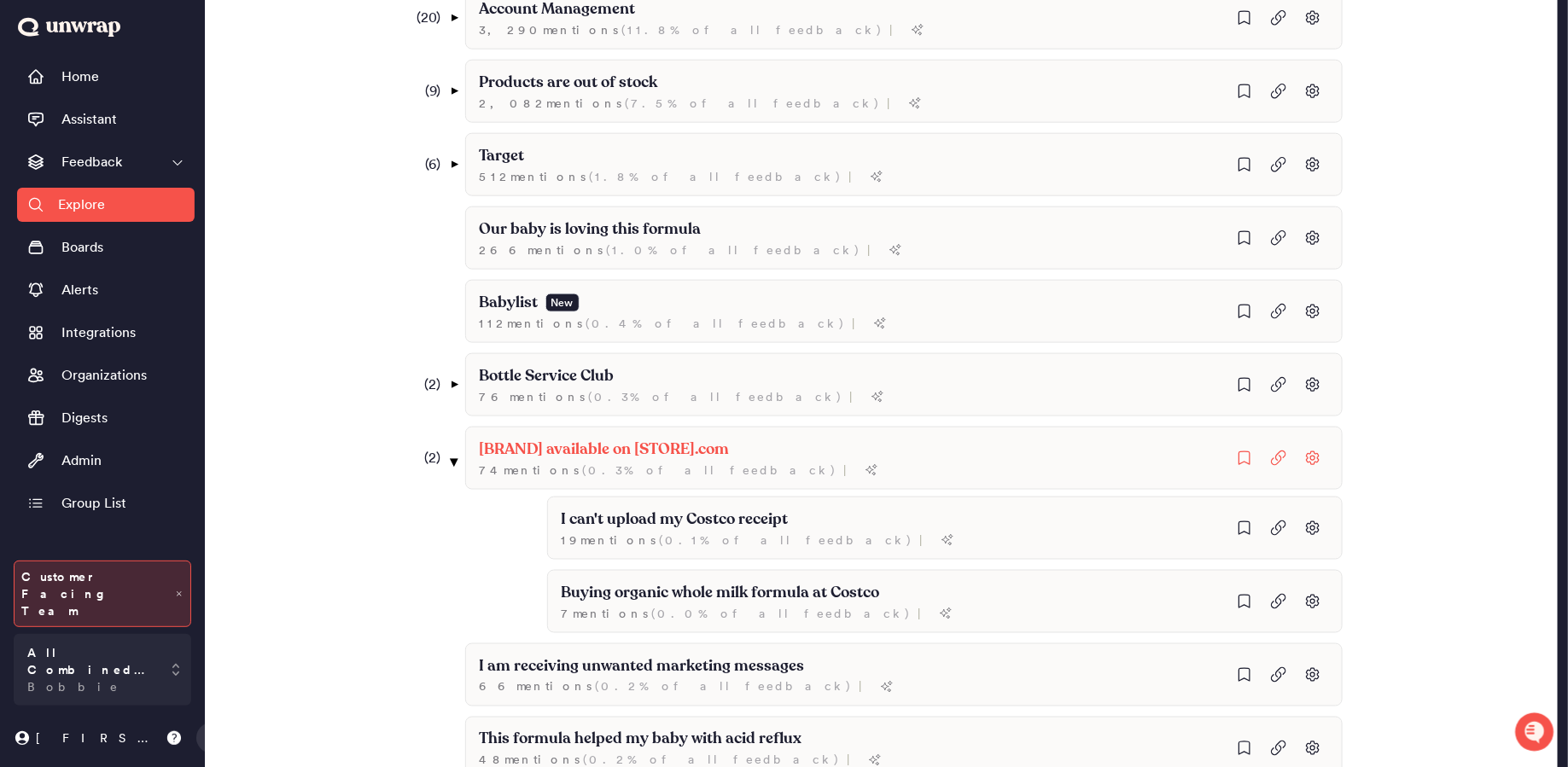 click on "▼" at bounding box center [453, 462] 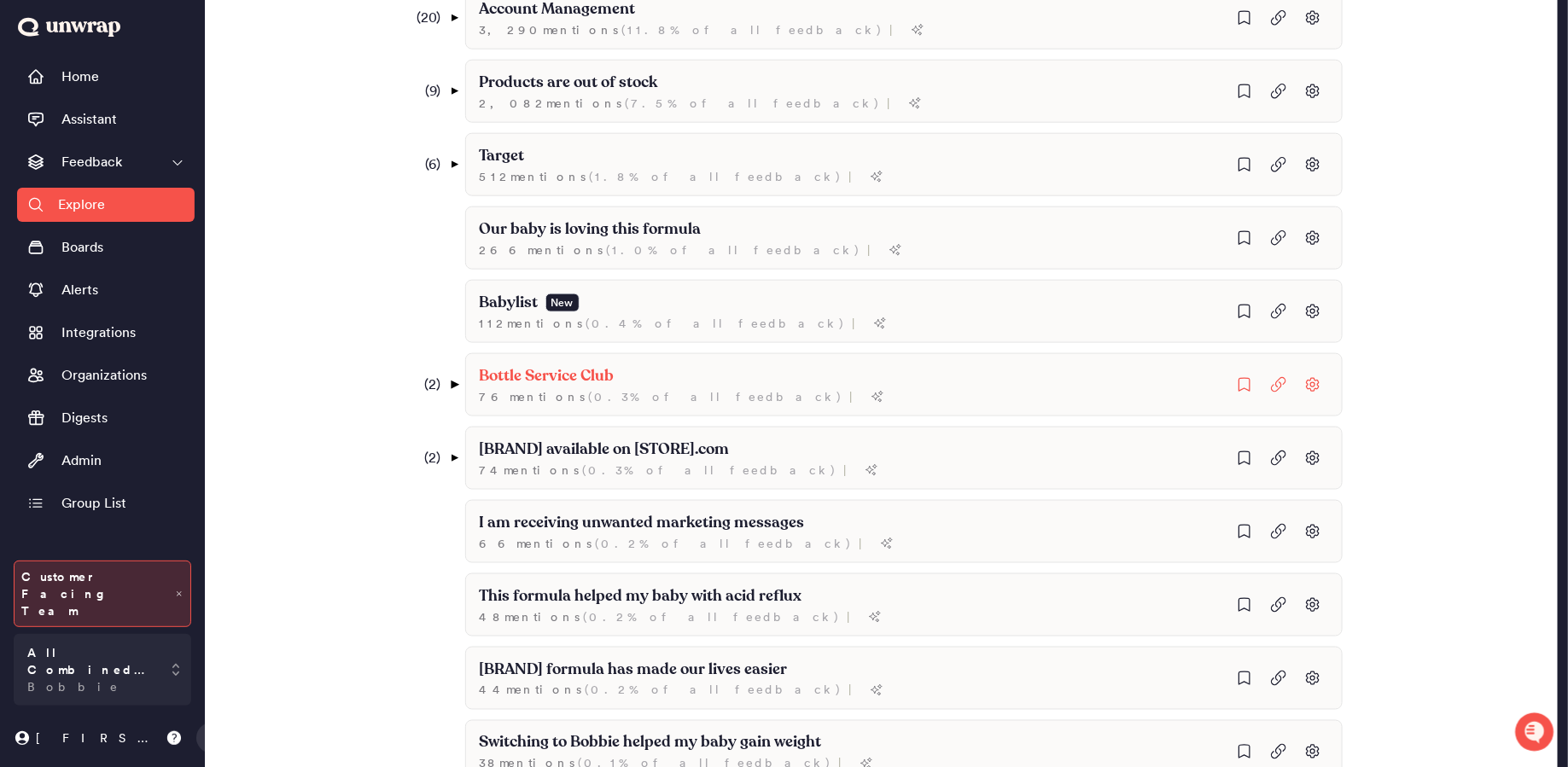 click on "▼" at bounding box center (453, 385) 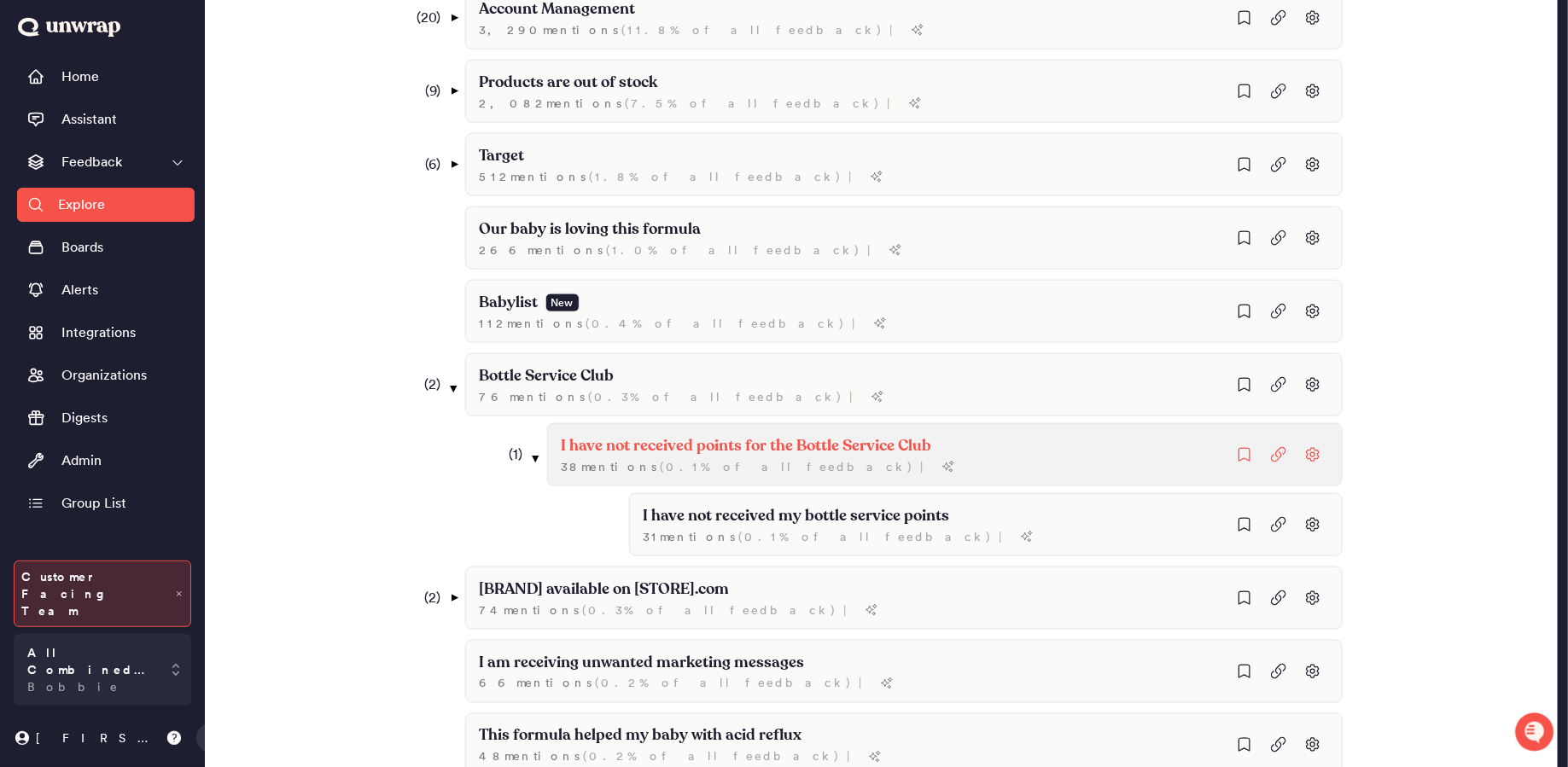 click on "38  mention s   ( 0.1% of all feedback ) |" at bounding box center [852, 247] 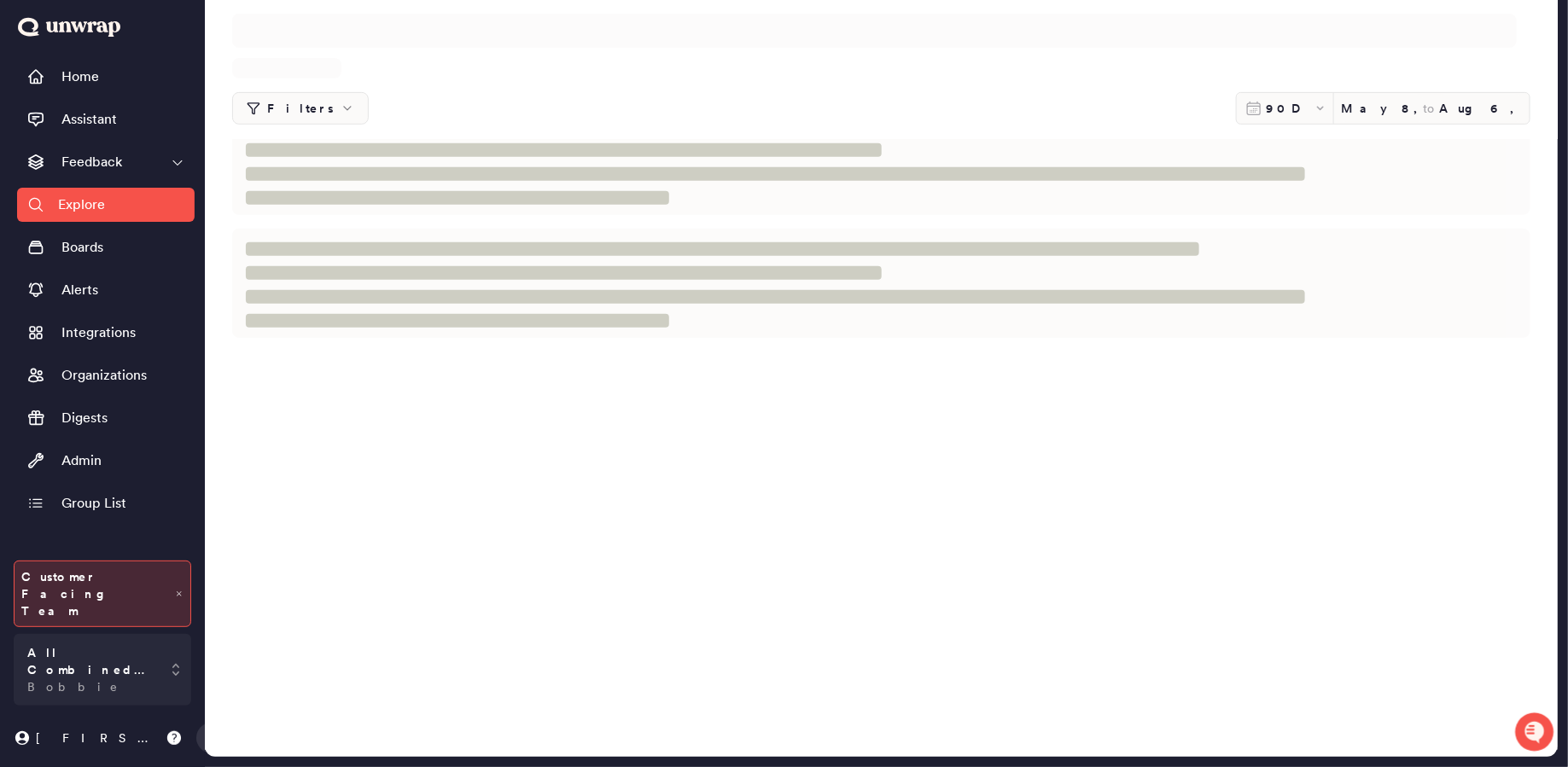 scroll, scrollTop: 0, scrollLeft: 0, axis: both 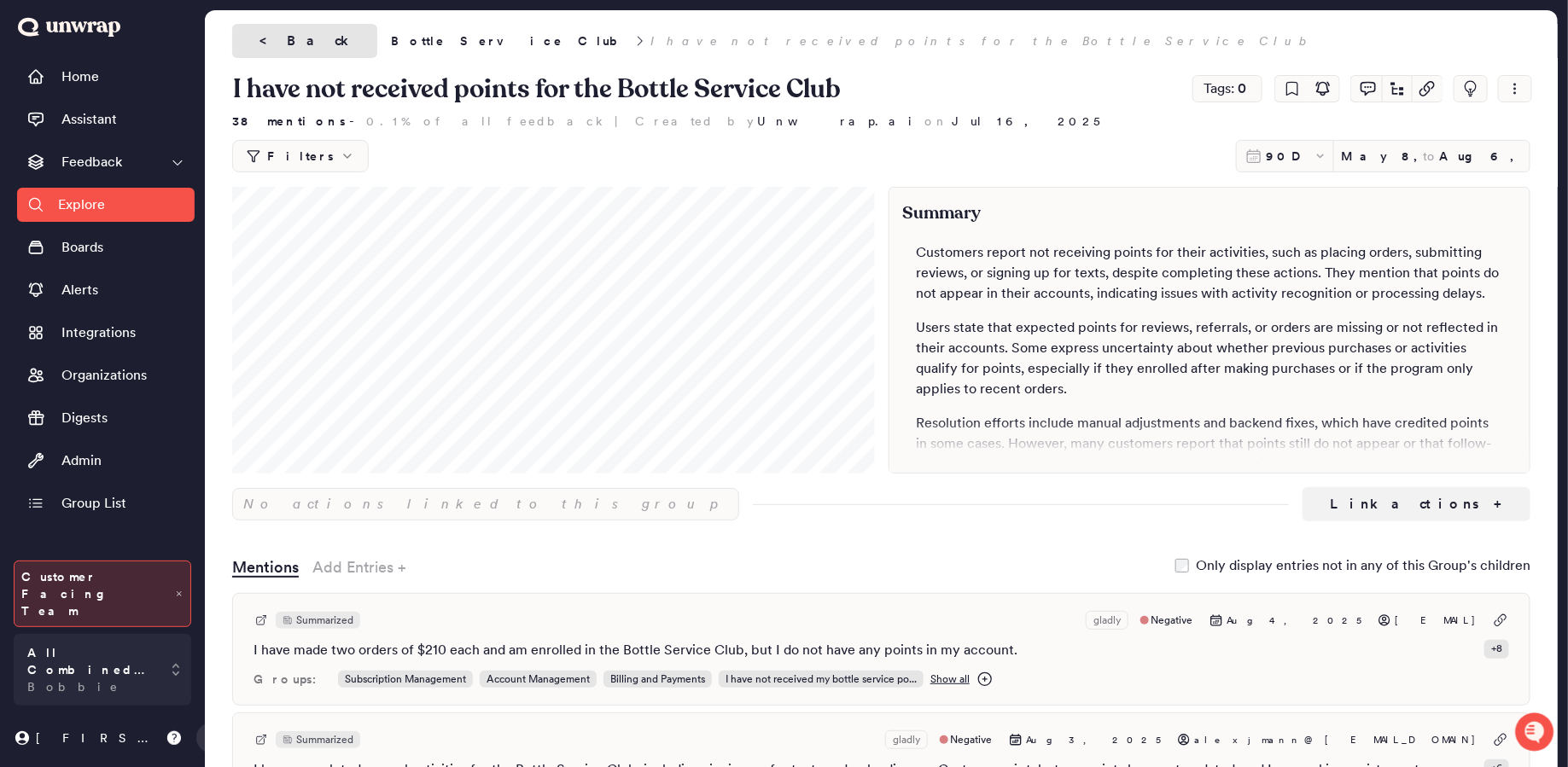click on "< Back" at bounding box center (305, 41) 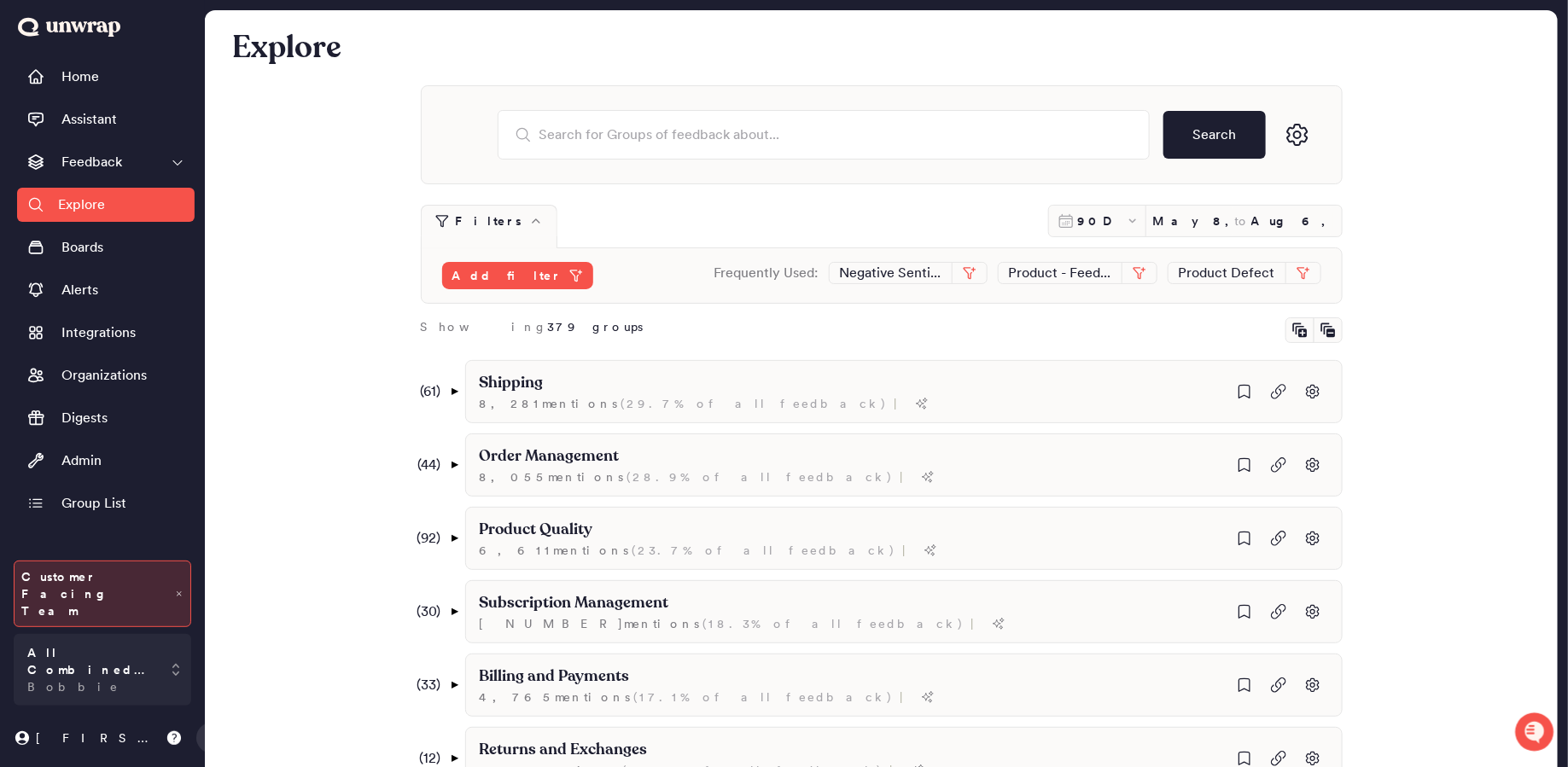 scroll, scrollTop: 887, scrollLeft: 0, axis: vertical 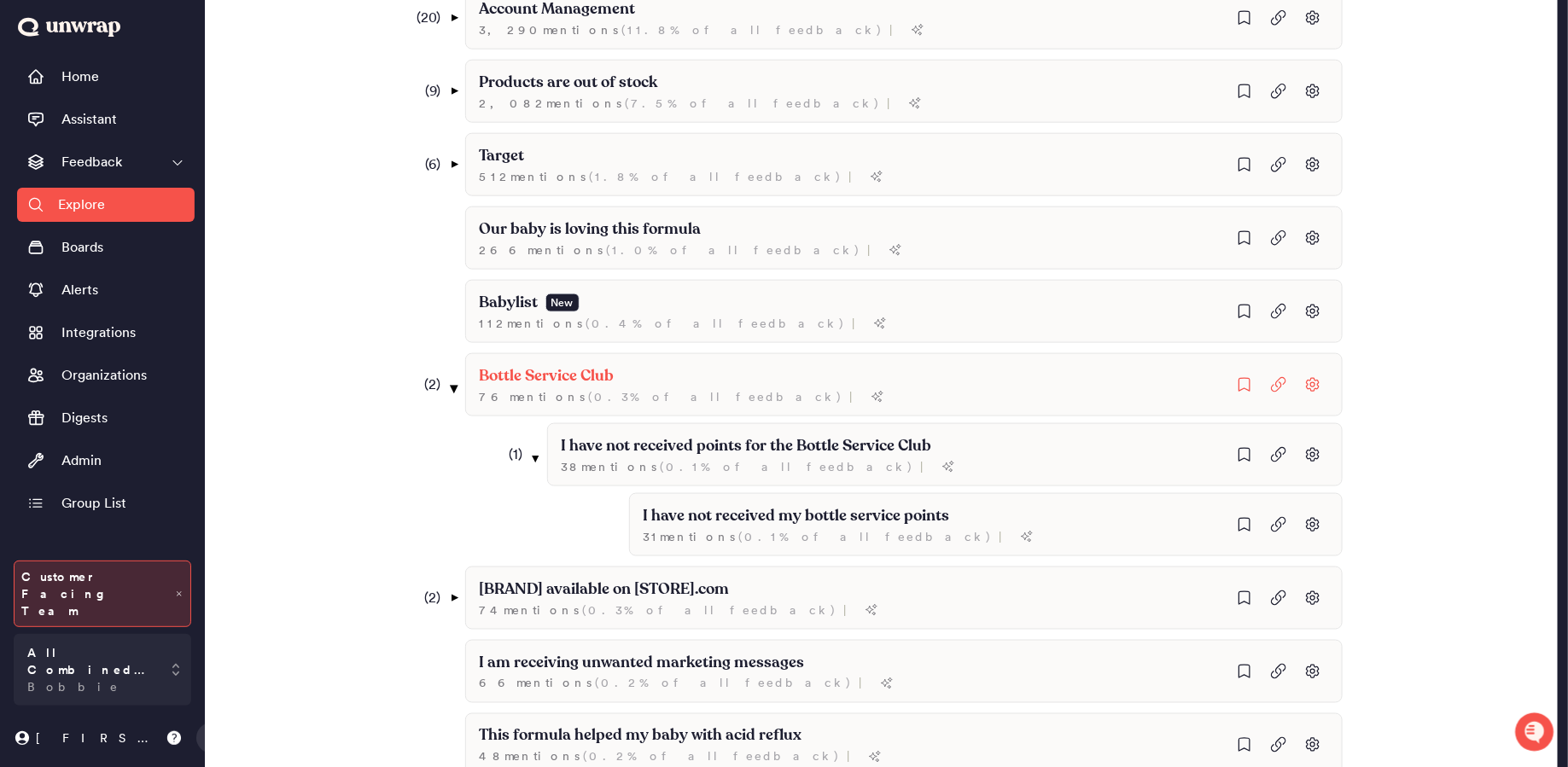 click on "▼" at bounding box center [453, 388] 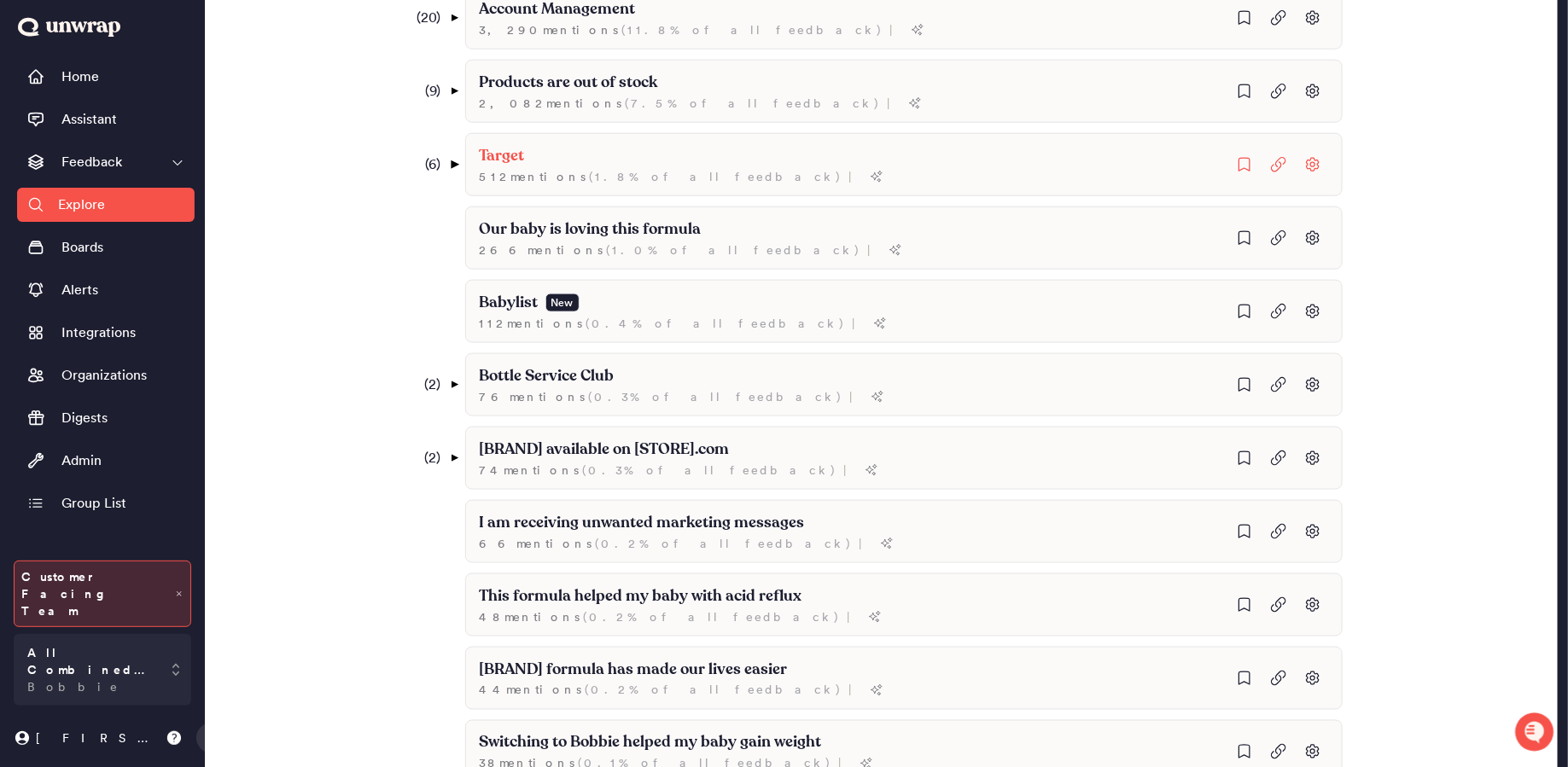 click on "▼" at bounding box center (453, 165) 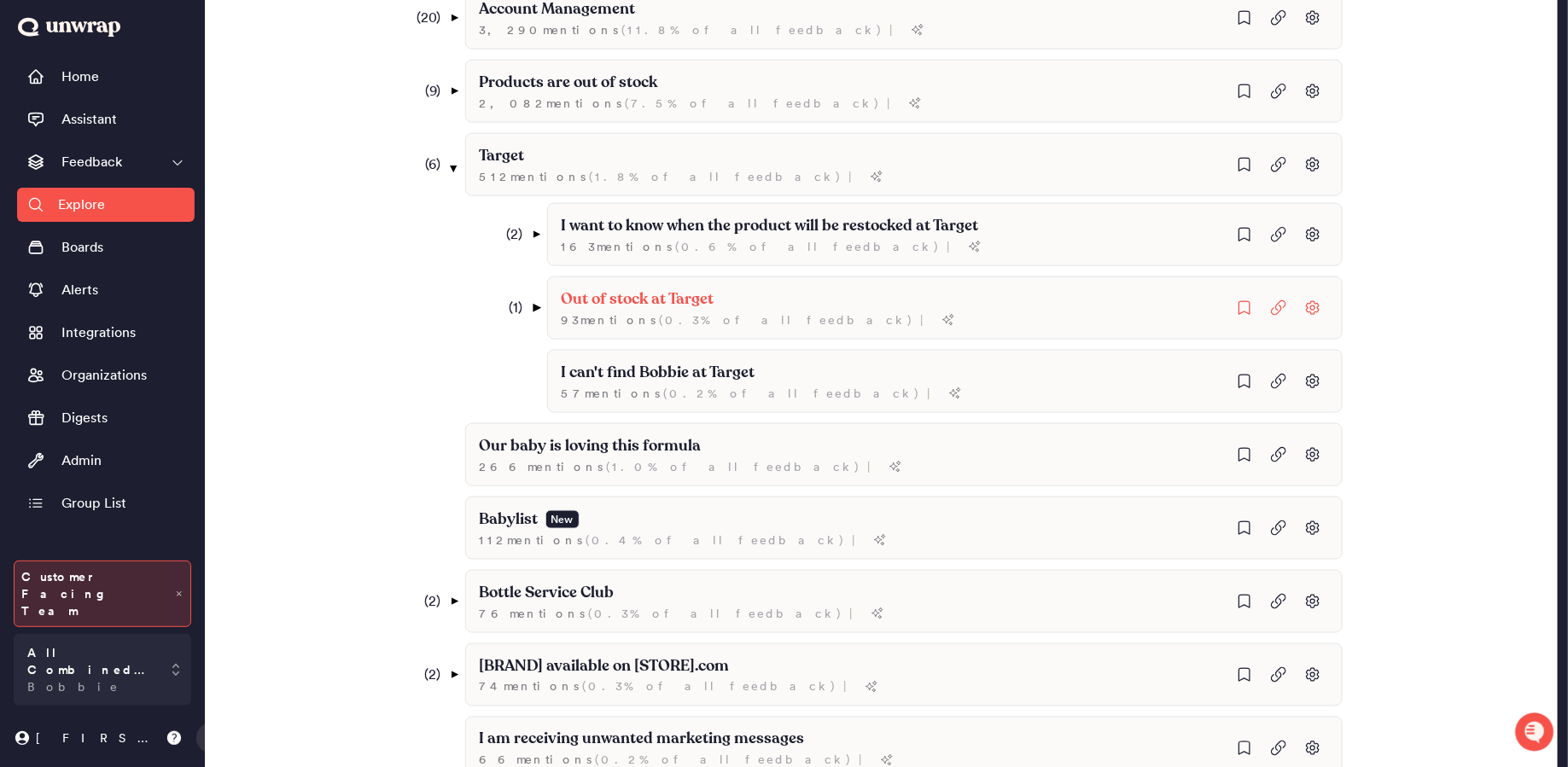 click on "▼" at bounding box center (535, 308) 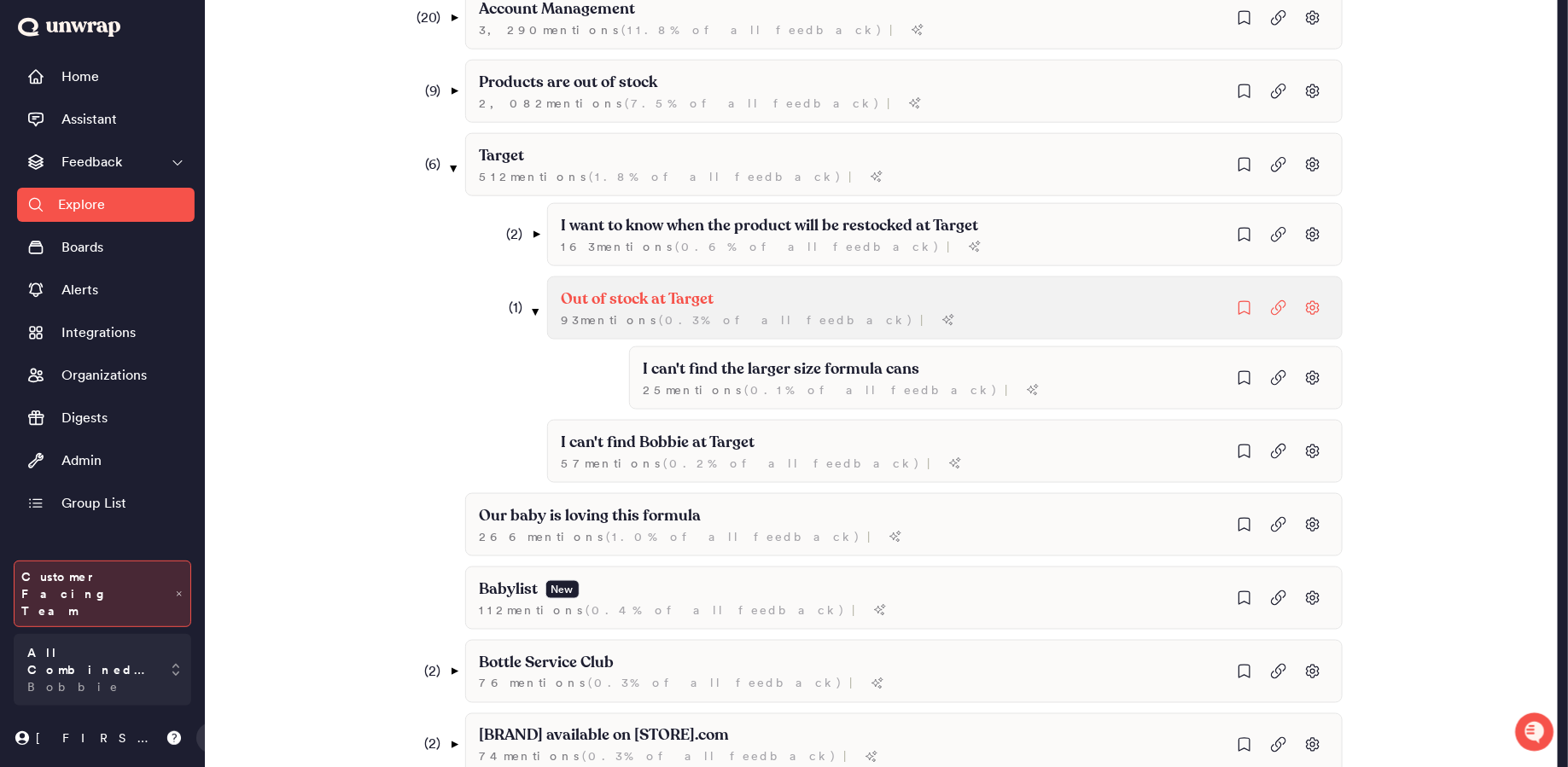 click on "Out of stock at Target 93  mention s   ( 0.3% of all feedback ) |" at bounding box center [986, 235] 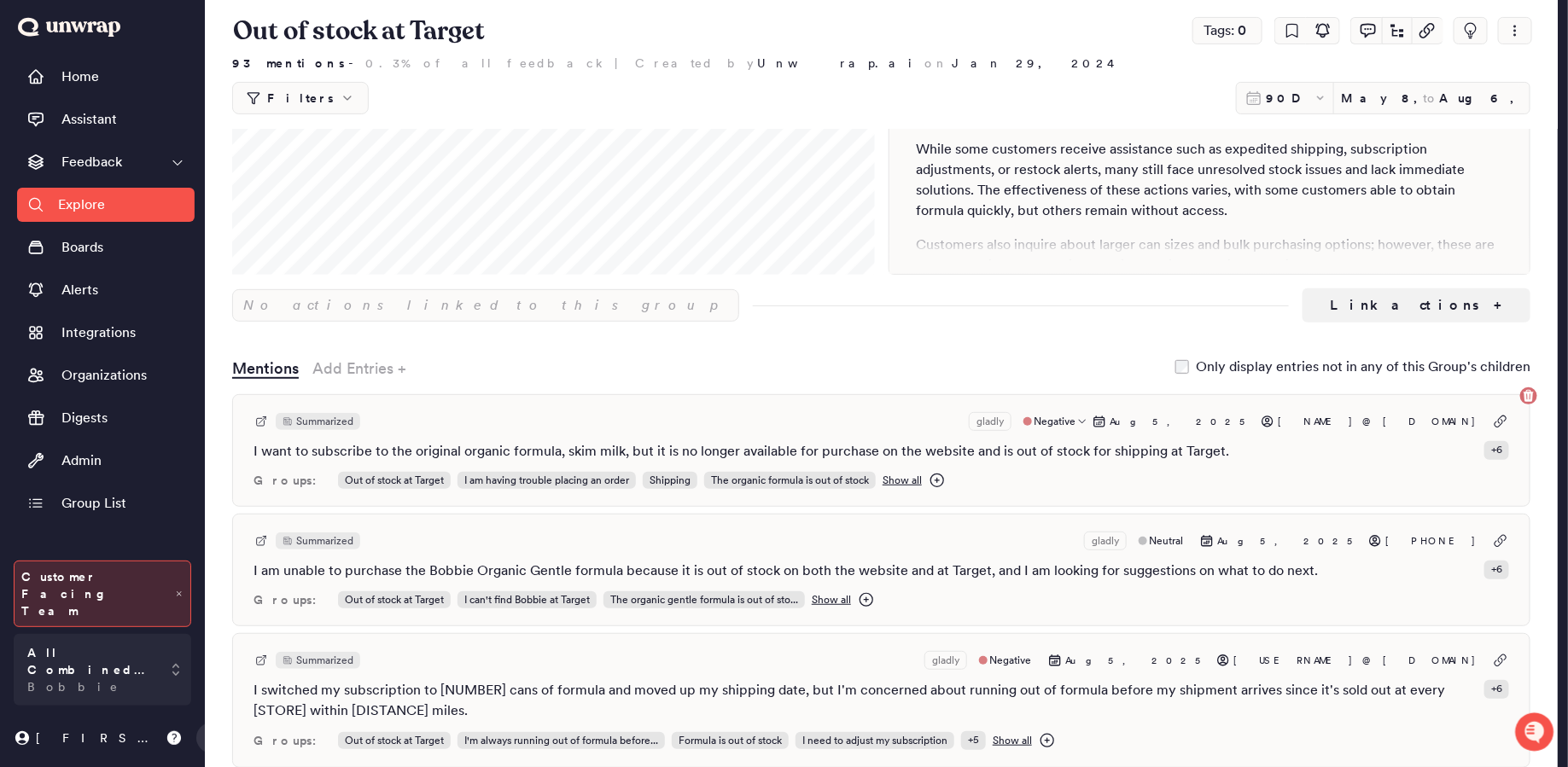 scroll, scrollTop: 0, scrollLeft: 0, axis: both 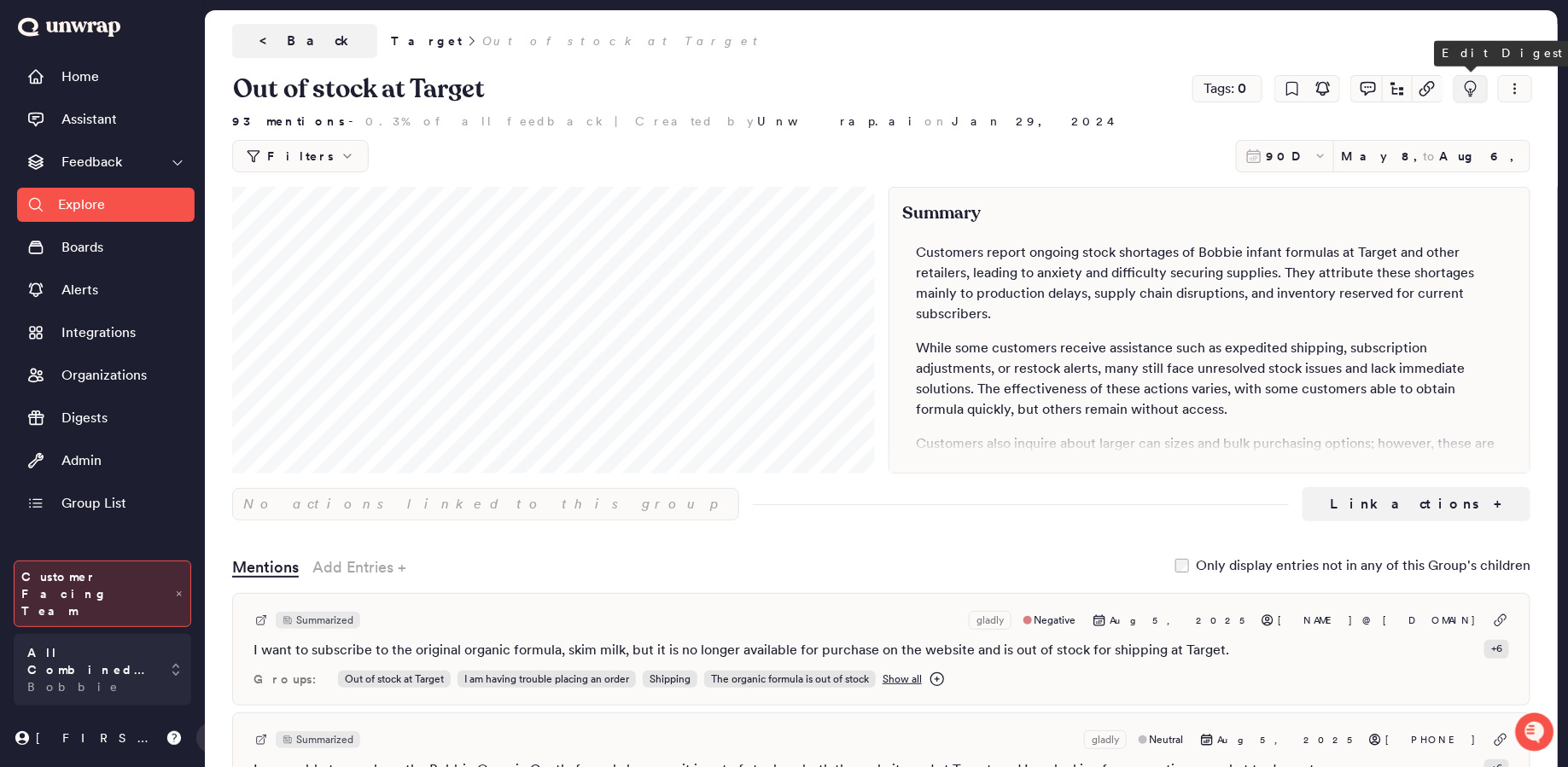 click 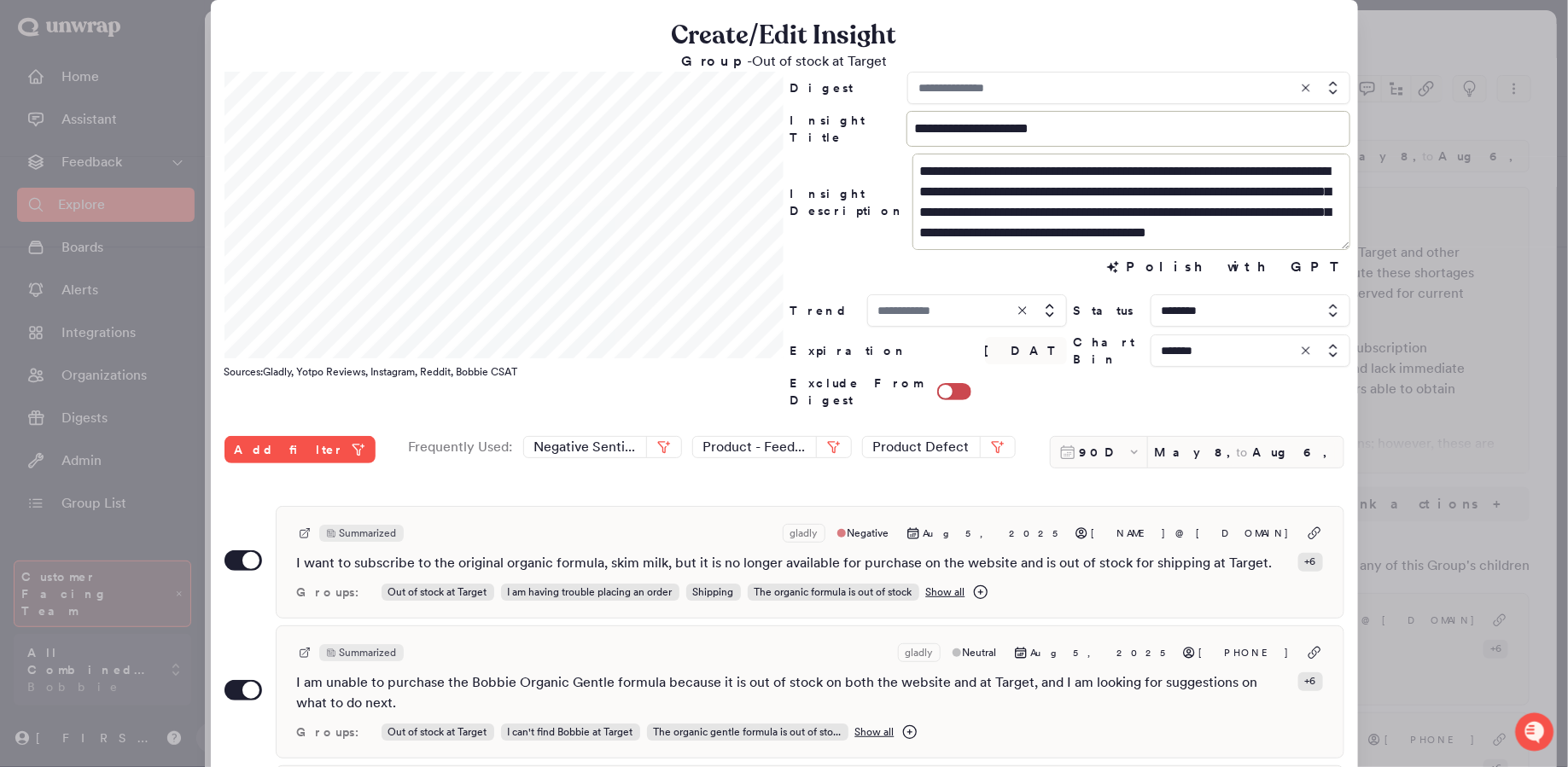 click at bounding box center [967, 311] 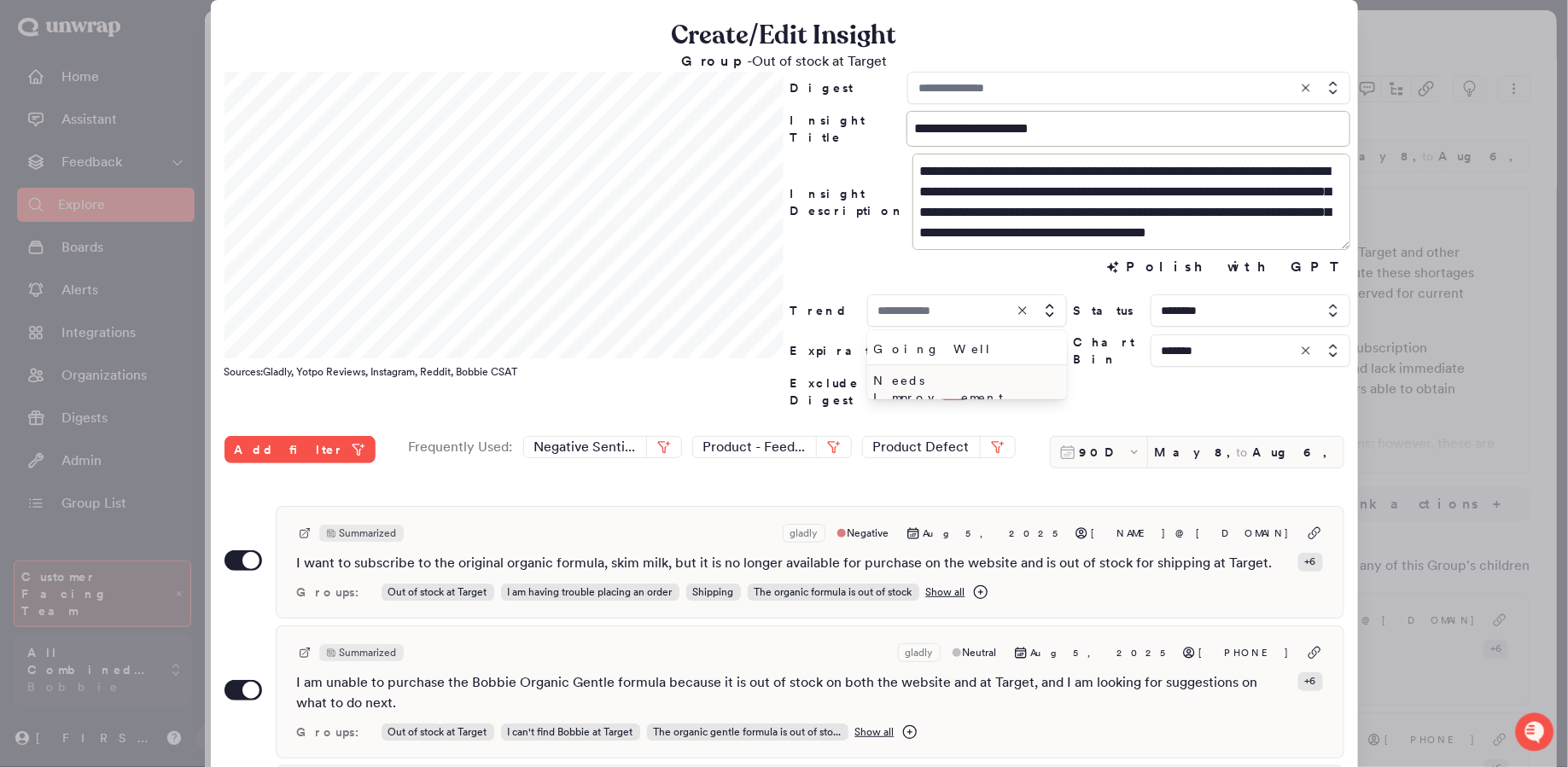 click on "Needs Improvement" at bounding box center [964, 389] 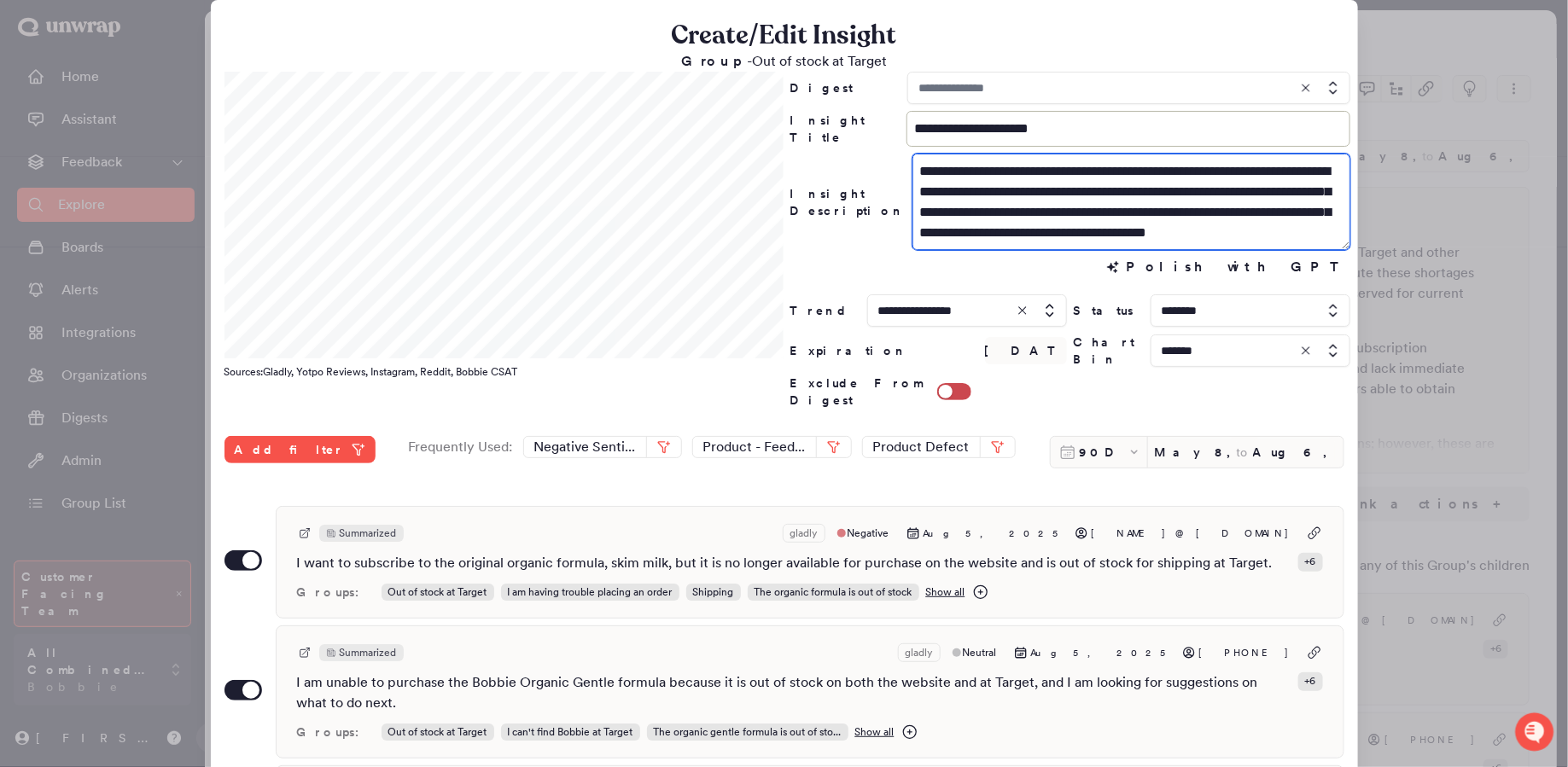 drag, startPoint x: 1081, startPoint y: 192, endPoint x: 971, endPoint y: 193, distance: 110.0045 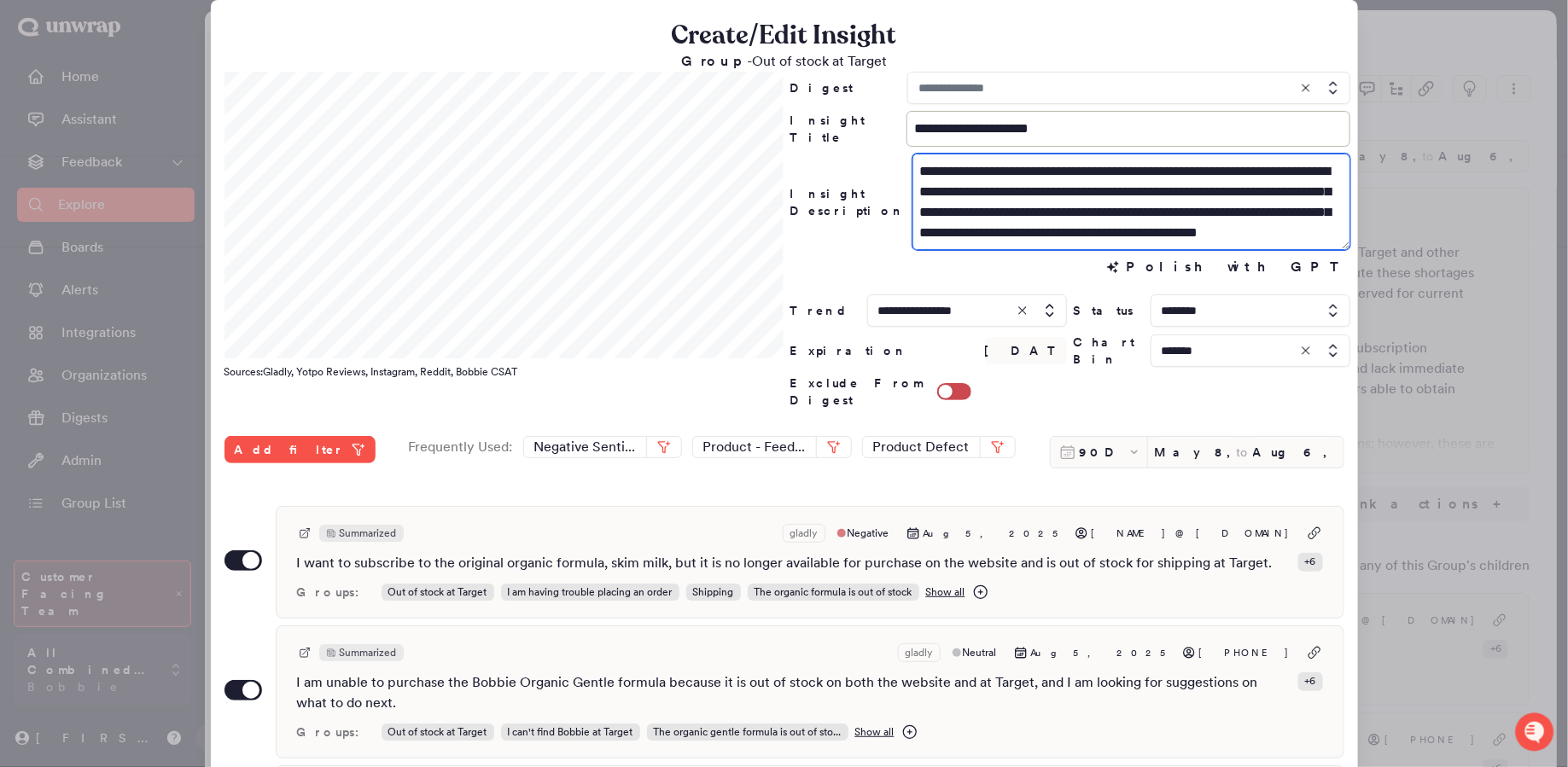 drag, startPoint x: 1287, startPoint y: 189, endPoint x: 1260, endPoint y: 192, distance: 27.166155 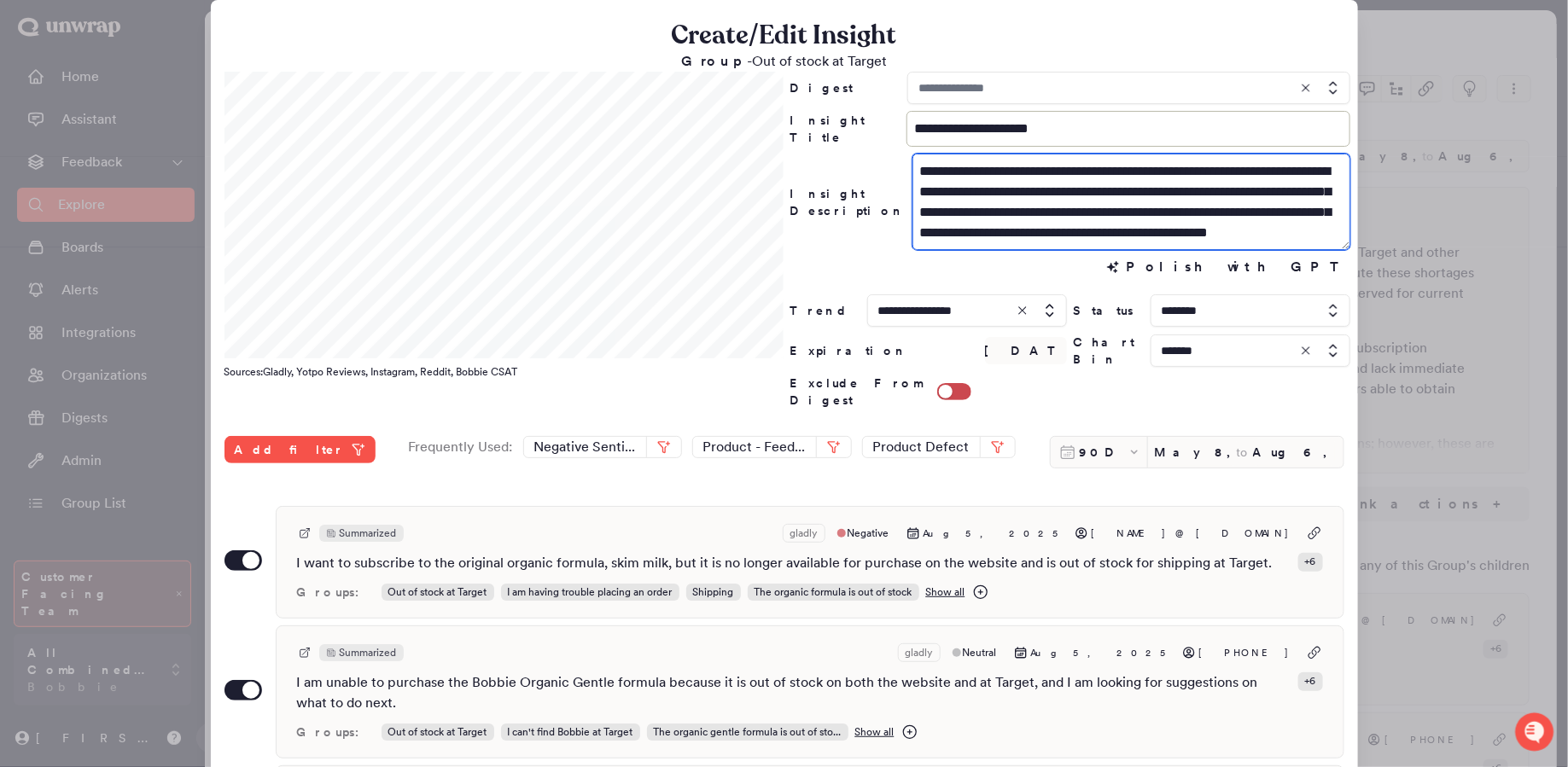 drag, startPoint x: 971, startPoint y: 215, endPoint x: 907, endPoint y: 215, distance: 64 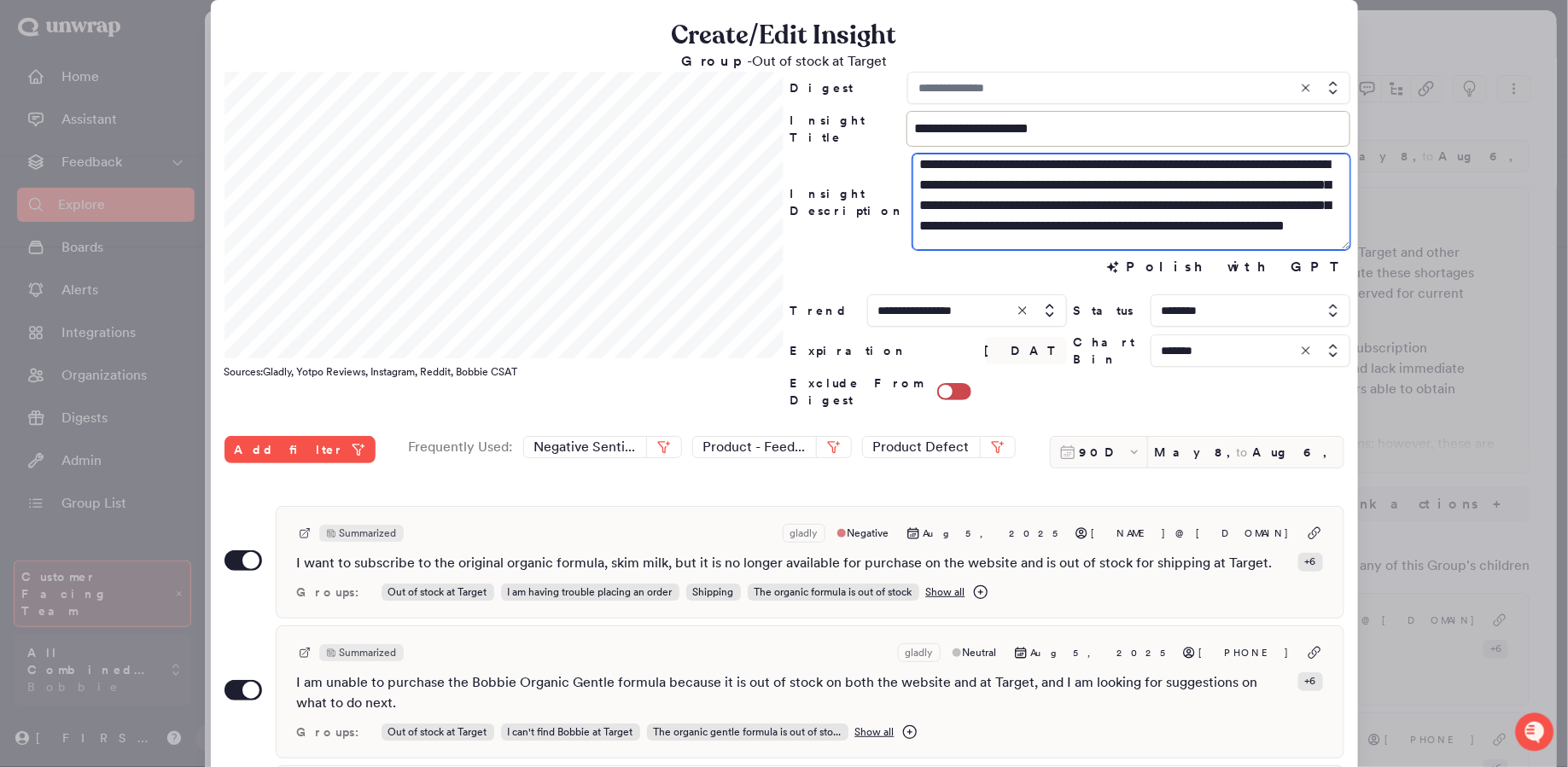 scroll, scrollTop: 0, scrollLeft: 0, axis: both 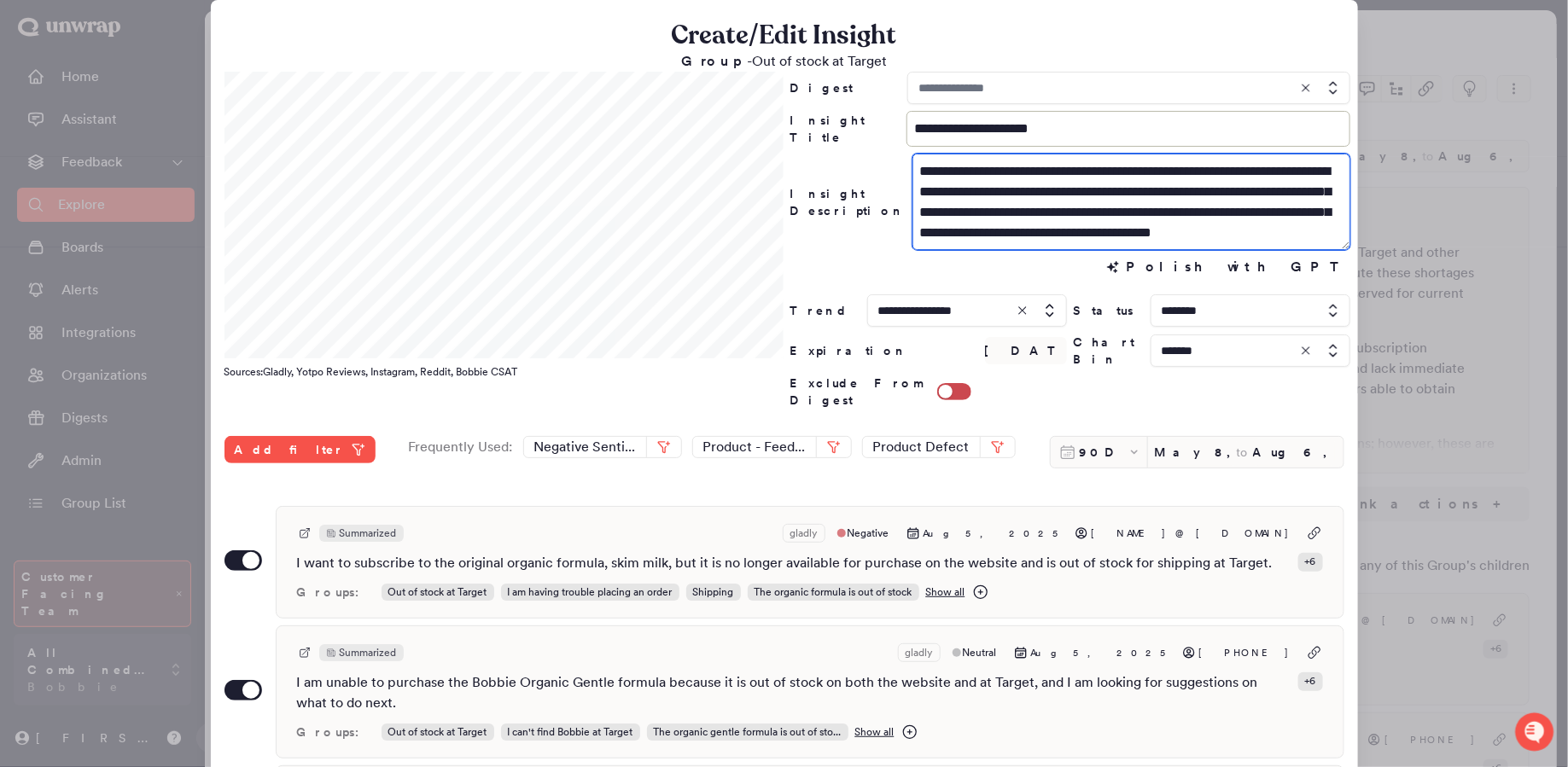 type on "**********" 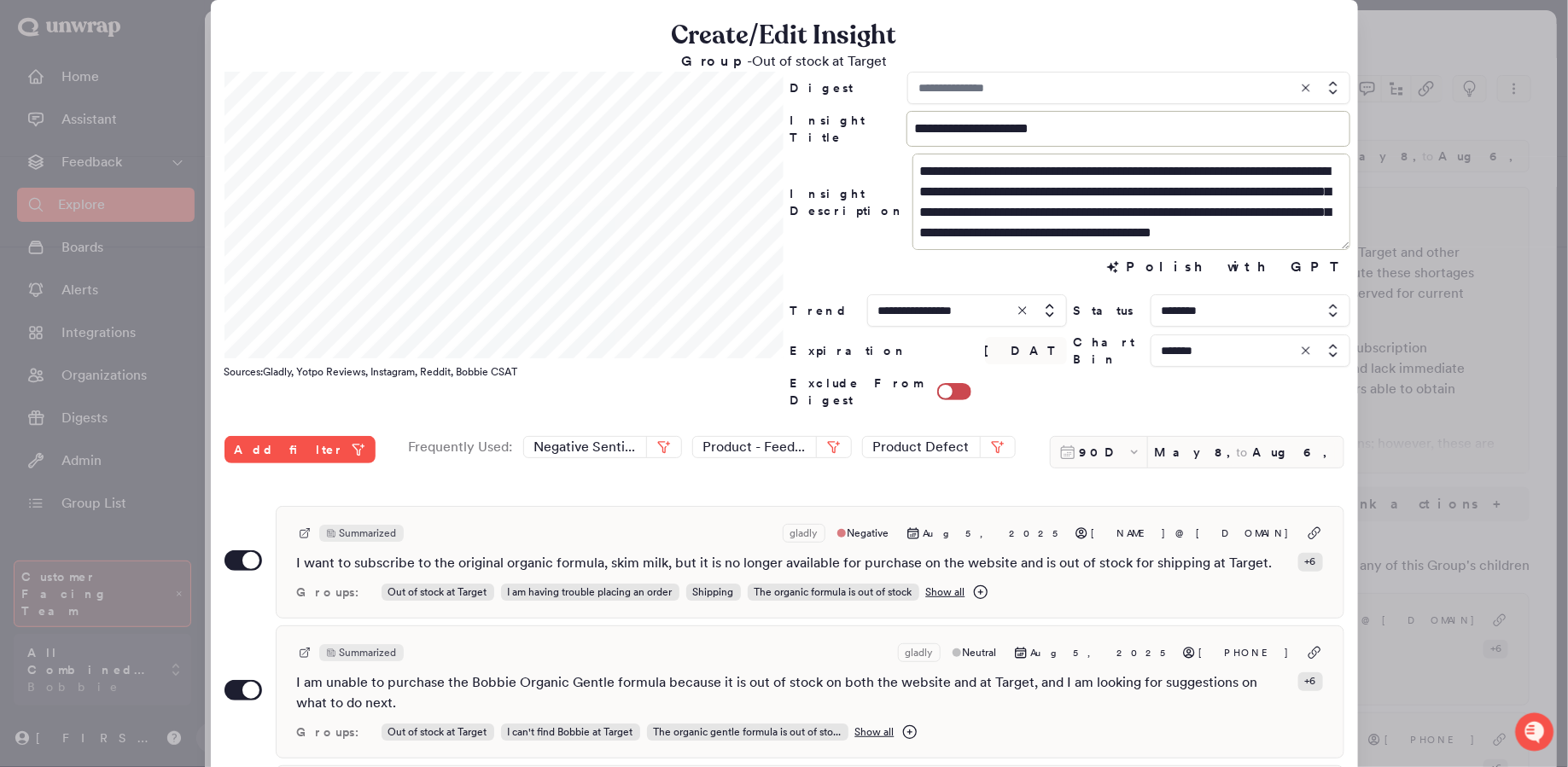 click at bounding box center [1250, 351] 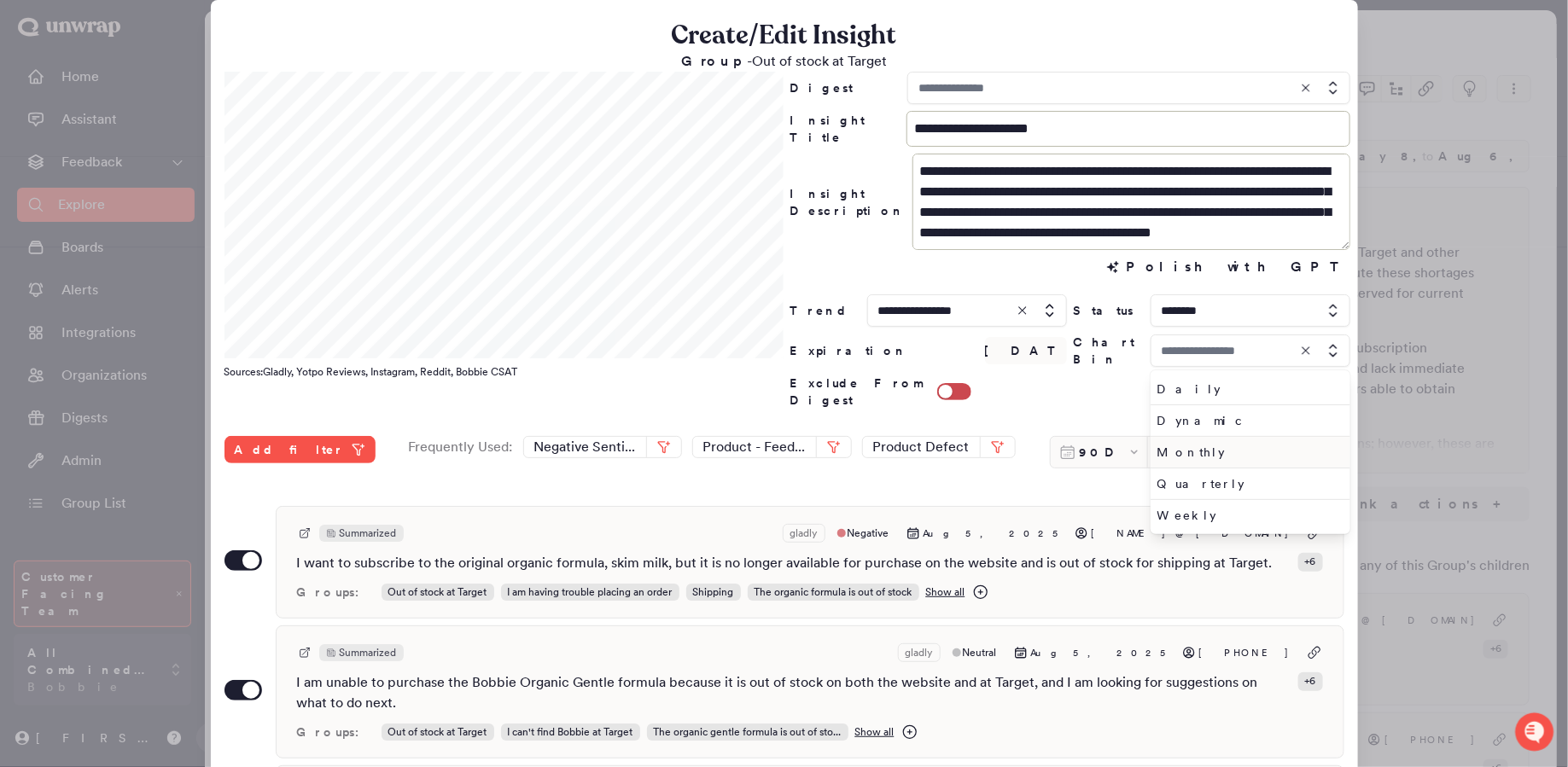type on "*******" 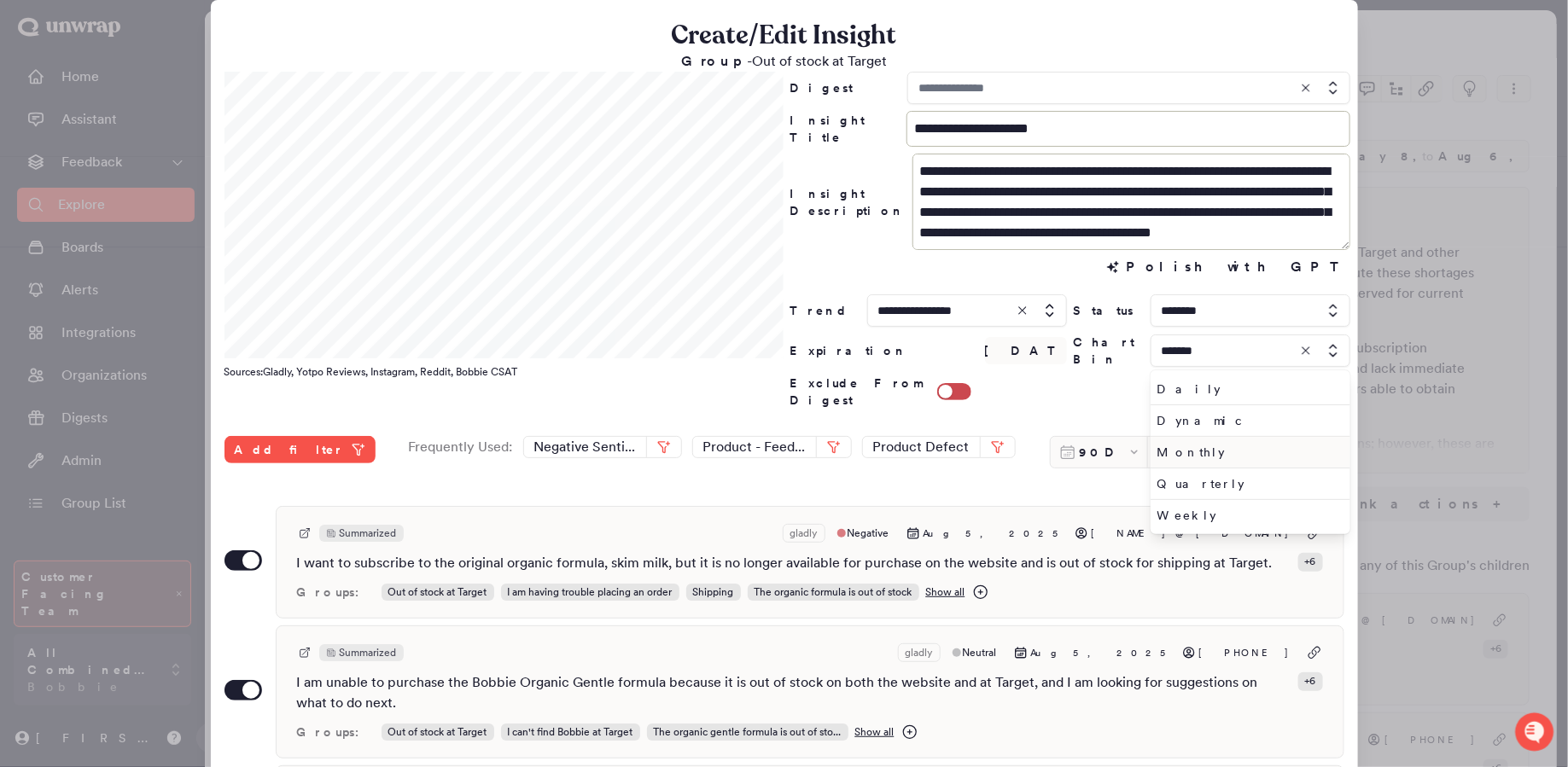 click on "Monthly" at bounding box center [1247, 452] 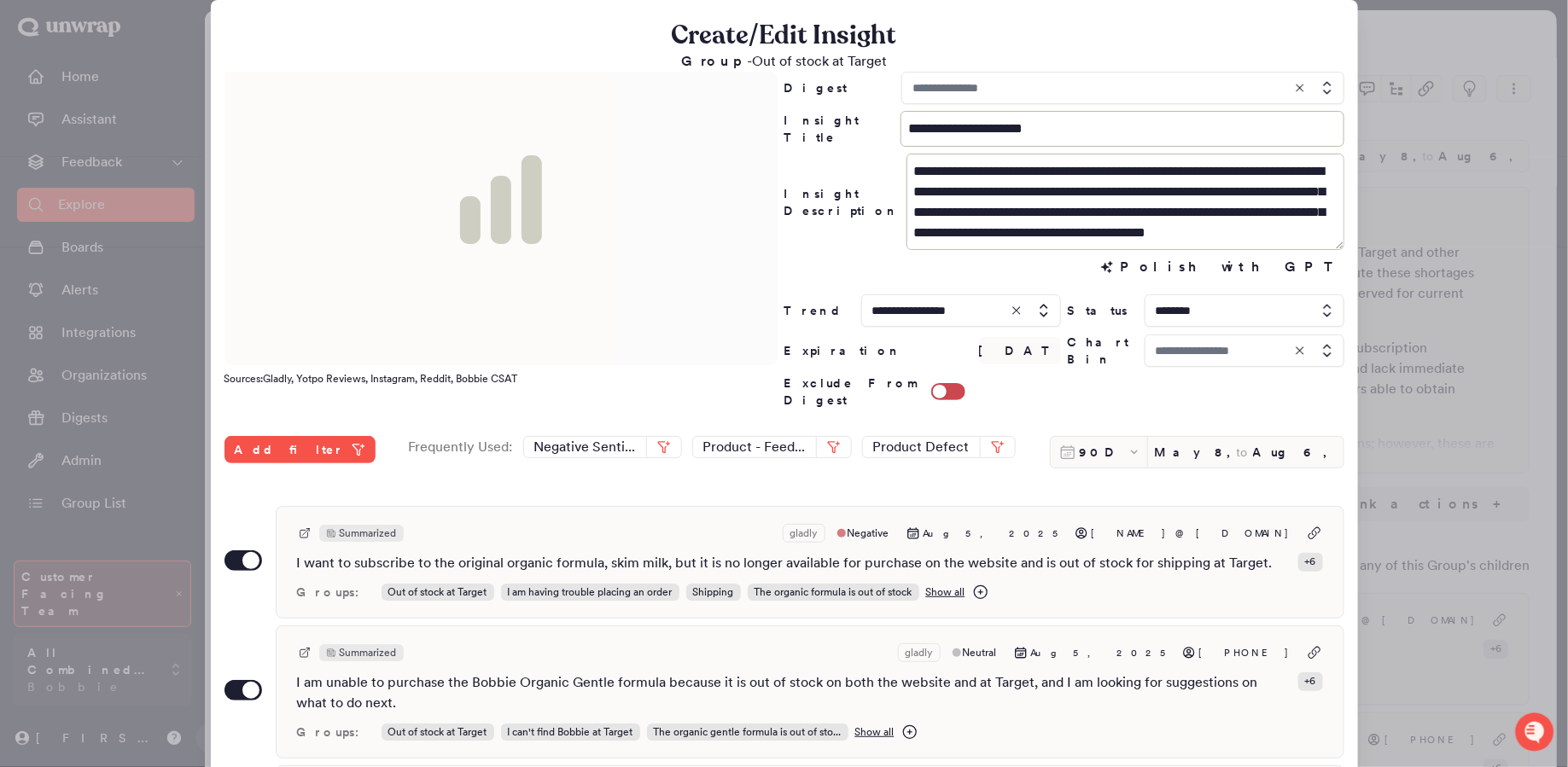 type on "*******" 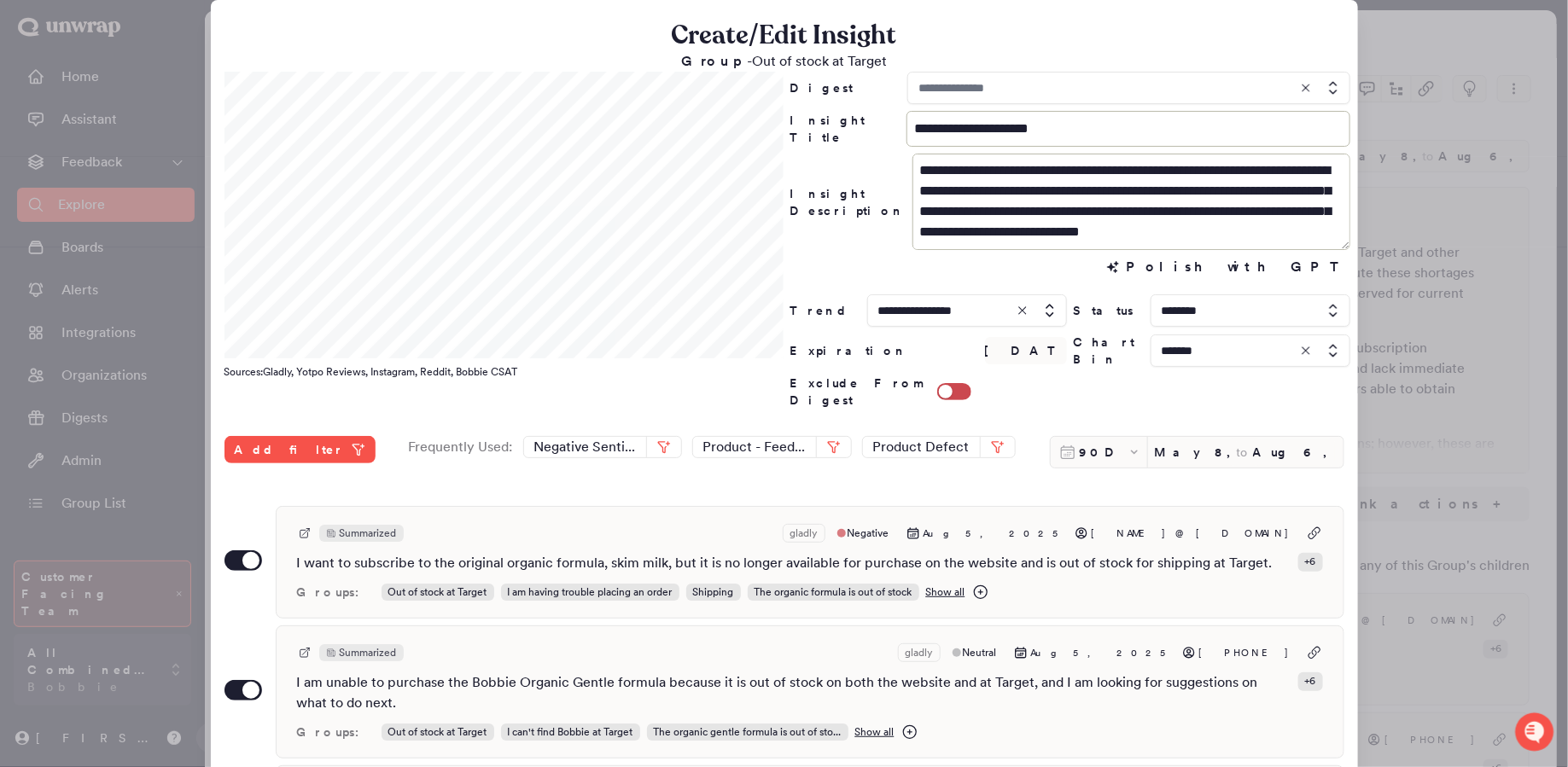 scroll, scrollTop: 265, scrollLeft: 0, axis: vertical 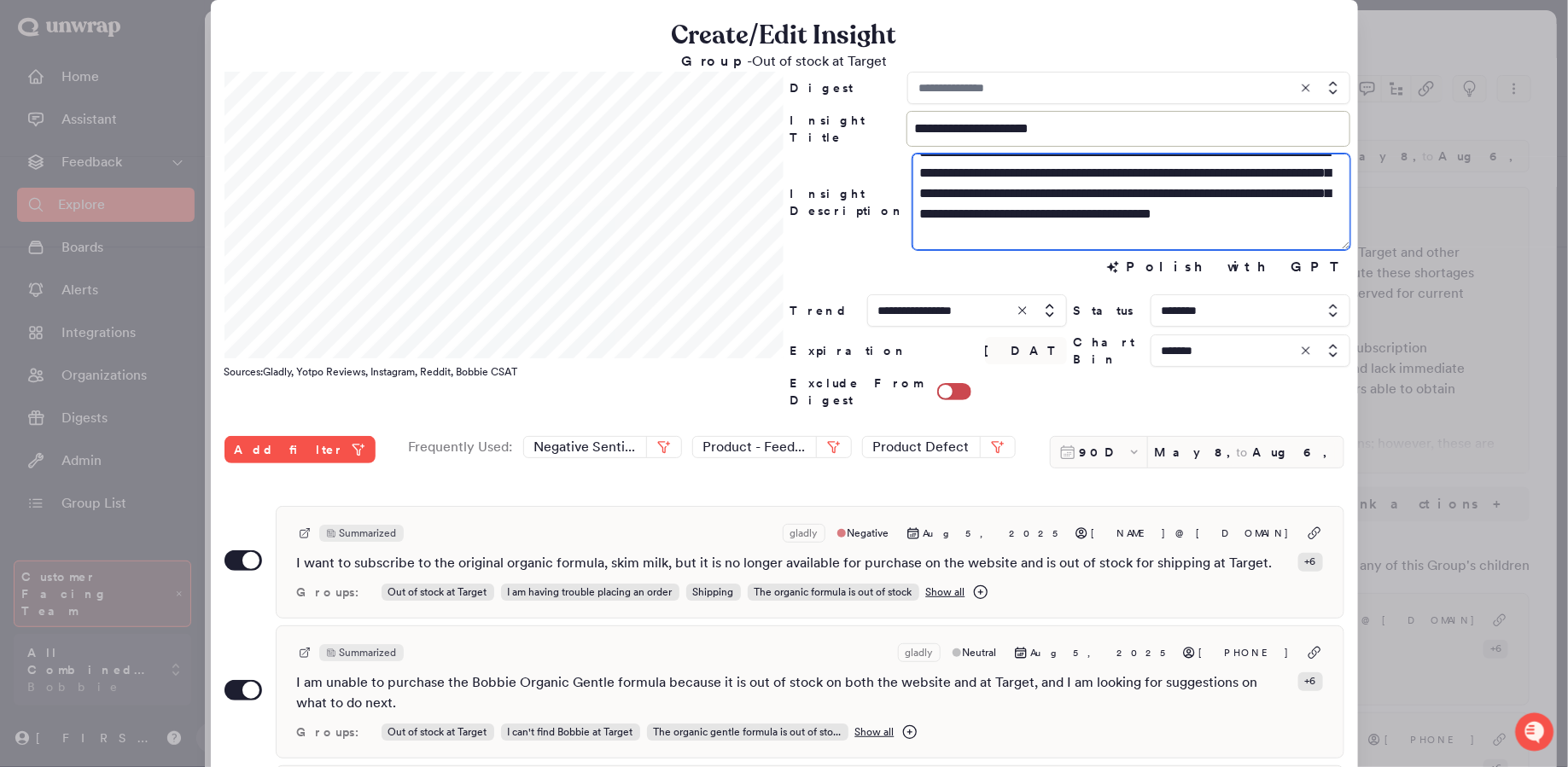drag, startPoint x: 966, startPoint y: 232, endPoint x: 1029, endPoint y: 195, distance: 73.06162 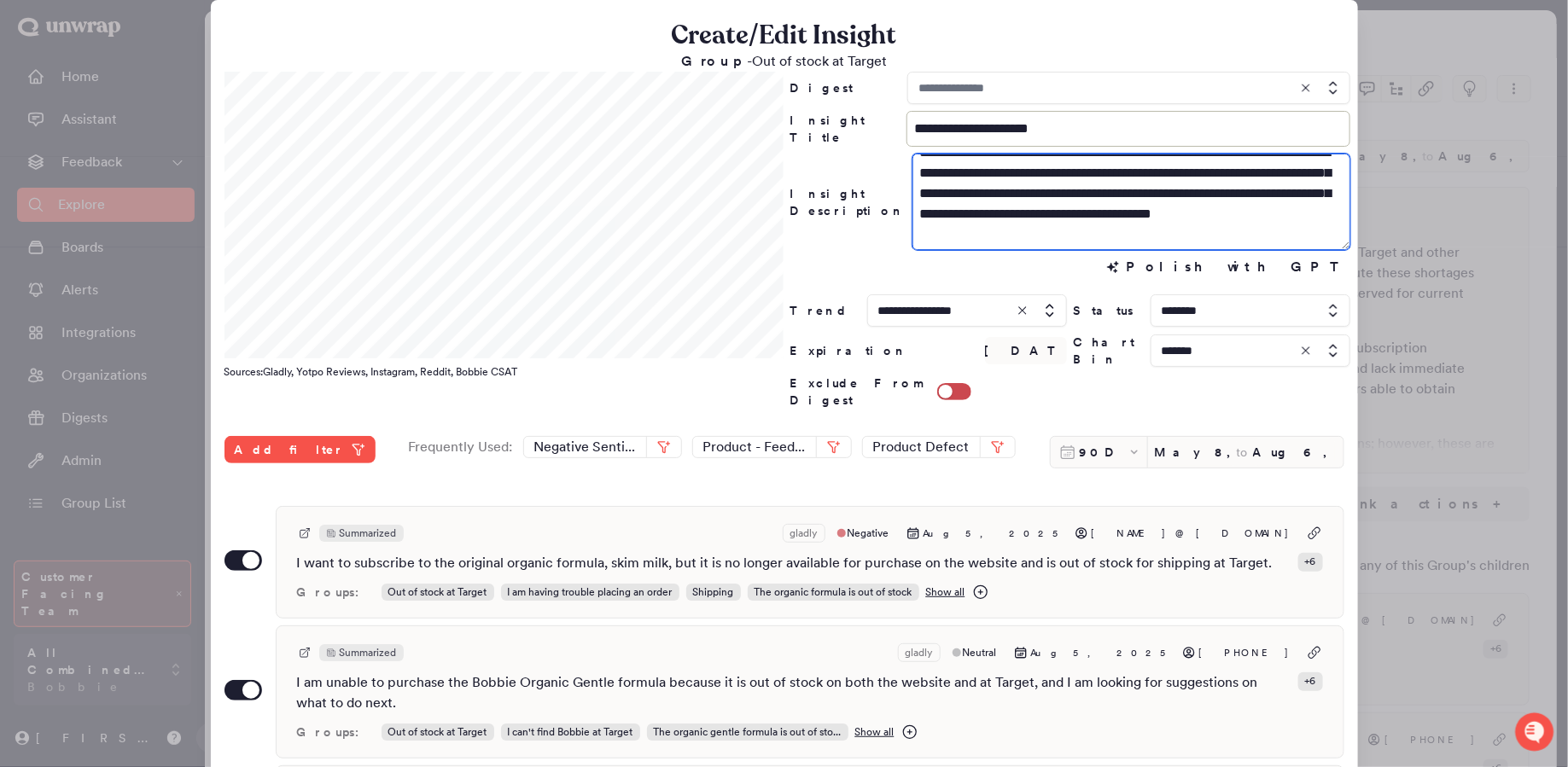 click on "**********" at bounding box center (1132, 201) 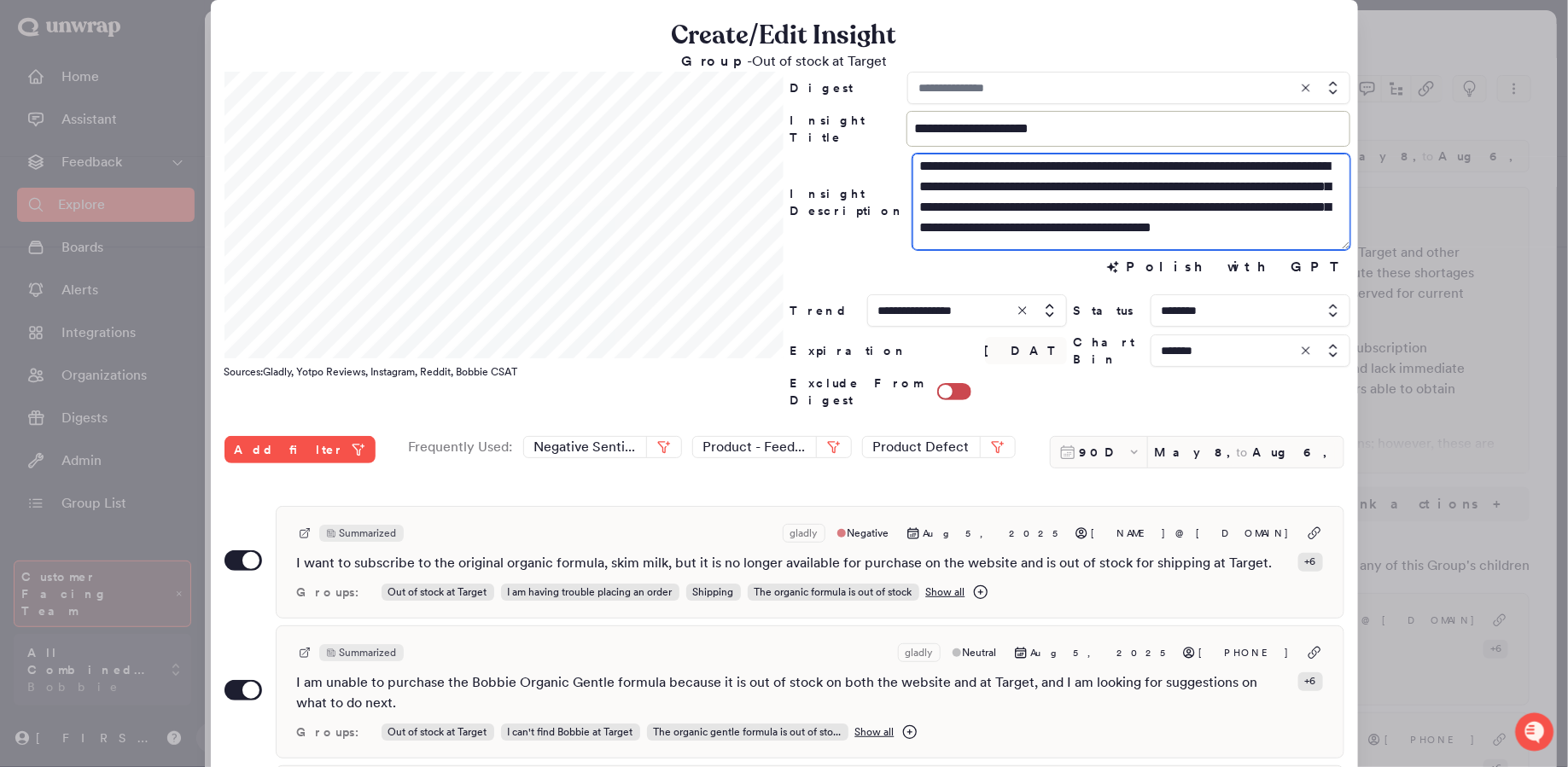 scroll, scrollTop: 15, scrollLeft: 0, axis: vertical 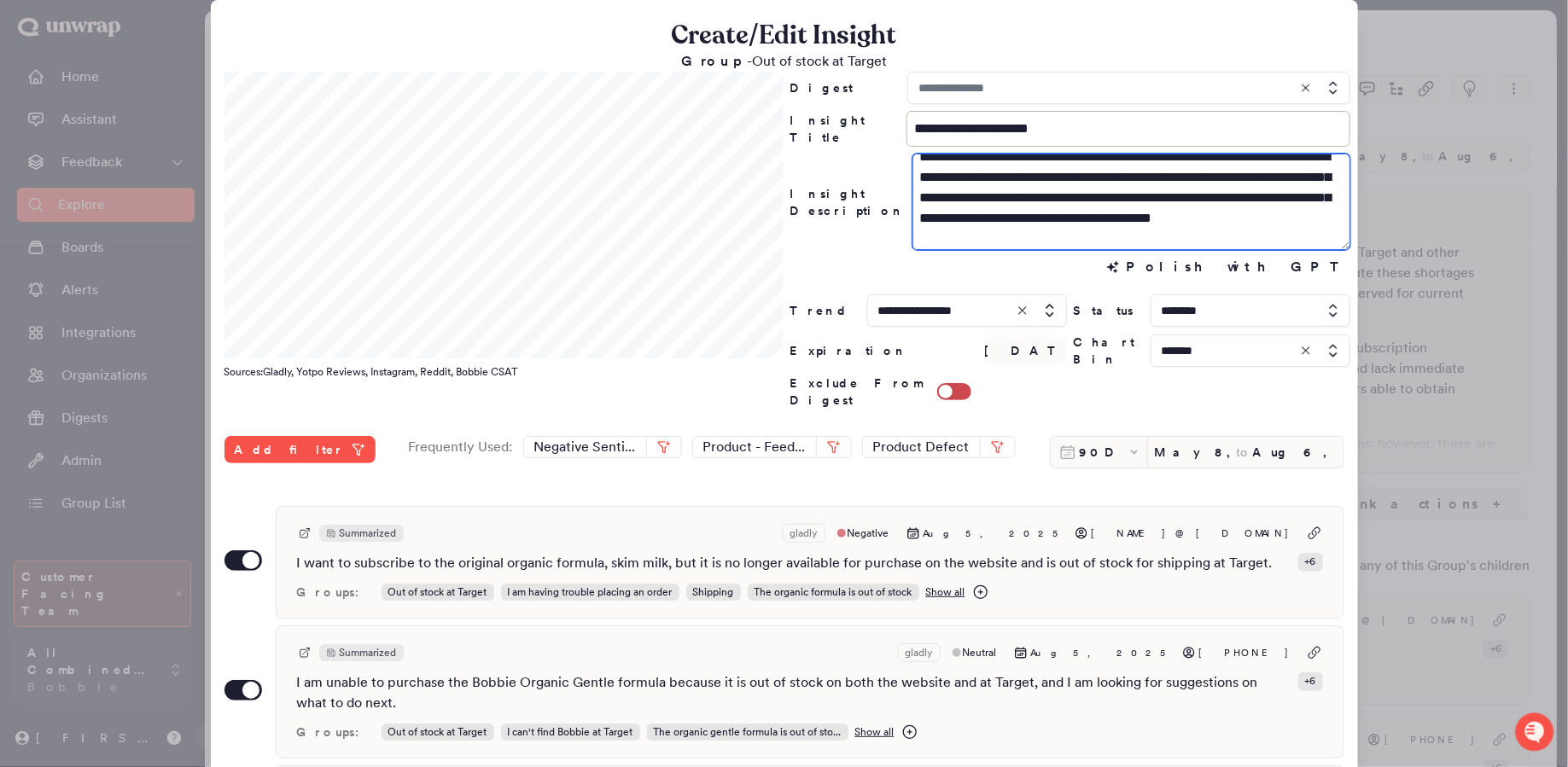click on "**********" at bounding box center [1132, 201] 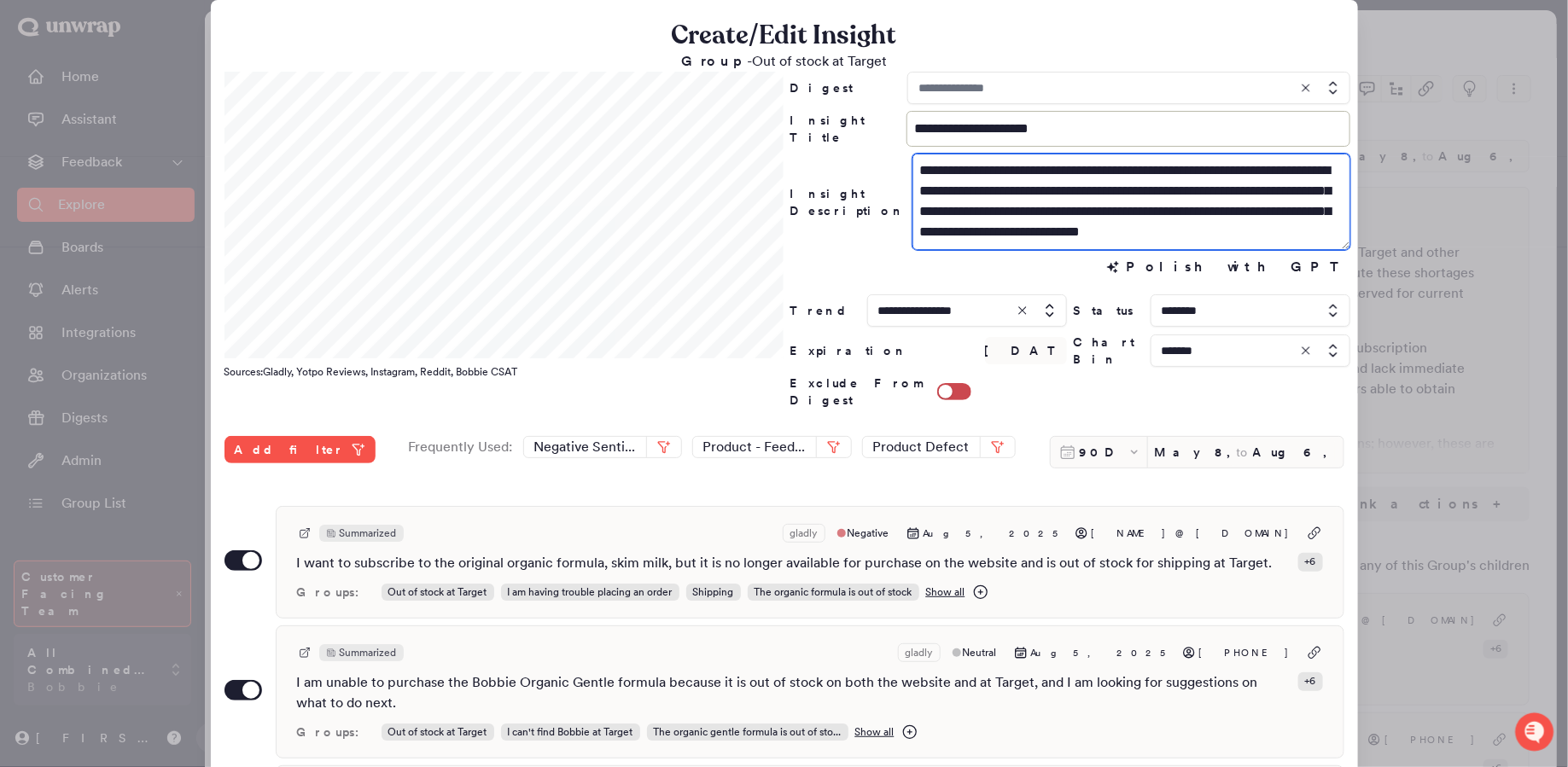 scroll, scrollTop: 286, scrollLeft: 0, axis: vertical 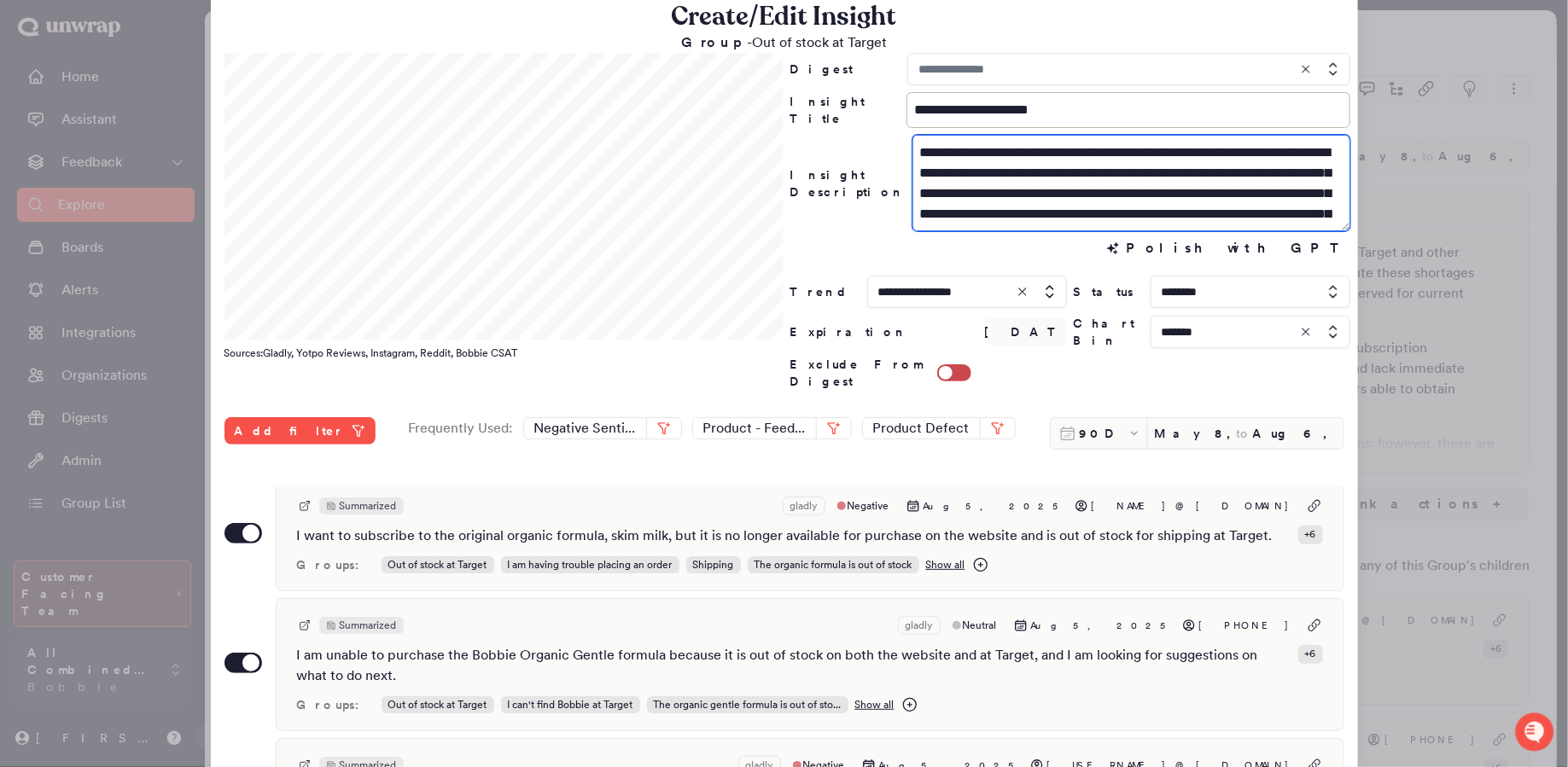 type on "**********" 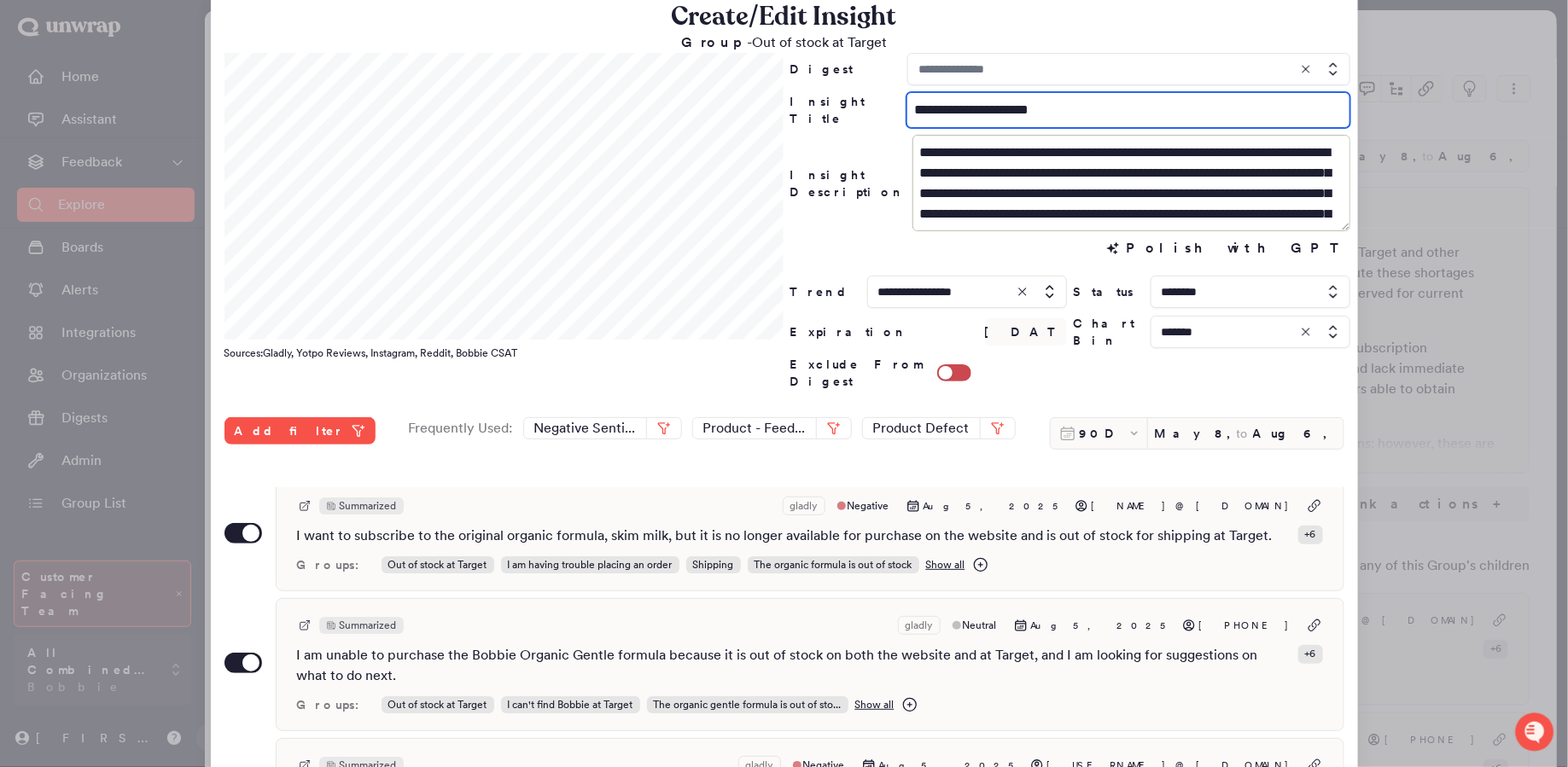 click on "**********" at bounding box center [1128, 110] 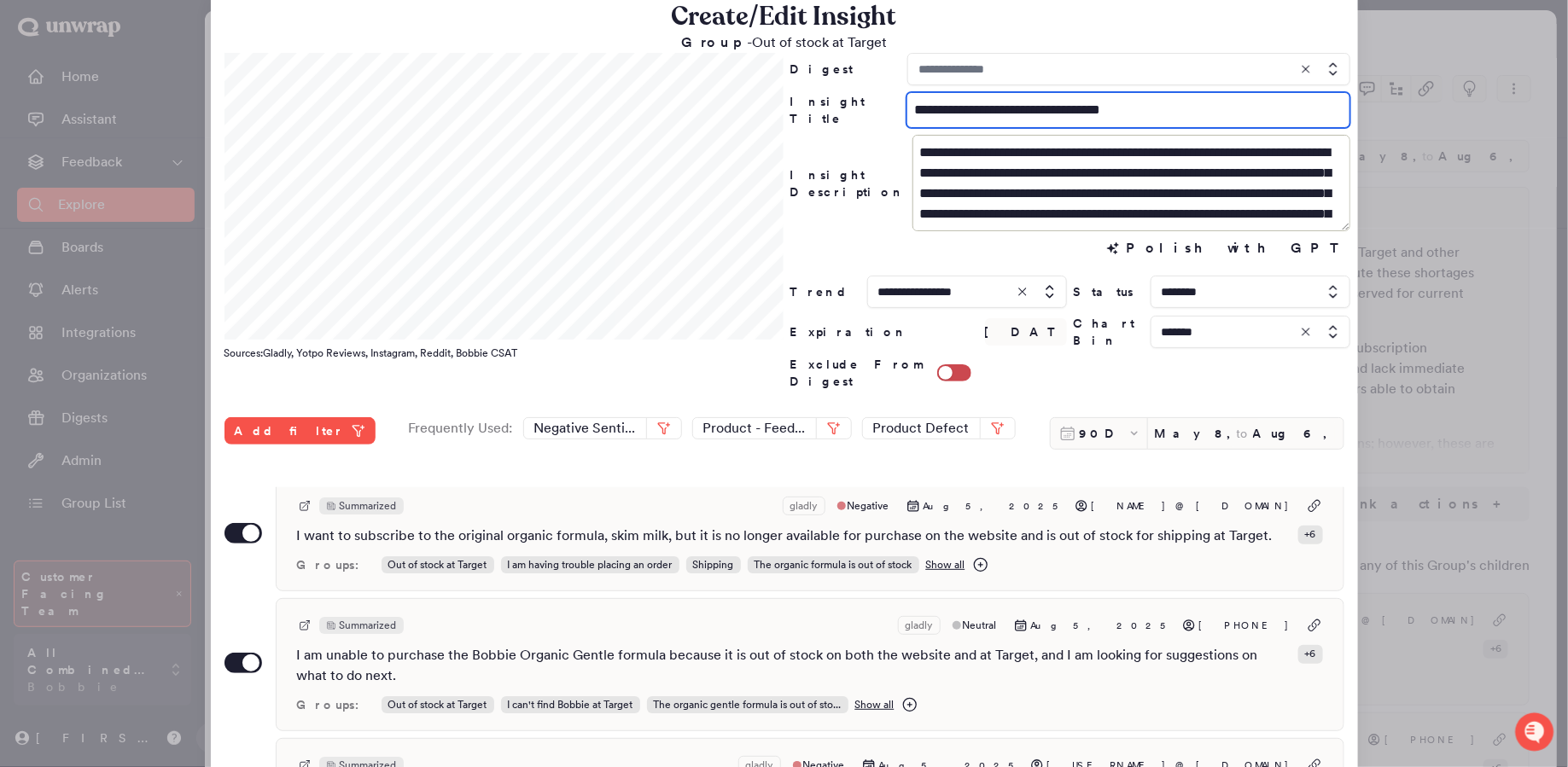 type on "**********" 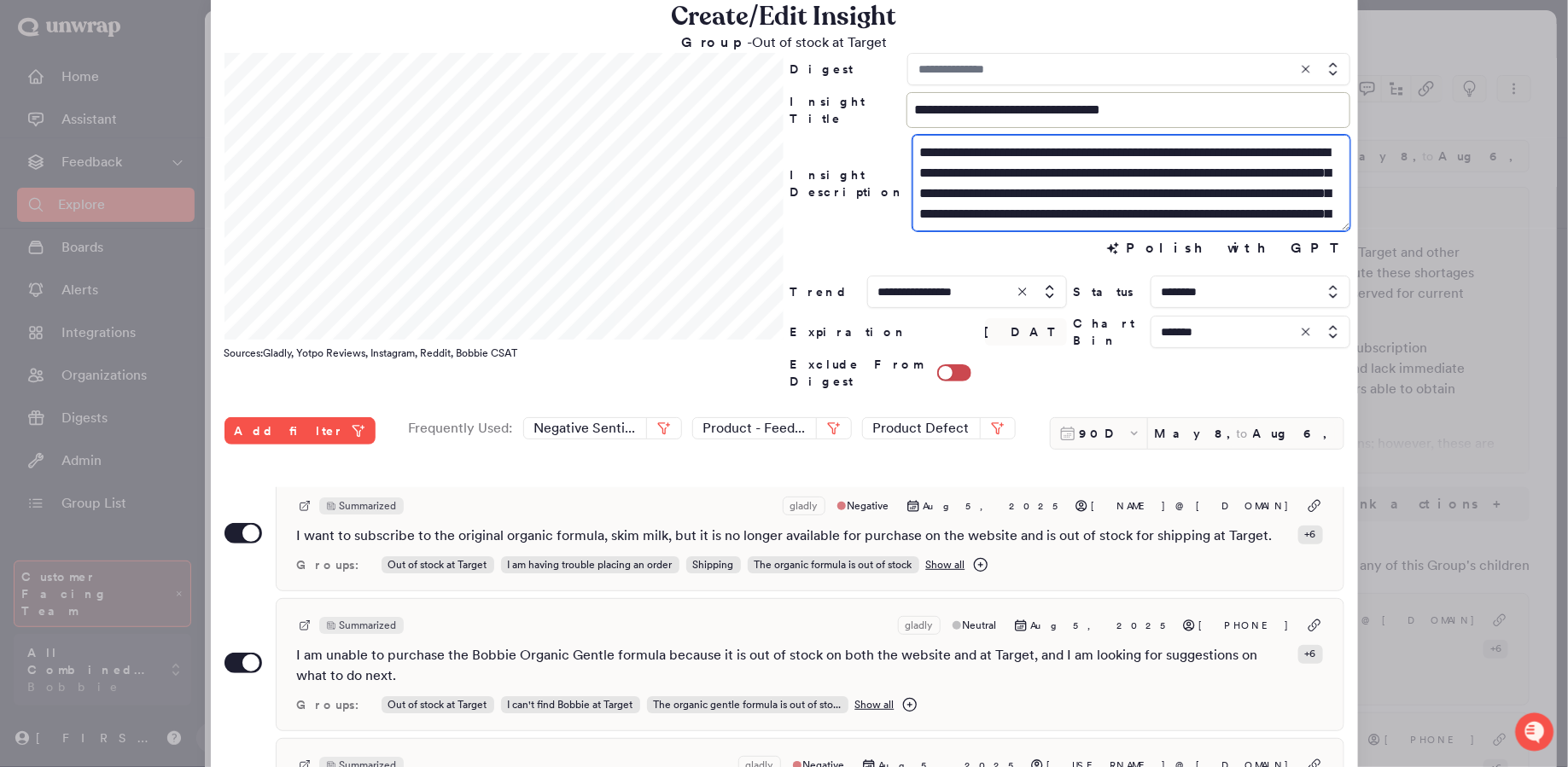 drag, startPoint x: 965, startPoint y: 194, endPoint x: 911, endPoint y: 195, distance: 54.00926 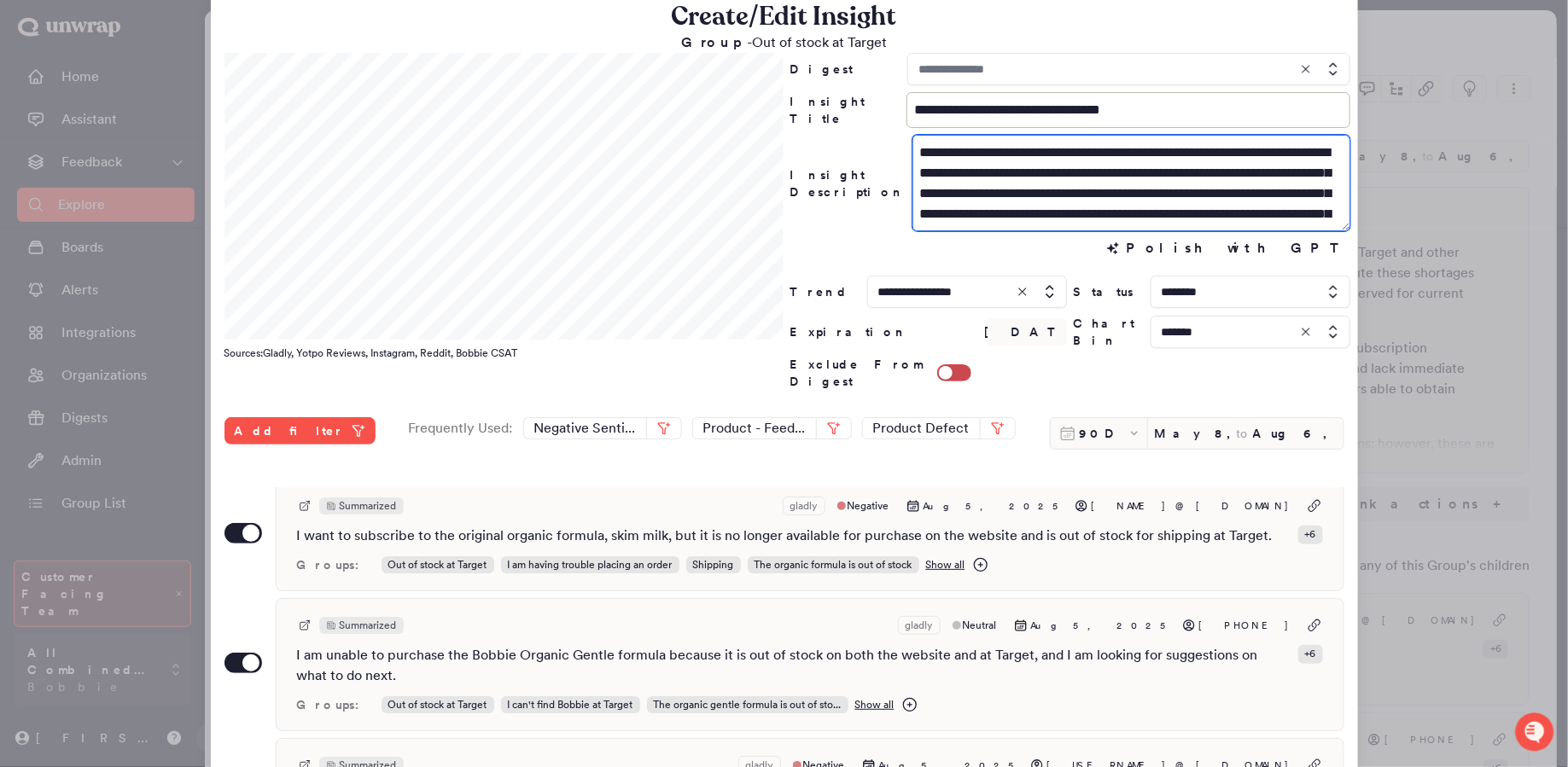 click on "**********" at bounding box center (1132, 183) 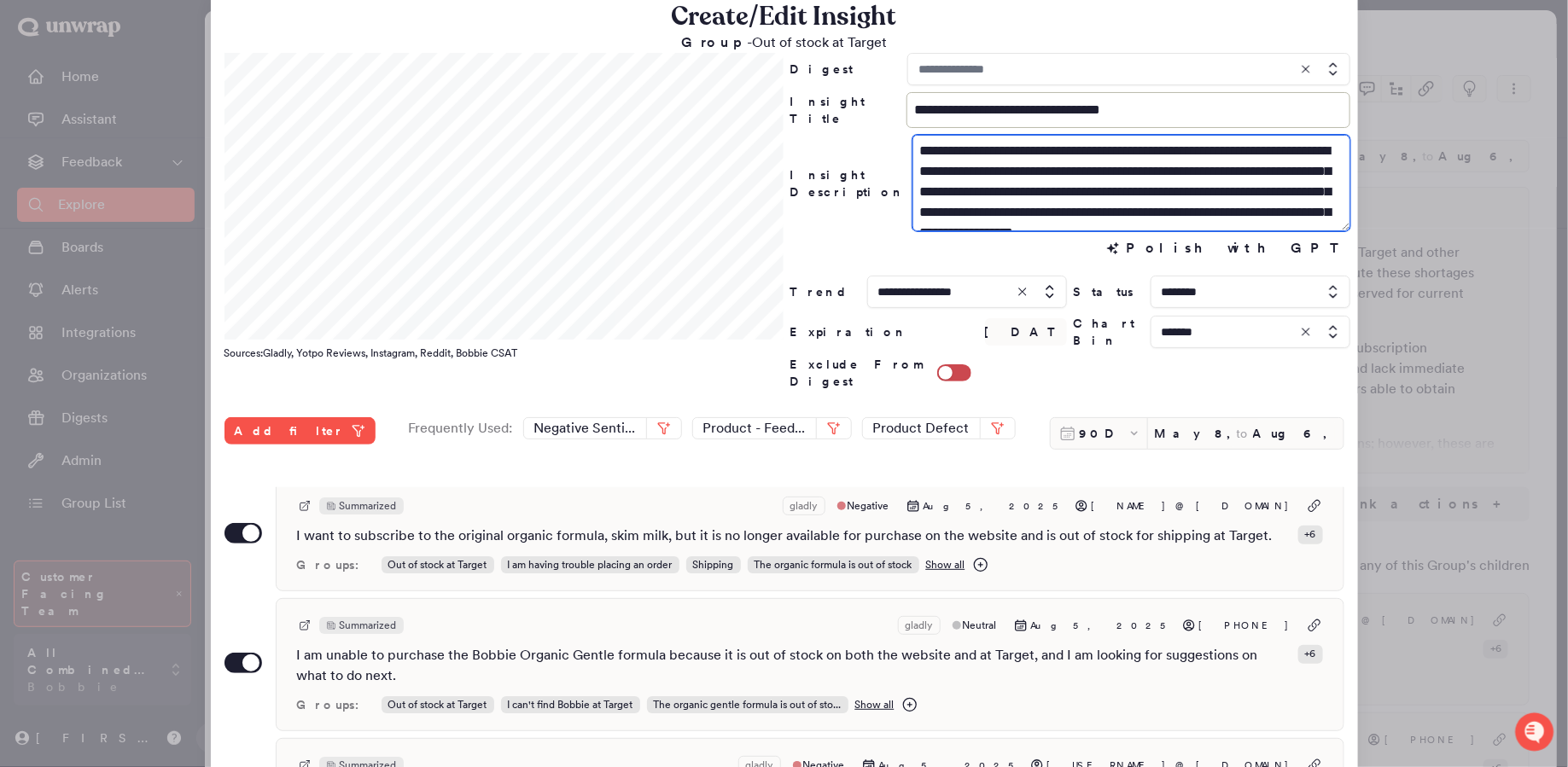 scroll, scrollTop: 0, scrollLeft: 0, axis: both 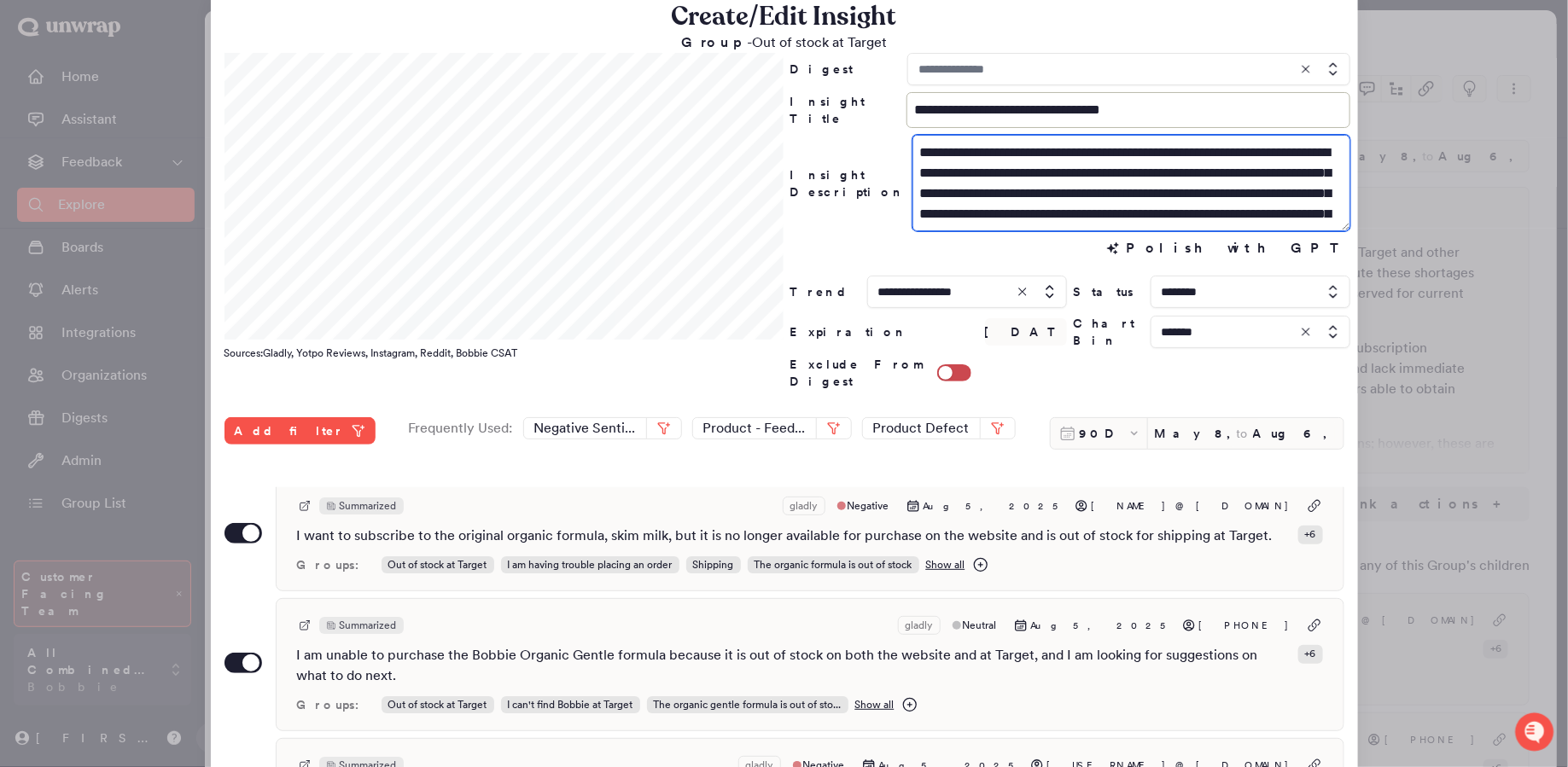 drag, startPoint x: 1121, startPoint y: 195, endPoint x: 1053, endPoint y: 194, distance: 68.00735 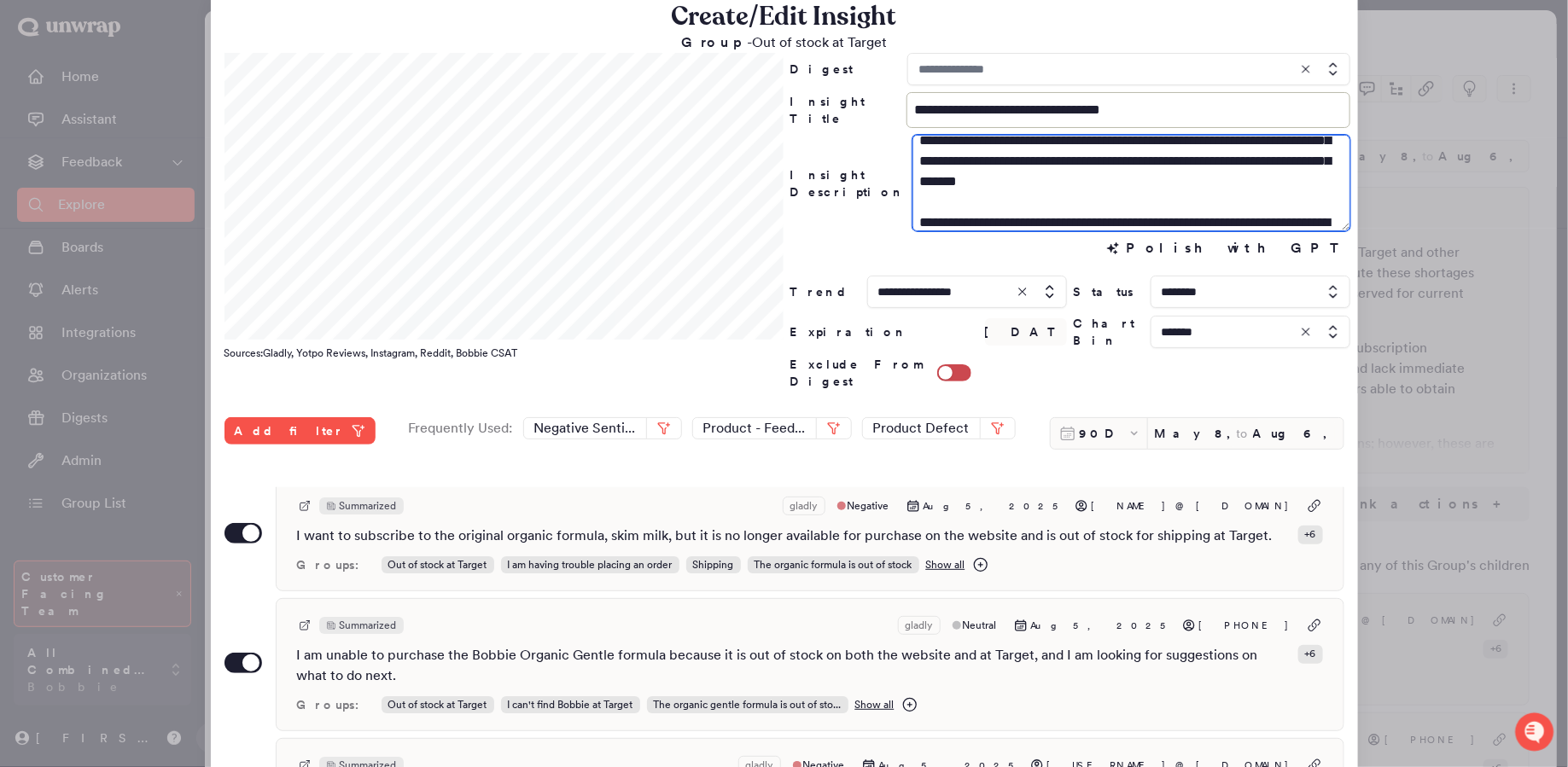 scroll, scrollTop: 52, scrollLeft: 0, axis: vertical 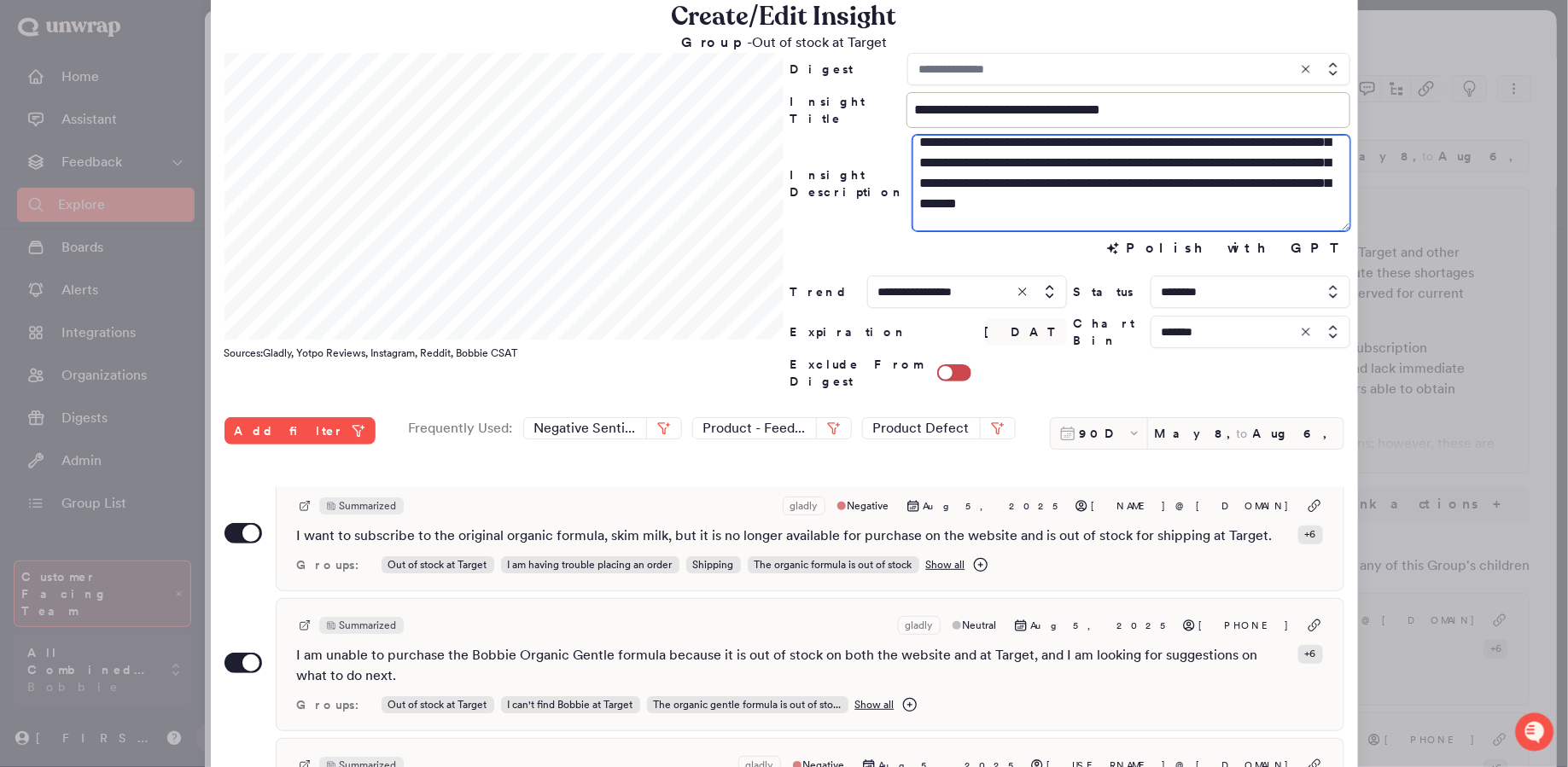 drag, startPoint x: 1279, startPoint y: 183, endPoint x: 1254, endPoint y: 141, distance: 48.8774 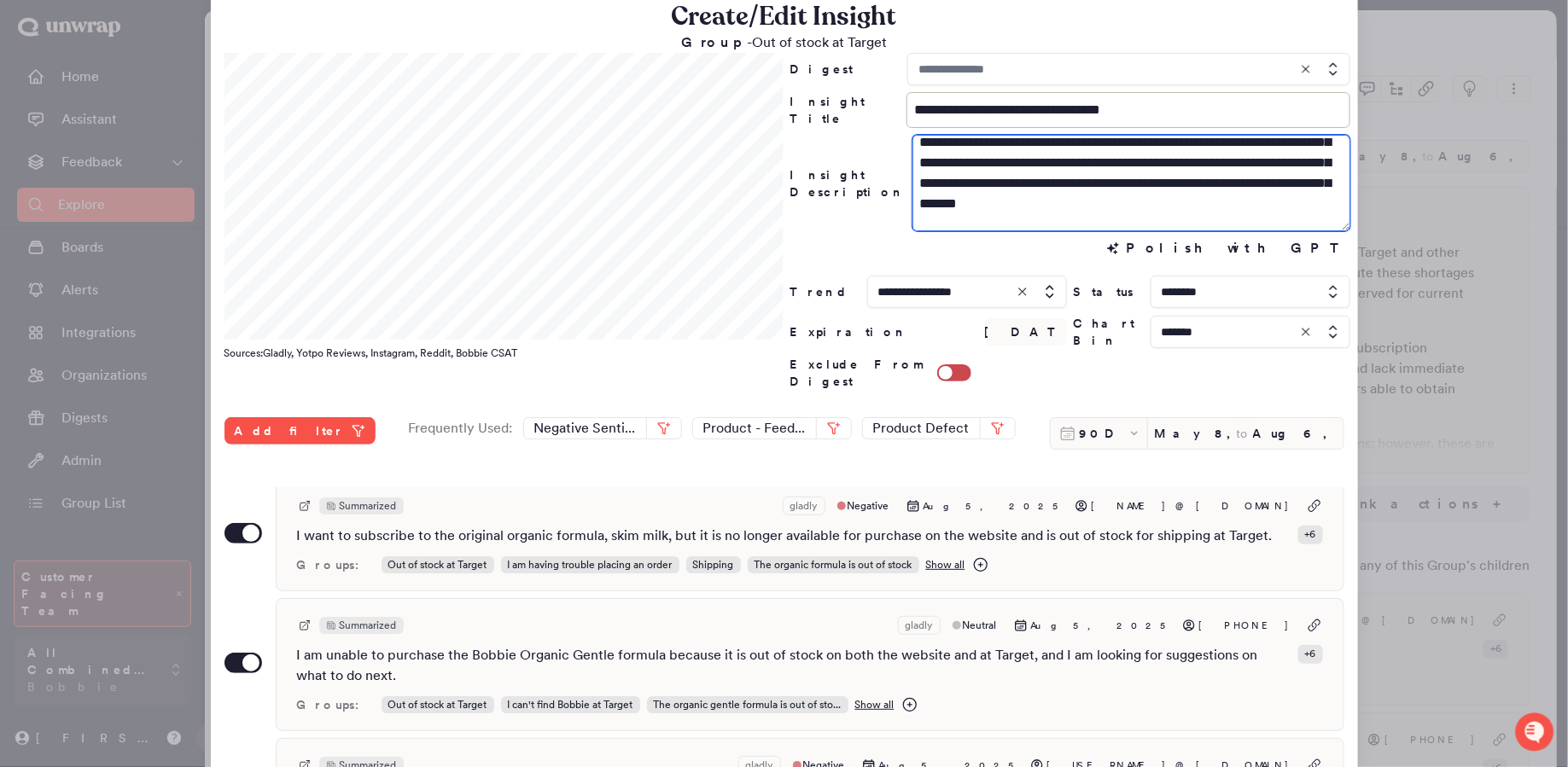 click on "**********" at bounding box center (1132, 183) 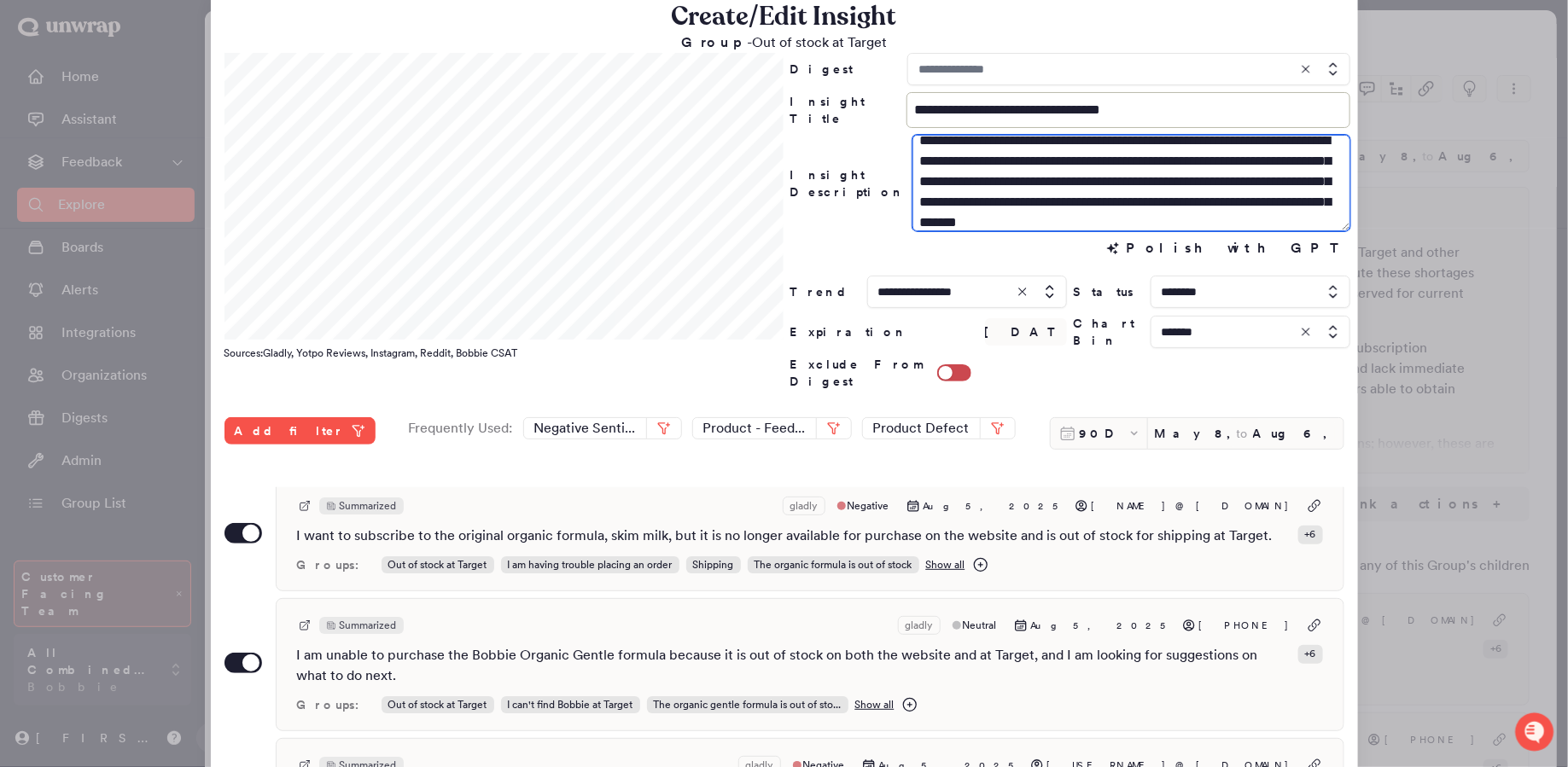click on "**********" at bounding box center [1132, 183] 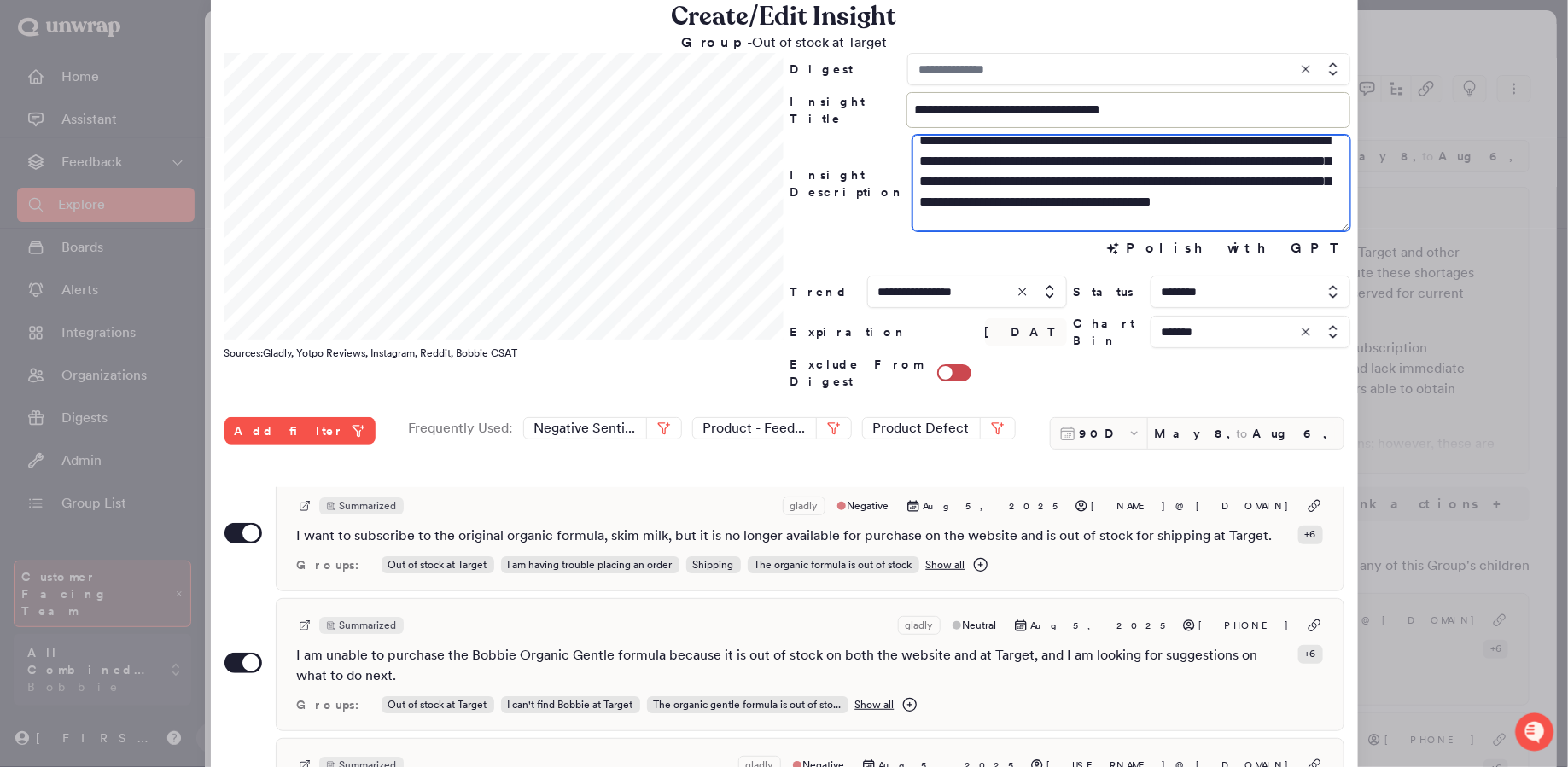 click on "**********" at bounding box center (1132, 183) 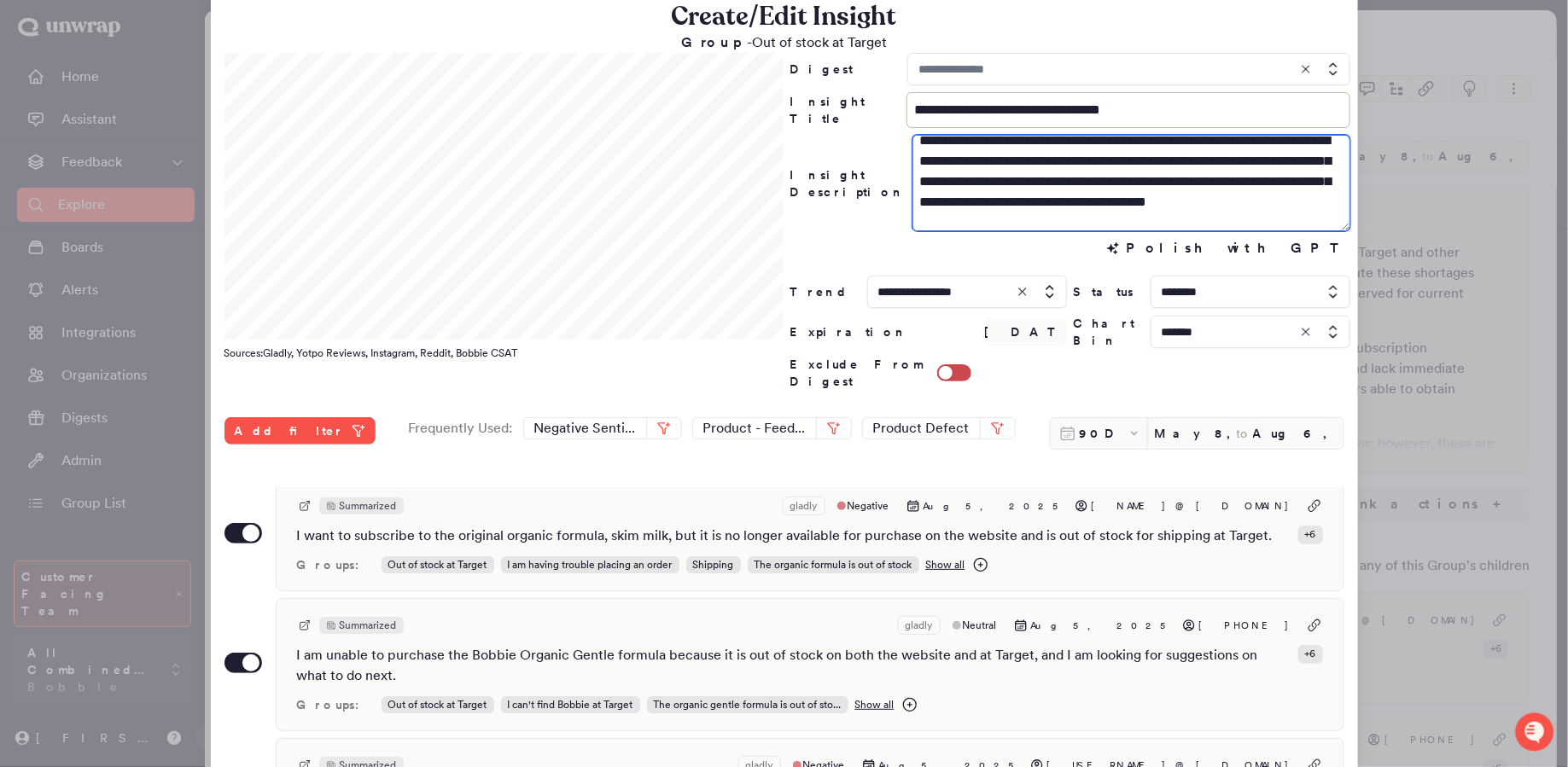click on "**********" at bounding box center [1132, 183] 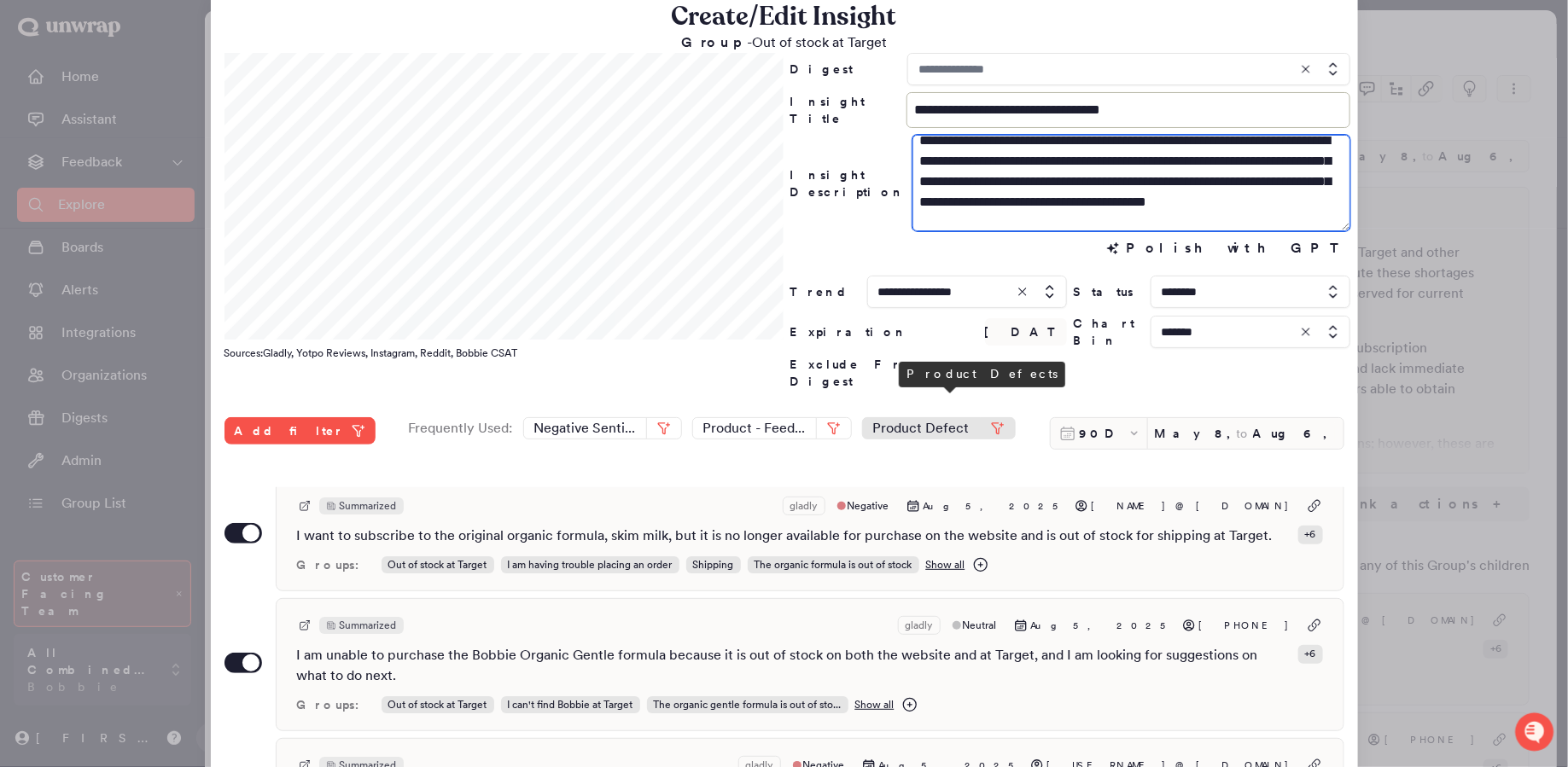 scroll, scrollTop: 154, scrollLeft: 0, axis: vertical 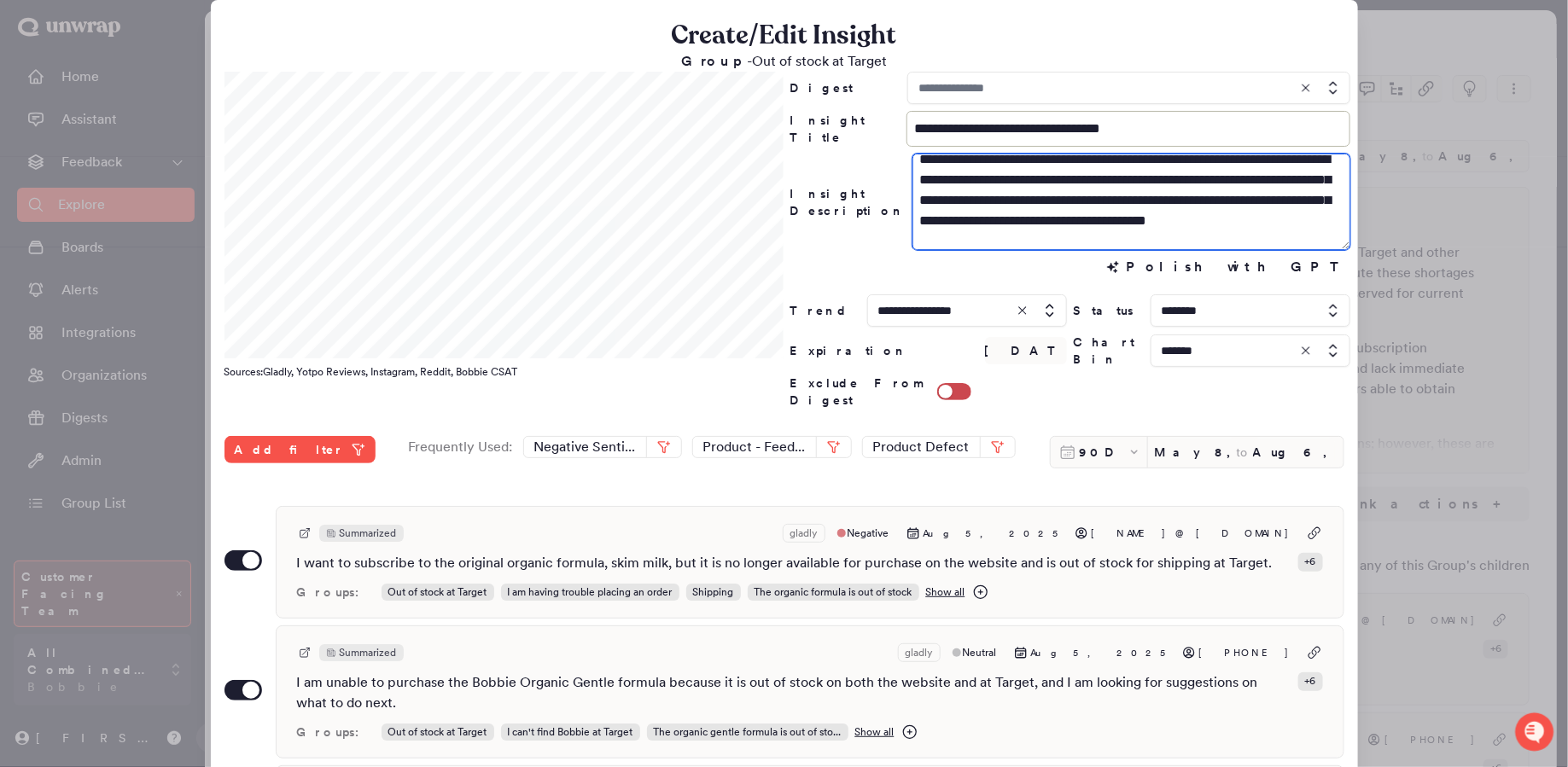 type on "**********" 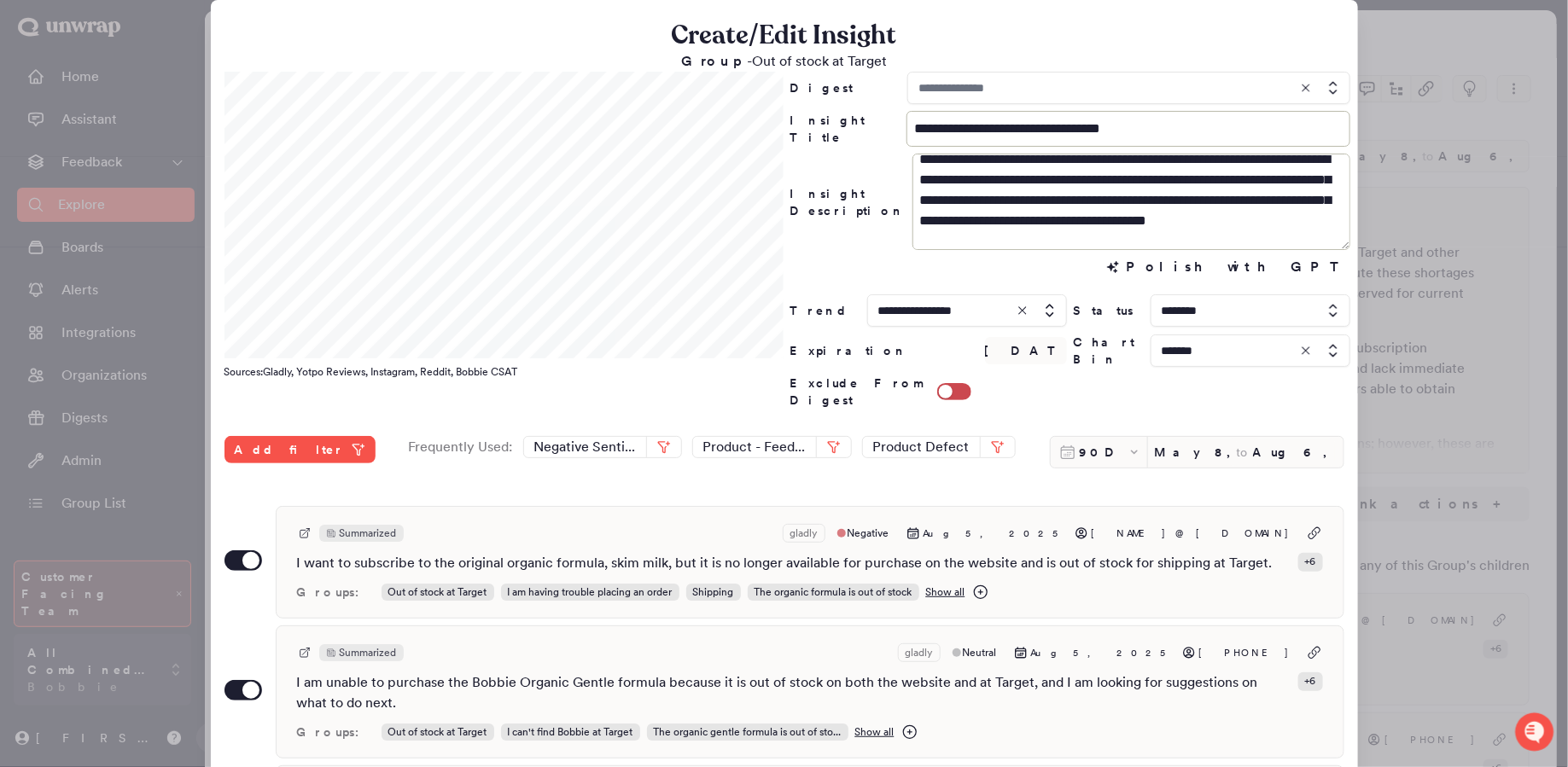 click at bounding box center (1250, 351) 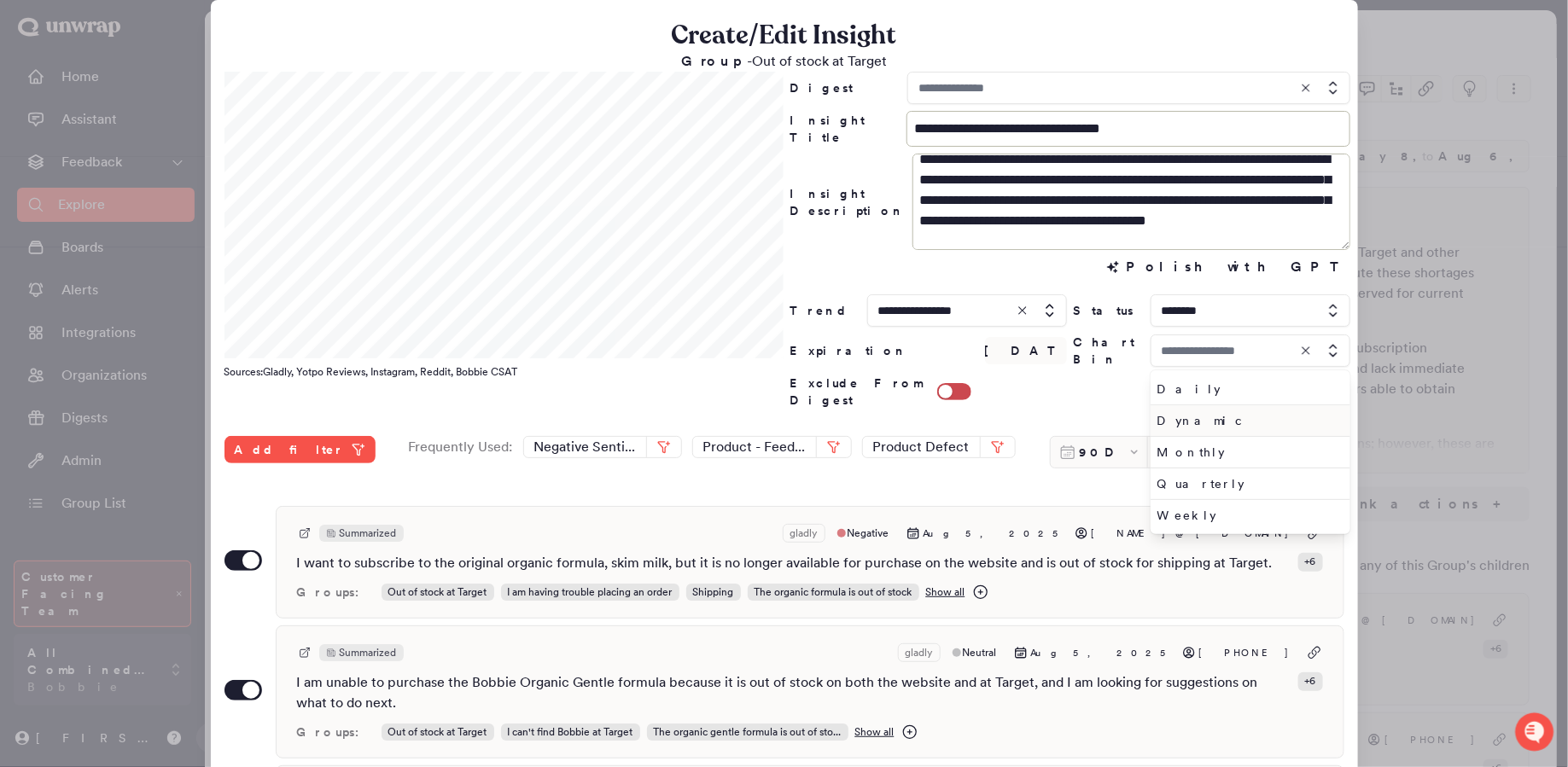 type on "*******" 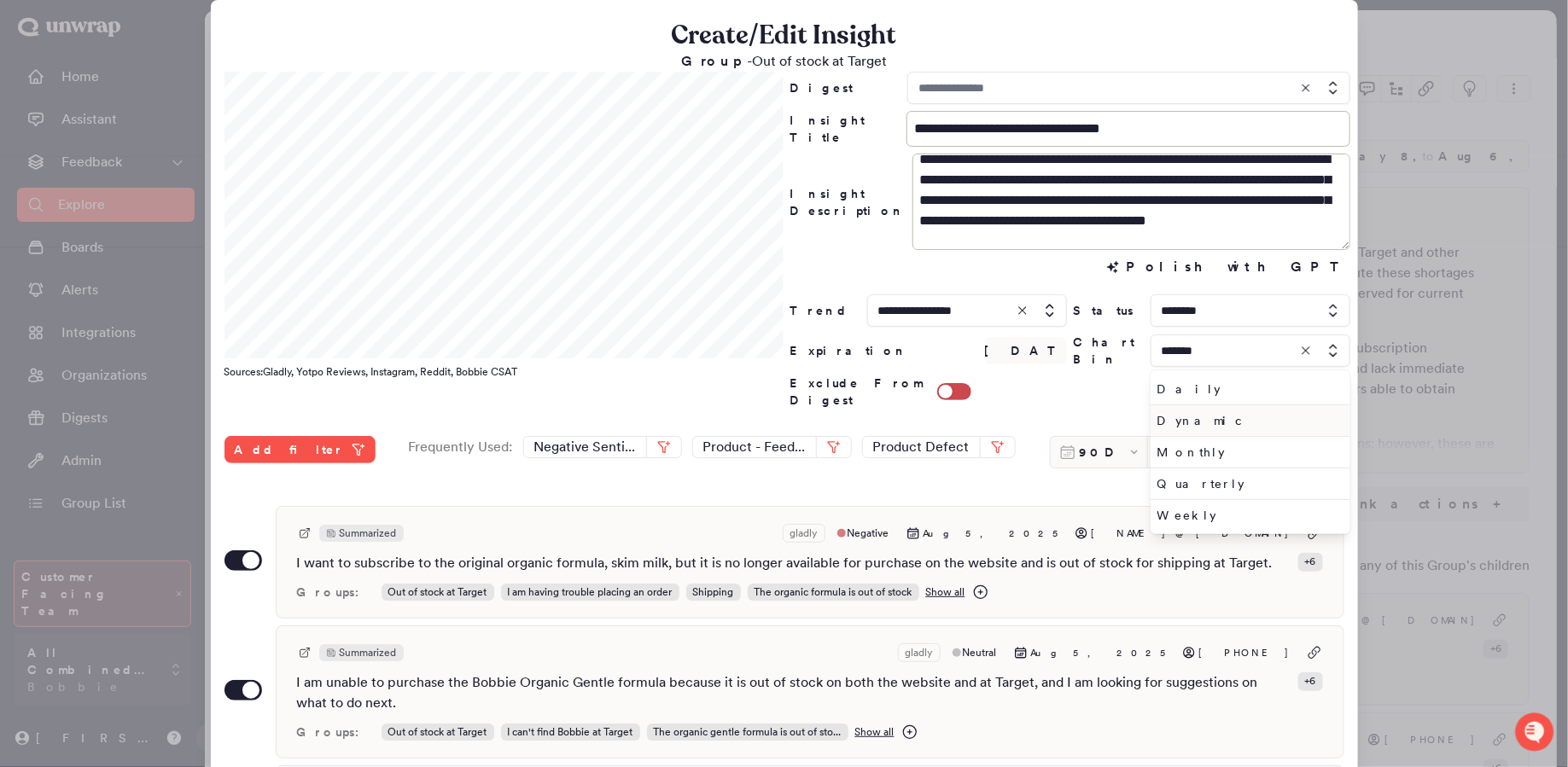 click on "Dynamic" at bounding box center (1247, 421) 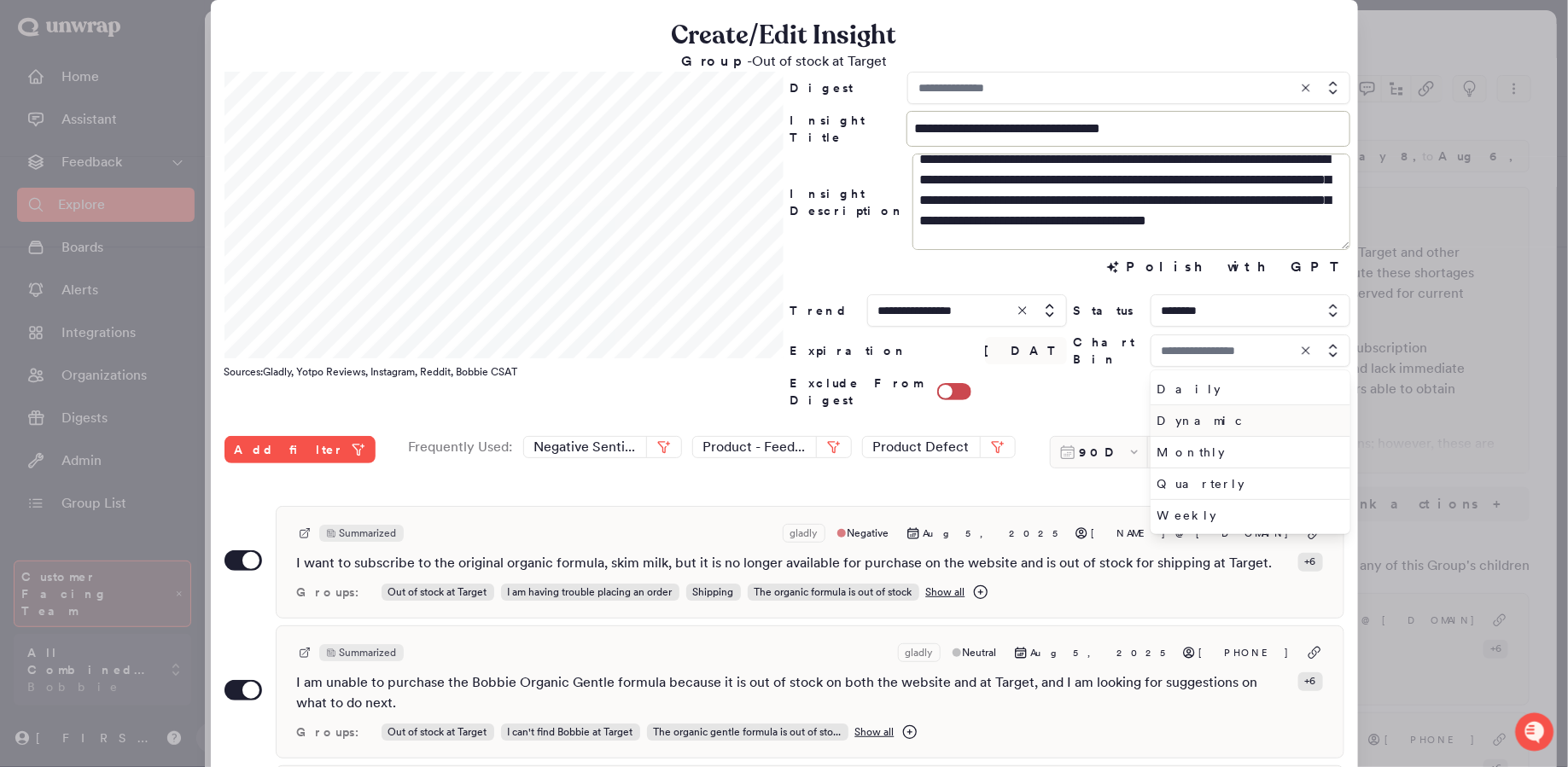 type on "*******" 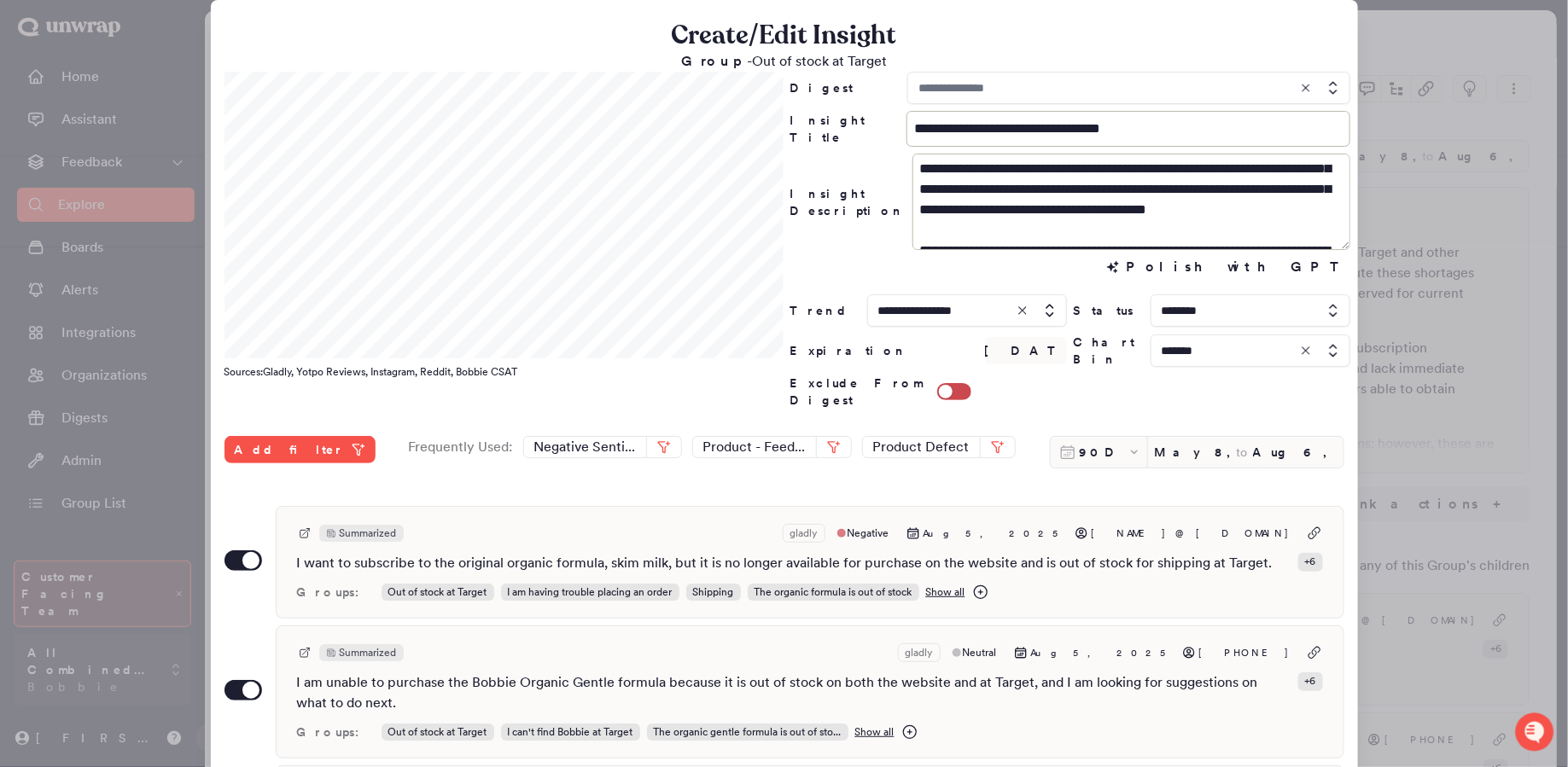 scroll, scrollTop: 26, scrollLeft: 0, axis: vertical 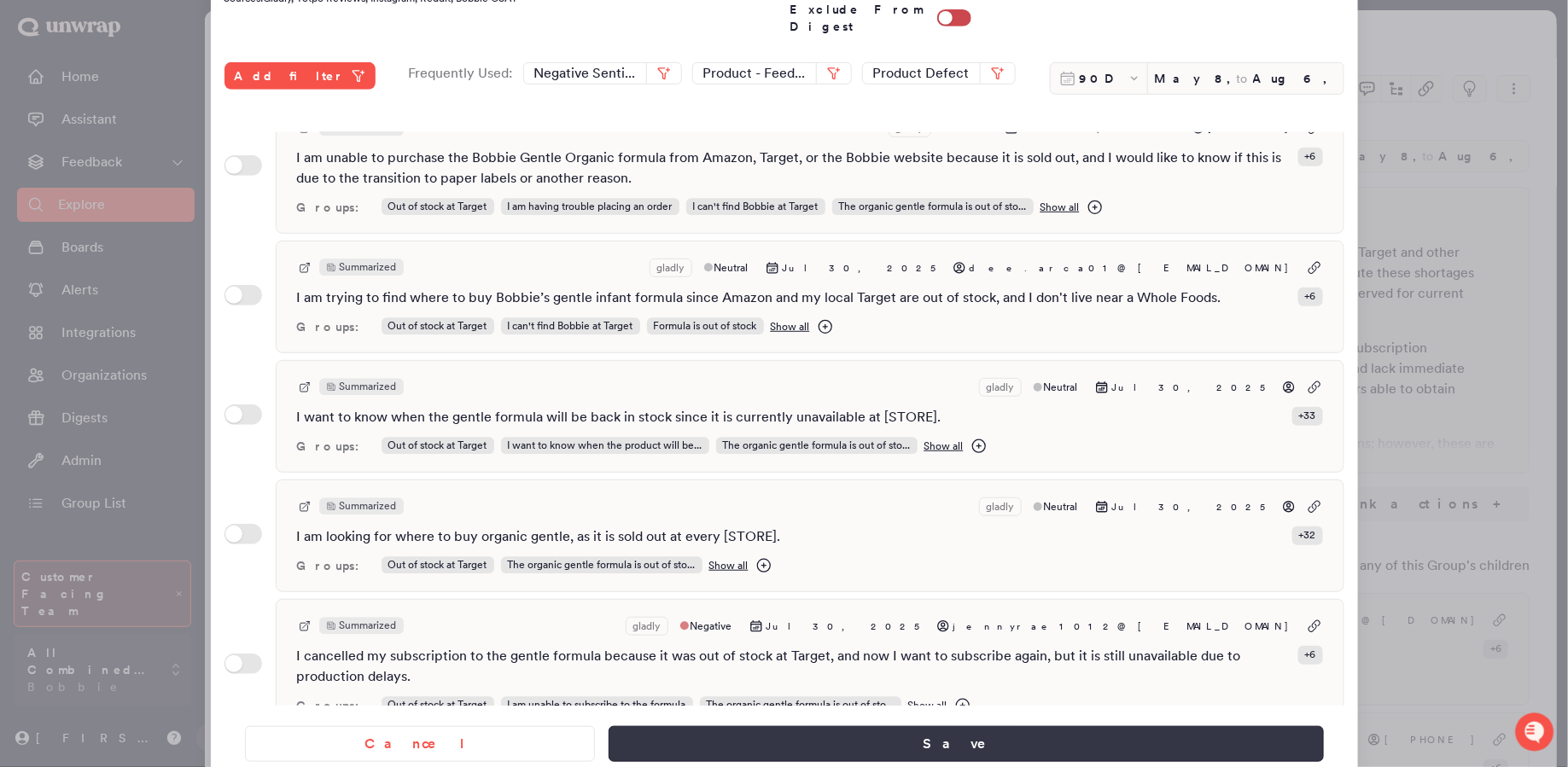 click on "Save" at bounding box center [965, 744] 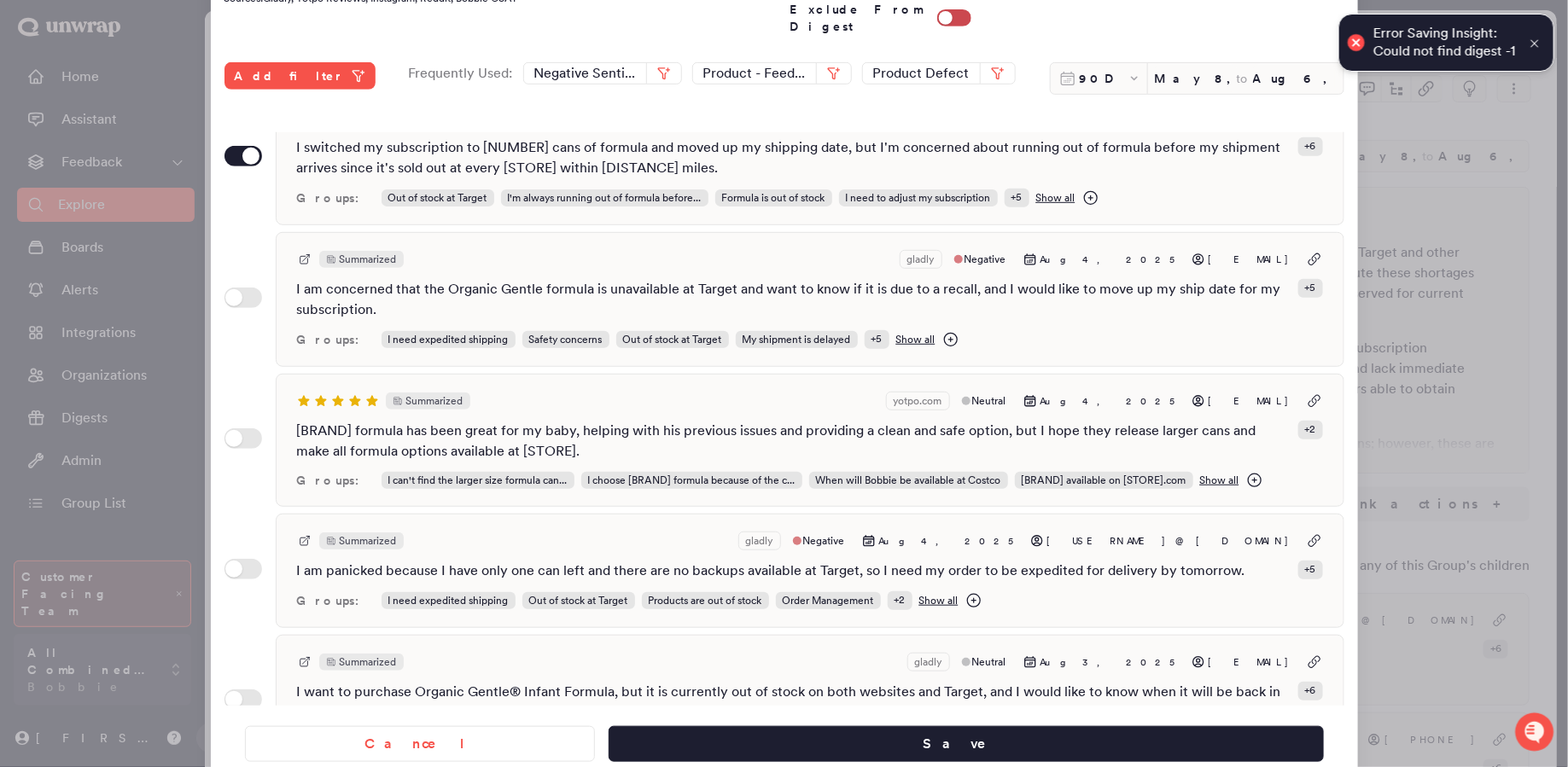 scroll, scrollTop: 0, scrollLeft: 0, axis: both 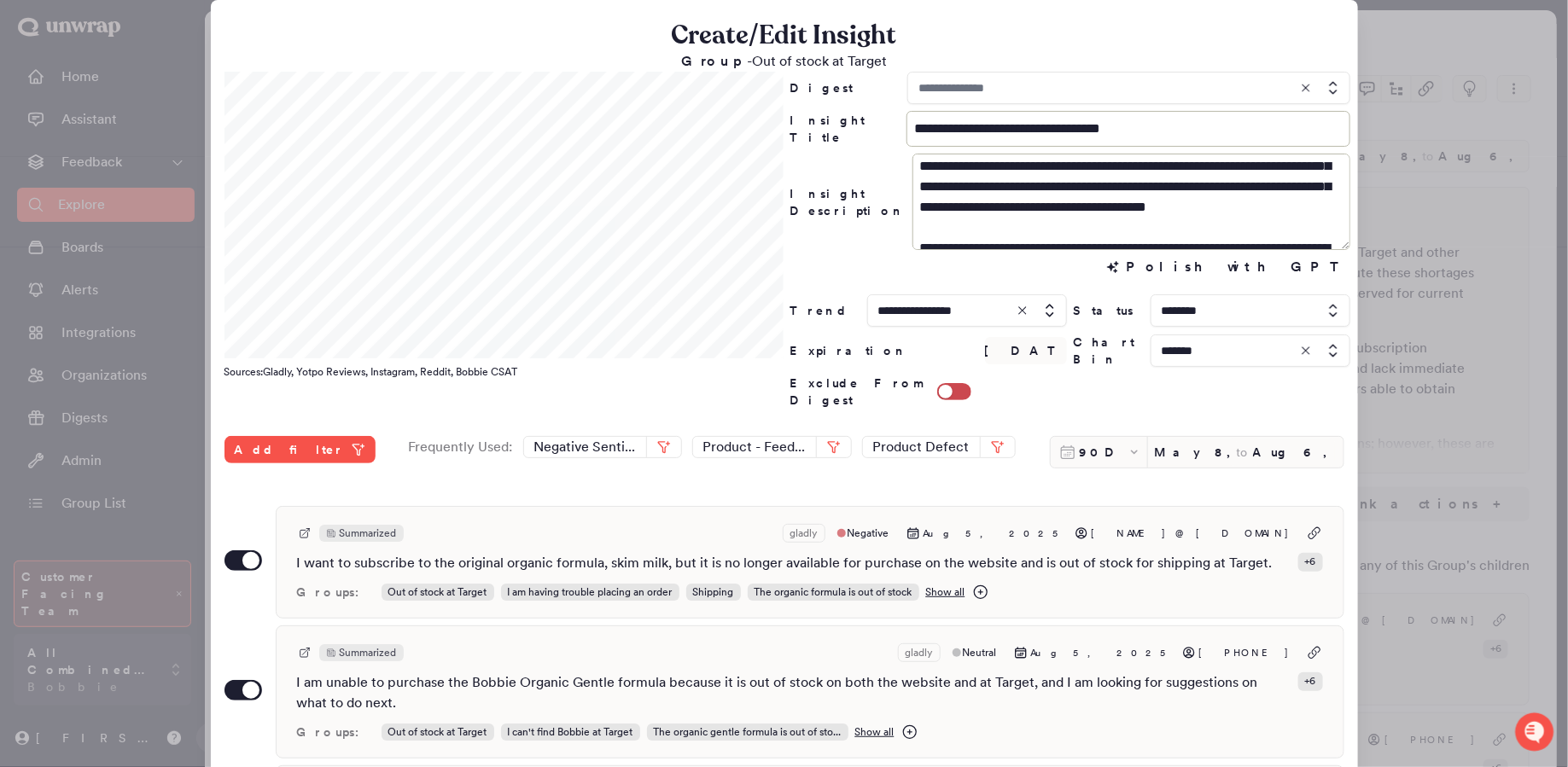 click at bounding box center (1128, 88) 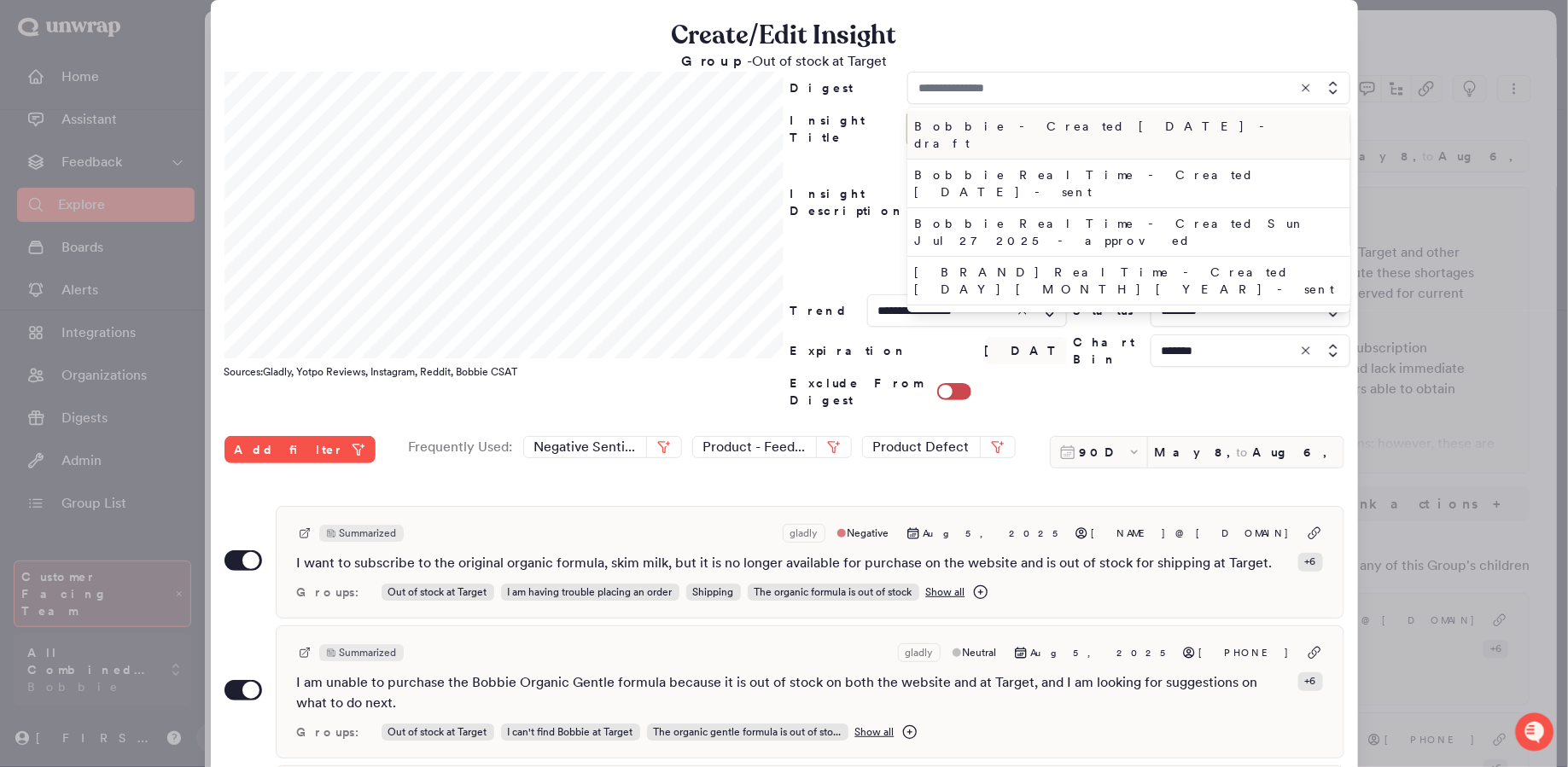 click on "Bobbie - Created [DATE] - draft" at bounding box center [1125, 135] 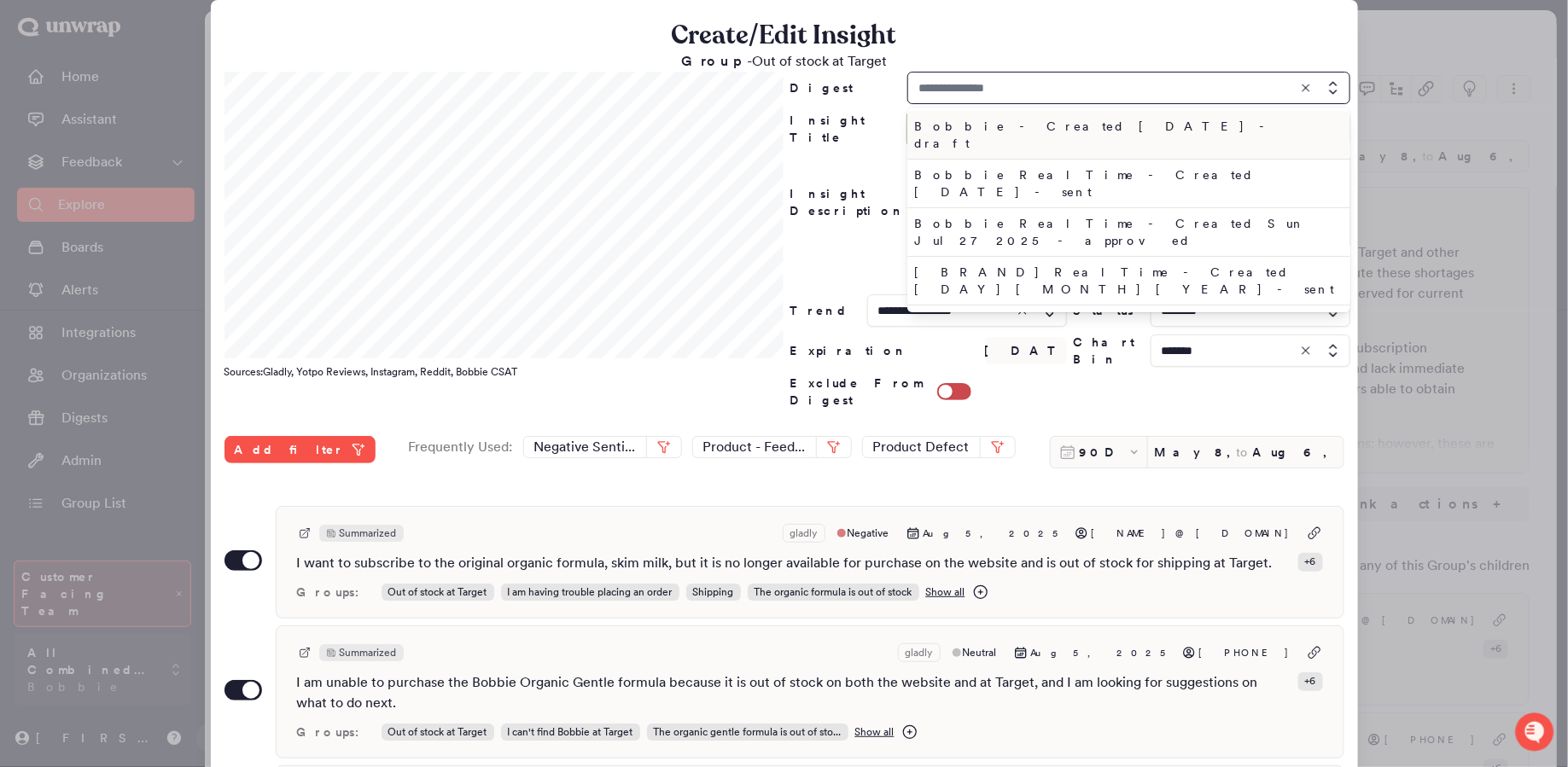 type 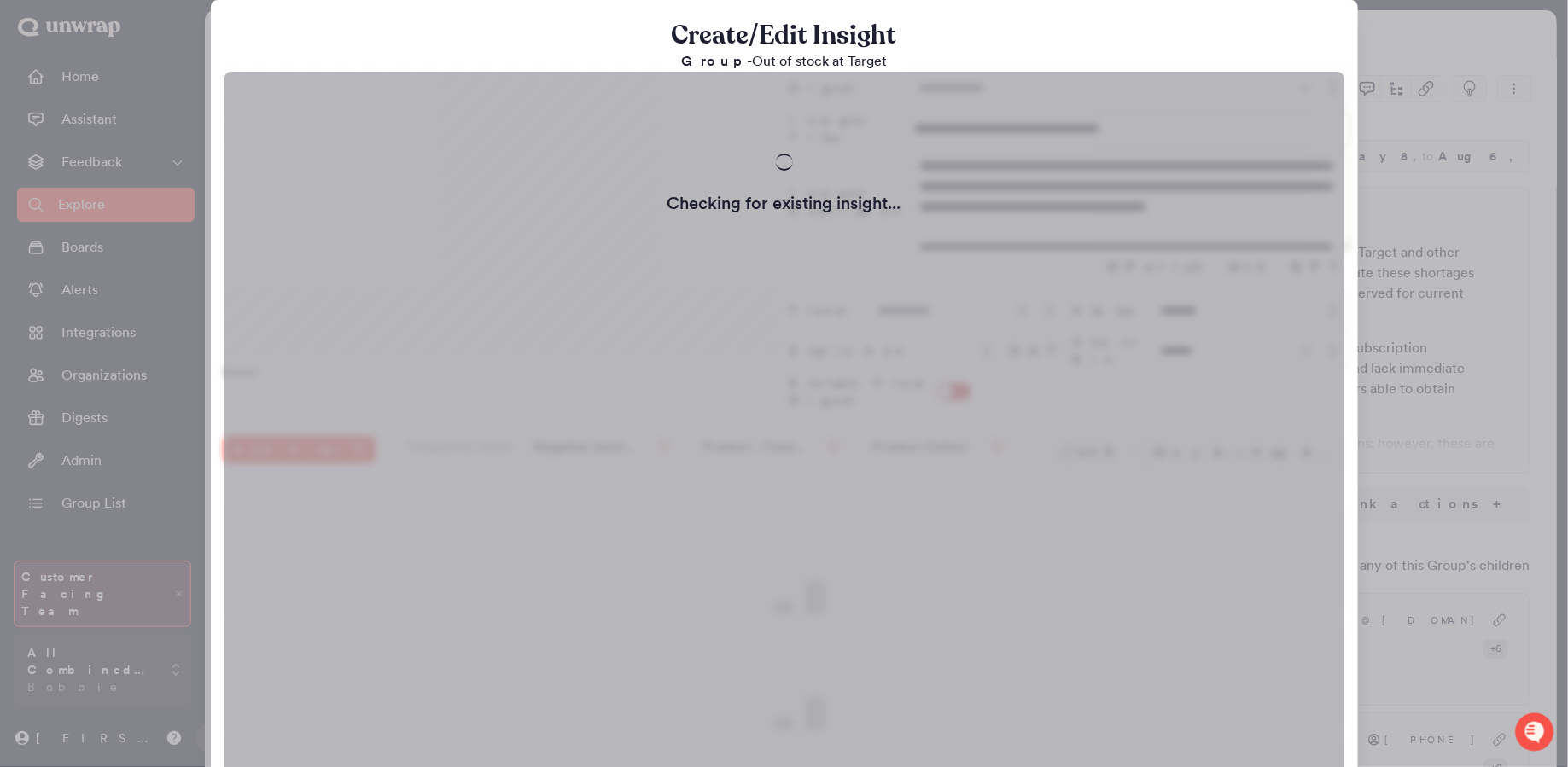 type on "**********" 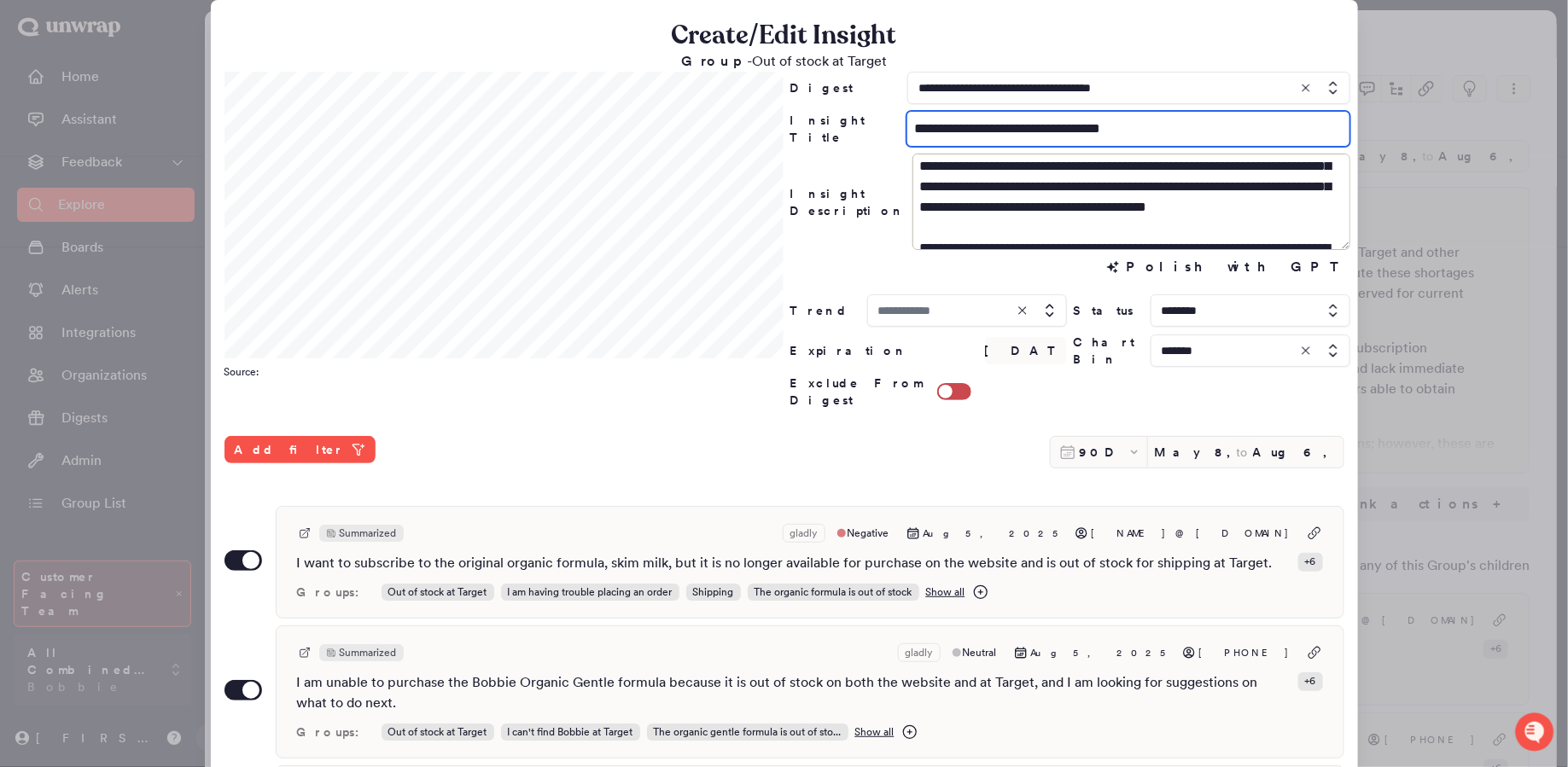drag, startPoint x: 1090, startPoint y: 129, endPoint x: 1049, endPoint y: 131, distance: 41.04875 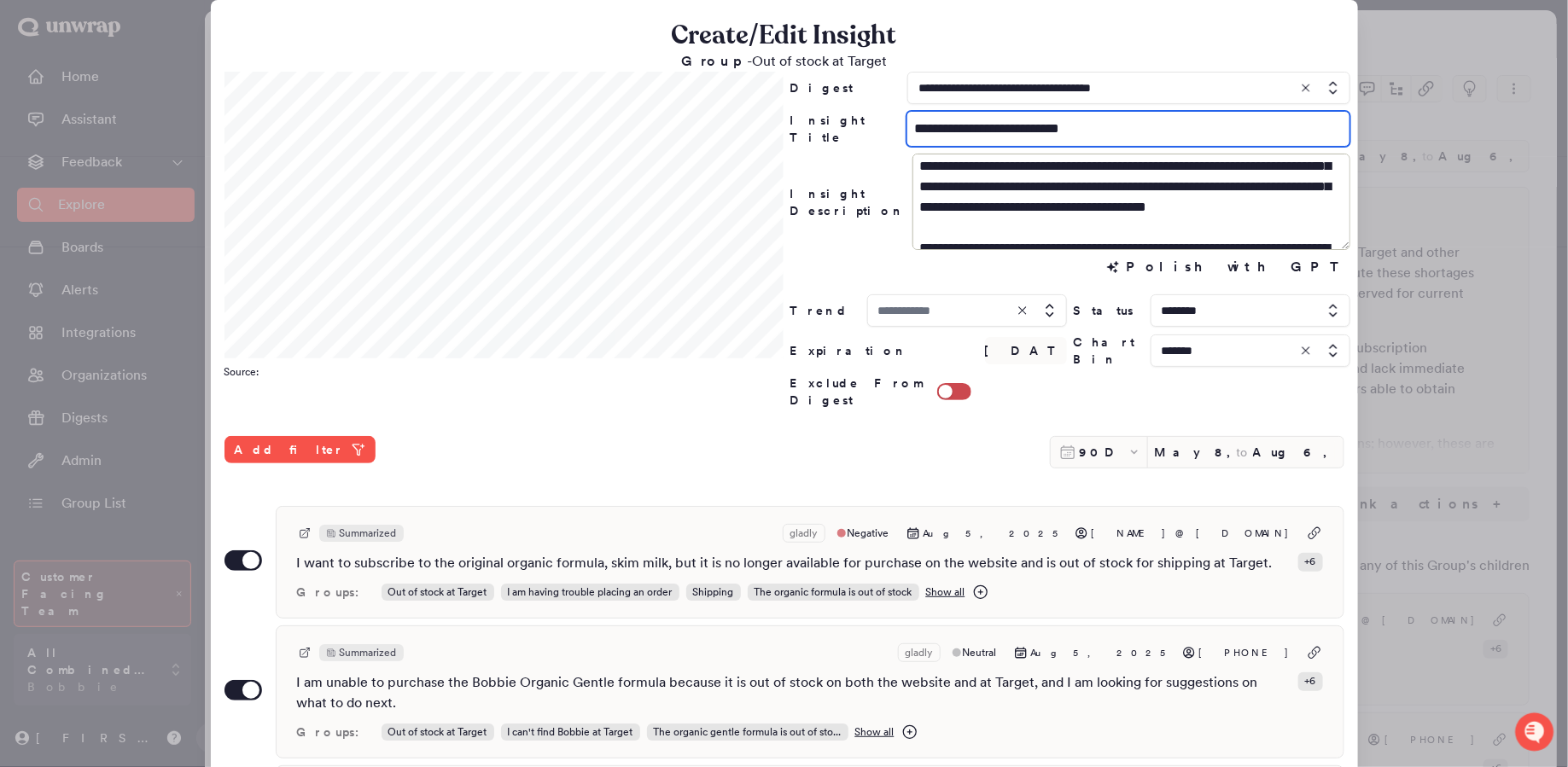 click on "**********" at bounding box center [1128, 129] 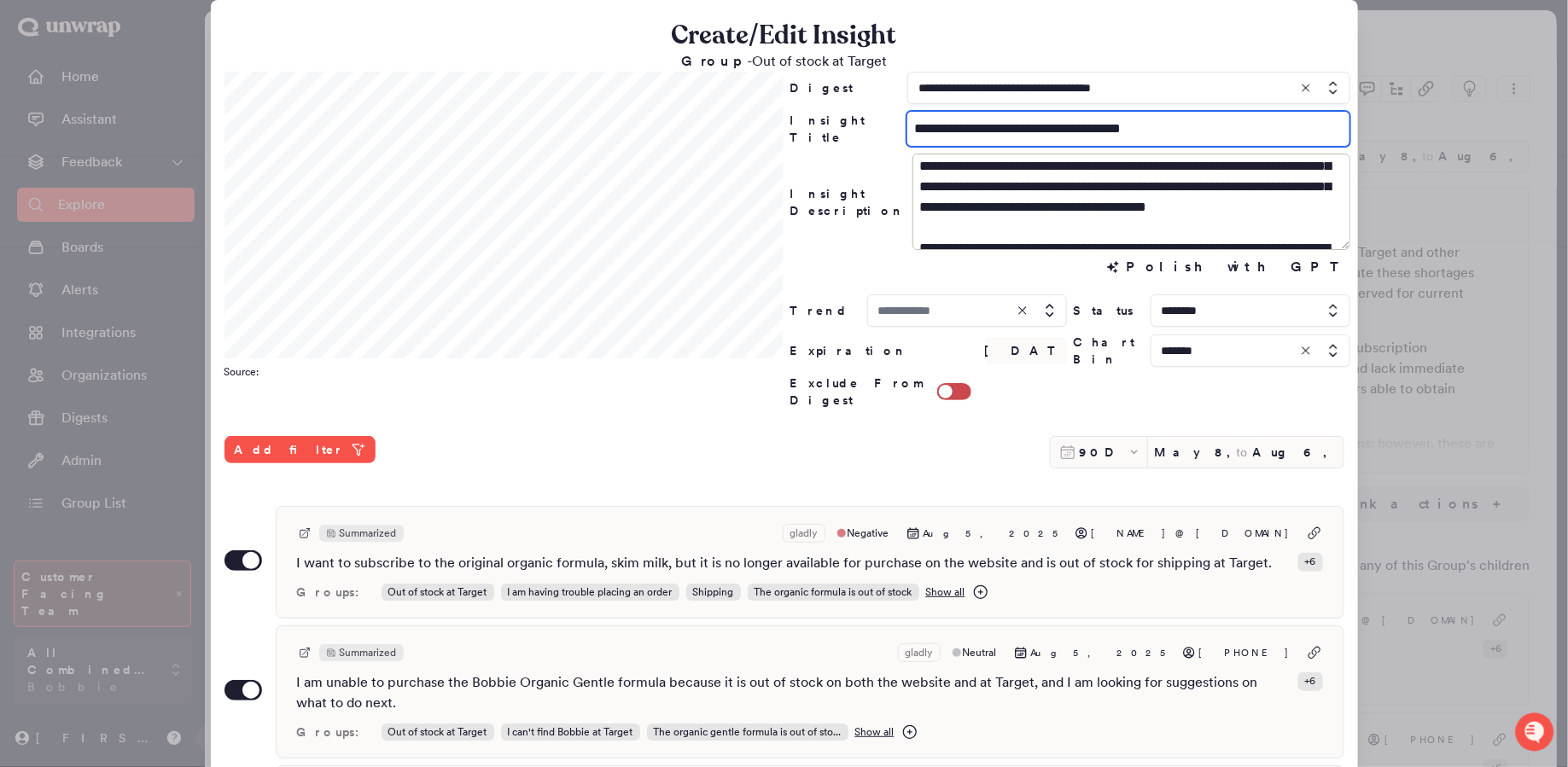 click on "**********" at bounding box center (1128, 129) 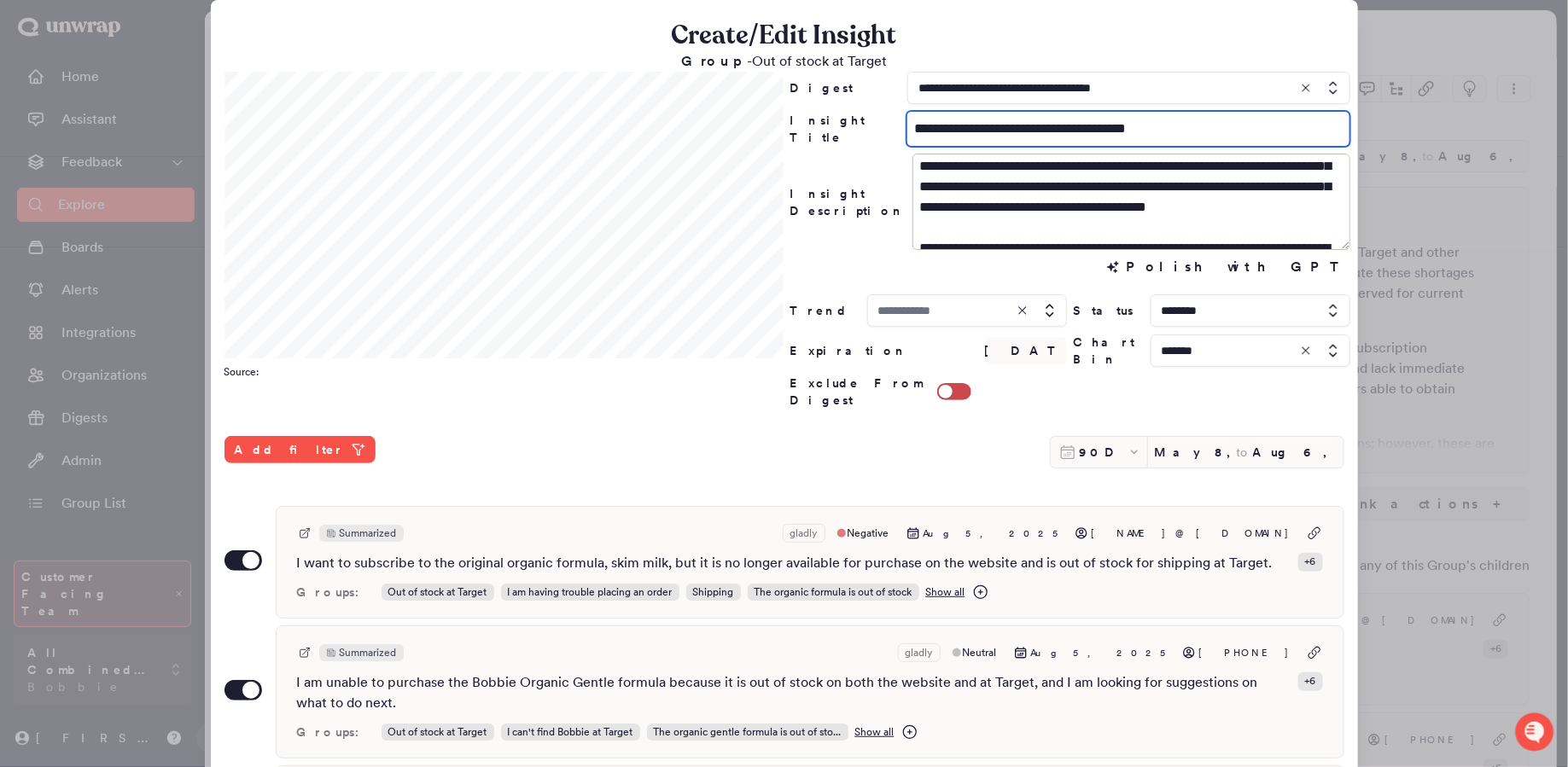 click on "**********" at bounding box center [1128, 129] 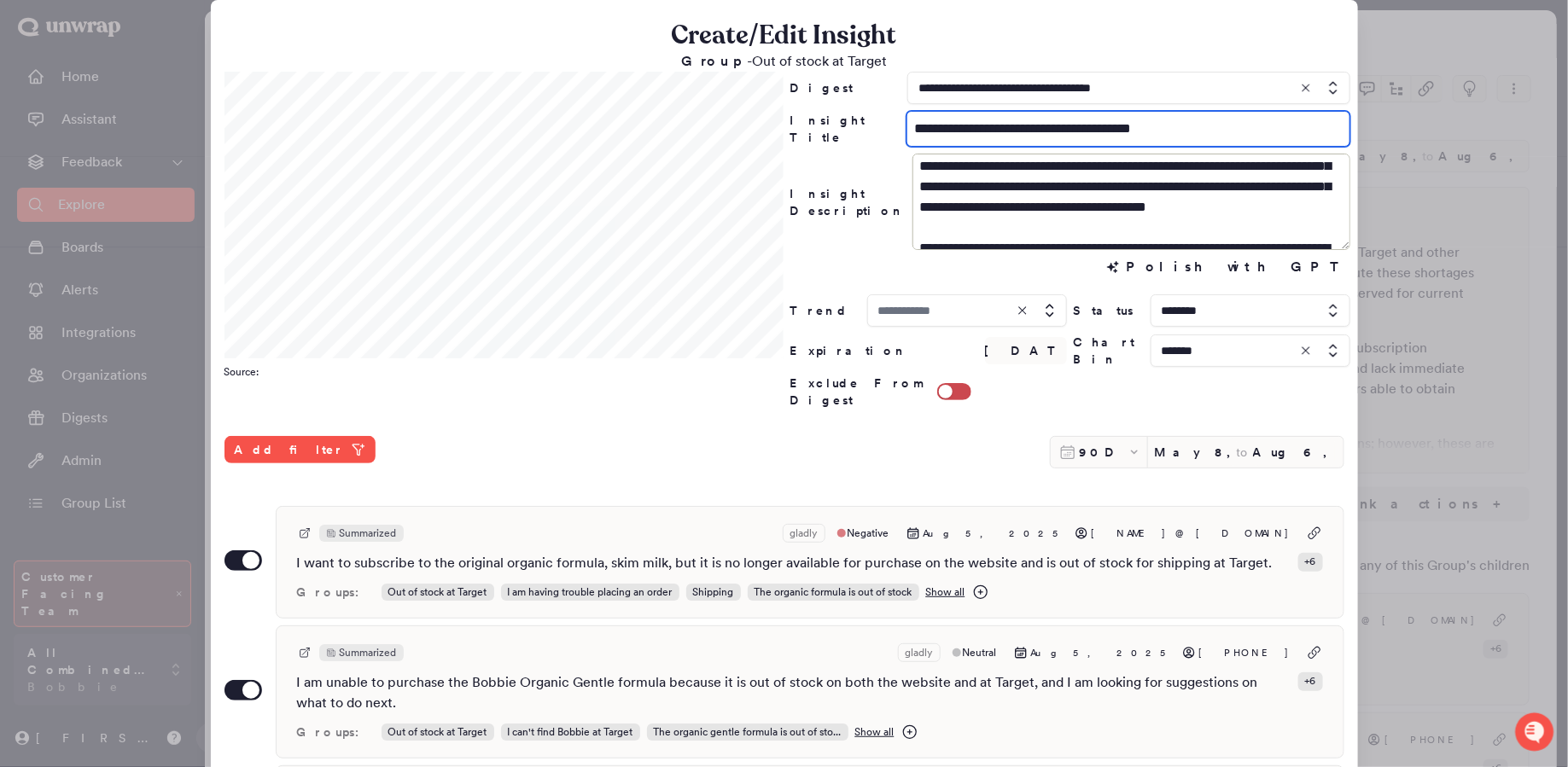 click on "**********" at bounding box center [1128, 129] 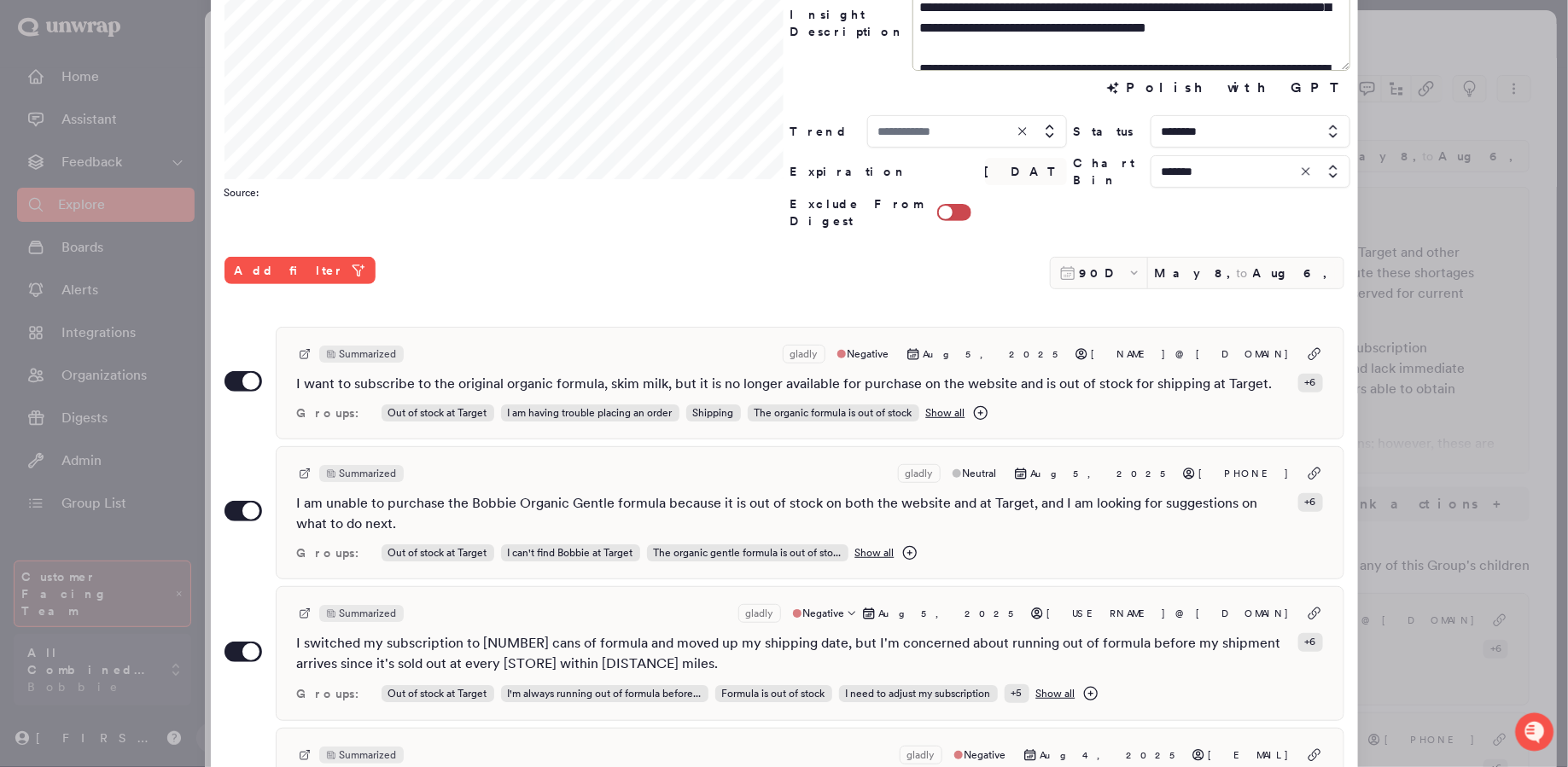 scroll, scrollTop: 0, scrollLeft: 0, axis: both 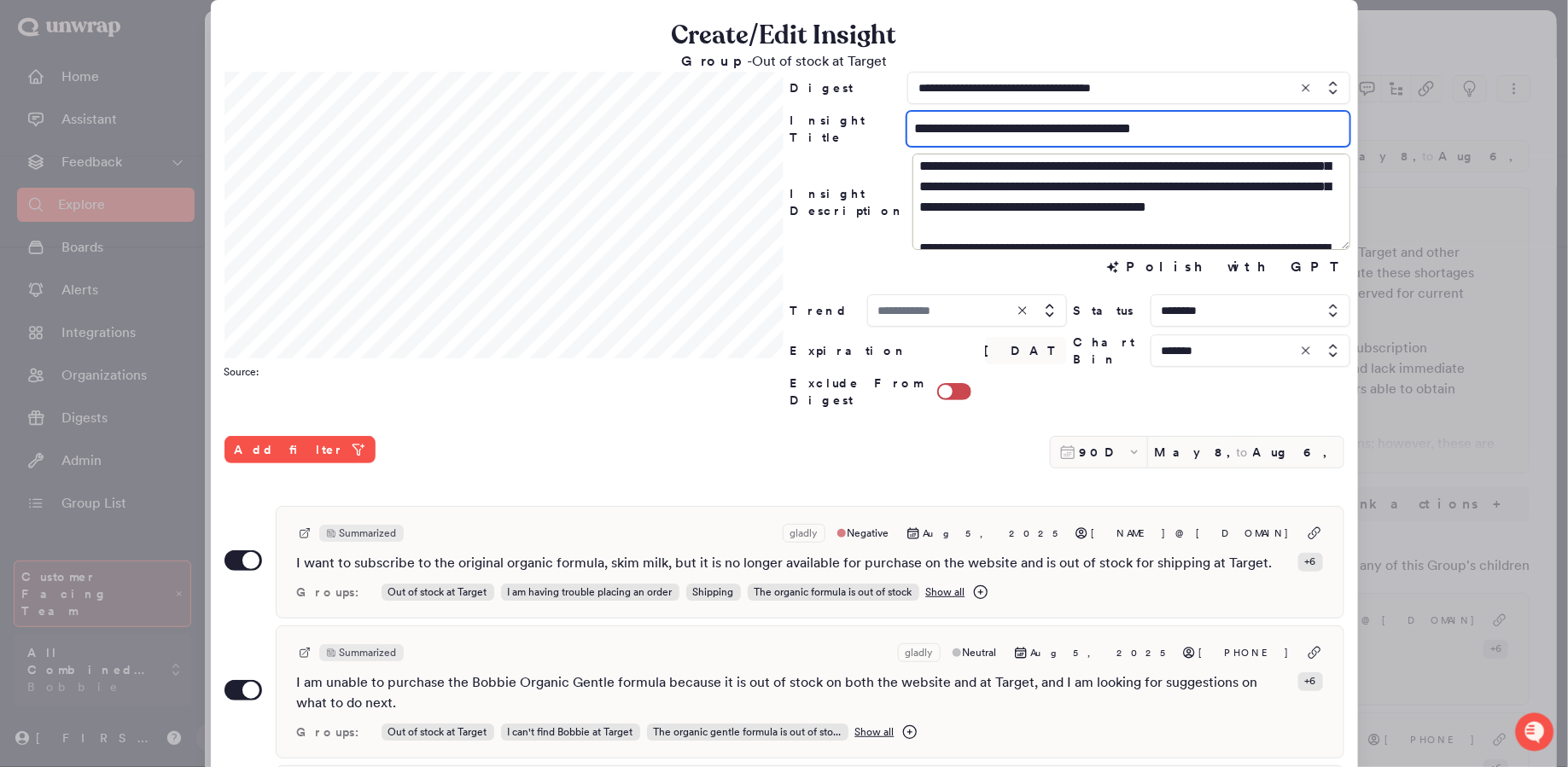 type on "**********" 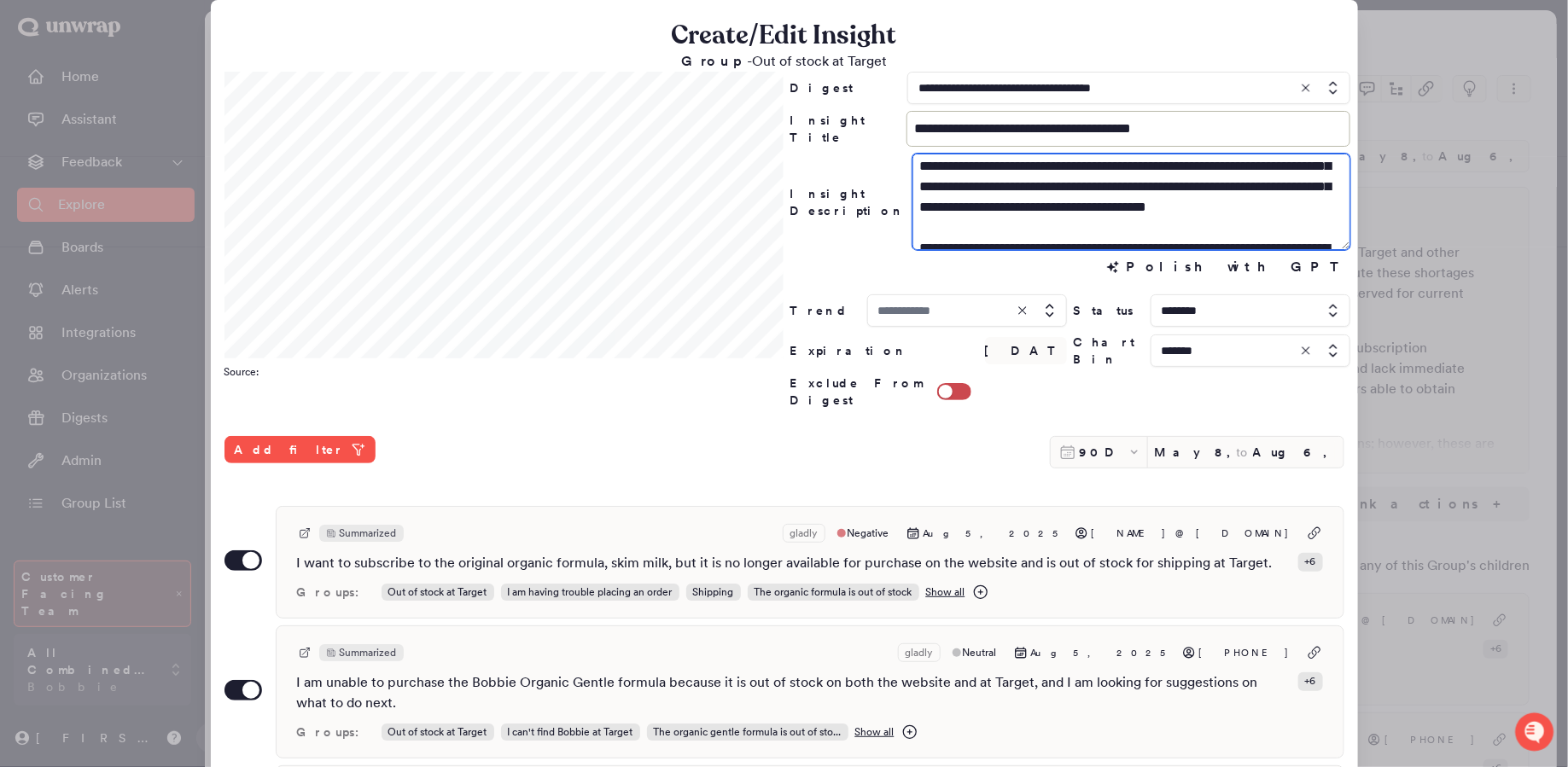 click on "**********" at bounding box center (1132, 201) 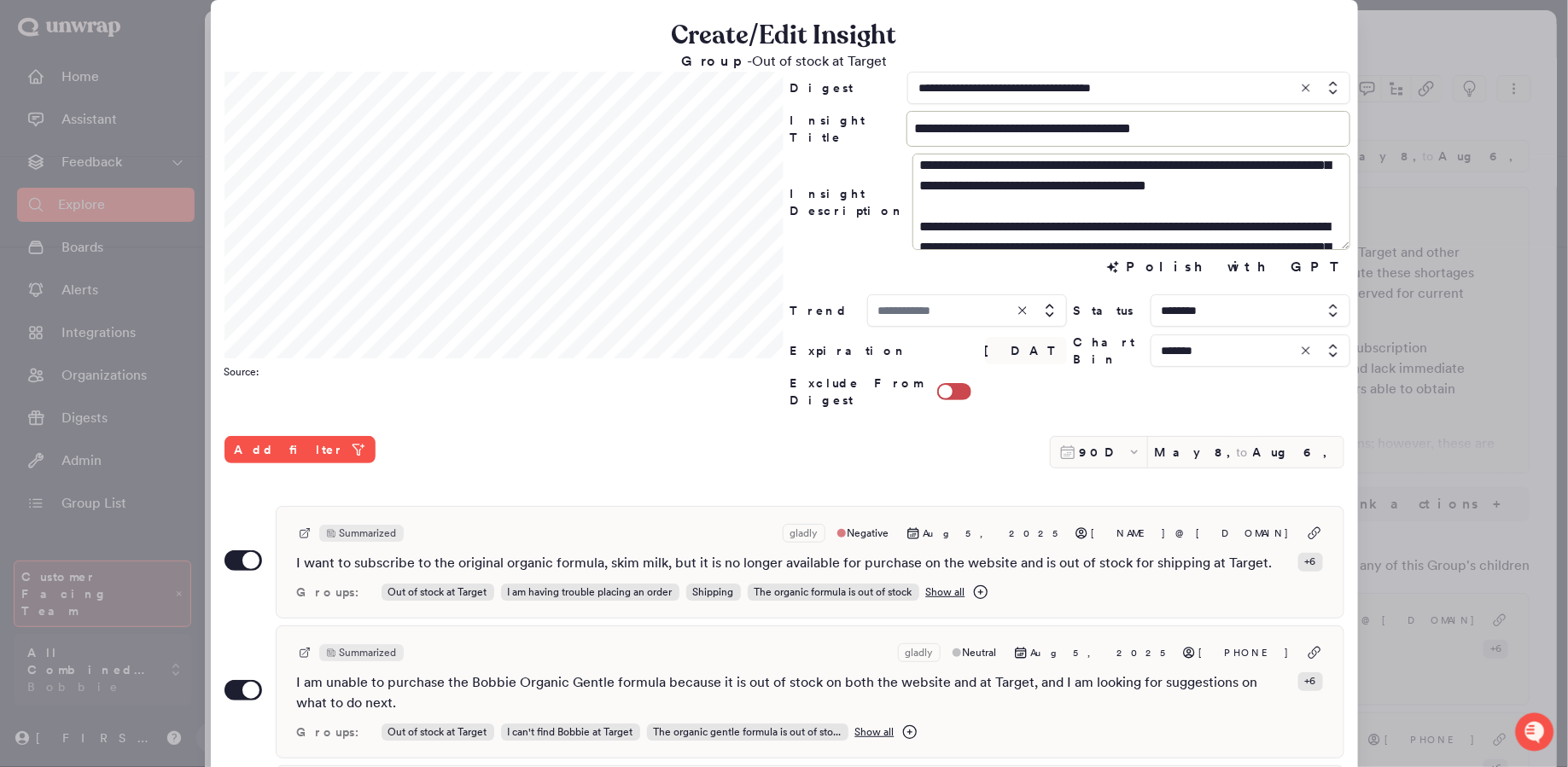 click at bounding box center (967, 311) 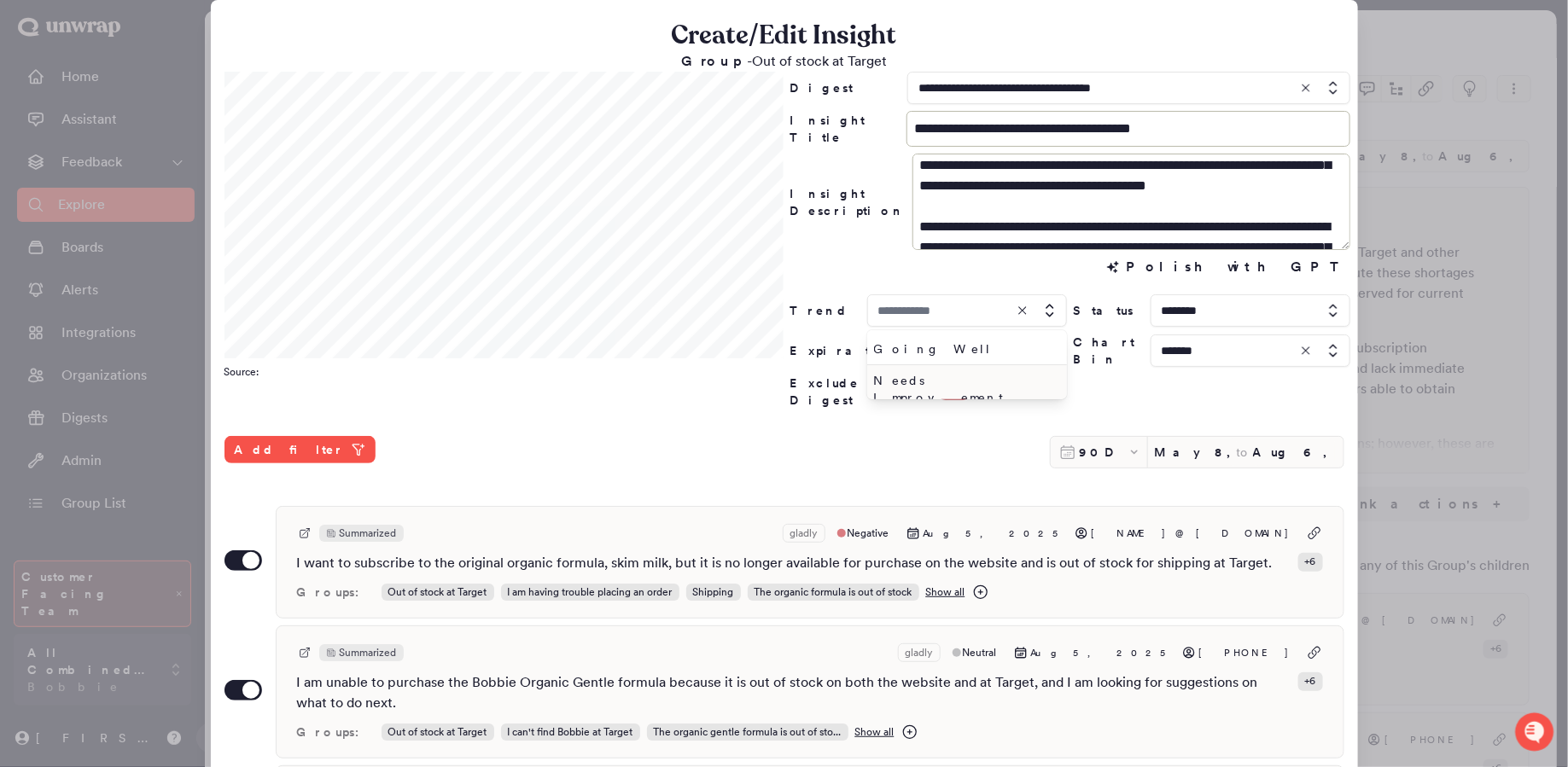 click on "Needs Improvement" at bounding box center (964, 389) 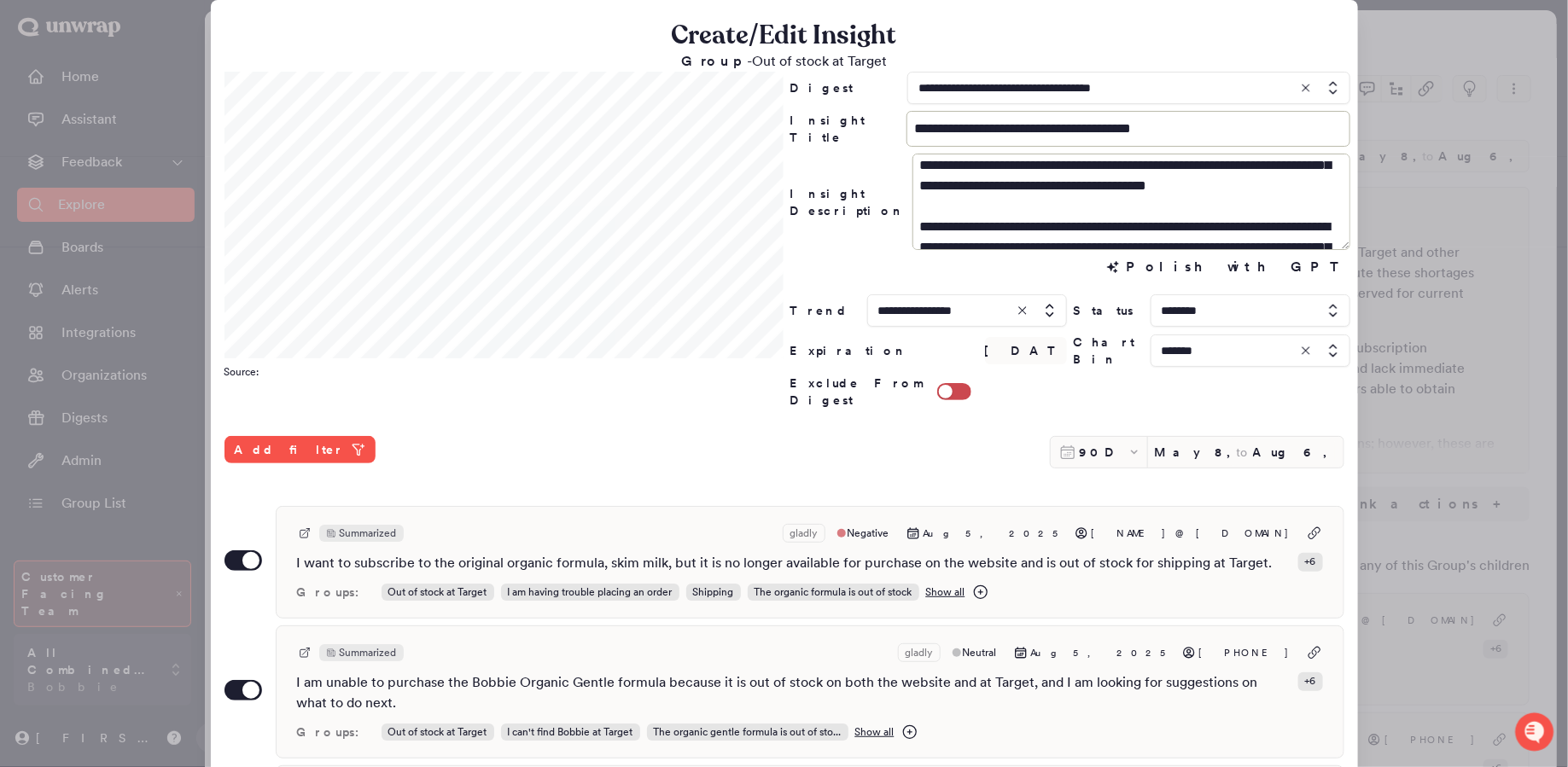 scroll, scrollTop: 374, scrollLeft: 0, axis: vertical 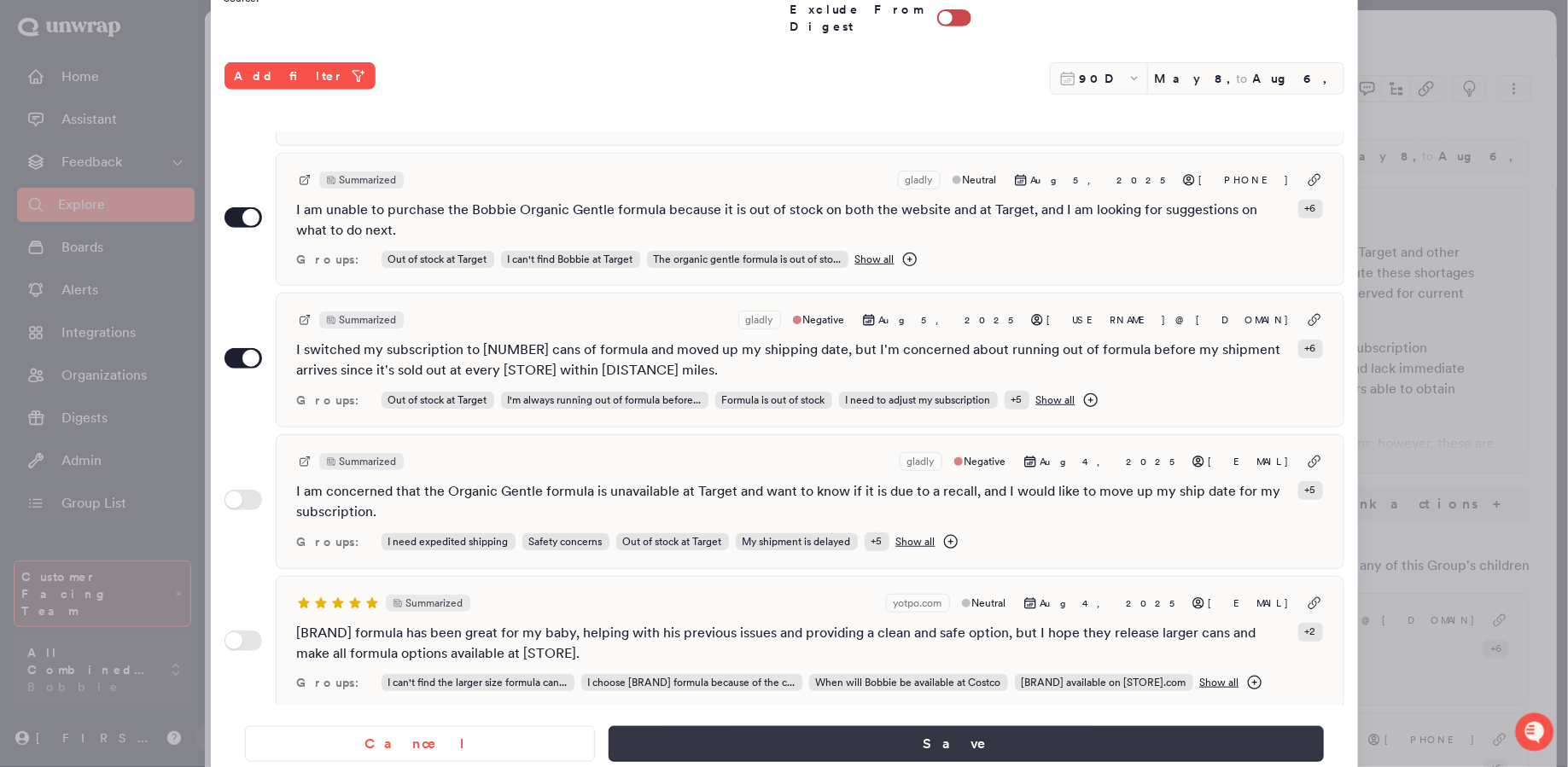 click on "Save" at bounding box center (965, 744) 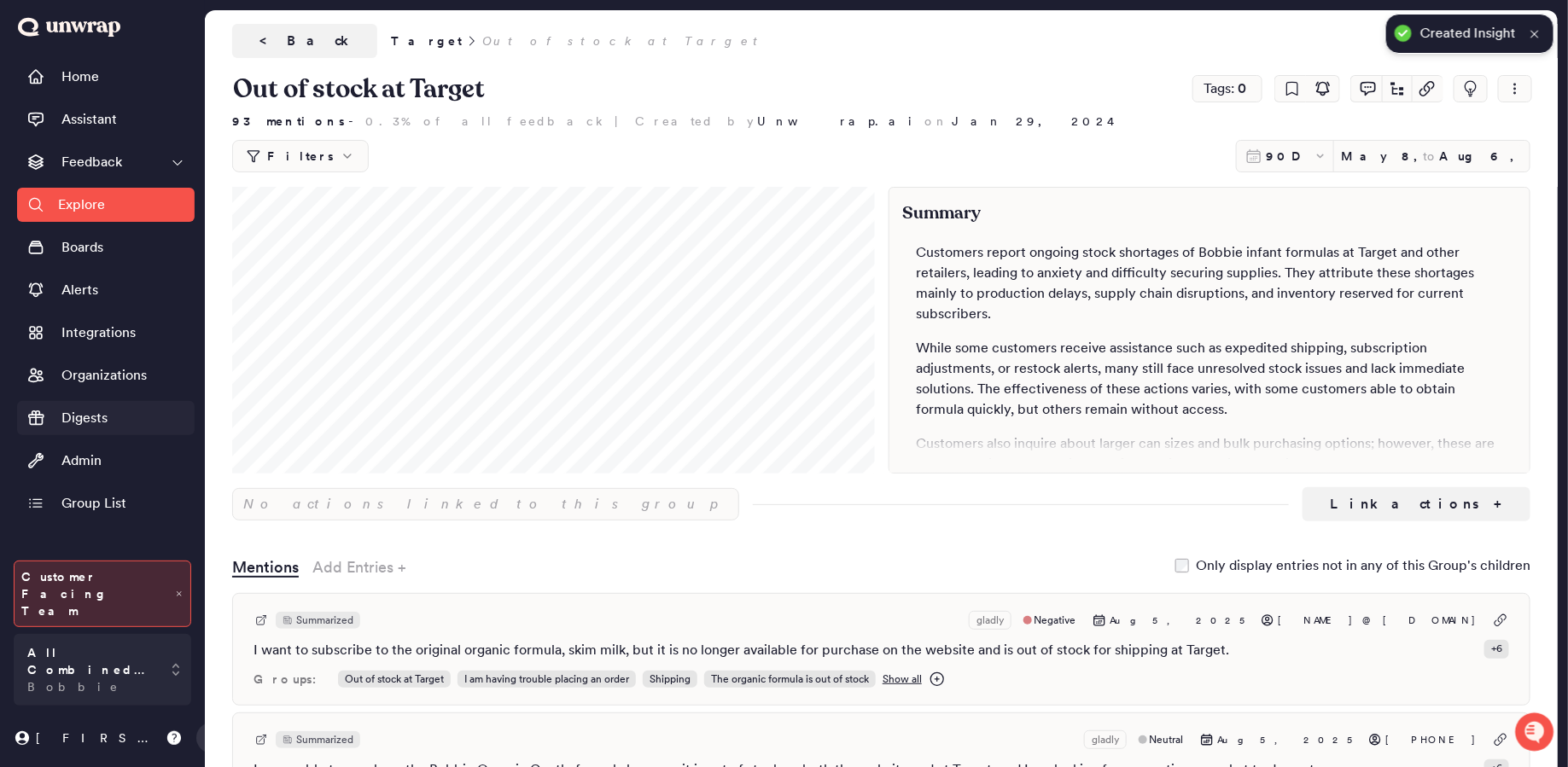 click on "Digests" at bounding box center (106, 418) 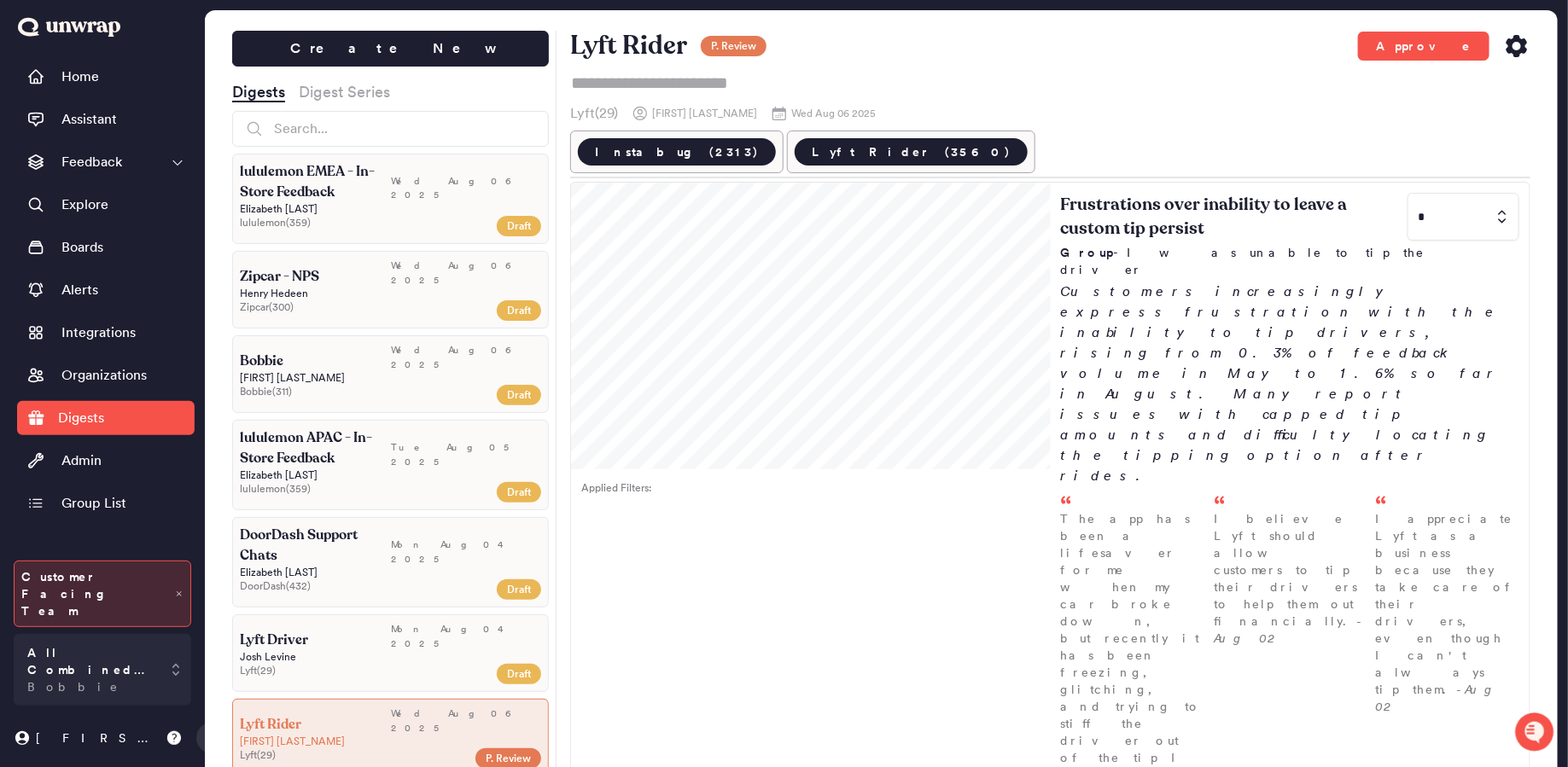 click on "[FIRST_NAME] [LAST_NAME]" at bounding box center (390, 378) 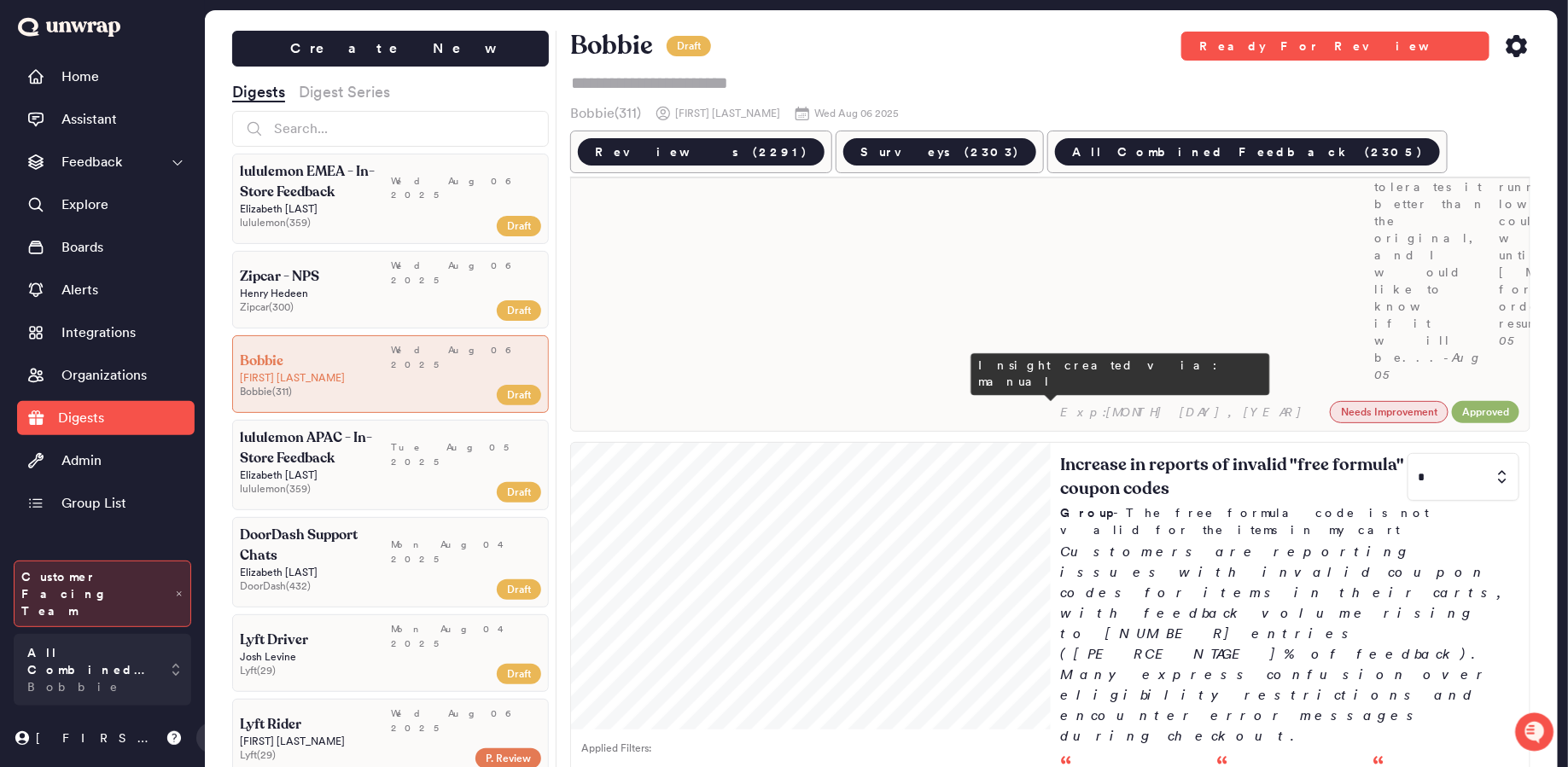 scroll, scrollTop: 564, scrollLeft: 0, axis: vertical 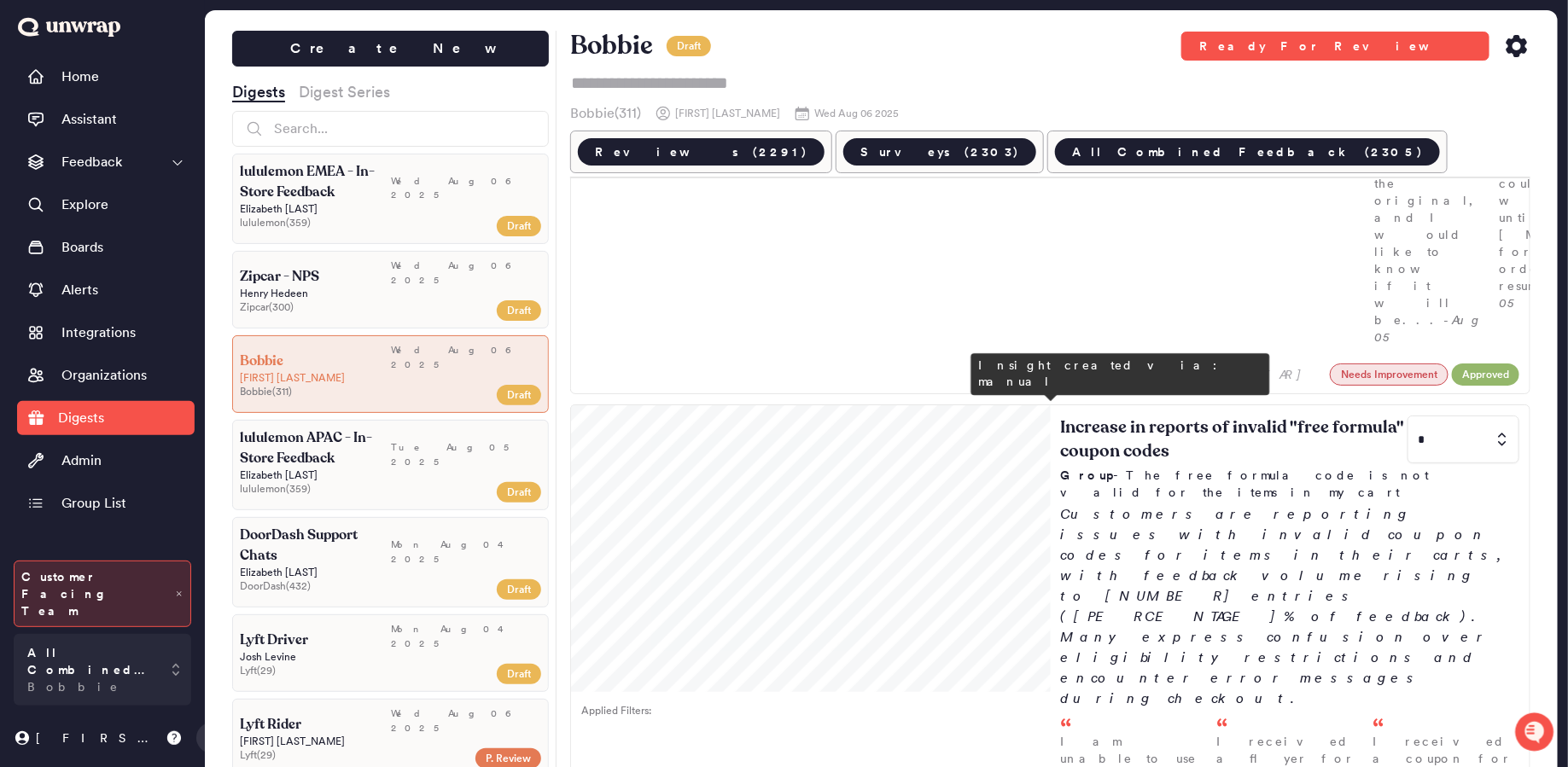 click at bounding box center (1463, 1117) 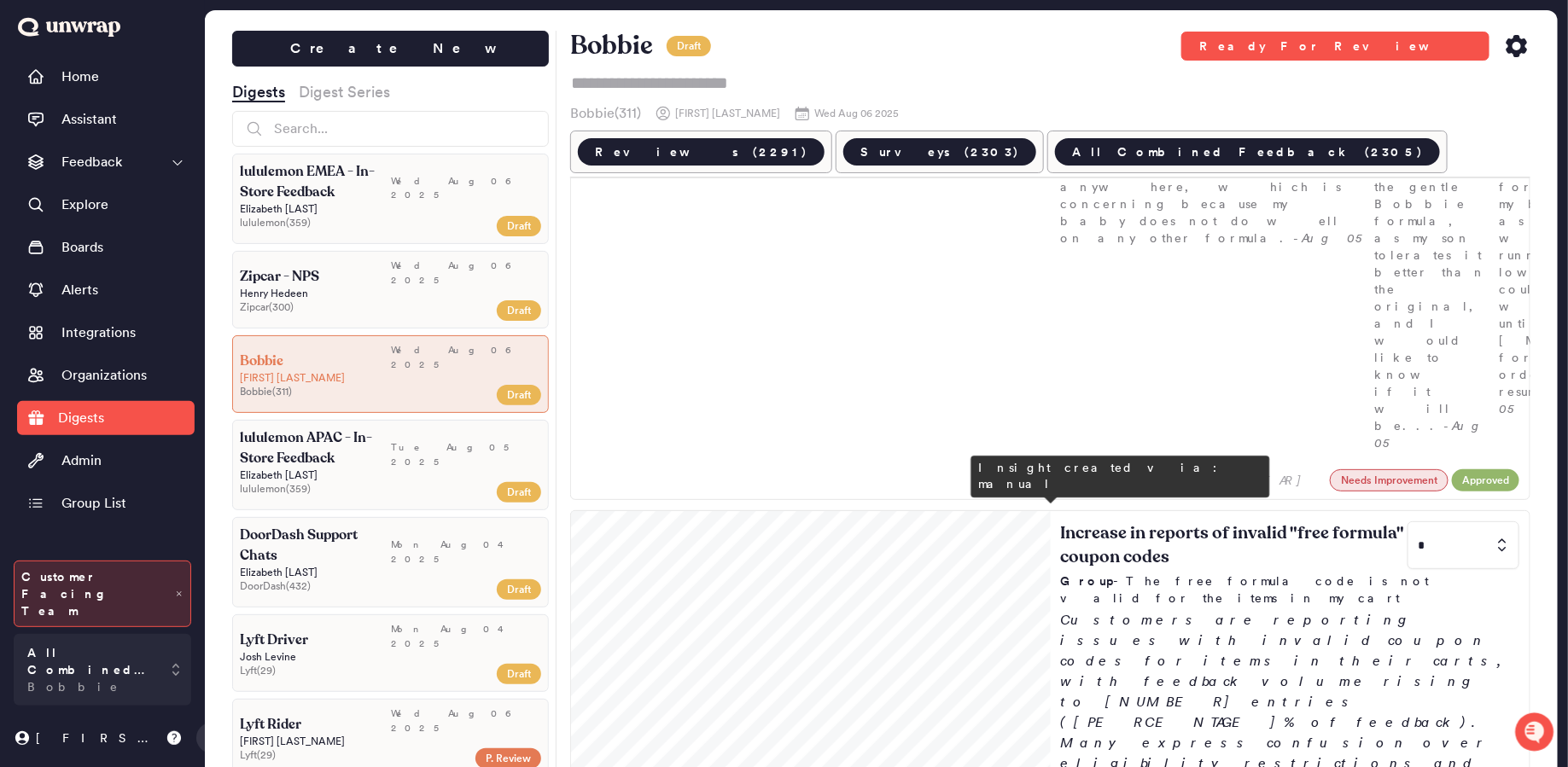 scroll, scrollTop: 462, scrollLeft: 0, axis: vertical 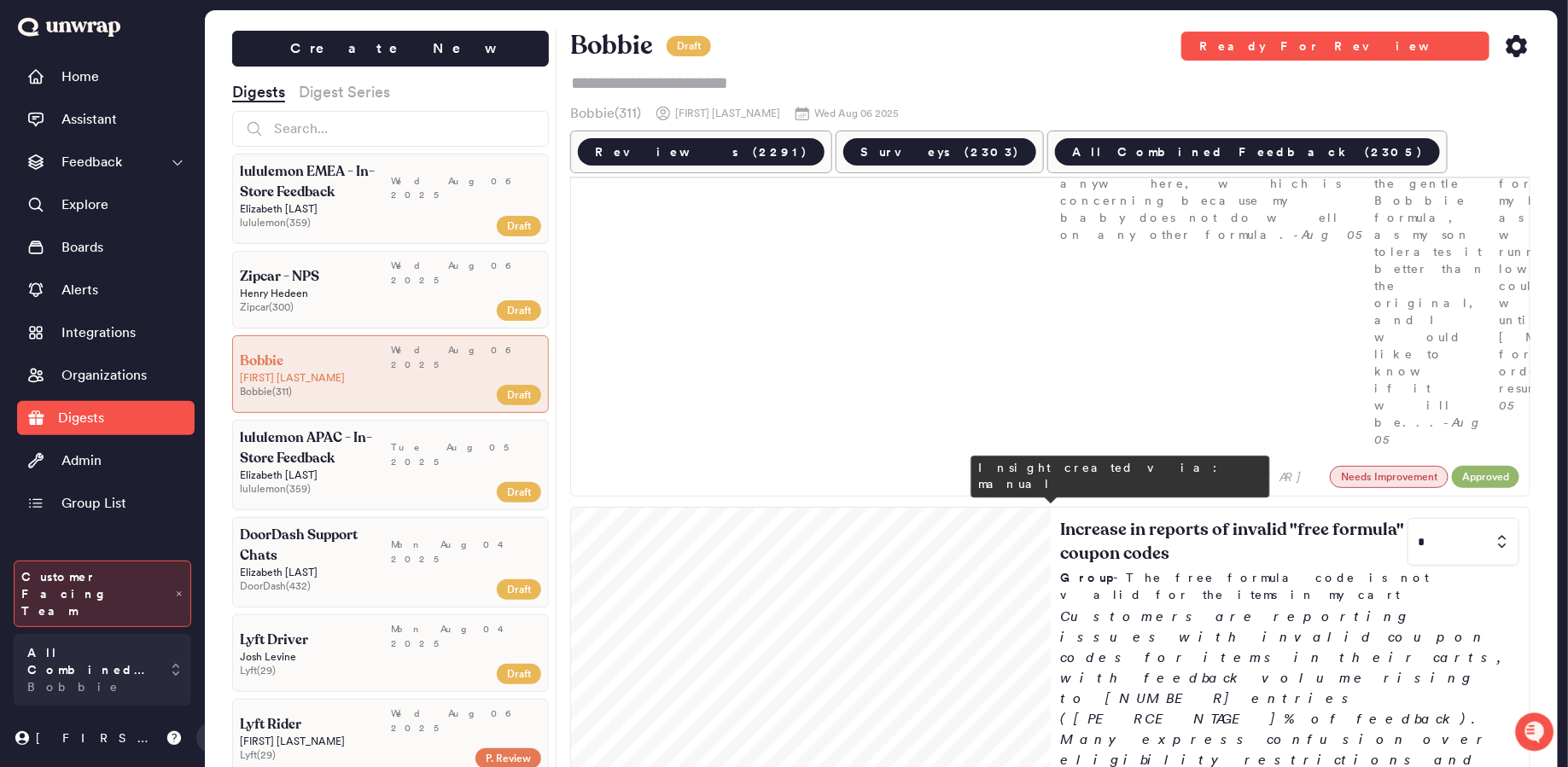 click on "1" at bounding box center (1460, 1069) 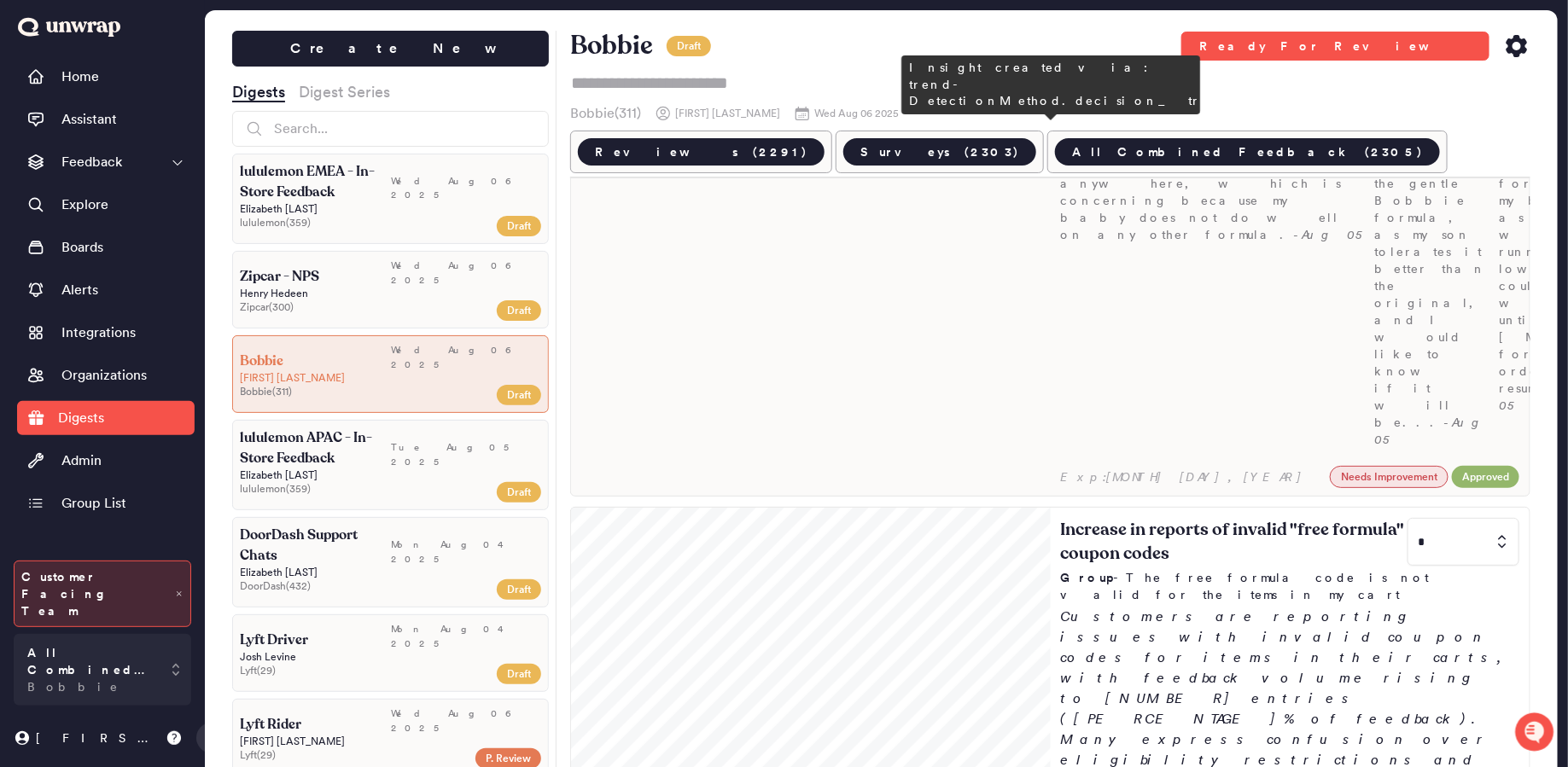 type on "*" 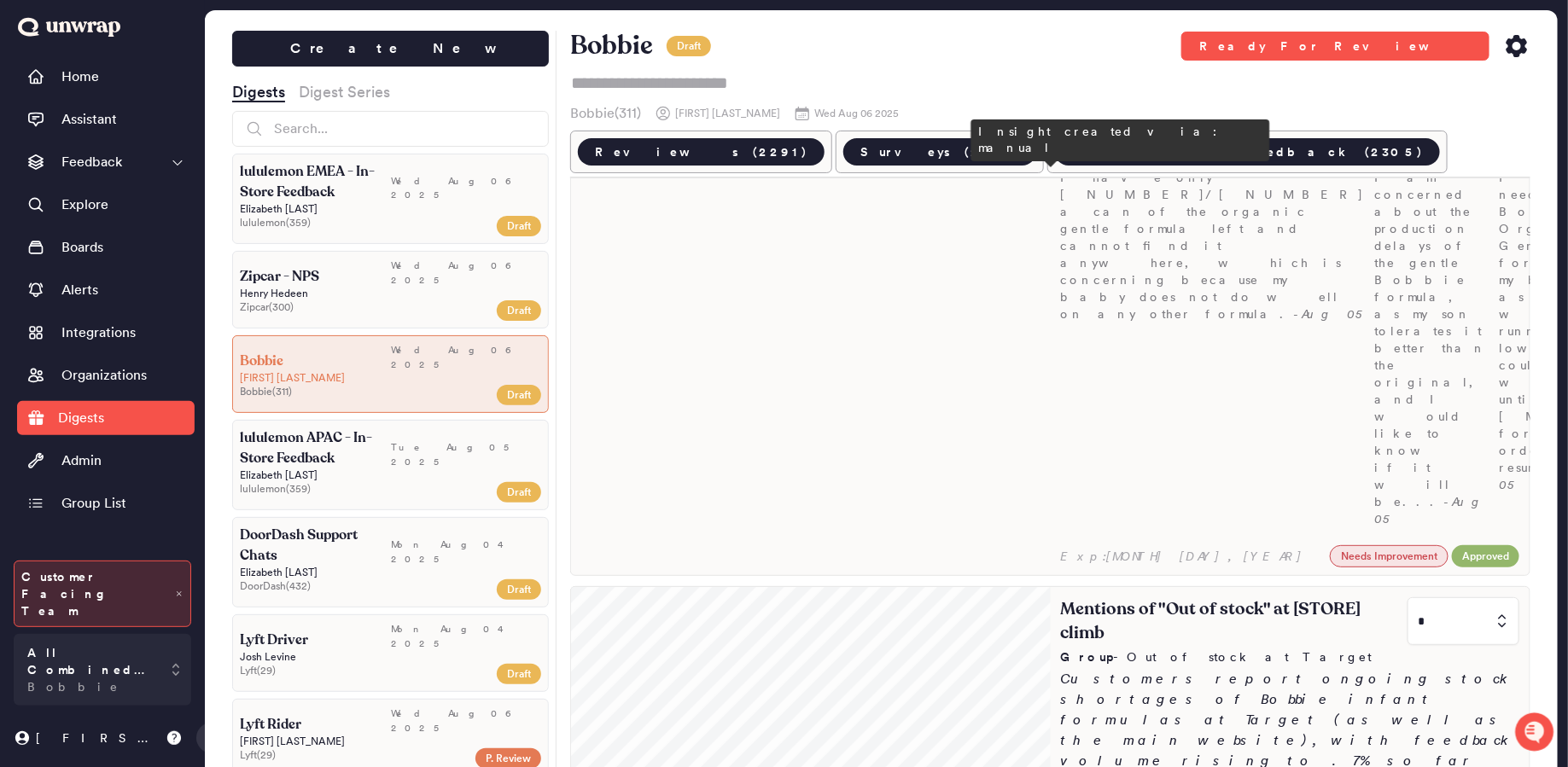 scroll, scrollTop: 425, scrollLeft: 0, axis: vertical 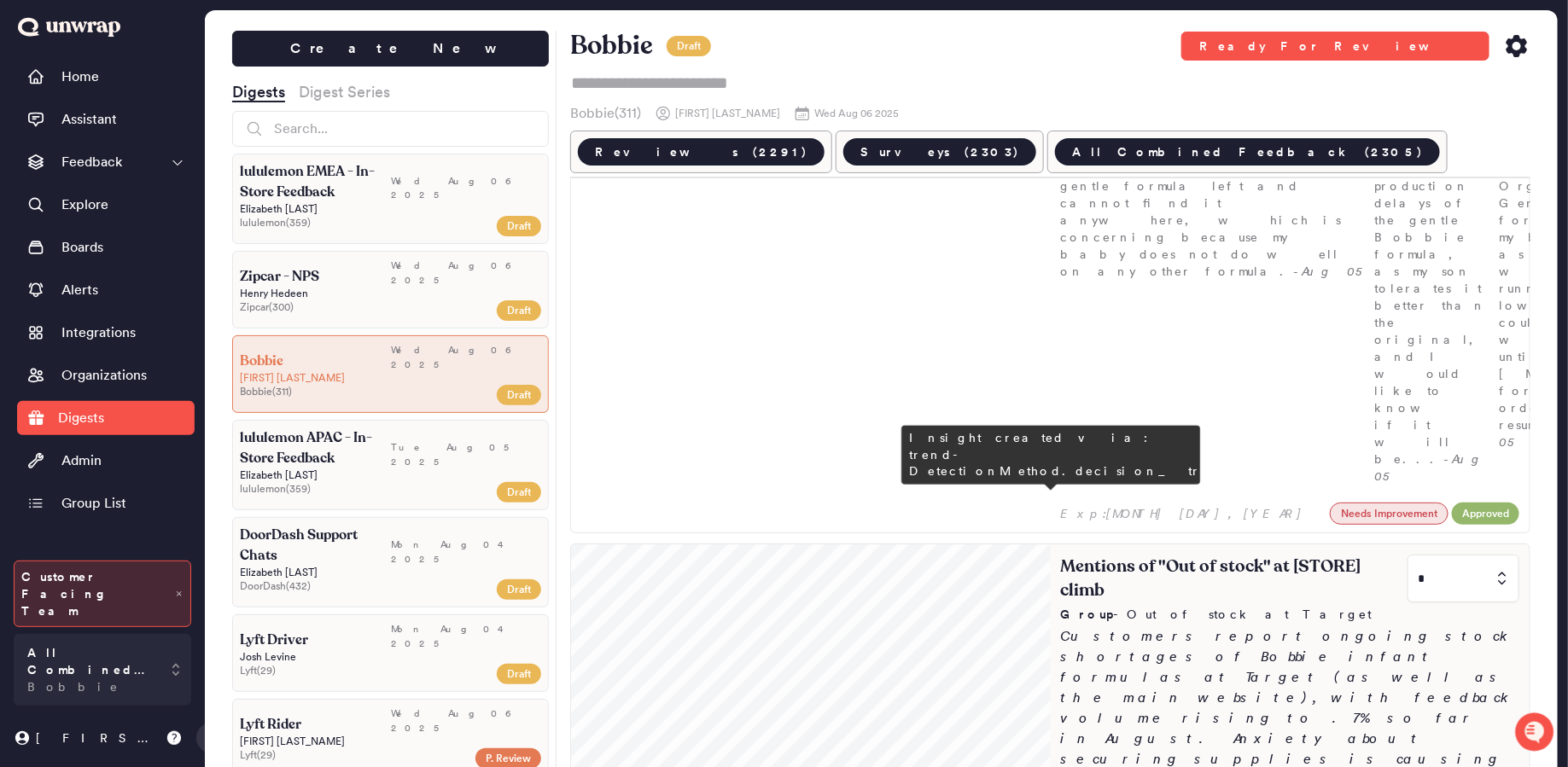 click at bounding box center (1463, 1031) 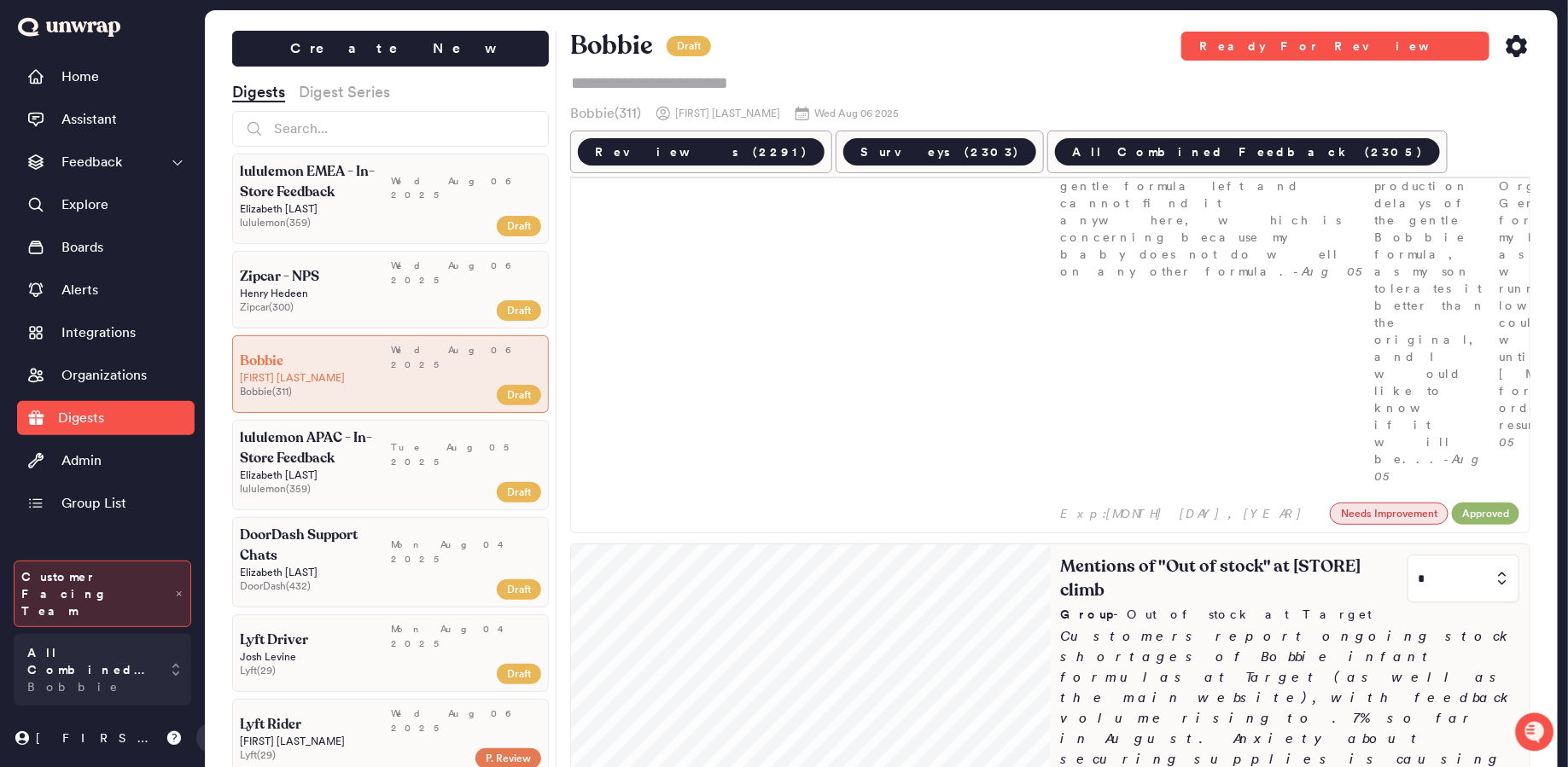 click on "2" at bounding box center [1460, 912] 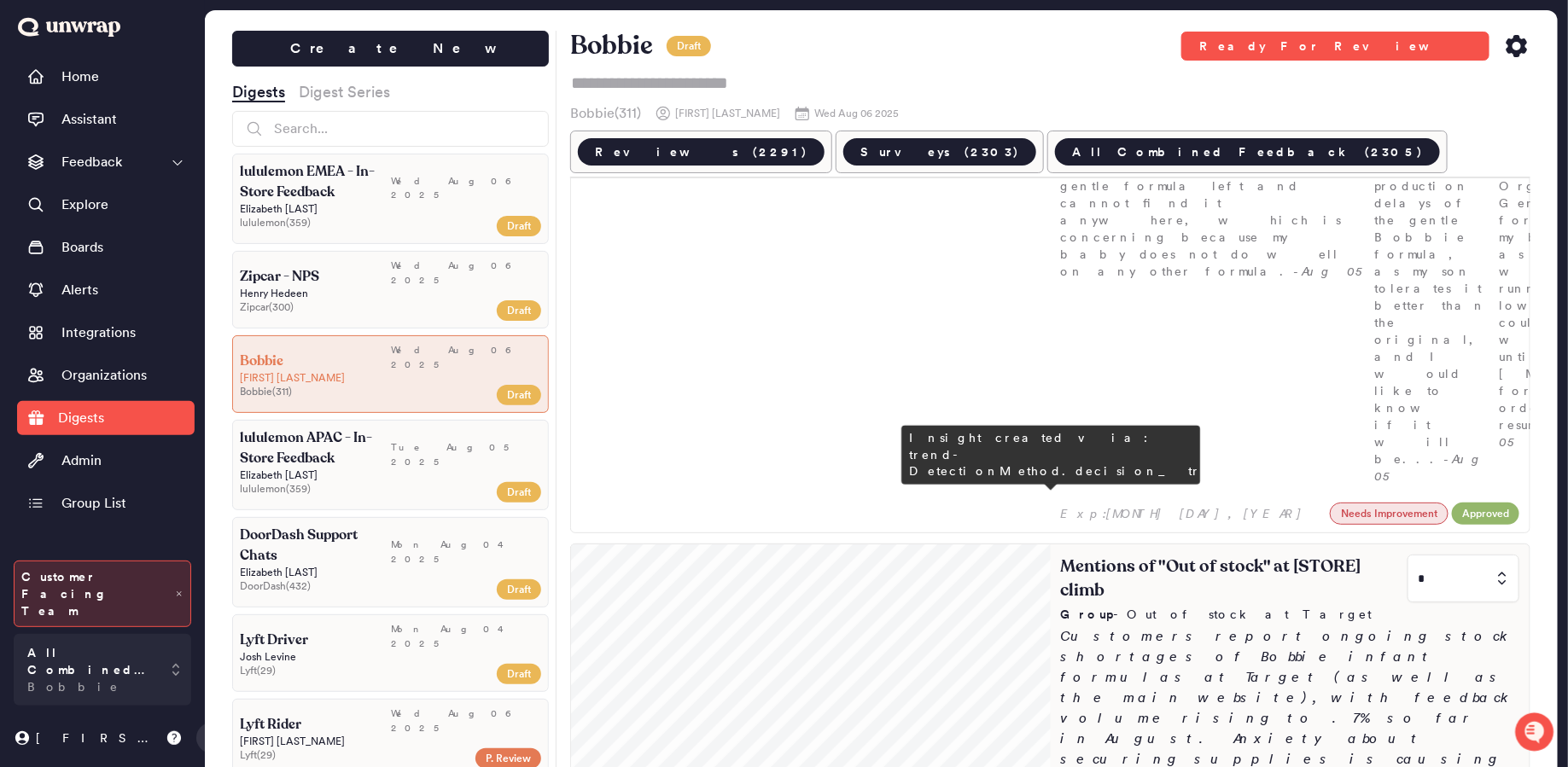 type on "*" 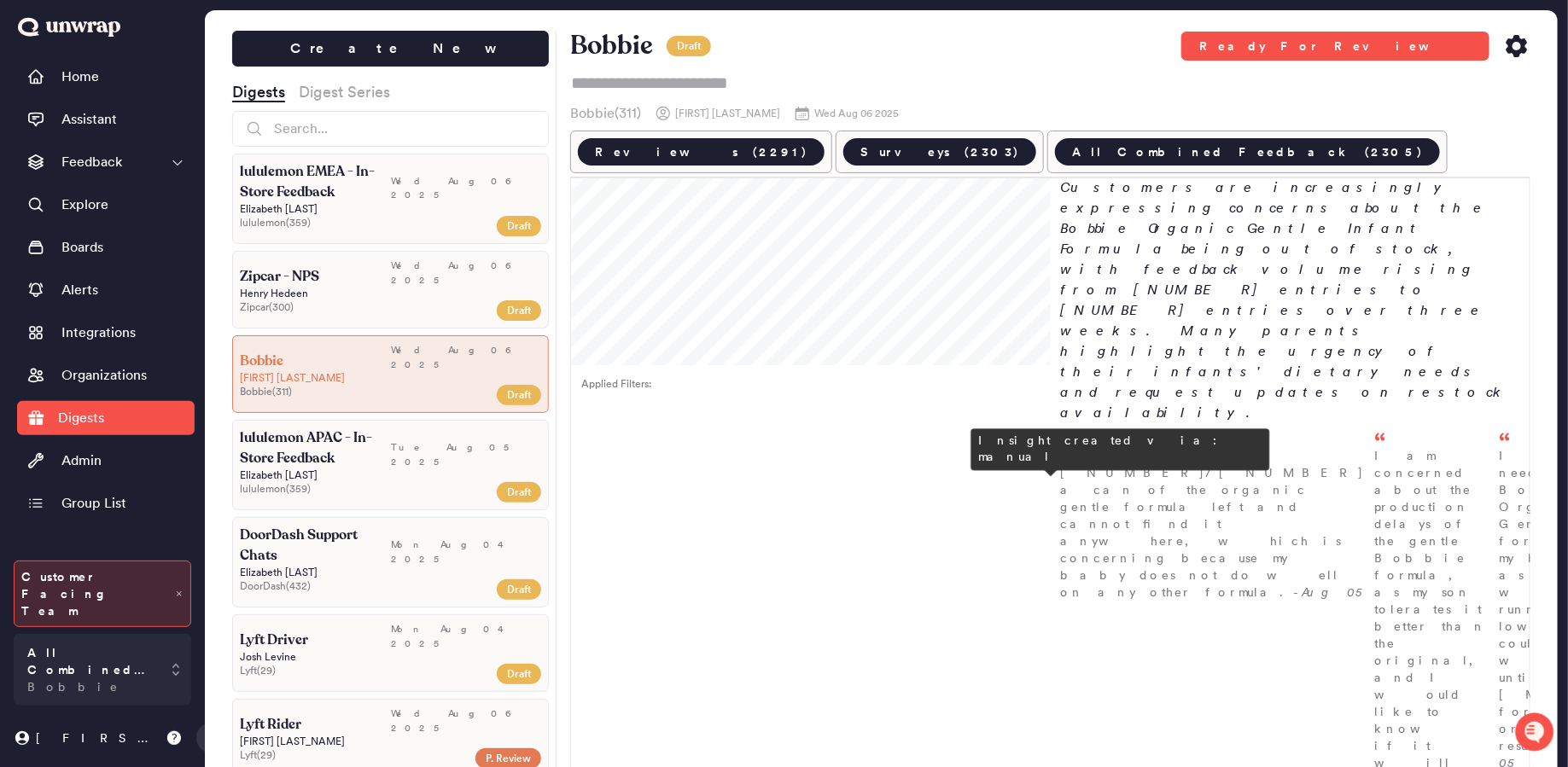 scroll, scrollTop: 105, scrollLeft: 0, axis: vertical 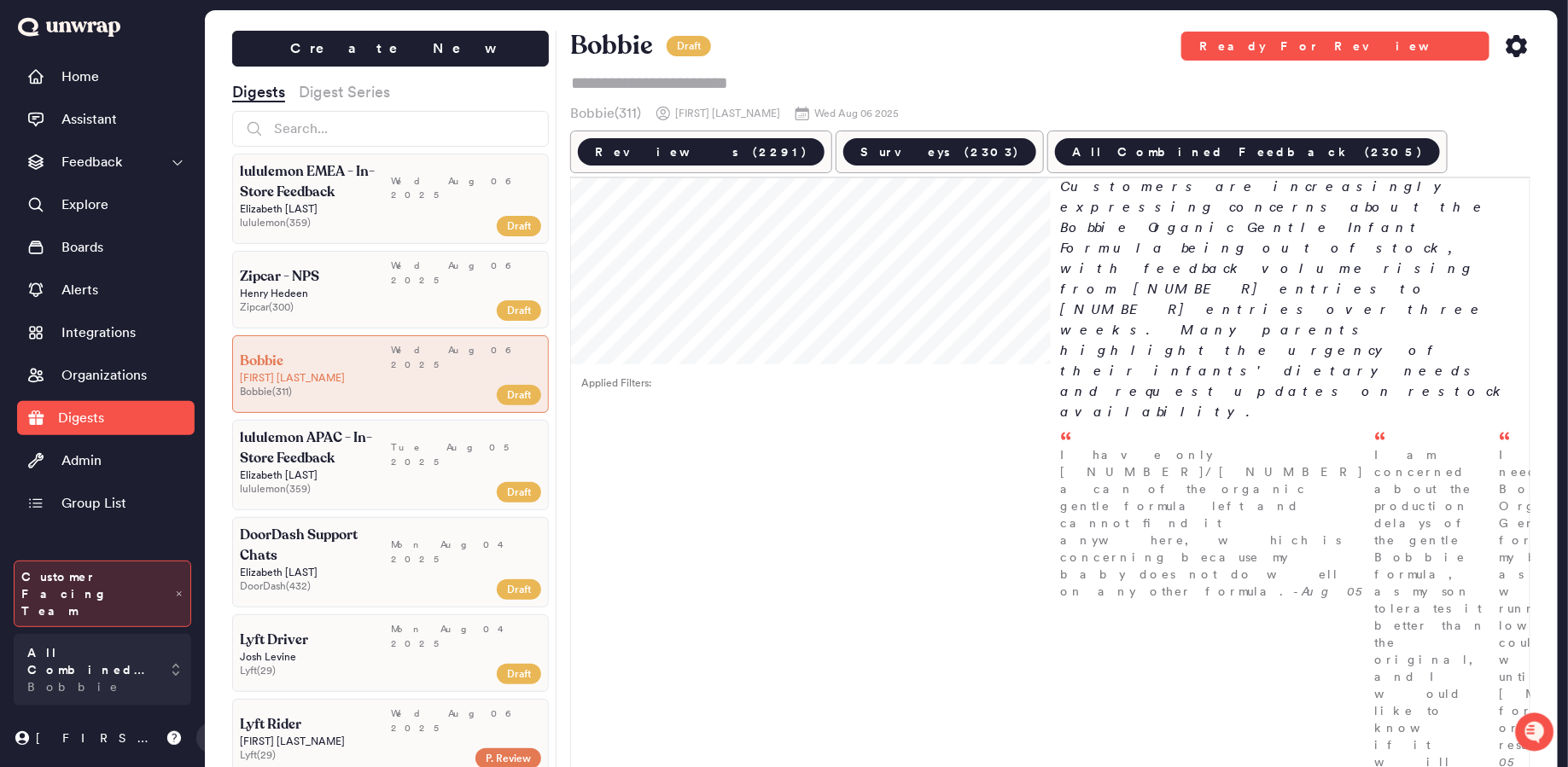 click on "Customers report ongoing stock shortages of Bobbie infant formulas at Target (as well as the main website), with feedback volume rising to .7% so far in August. Anxiety about securing supplies is causing customers to increase their subscription amount and request expedited shipping.
While some customers receive assistance such as expedited shipping, subscription adjustments, or restock alerts, m..." at bounding box center [1290, 1100] 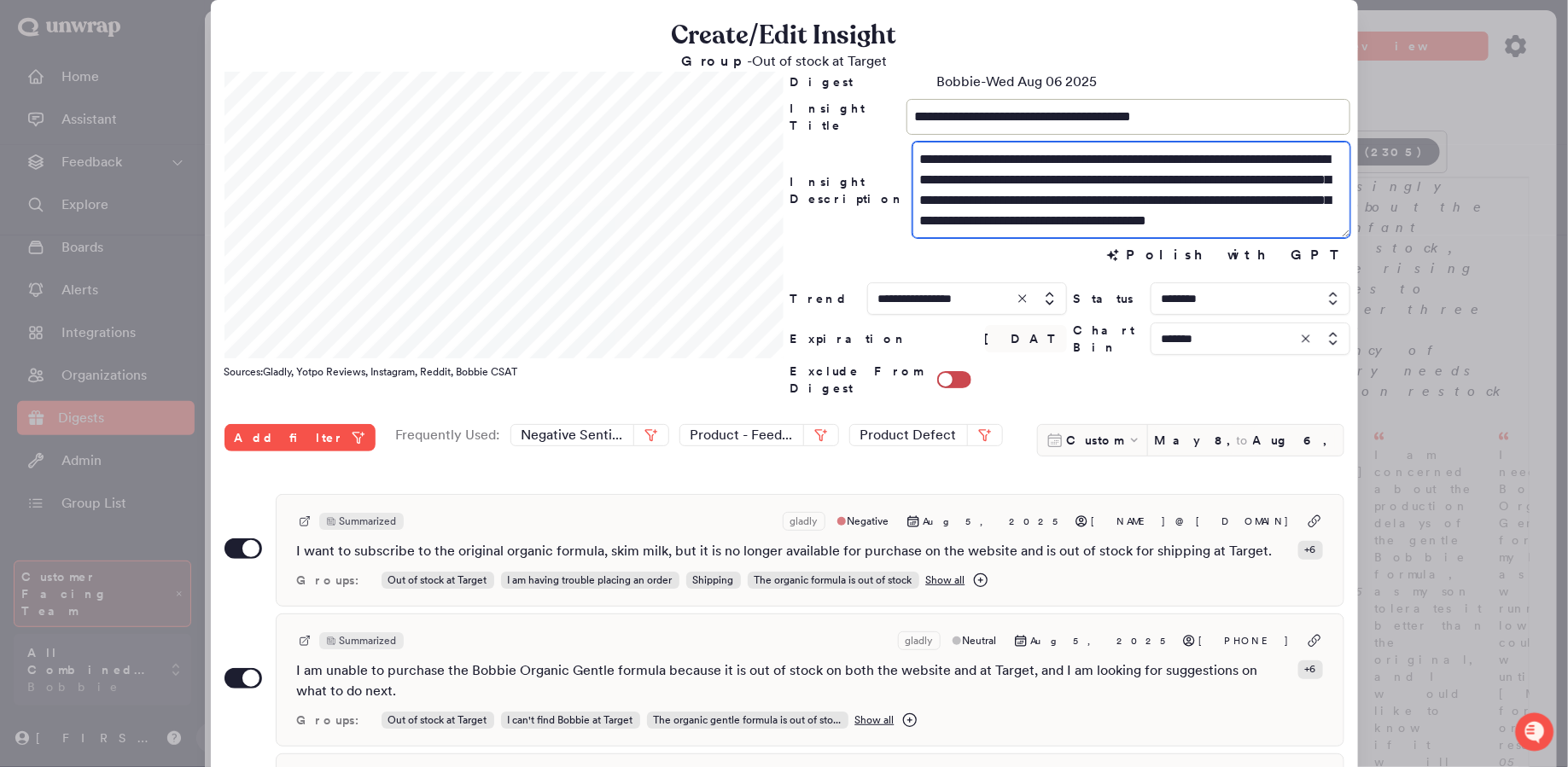 drag, startPoint x: 1144, startPoint y: 180, endPoint x: 1058, endPoint y: 177, distance: 86.05231 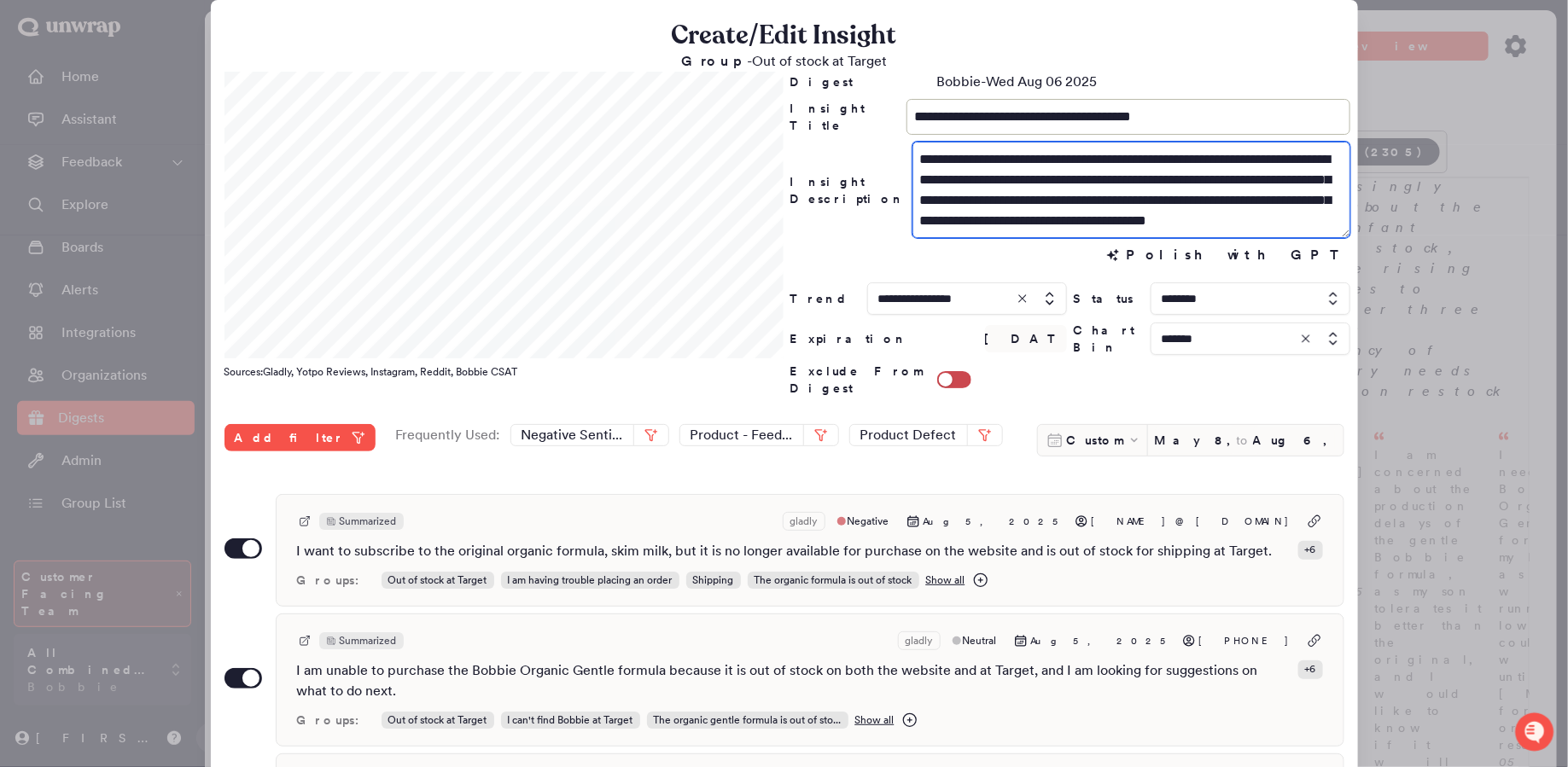 click on "**********" at bounding box center [1132, 189] 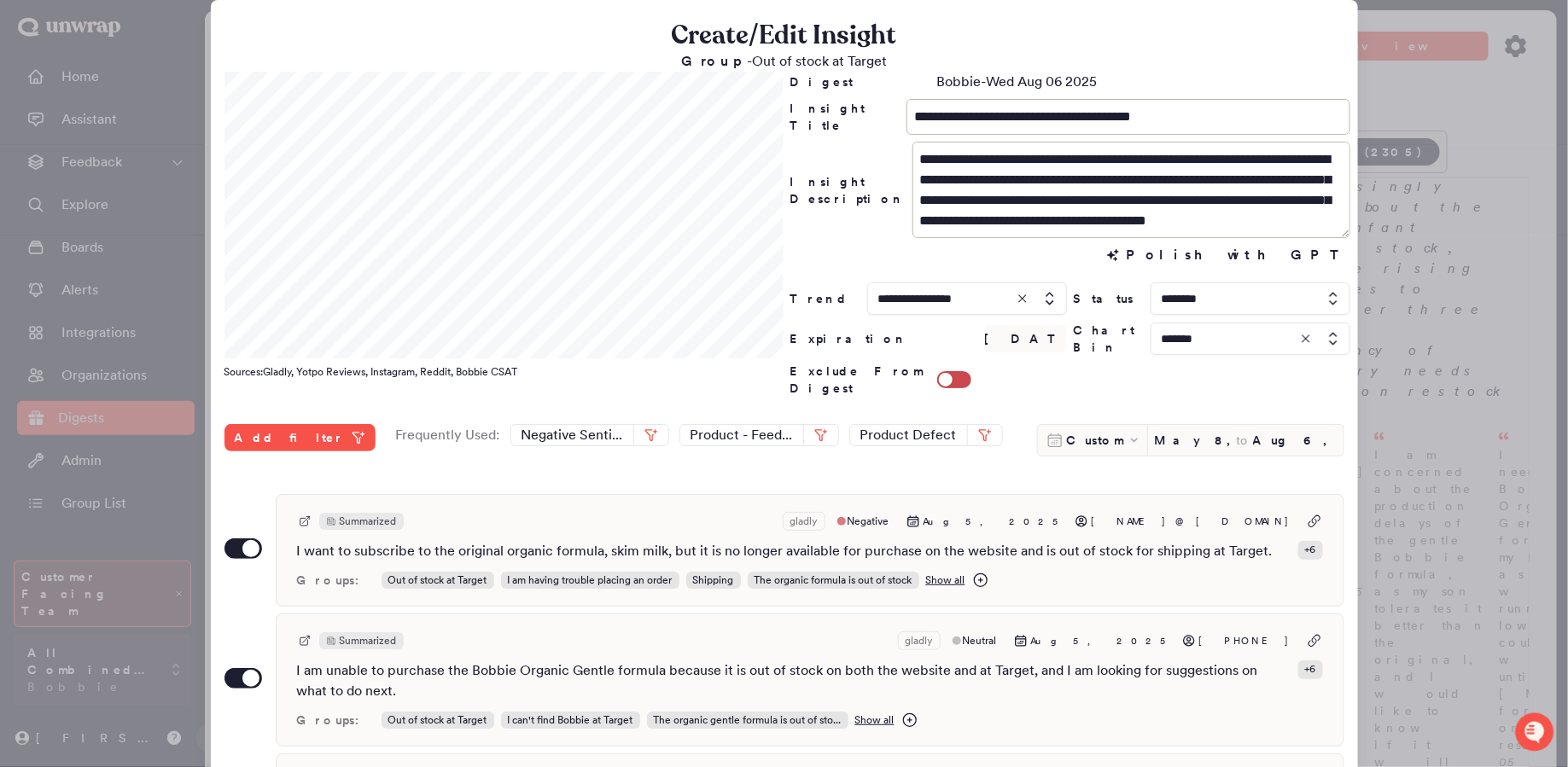 click at bounding box center [784, 383] 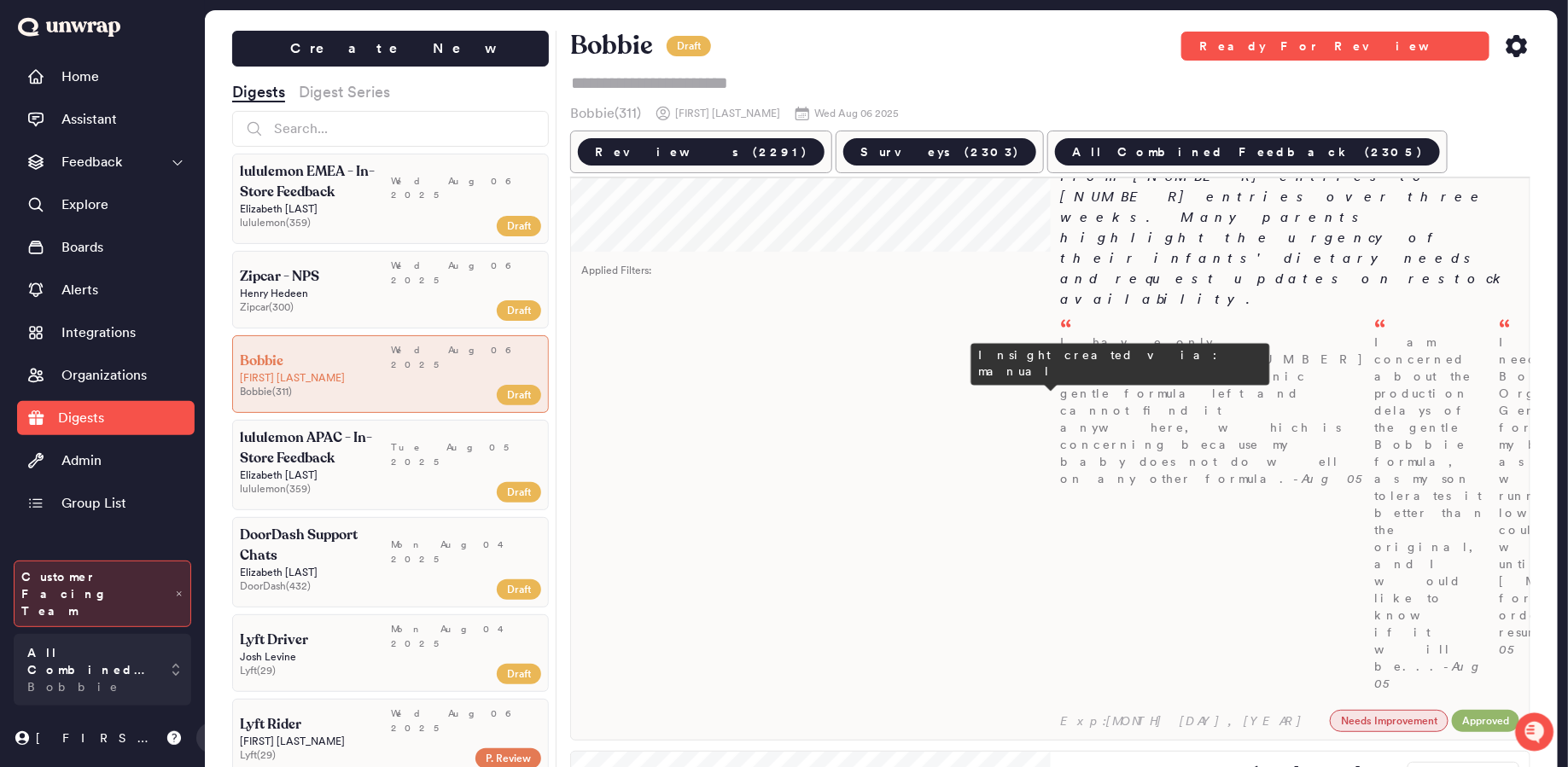 scroll, scrollTop: 224, scrollLeft: 0, axis: vertical 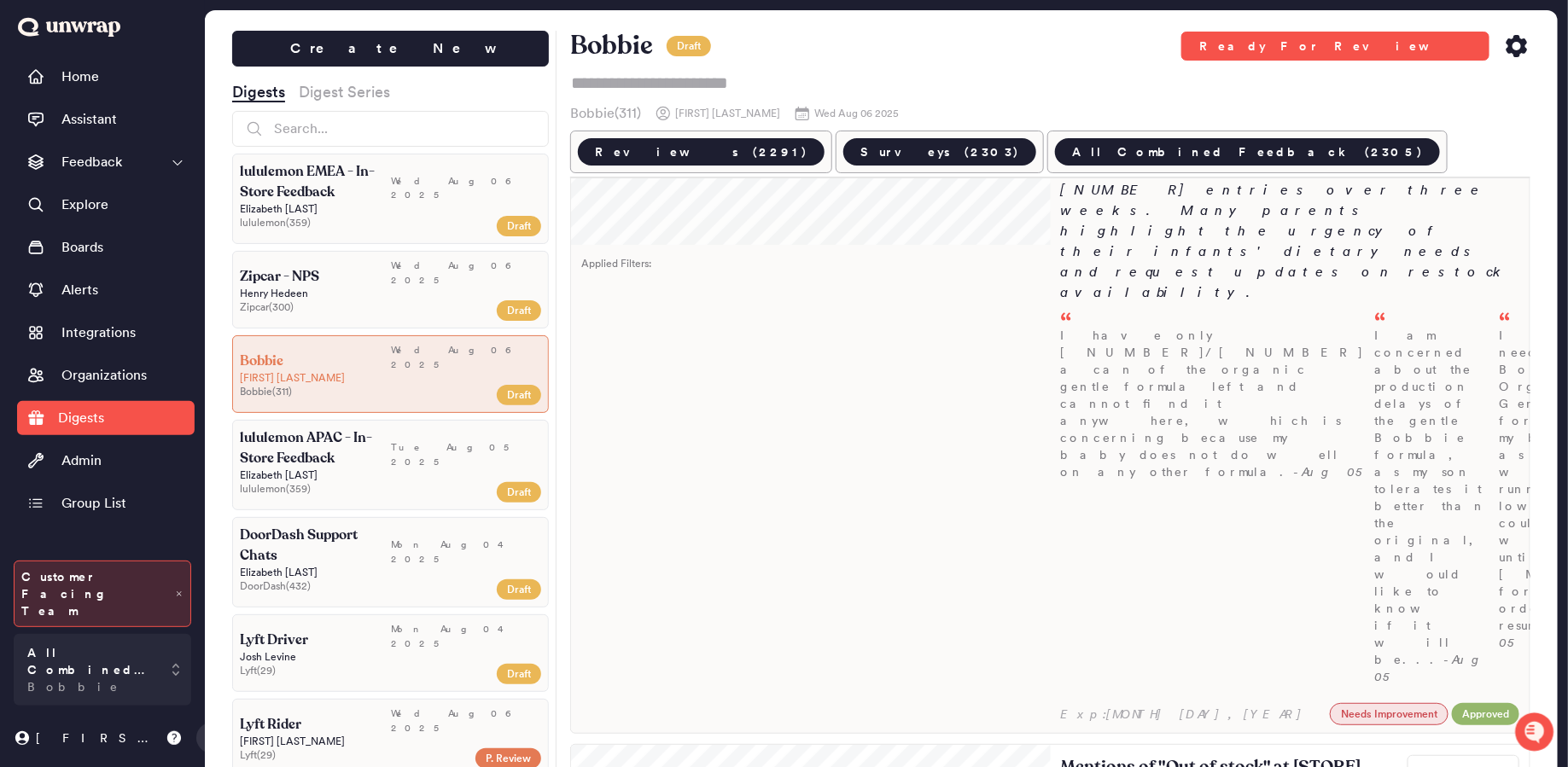 click on "Customers report ongoing stock shortages of Bobbie infant formulas at Target (as well as the main website), with feedback volume rising to .7% so far in August. Anxiety about securing supplies is causing customers to increase their subscription amount and request expedited shipping.
While some customers receive assistance such as expedited shipping, subscription adjustments, or restock alerts, m..." at bounding box center (1290, 980) 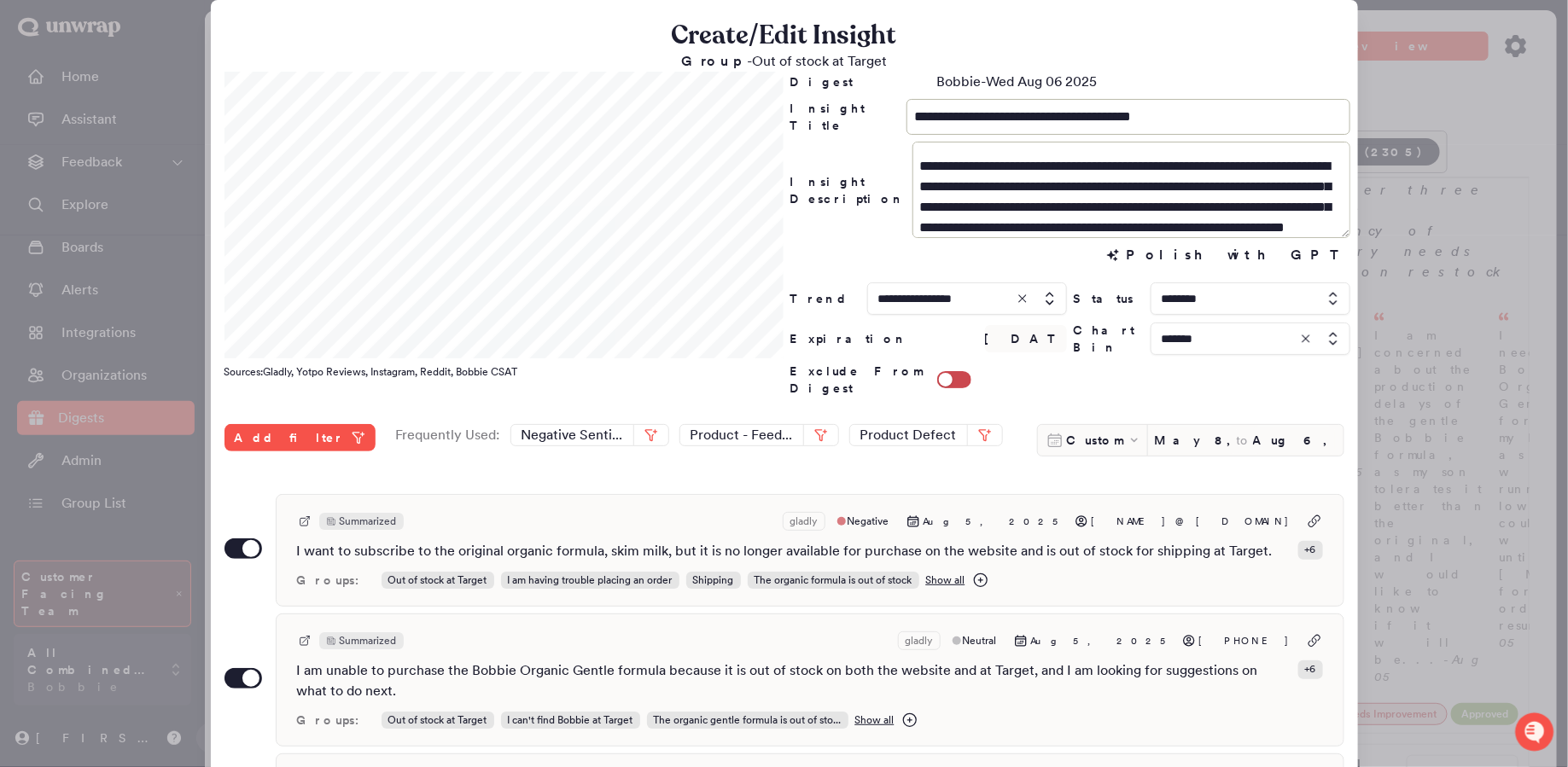 scroll, scrollTop: 113, scrollLeft: 0, axis: vertical 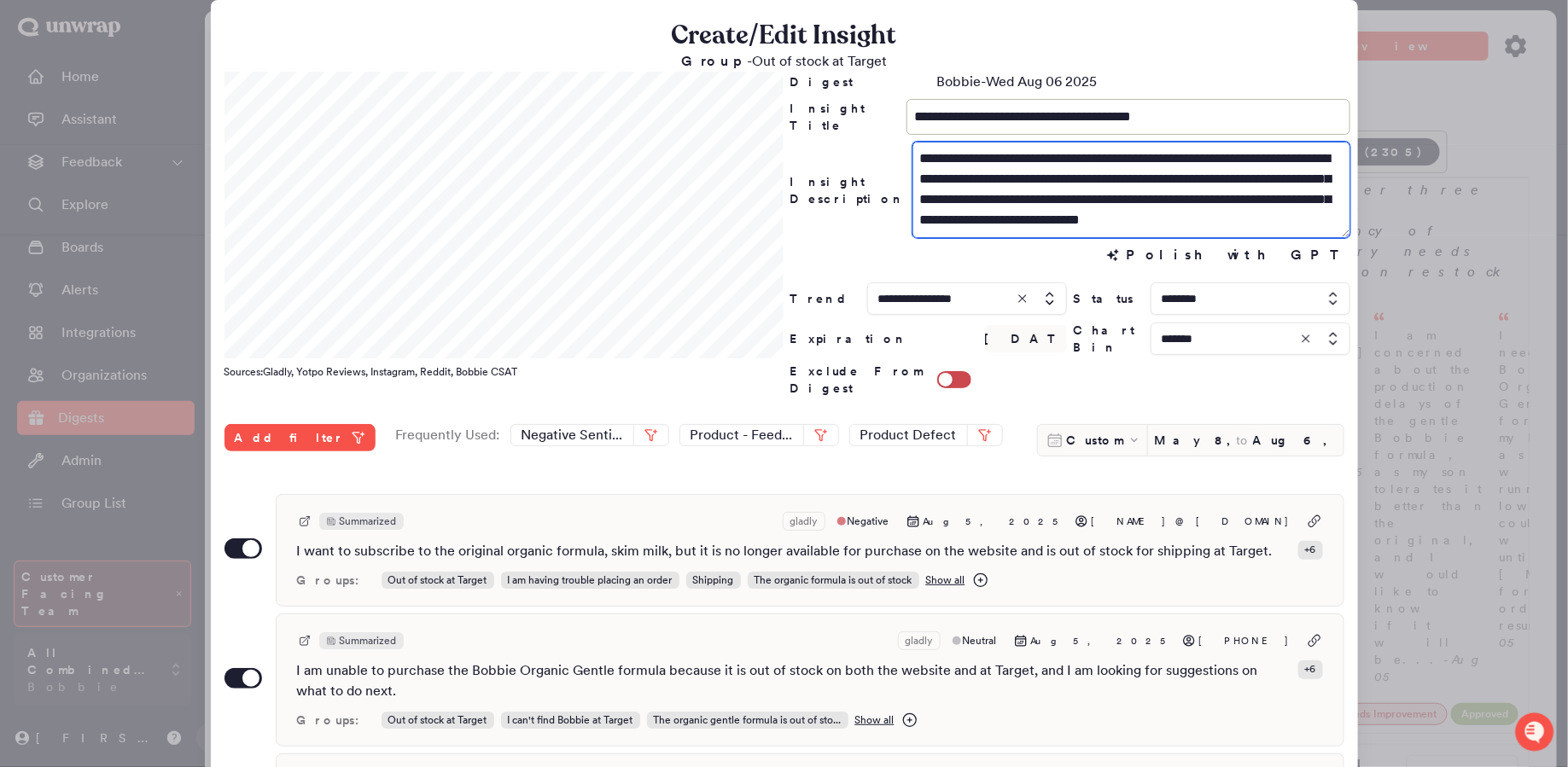 drag, startPoint x: 912, startPoint y: 165, endPoint x: 1133, endPoint y: 238, distance: 232.7445 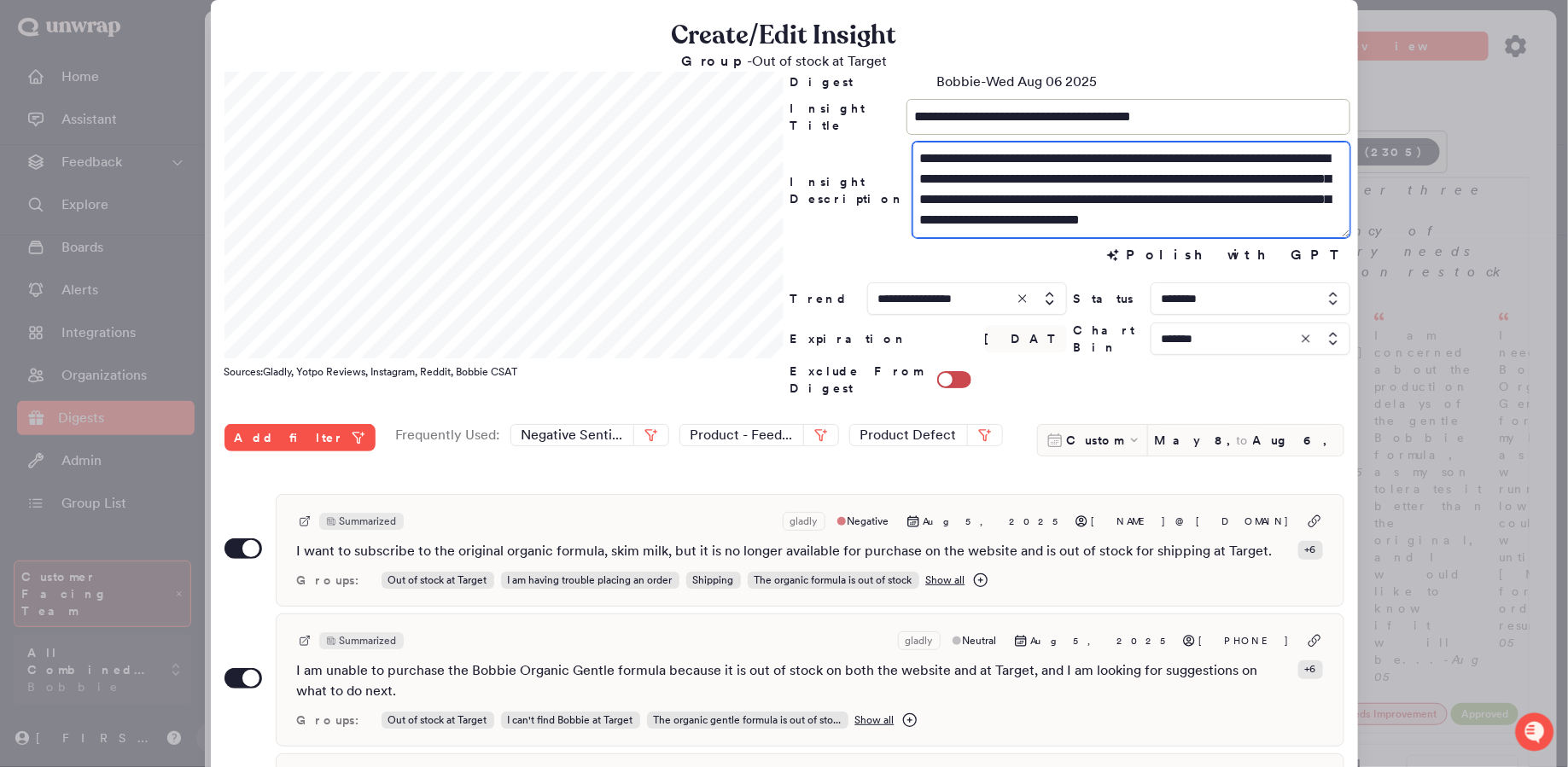 click on "**********" at bounding box center (1070, 234) 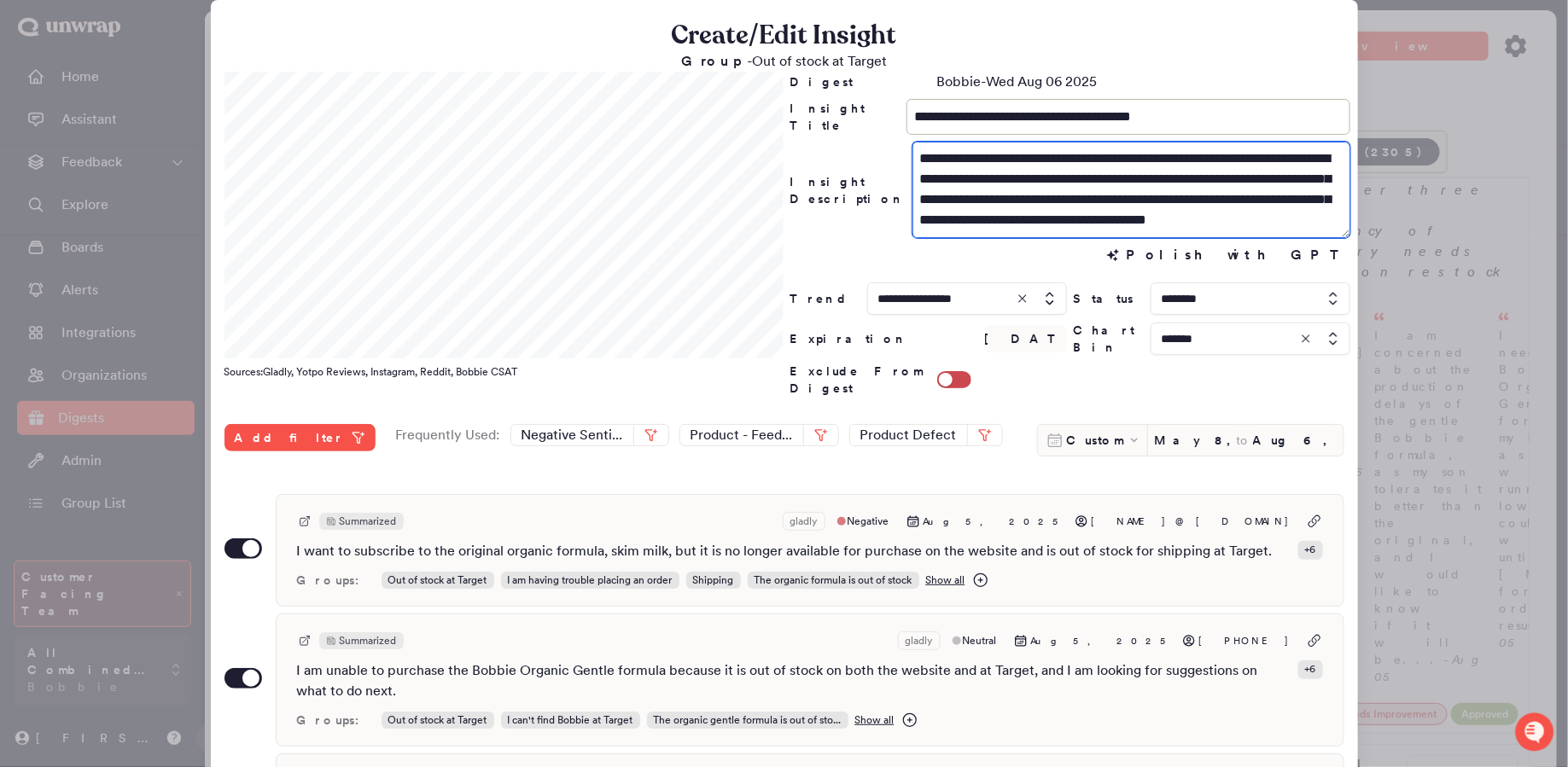 scroll, scrollTop: 20, scrollLeft: 0, axis: vertical 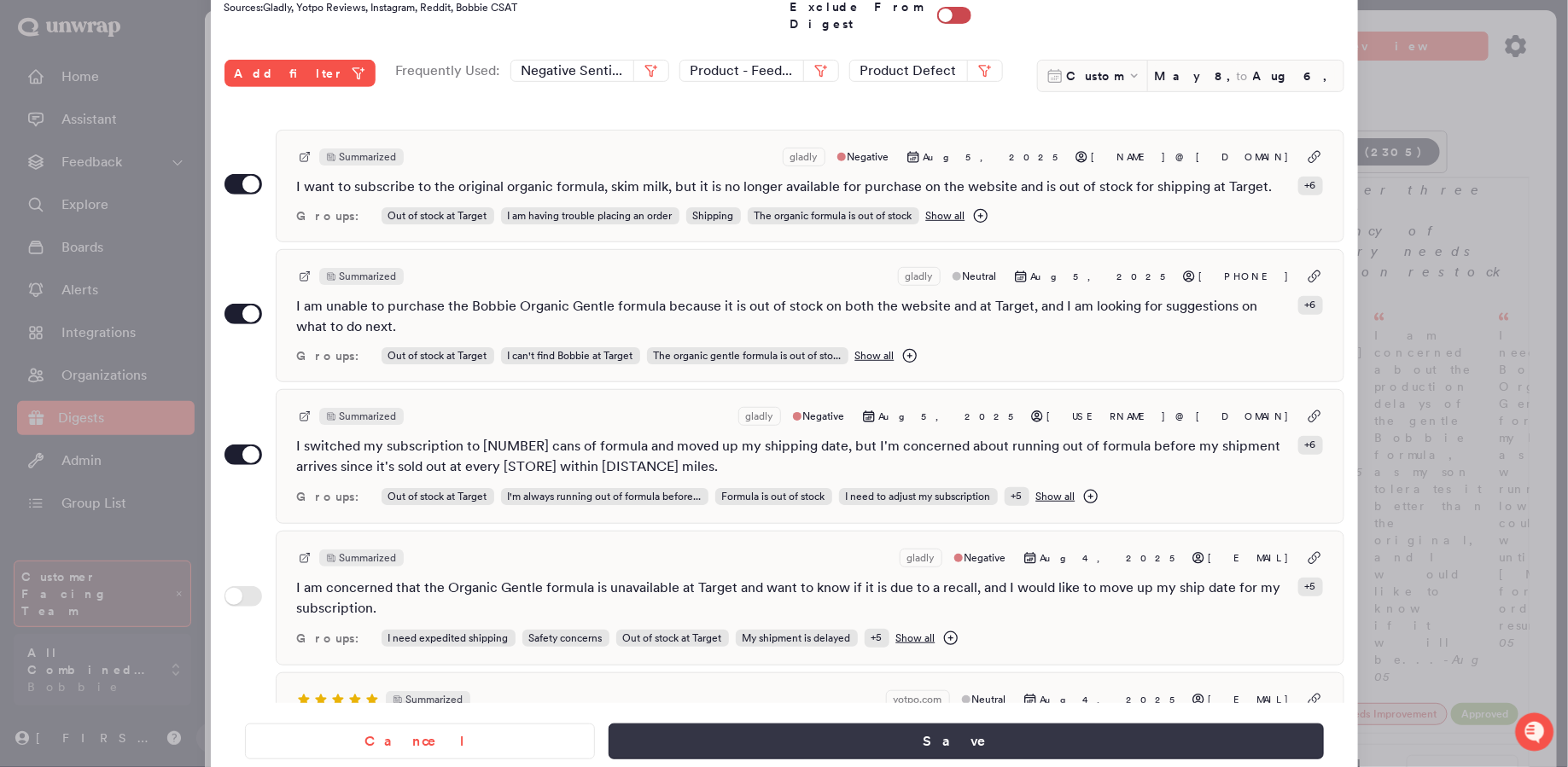 type on "**********" 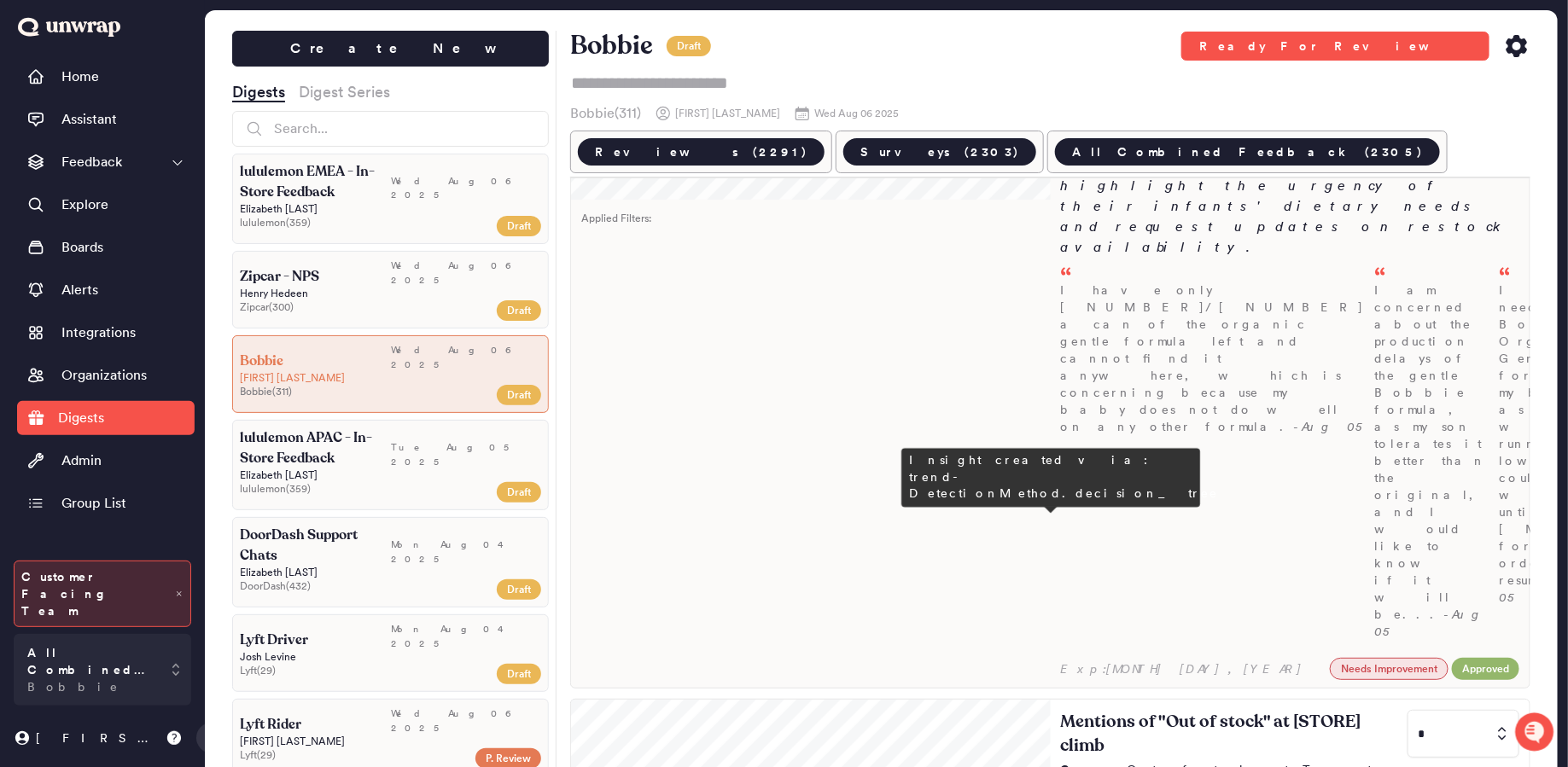 scroll, scrollTop: 0, scrollLeft: 0, axis: both 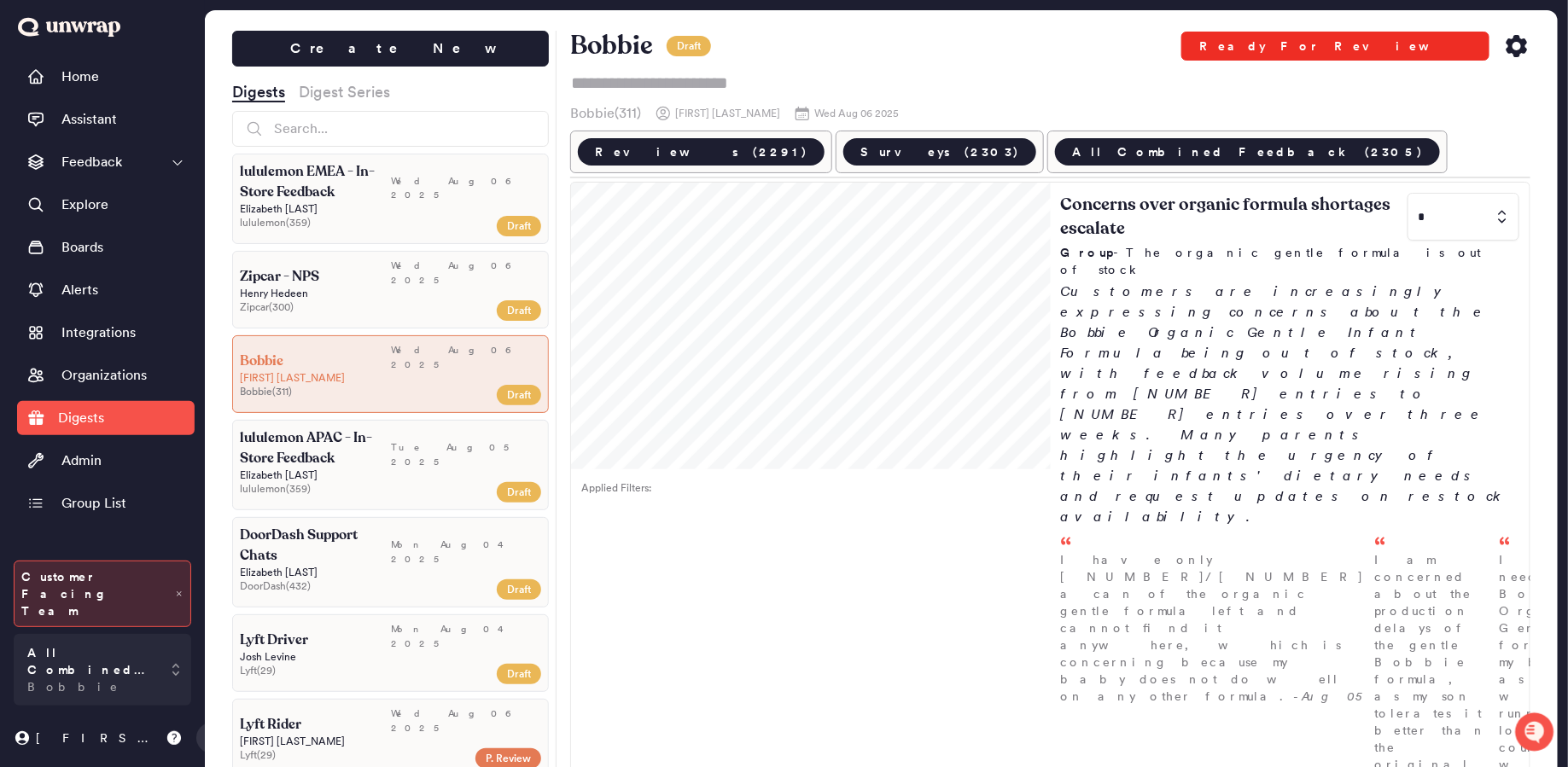 click on "Ready For Review" at bounding box center [1335, 46] 